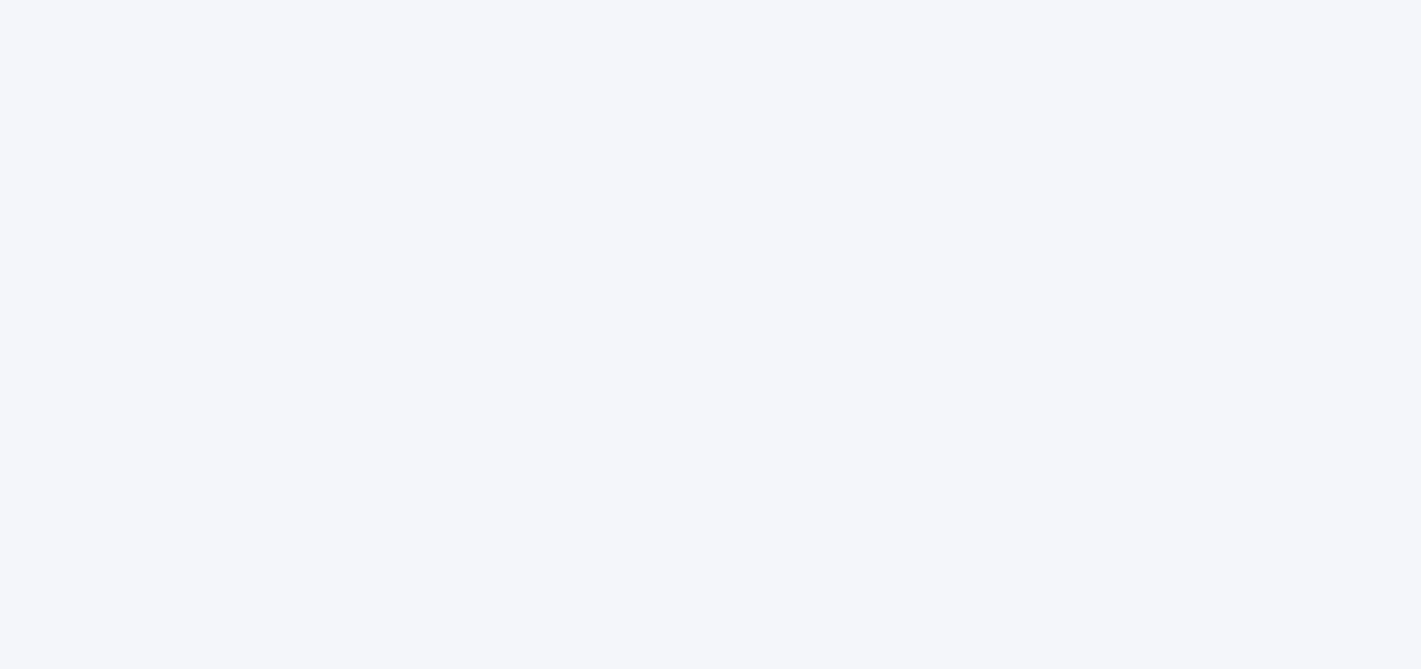 scroll, scrollTop: 0, scrollLeft: 0, axis: both 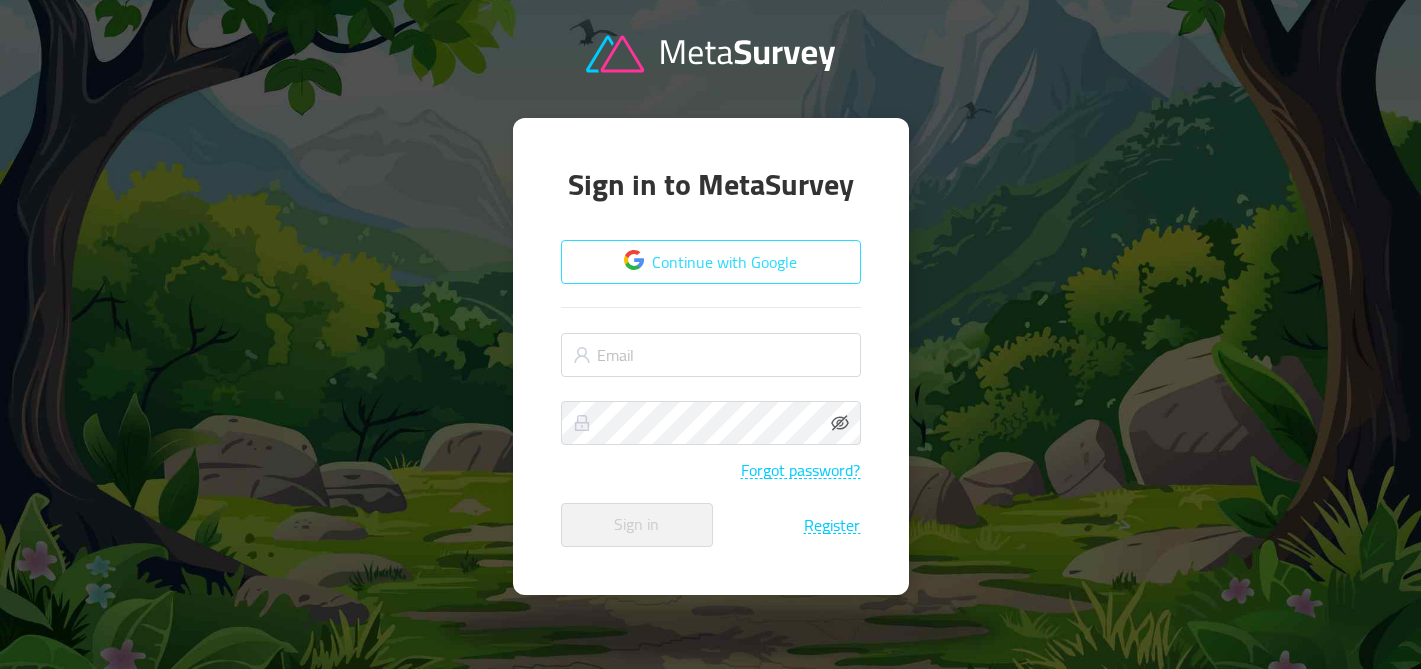 click on "Continue with Google" at bounding box center [711, 262] 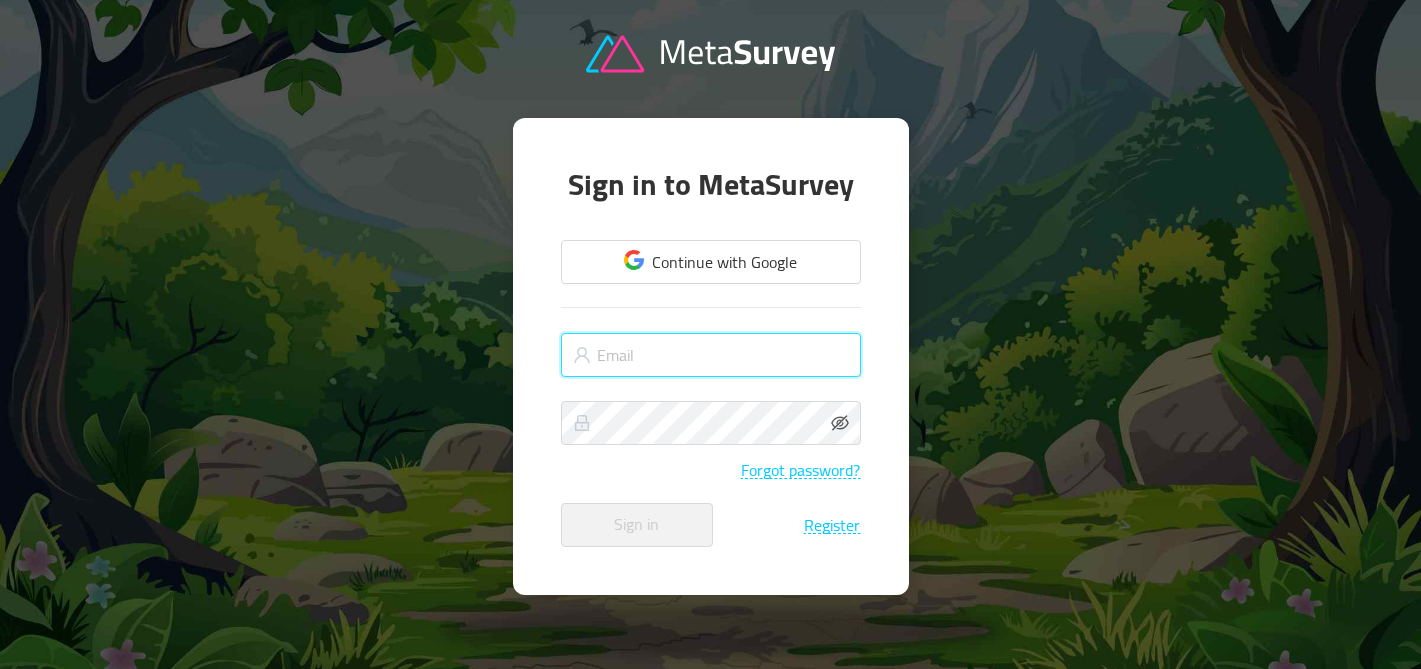 click at bounding box center (711, 355) 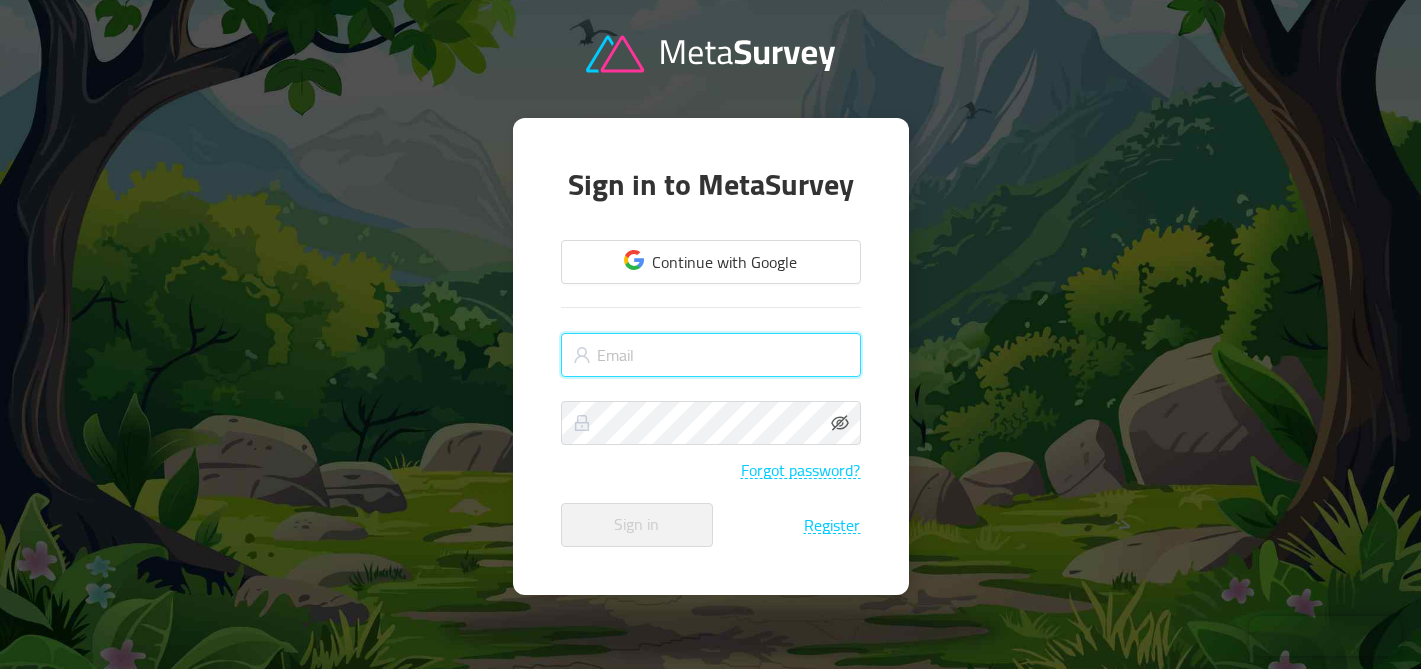 click at bounding box center [711, 355] 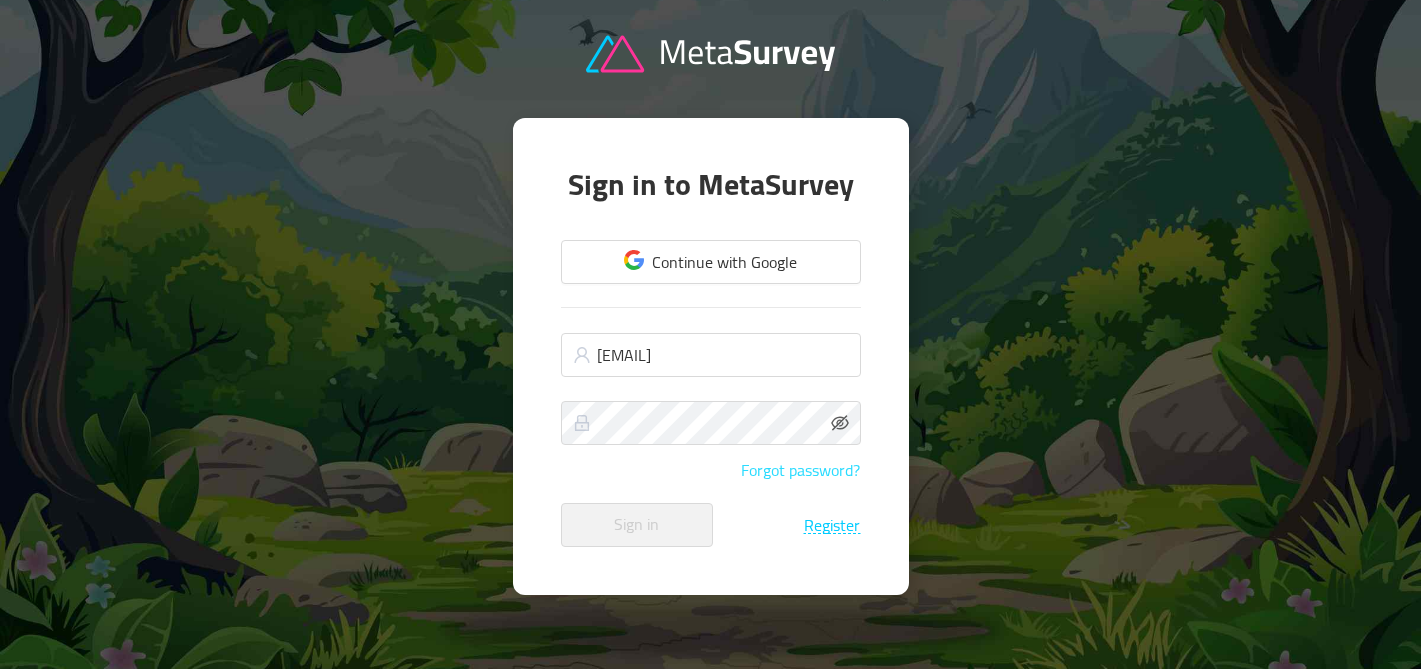 click on "Forgot password?" at bounding box center (800, 470) 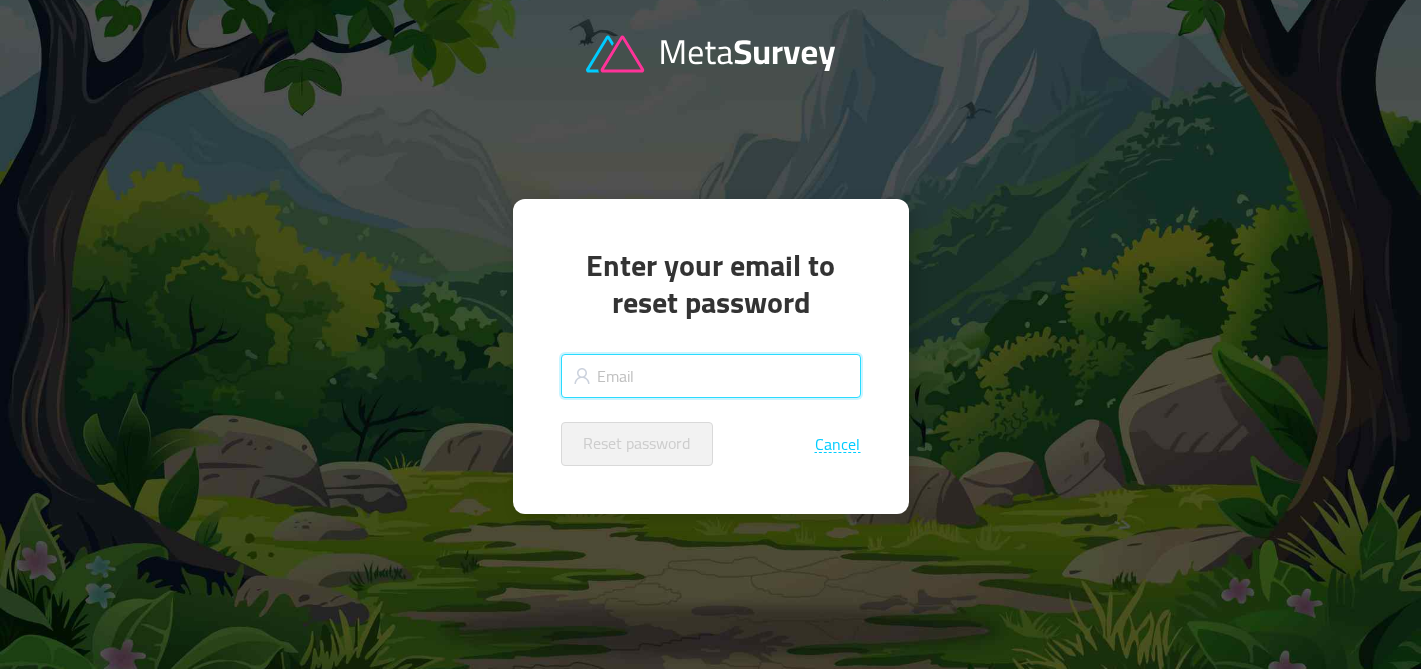 click at bounding box center (711, 376) 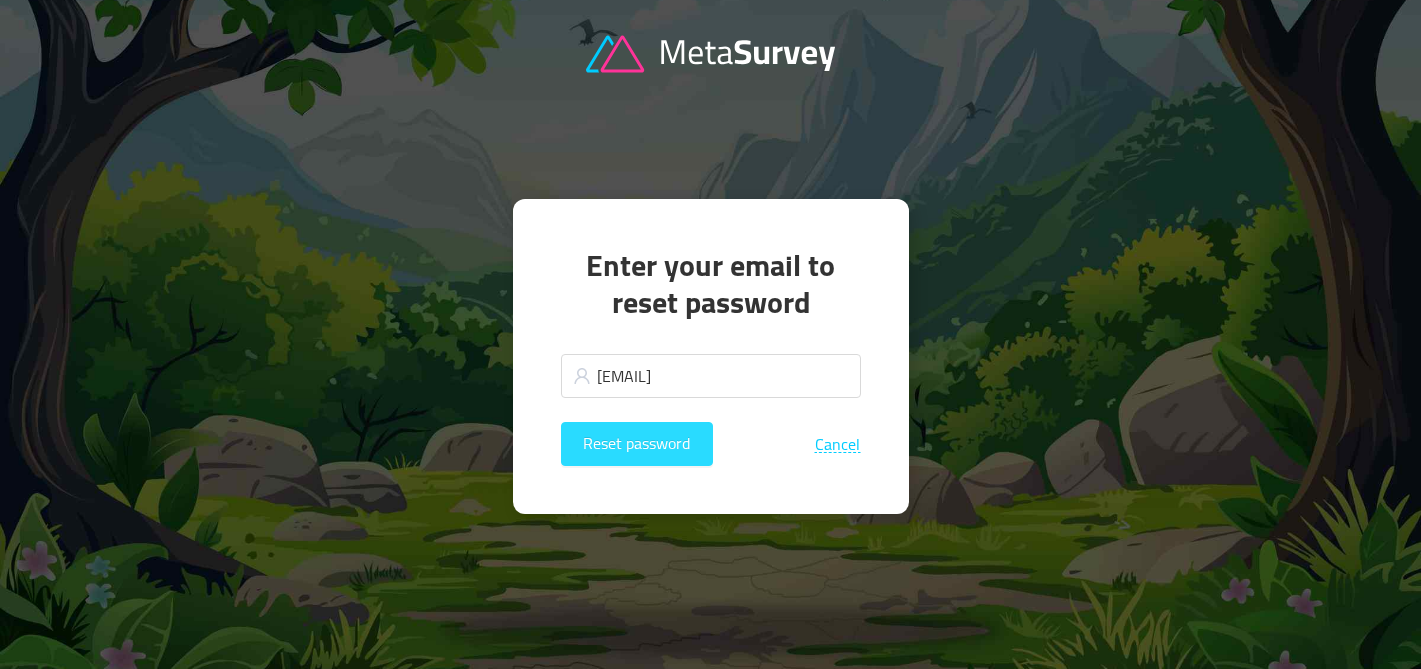 click on "Reset password" at bounding box center [637, 444] 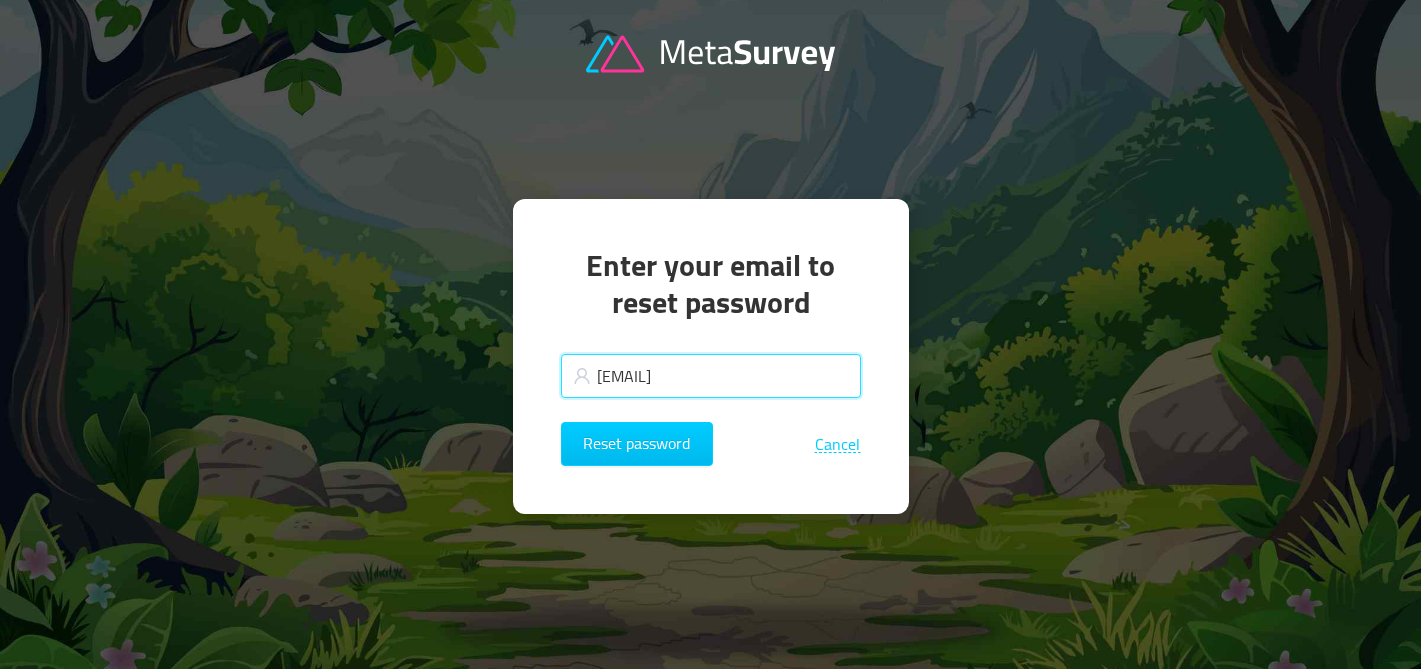 click on "john@night.co" at bounding box center (711, 376) 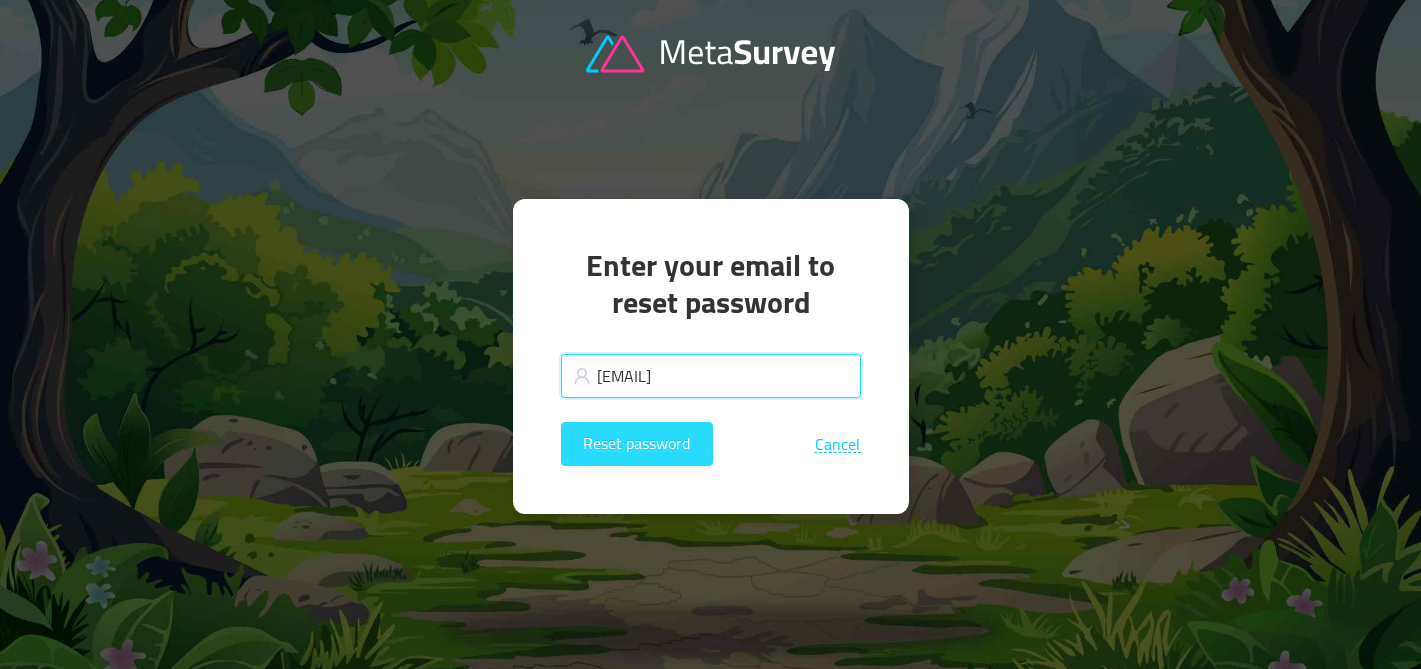 type on "john.nelson@night.co" 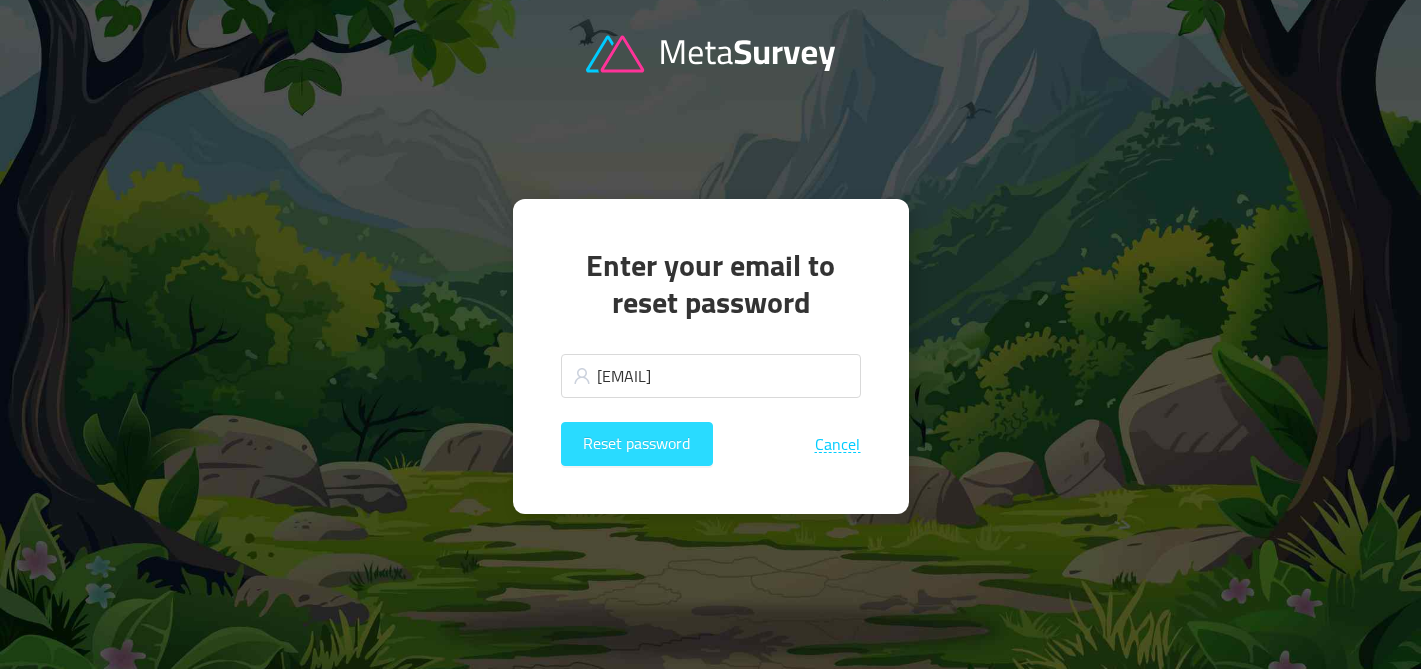 click on "Reset password" at bounding box center (637, 444) 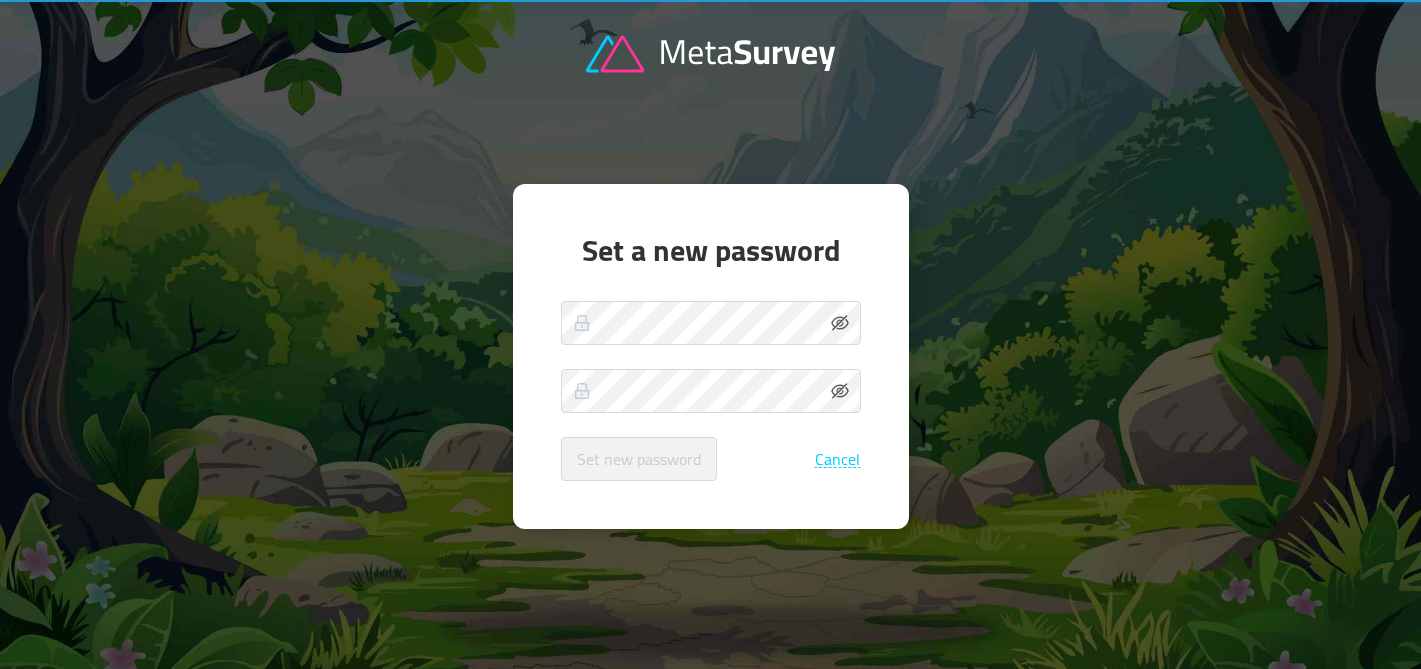 scroll, scrollTop: 0, scrollLeft: 0, axis: both 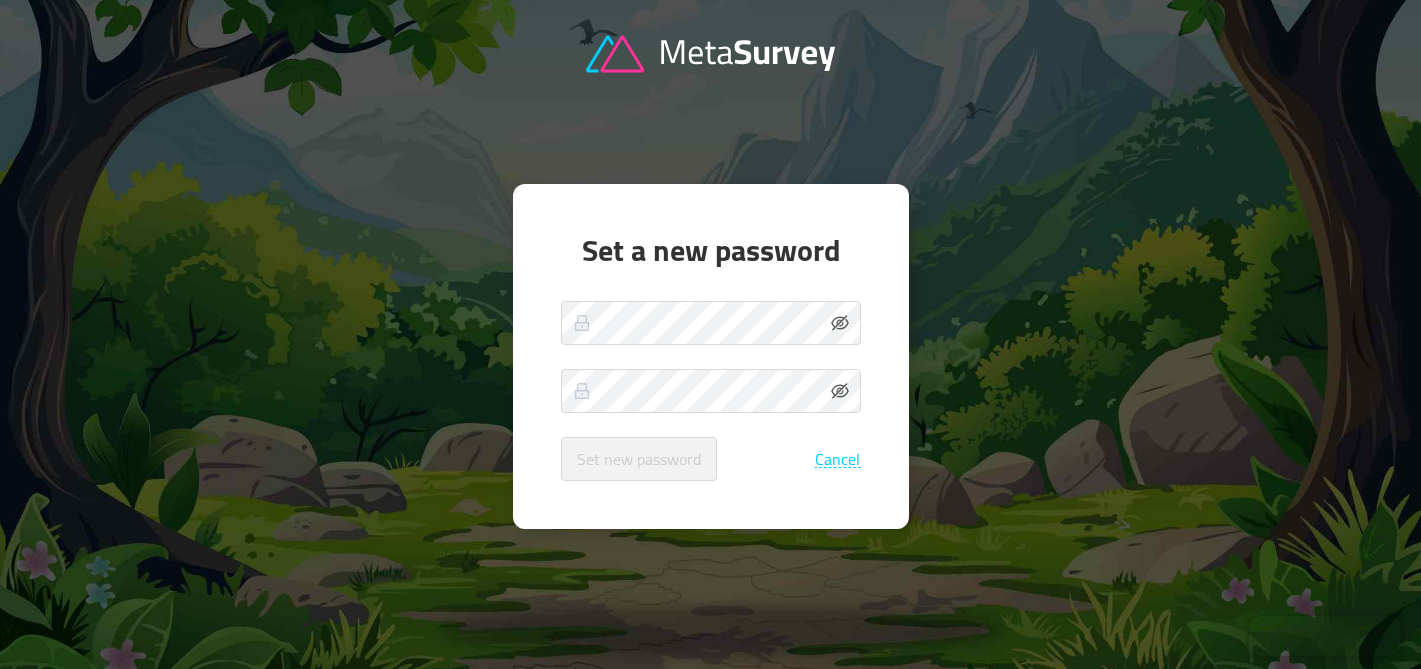 click on "Set new password Cancel" at bounding box center (711, 391) 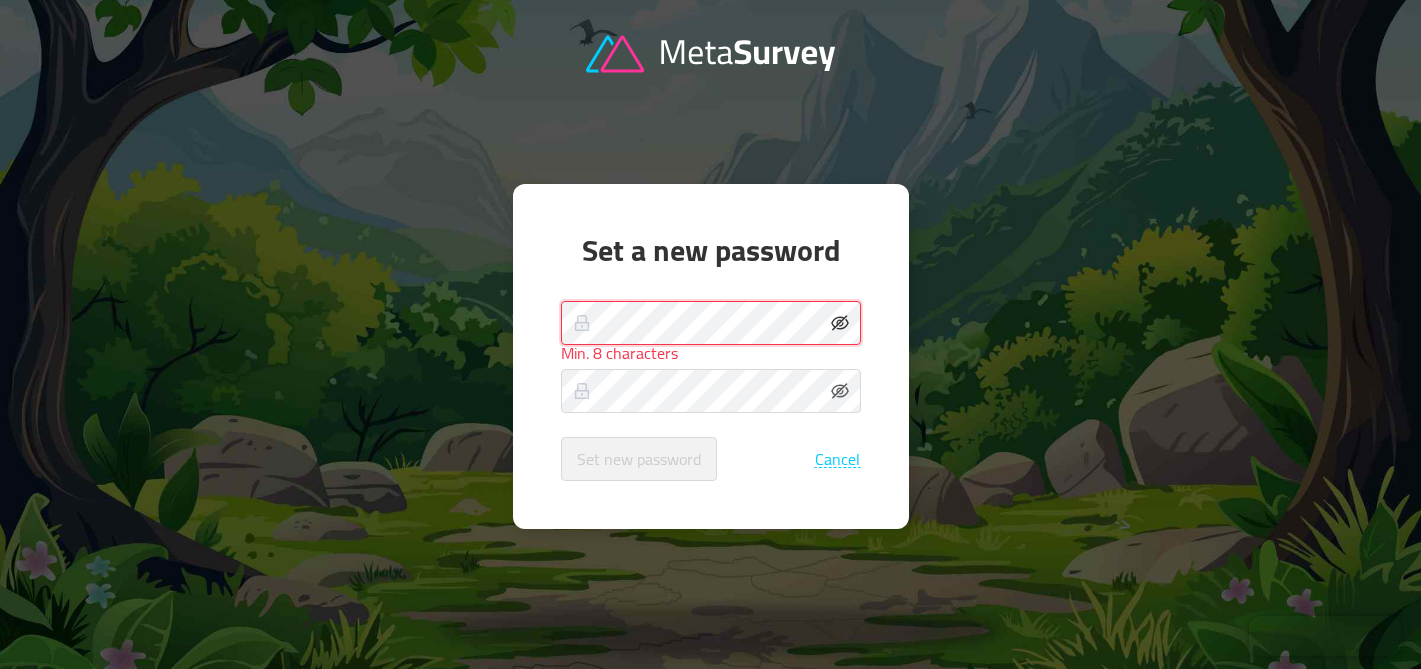 click 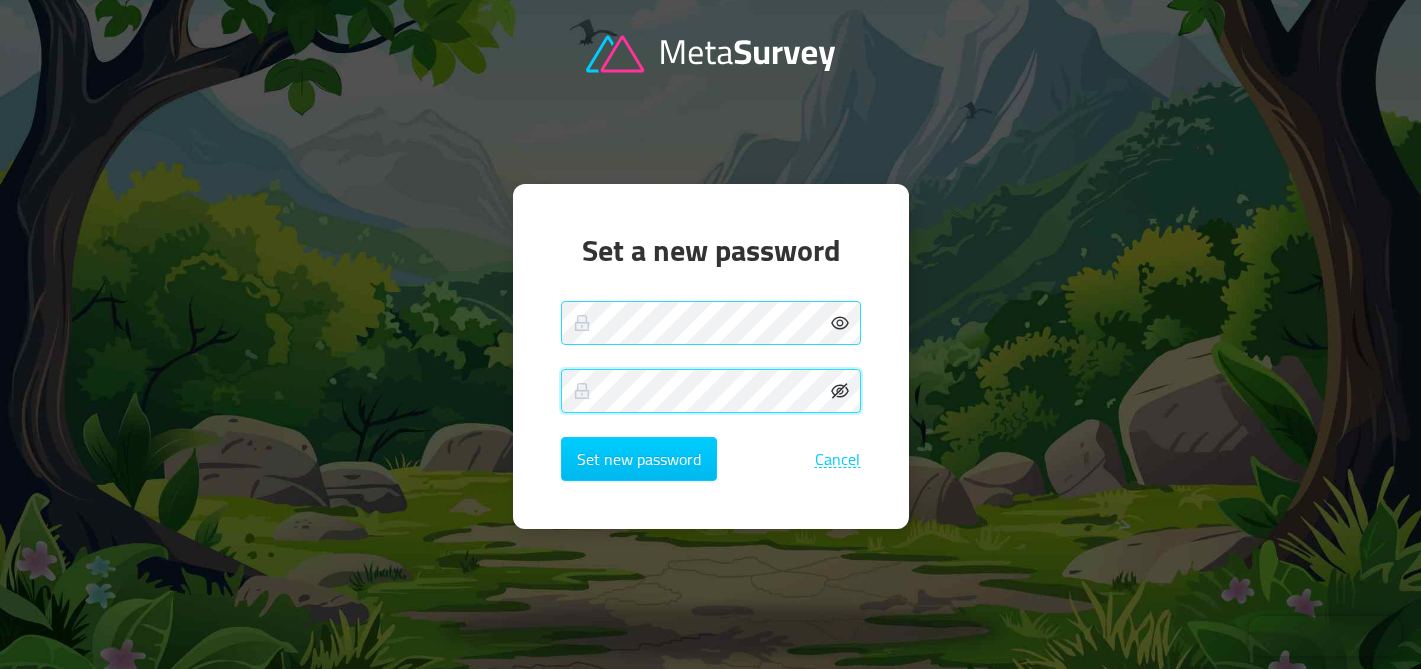 click 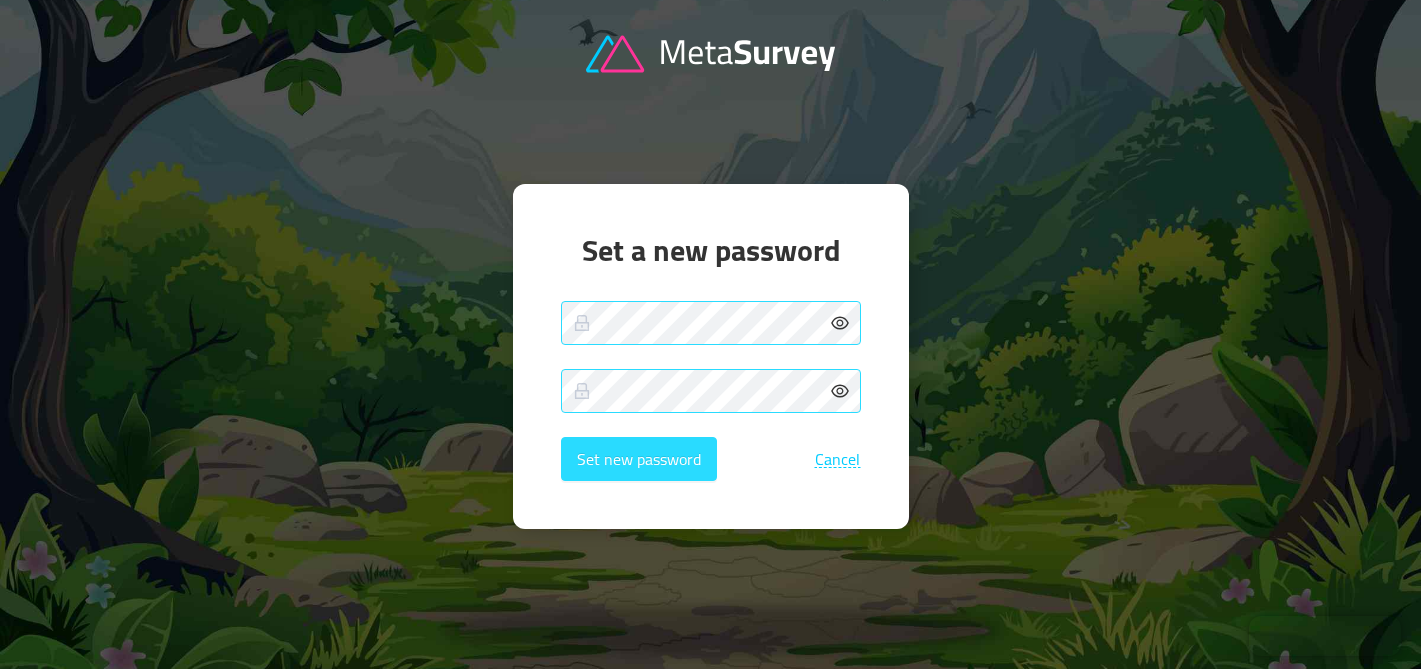 click on "Set new password" at bounding box center [639, 459] 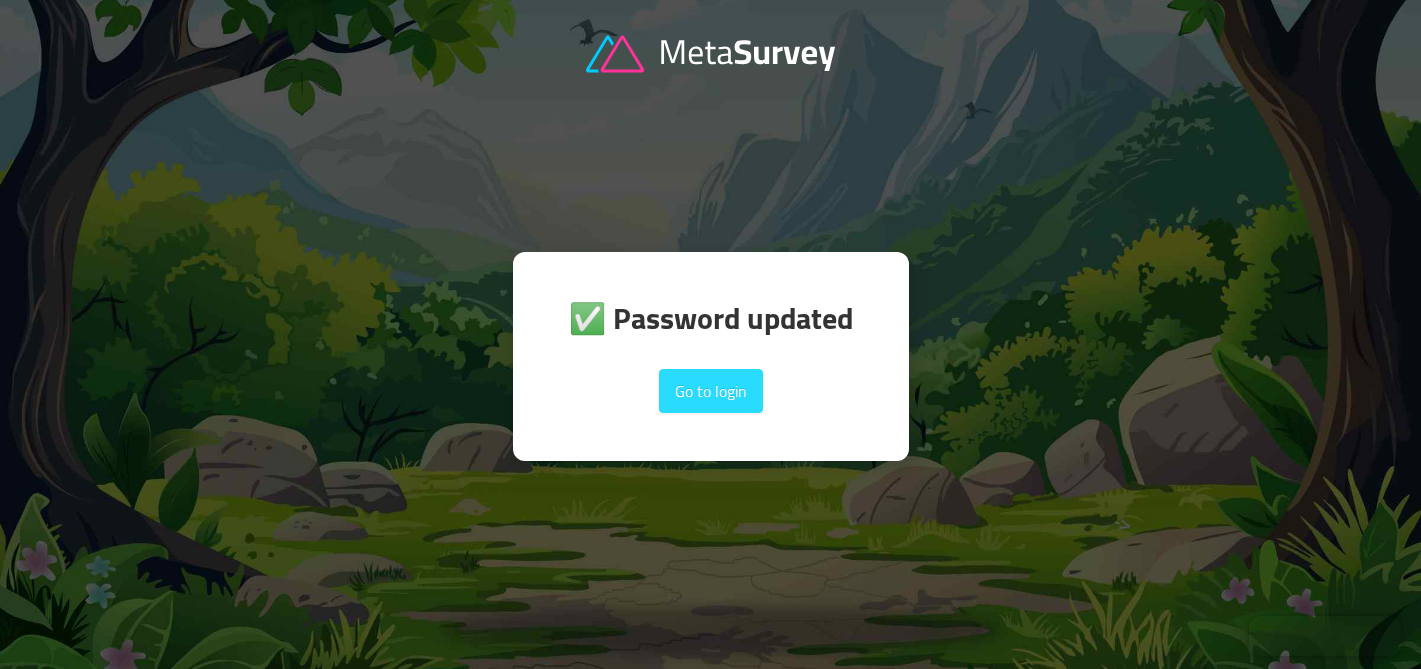click on "Go to login" at bounding box center (711, 391) 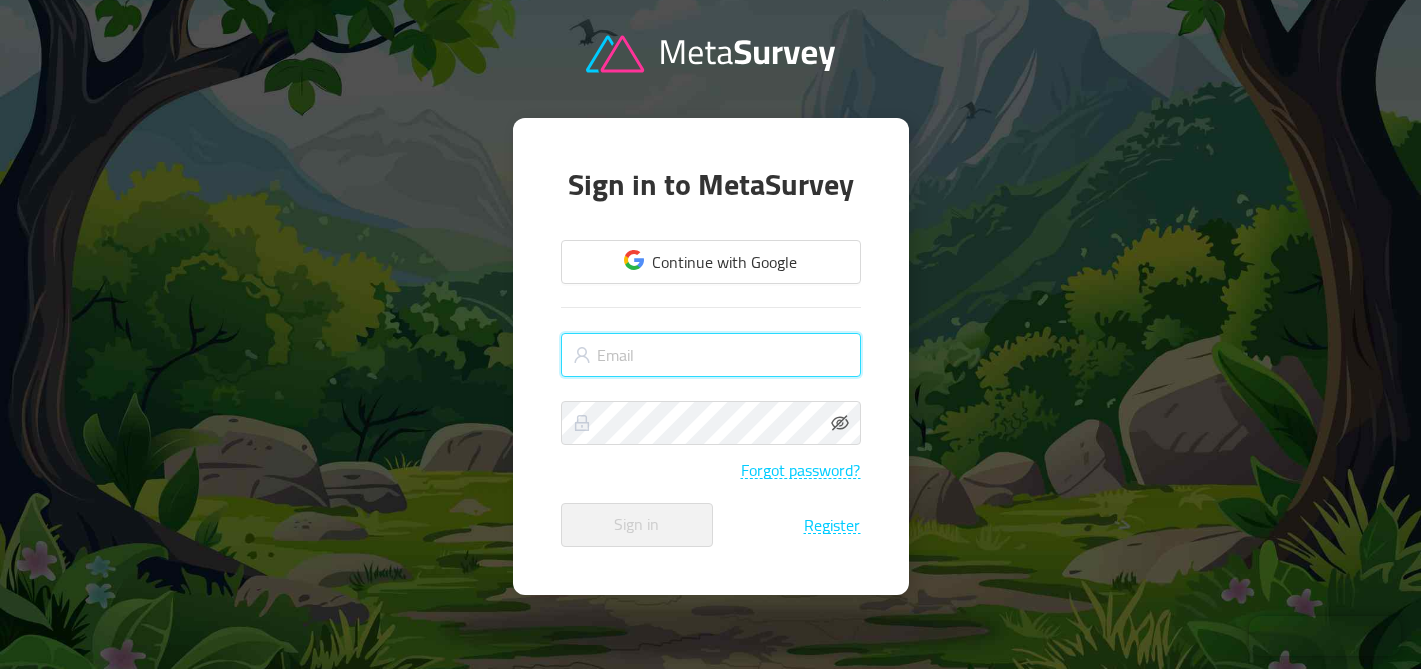click at bounding box center [711, 355] 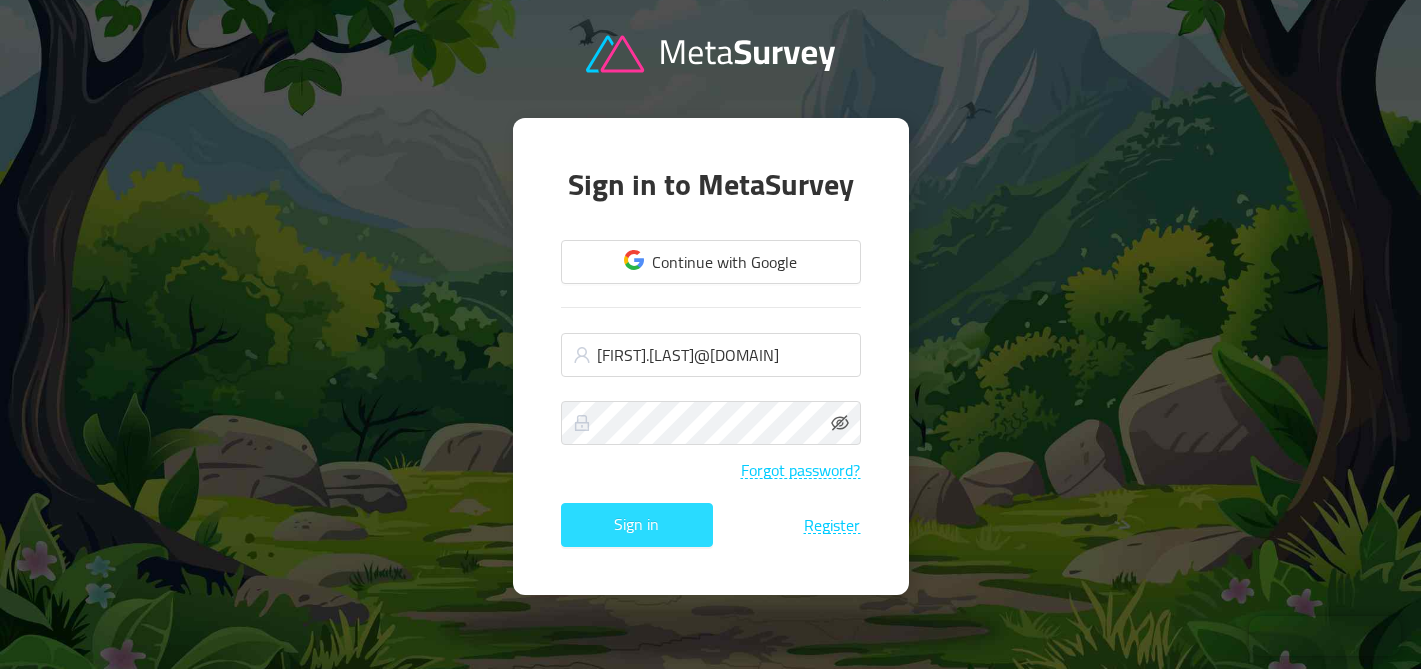 click on "Sign in" at bounding box center [637, 525] 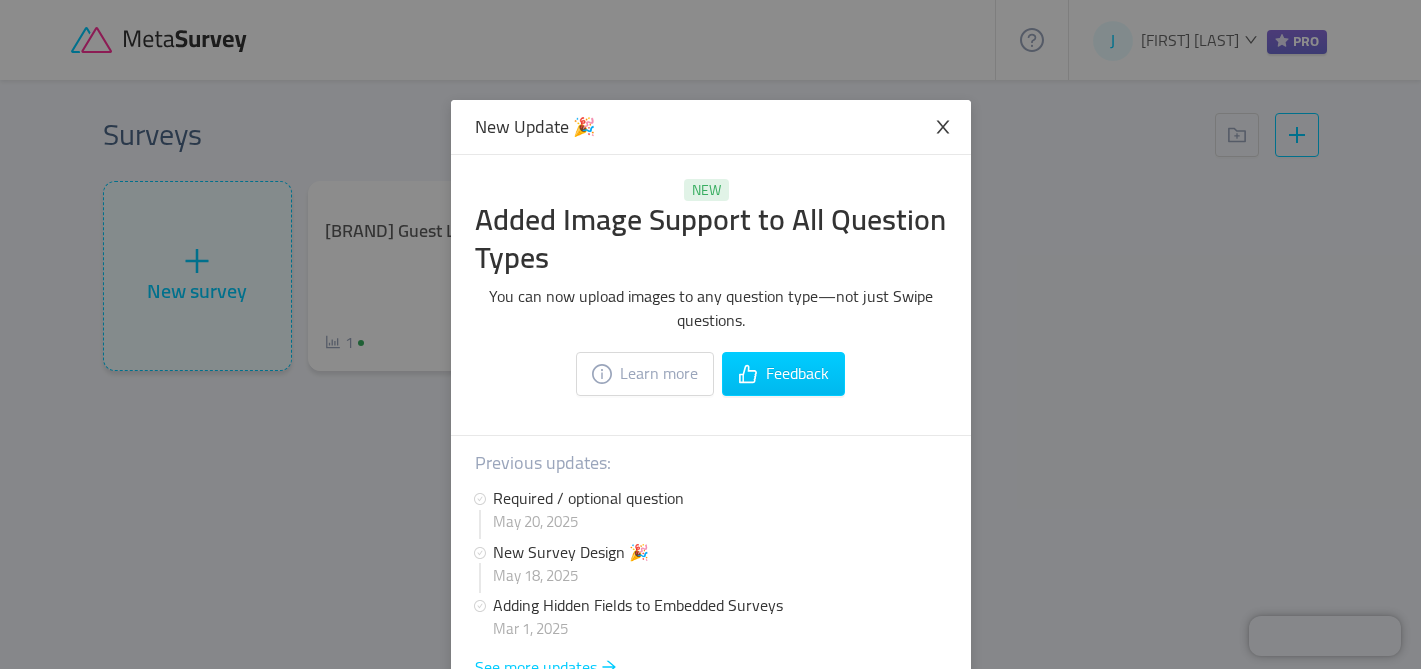 click 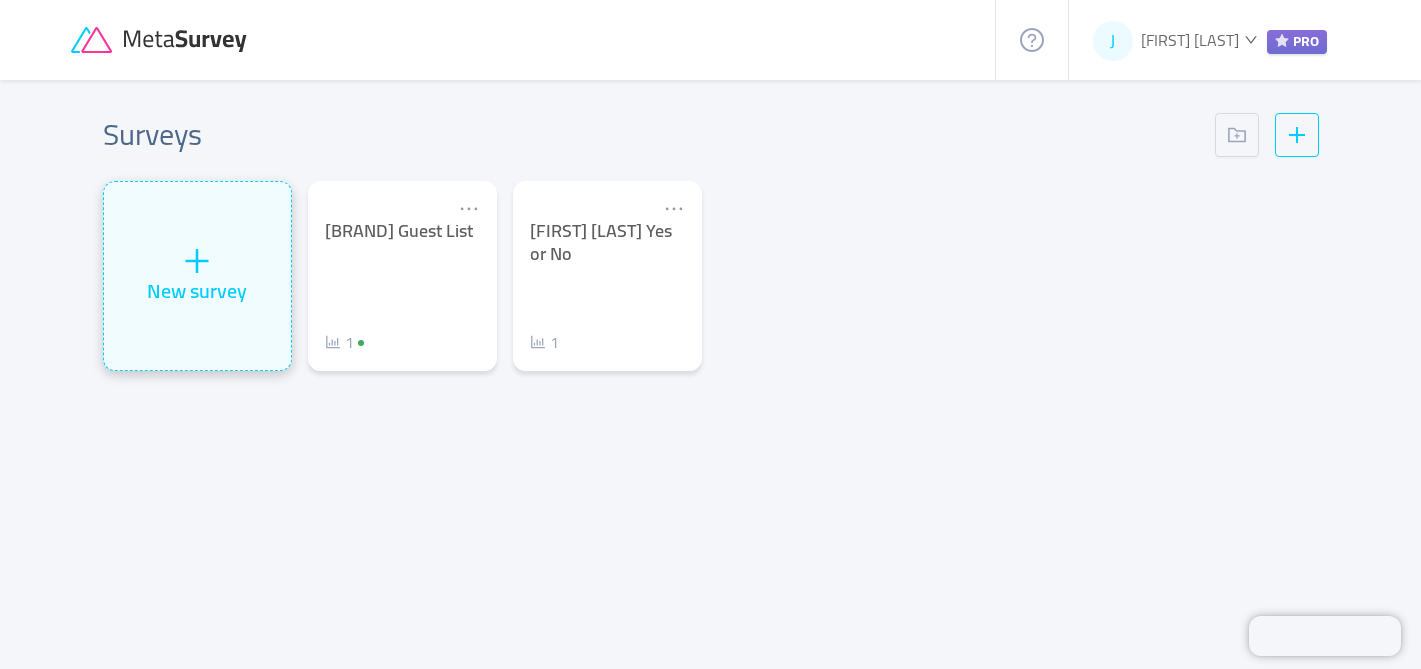 click on "New survey" at bounding box center [197, 291] 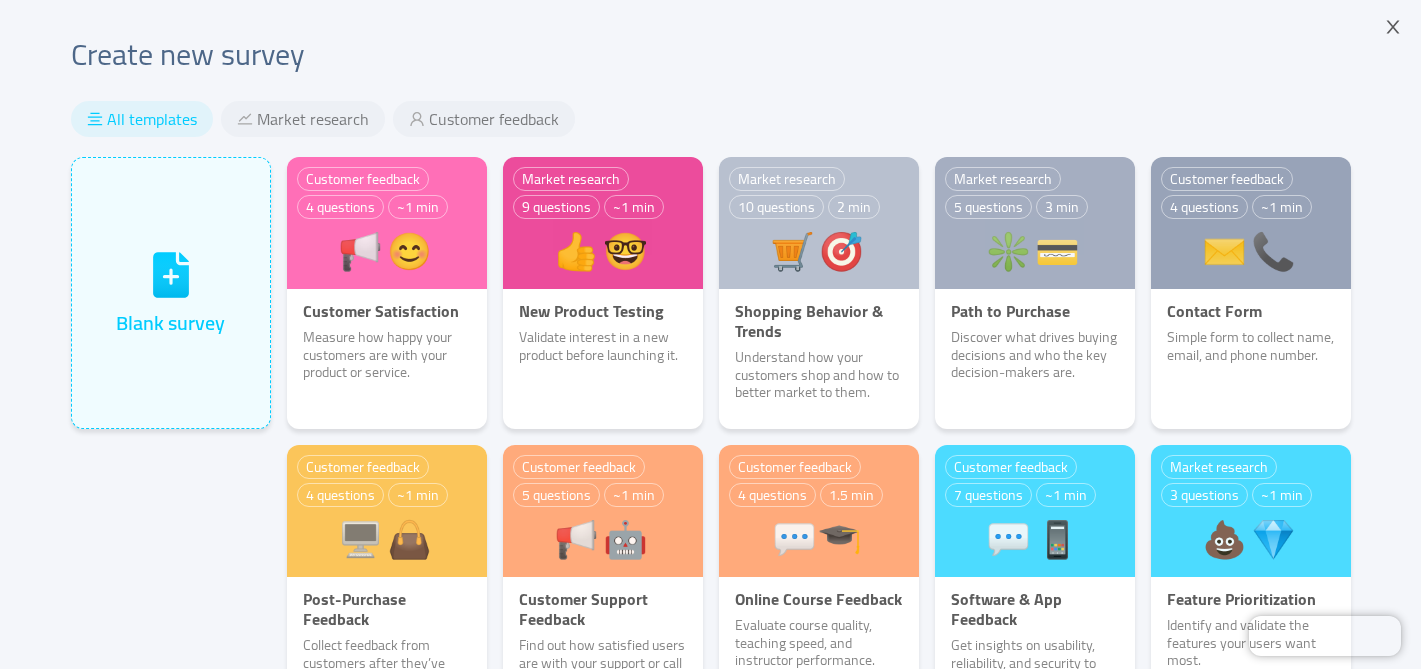 scroll, scrollTop: 66, scrollLeft: 0, axis: vertical 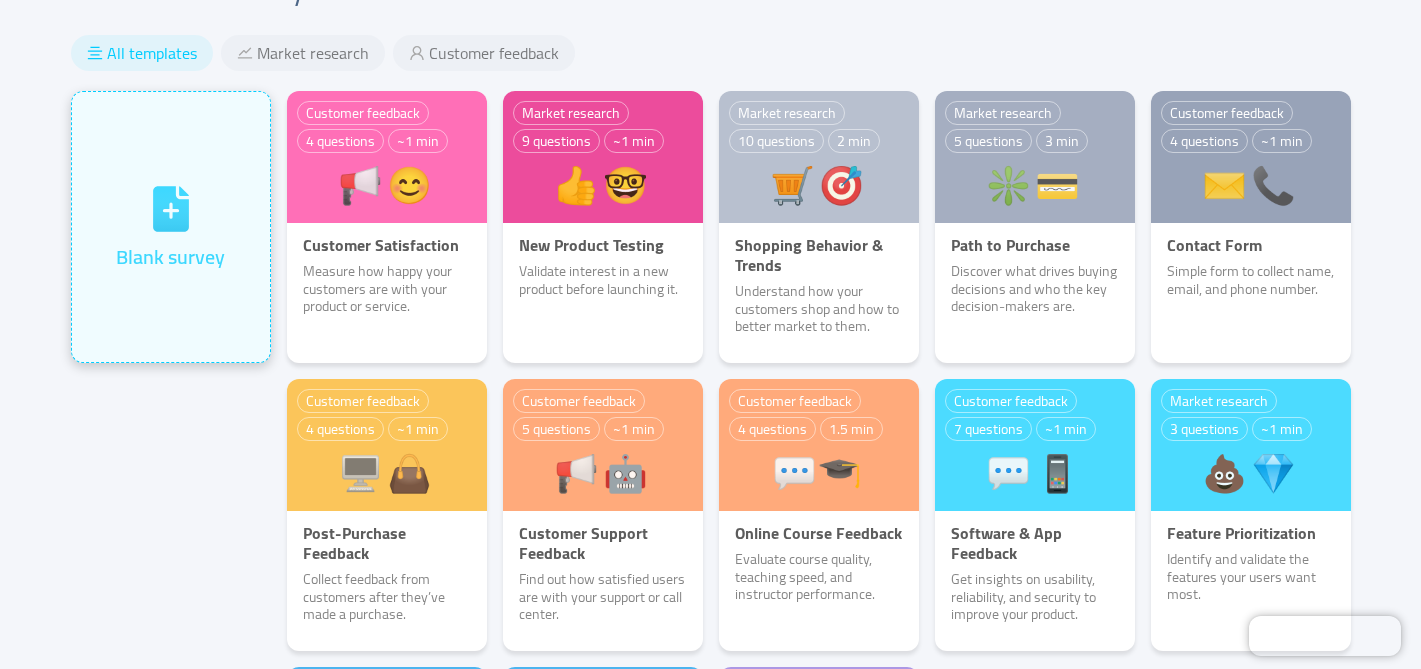 click on "Blank survey" at bounding box center (171, 227) 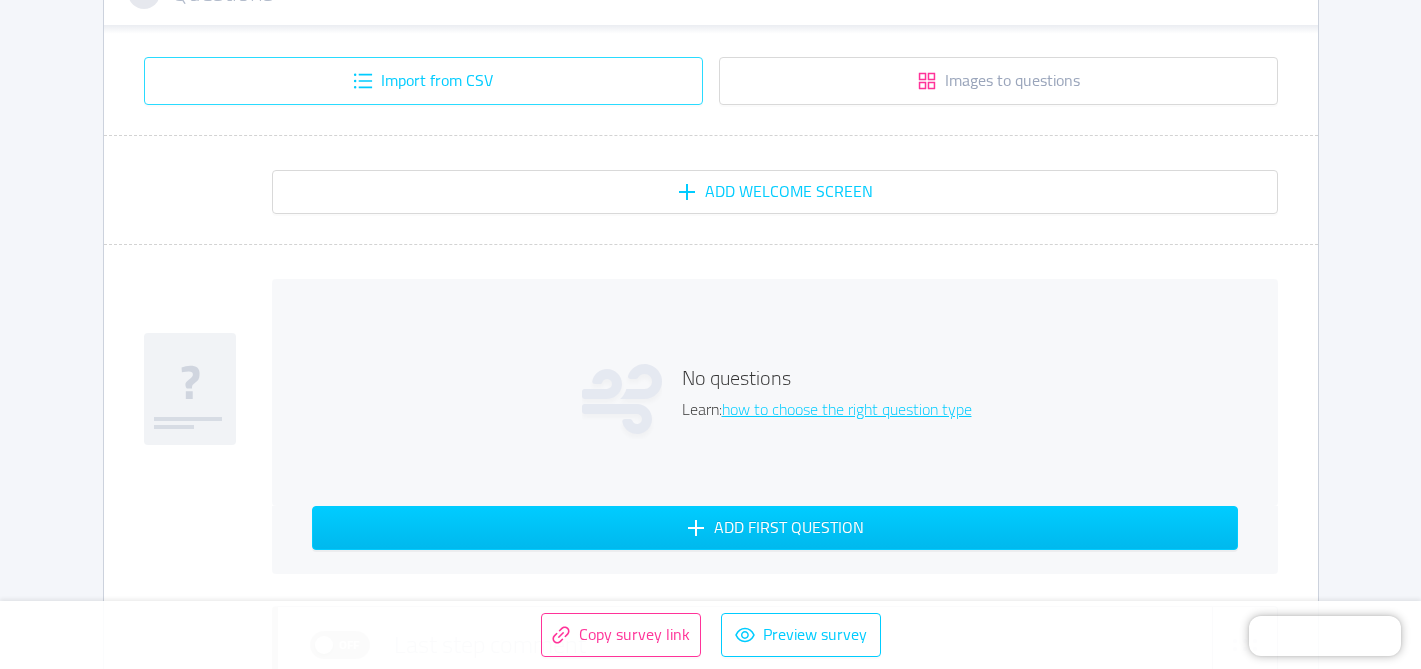 scroll, scrollTop: 409, scrollLeft: 0, axis: vertical 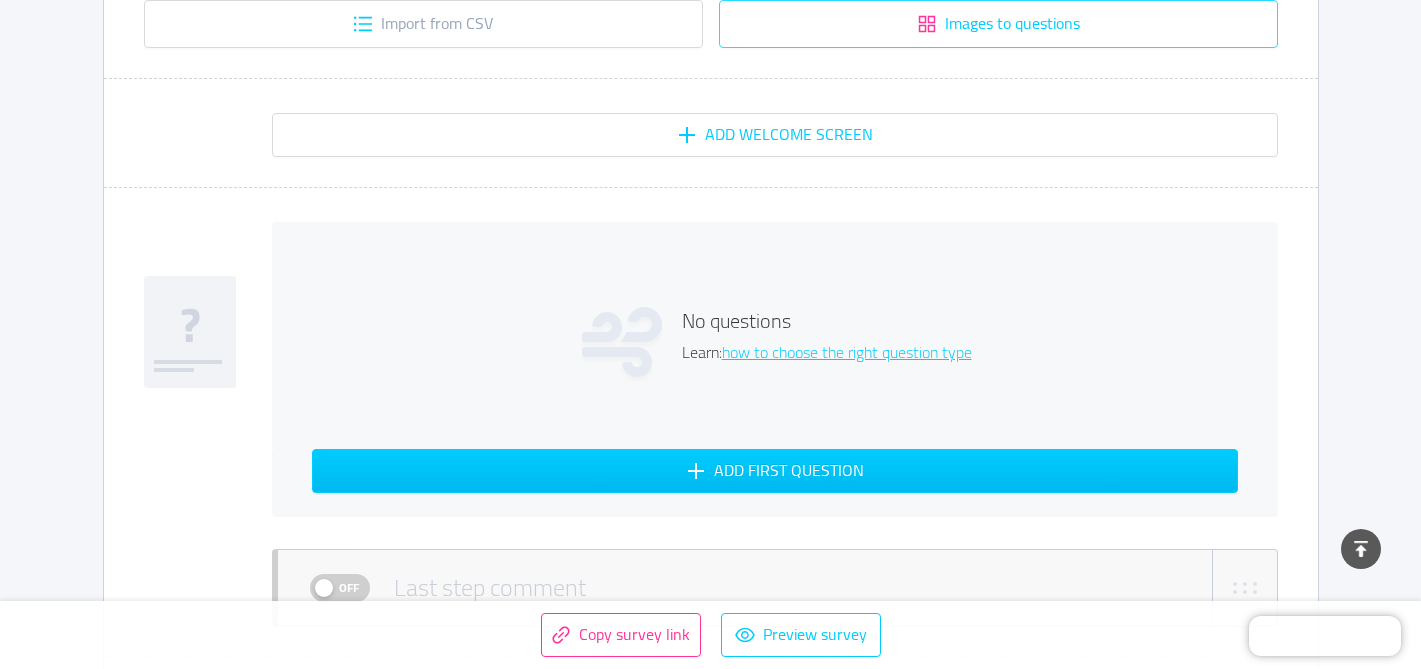 click on "Images to questions" at bounding box center [998, 24] 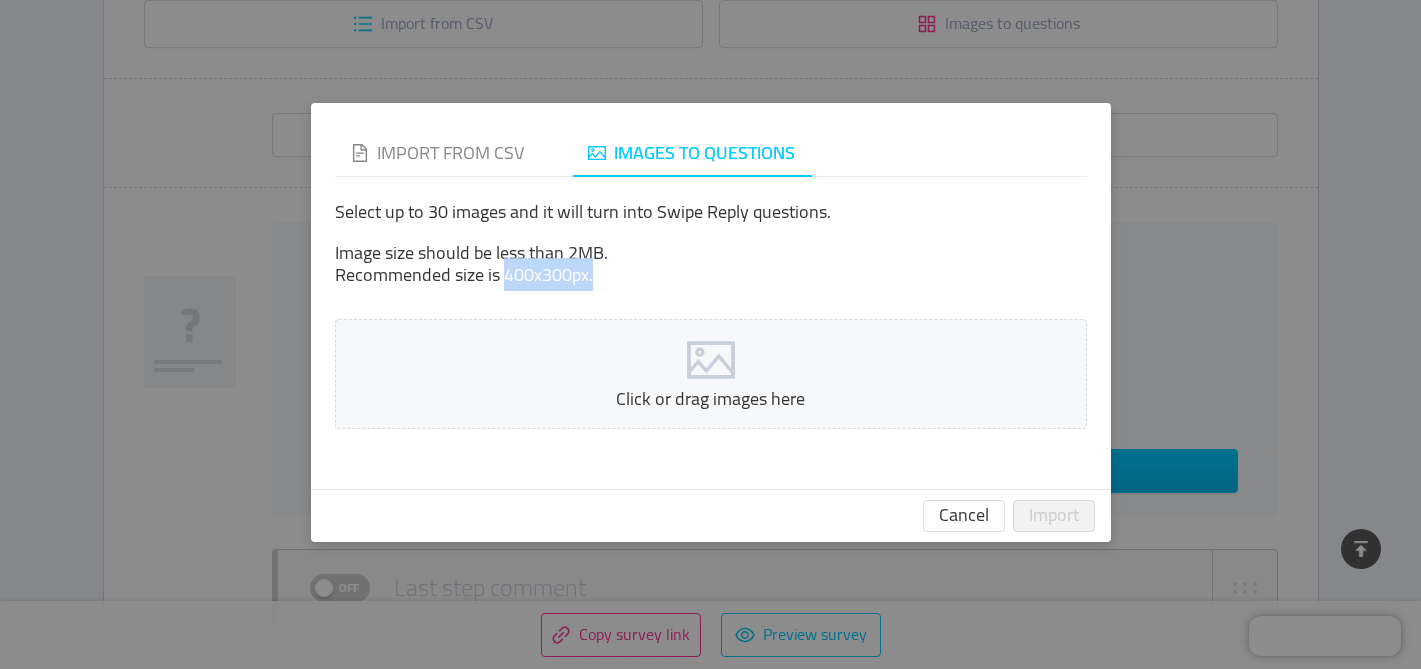 copy on "400x300px." 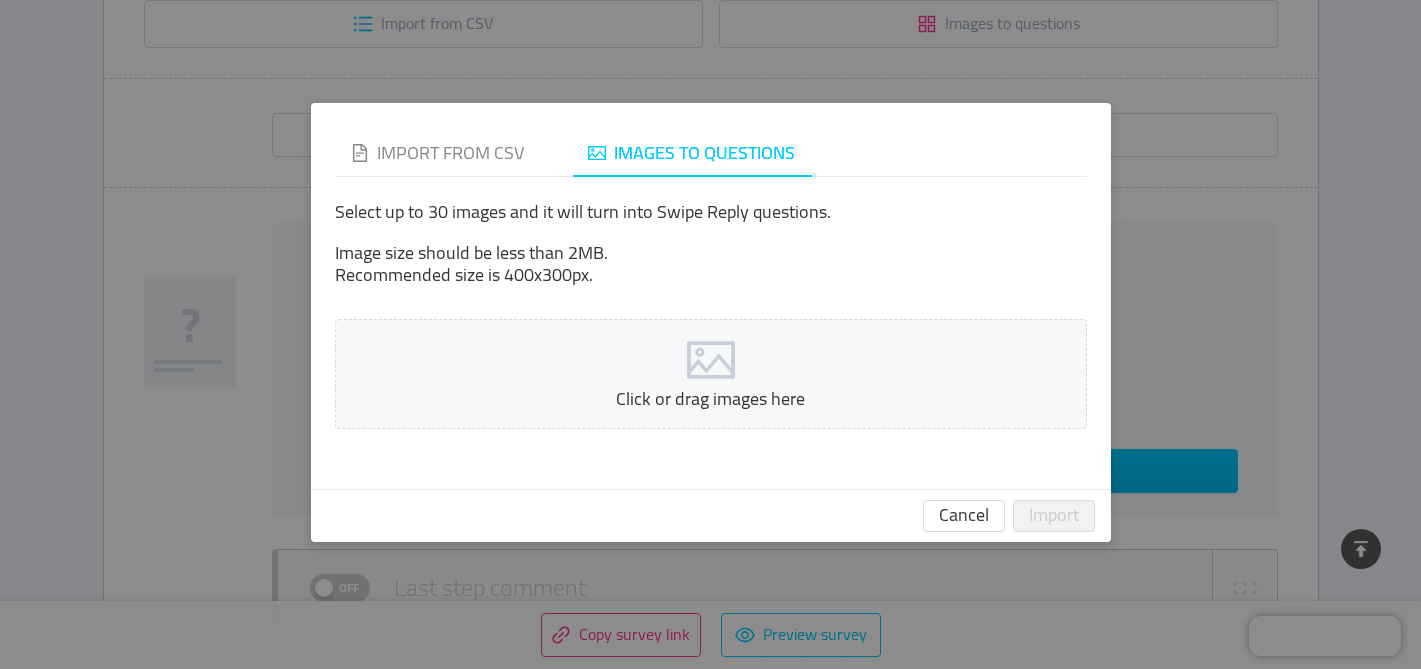 click on "Image size should be less than 2MB." at bounding box center [711, 253] 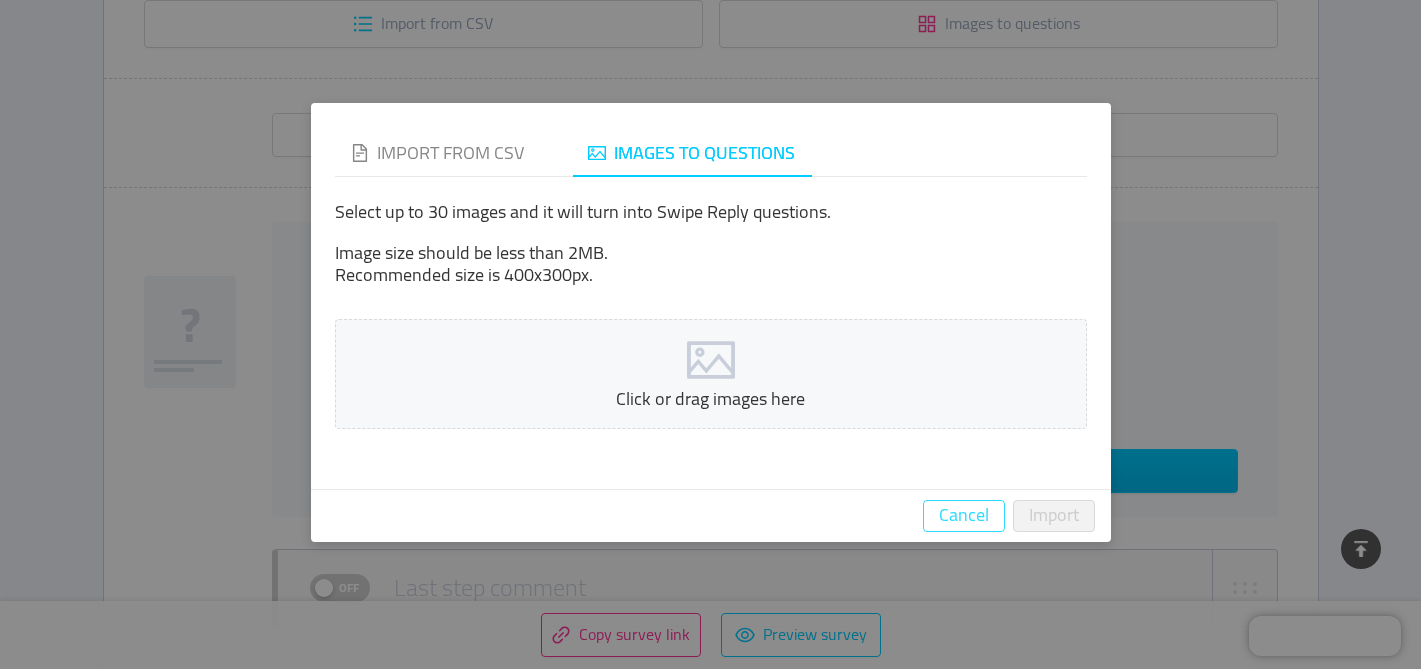 click on "Cancel" at bounding box center [964, 516] 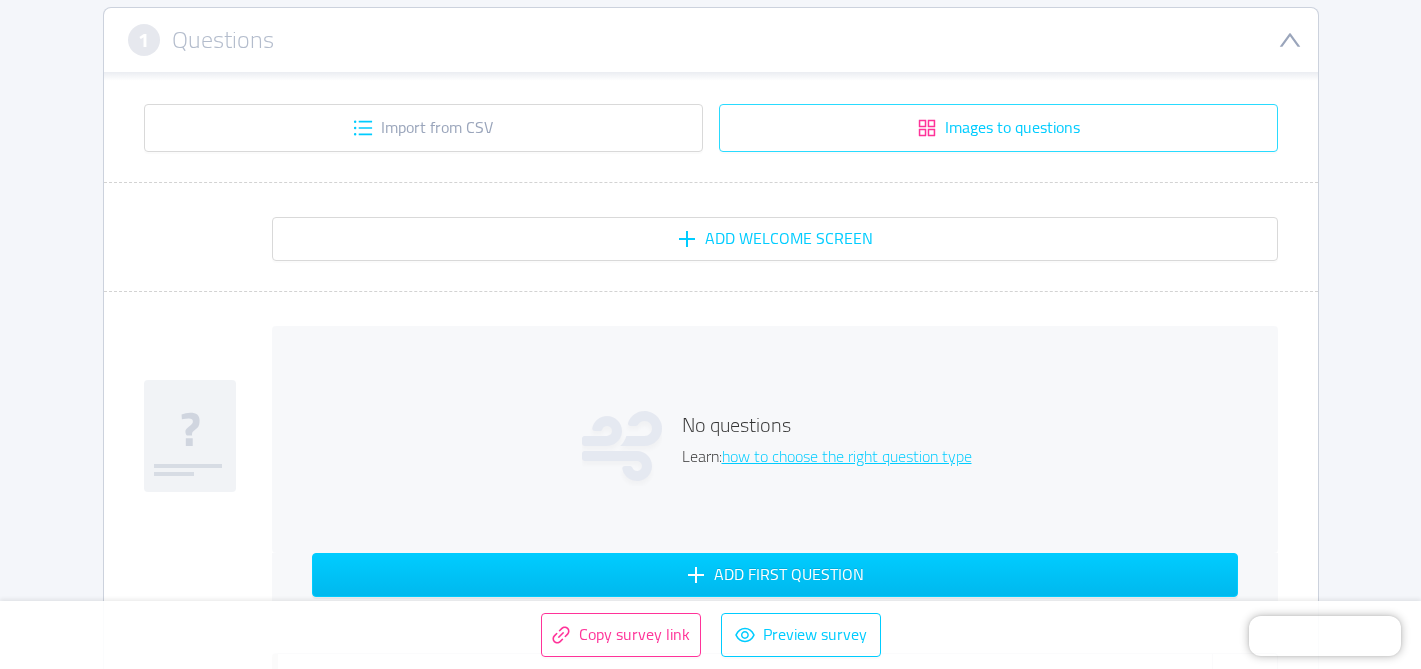 scroll, scrollTop: 0, scrollLeft: 0, axis: both 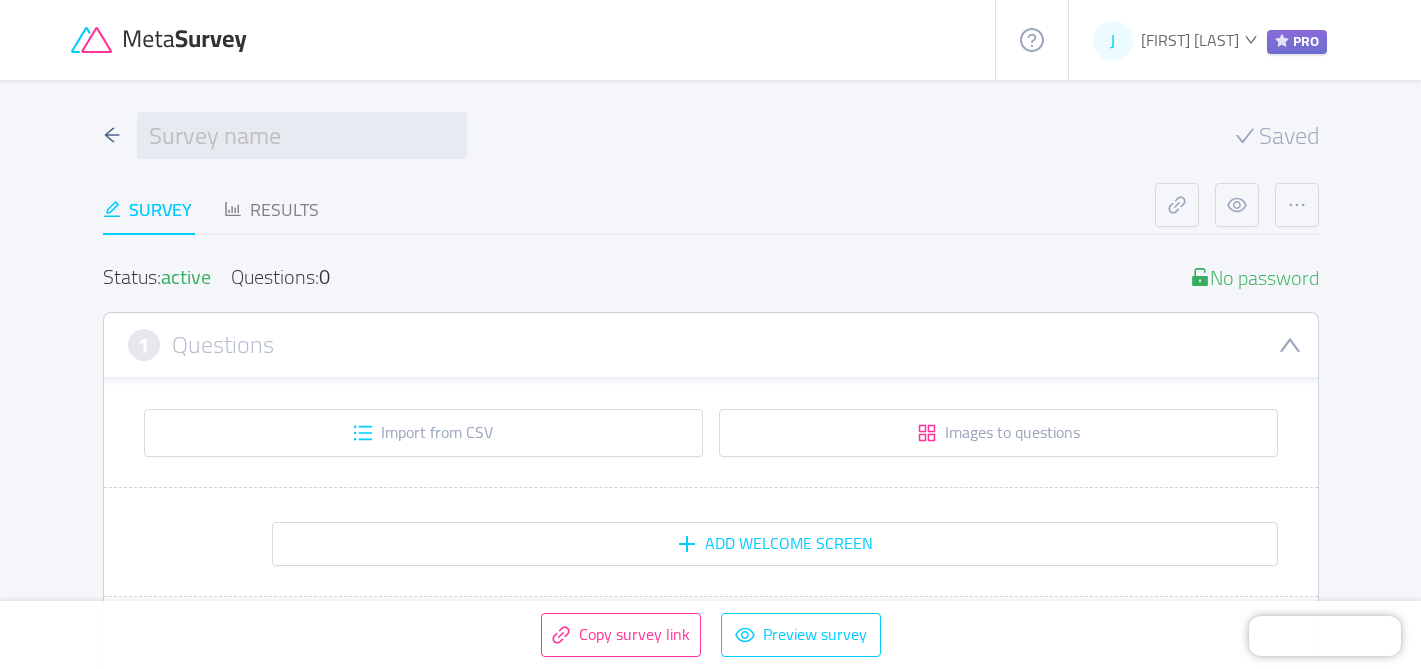 click at bounding box center [711, 385] 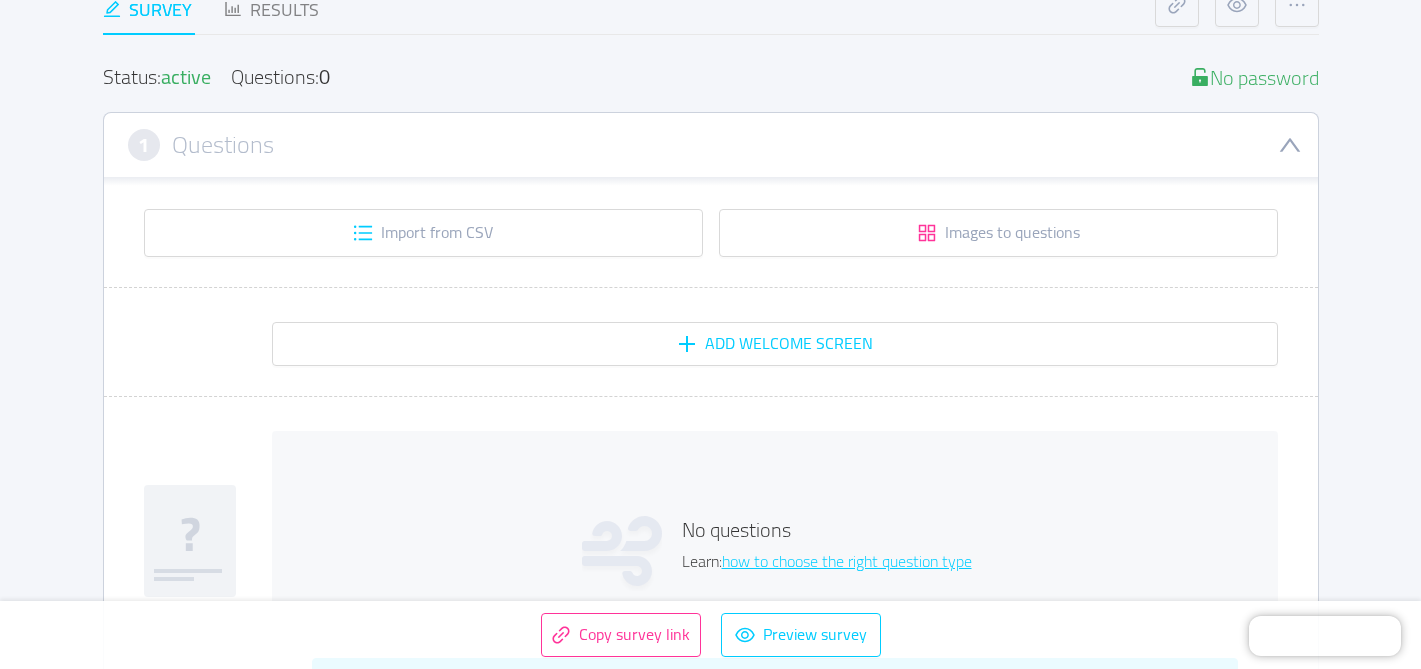 scroll, scrollTop: 0, scrollLeft: 0, axis: both 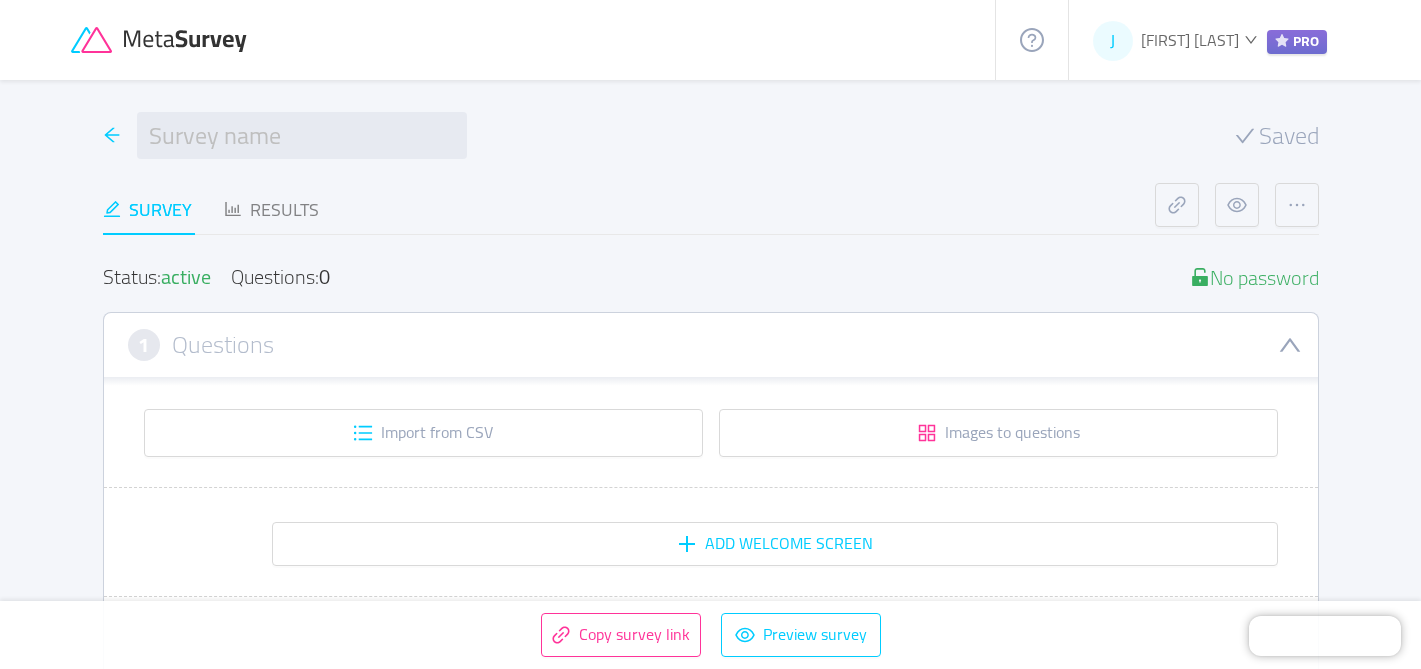 click at bounding box center (112, 135) 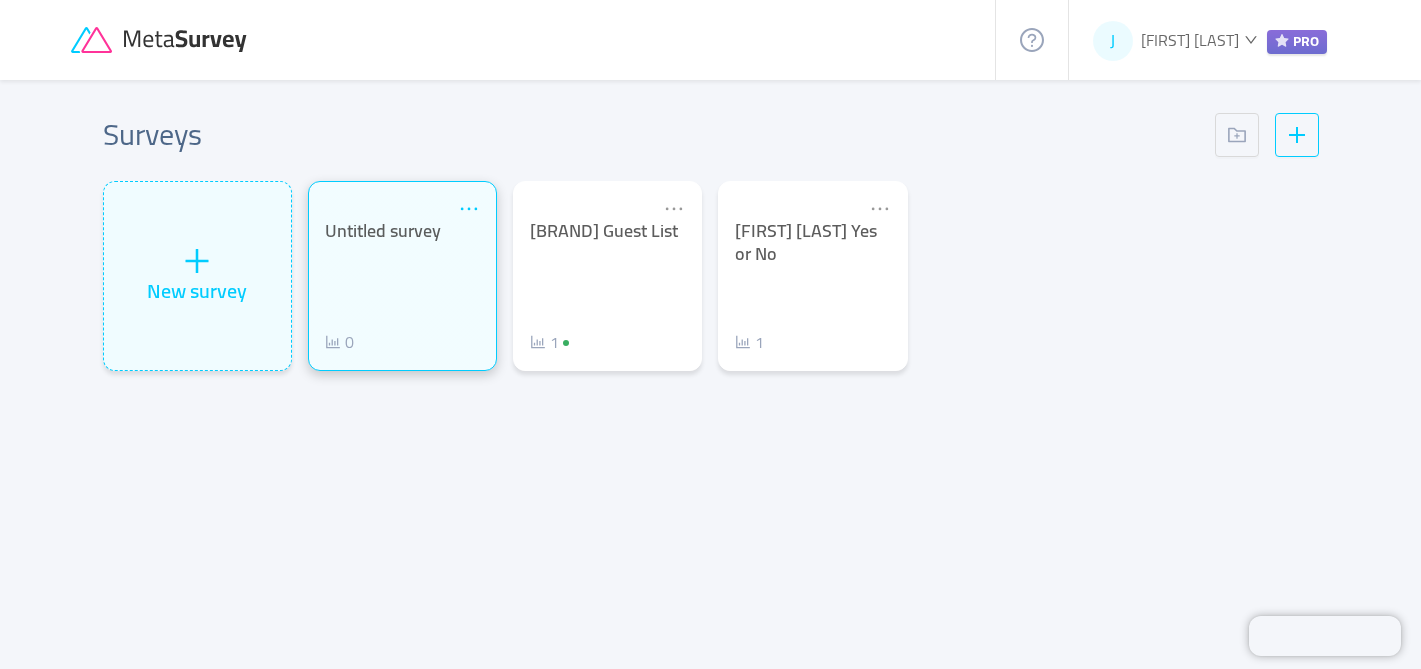 click 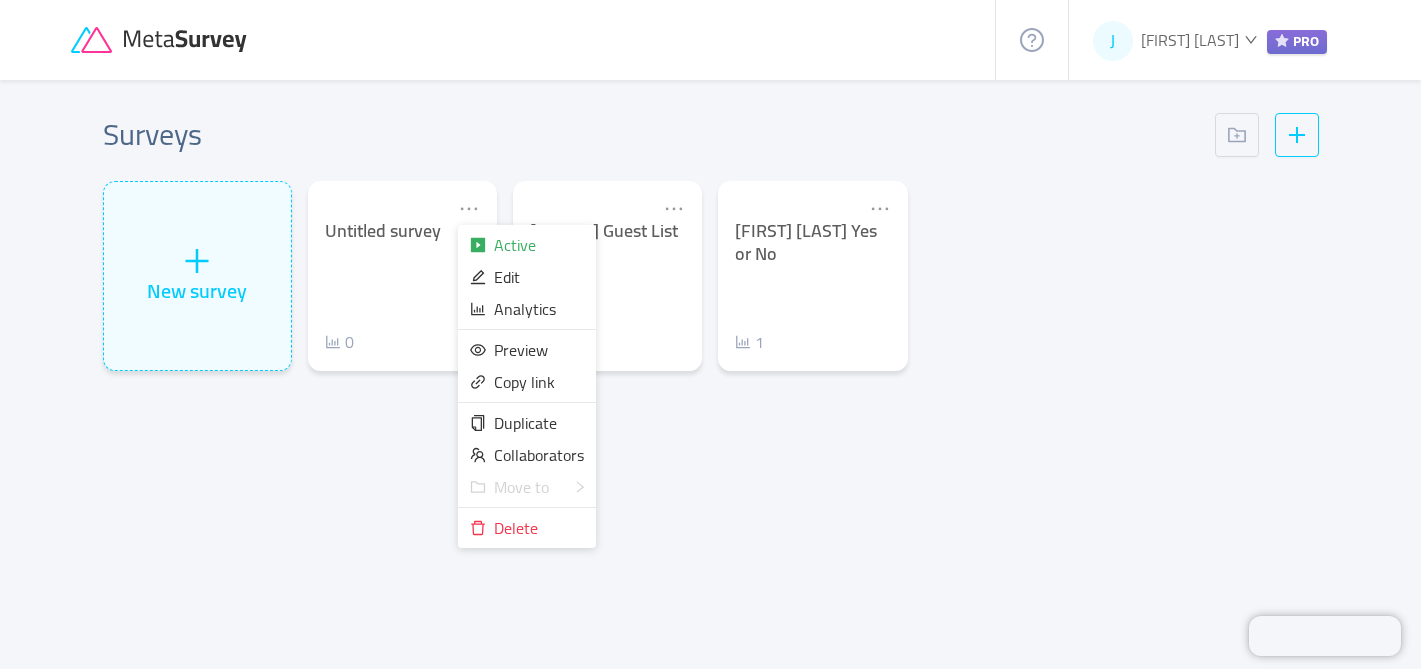 click on "Active Edit Analytics Preview Copy link Duplicate Collaborators Move to Delete" at bounding box center [527, 386] 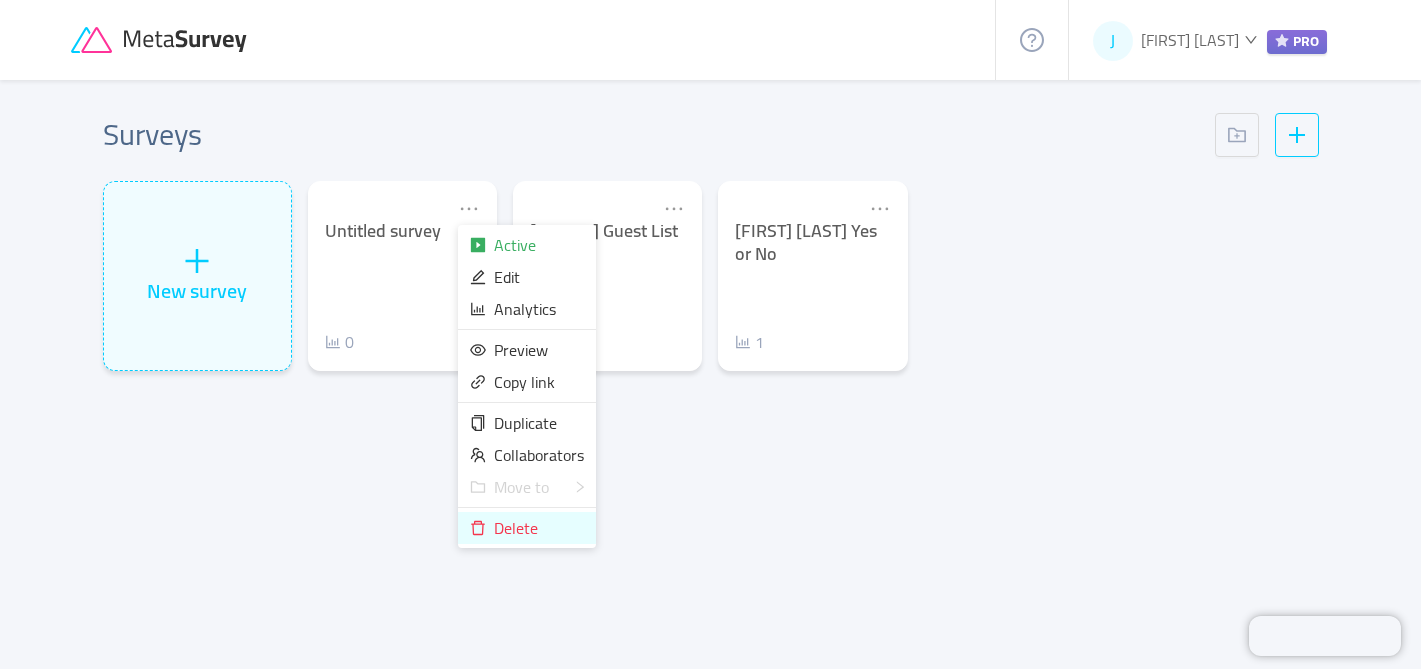 click on "Delete" at bounding box center (516, 528) 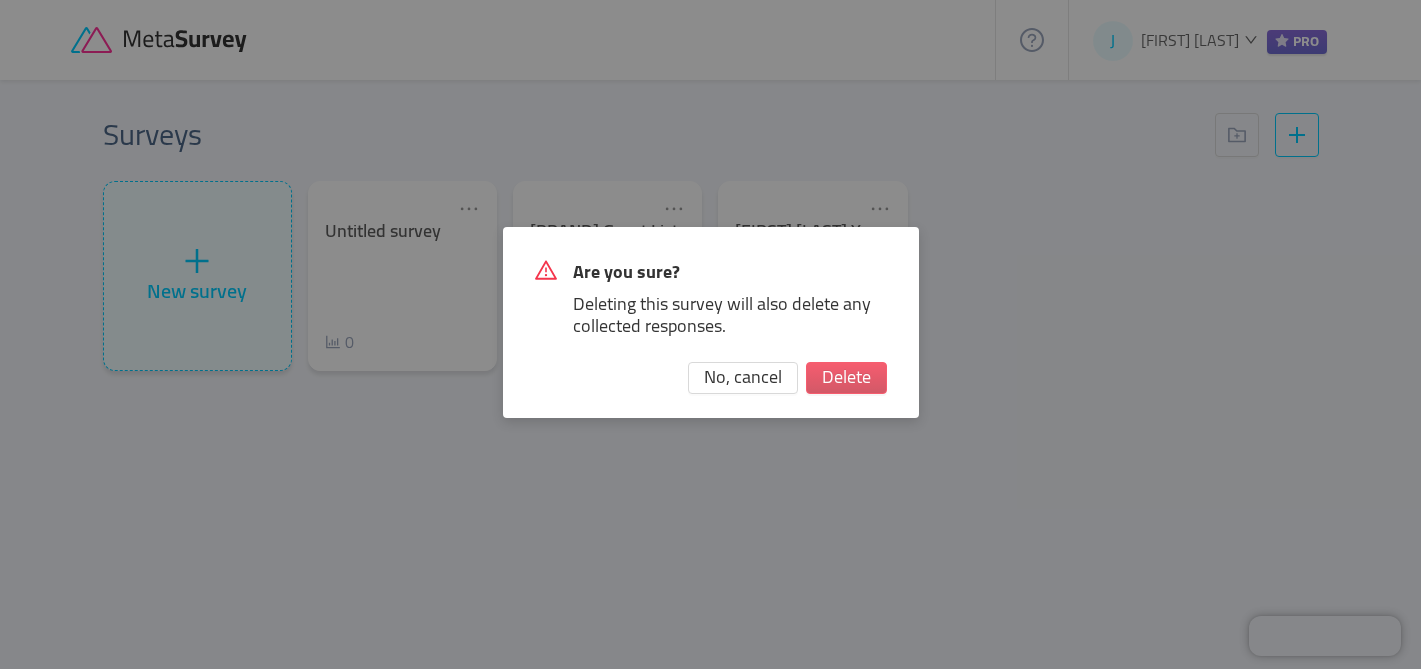 click on "Delete" at bounding box center [846, 378] 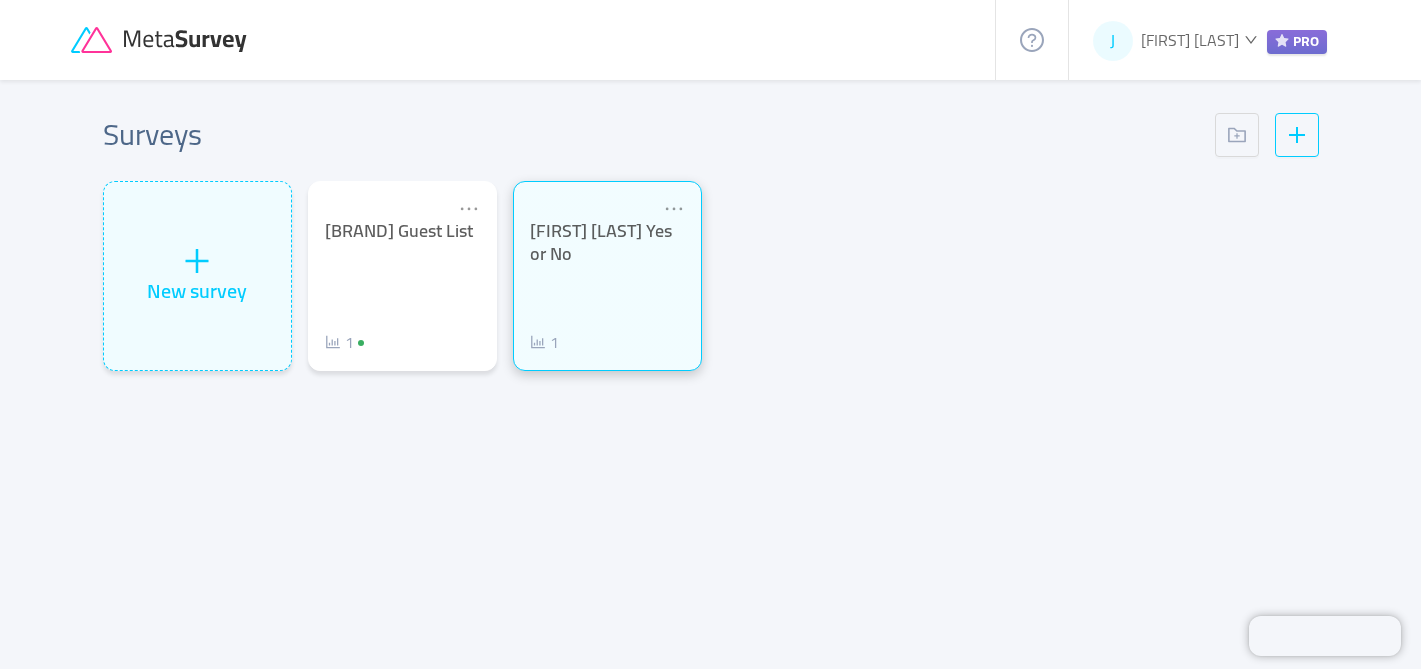 click on "Kai Mafiathon Yes or No  1" at bounding box center (607, 287) 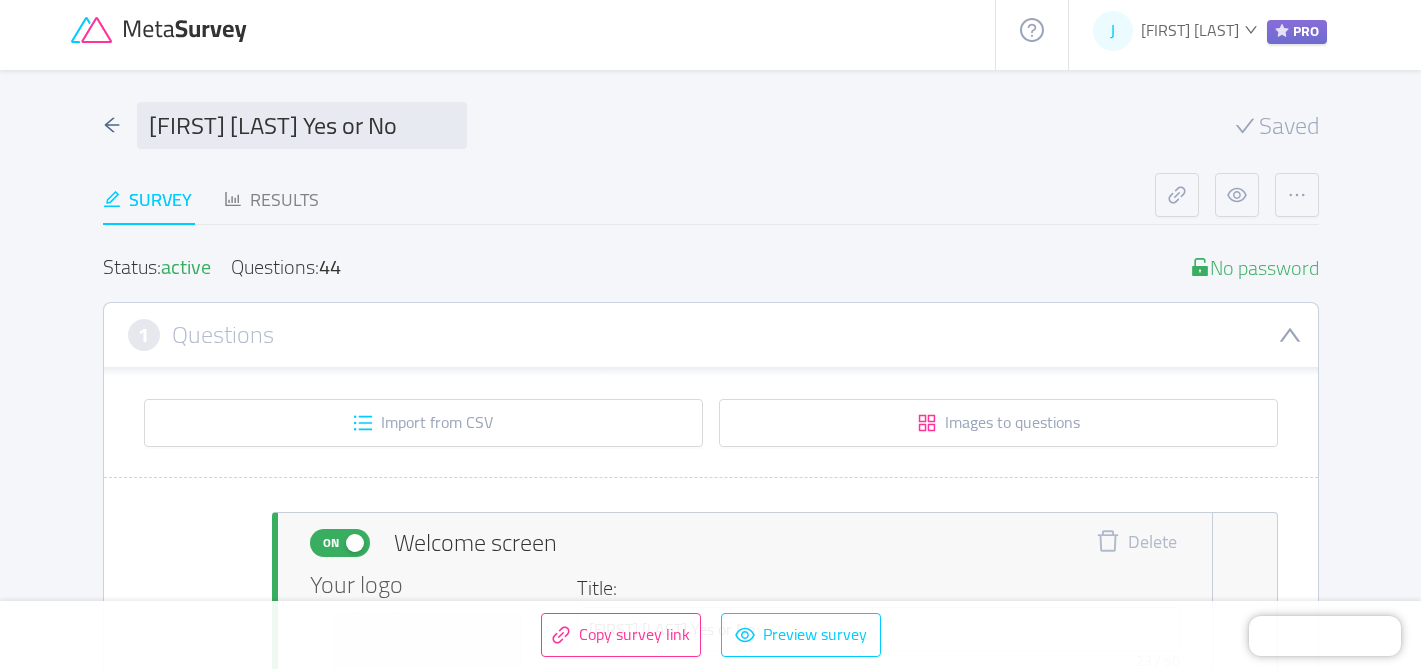 scroll, scrollTop: 0, scrollLeft: 0, axis: both 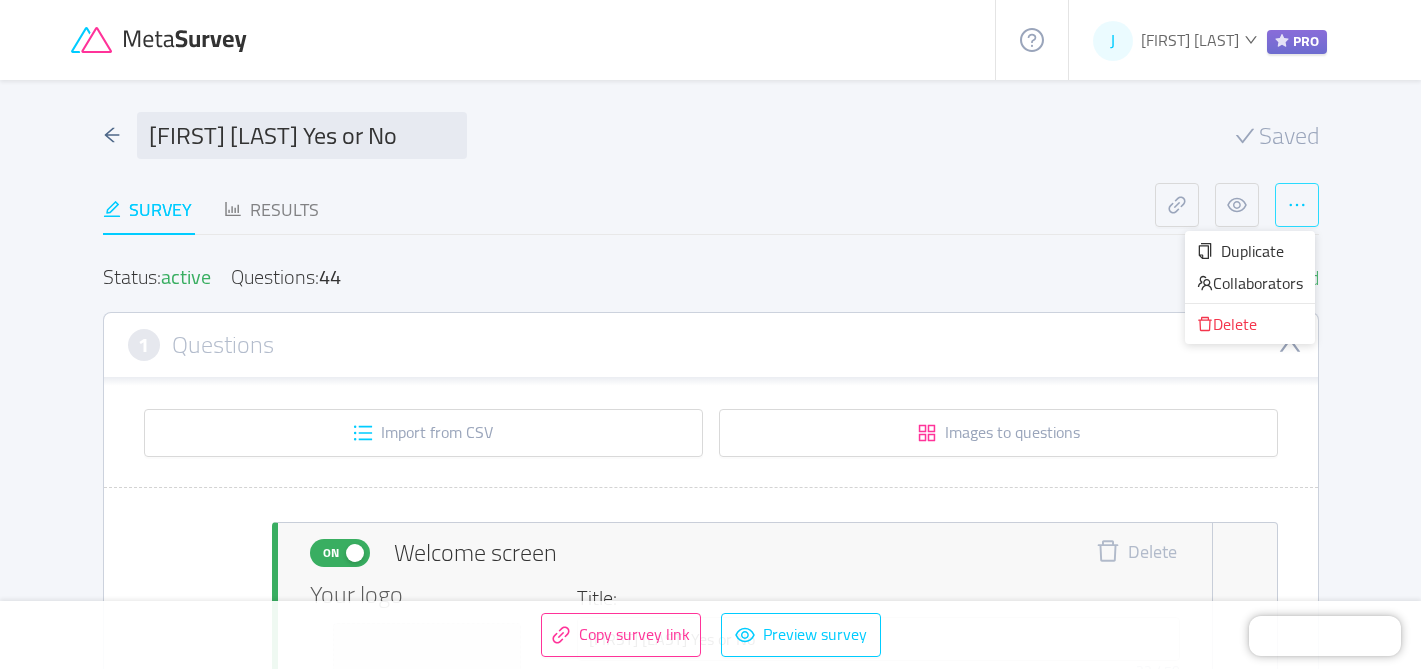 click at bounding box center (1297, 205) 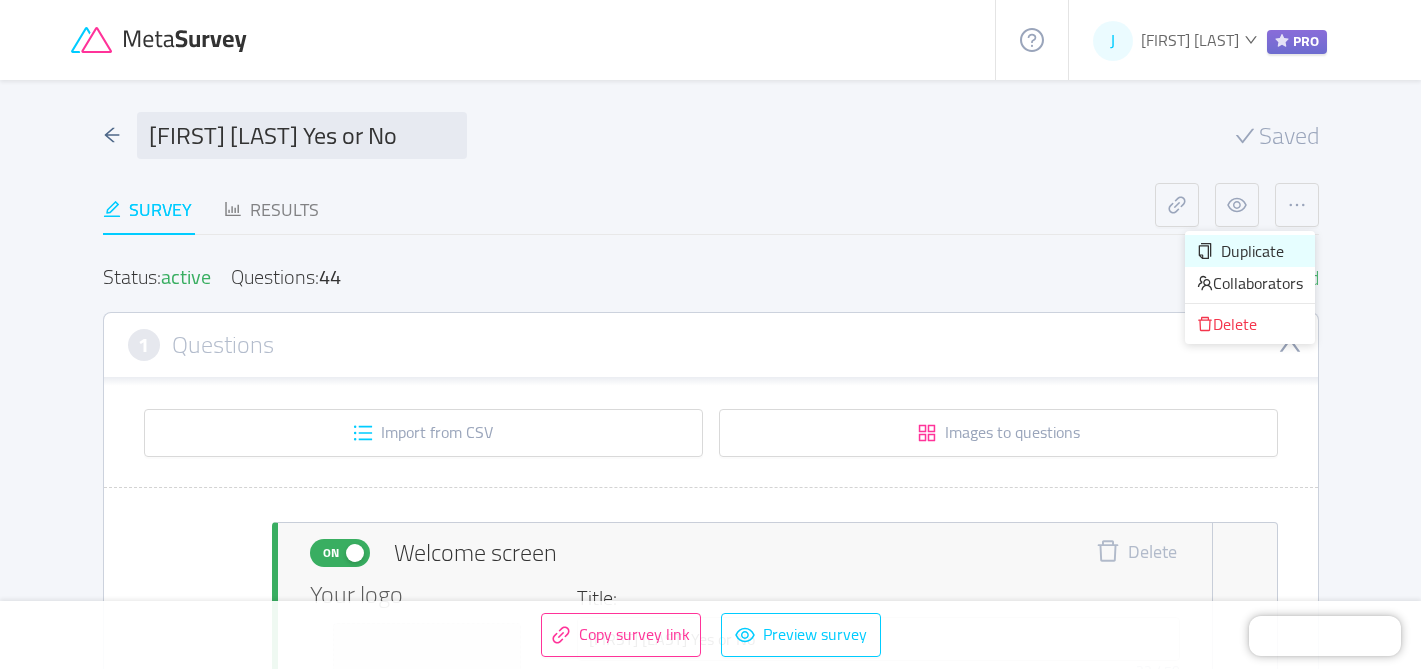 click on "Duplicate" at bounding box center [1252, 251] 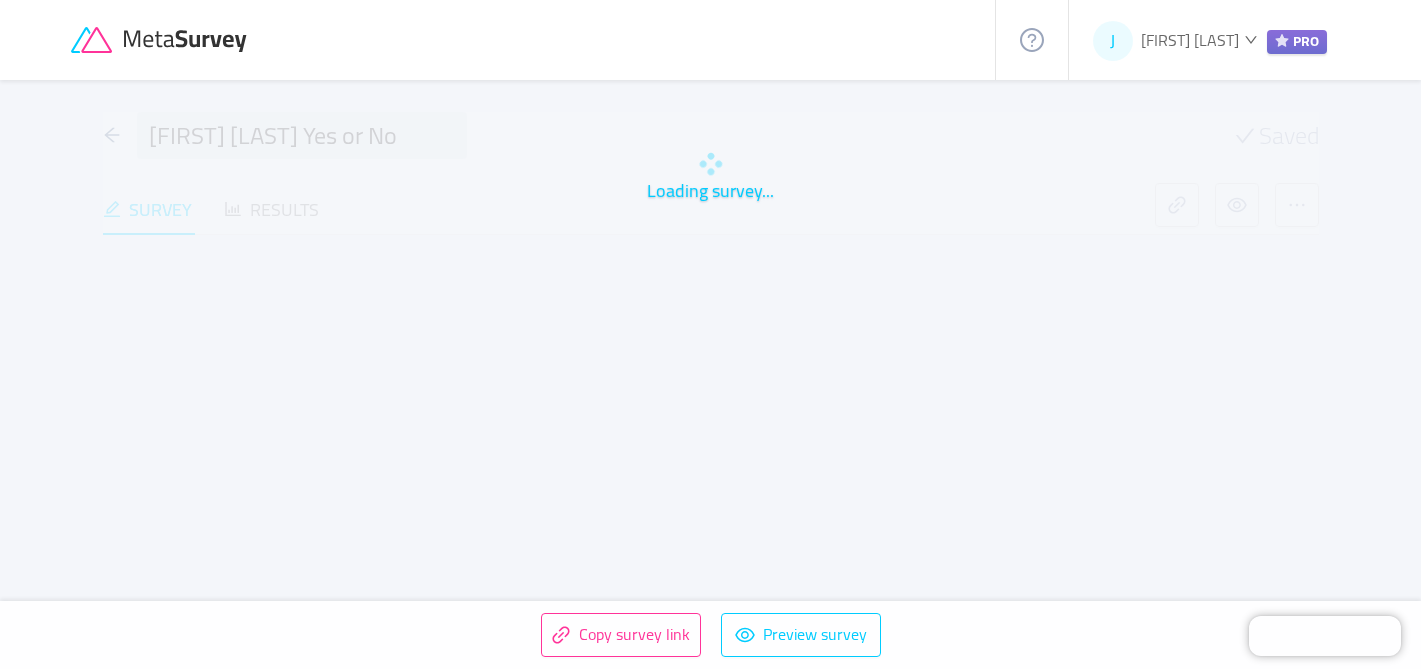 type 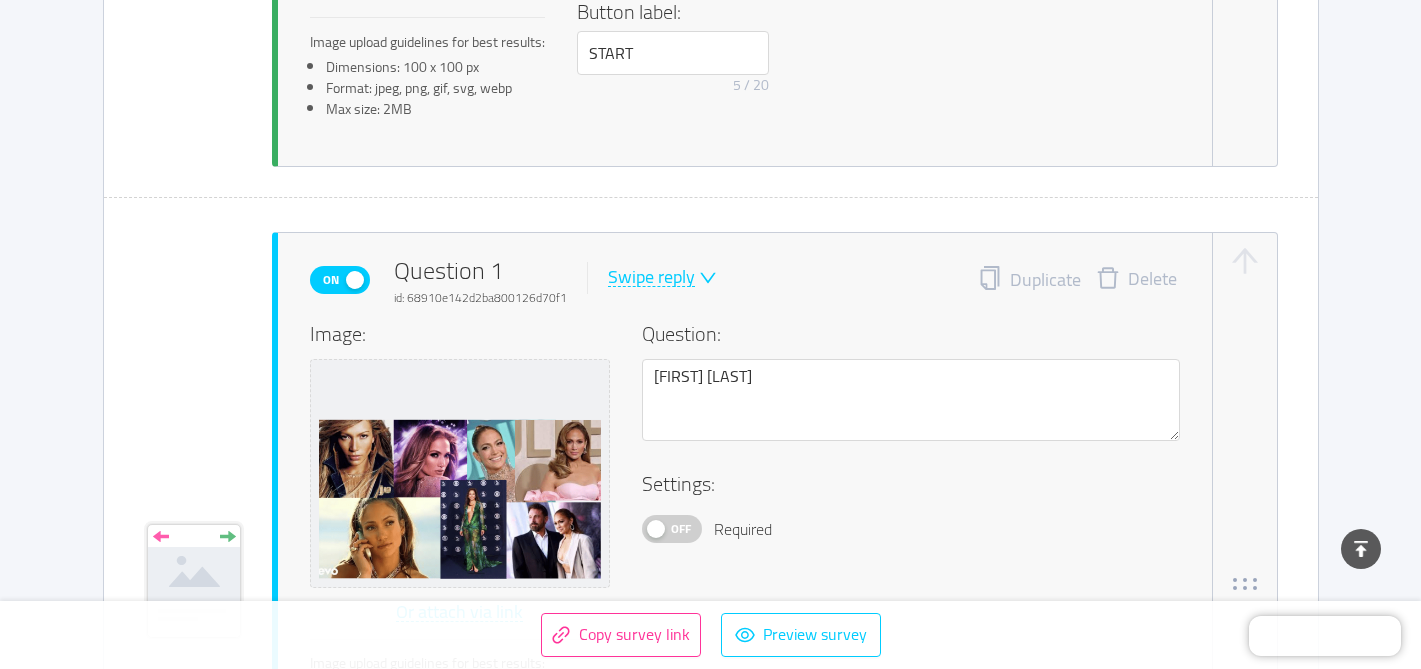 scroll, scrollTop: 915, scrollLeft: 0, axis: vertical 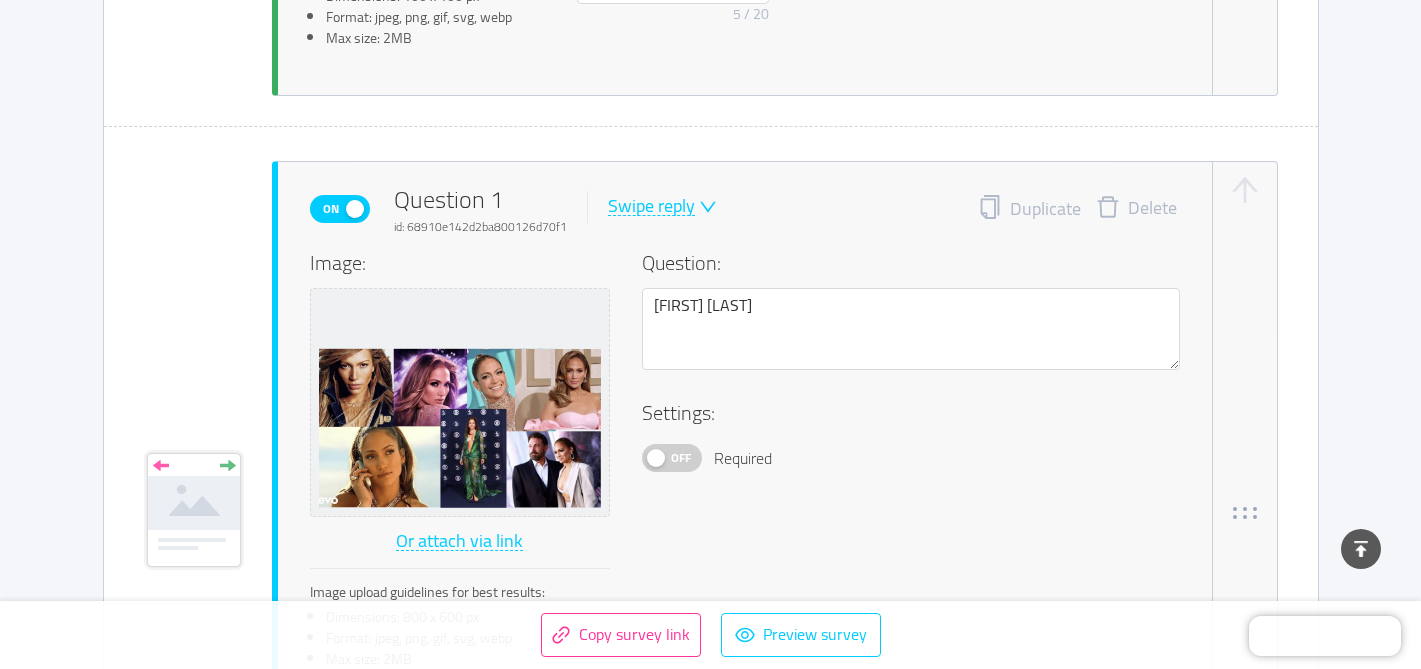 click on "Delete" at bounding box center [1136, 209] 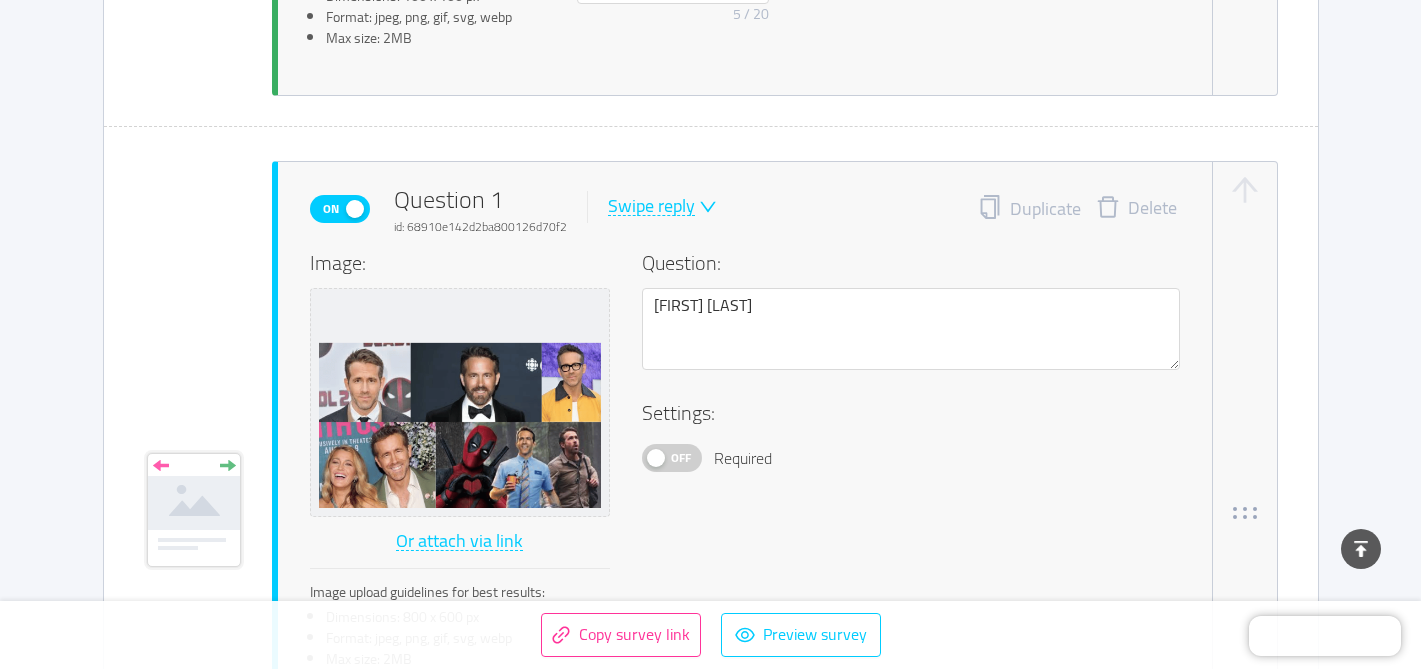 click on "Delete" at bounding box center (1136, 209) 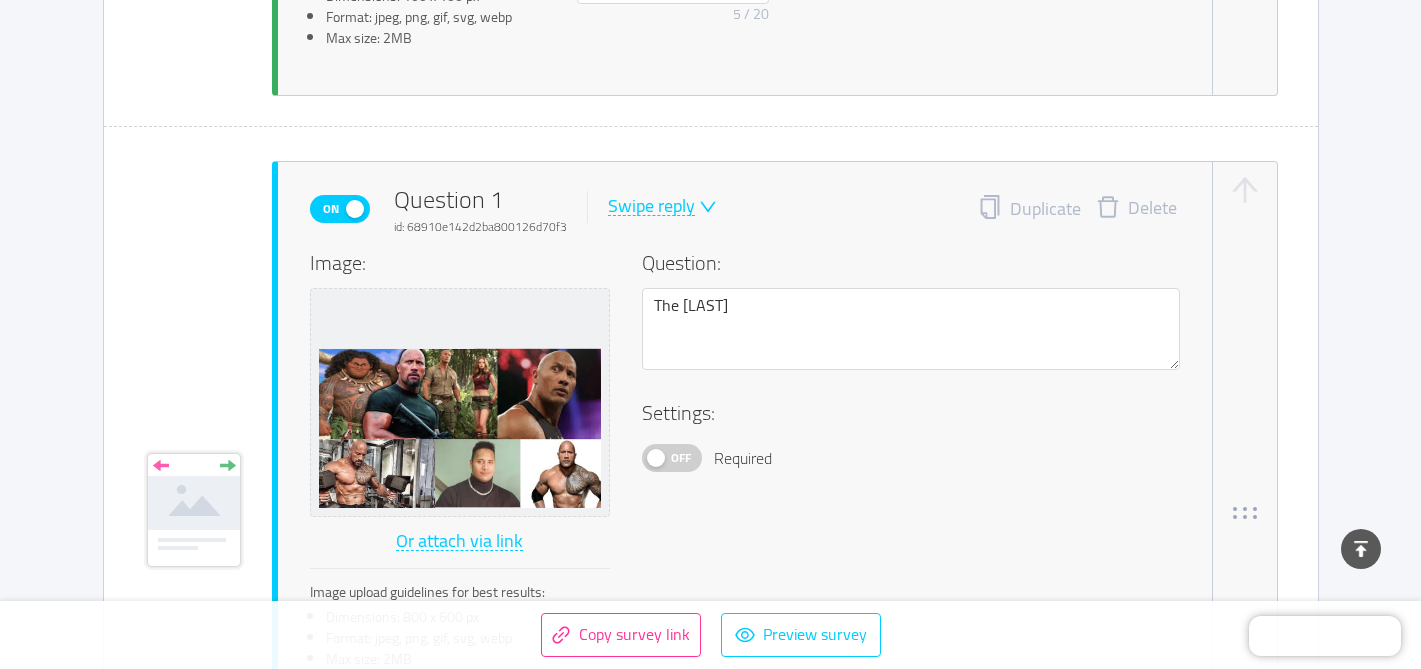 click on "Delete" at bounding box center [1136, 209] 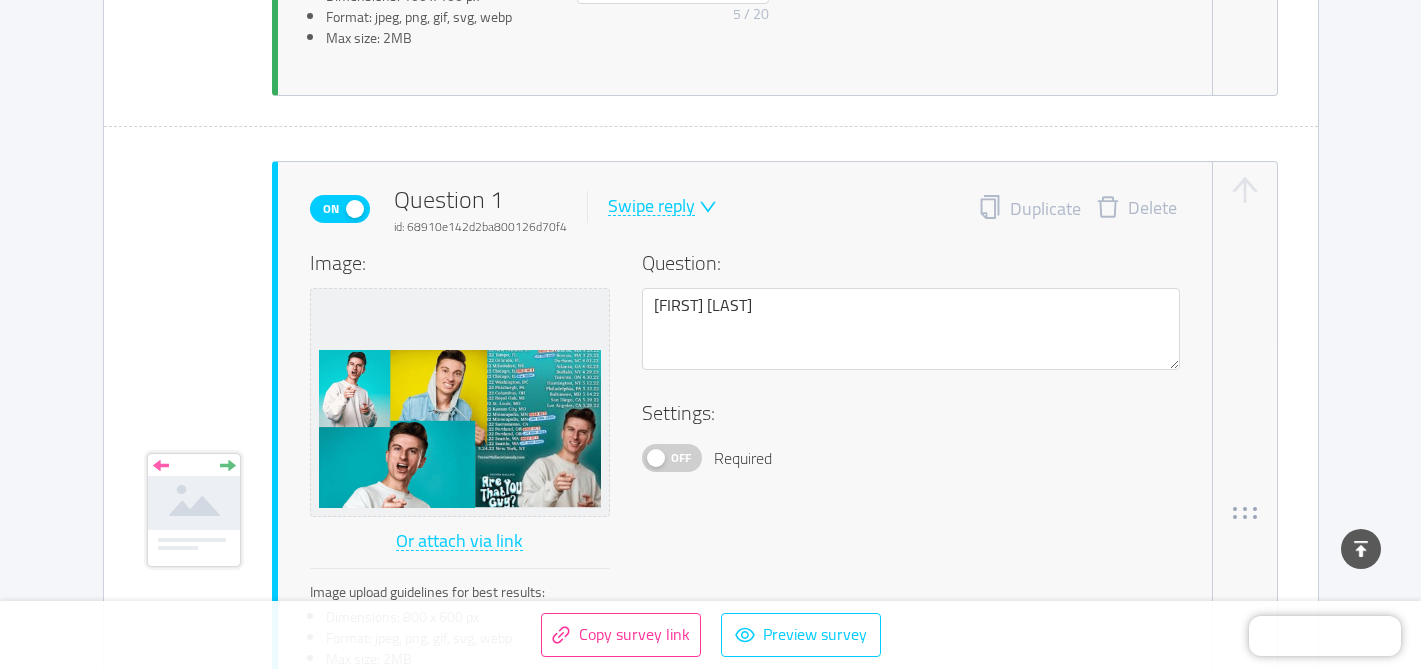 click on "Delete" at bounding box center [1136, 209] 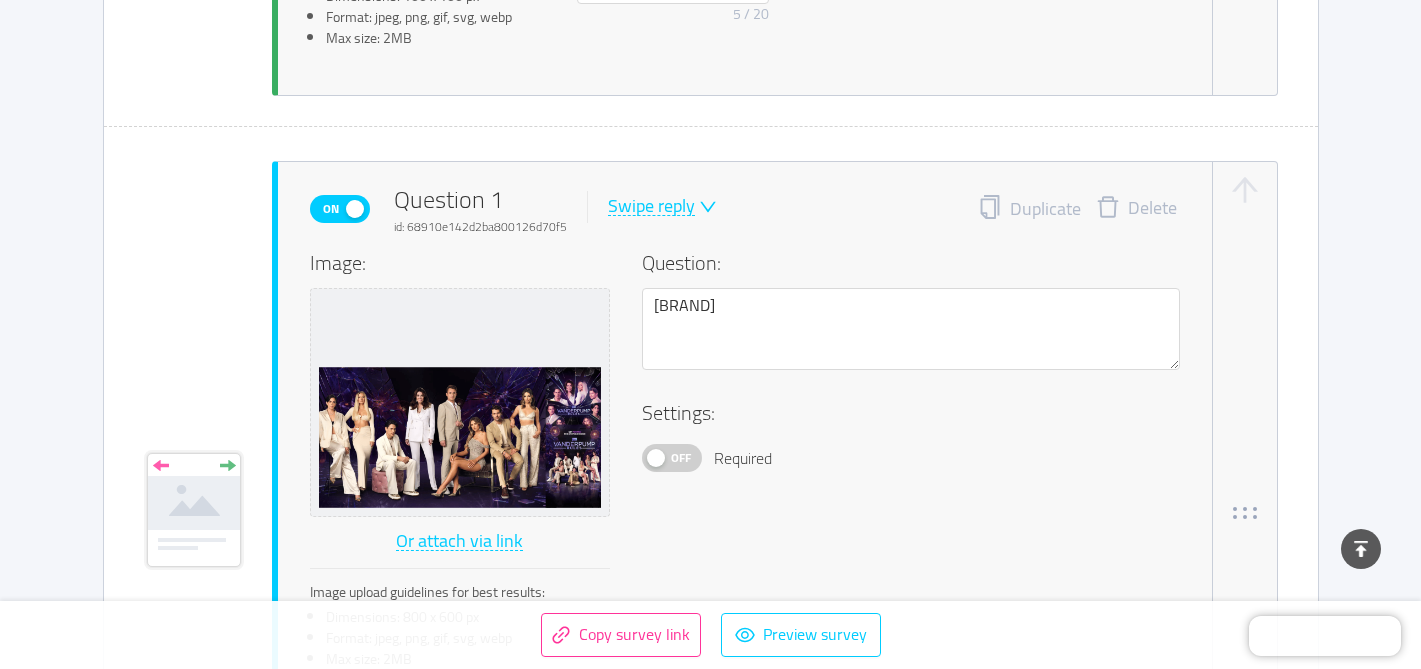 click on "Delete" at bounding box center (1136, 209) 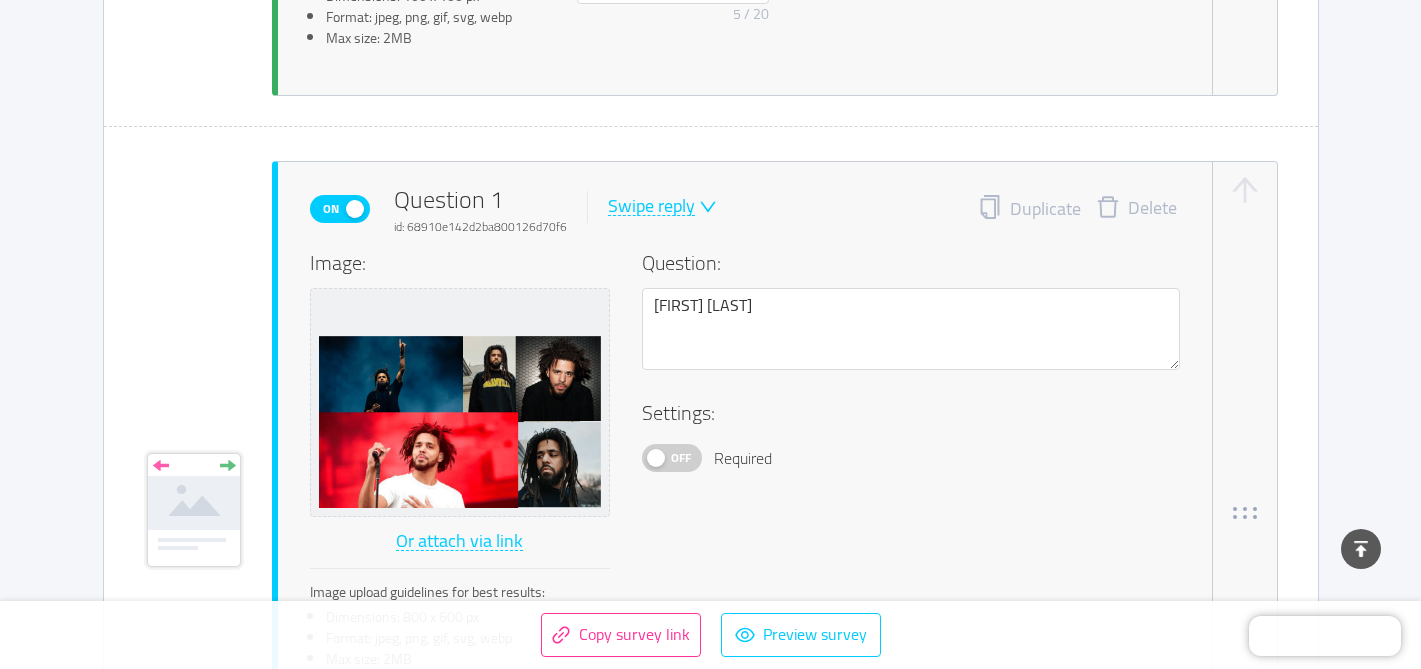 click on "Delete" at bounding box center (1136, 209) 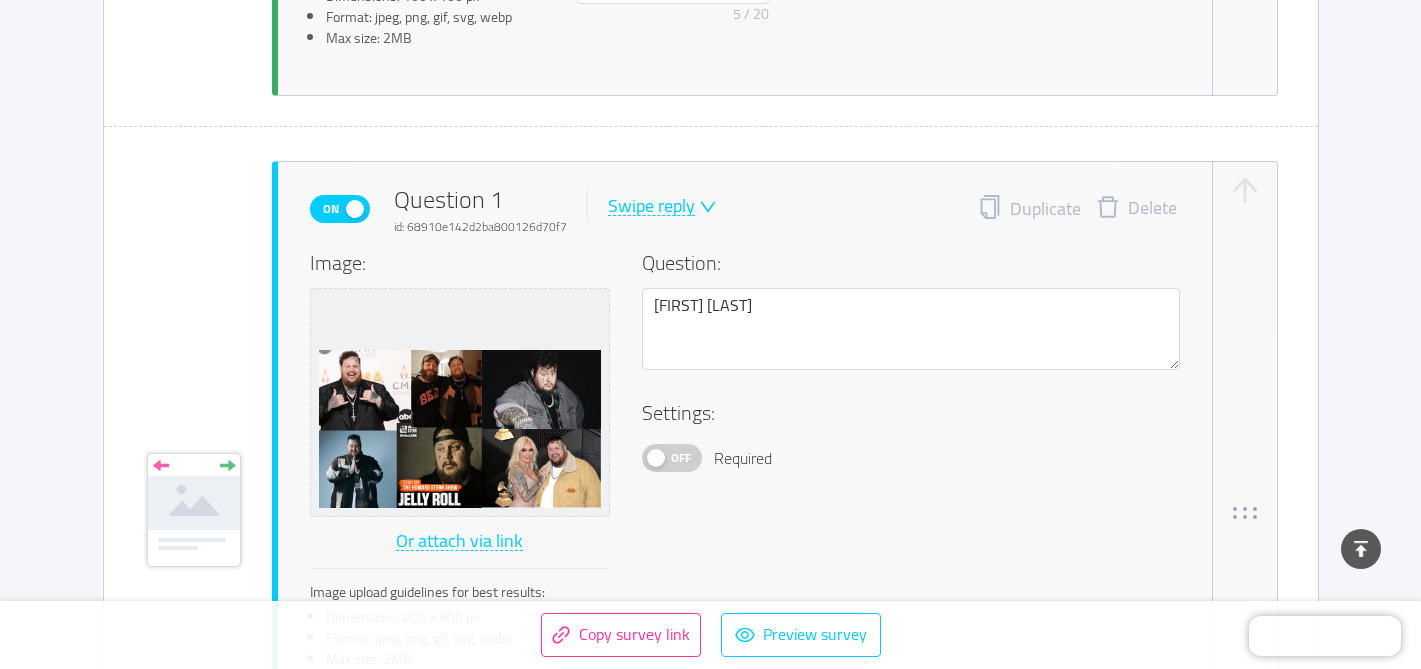 click on "Delete" at bounding box center (1136, 209) 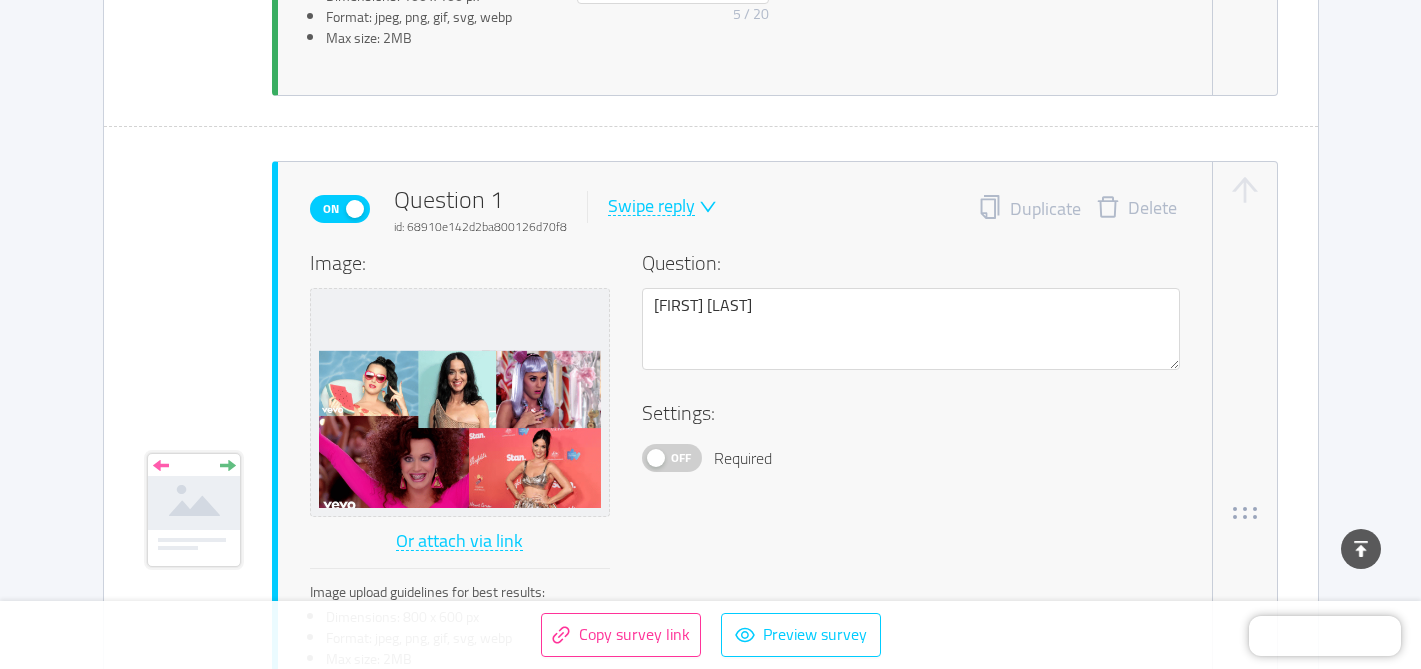 click on "Delete" at bounding box center [1136, 209] 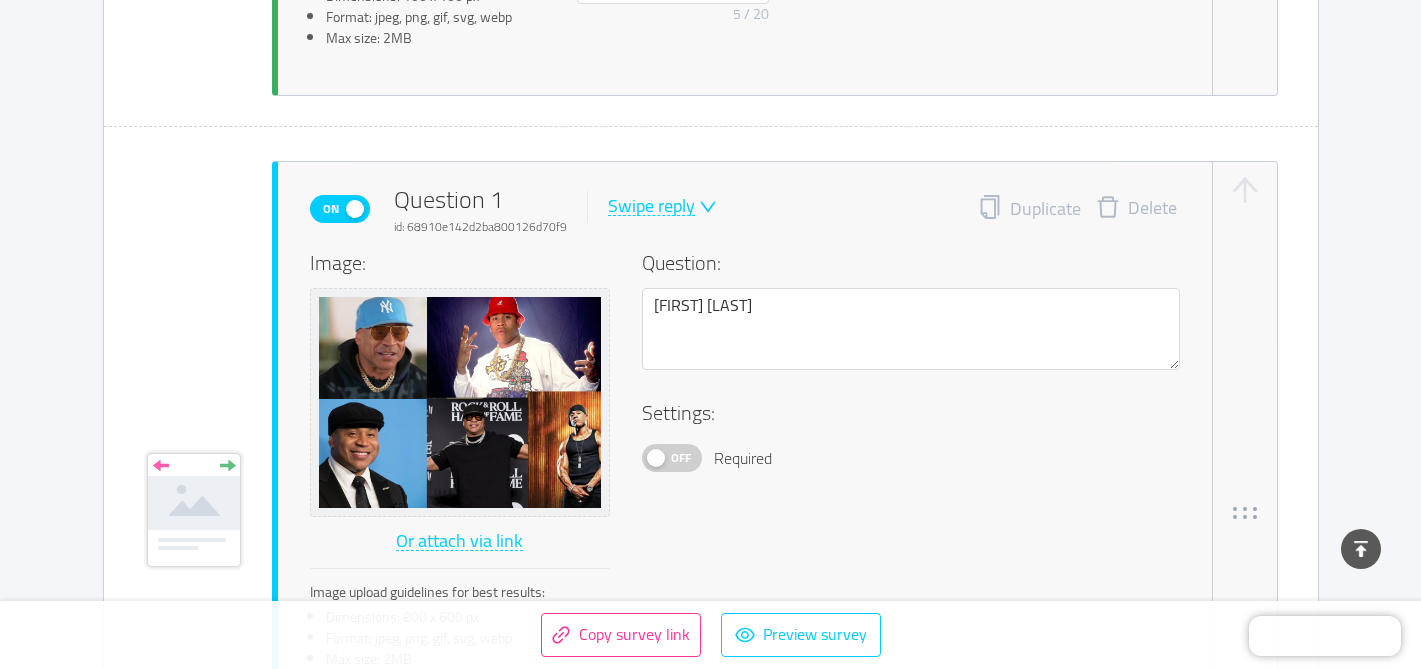 click on "Delete" at bounding box center [1136, 209] 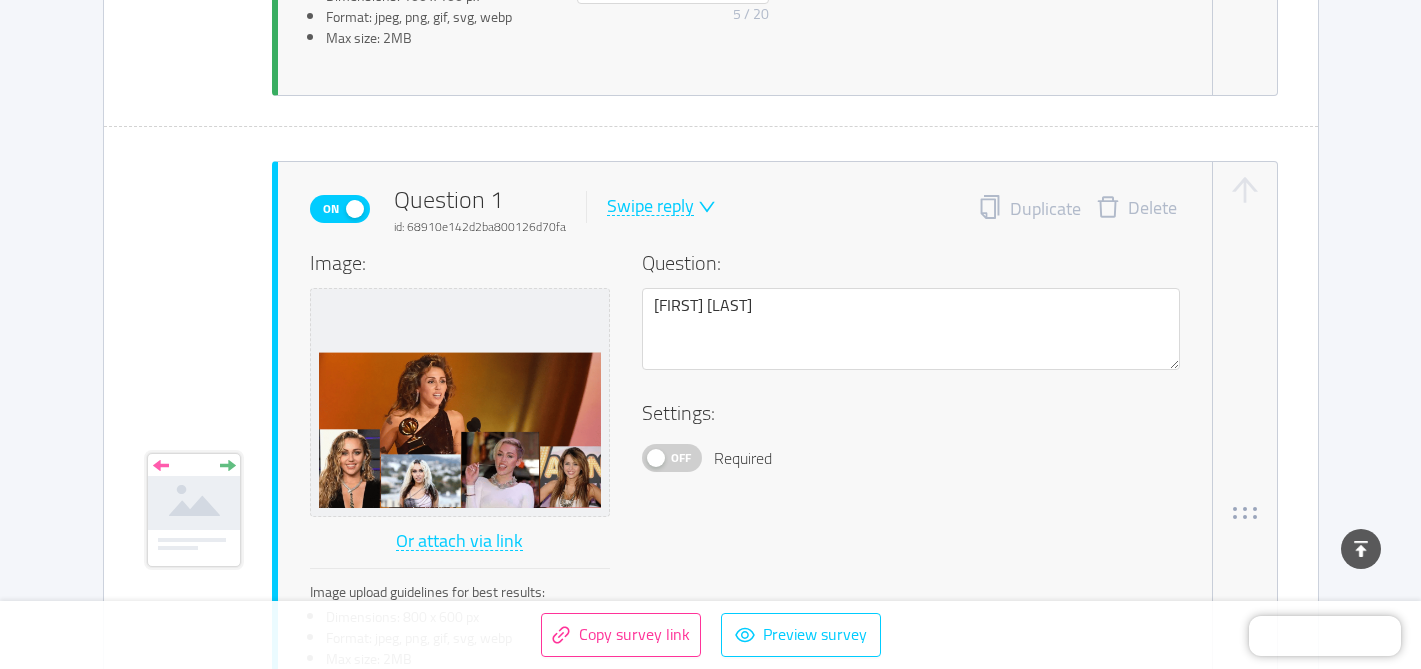 click on "Delete" at bounding box center [1136, 209] 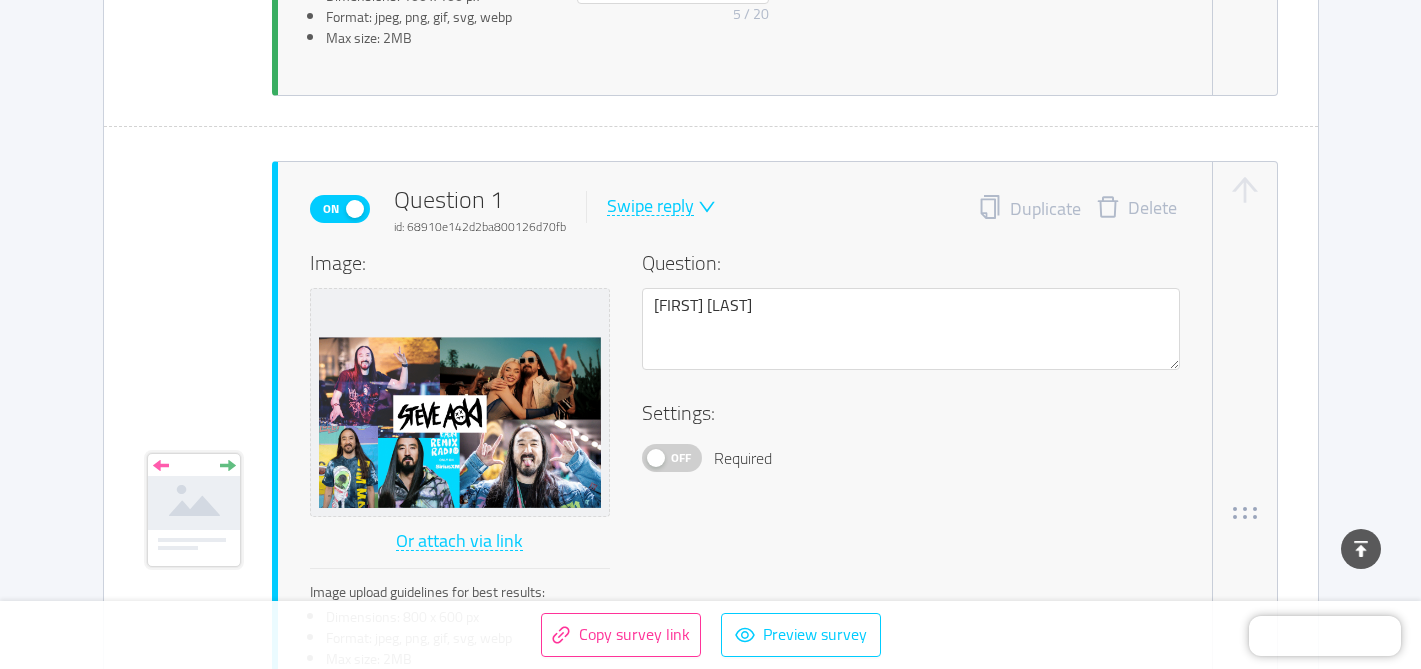 click on "Delete" at bounding box center (1136, 209) 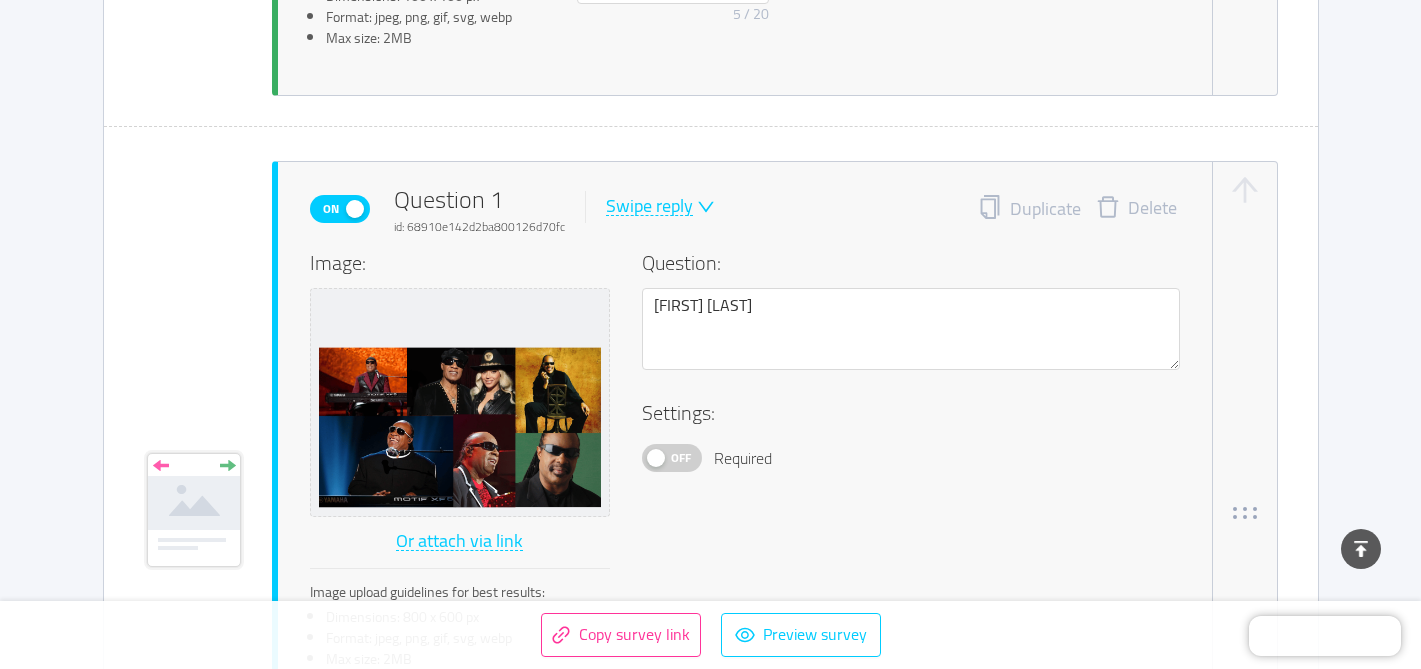 click on "Delete" at bounding box center [1136, 209] 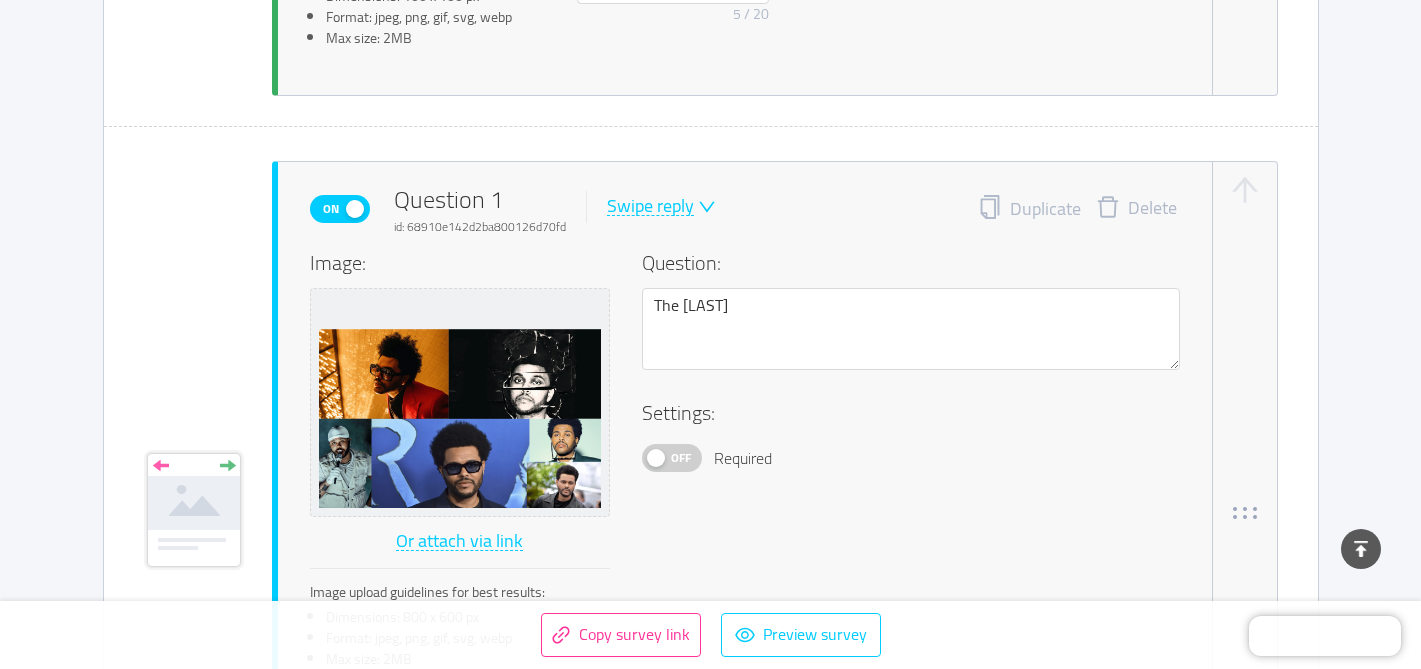 click on "Delete" at bounding box center [1136, 209] 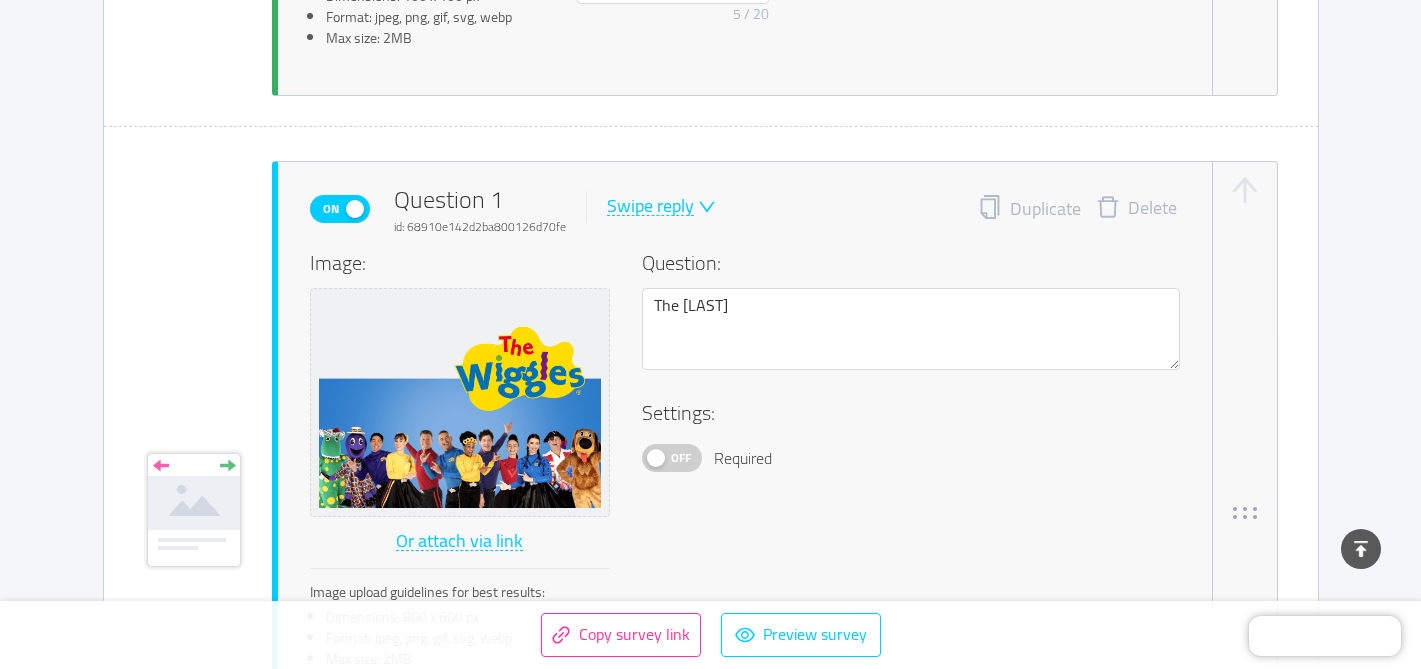 click on "Delete" at bounding box center [1136, 209] 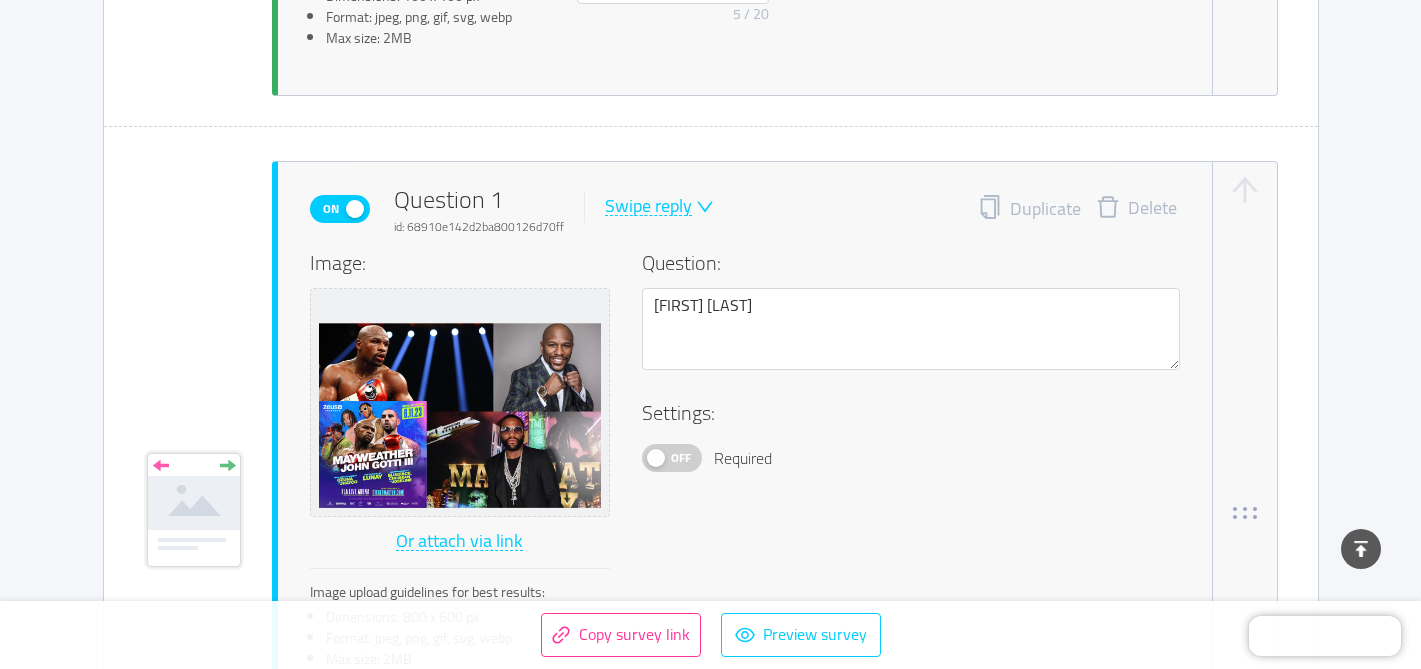 click on "Delete" at bounding box center [1136, 209] 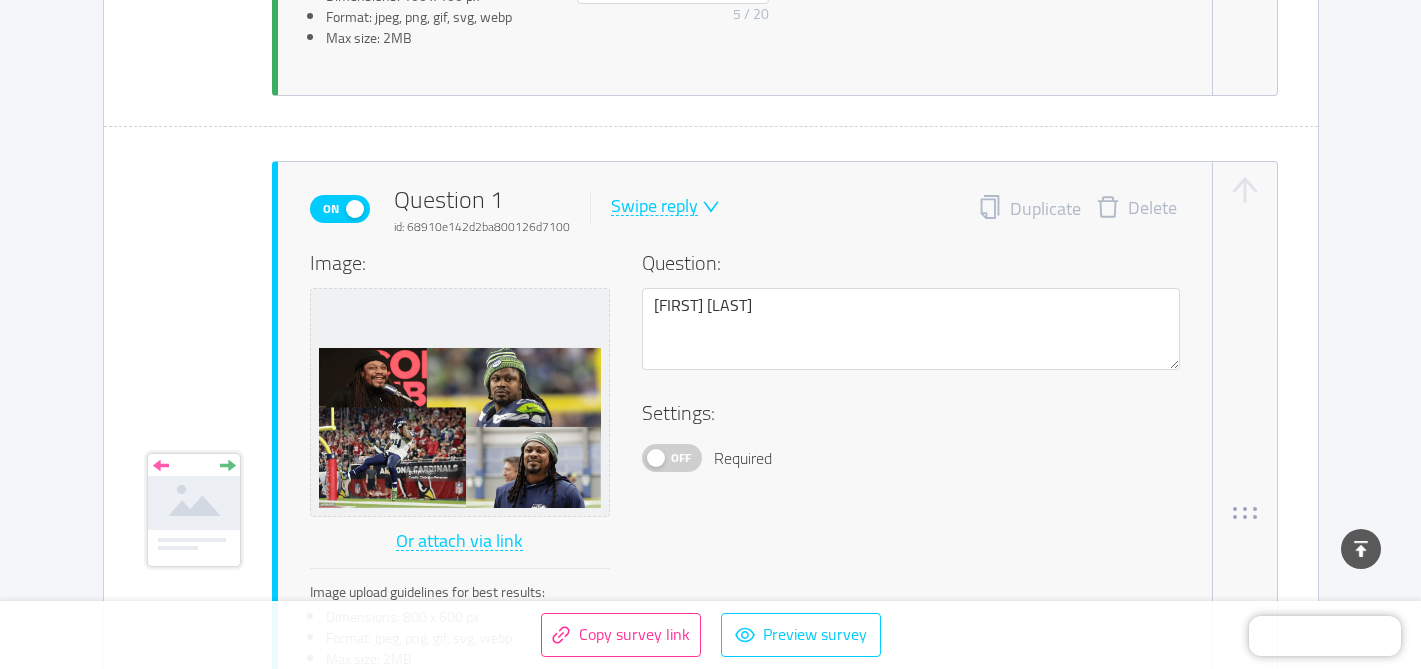 click on "Delete" at bounding box center [1136, 209] 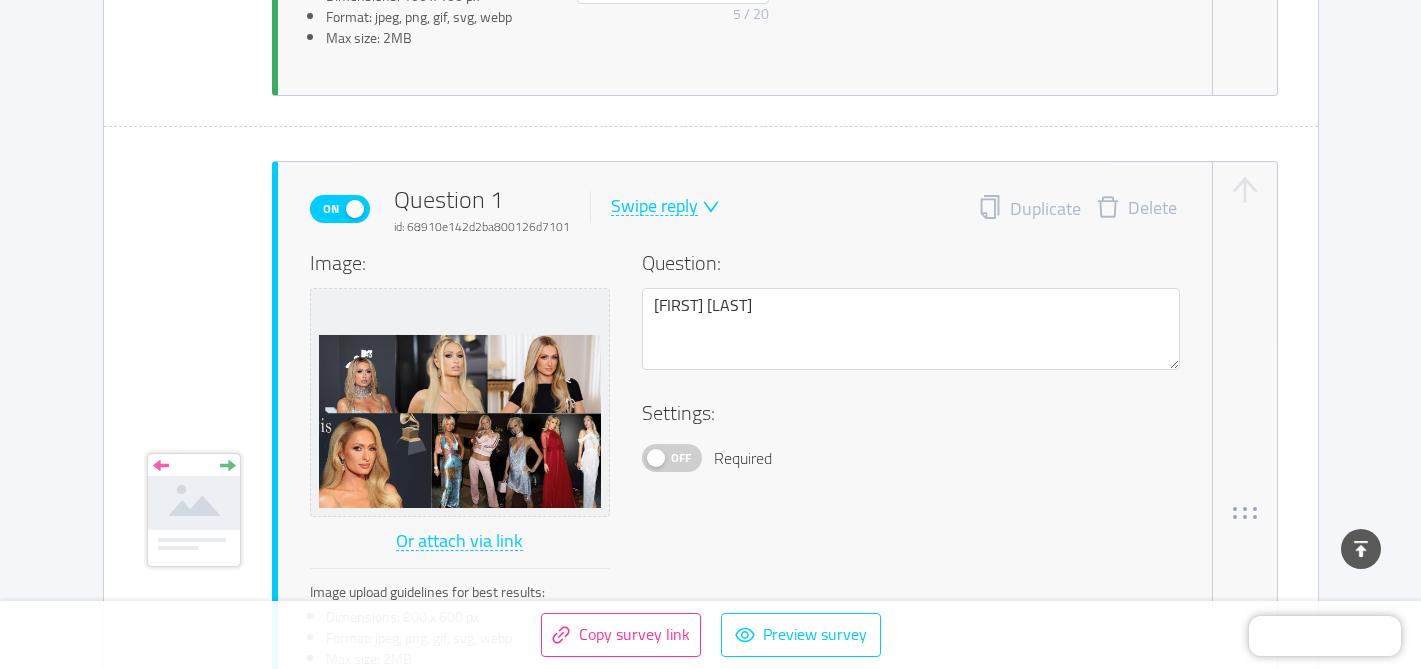 click on "Delete" at bounding box center [1136, 209] 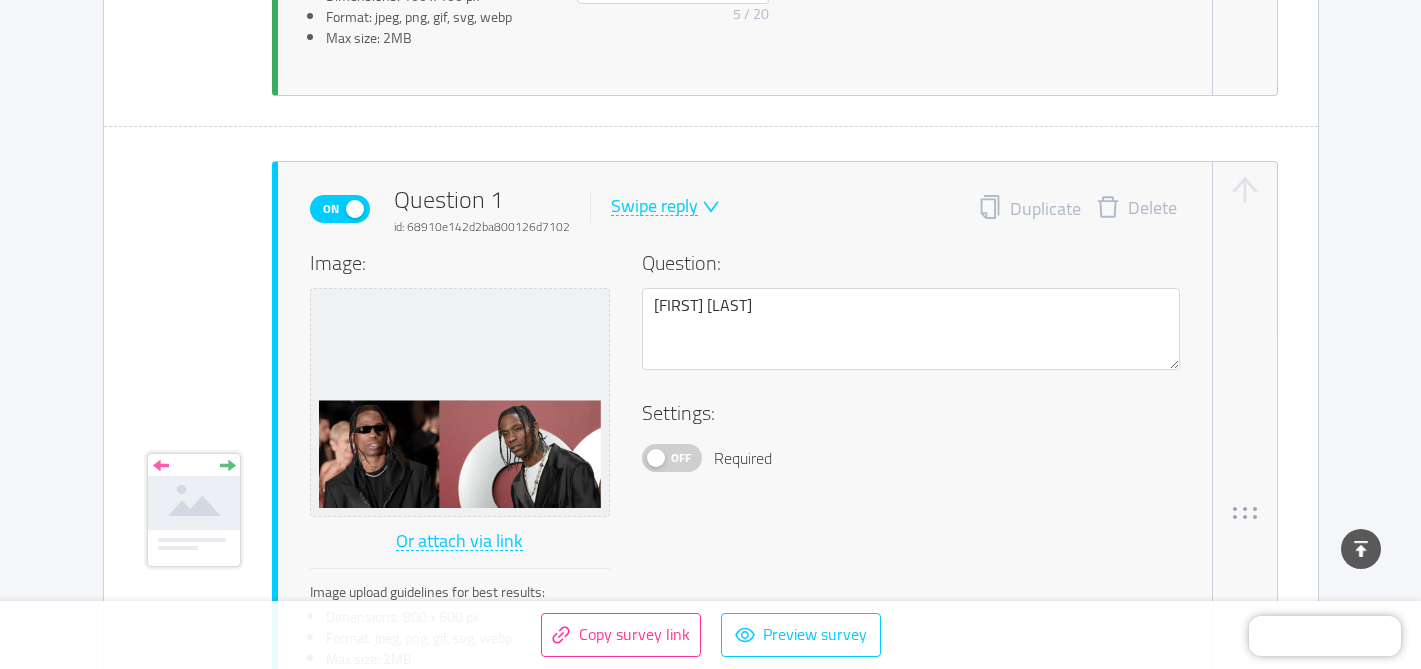 click on "Delete" at bounding box center (1136, 209) 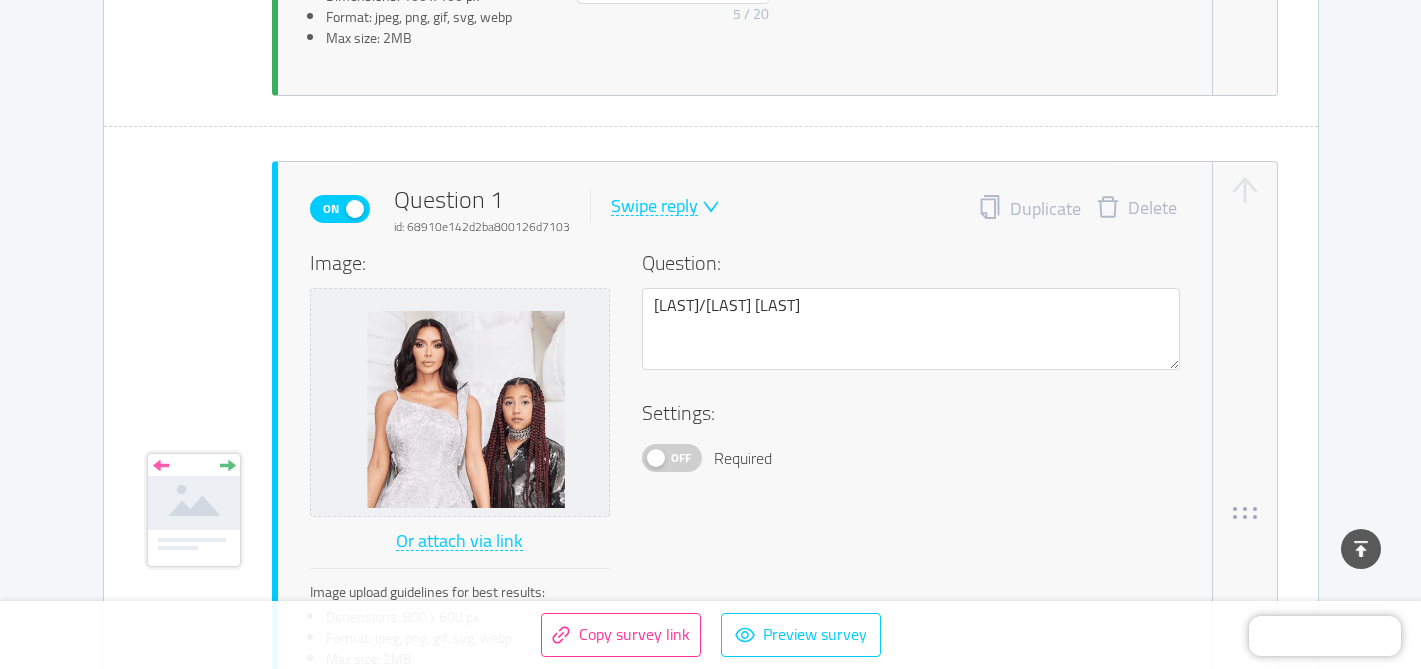 click on "Delete" at bounding box center (1136, 209) 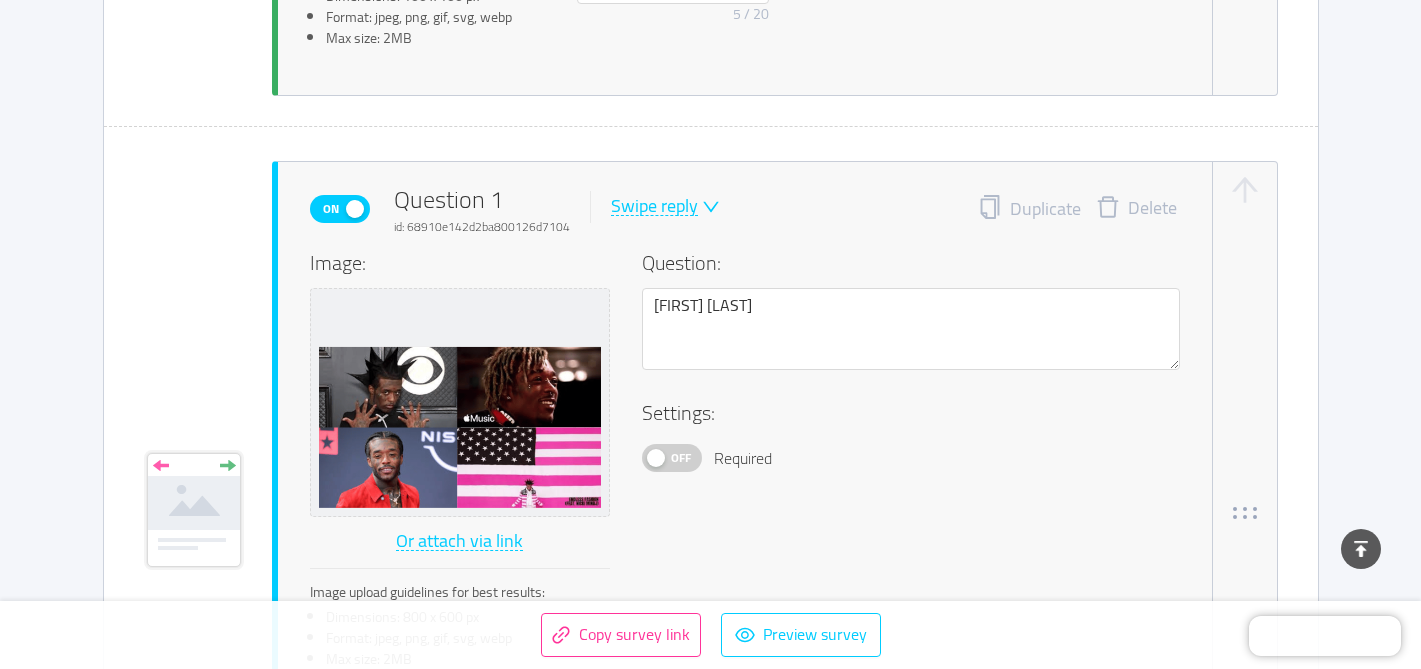 click on "Delete" at bounding box center (1136, 209) 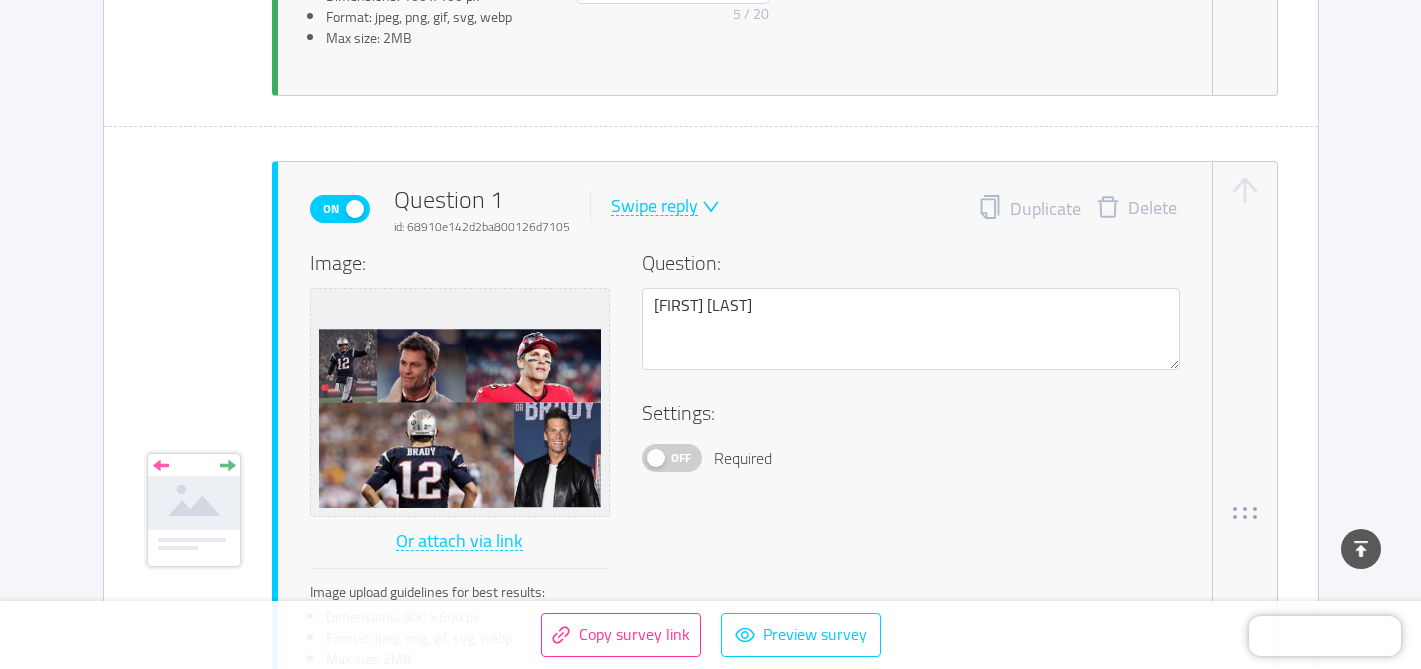 click on "Delete" at bounding box center [1136, 209] 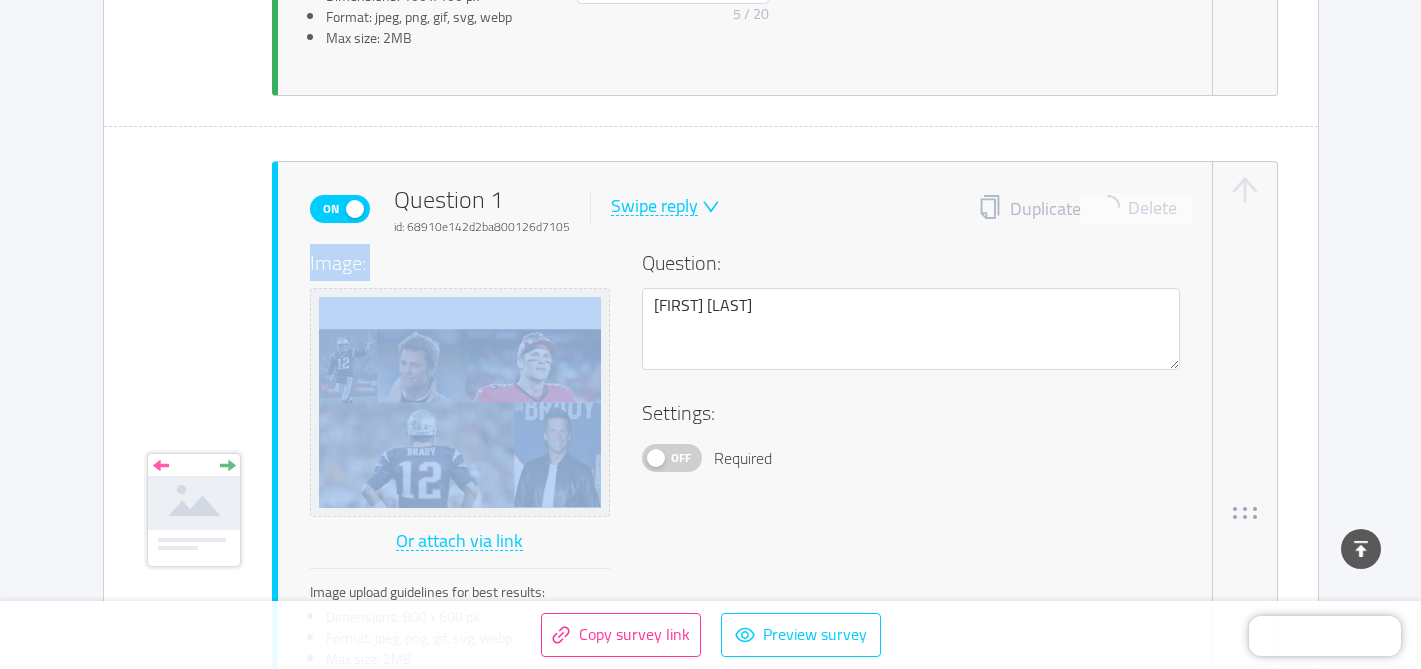 click on "Duplicate Delete" at bounding box center (1079, 209) 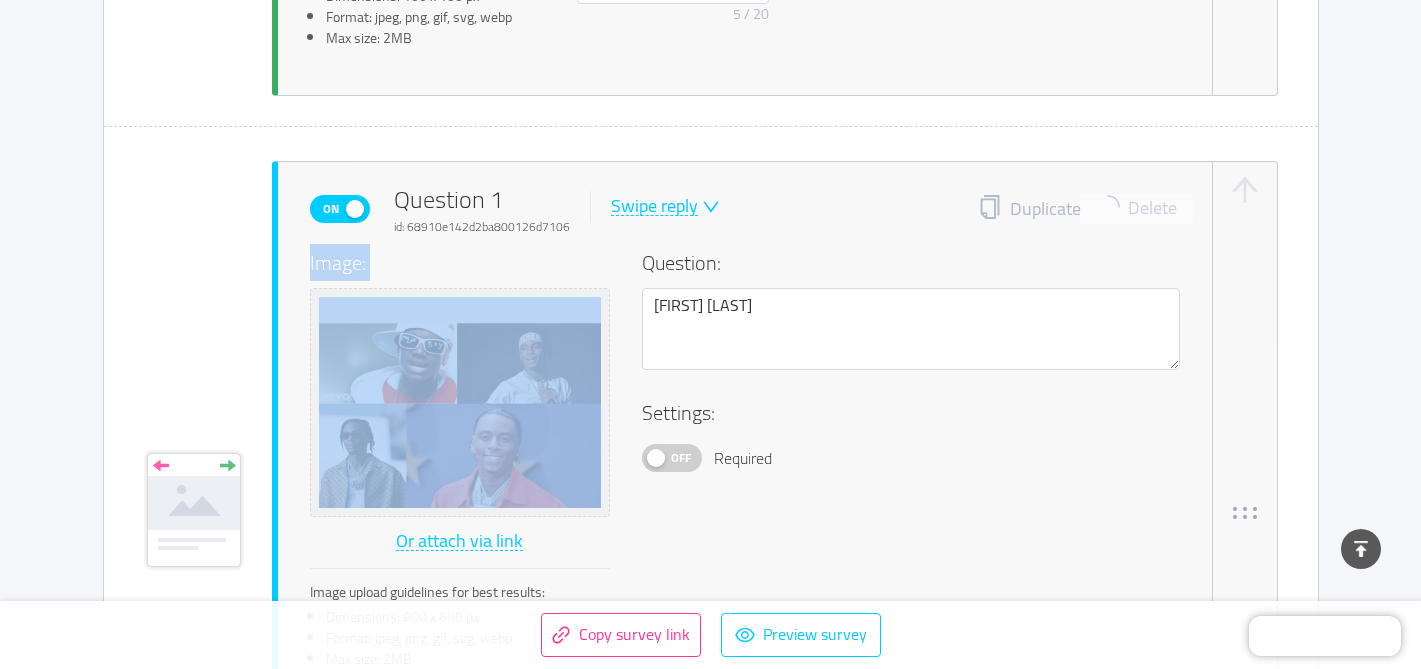click on "Duplicate Delete" at bounding box center [1079, 209] 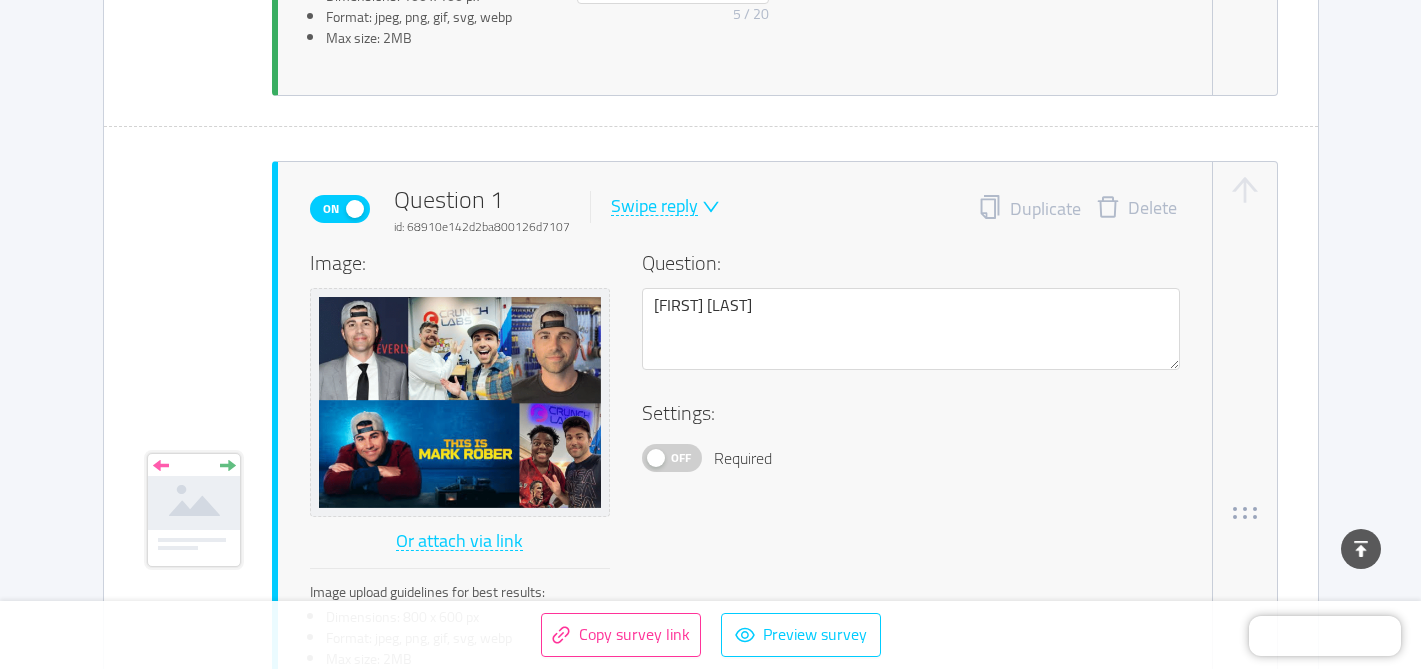 click on "Delete" at bounding box center [1136, 209] 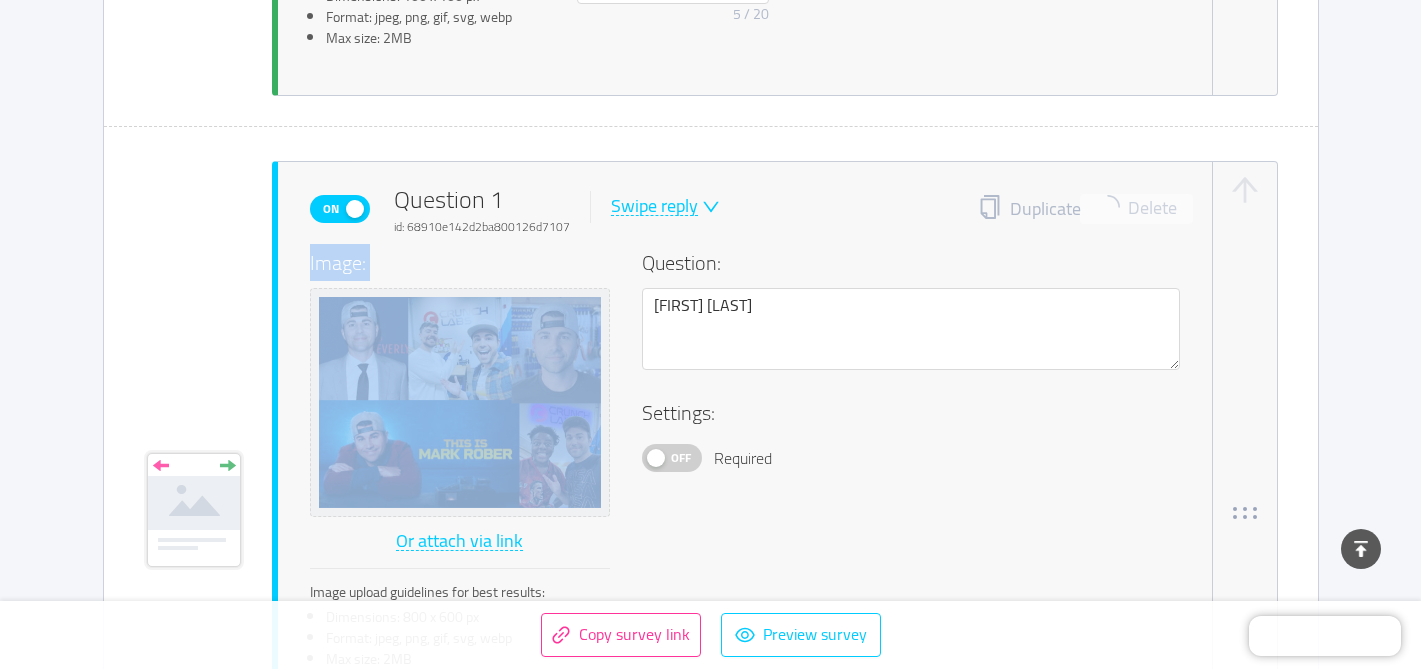 click on "Duplicate Delete" at bounding box center [1079, 209] 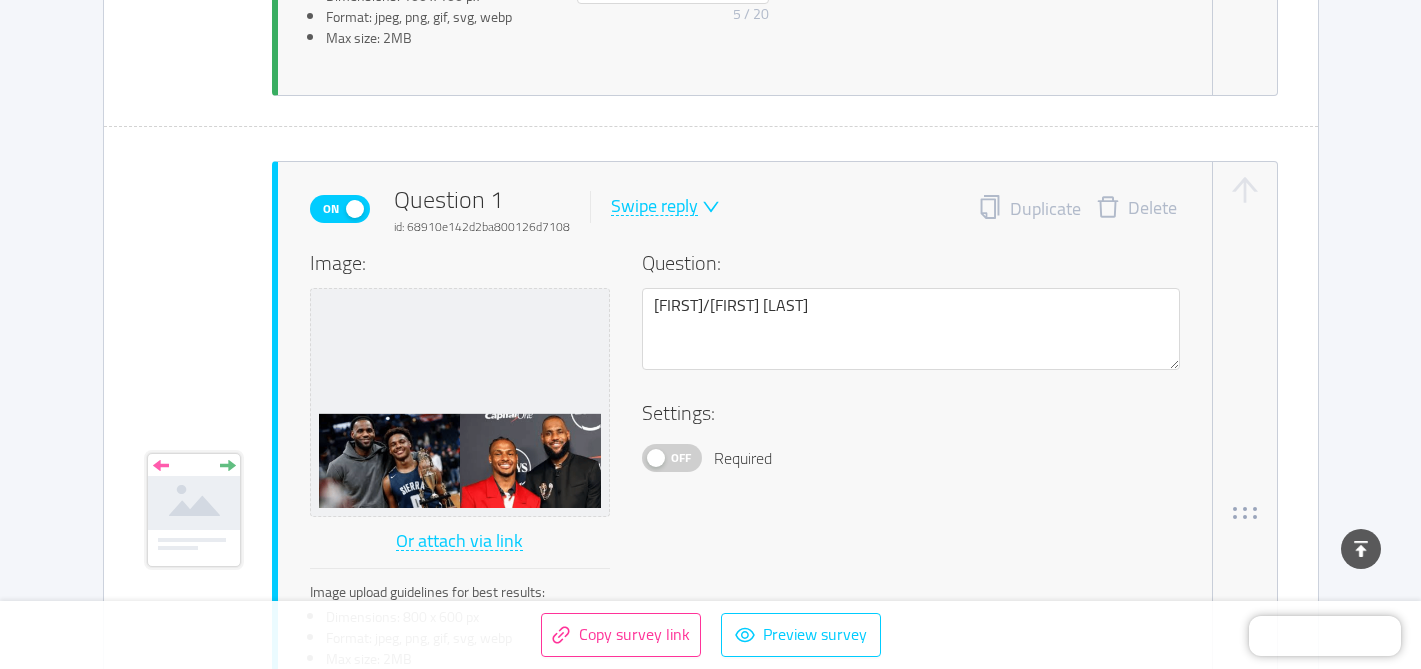 click on "Delete" at bounding box center [1136, 209] 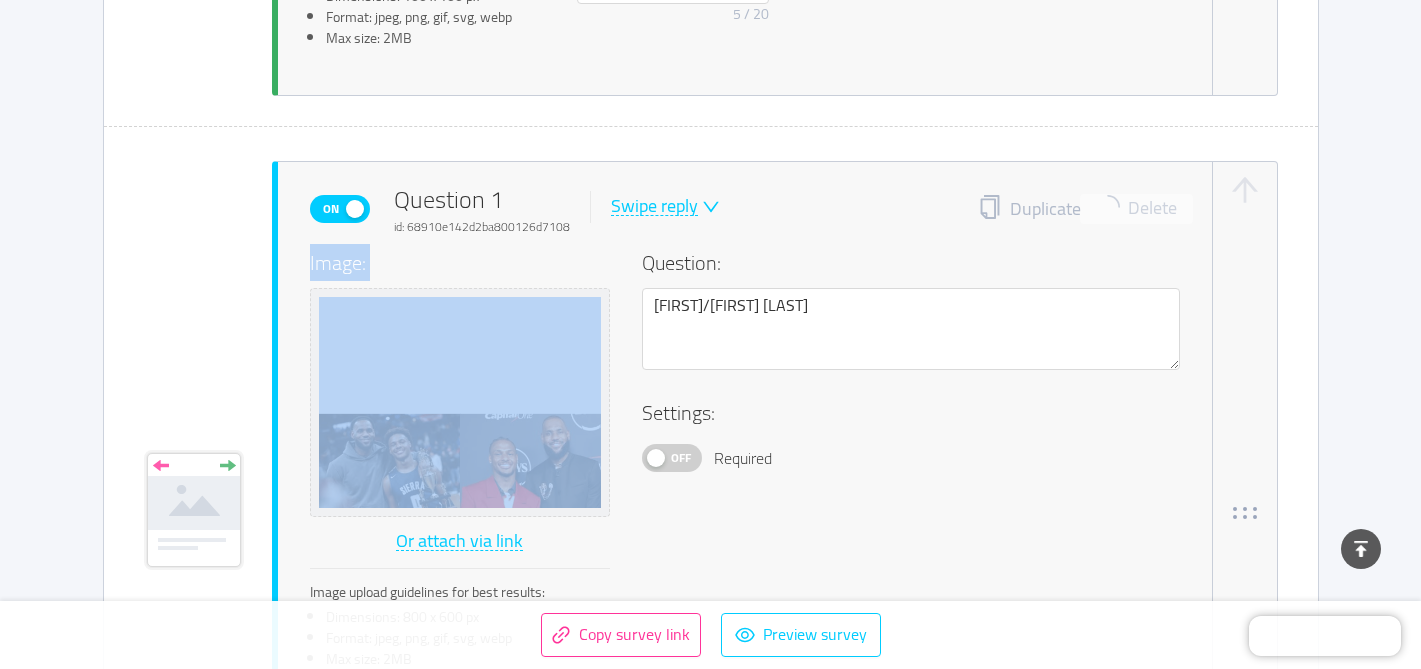 click on "Duplicate Delete" at bounding box center [1079, 209] 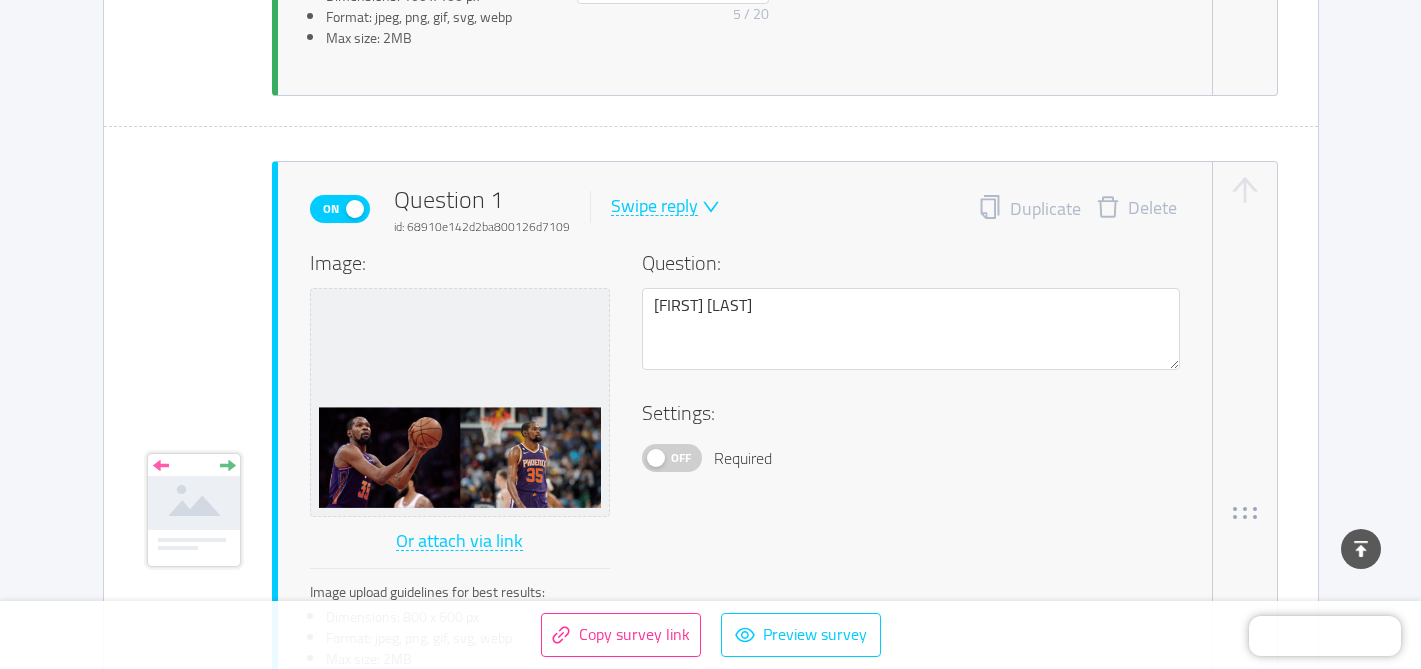 click on "Delete" at bounding box center [1136, 209] 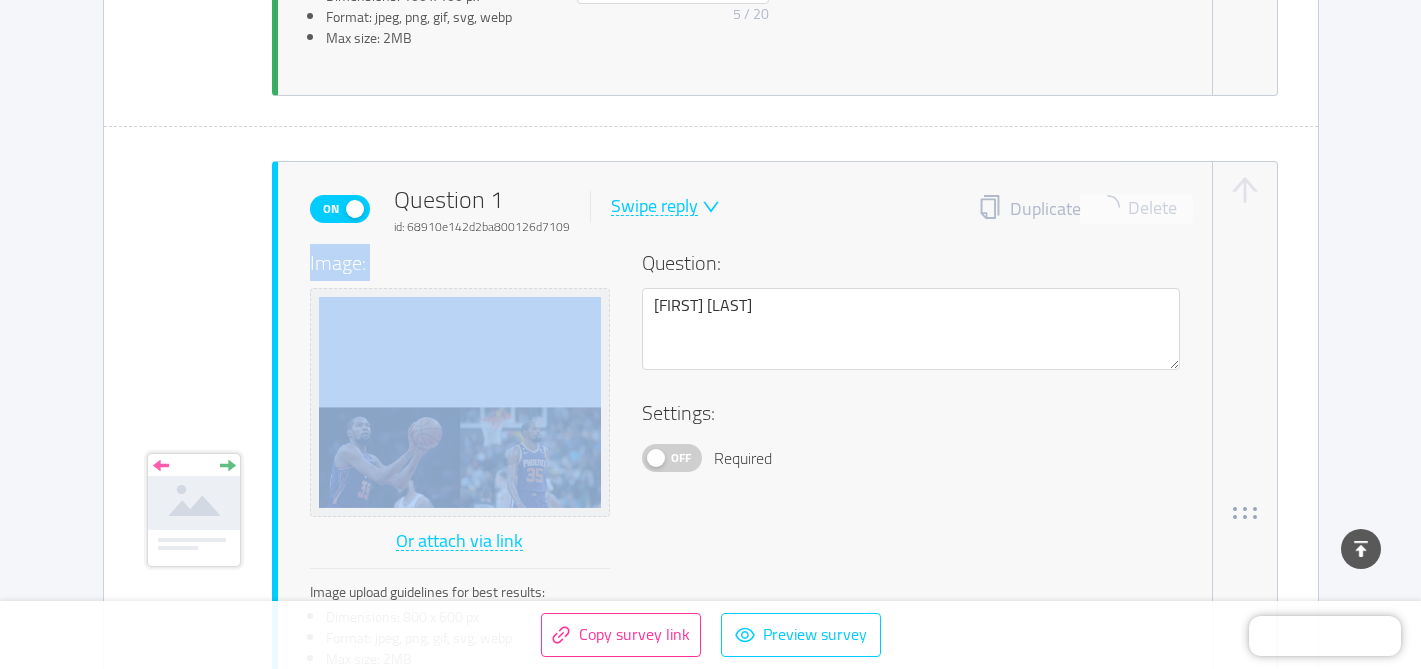 click on "Duplicate Delete" at bounding box center (1079, 209) 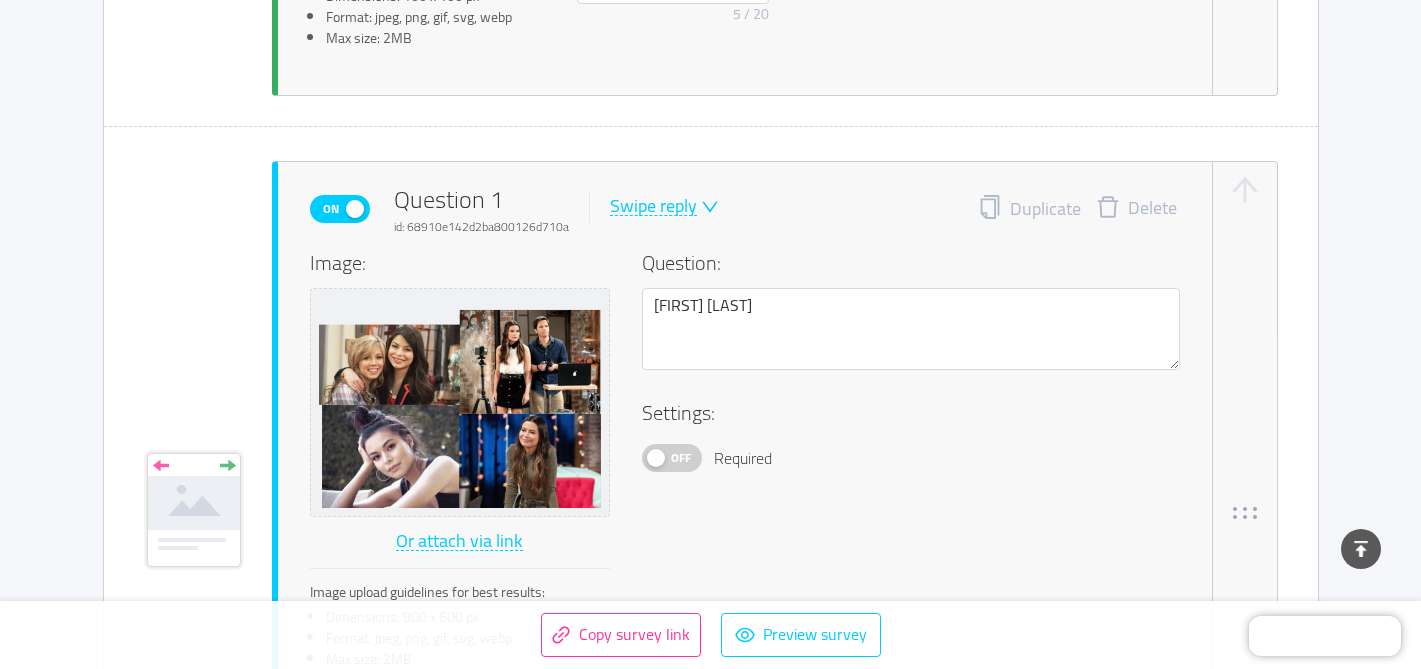 click on "Delete" at bounding box center (1136, 209) 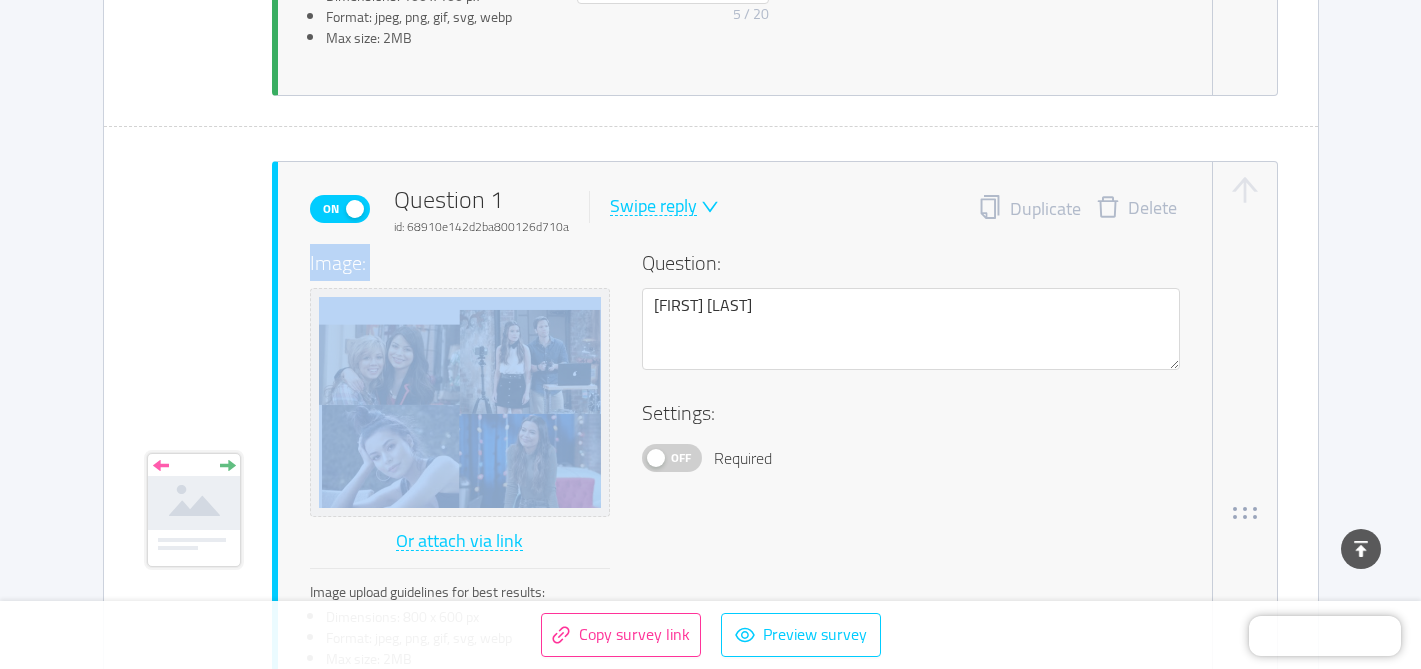 click on "Duplicate Delete" at bounding box center [1079, 209] 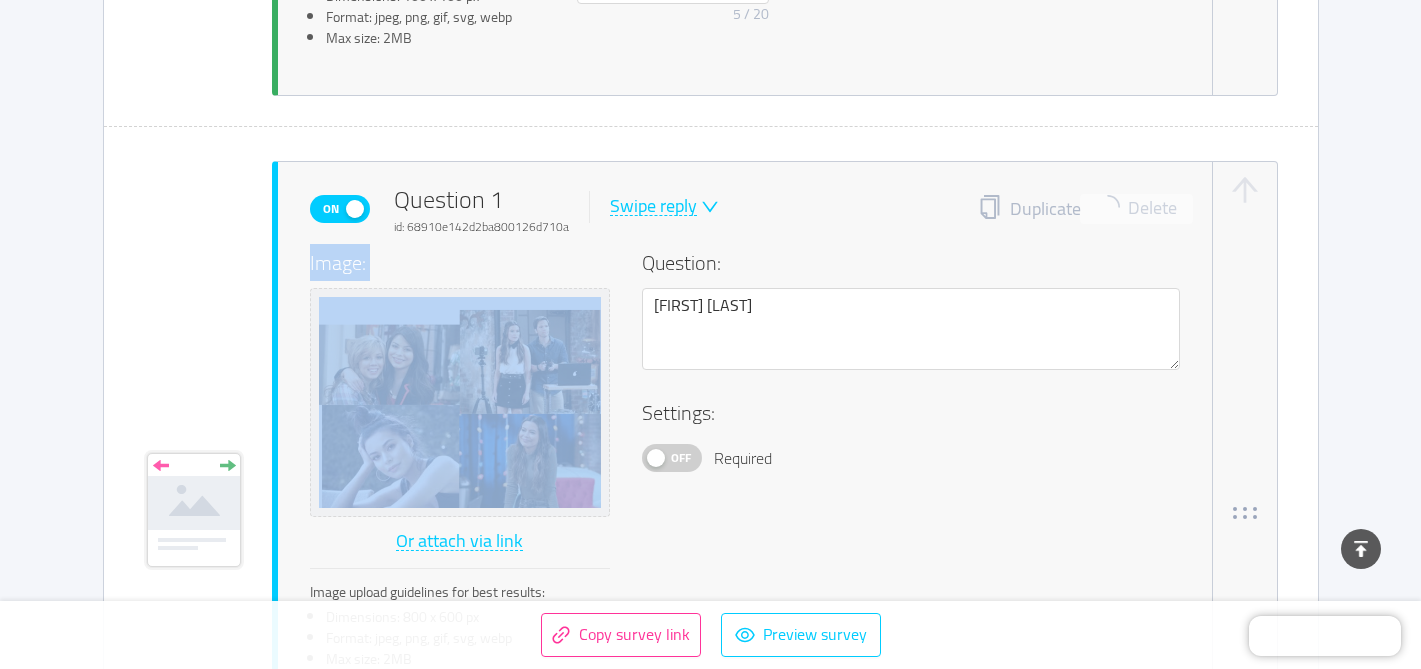 click on "Delete" at bounding box center (1136, 1006) 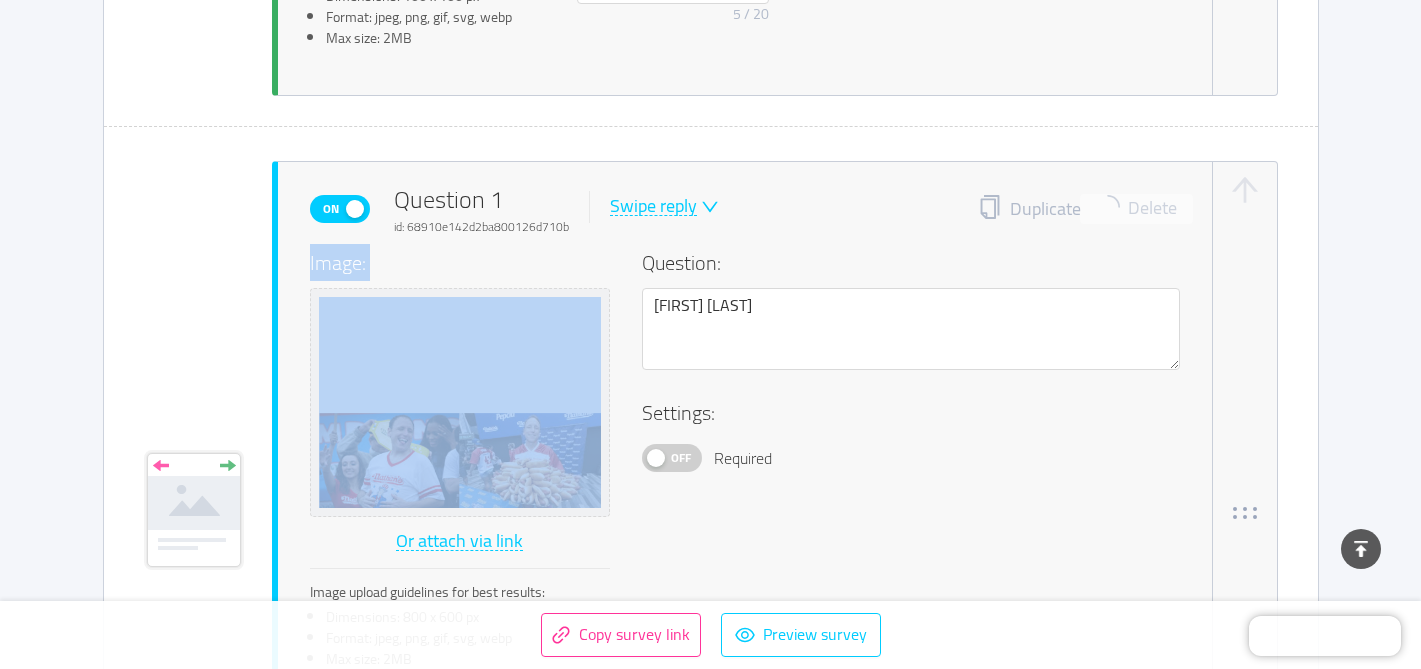click on "Duplicate Delete" at bounding box center (1079, 209) 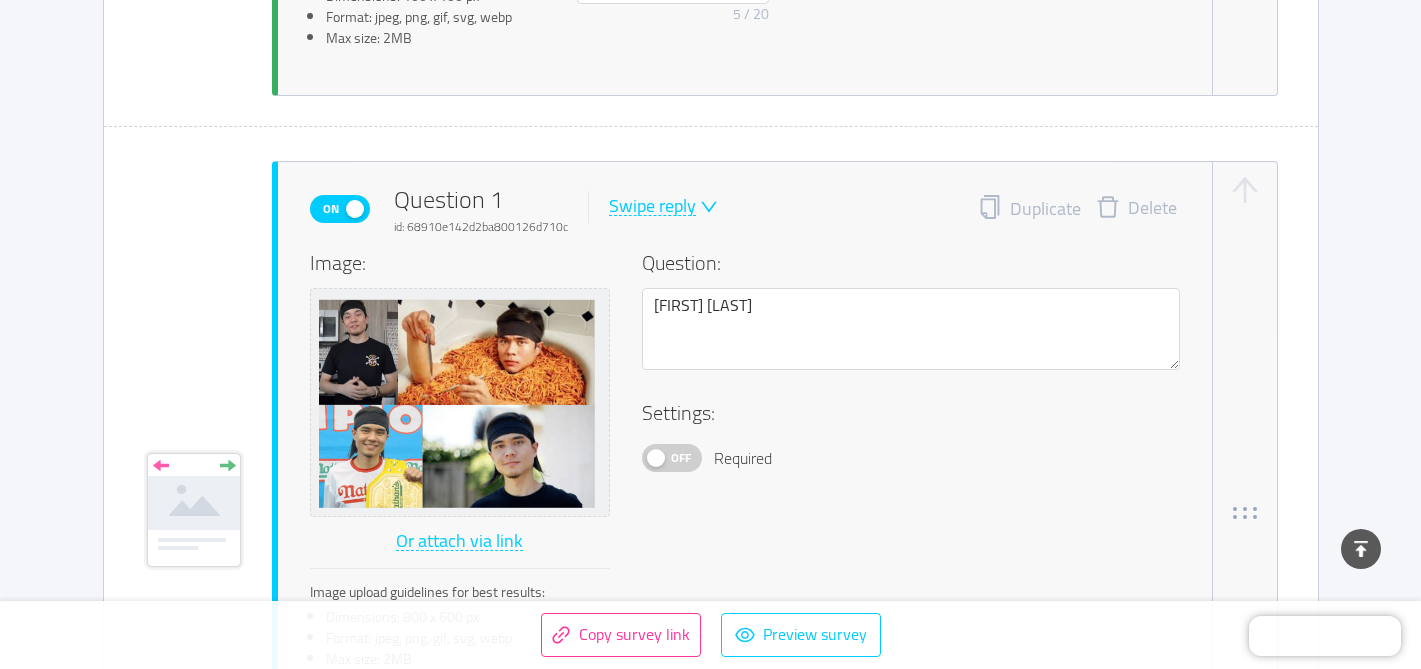 click on "Delete" at bounding box center [1136, 209] 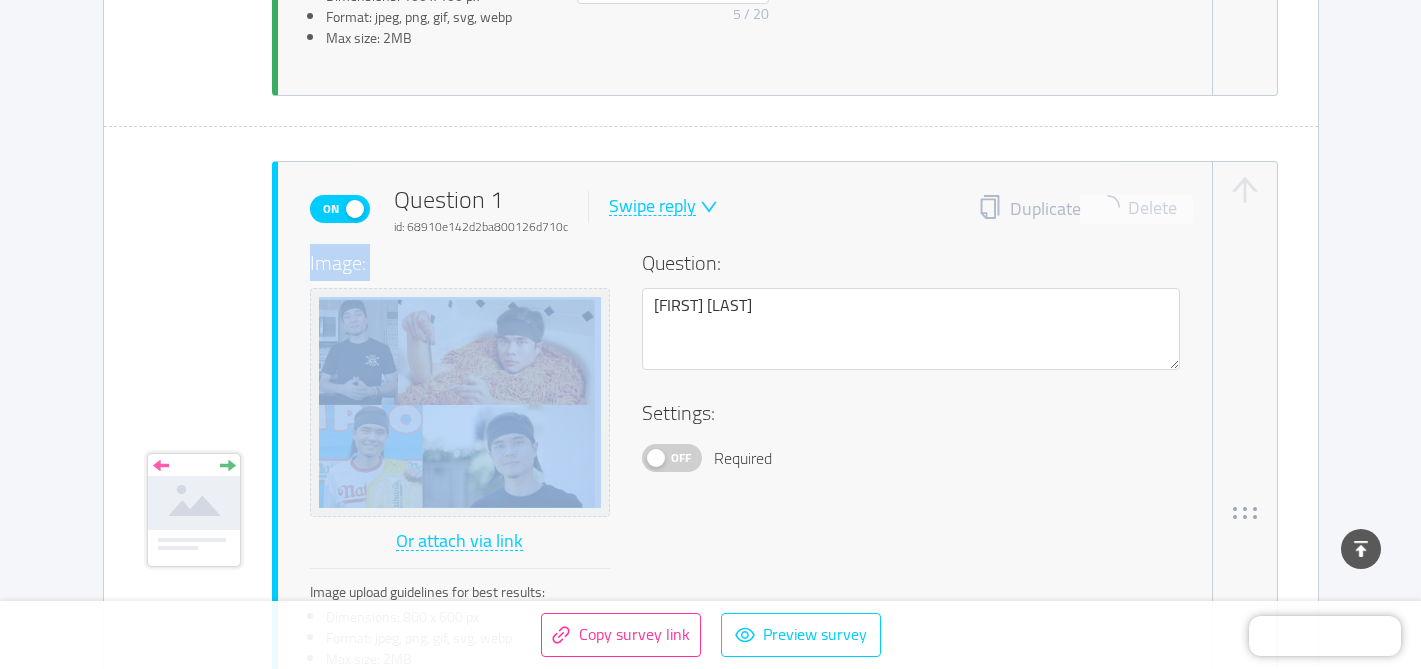 click on "Duplicate Delete" at bounding box center [1079, 209] 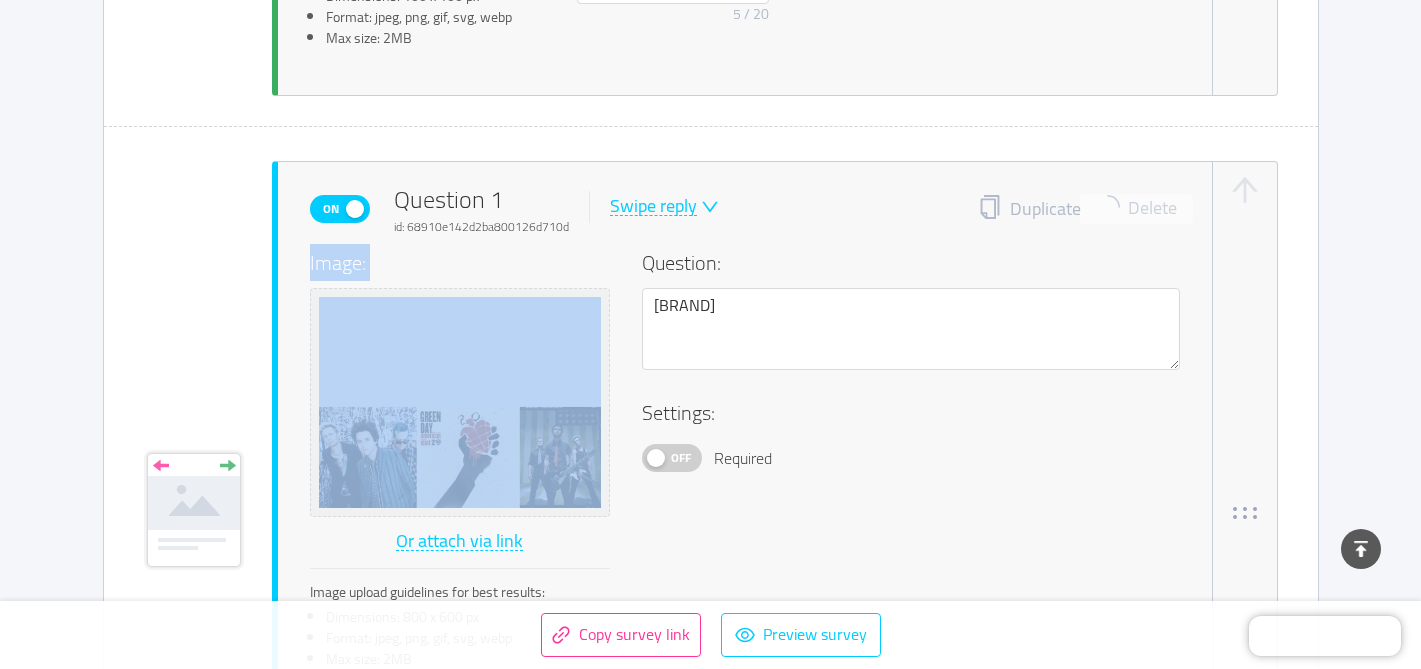 click on "Duplicate Delete" at bounding box center (1079, 209) 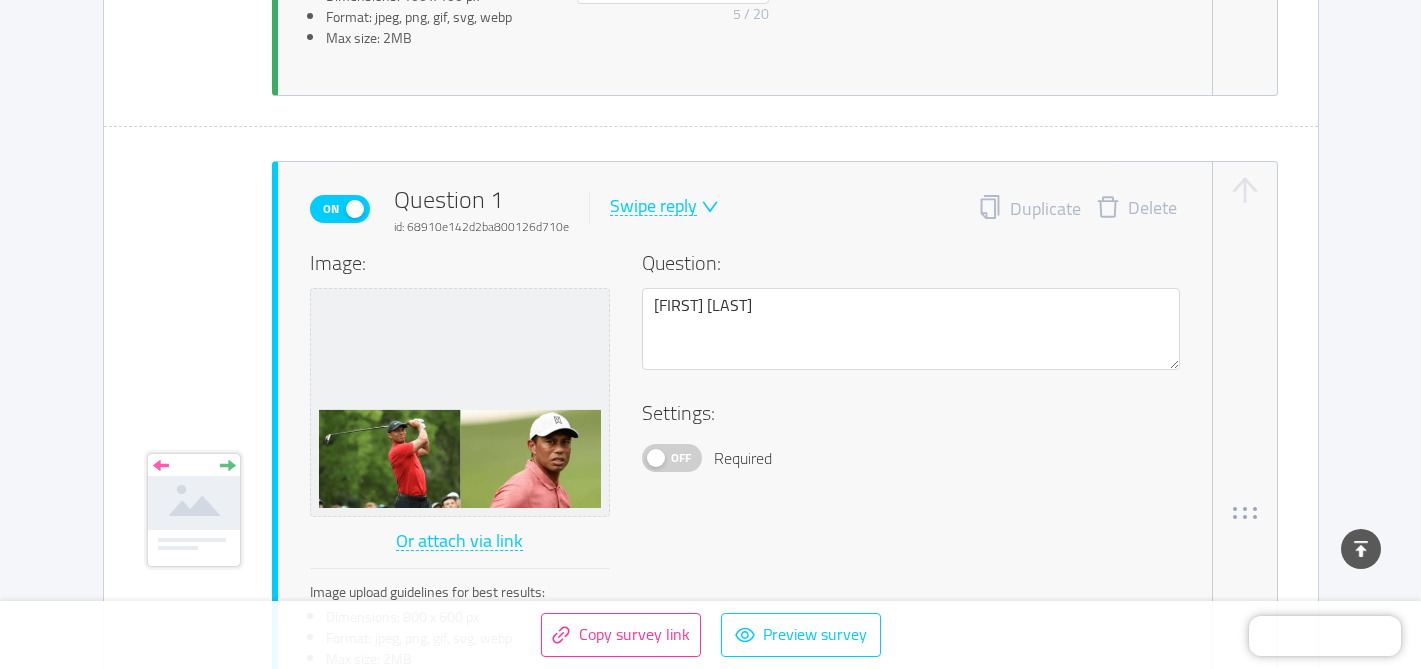 click on "Delete" at bounding box center (1136, 209) 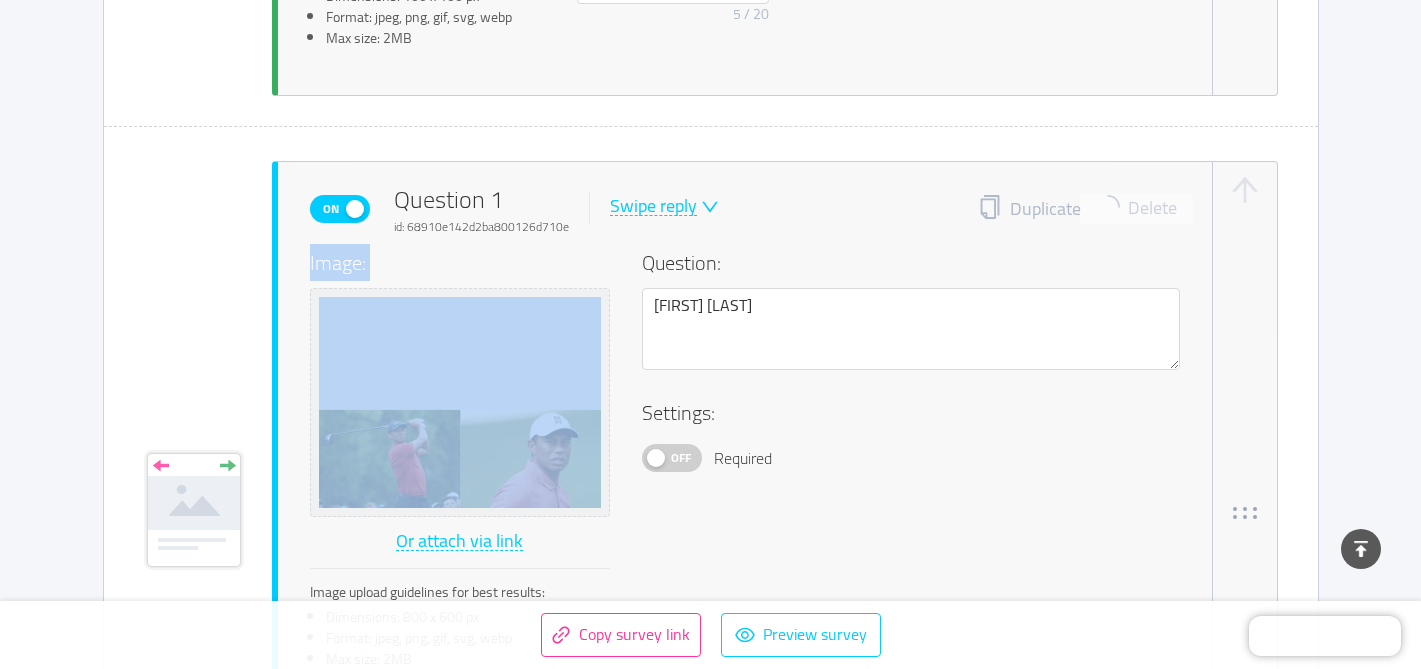 click on "Duplicate Delete" at bounding box center [1079, 209] 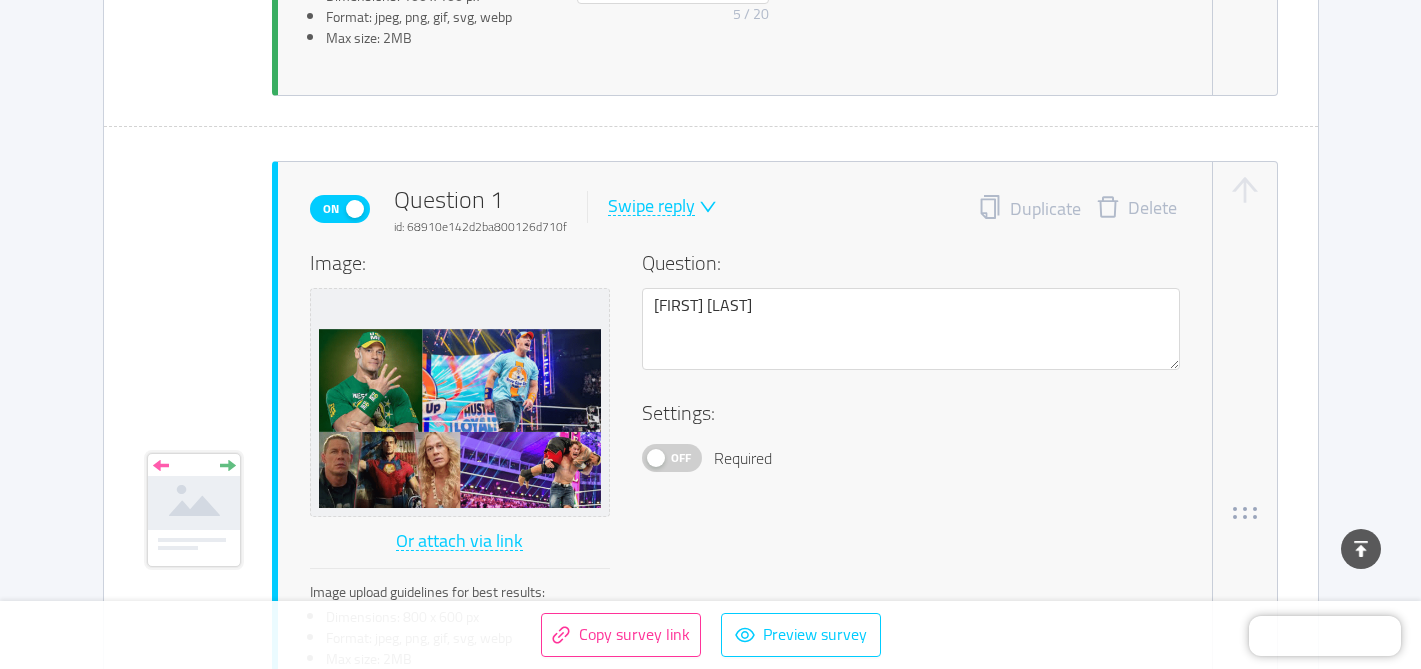 click on "Delete" at bounding box center (1136, 209) 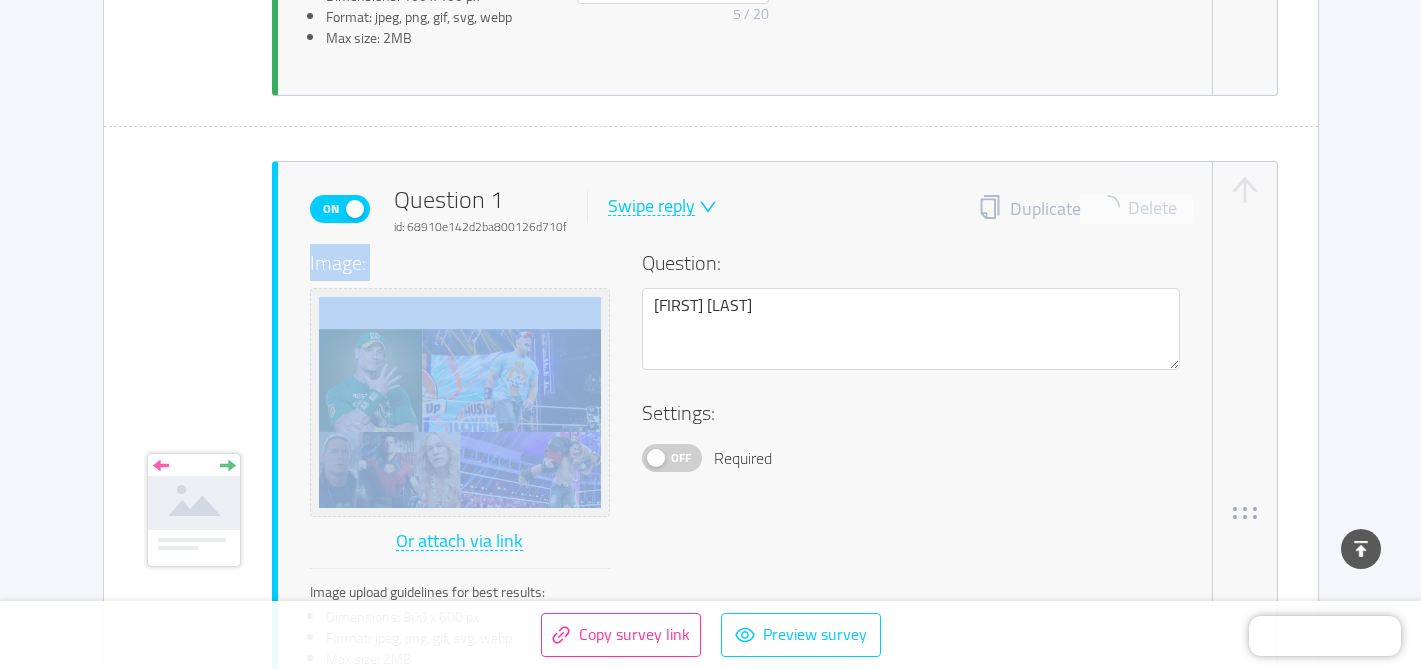 click on "Duplicate Delete" at bounding box center [1079, 209] 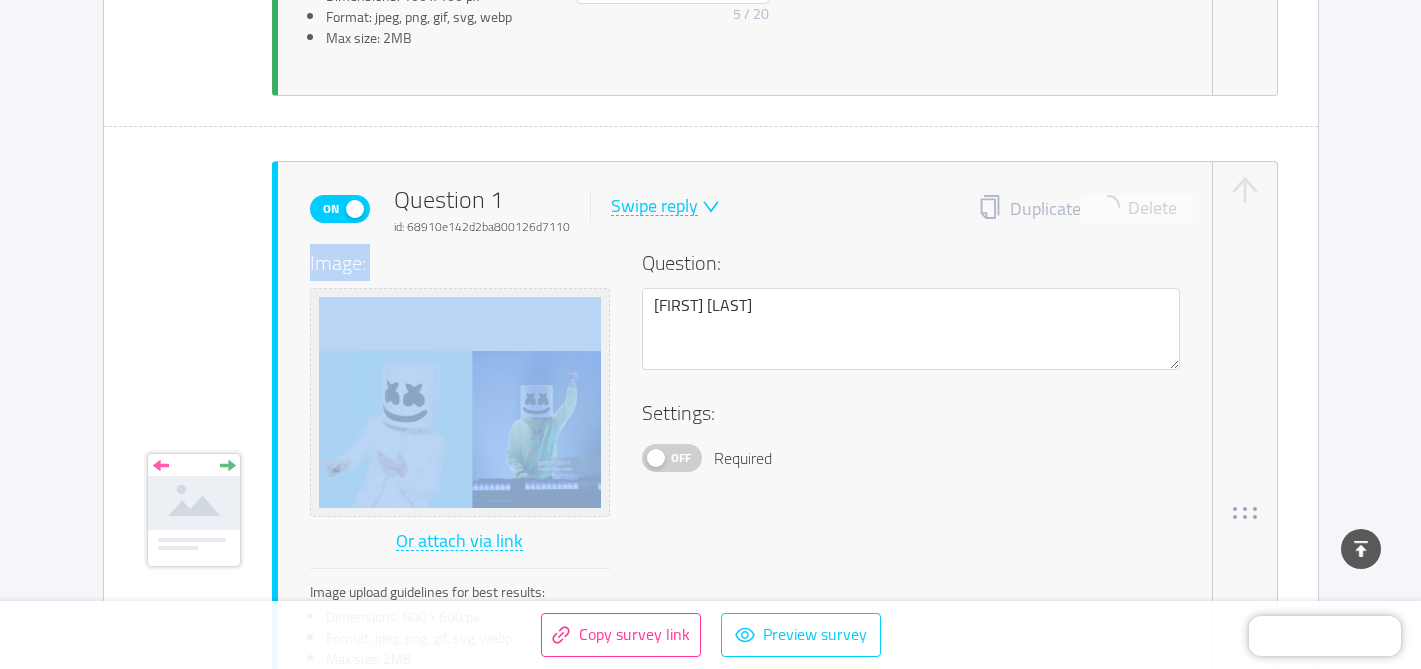 click on "Duplicate Delete" at bounding box center [1079, 209] 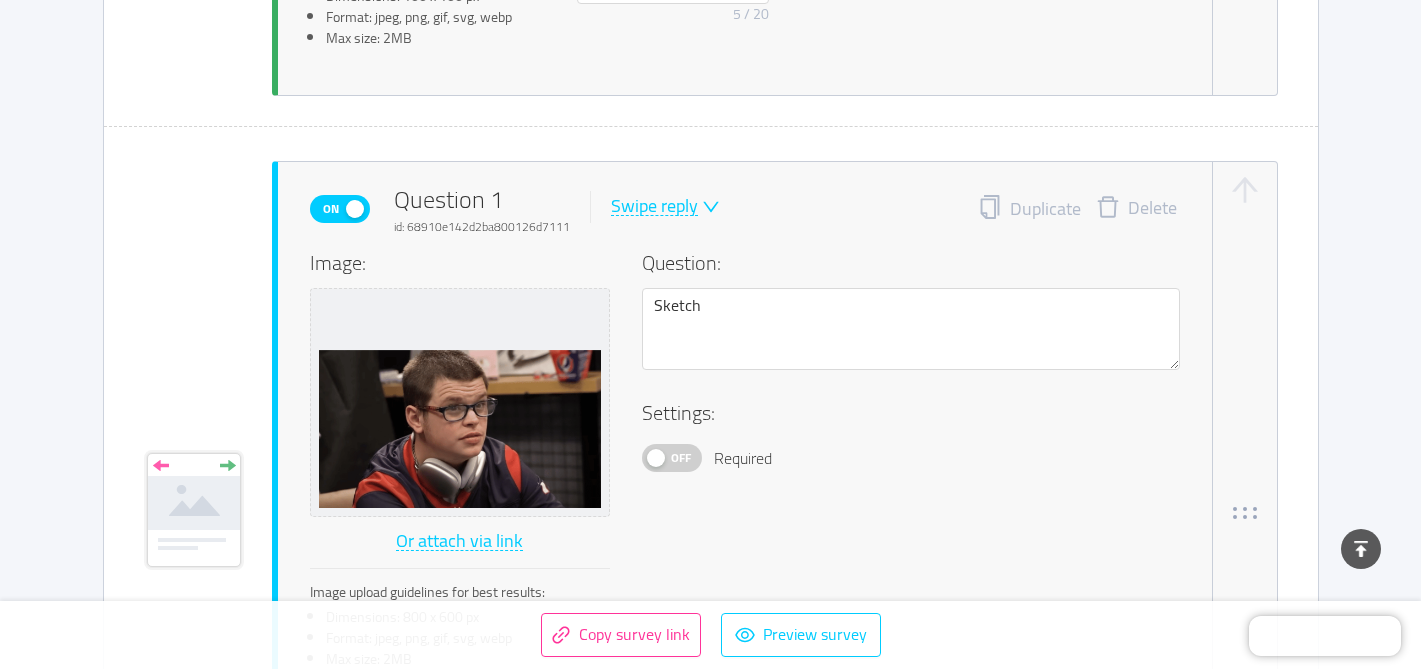 click on "Delete" at bounding box center (1136, 209) 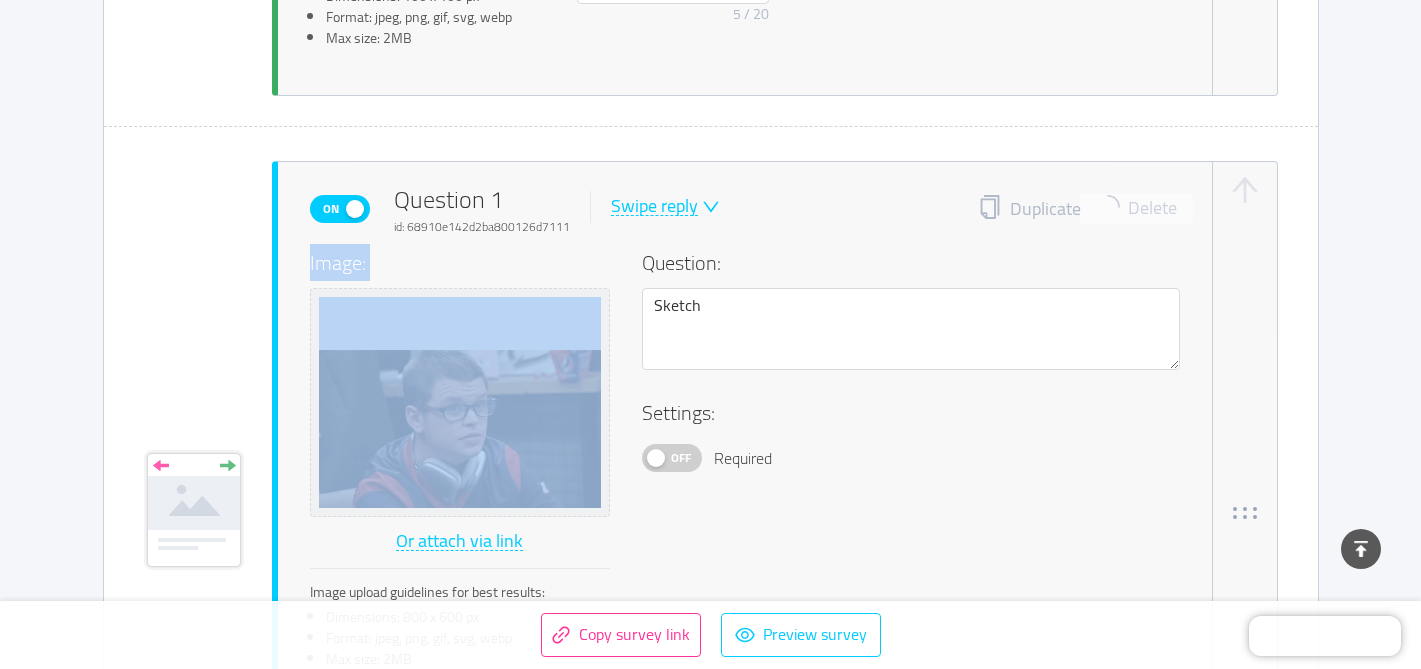 click on "Duplicate Delete" at bounding box center [1079, 209] 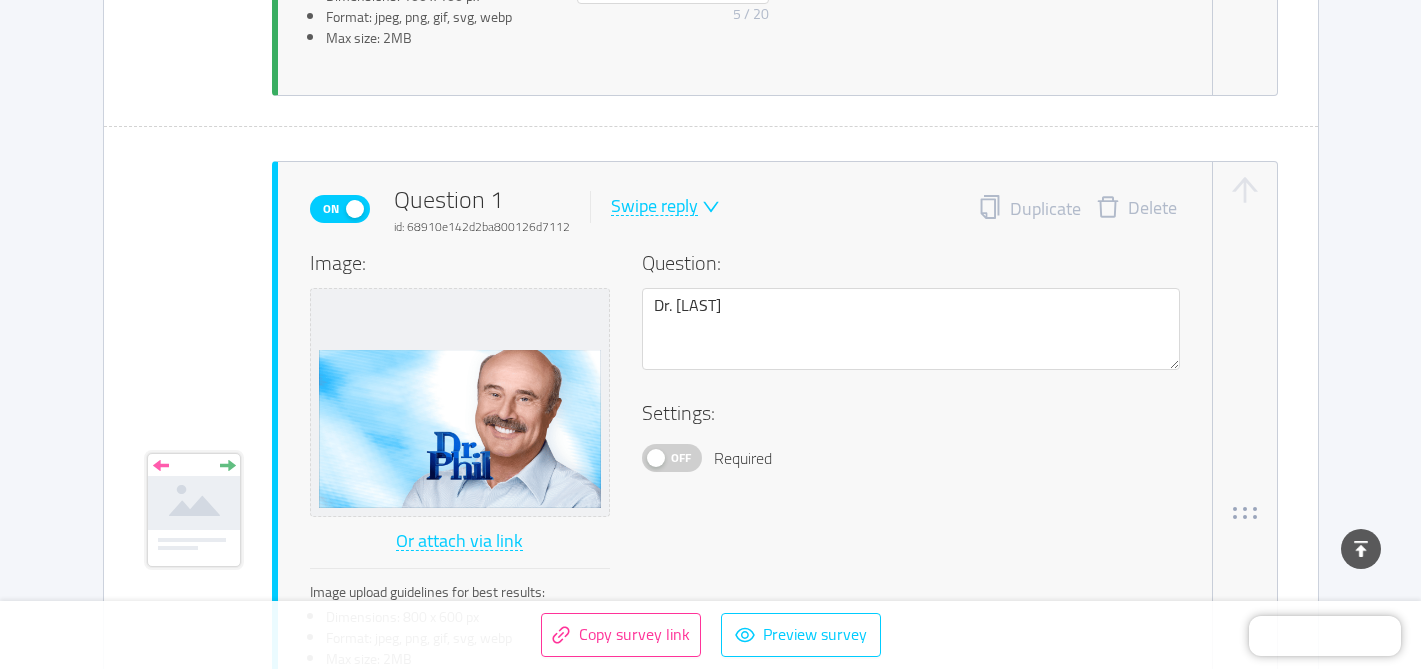 click on "Delete" at bounding box center (1136, 209) 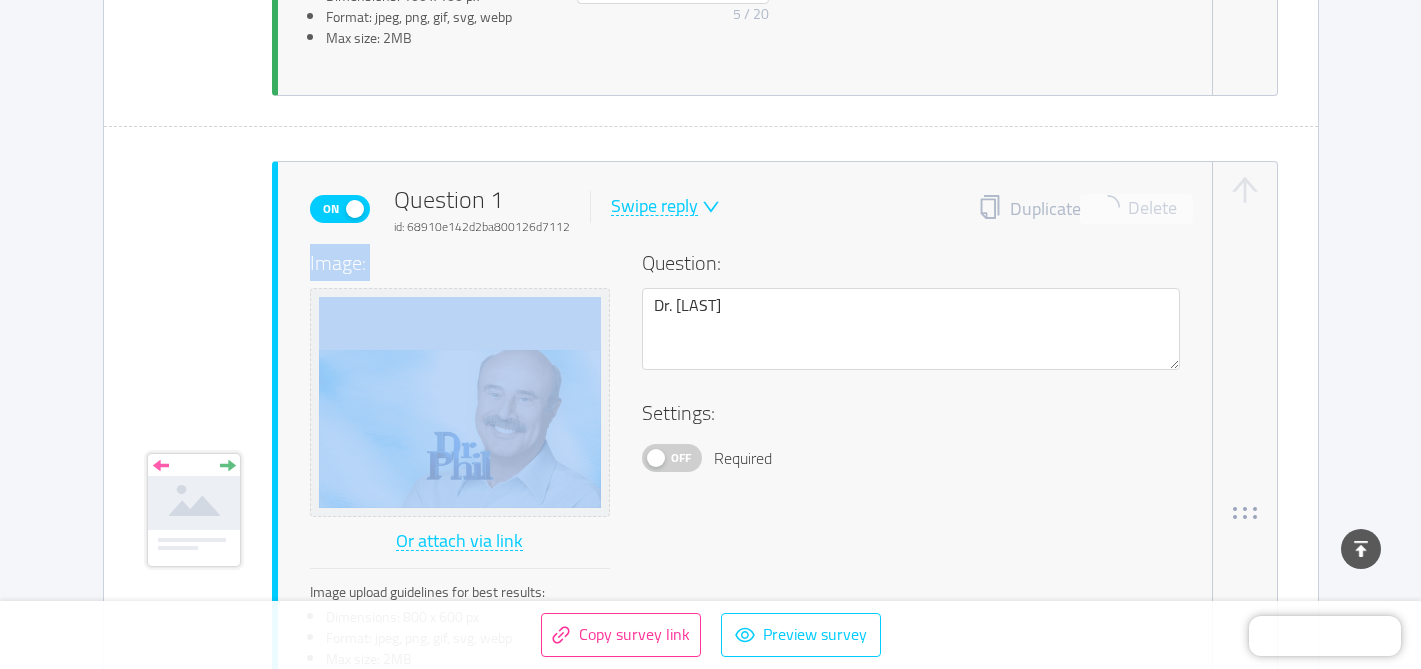 click on "Duplicate Delete" at bounding box center (1079, 209) 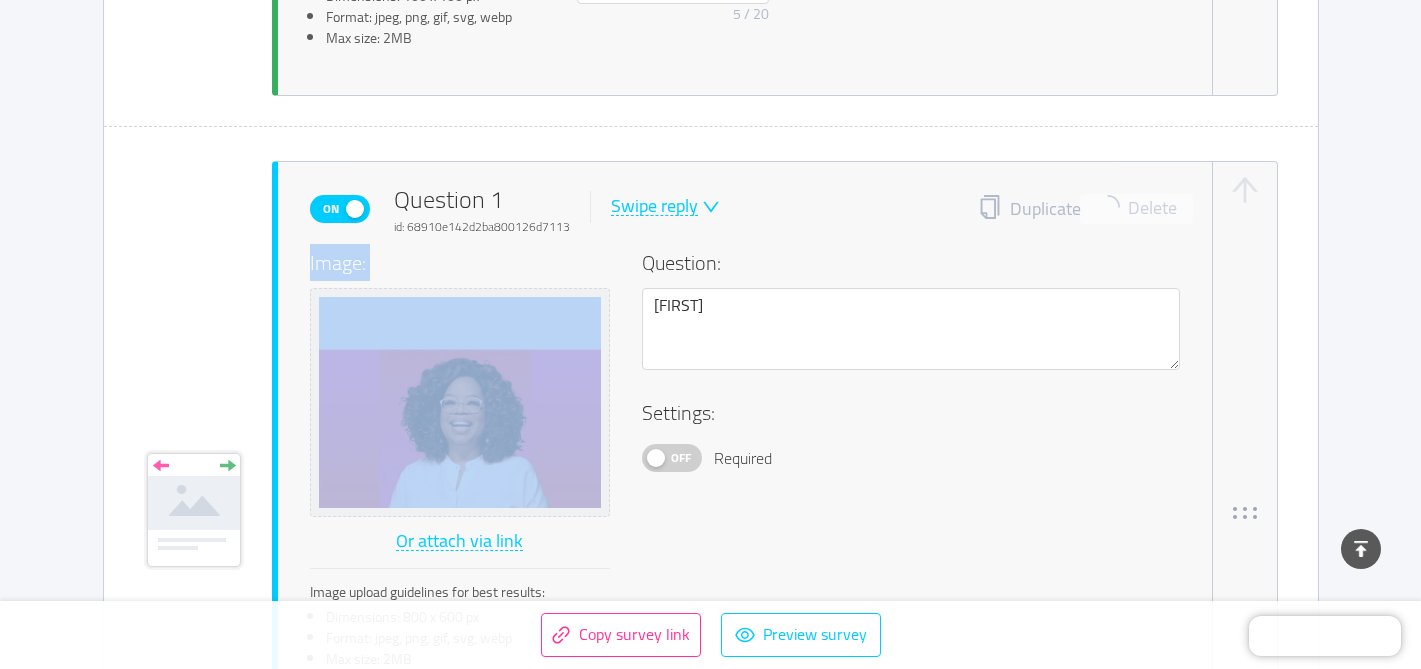 click on "Duplicate Delete" at bounding box center (1079, 209) 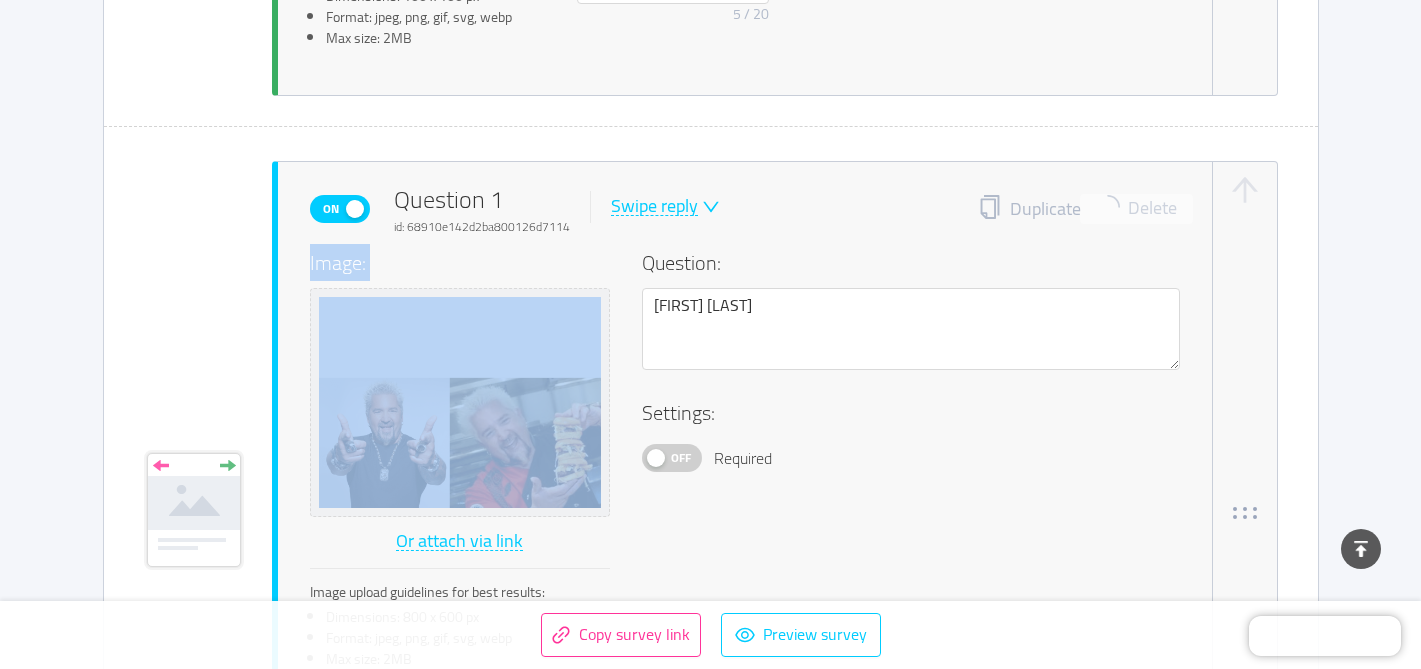 click on "Duplicate Delete" at bounding box center [1079, 209] 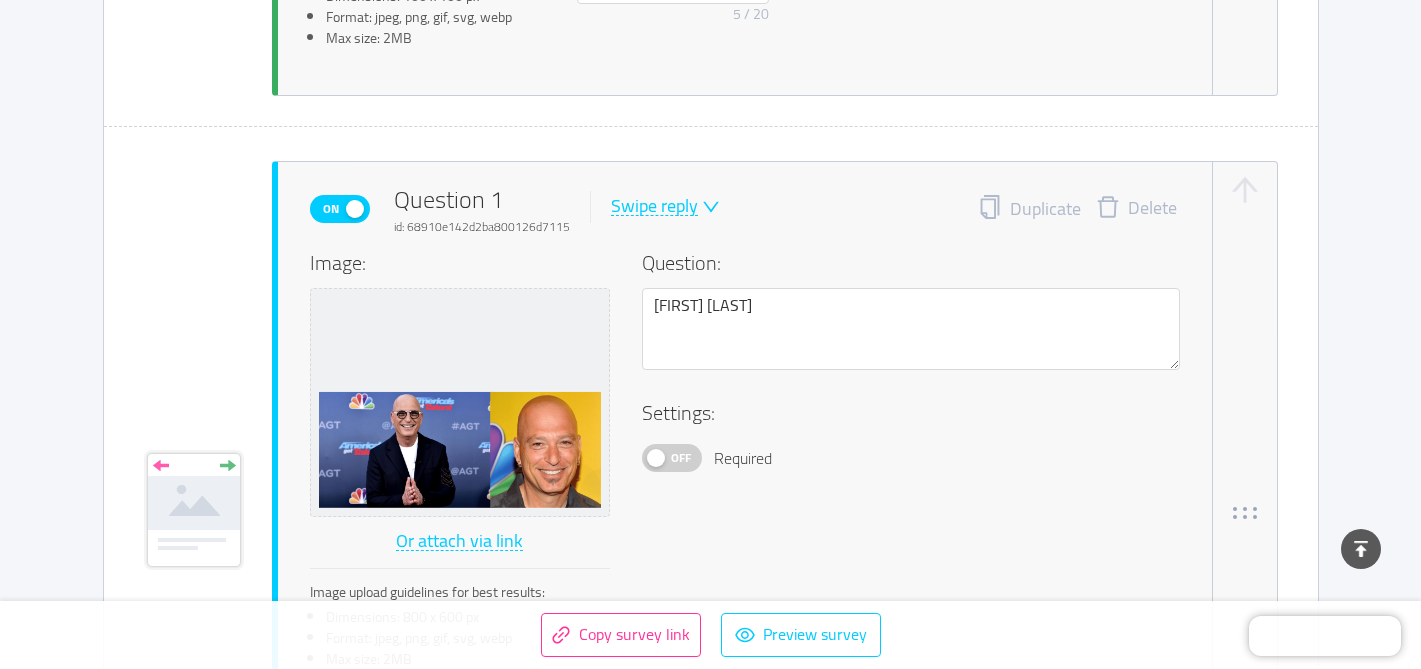 click on "Delete" at bounding box center [1136, 209] 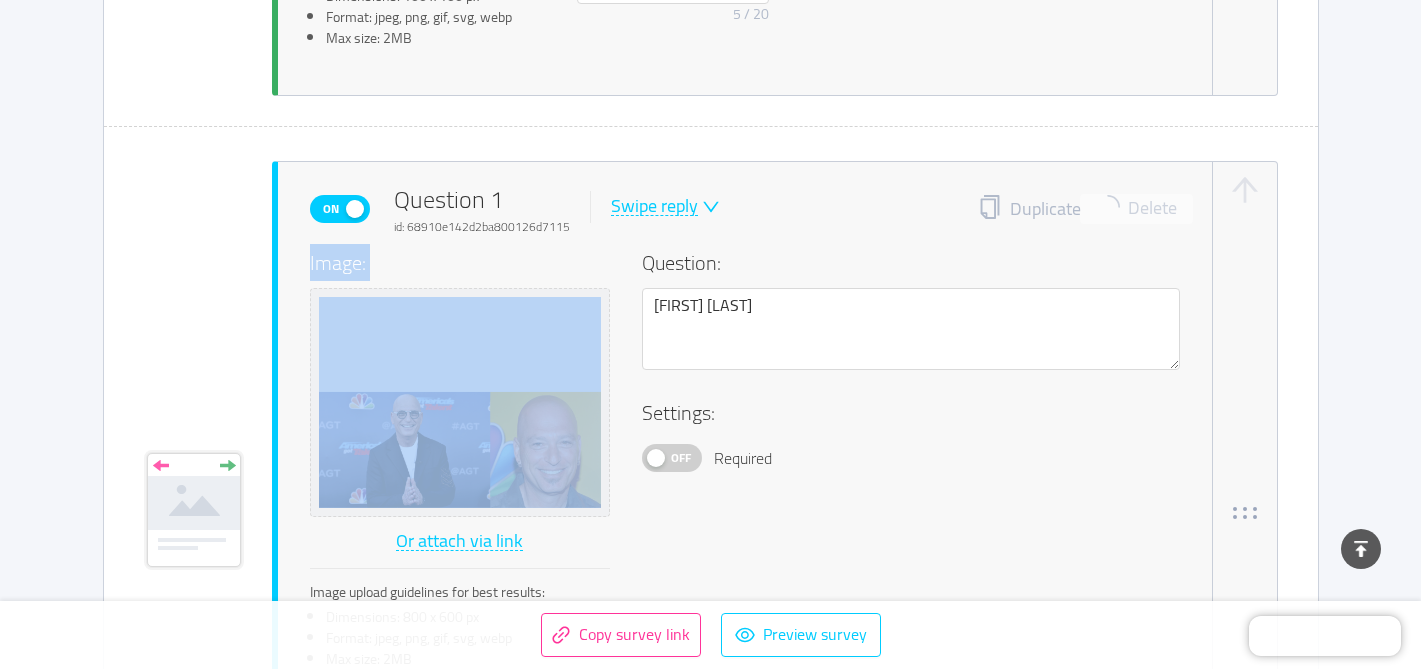click on "Duplicate Delete" at bounding box center (1079, 209) 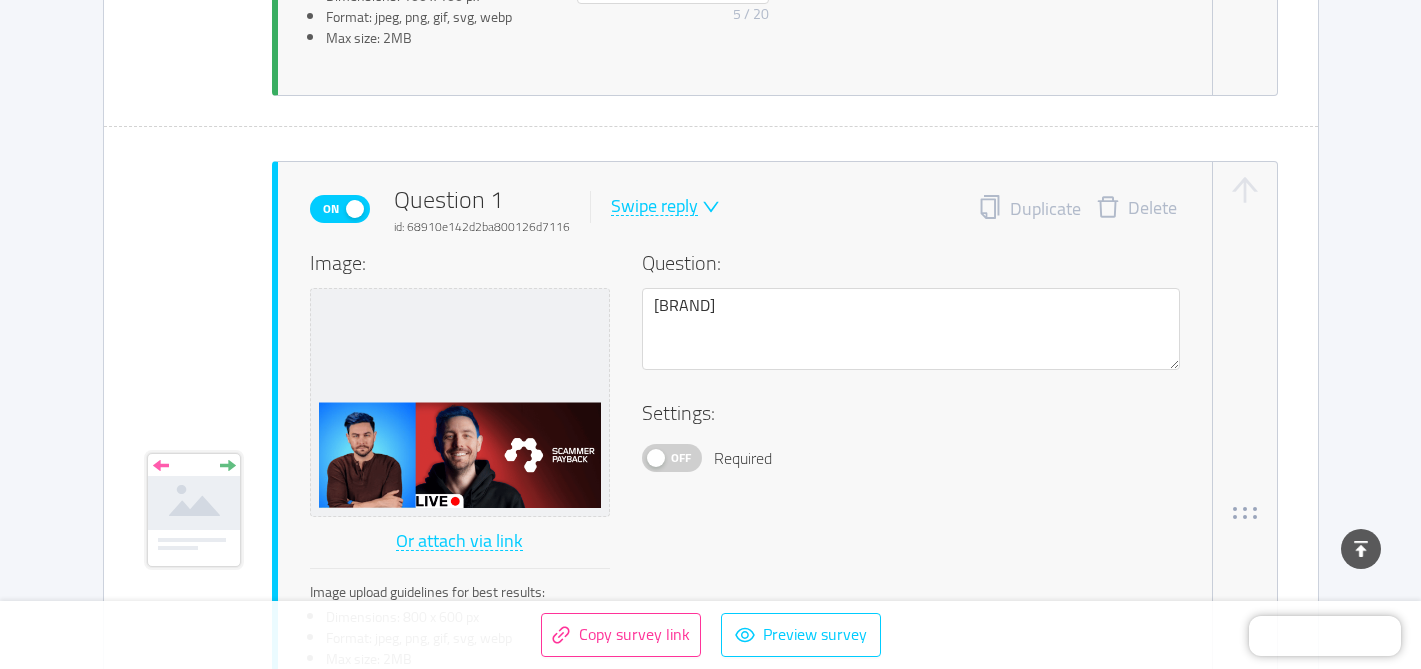click on "Delete" at bounding box center [1136, 209] 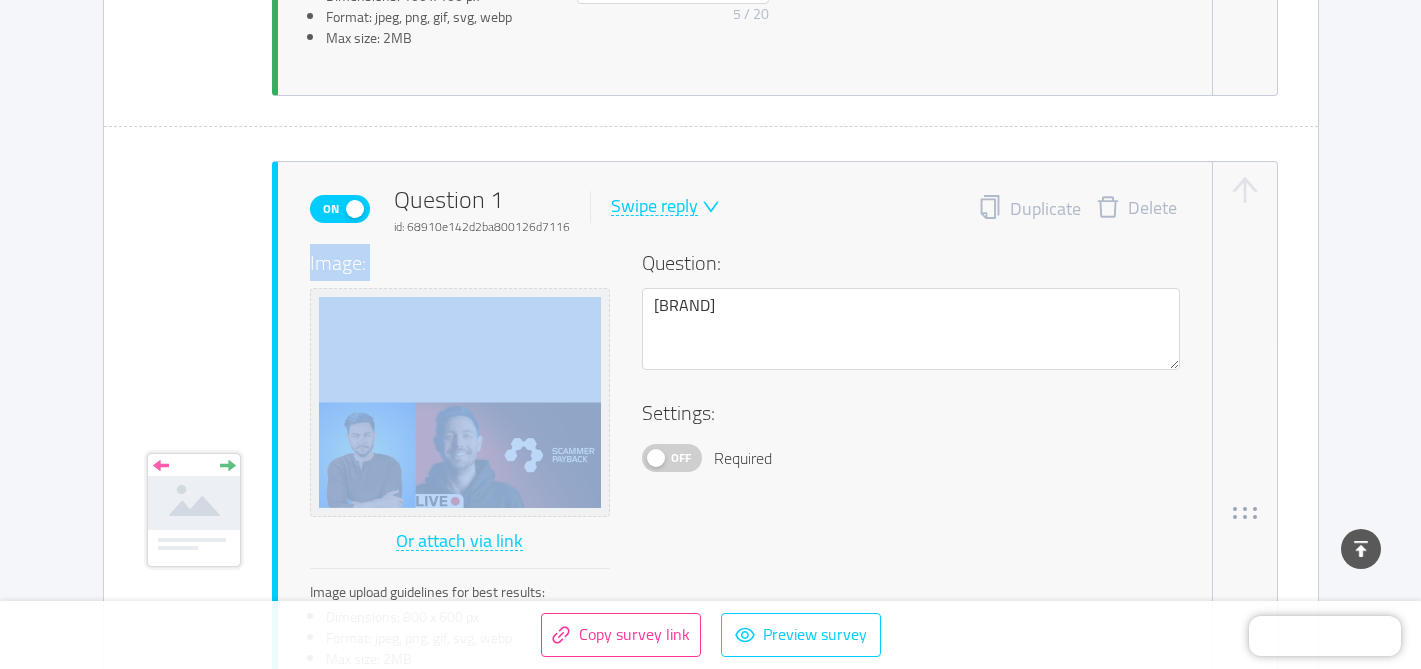 click on "Duplicate Delete" at bounding box center [1079, 209] 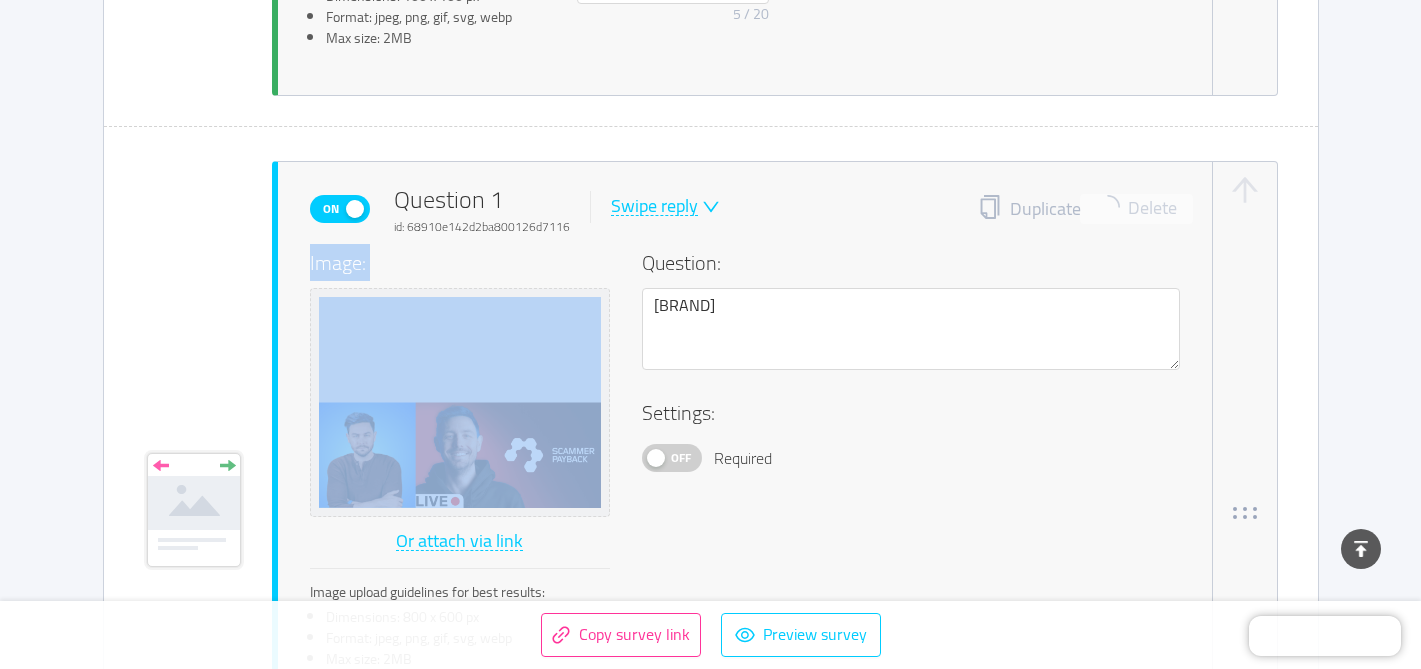 click on "Delete" at bounding box center [1136, 1006] 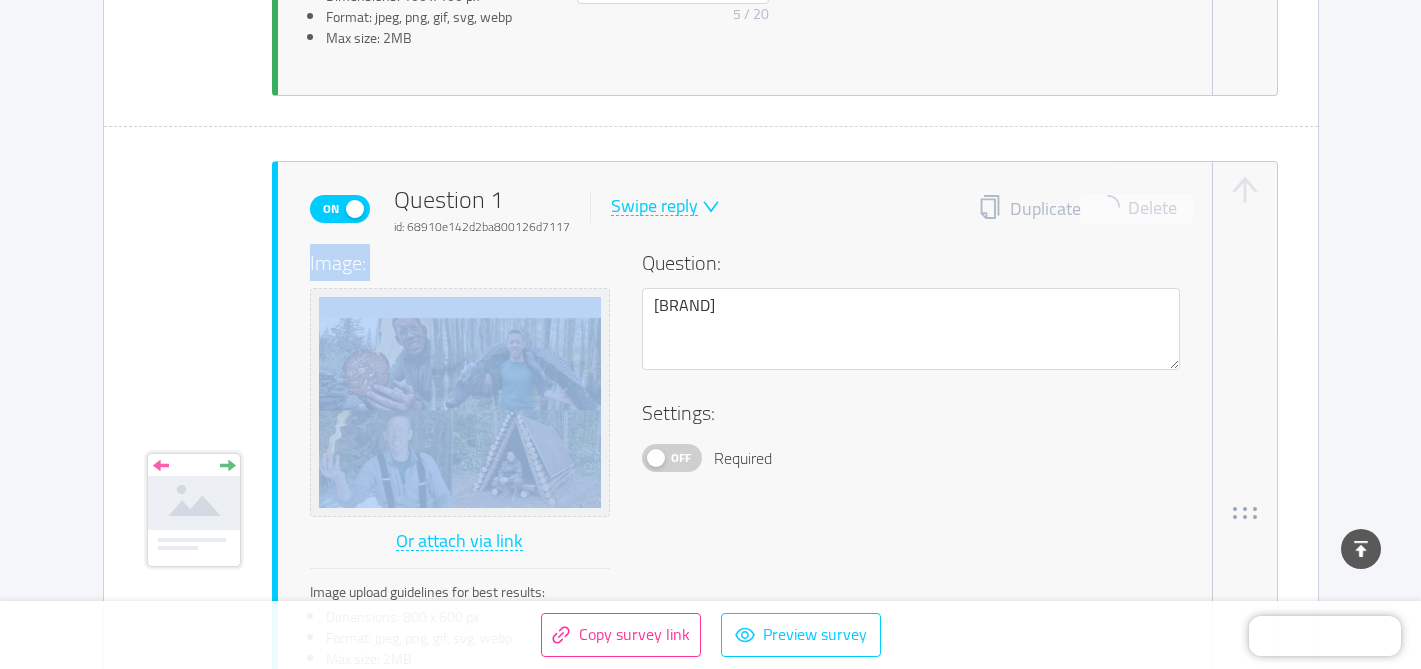 click on "Duplicate Delete" at bounding box center (1079, 209) 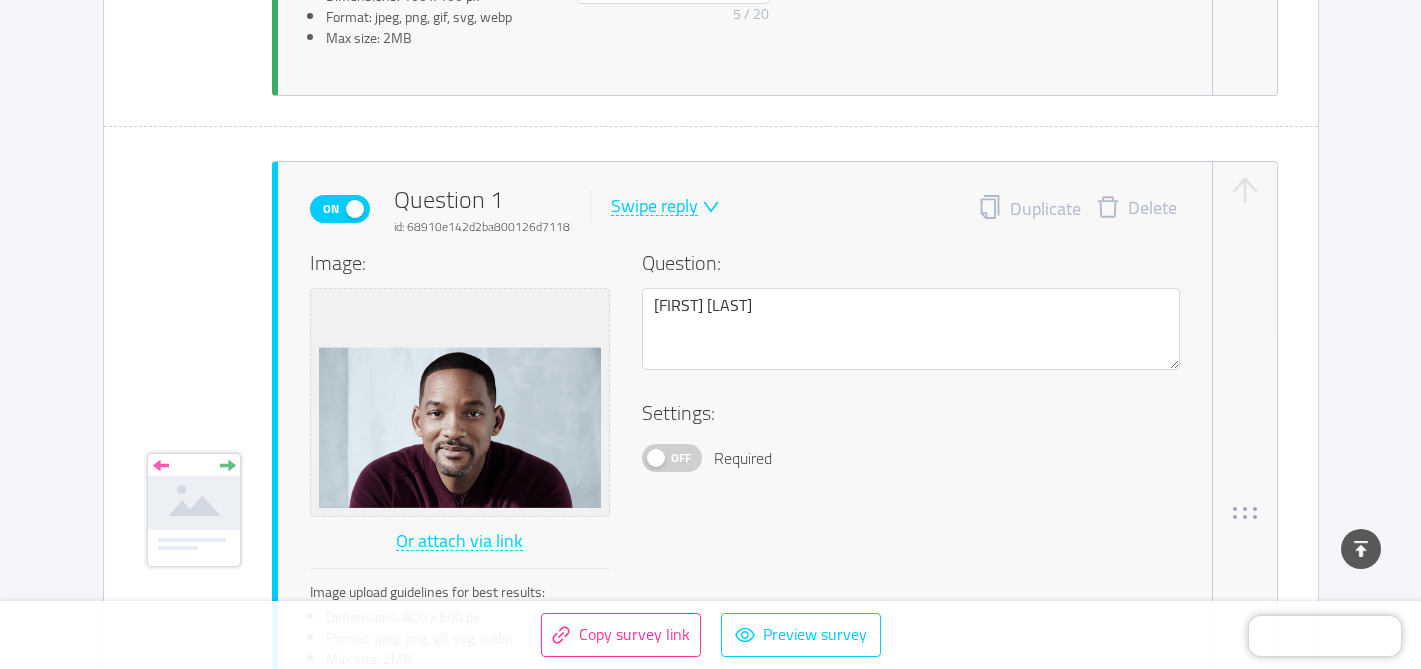 click on "Delete" at bounding box center [1136, 209] 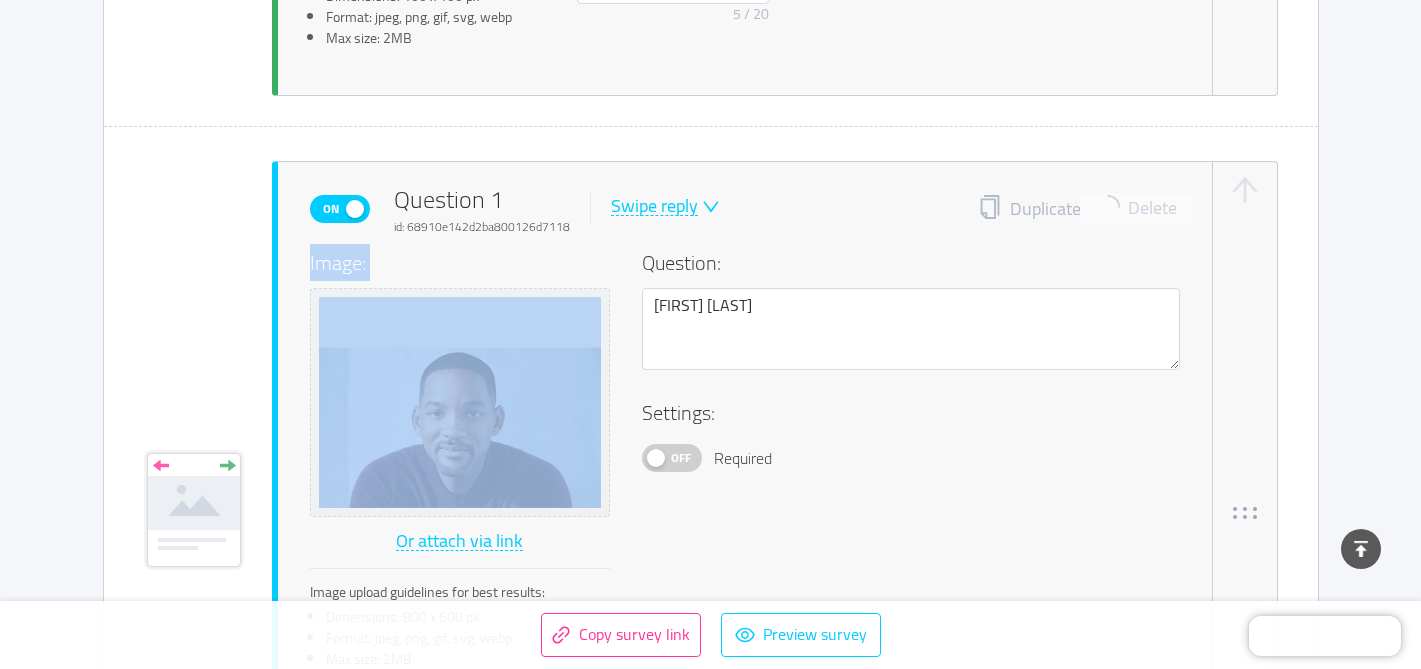 click on "Duplicate Delete" at bounding box center [1079, 209] 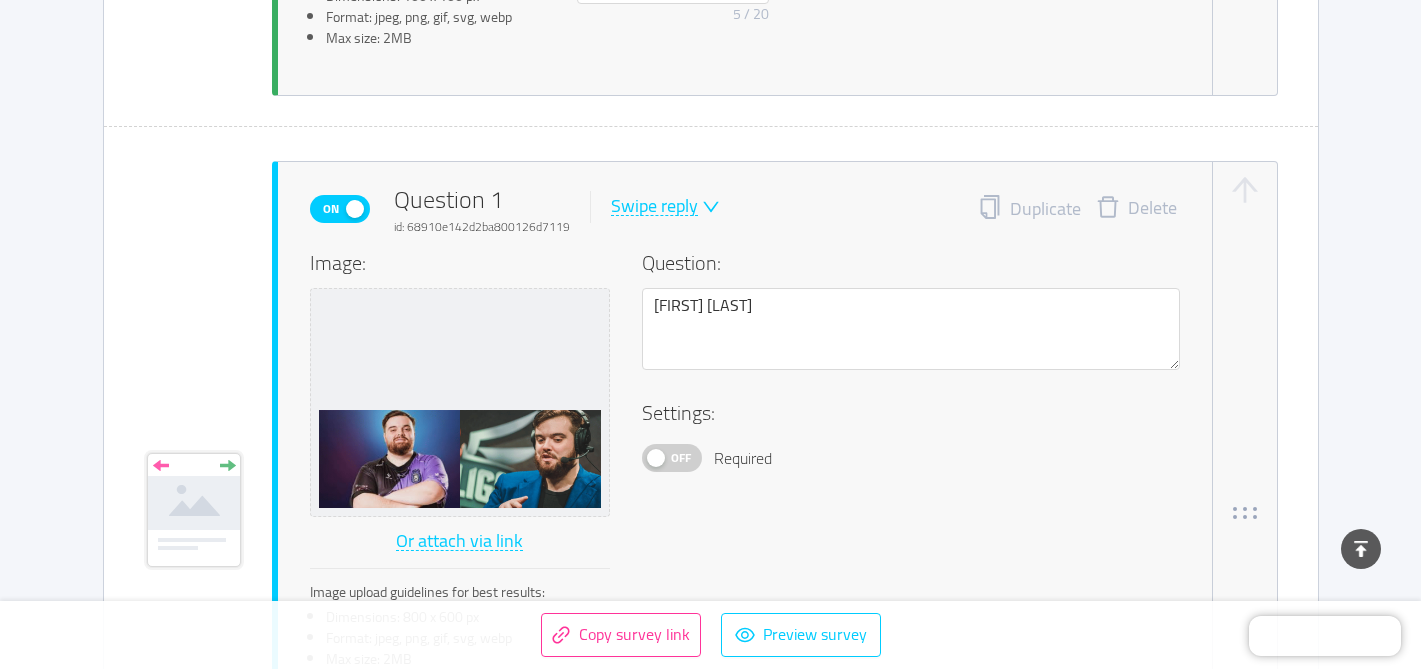 click on "Delete" at bounding box center (1136, 209) 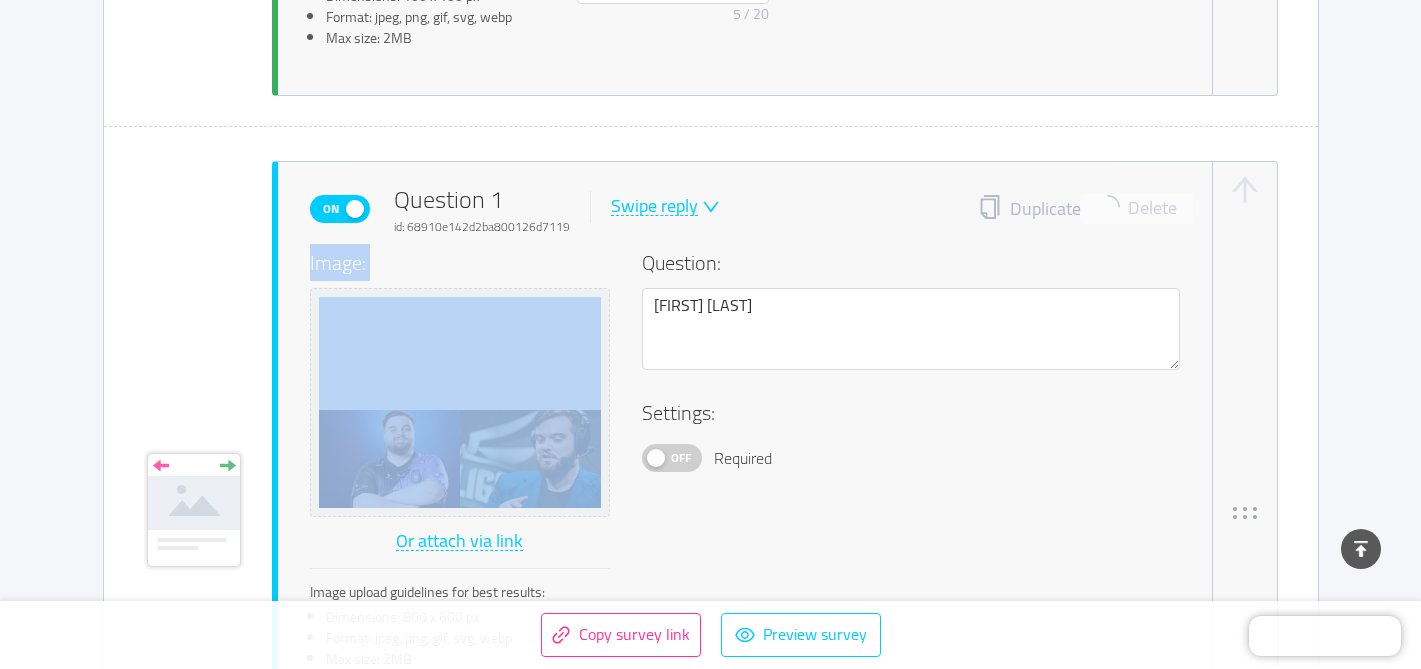click on "Duplicate Delete" at bounding box center [1079, 209] 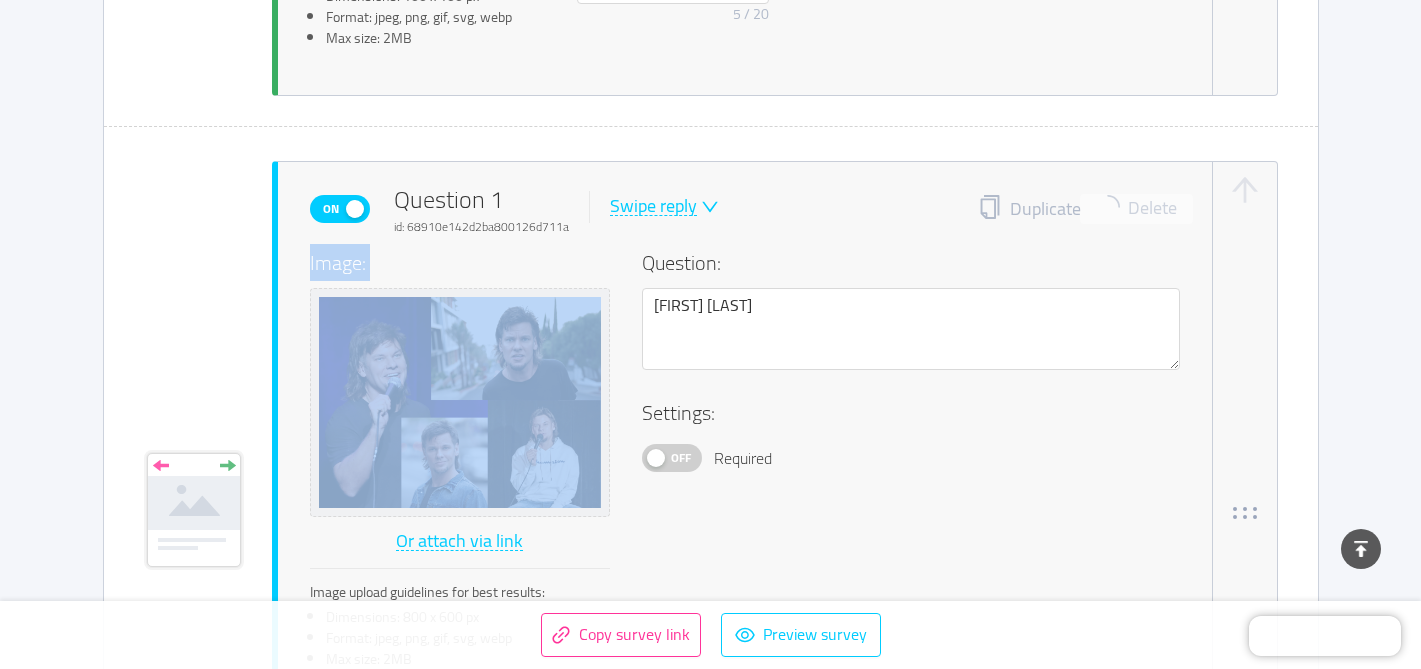 click on "Duplicate Delete" at bounding box center [1079, 209] 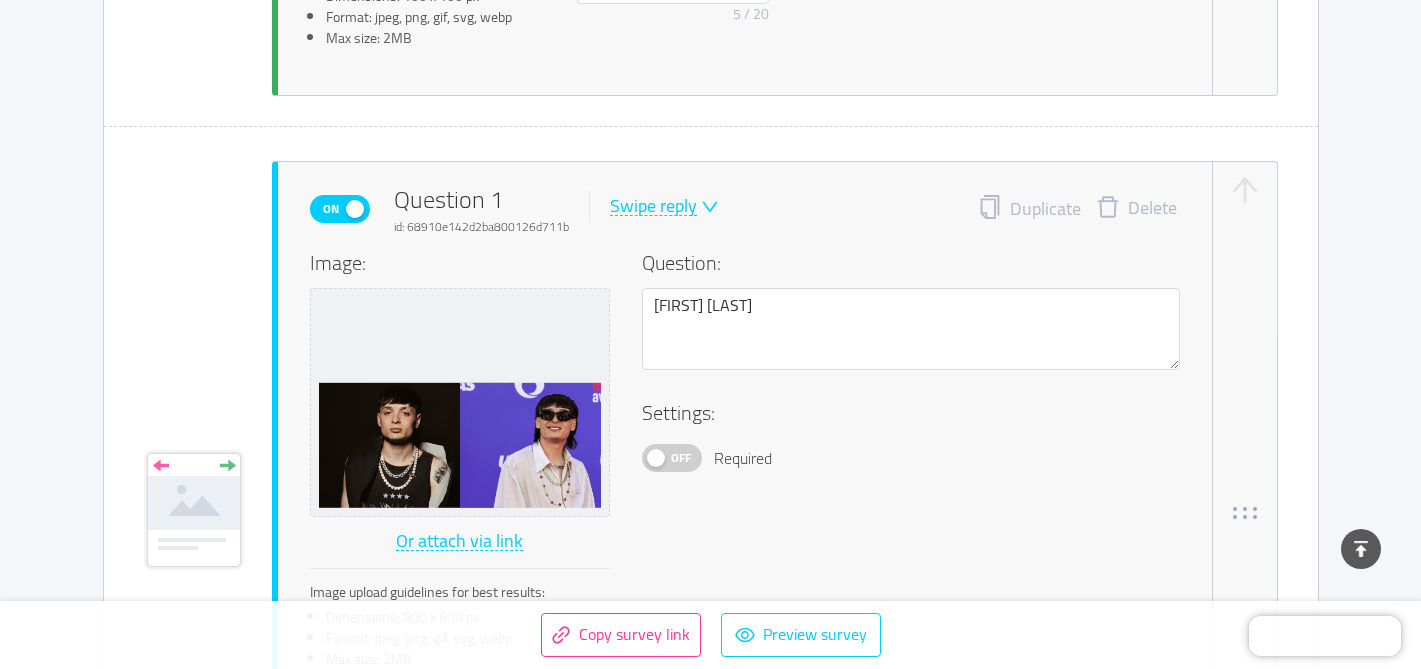 click on "Delete" at bounding box center [1136, 209] 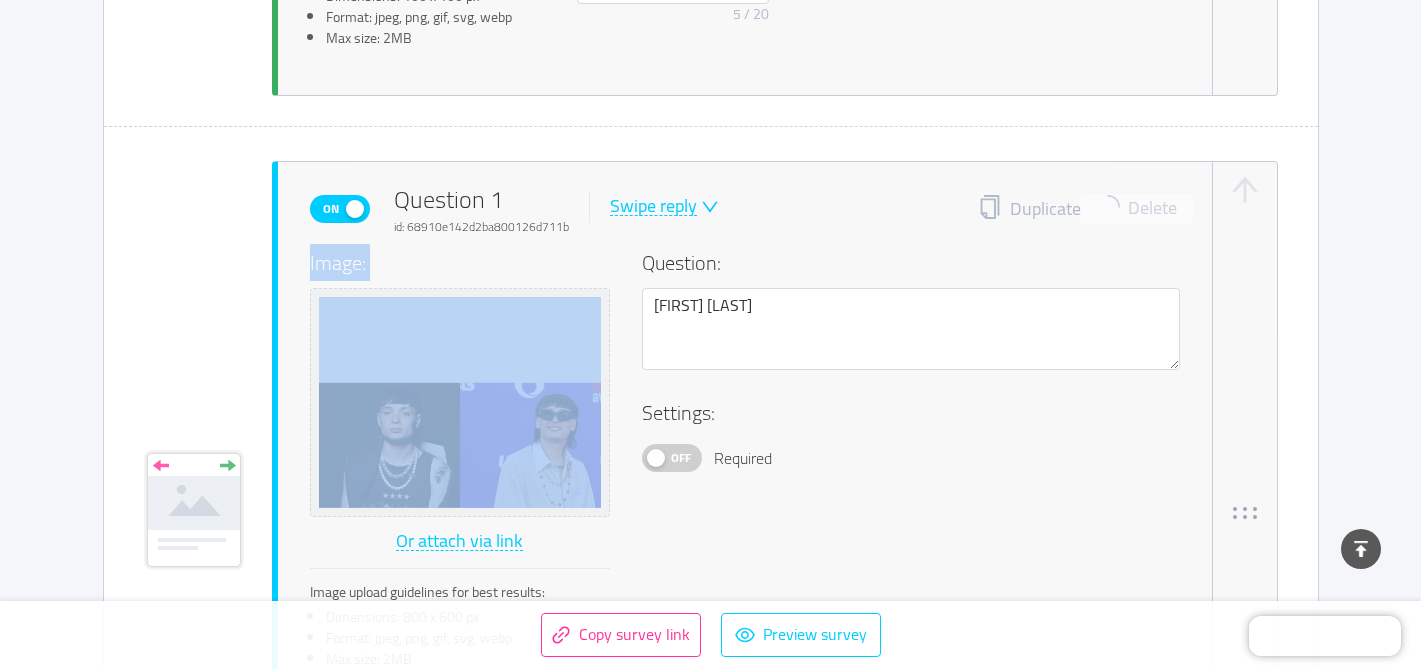 click on "Duplicate Delete" at bounding box center [1079, 209] 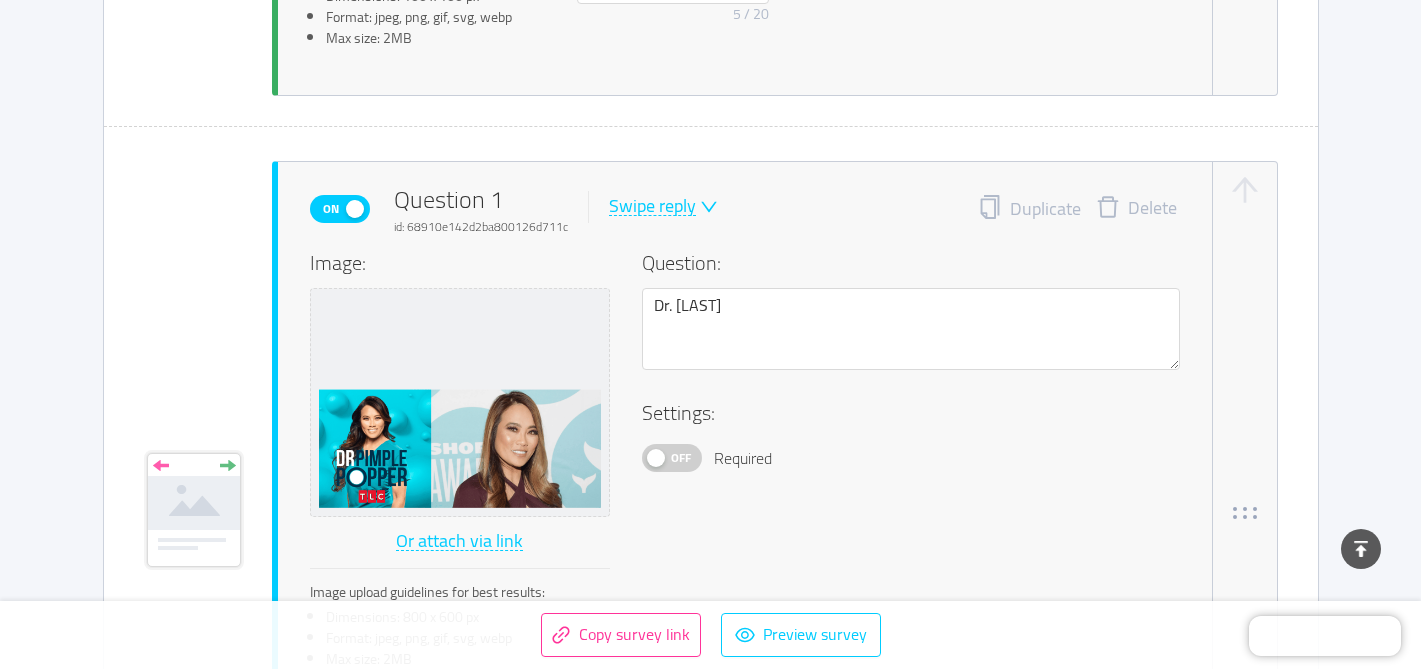 click on "Delete" at bounding box center [1136, 209] 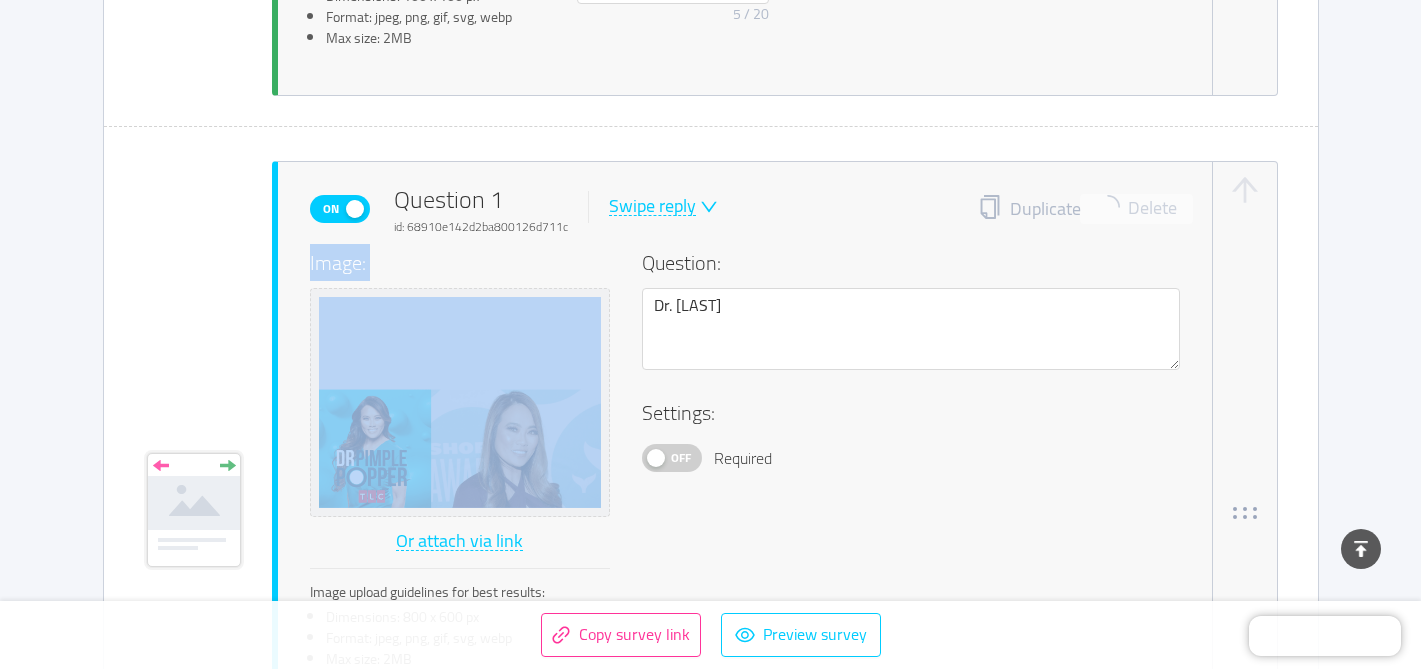 click on "Duplicate Delete" at bounding box center [1079, 209] 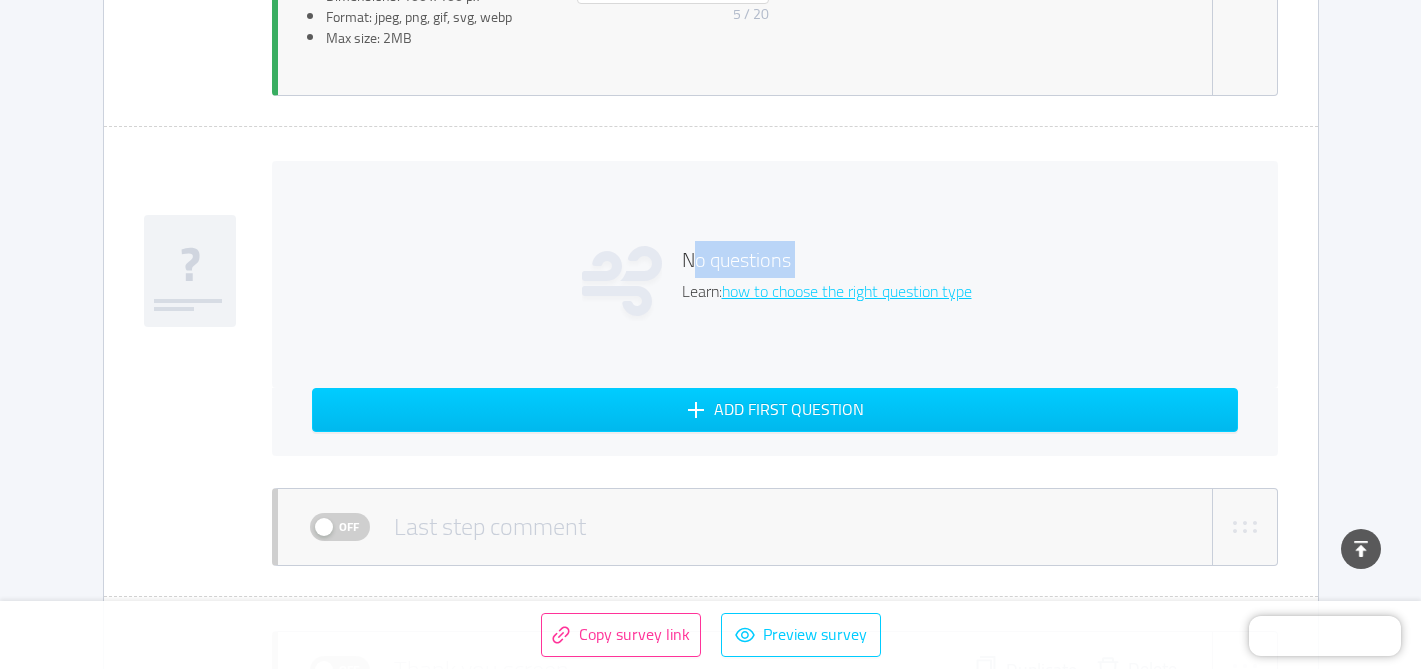 click on "No questions   Learn:   how to choose the right question type" at bounding box center (775, 274) 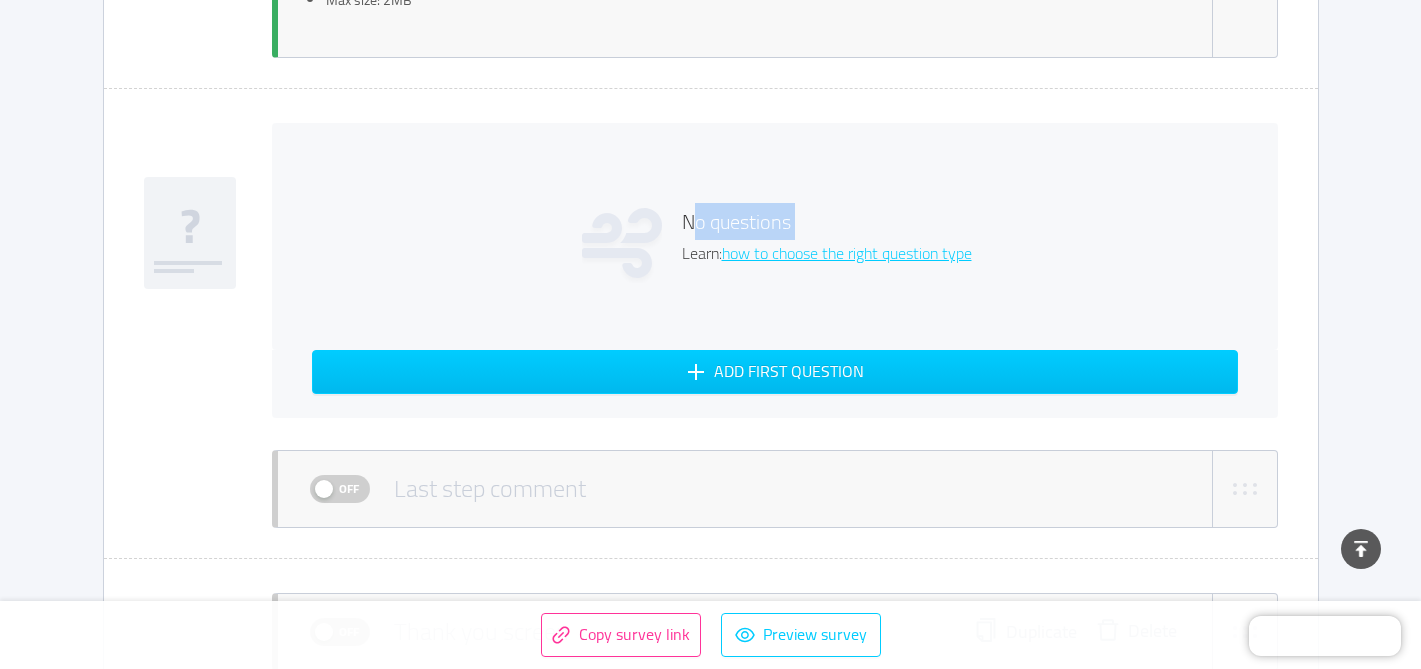 scroll, scrollTop: 966, scrollLeft: 0, axis: vertical 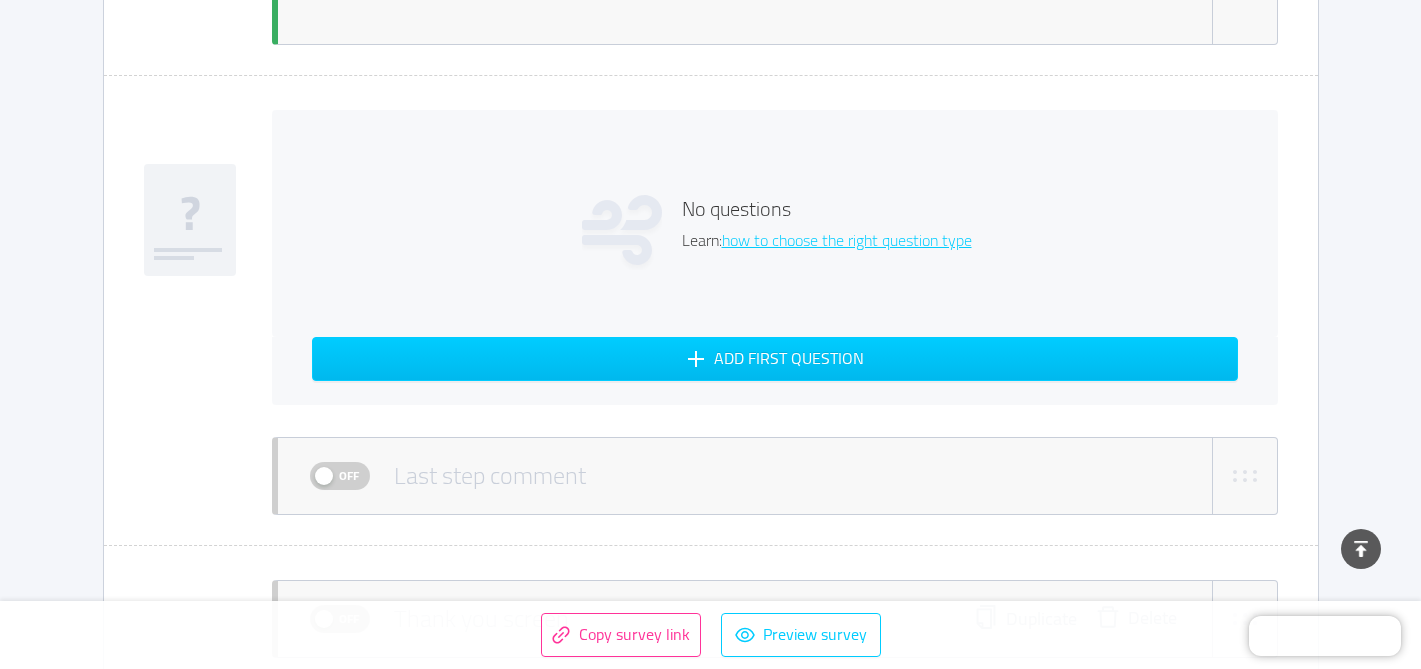 click on "No questions   Learn:   how to choose the right question type" at bounding box center (775, 223) 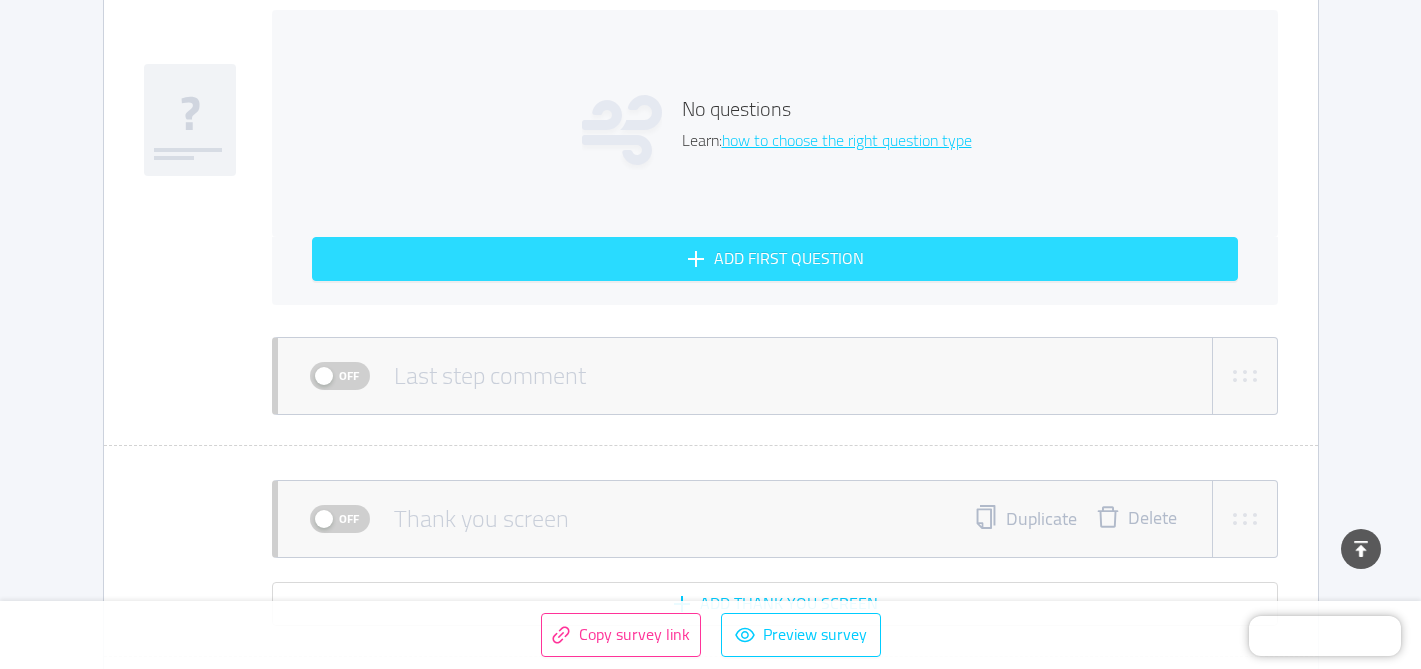 click on "Add first question" at bounding box center [775, 259] 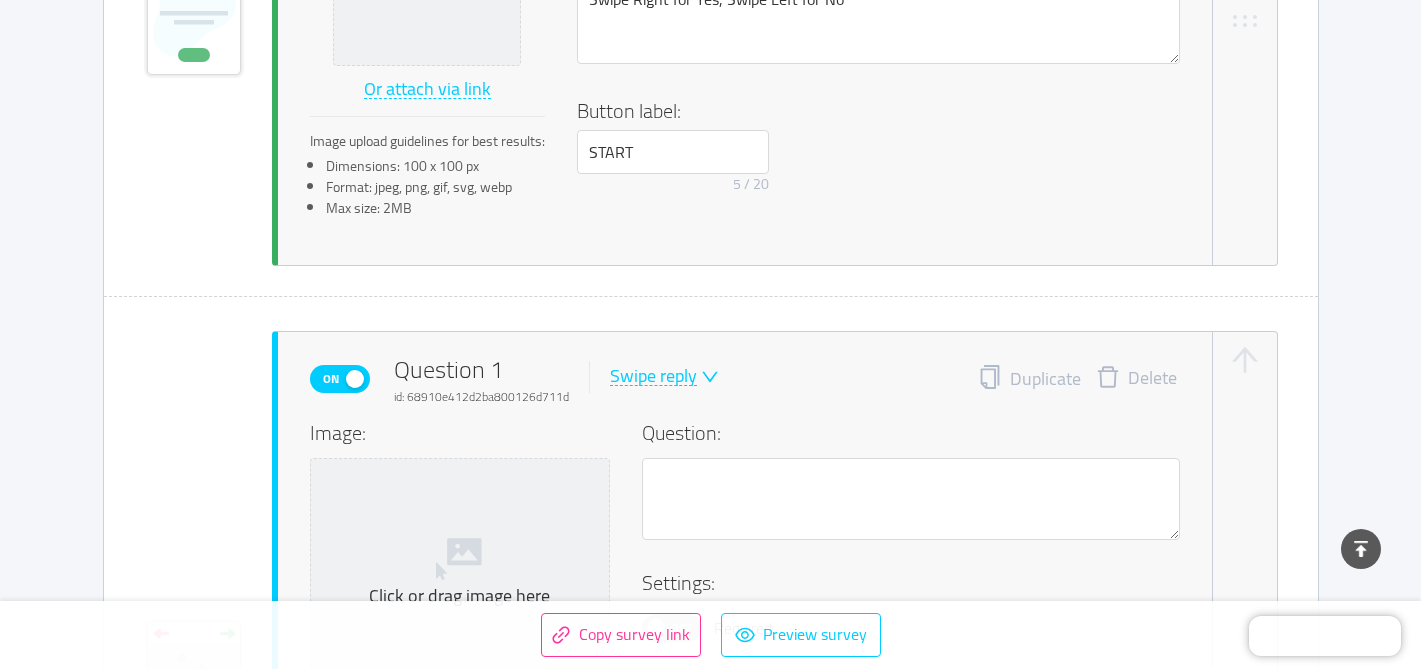 scroll, scrollTop: 710, scrollLeft: 0, axis: vertical 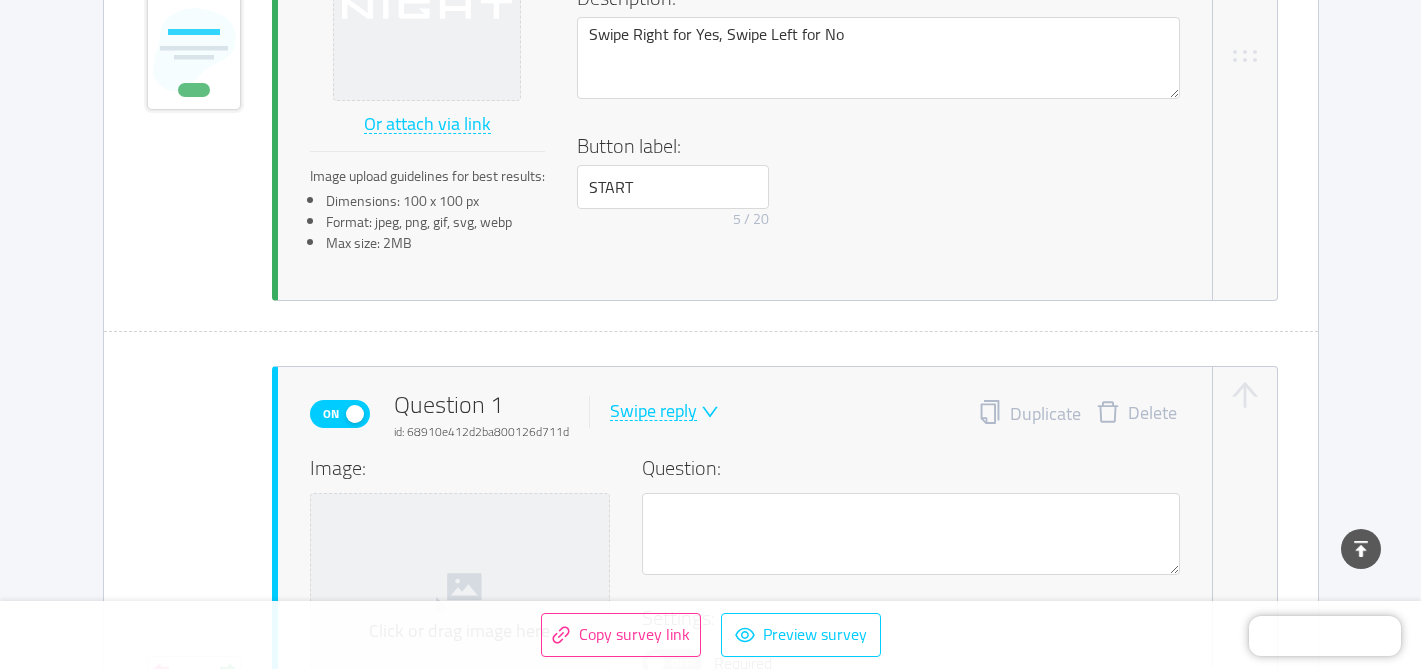 click on "Delete" at bounding box center (1136, 414) 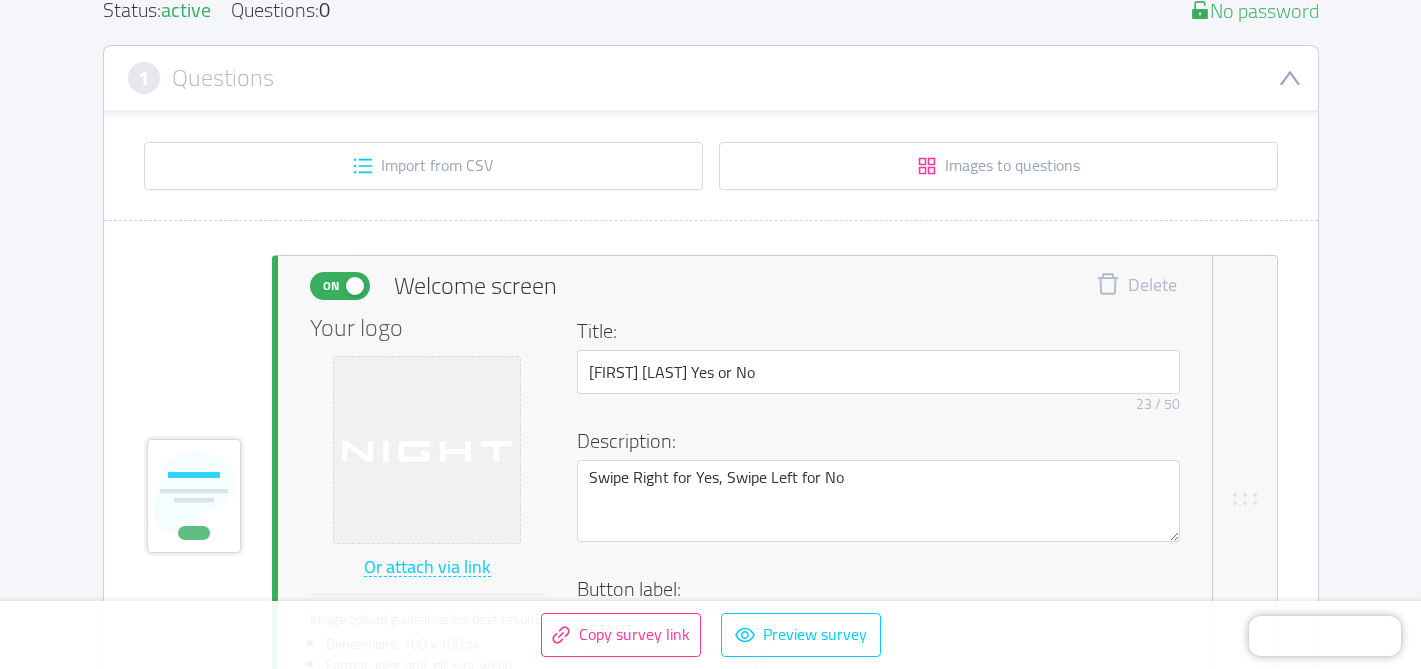 scroll, scrollTop: 282, scrollLeft: 0, axis: vertical 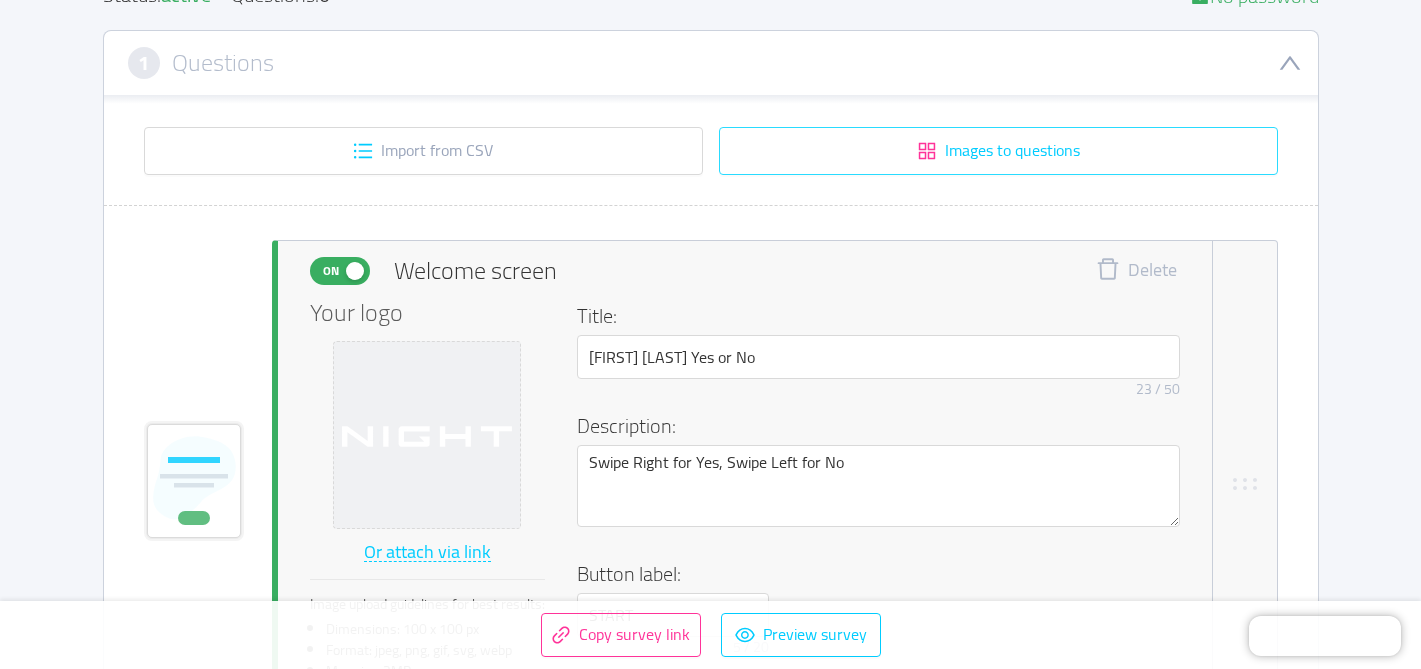 click on "Images to questions" at bounding box center (998, 151) 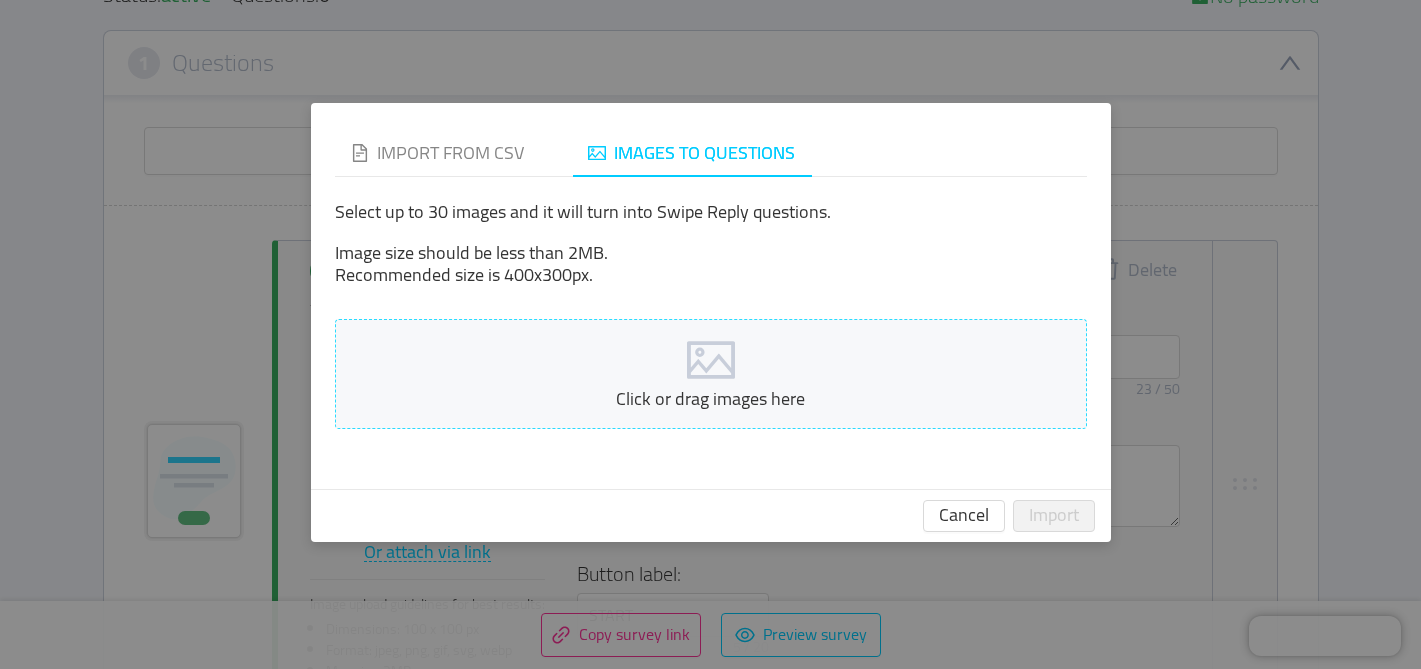 click on "Click or drag images here" at bounding box center (711, 398) 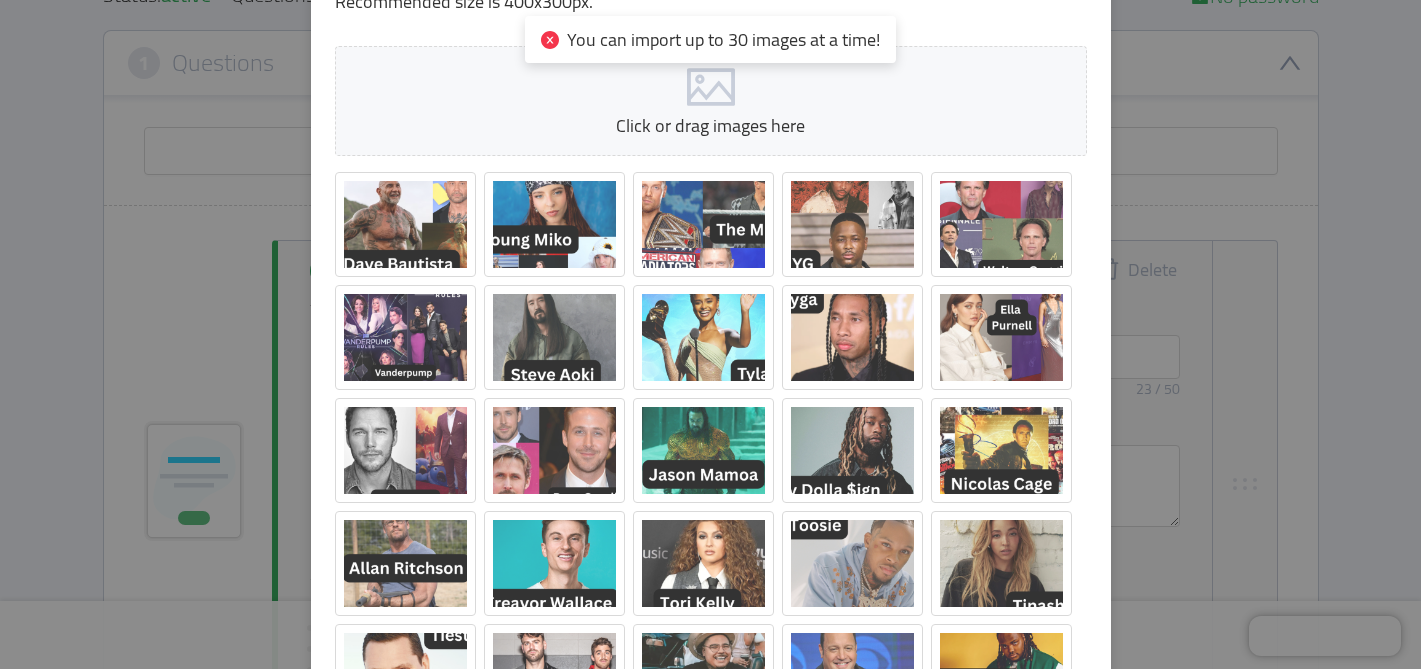 scroll, scrollTop: 471, scrollLeft: 0, axis: vertical 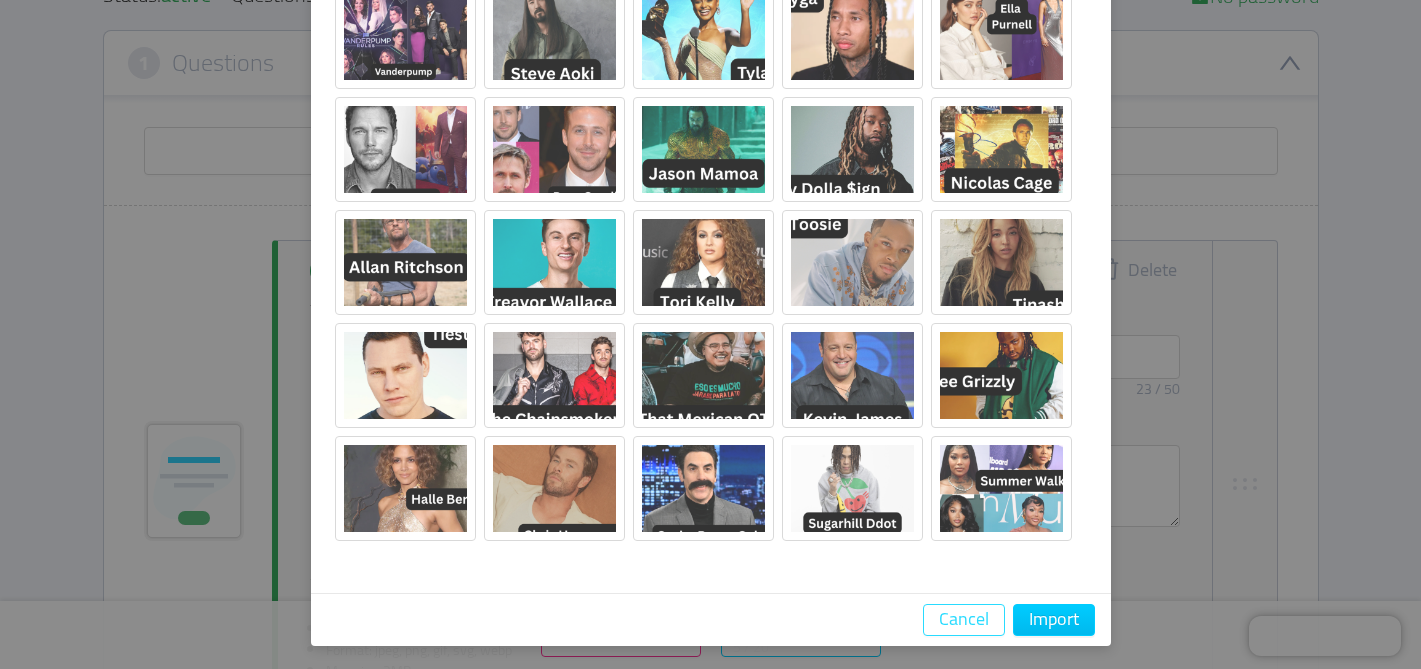click on "Cancel" at bounding box center [964, 620] 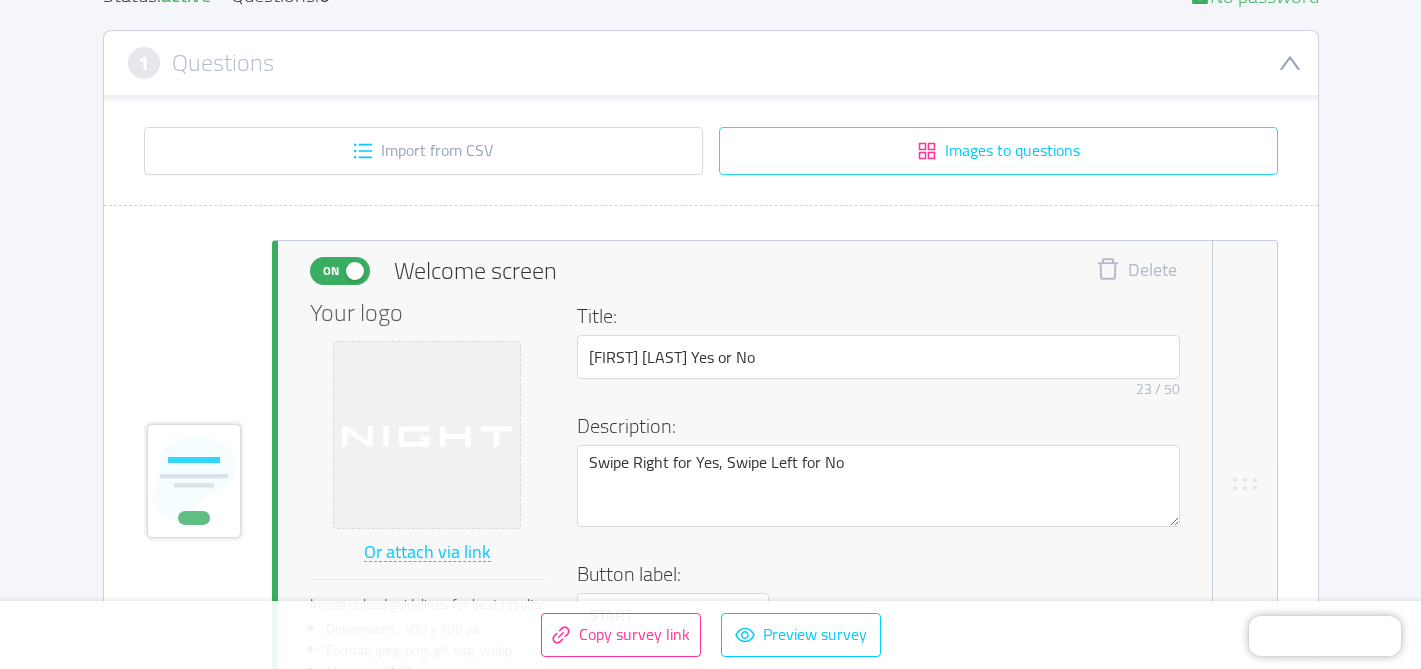 click on "Images to questions" at bounding box center (998, 151) 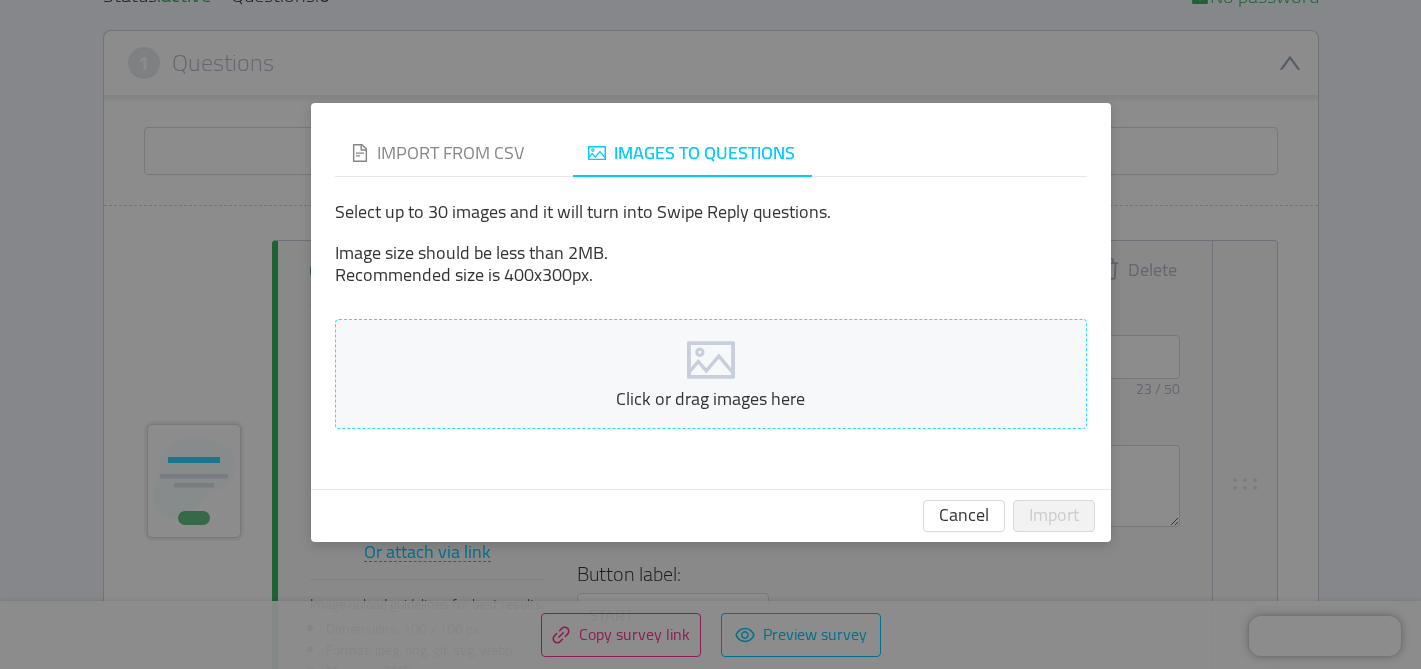 click on "Click or drag images here" at bounding box center (711, 398) 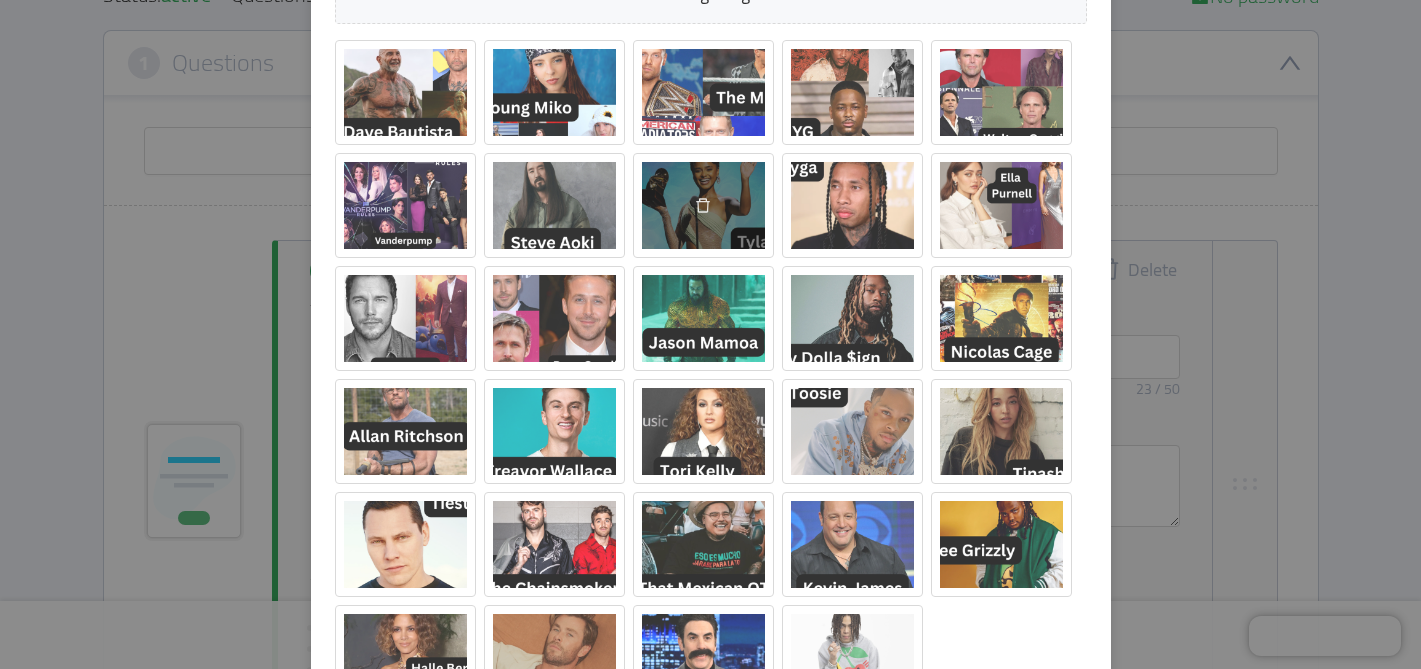 scroll, scrollTop: 471, scrollLeft: 0, axis: vertical 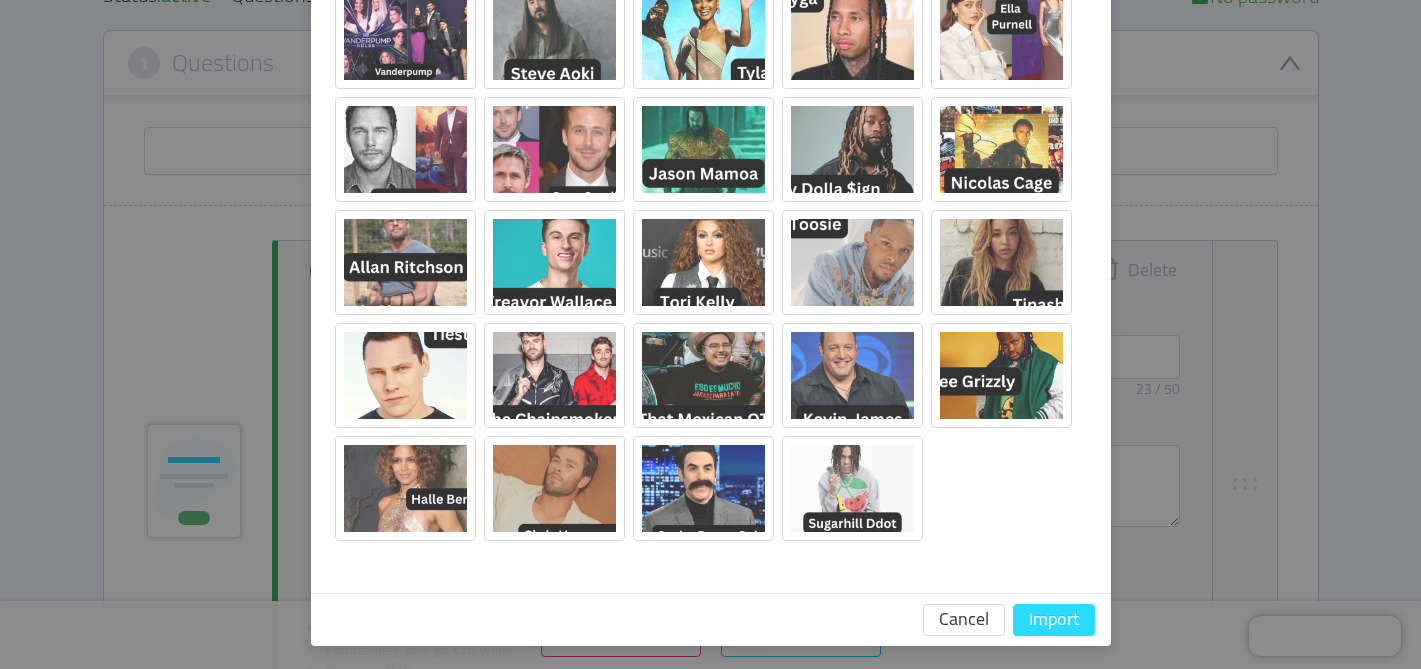 click on "Import" at bounding box center (1054, 620) 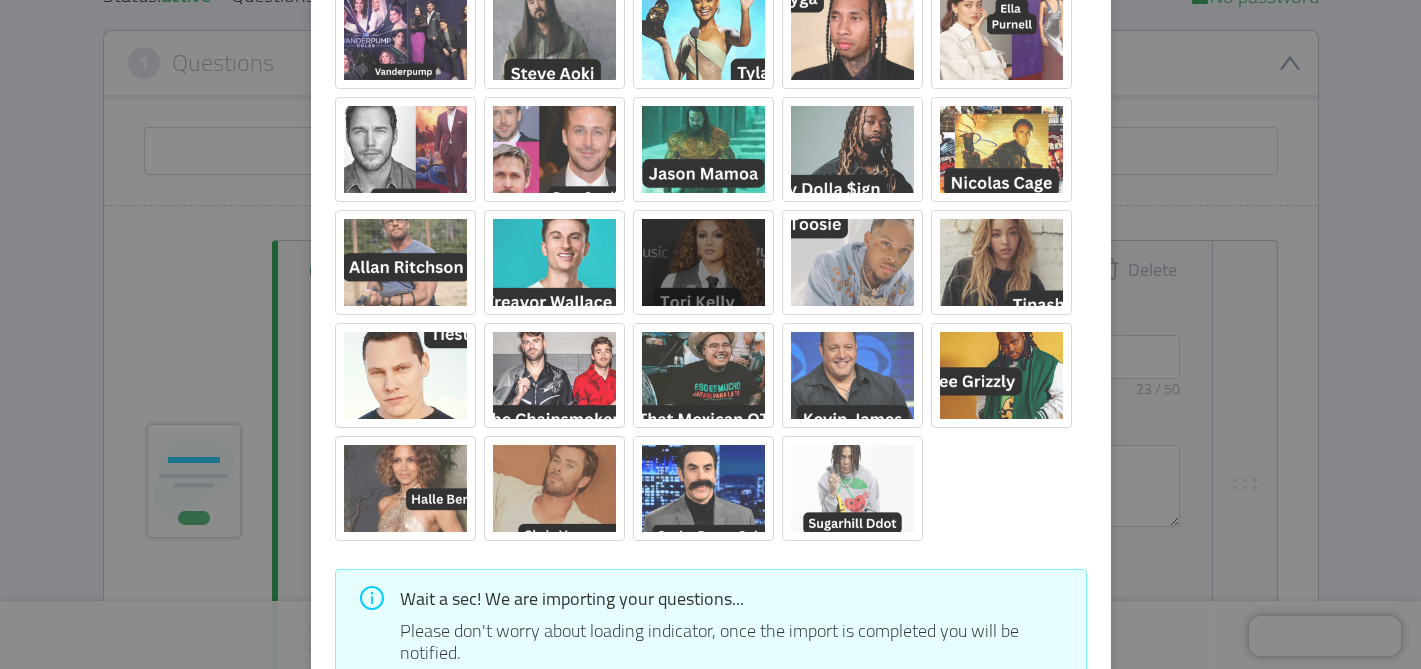 scroll, scrollTop: 600, scrollLeft: 0, axis: vertical 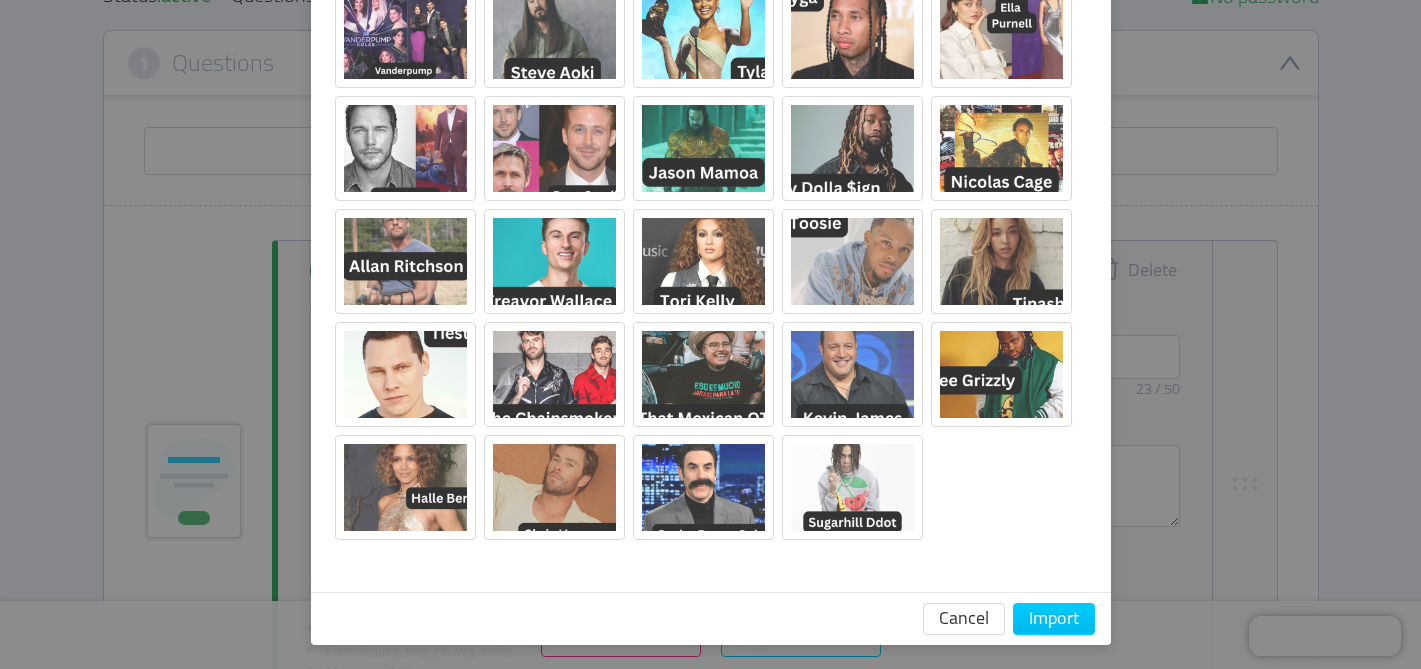 type 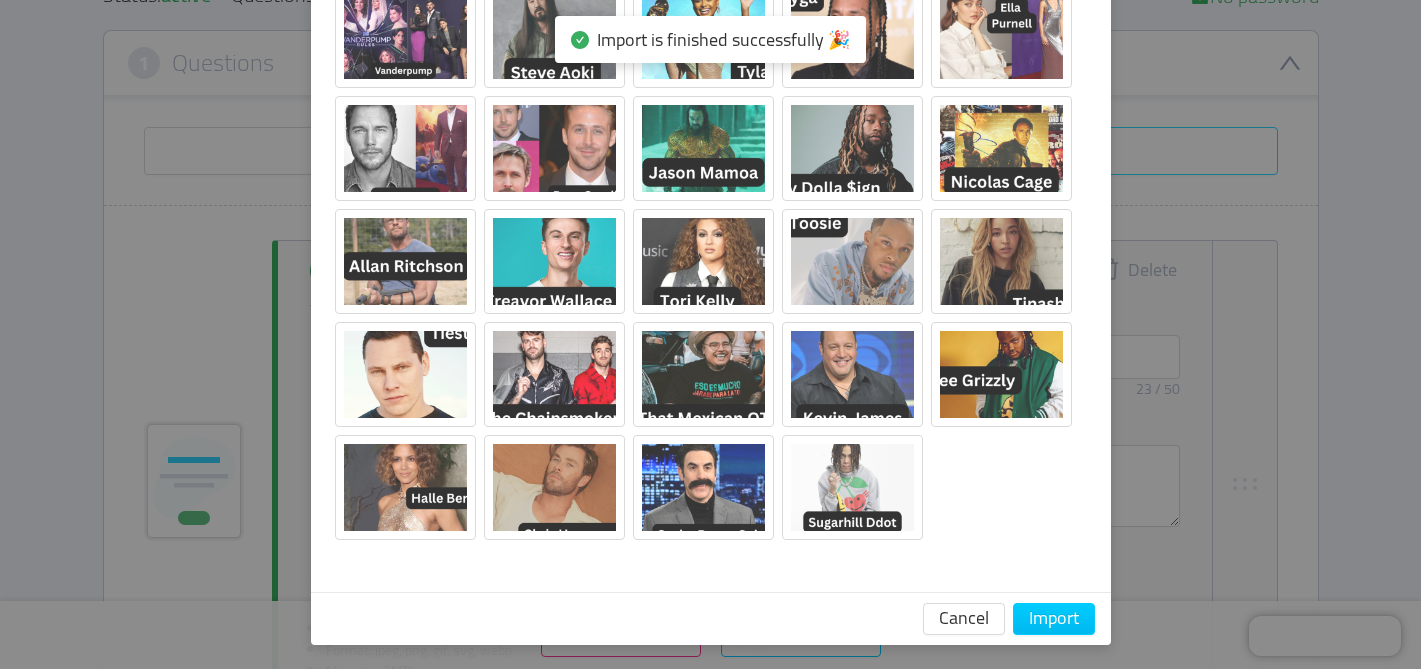 scroll, scrollTop: 471, scrollLeft: 0, axis: vertical 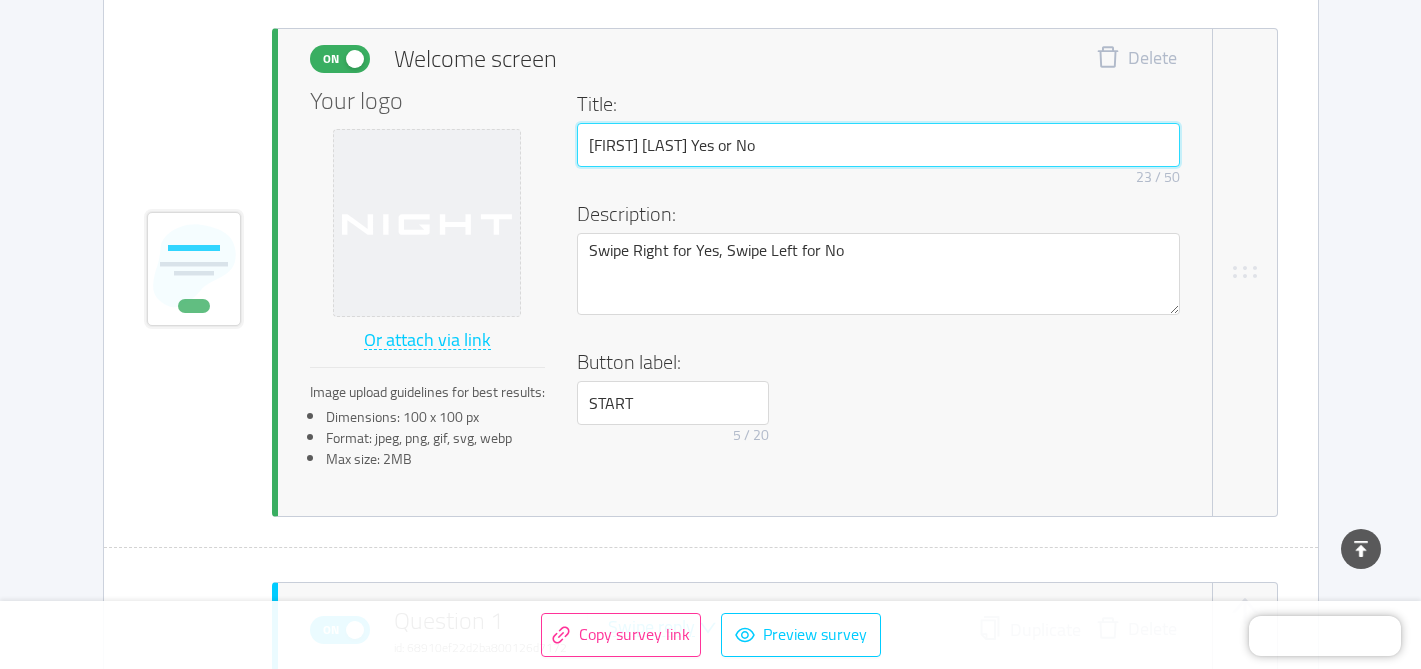 click on "Kai Mafiathon Yes or No" at bounding box center (878, 145) 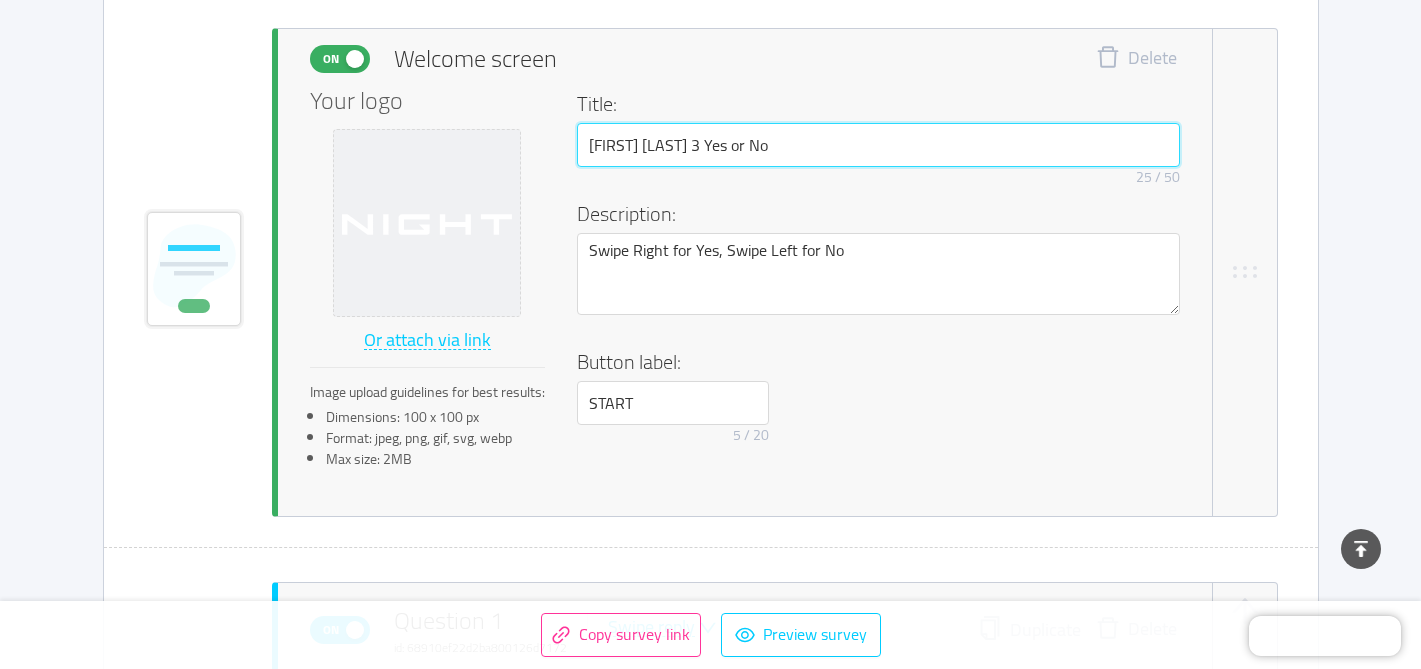type on "[FIRST] [LAST] 3 Yes or No" 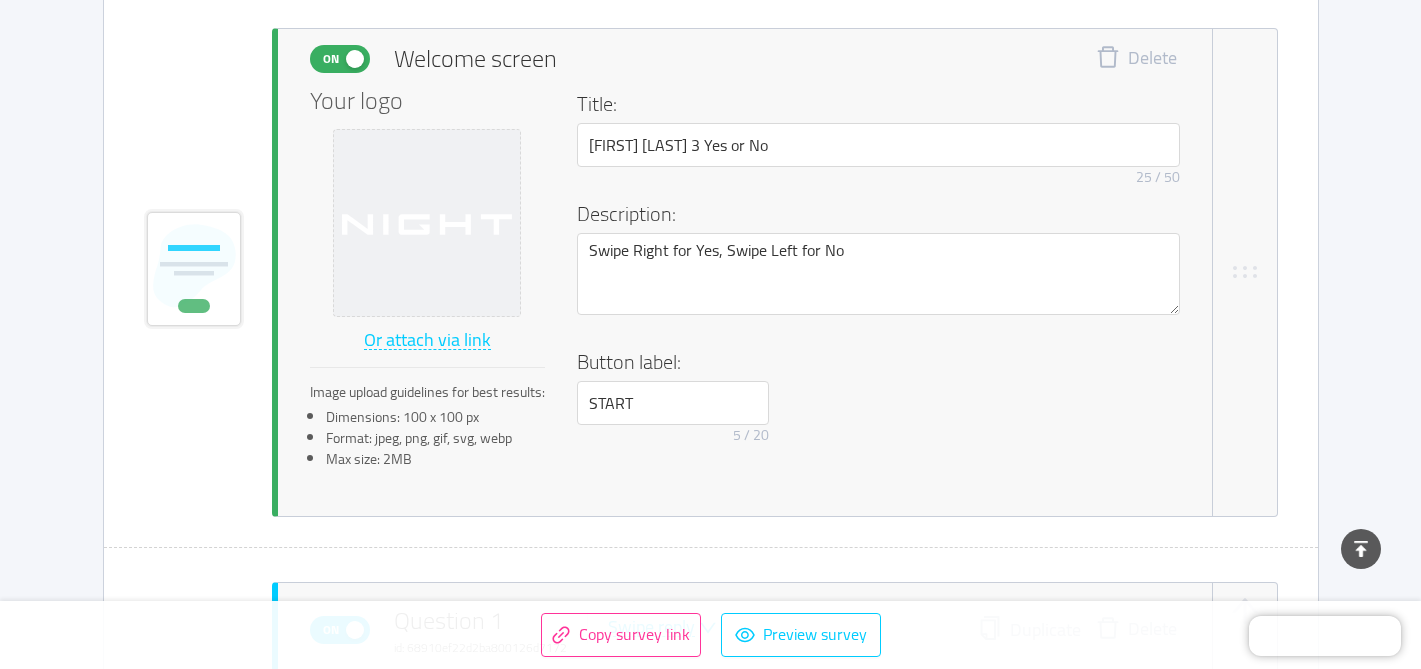 click on "On  Welcome screen  Delete Your logo Or attach via link Image upload guidelines for best results: Dimensions: 100 x 100 px Format: jpeg, png, gif, svg, webp Max size: 2MB Title: Kai Mafiathon 3 Yes or No  25 / 50  Description: Swipe Right for Yes, Swipe Left for No Button label: START  5 / 20" at bounding box center (761, 272) 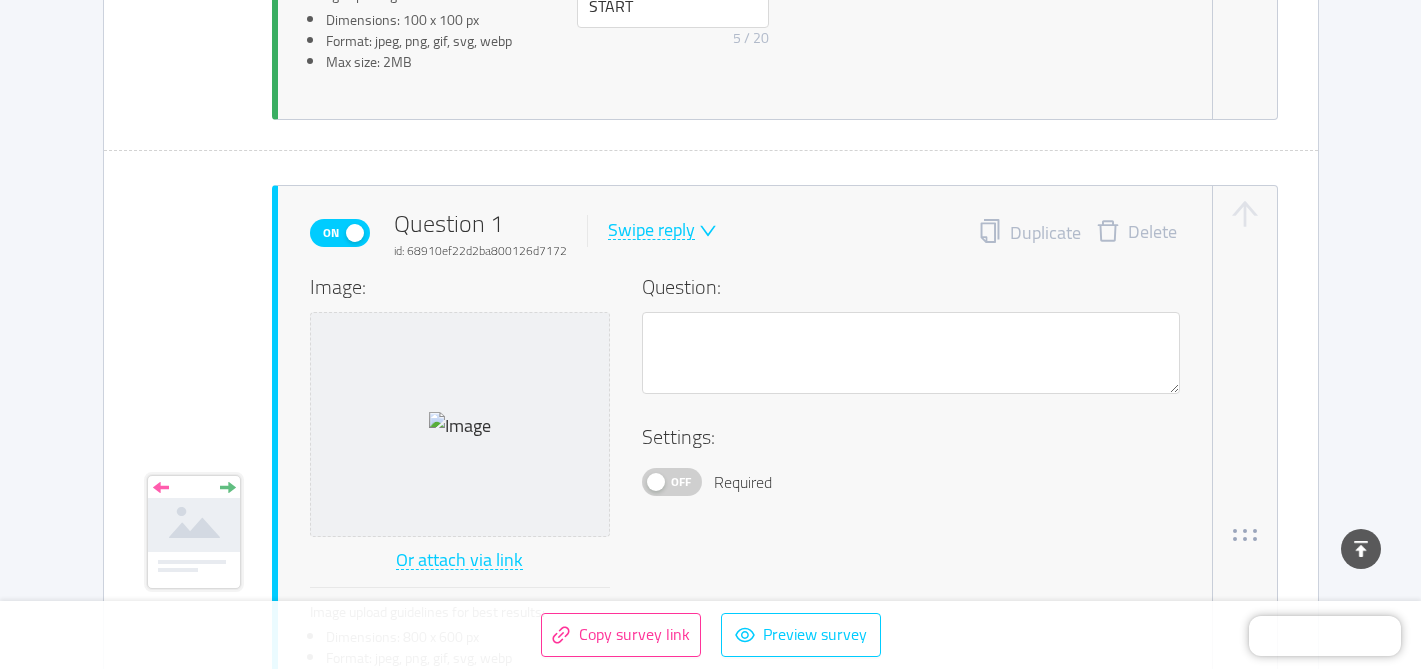 scroll, scrollTop: 897, scrollLeft: 0, axis: vertical 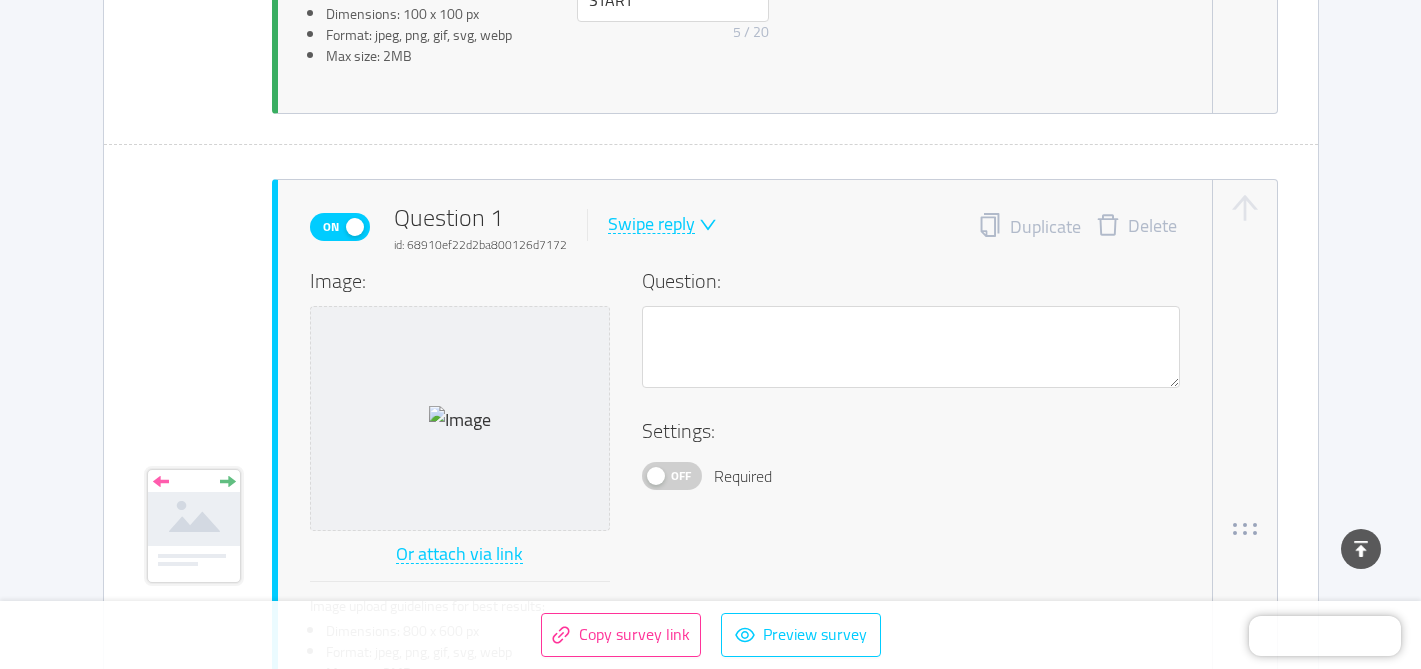 click on "Delete" at bounding box center (1136, 227) 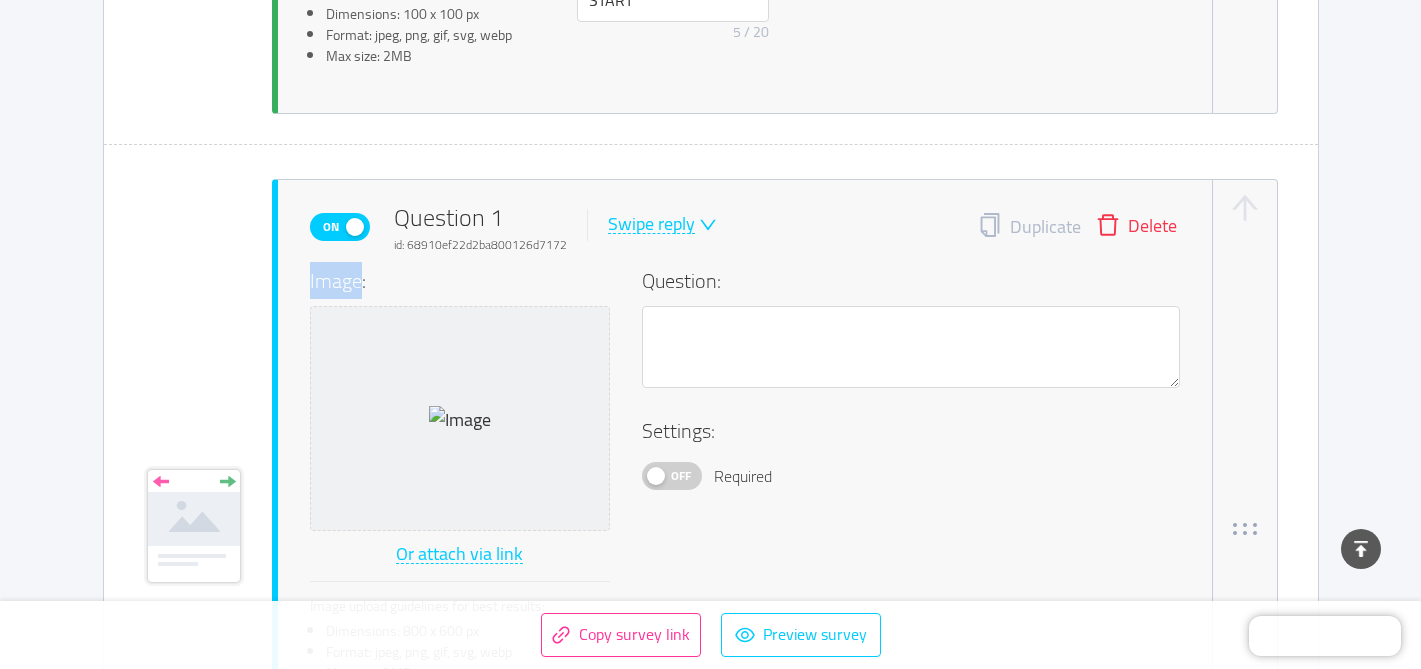 click on "Duplicate Delete" at bounding box center [1079, 227] 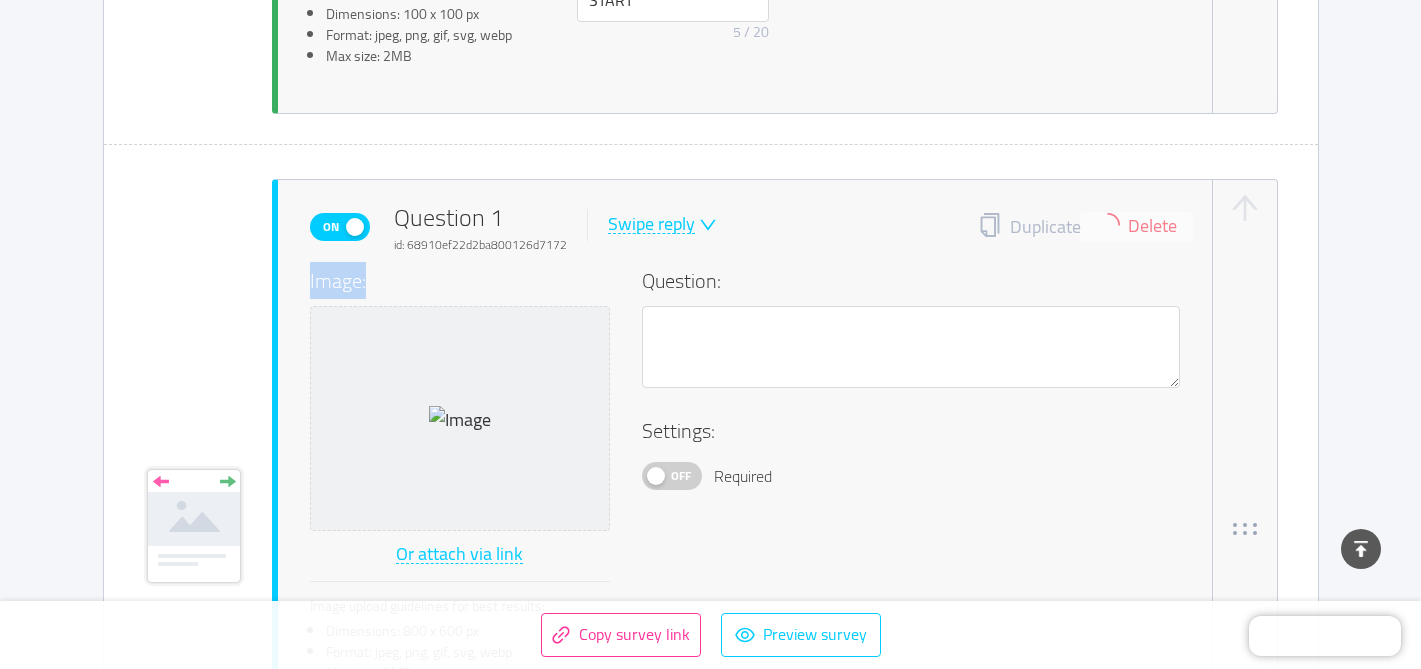 click on "Duplicate Delete" at bounding box center (1079, 227) 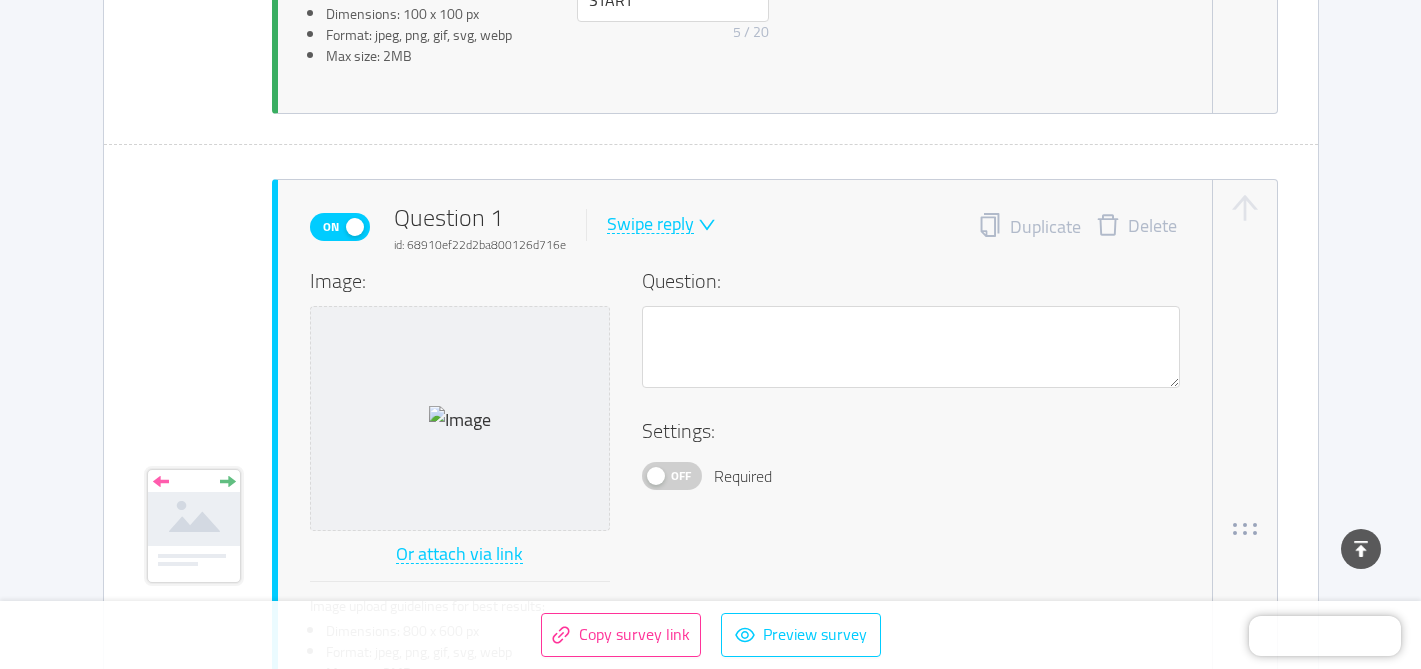 click on "Delete" at bounding box center (1136, 227) 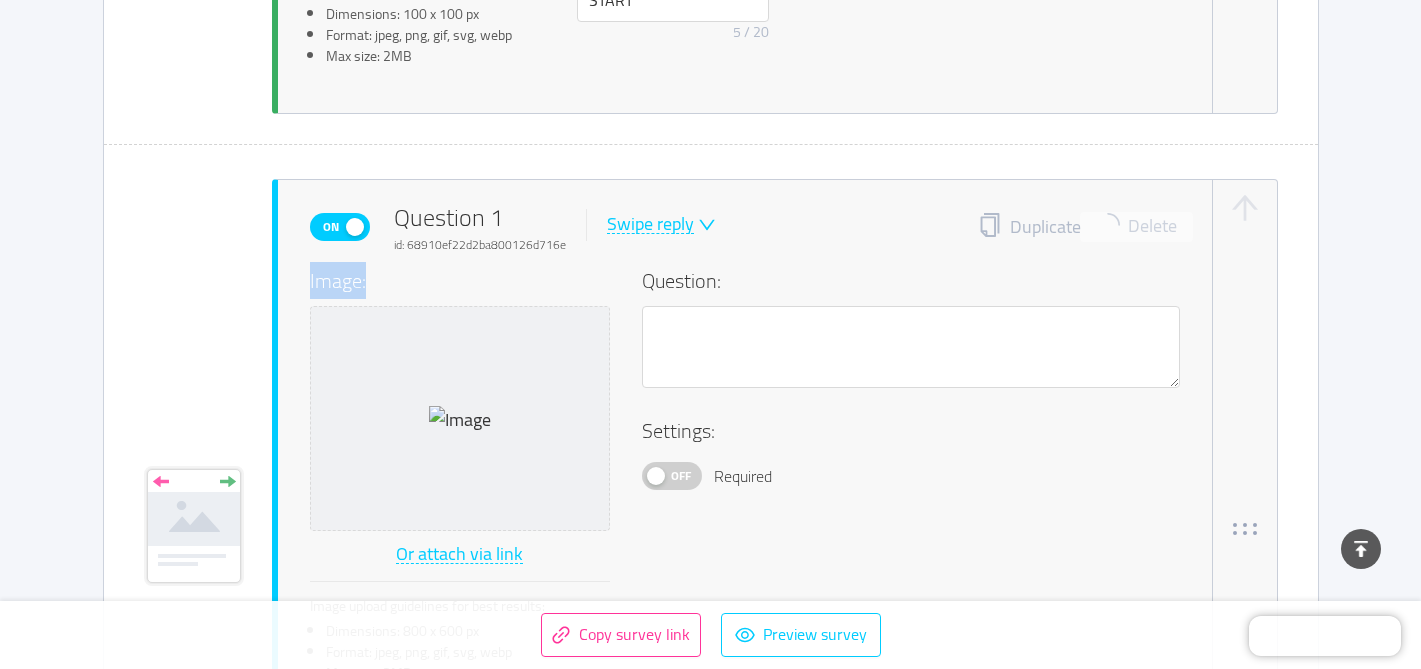 click on "Duplicate Delete" at bounding box center (1079, 227) 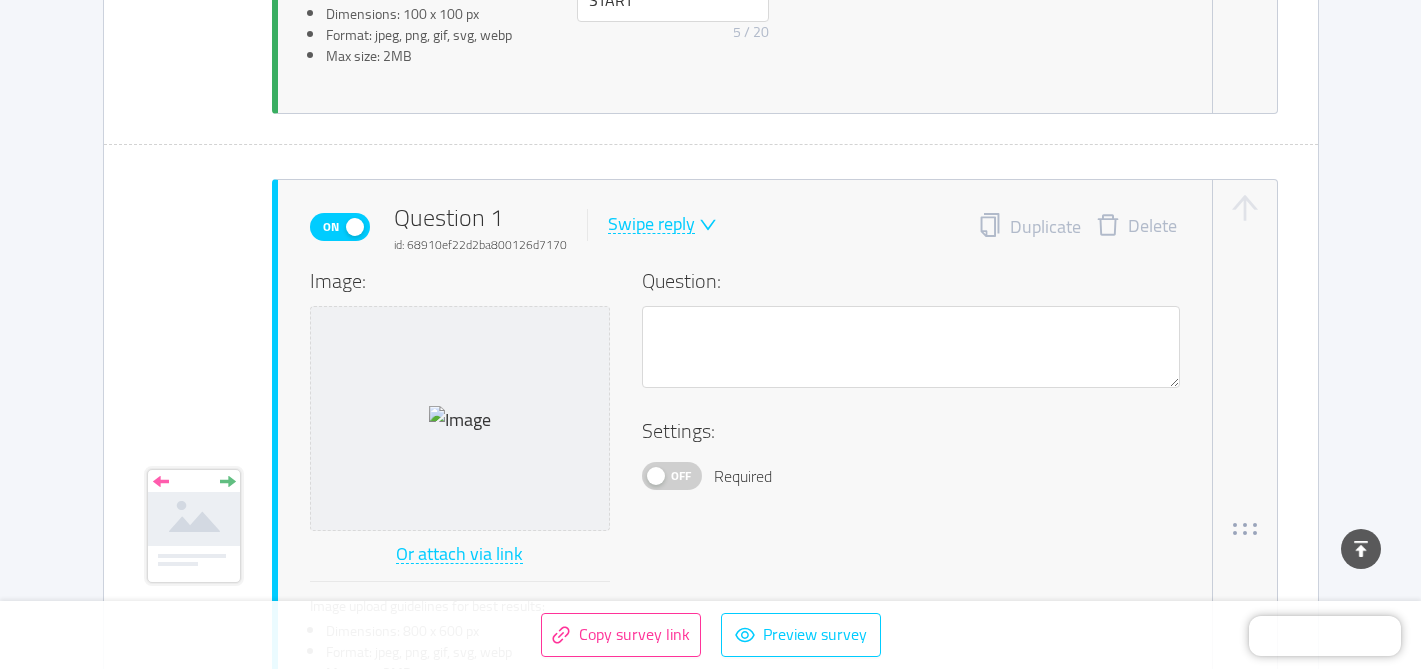 click on "Delete" at bounding box center [1136, 227] 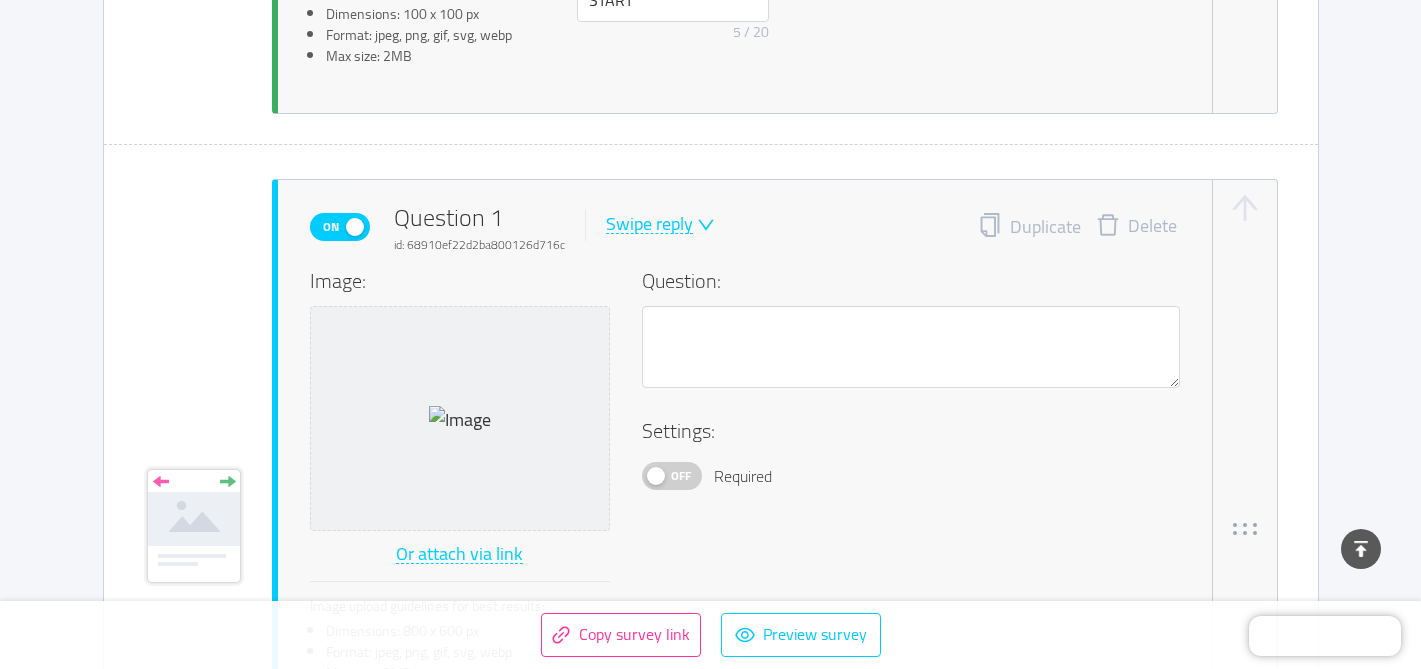 click on "Delete" at bounding box center (1136, 227) 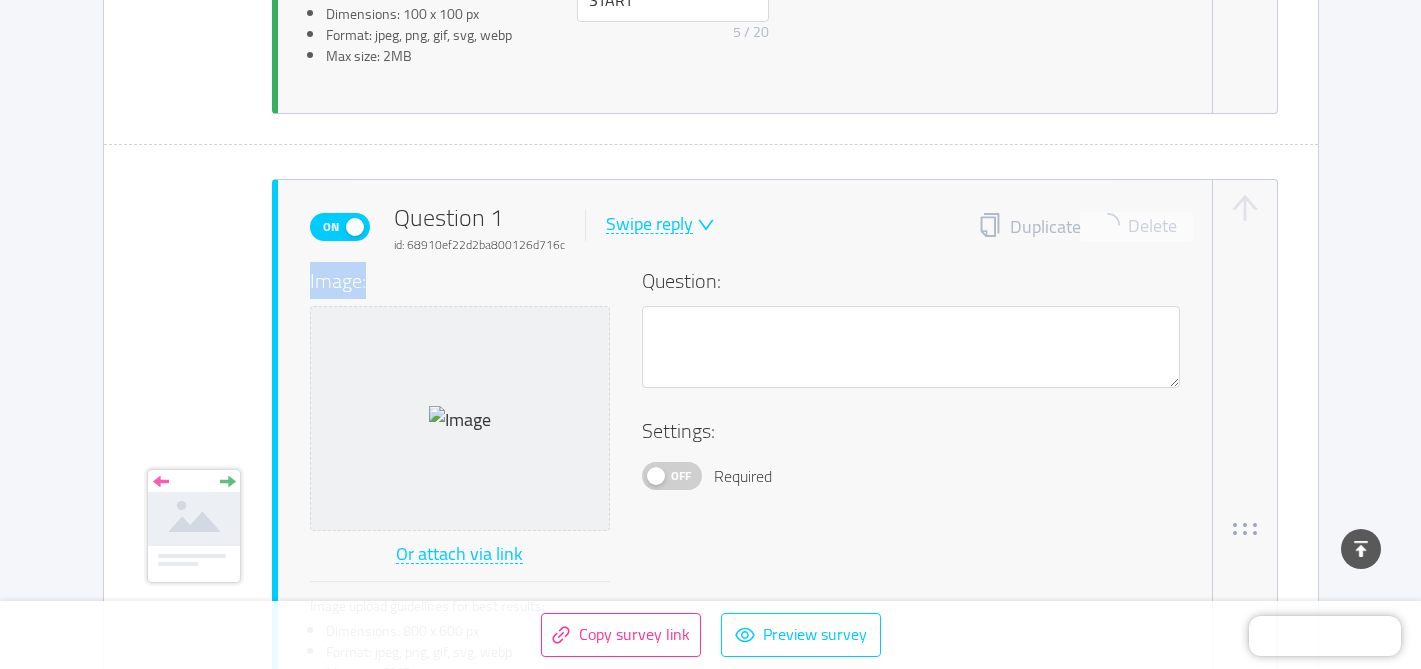 click on "Duplicate Delete" at bounding box center [1079, 227] 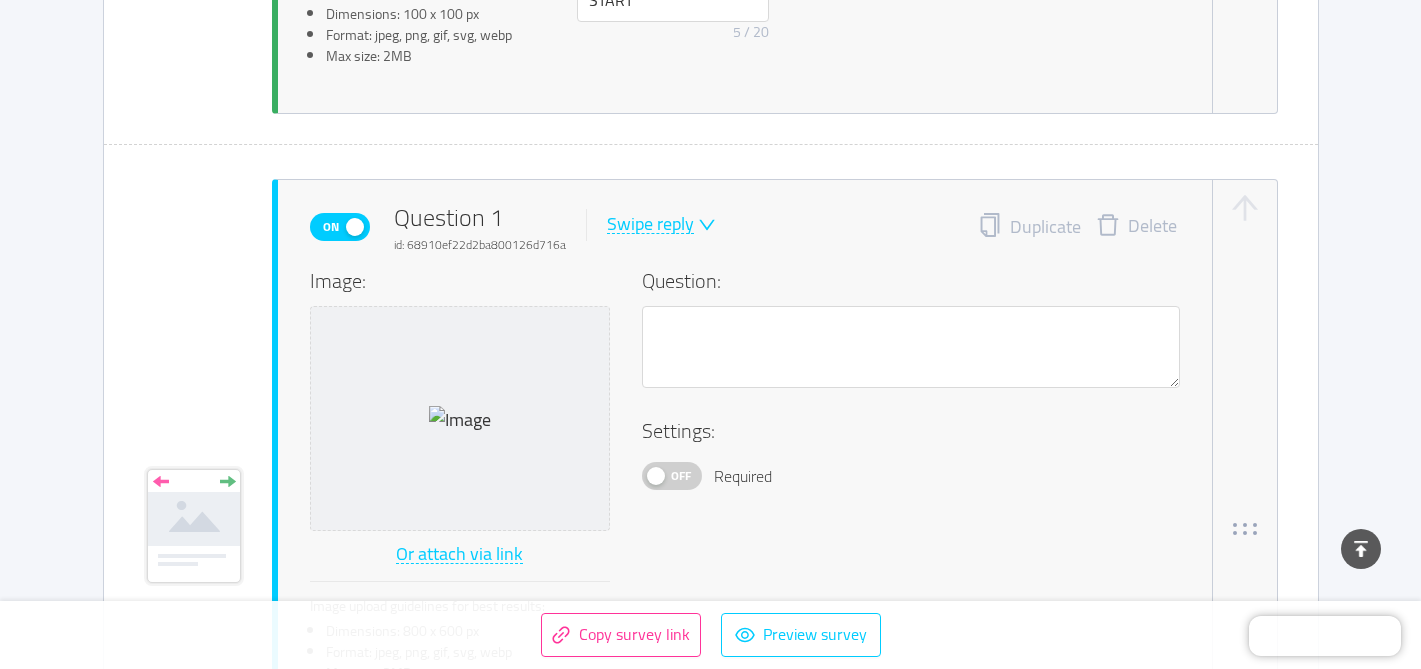 click on "Delete" at bounding box center [1136, 227] 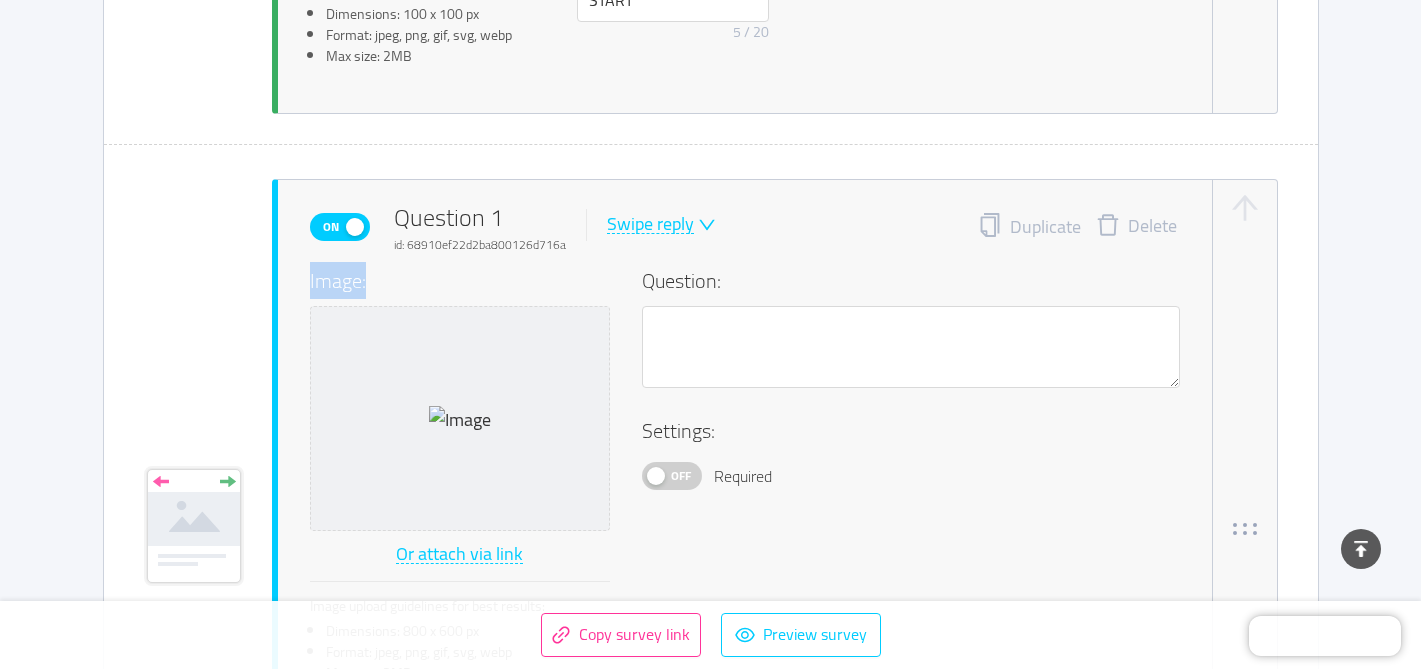 click on "Duplicate Delete" at bounding box center [1079, 227] 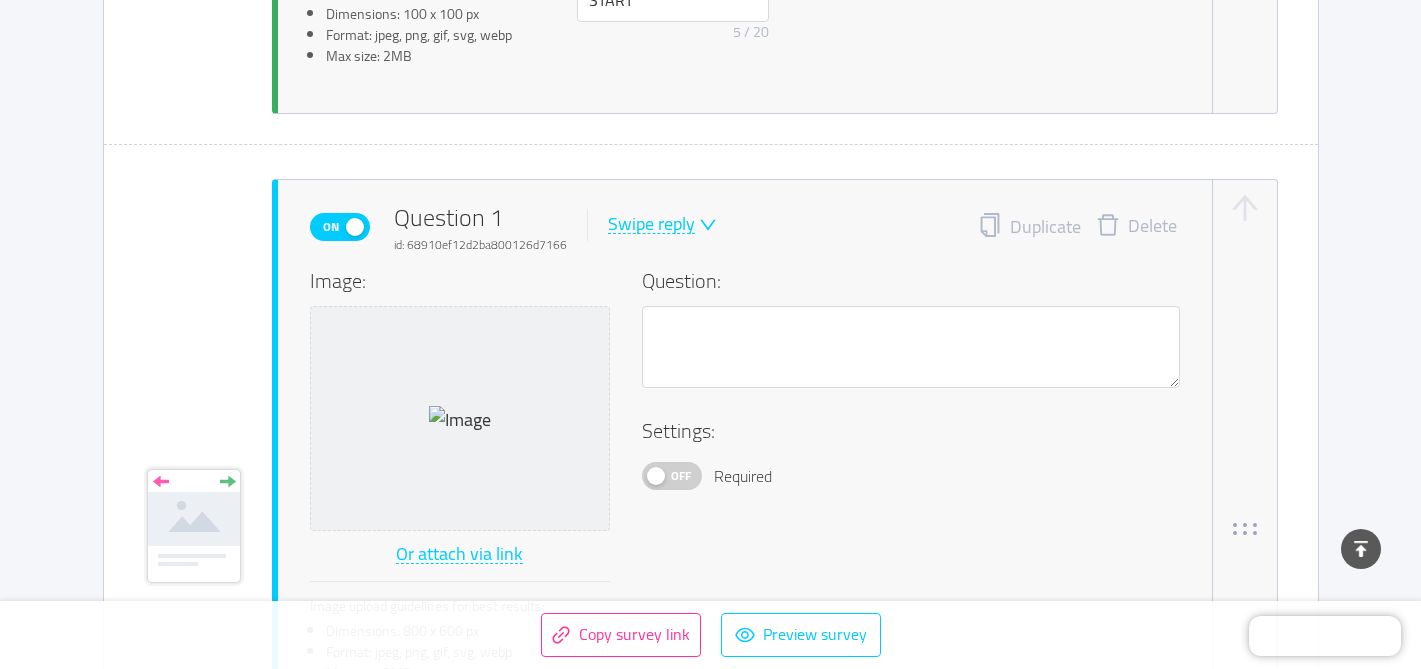 click on "Delete" at bounding box center [1136, 227] 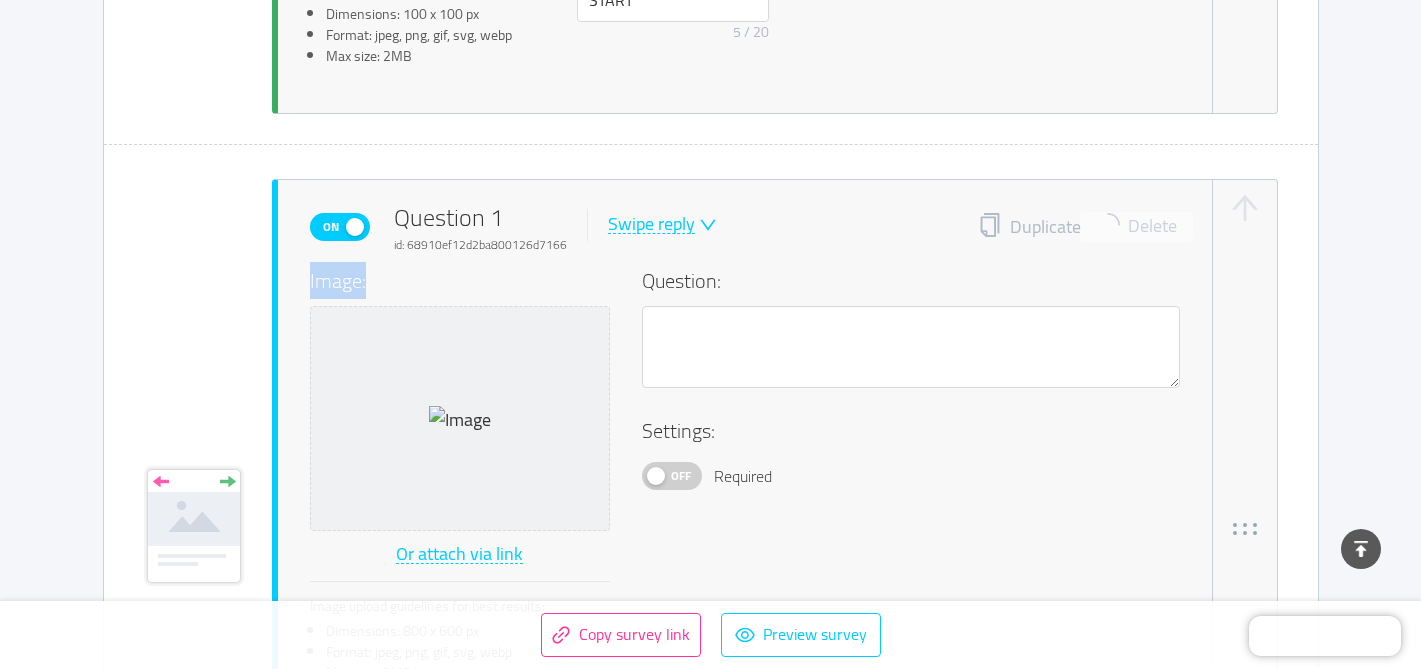 click on "Duplicate Delete" at bounding box center [1079, 227] 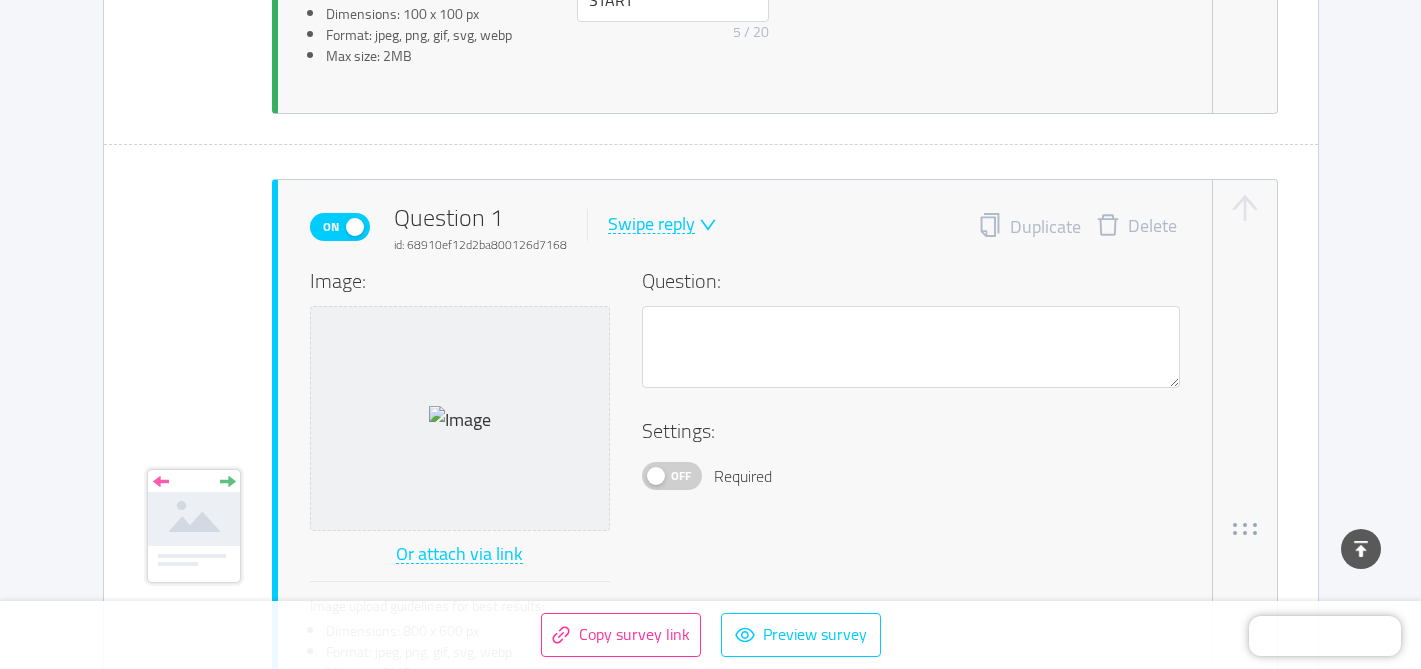 click on "Delete" at bounding box center (1136, 227) 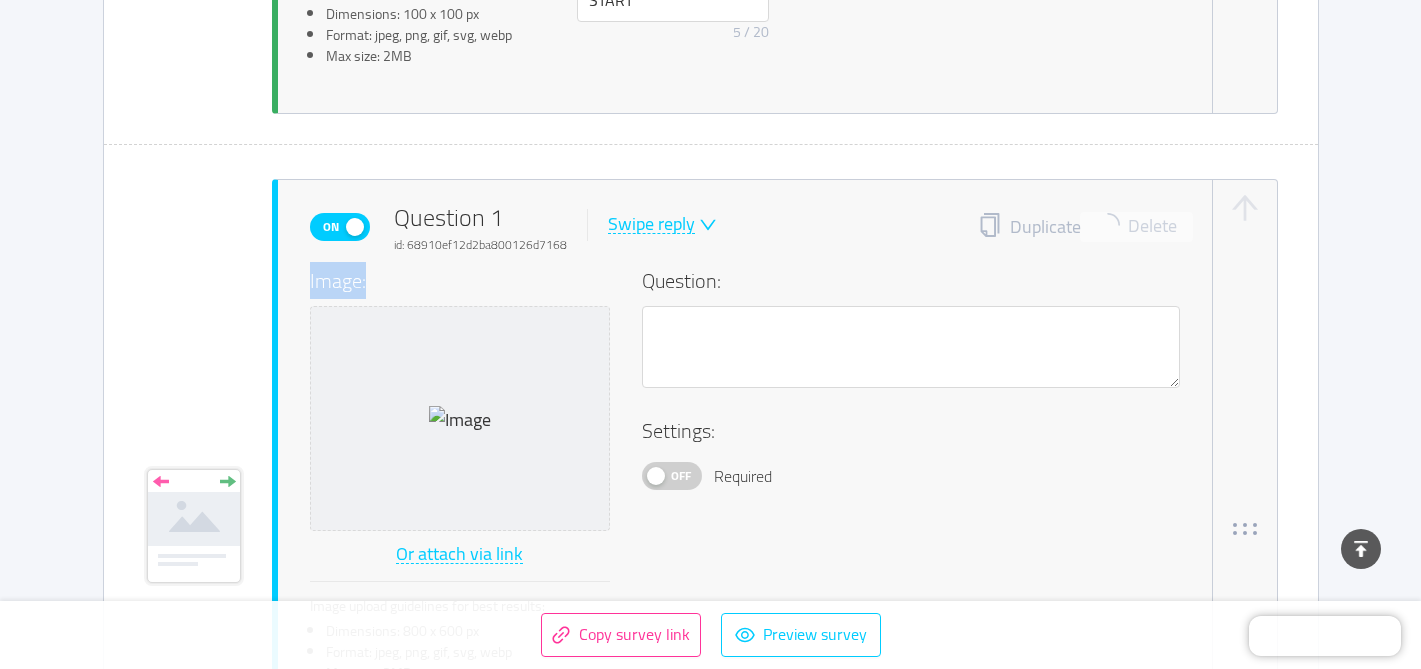 click on "Duplicate Delete" at bounding box center (1079, 227) 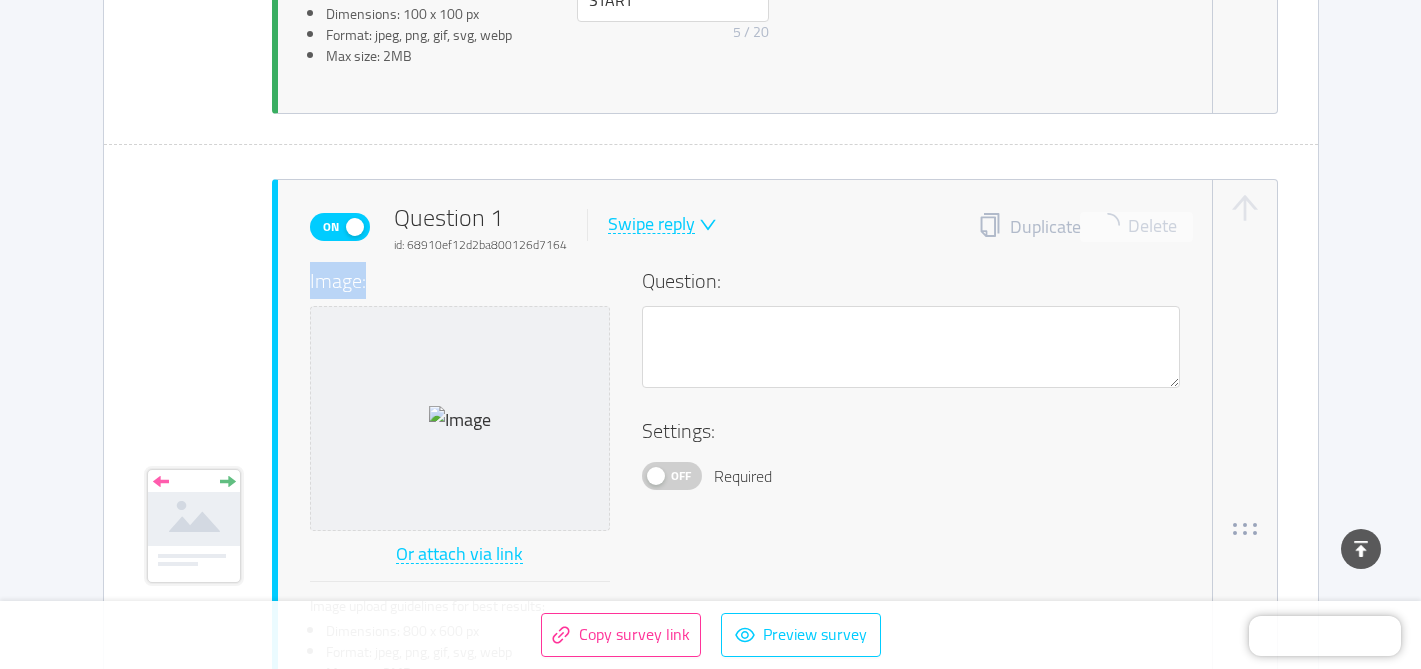 click on "Duplicate Delete" at bounding box center [1079, 227] 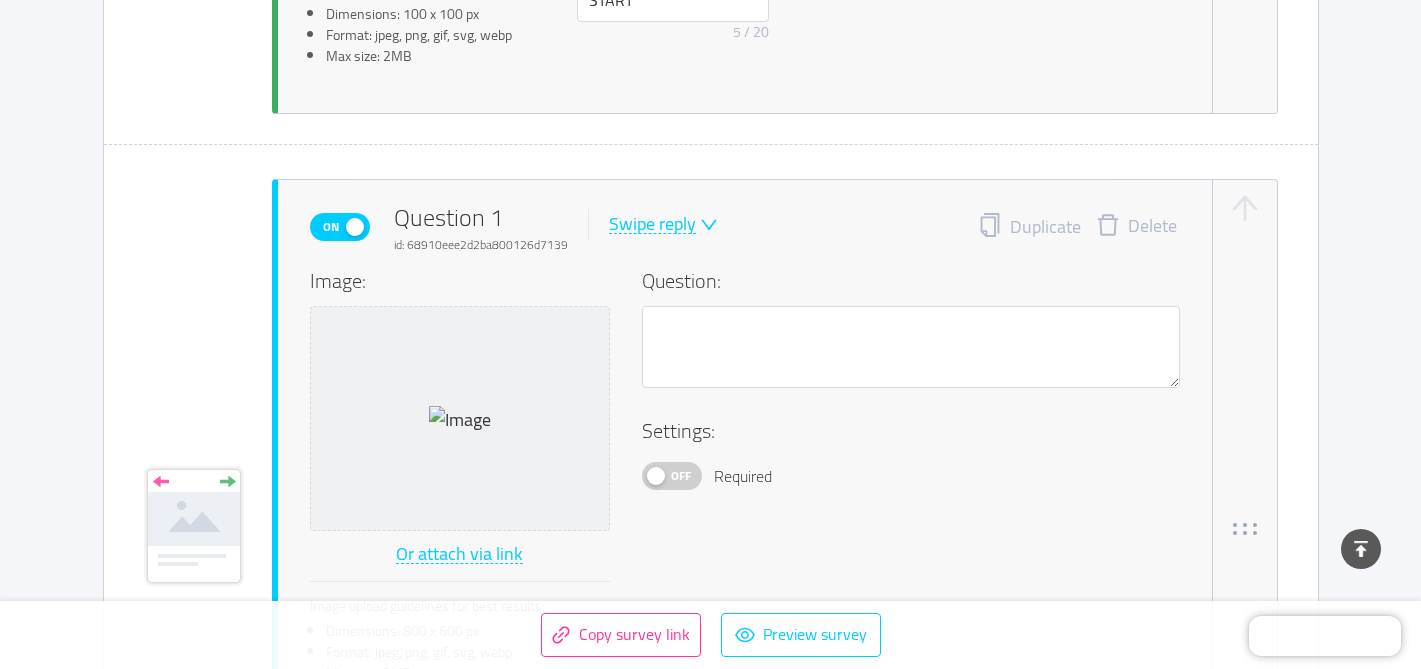 click on "Delete" at bounding box center [1136, 227] 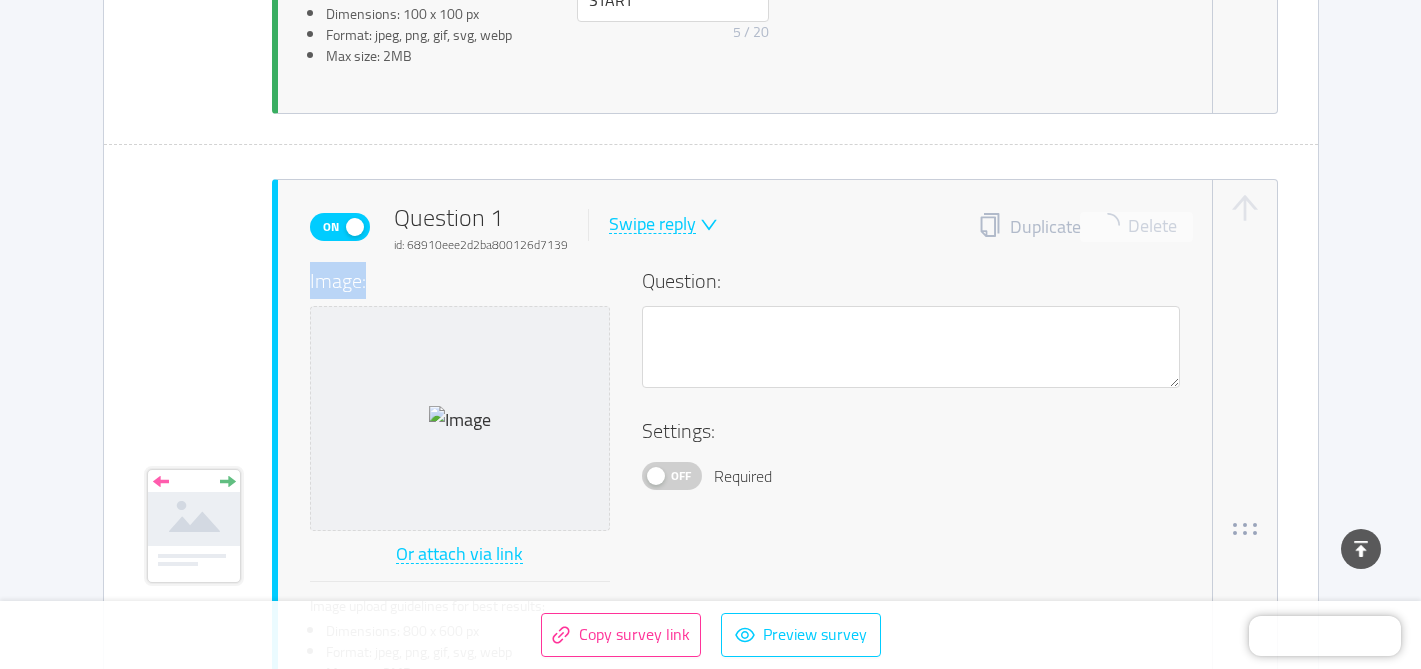 click on "Duplicate Delete" at bounding box center [1079, 227] 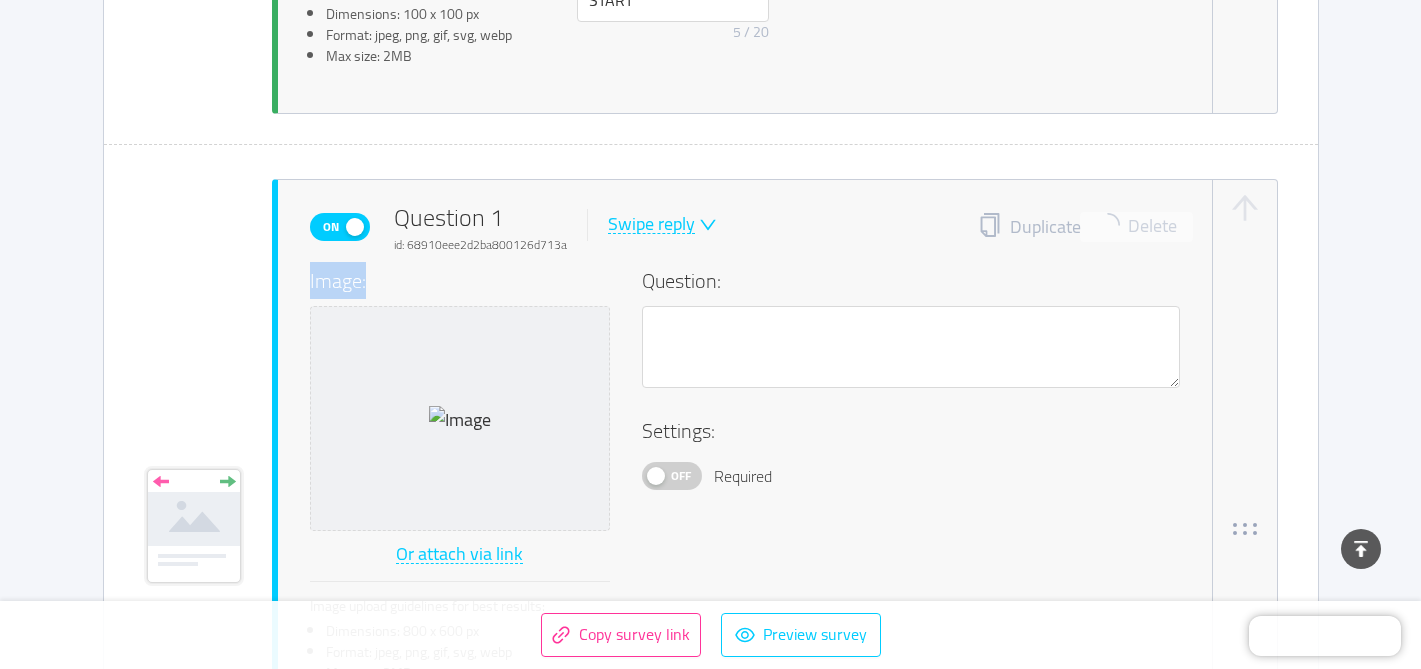 click on "Duplicate Delete" at bounding box center (1079, 227) 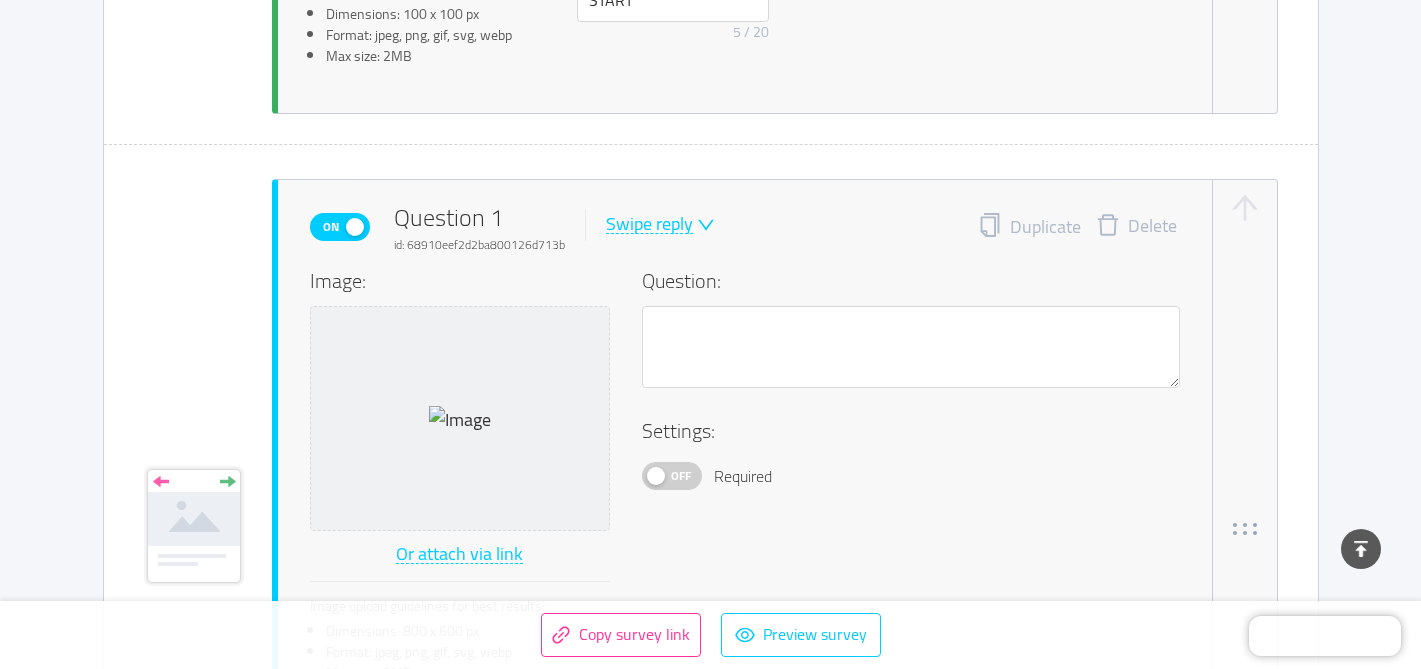 click on "Delete" at bounding box center [1136, 227] 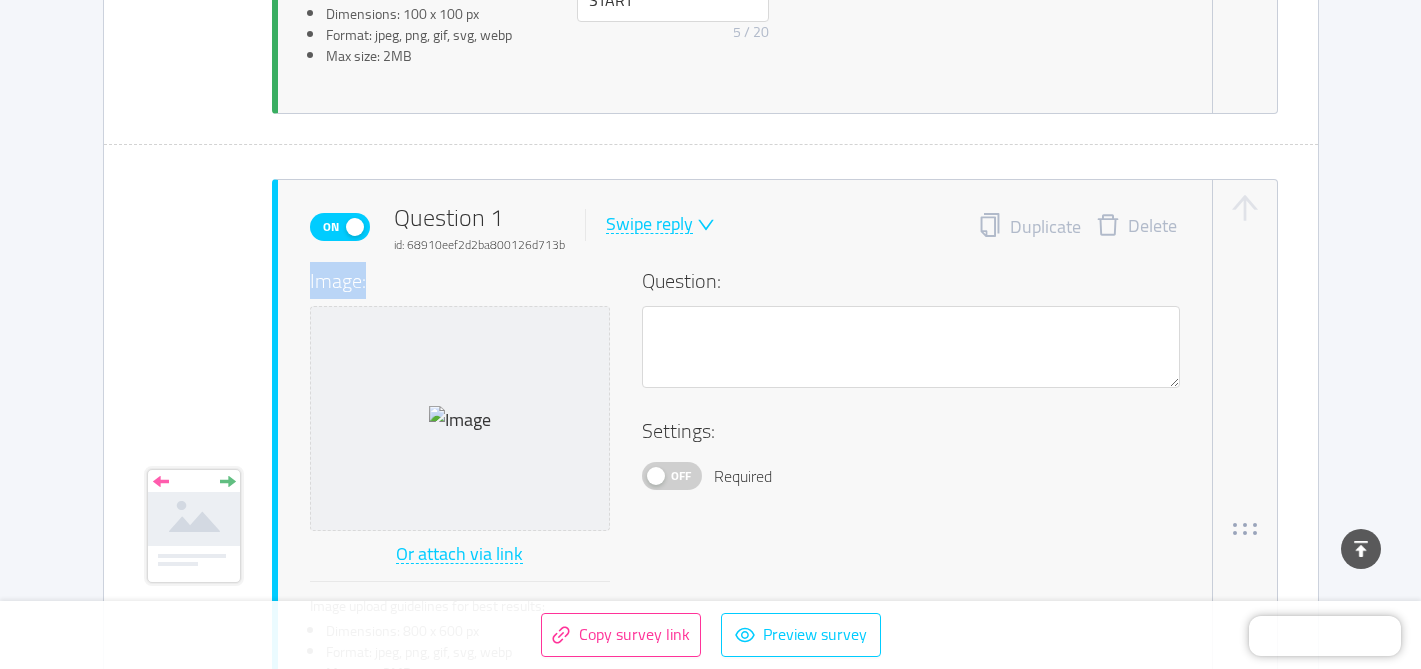 click on "Duplicate Delete" at bounding box center (1079, 227) 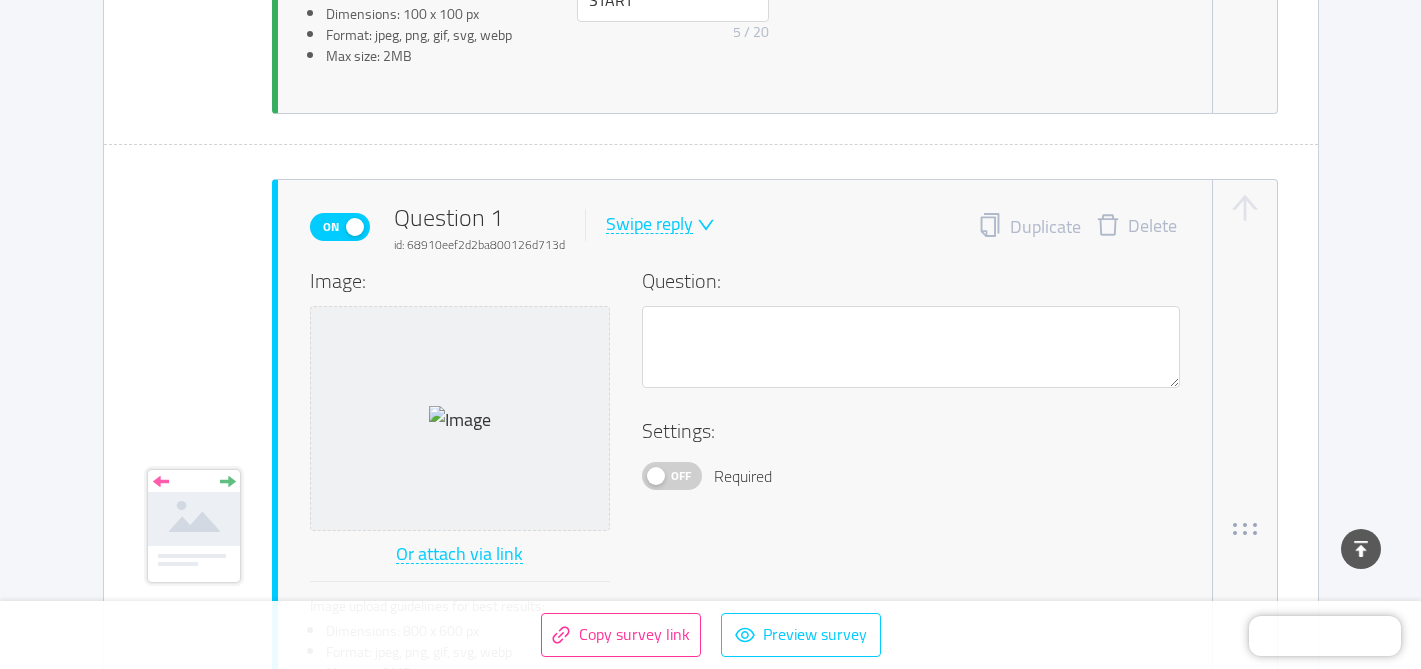 click on "Delete" at bounding box center [1136, 227] 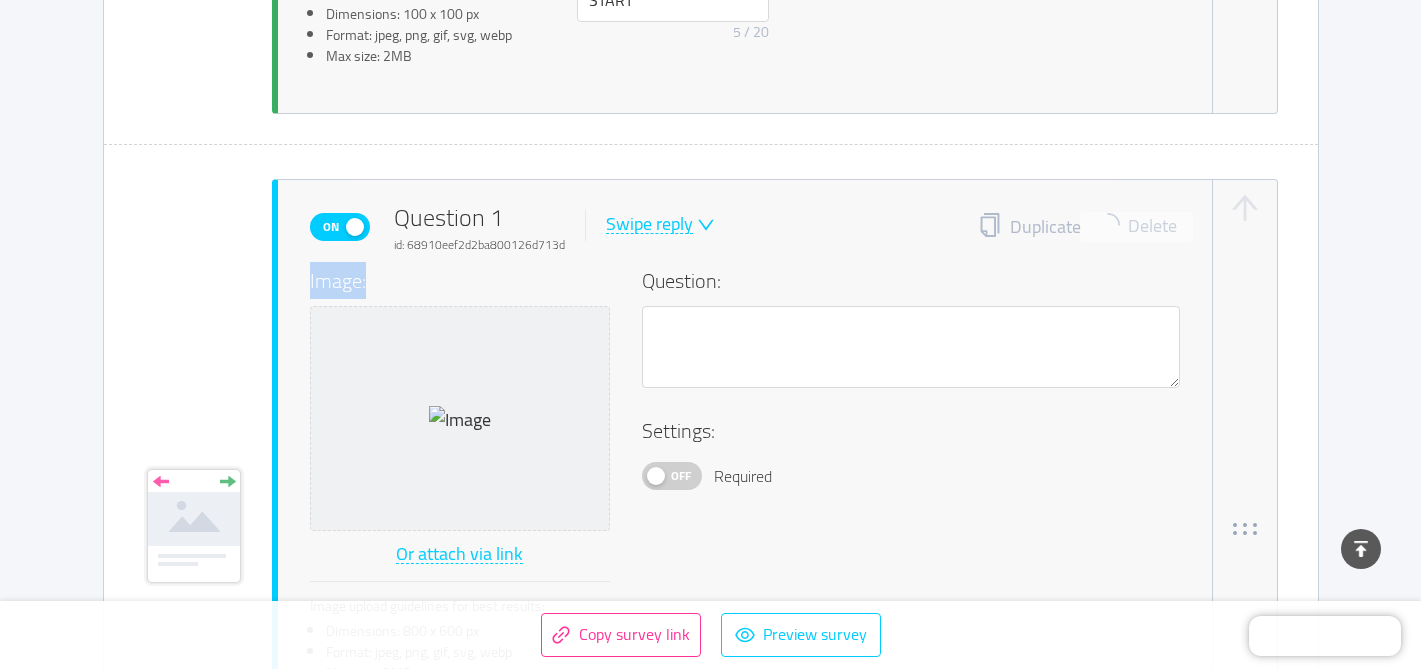 click on "Duplicate Delete" at bounding box center (1079, 227) 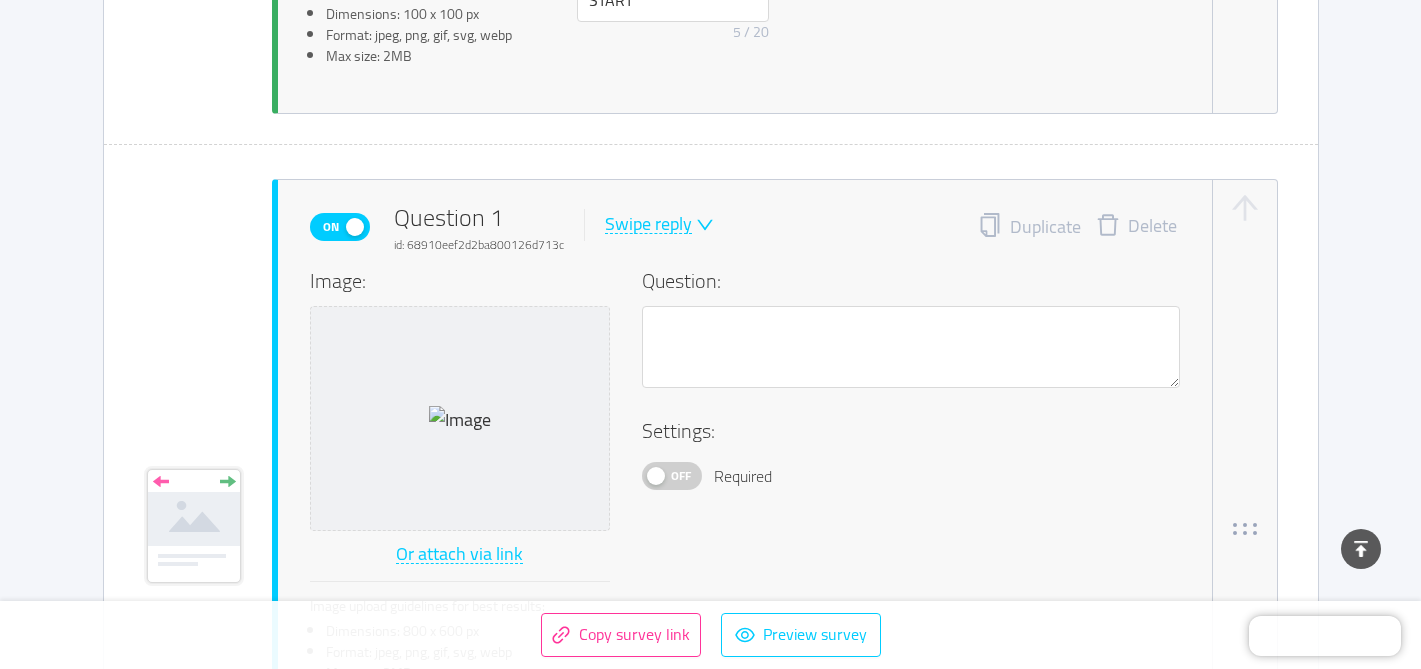 click on "Delete" at bounding box center [1136, 227] 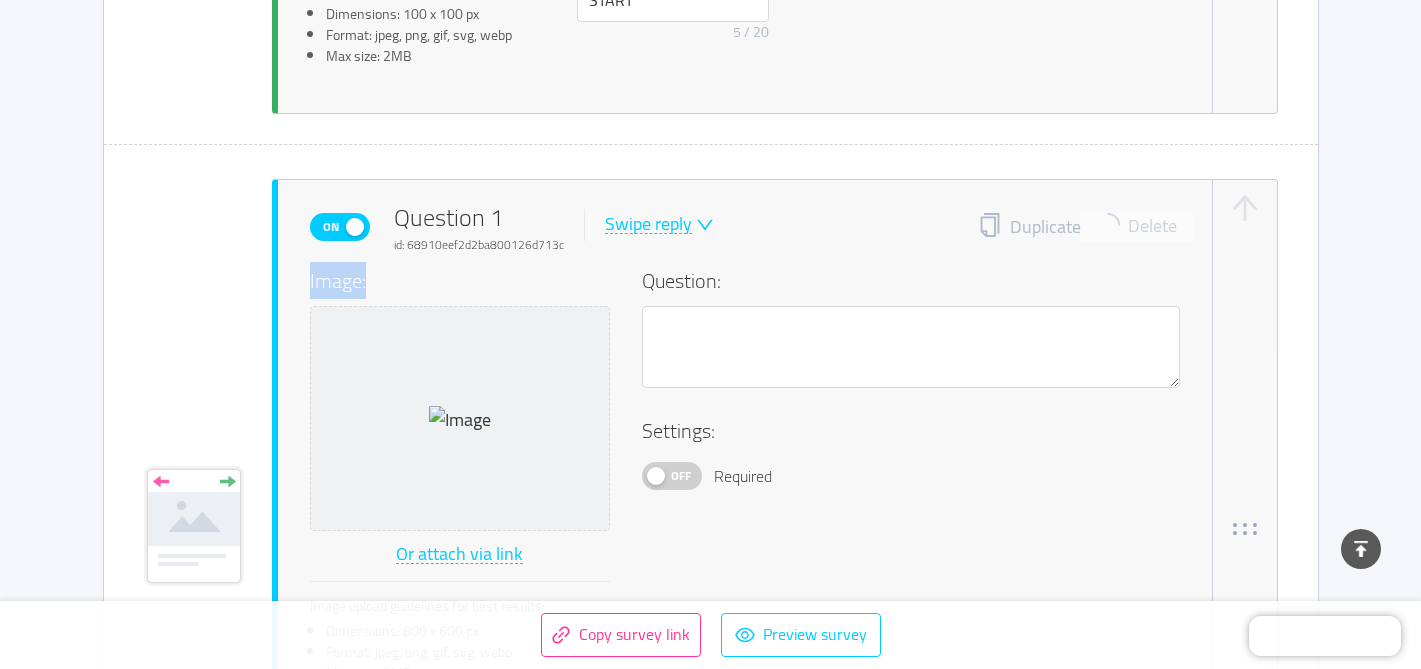 click on "Duplicate Delete" at bounding box center (1079, 227) 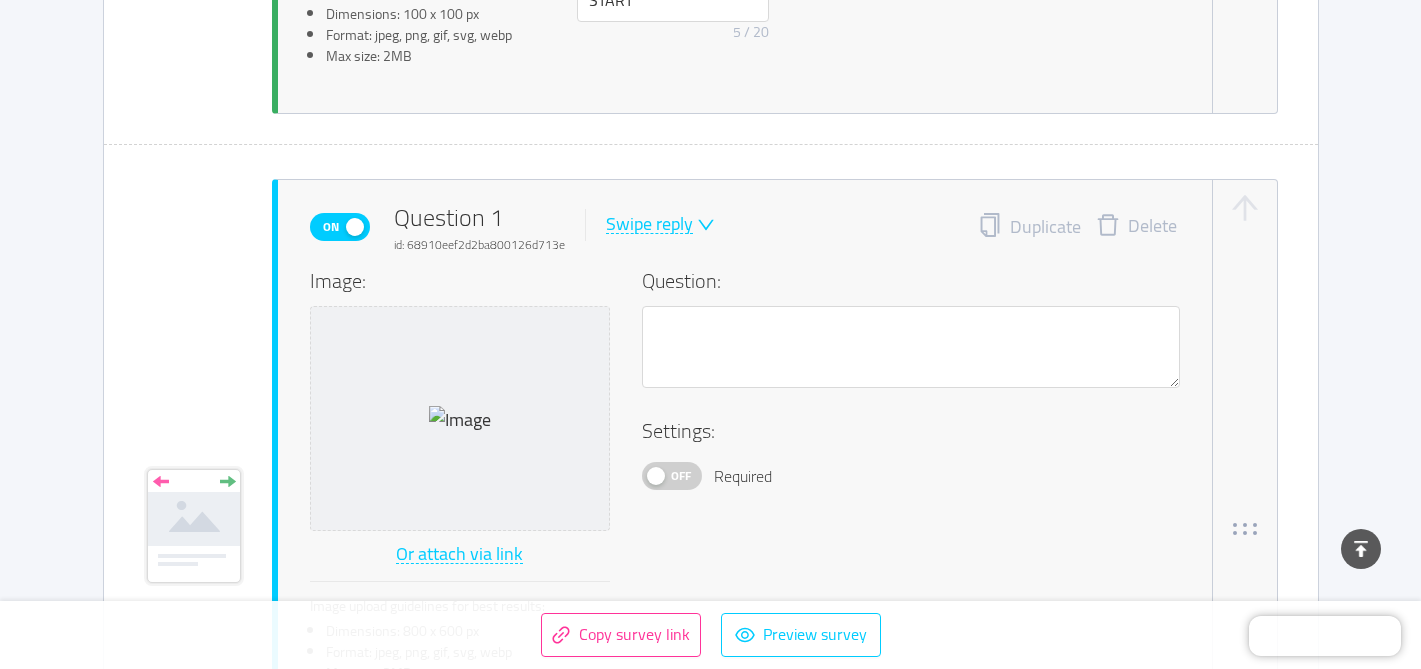 click on "Delete" at bounding box center [1136, 227] 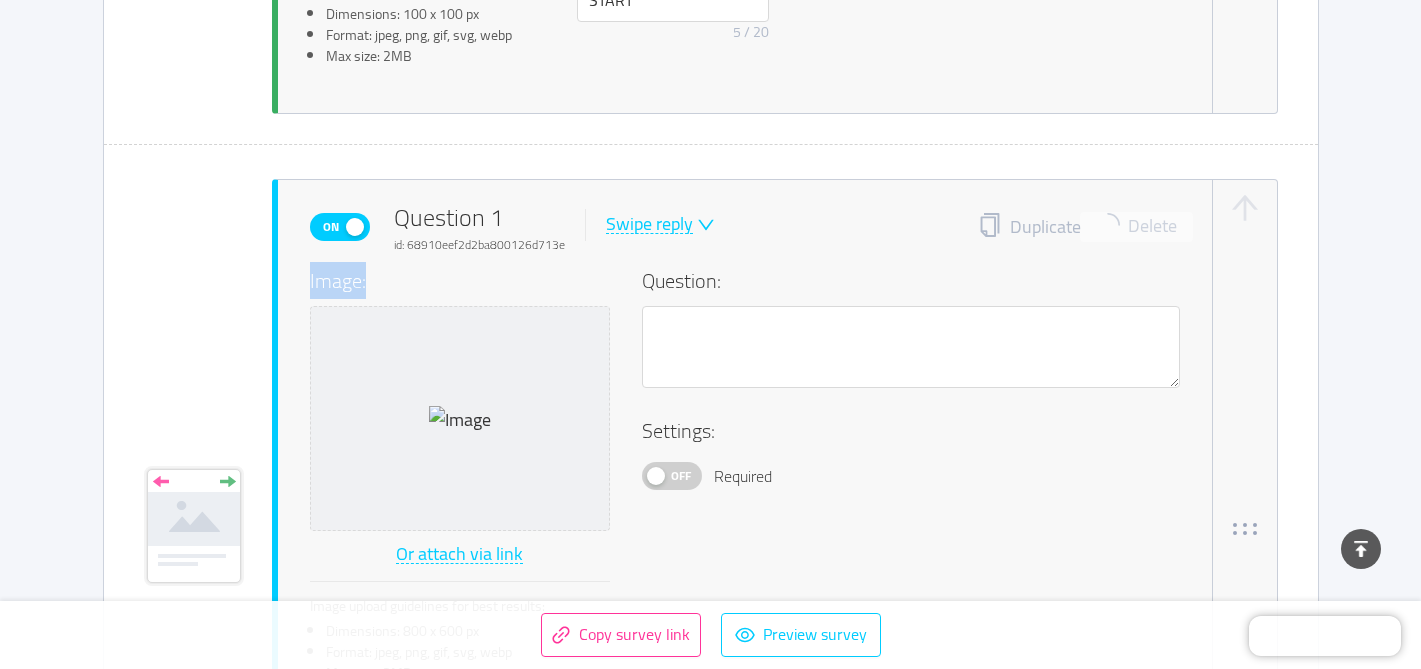 click on "Duplicate Delete" at bounding box center [1079, 227] 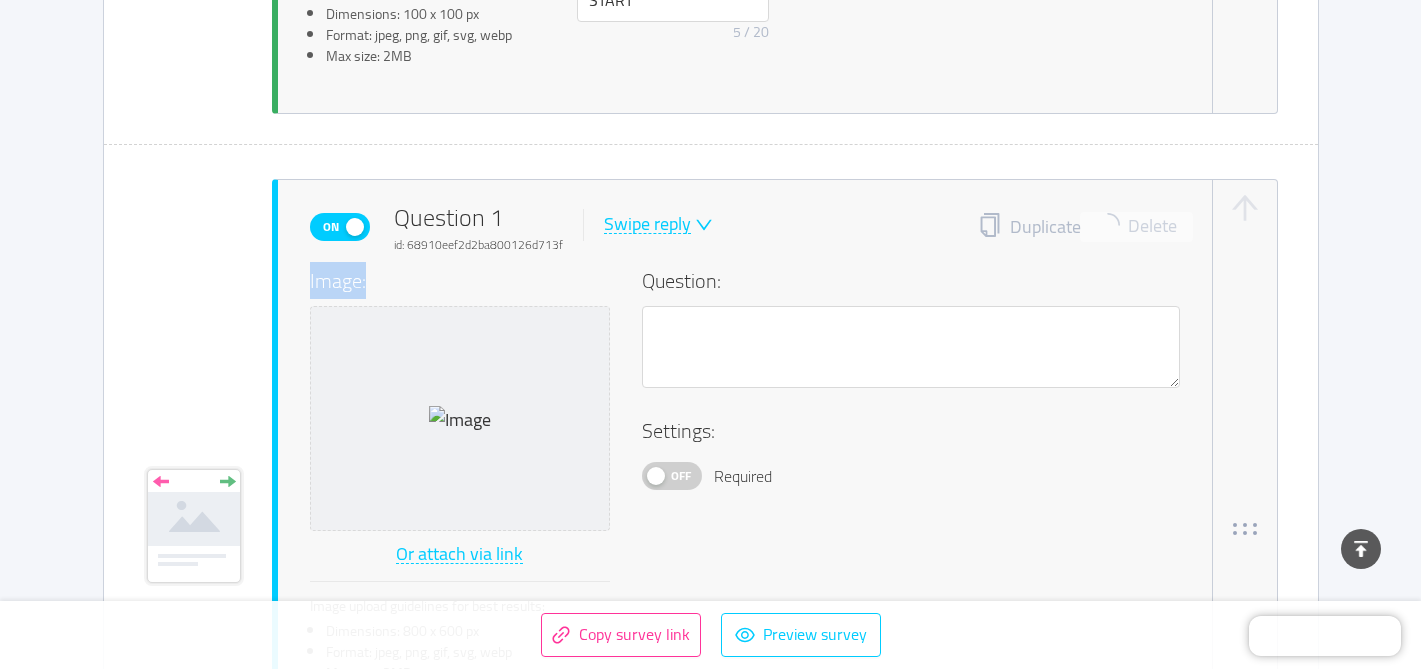 click on "Duplicate Delete" at bounding box center [1079, 227] 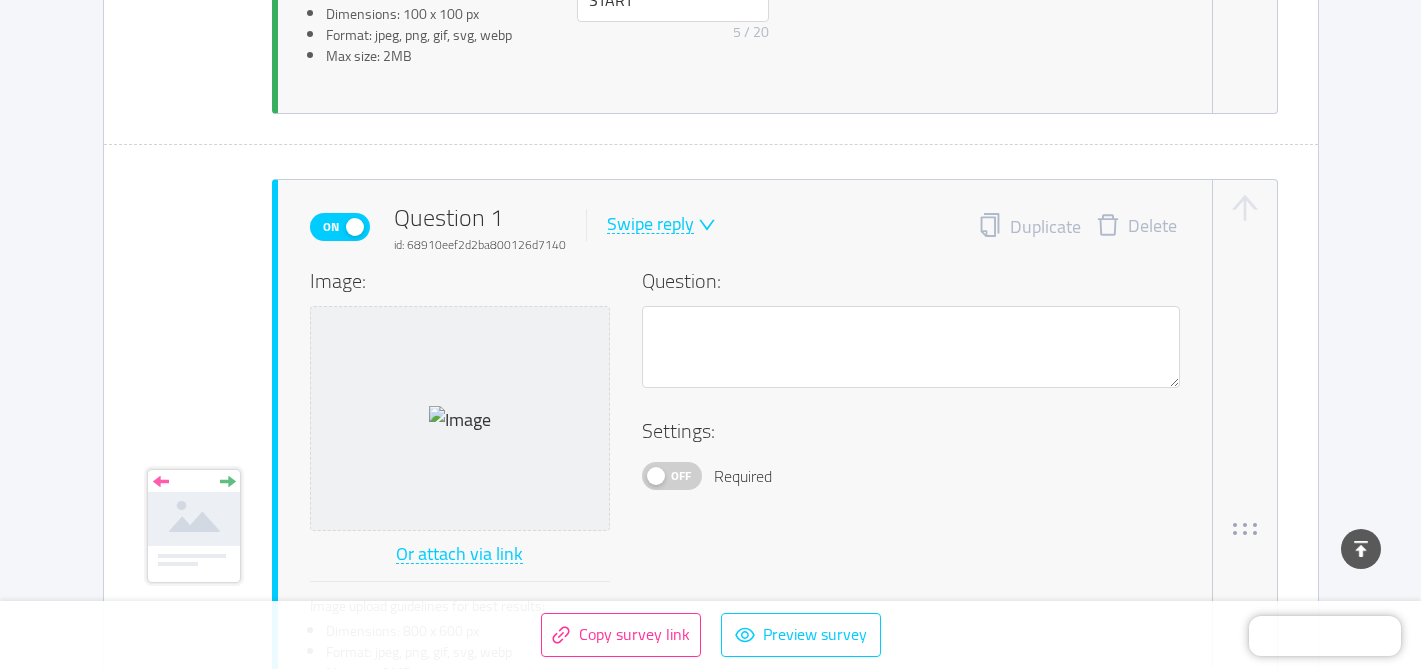 click on "Delete" at bounding box center [1136, 227] 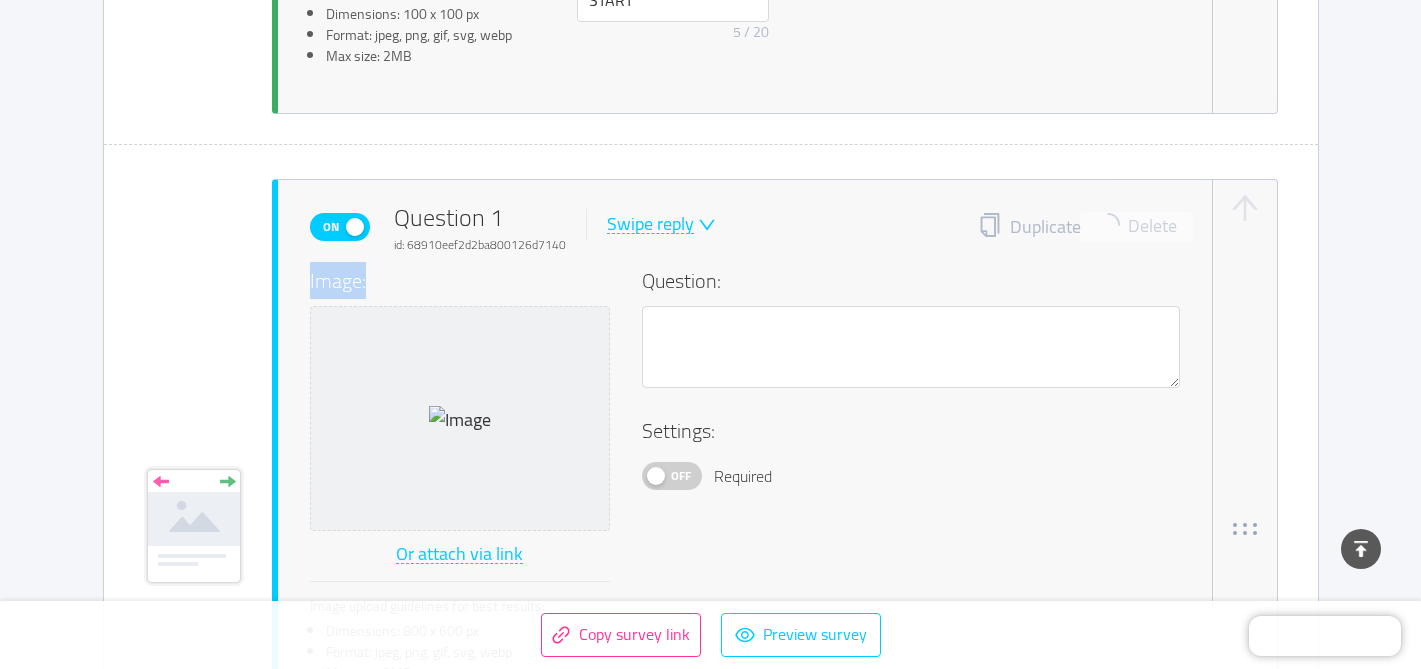 click on "Duplicate Delete" at bounding box center (1079, 227) 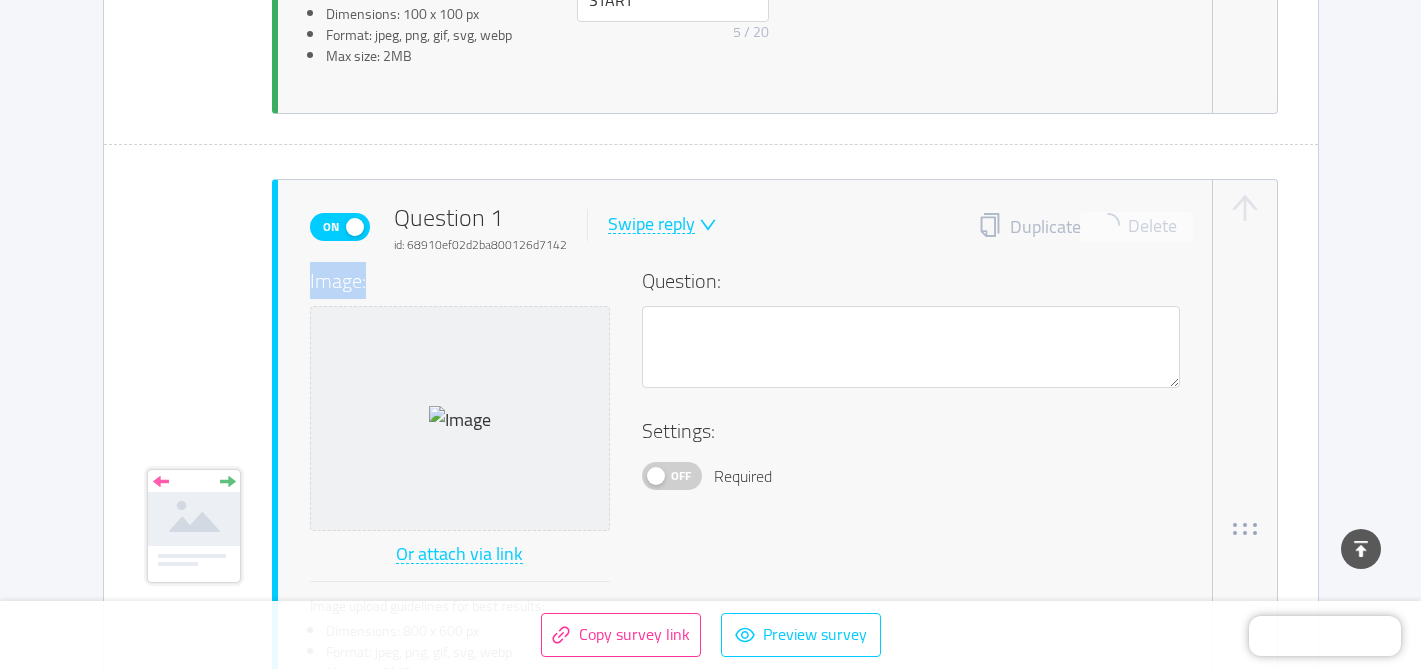 click on "Duplicate Delete" at bounding box center (1079, 227) 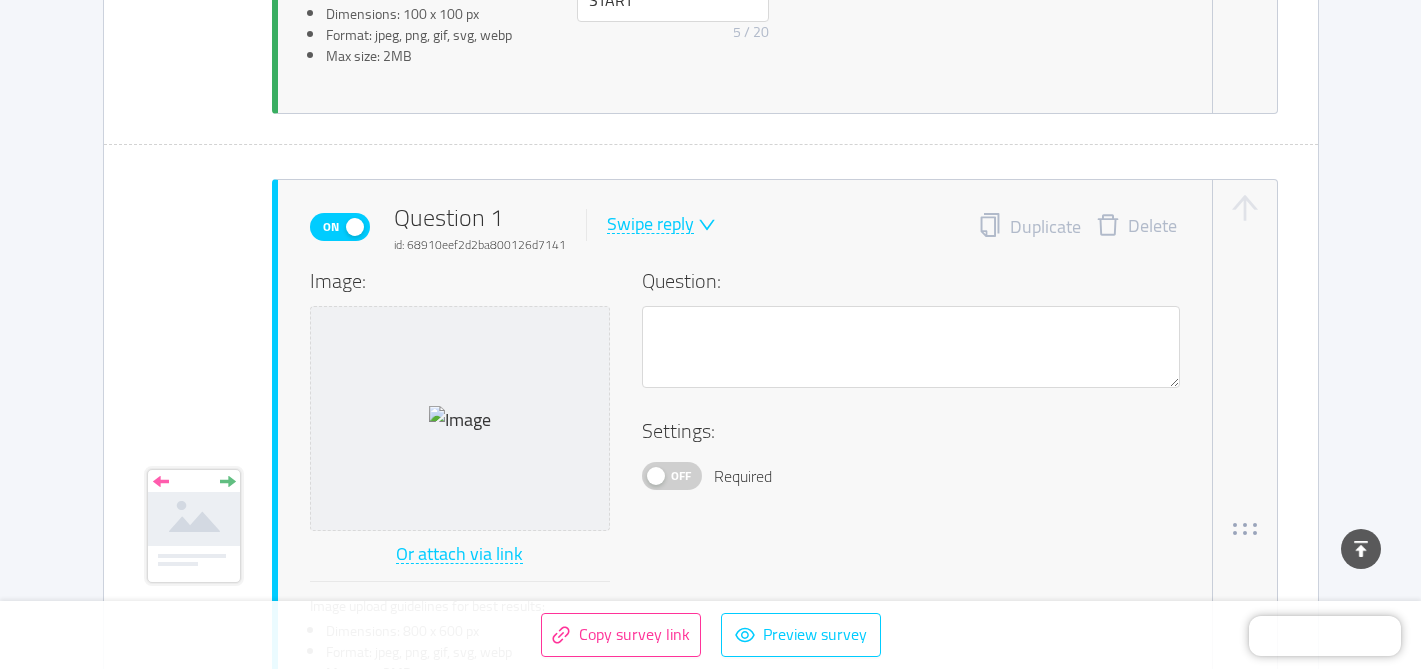 click on "Delete" at bounding box center [1136, 227] 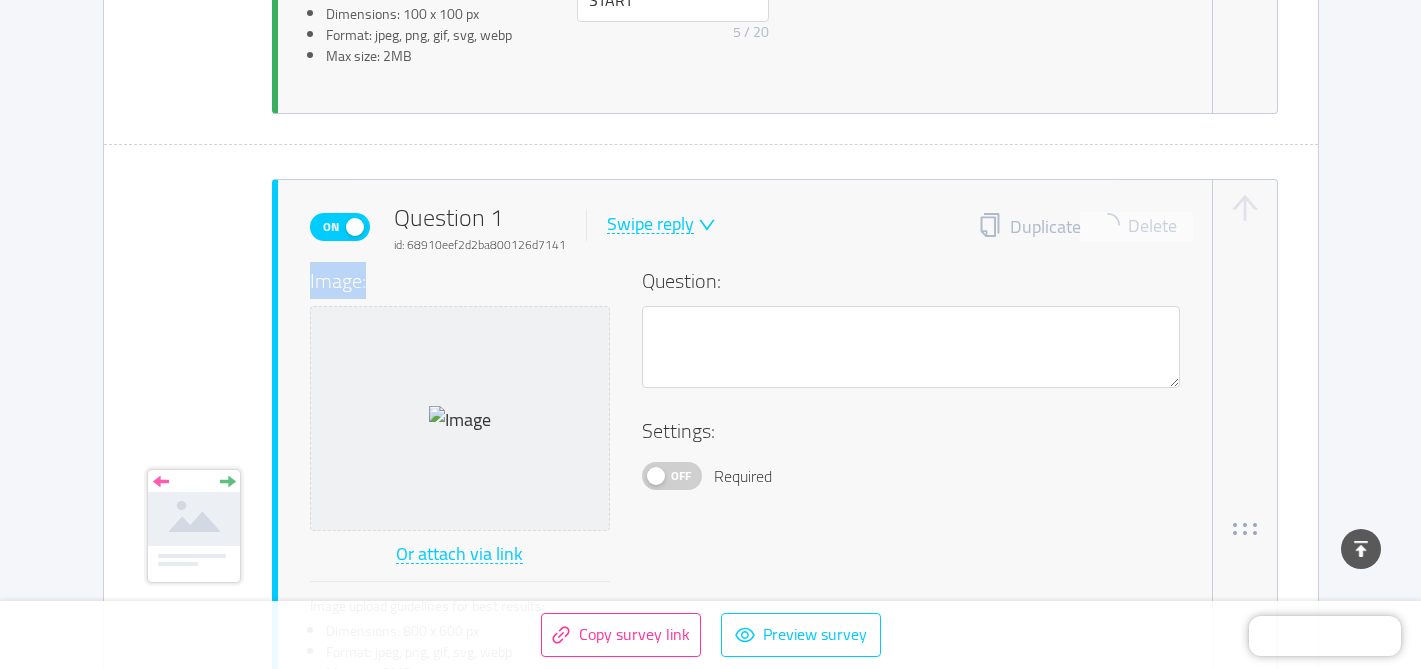 click on "Duplicate Delete" at bounding box center (1079, 227) 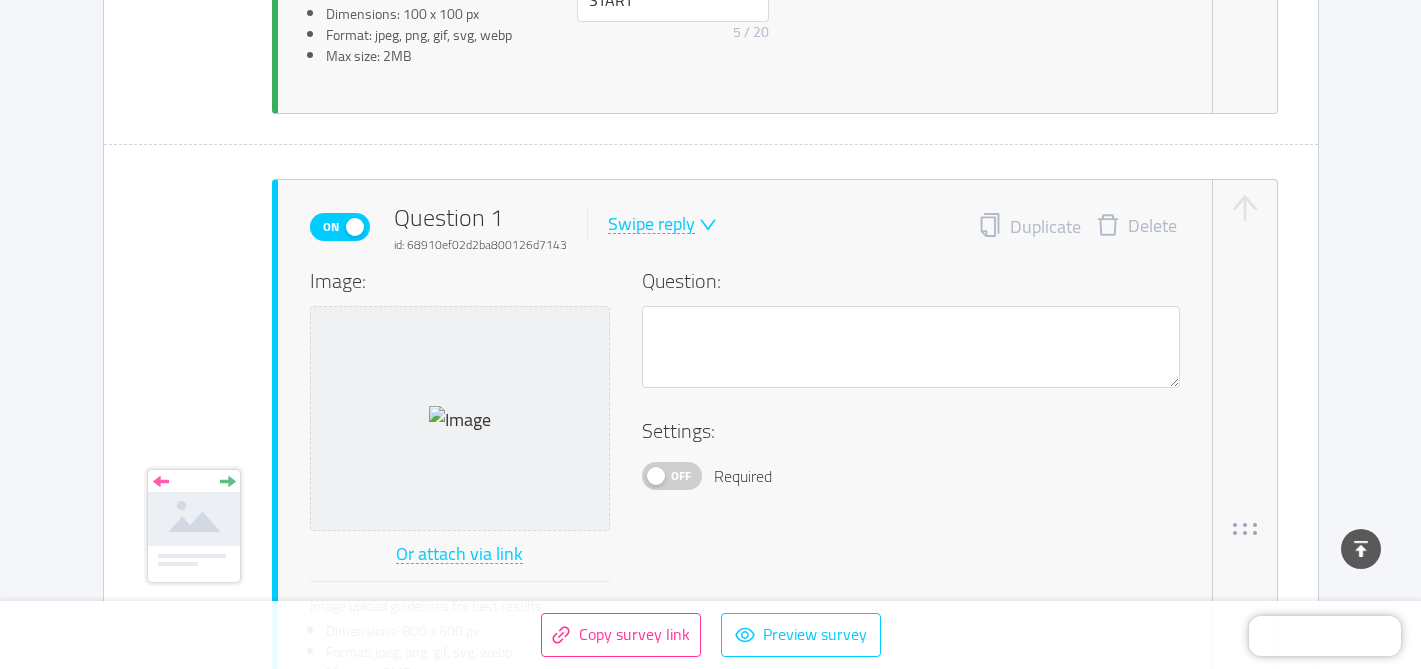 click on "Delete" at bounding box center [1136, 227] 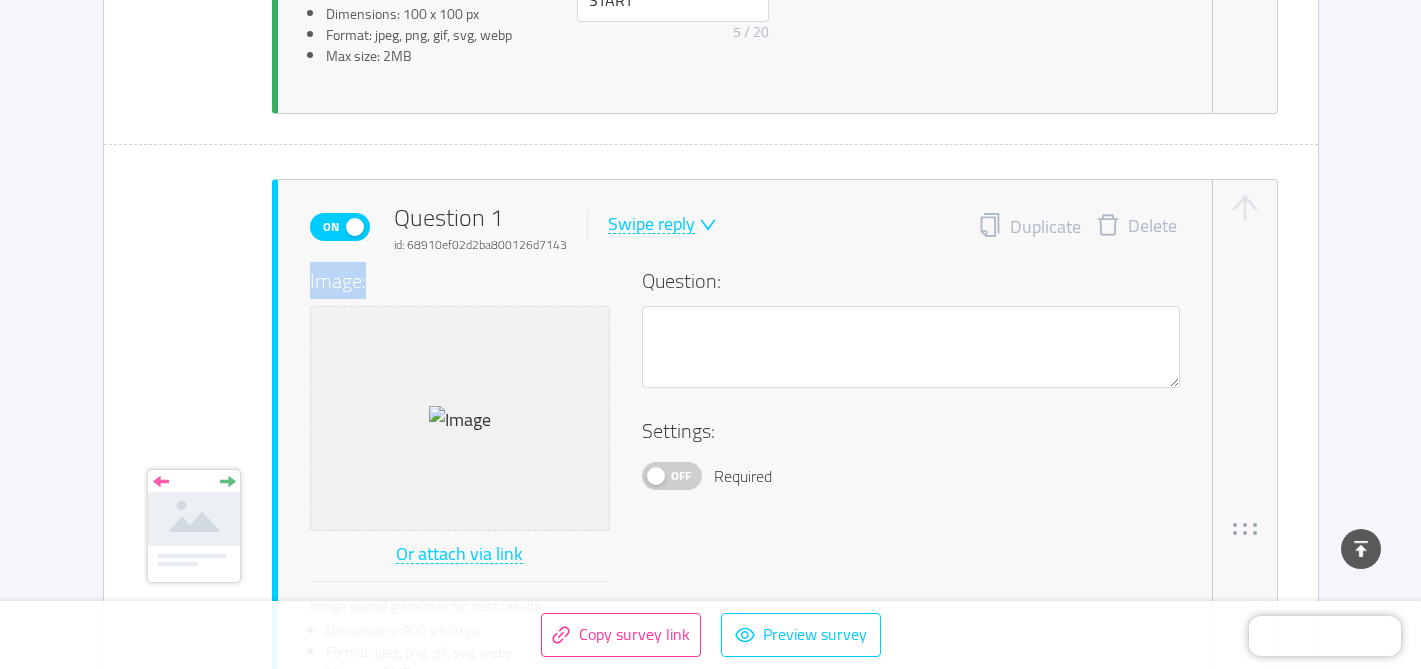 click on "Duplicate Delete" at bounding box center (1079, 227) 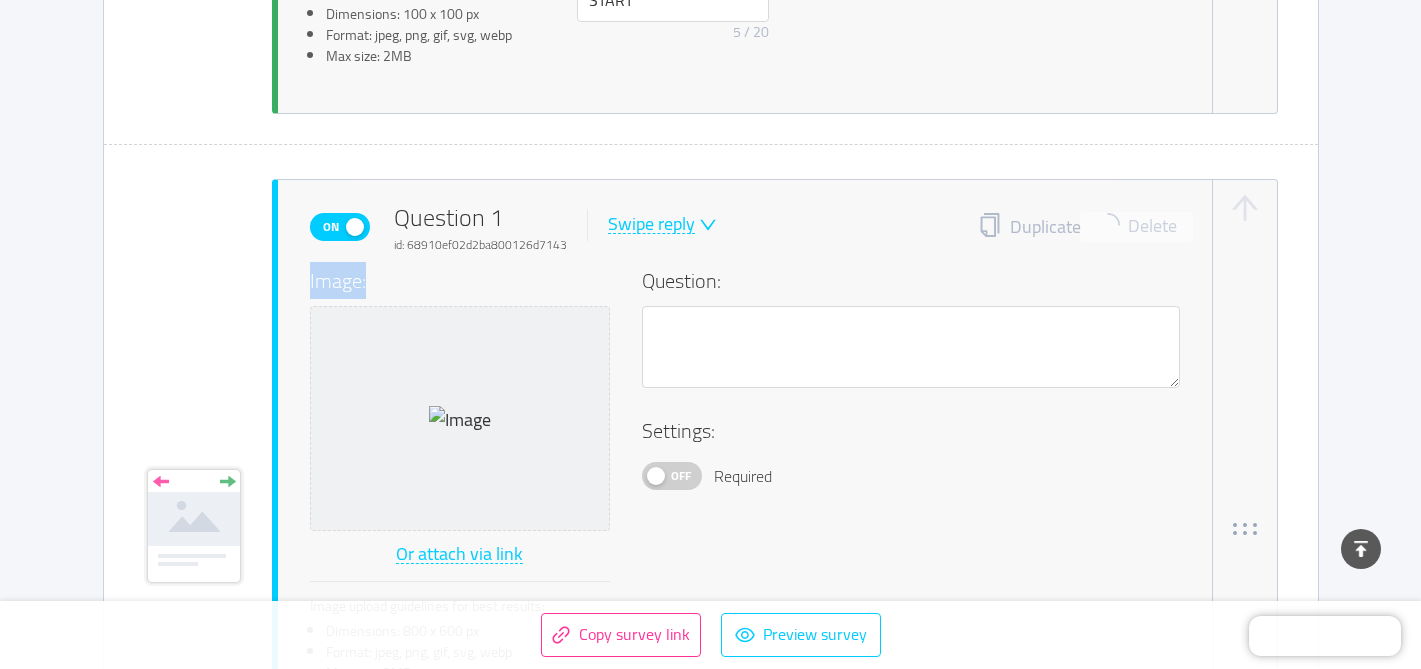 click on "Delete" at bounding box center (1136, 1020) 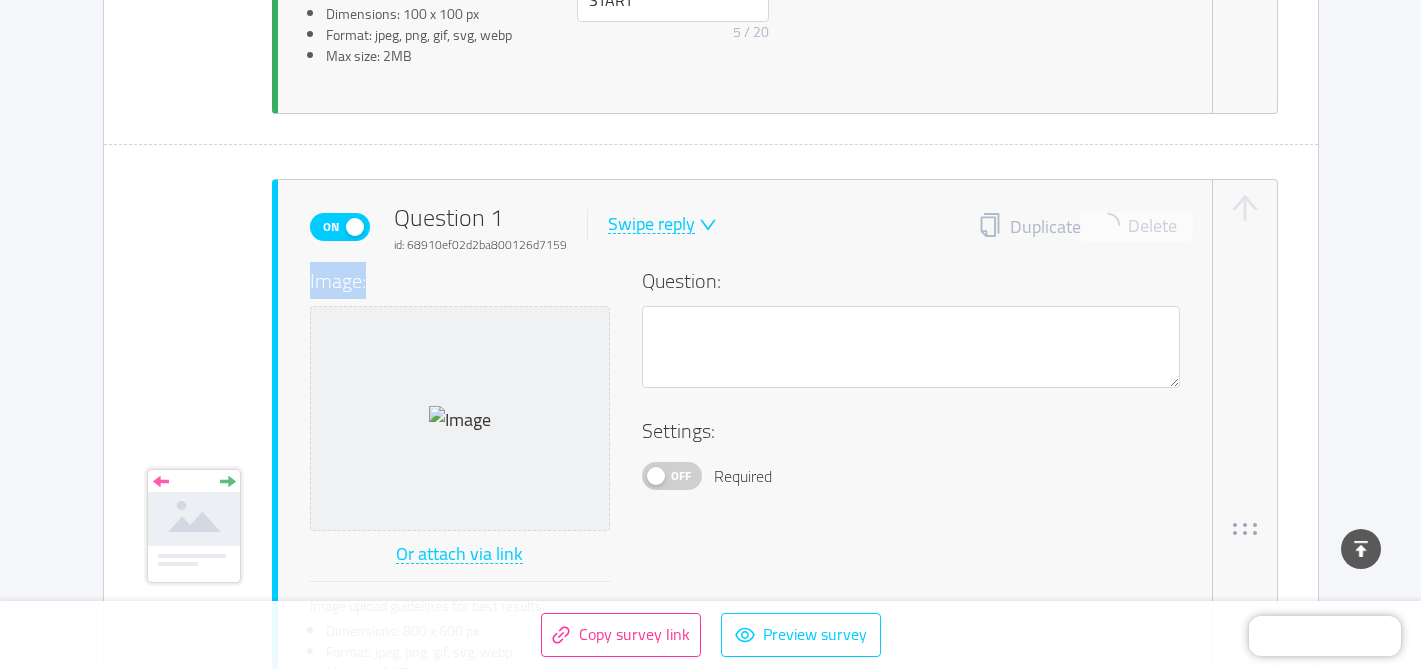 click on "Duplicate Delete" at bounding box center (1079, 227) 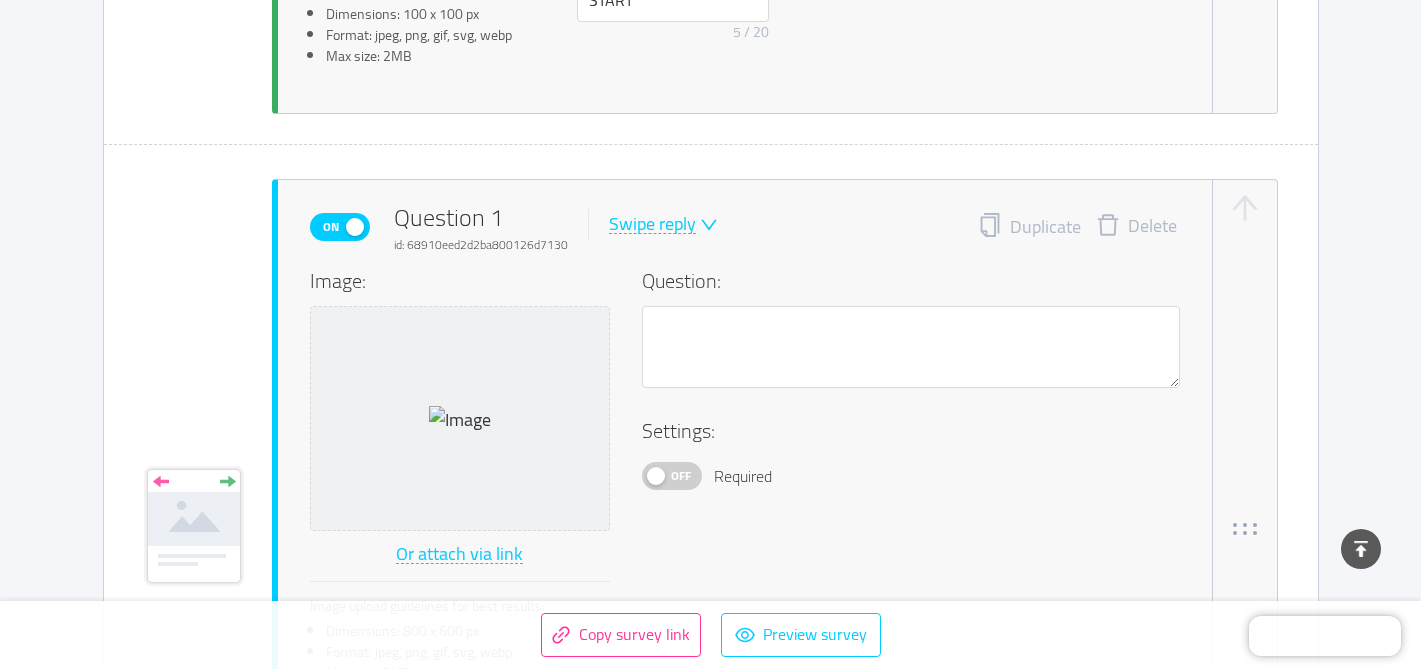 click on "Delete" at bounding box center [1136, 227] 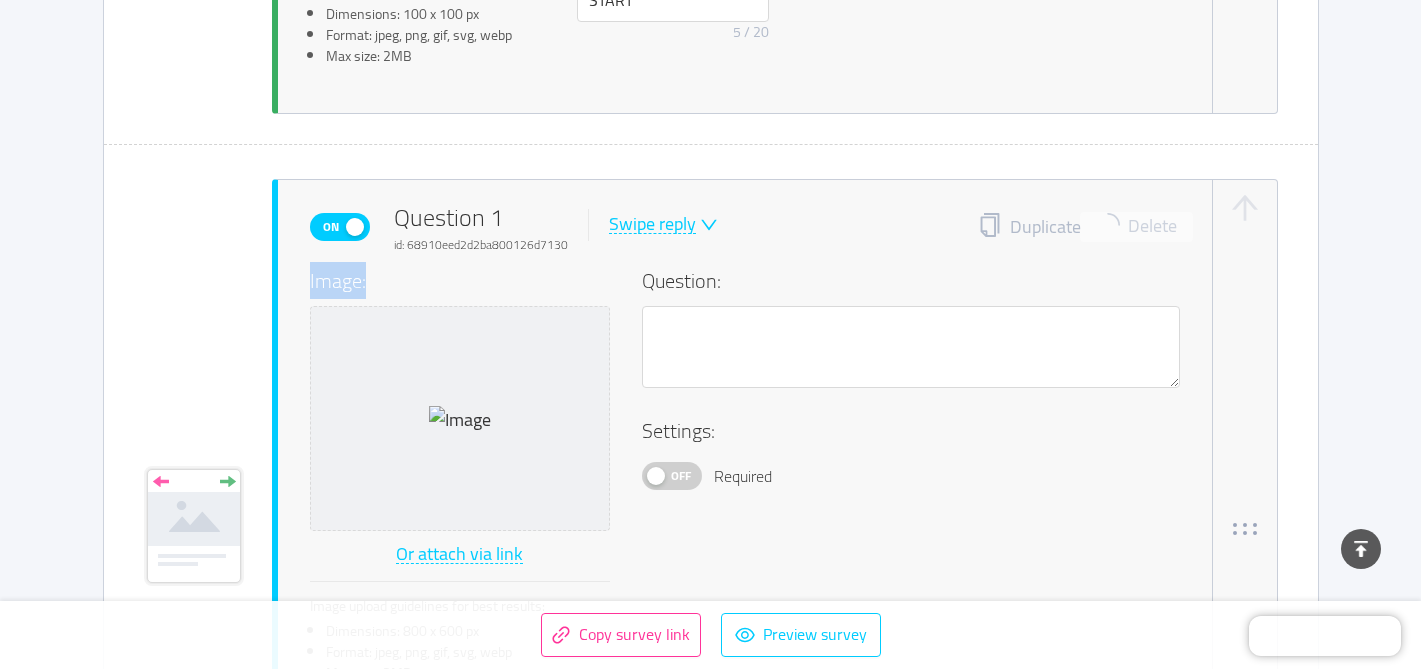 click on "Duplicate Delete" at bounding box center (1079, 227) 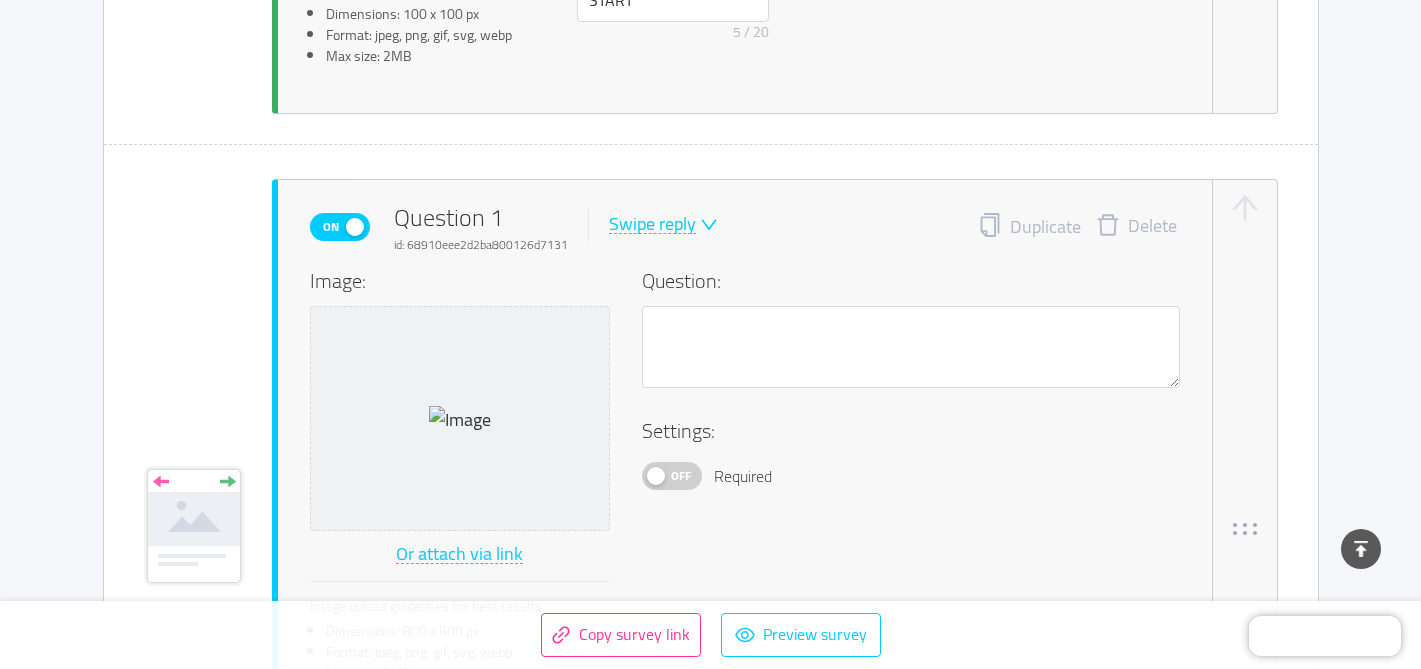 click on "Delete" at bounding box center [1136, 227] 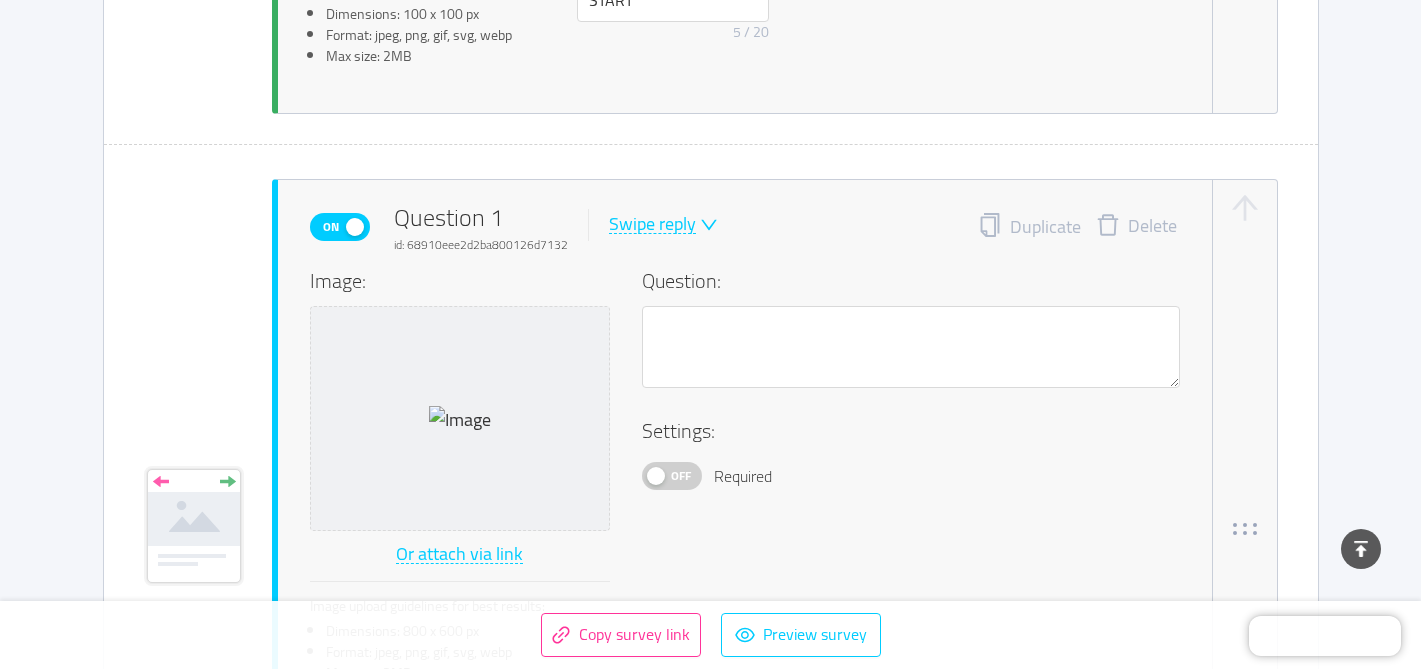 click on "Delete" at bounding box center (1136, 227) 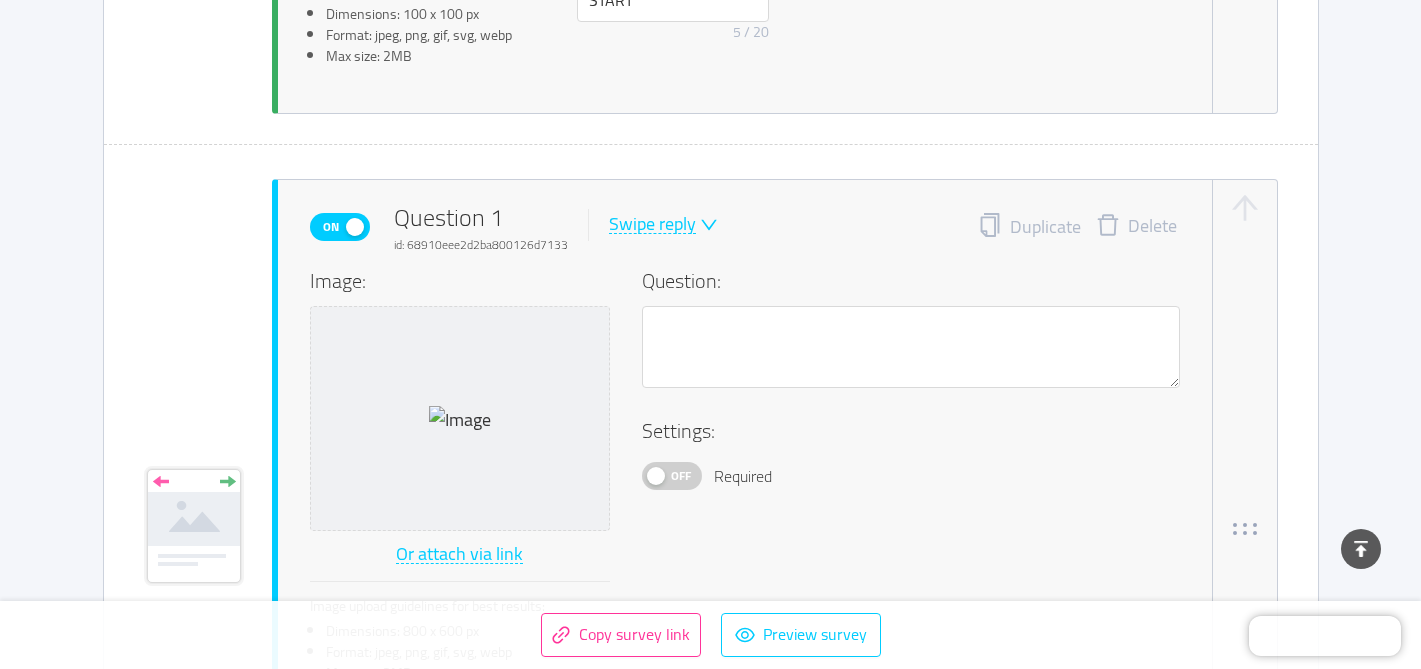 click on "Delete" at bounding box center [1136, 227] 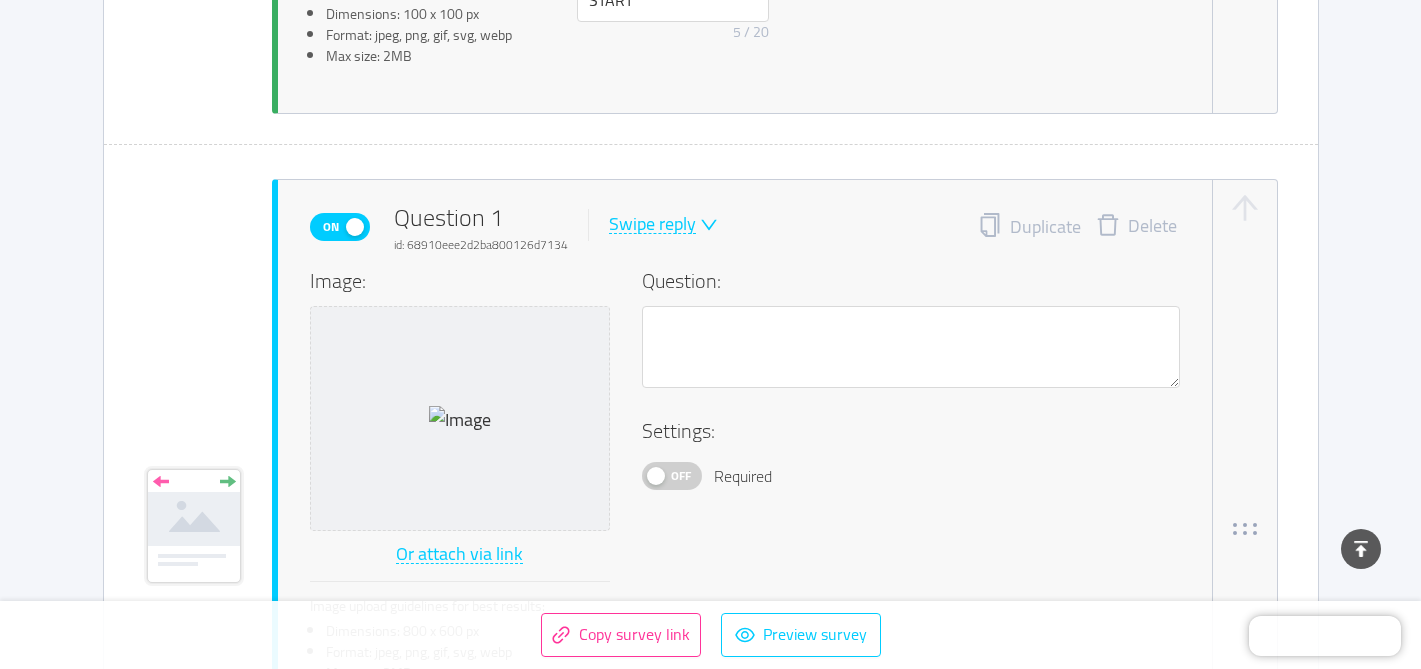 click on "Delete" at bounding box center (1136, 227) 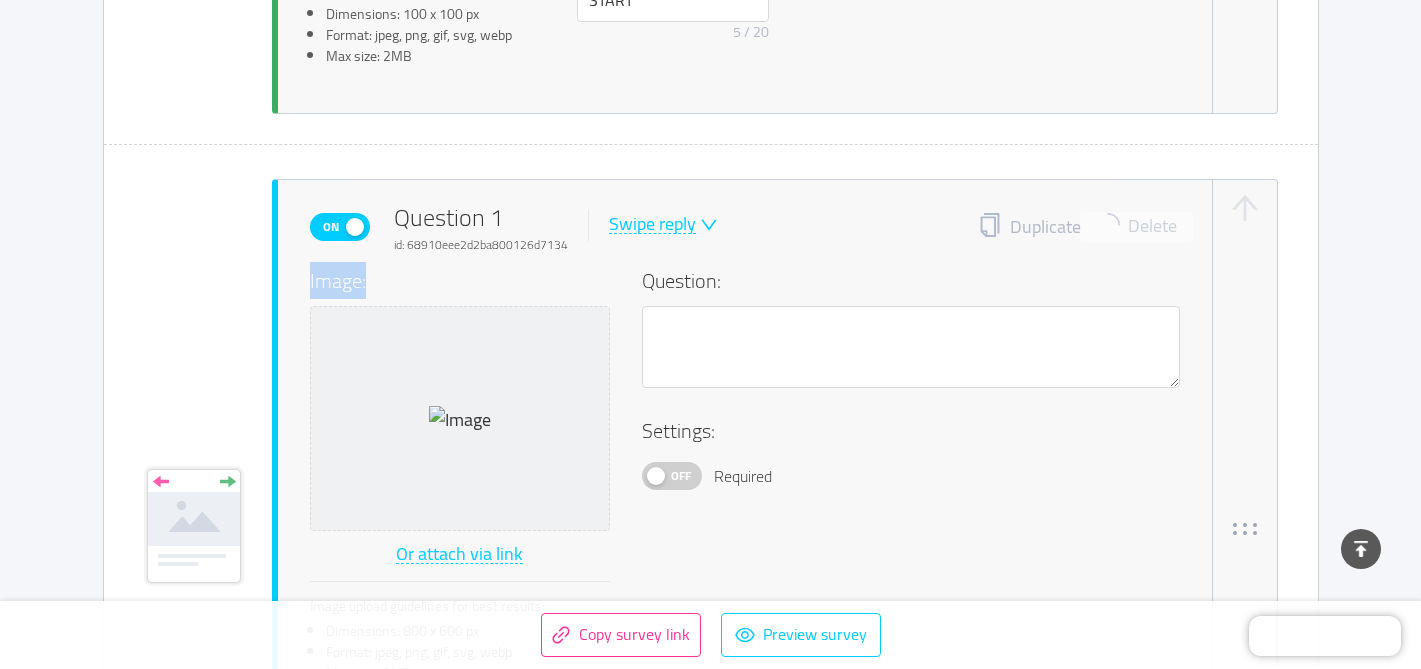 click on "Duplicate Delete" at bounding box center [1079, 227] 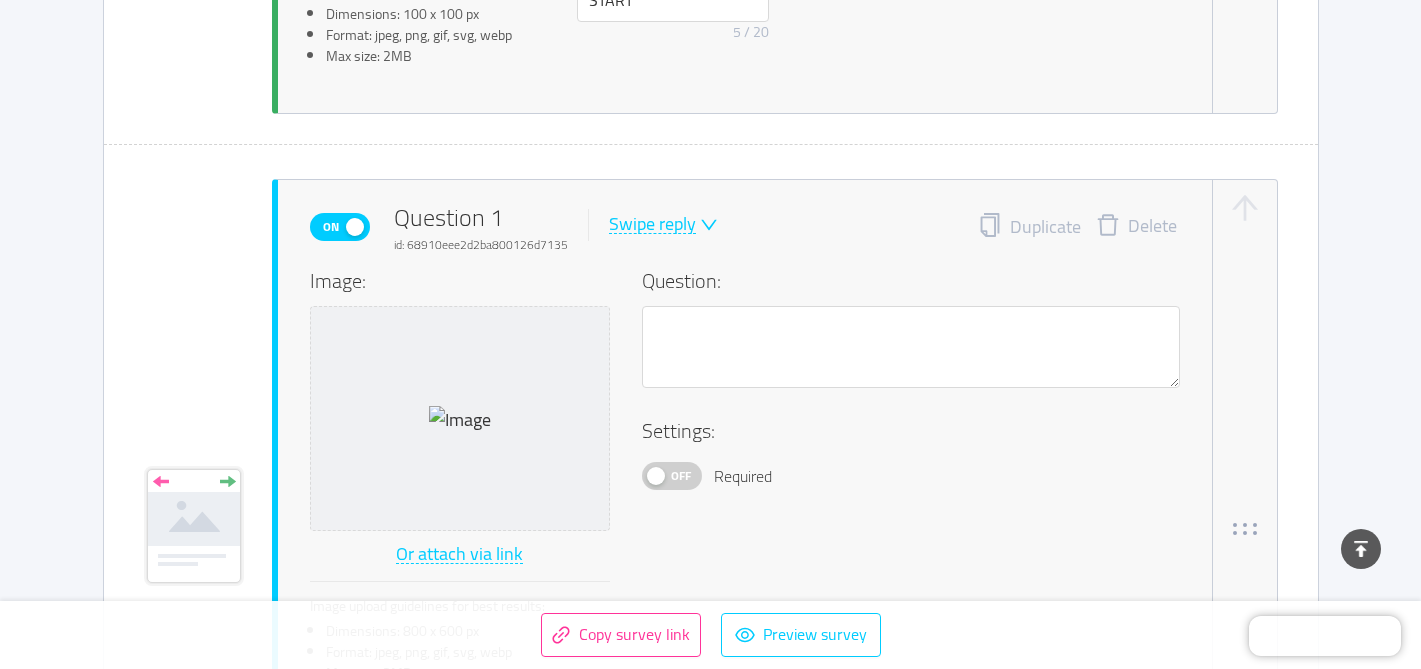 click on "Delete" at bounding box center (1136, 227) 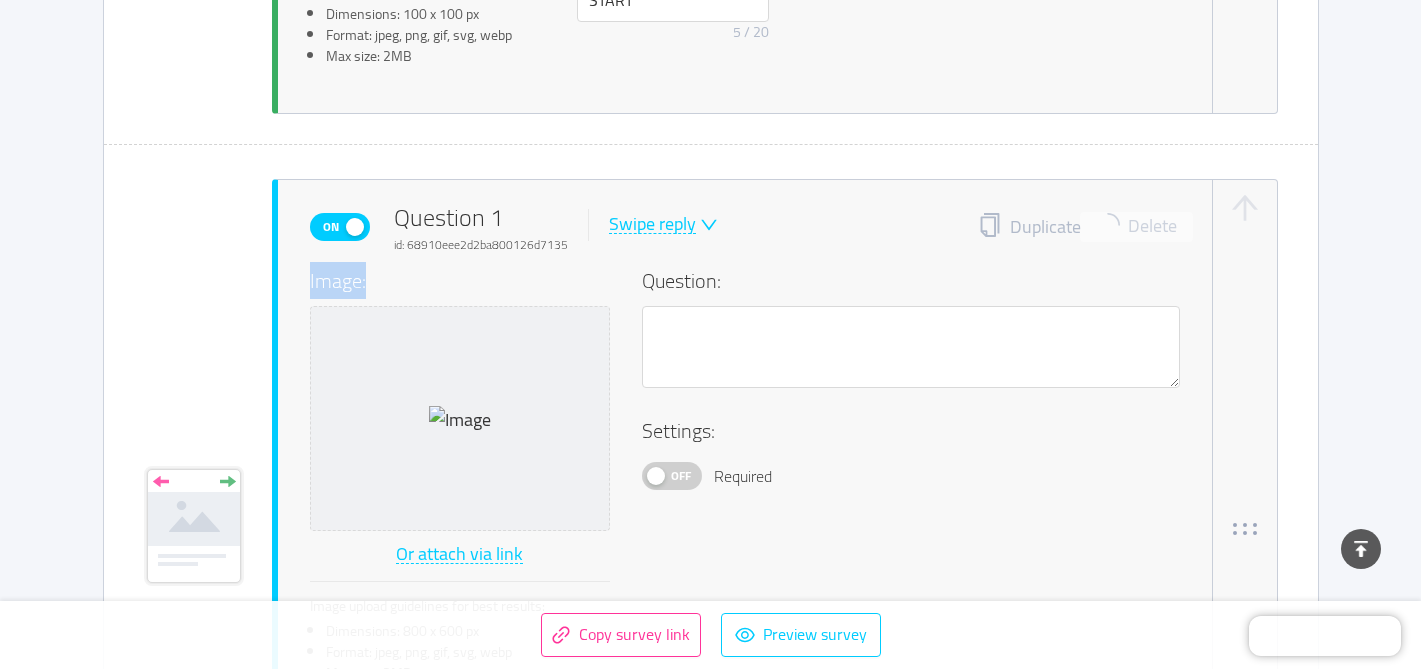 click on "Duplicate Delete" at bounding box center [1079, 227] 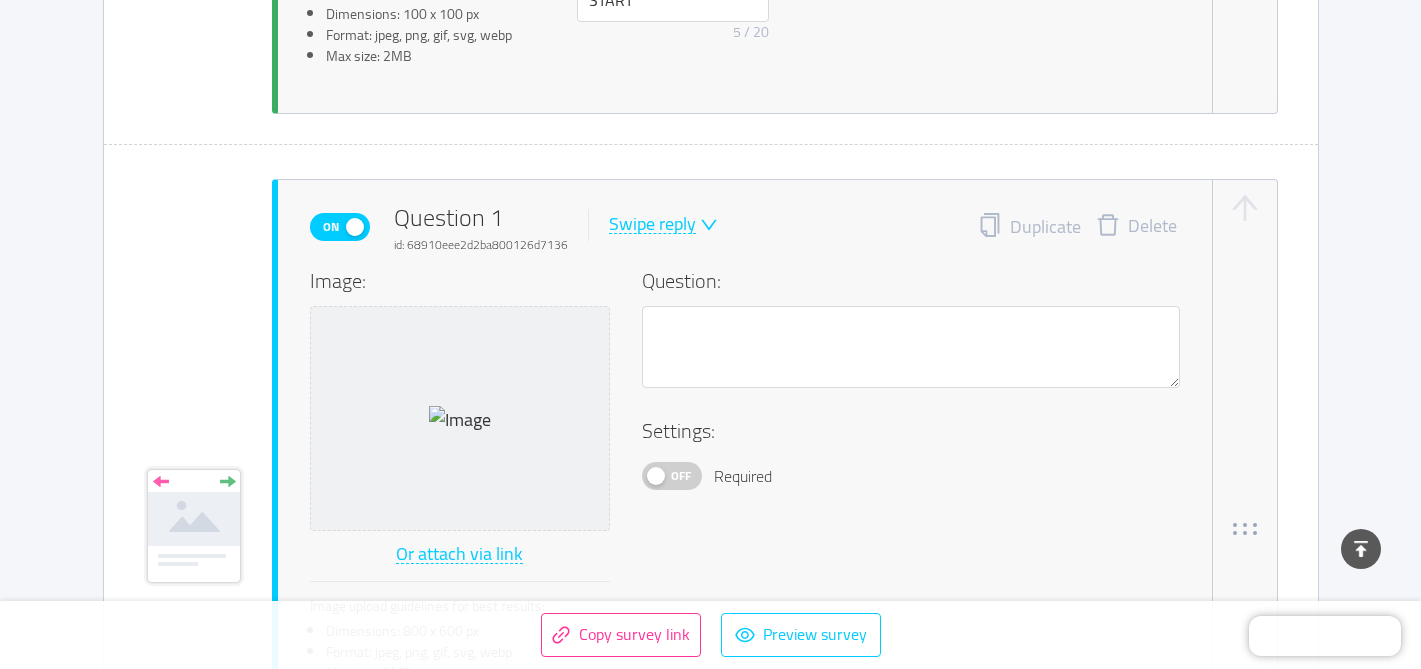 click on "Delete" at bounding box center [1136, 227] 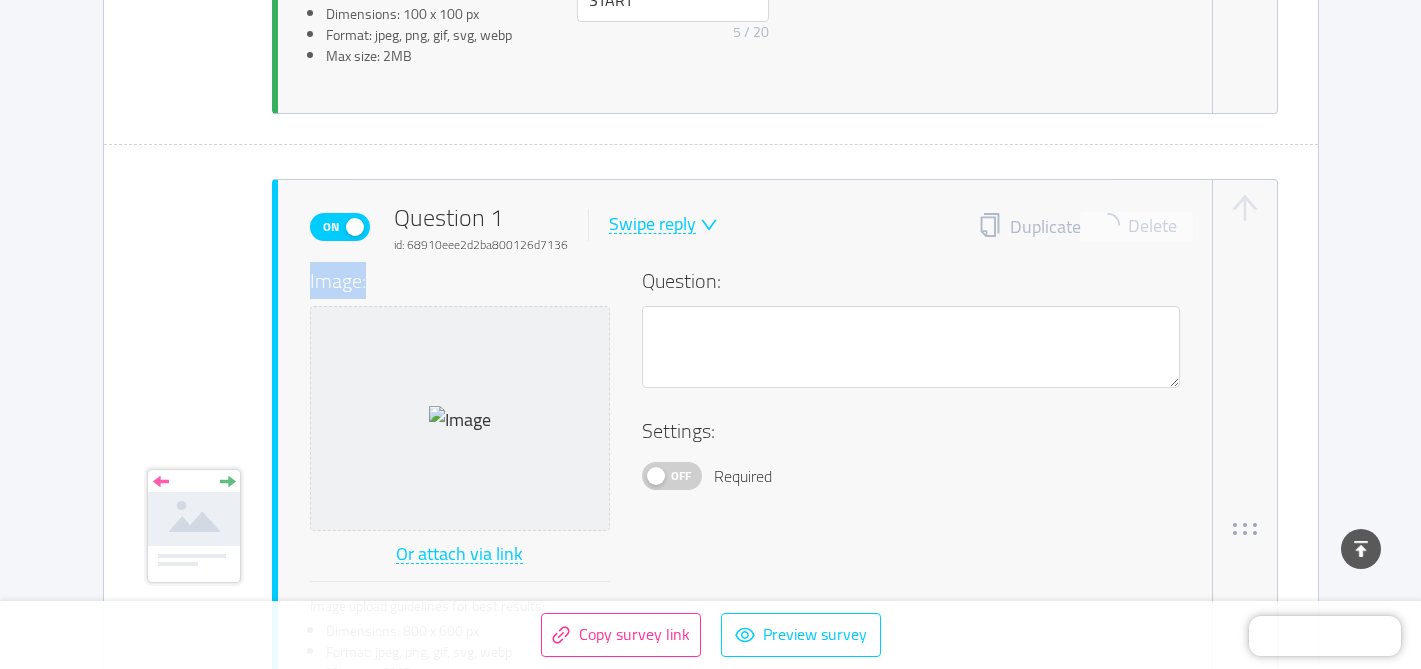 click on "Duplicate Delete" at bounding box center (1079, 227) 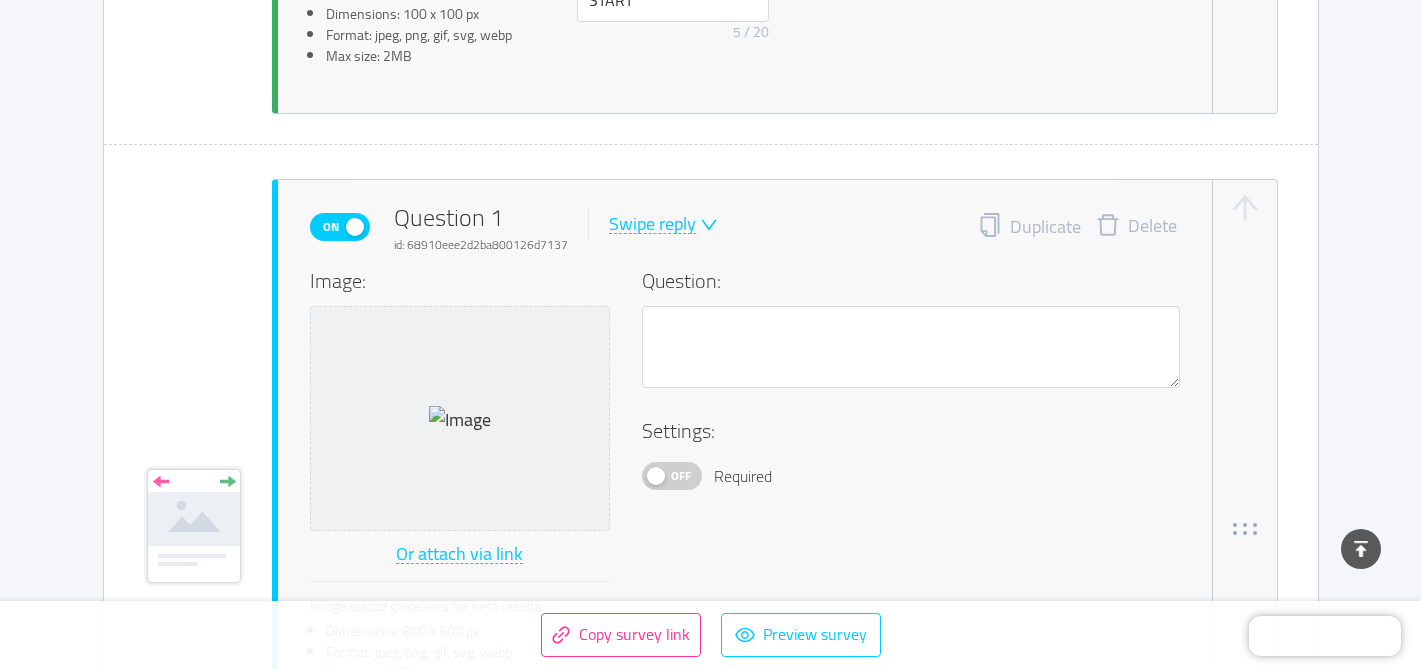 click on "Delete" at bounding box center (1136, 227) 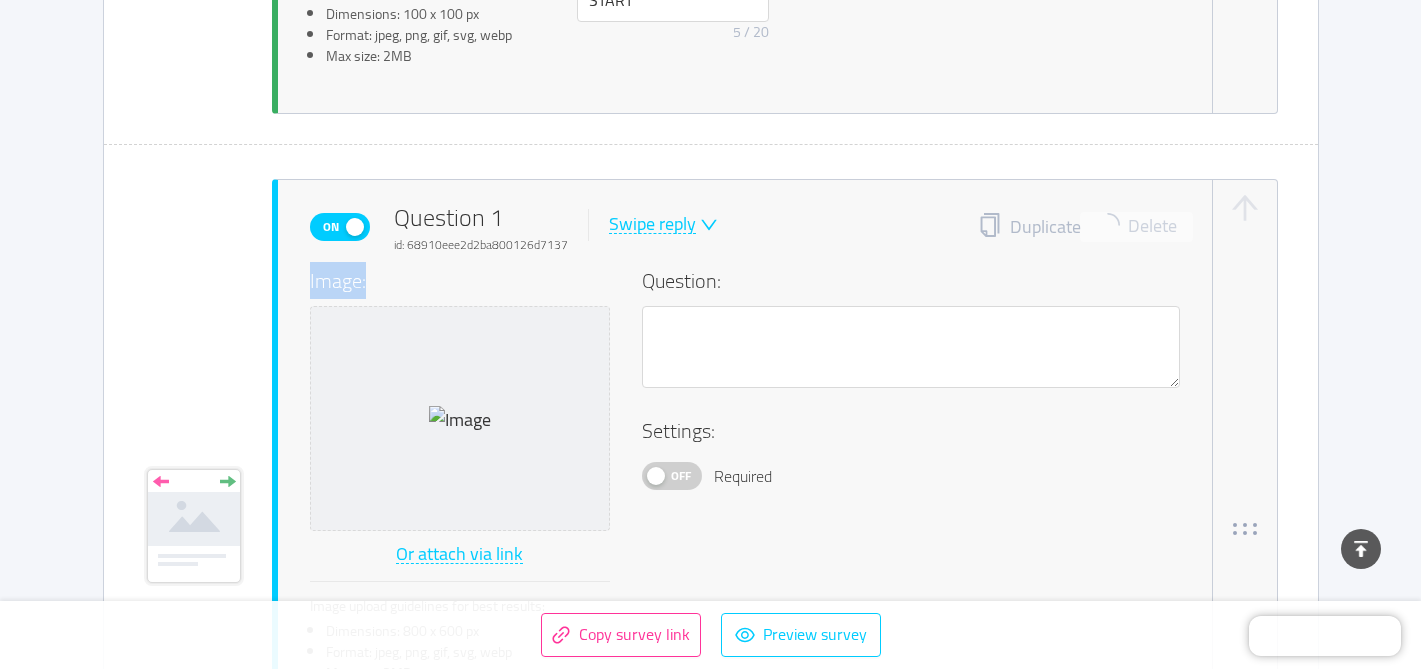 click on "Duplicate Delete" at bounding box center [1079, 227] 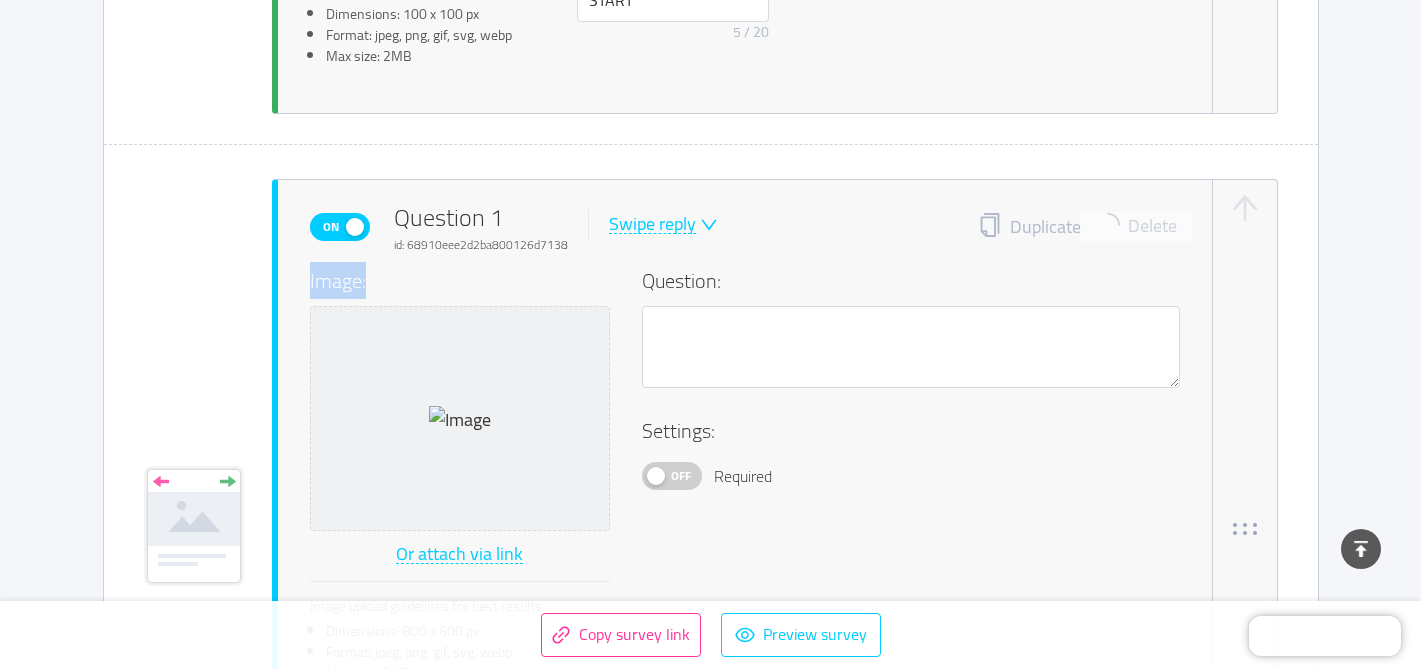 click on "Duplicate Delete" at bounding box center [1079, 227] 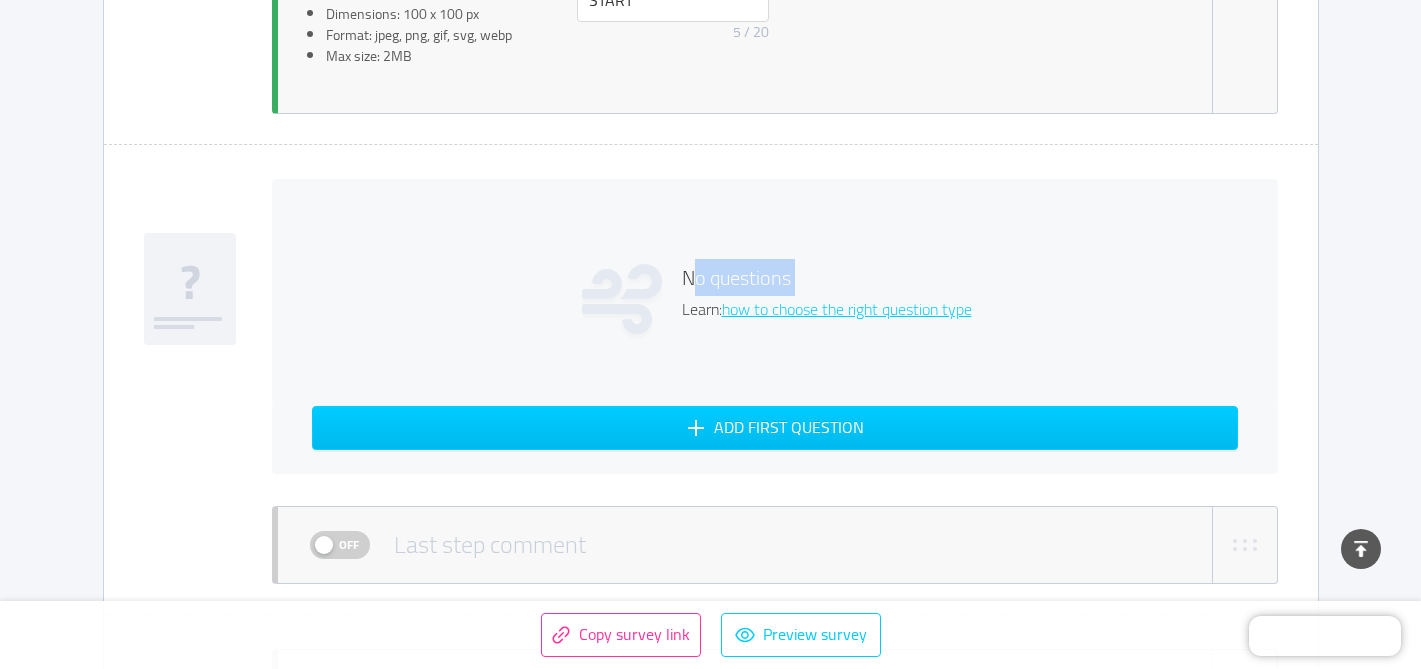 click on "No questions   Learn:   how to choose the right question type" at bounding box center (775, 292) 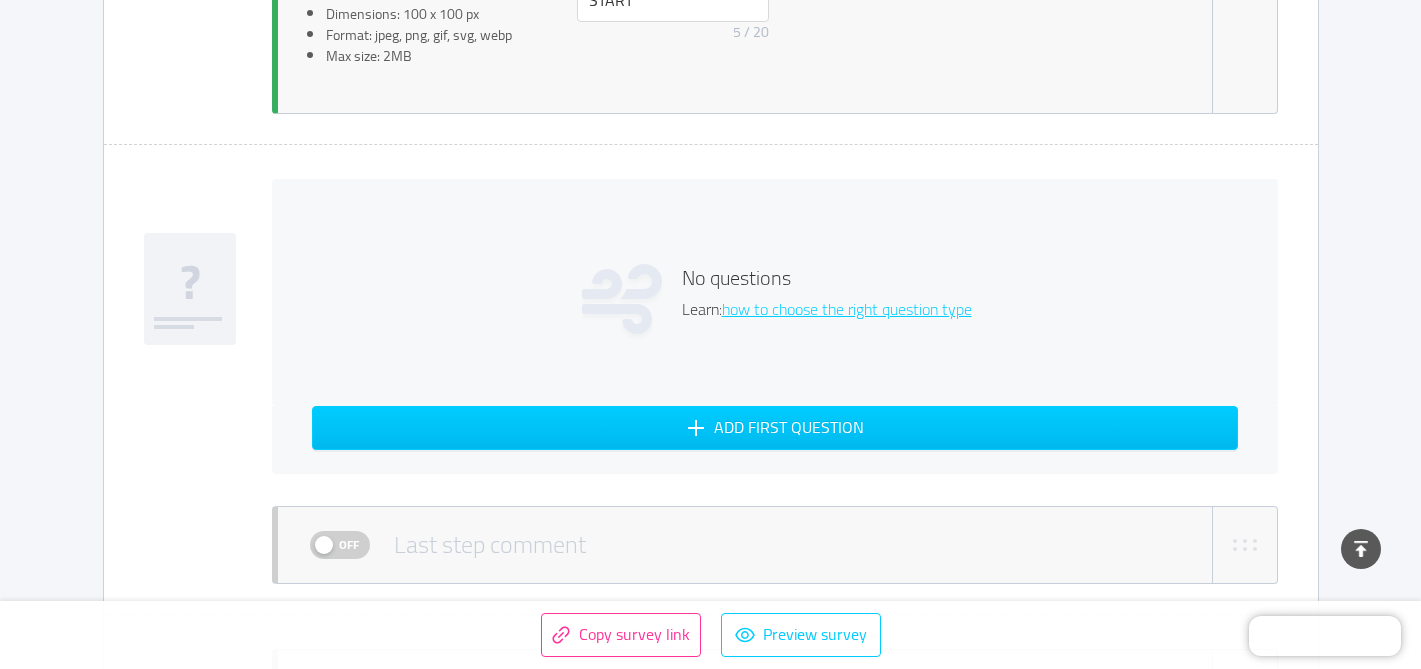 click on "No questions   Learn:   how to choose the right question type" at bounding box center (775, 292) 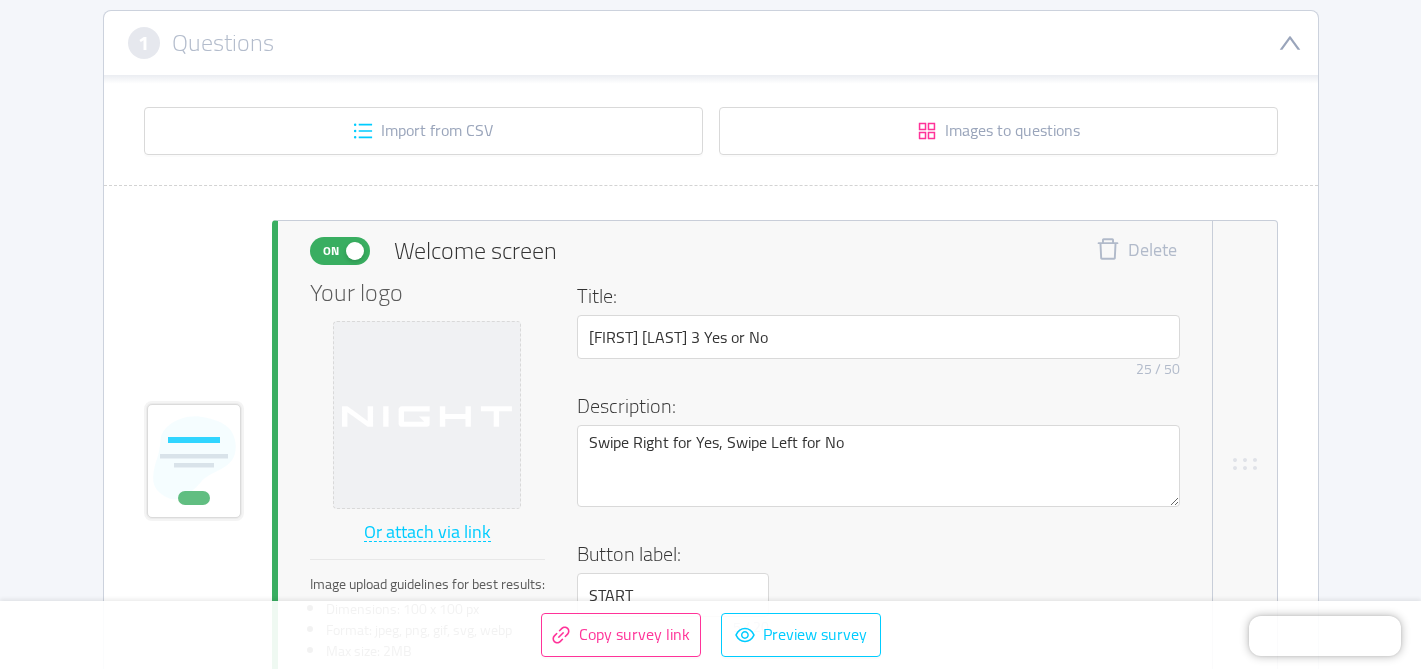 scroll, scrollTop: 277, scrollLeft: 0, axis: vertical 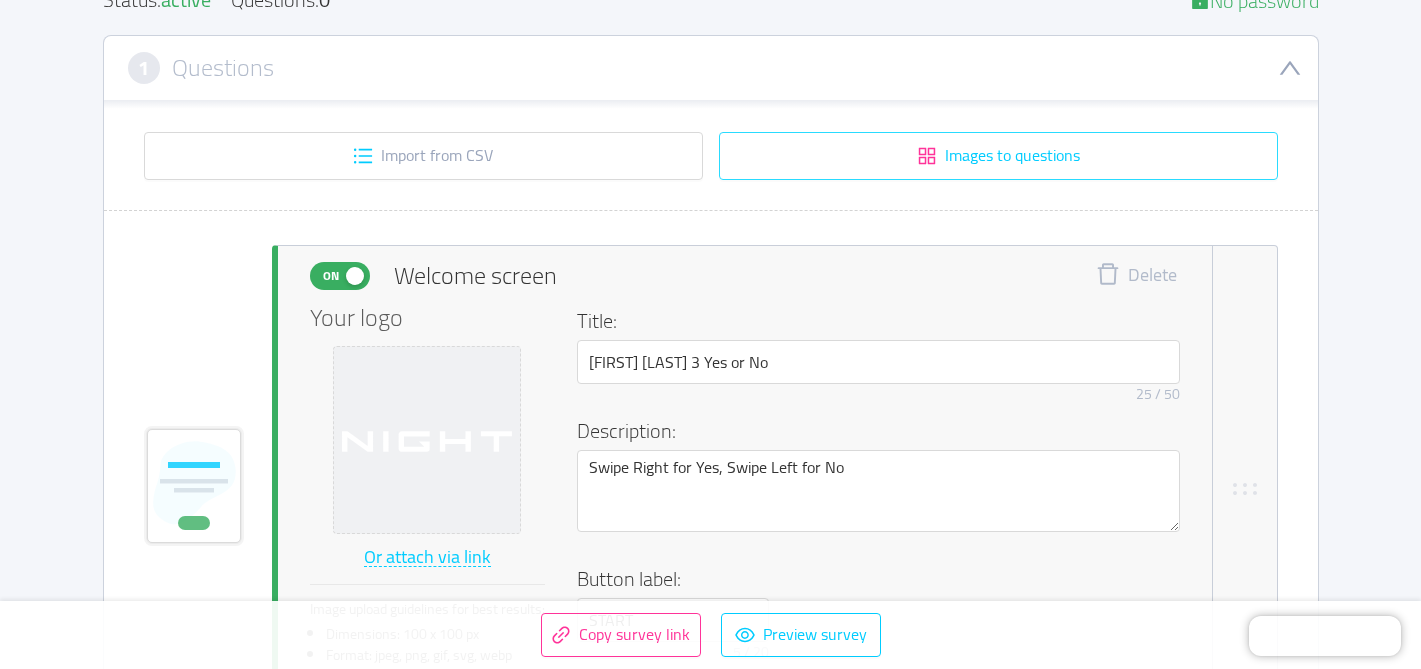 click on "Images to questions" at bounding box center [998, 156] 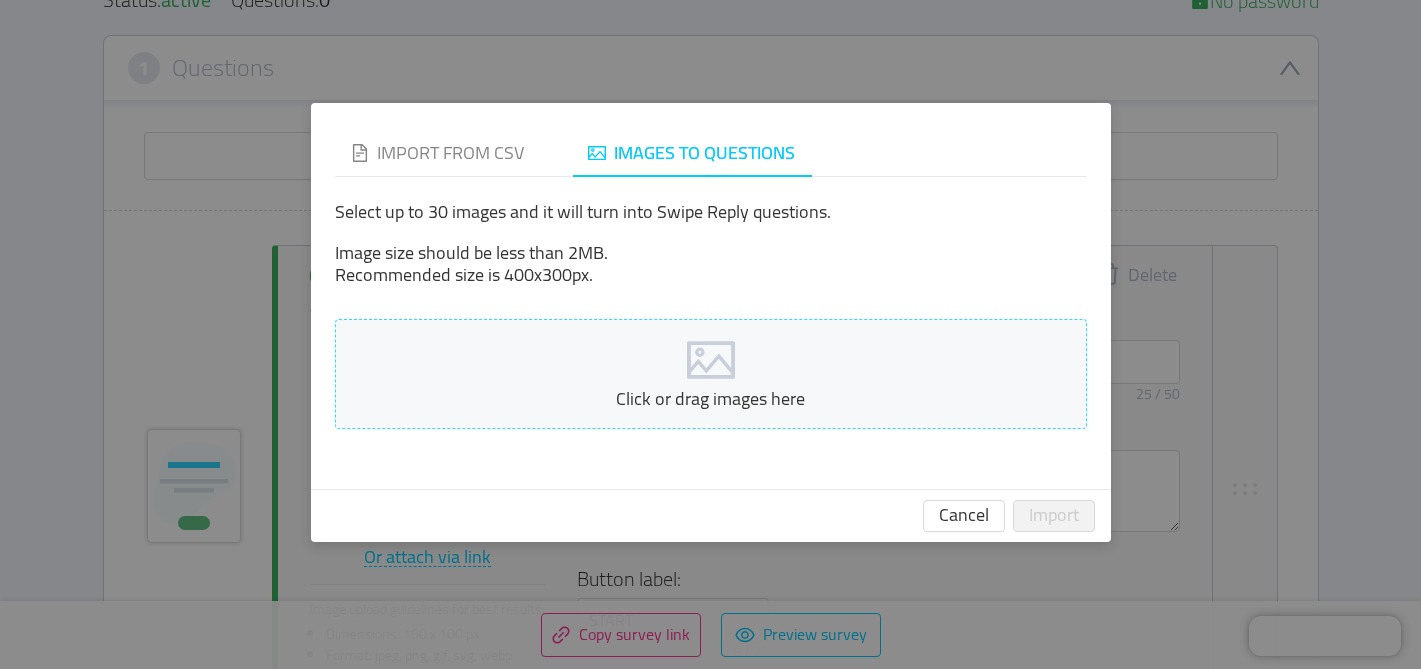 click on "Click or drag images here" at bounding box center [711, 398] 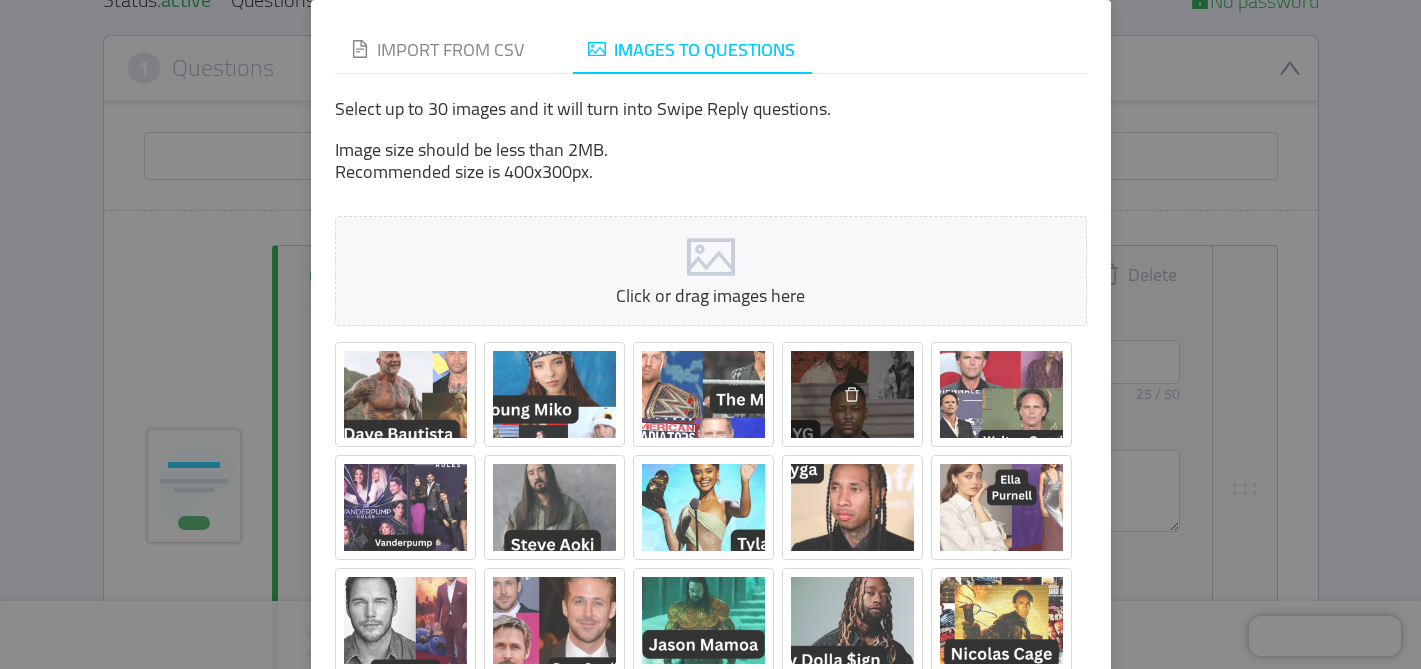 scroll, scrollTop: 471, scrollLeft: 0, axis: vertical 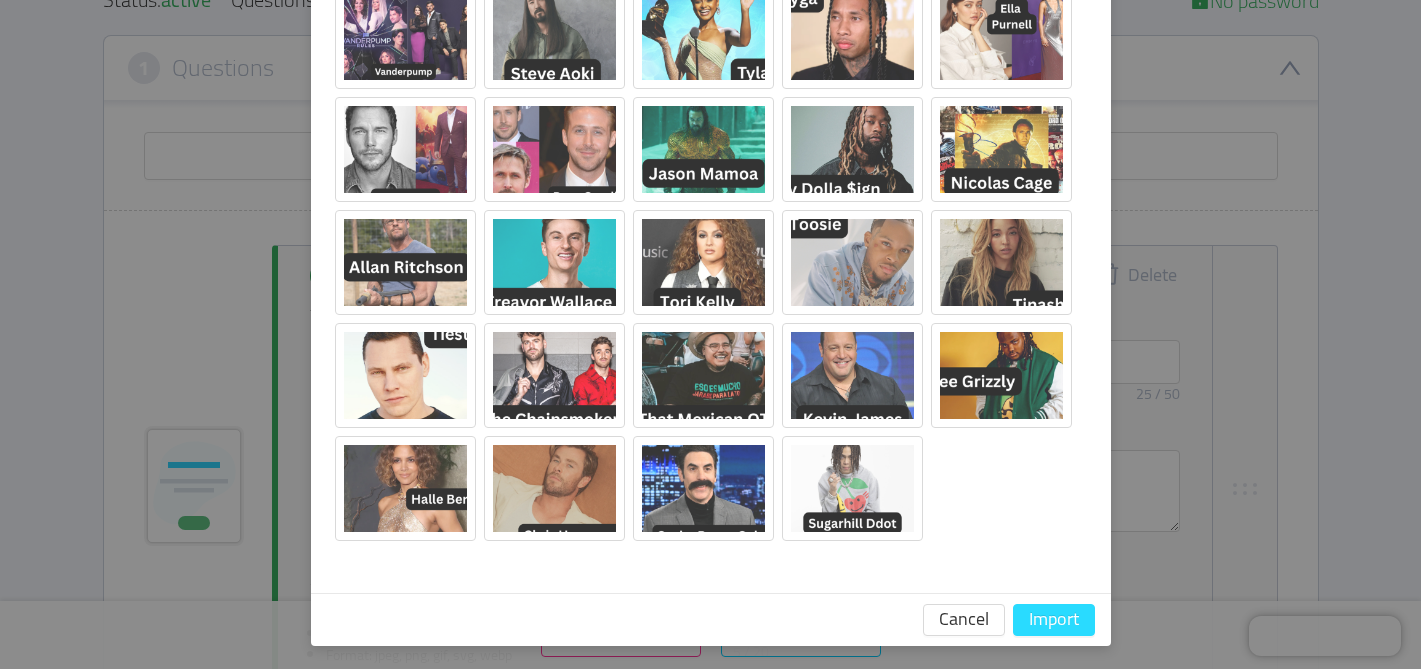 click on "Import" at bounding box center (1054, 620) 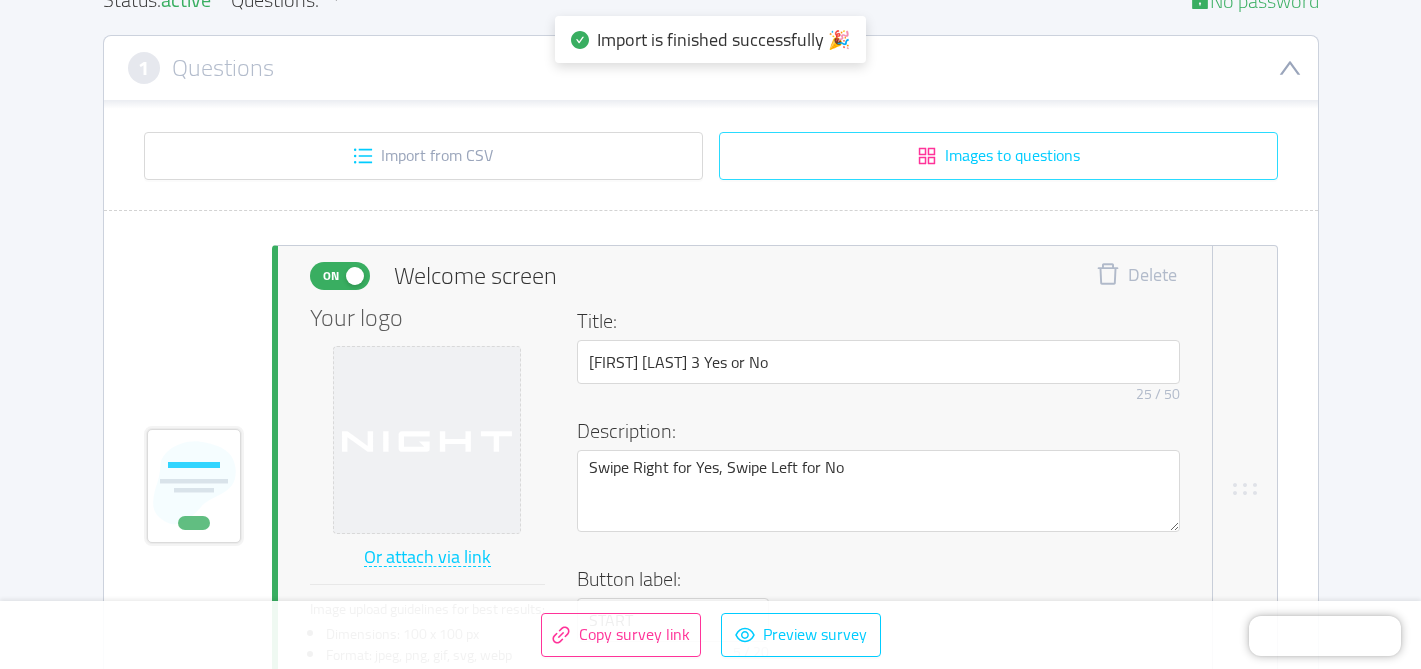 click on "Images to questions" at bounding box center (998, 156) 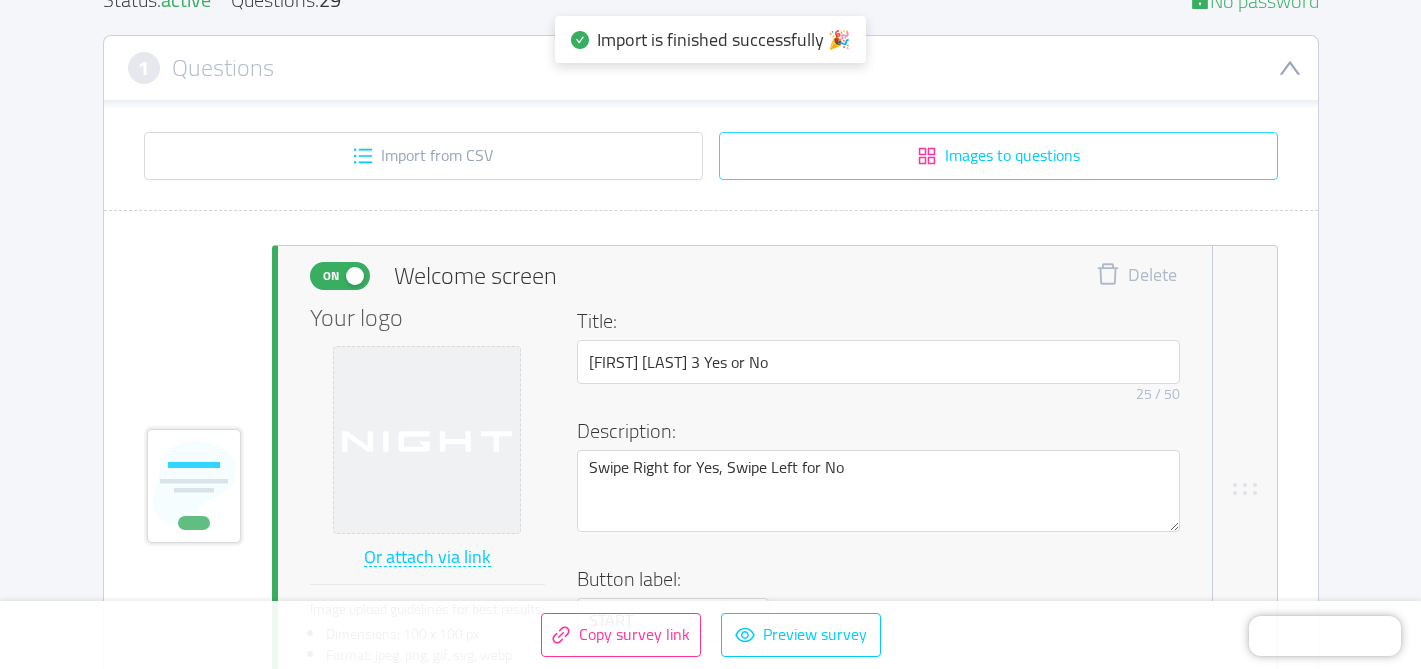 scroll, scrollTop: 0, scrollLeft: 0, axis: both 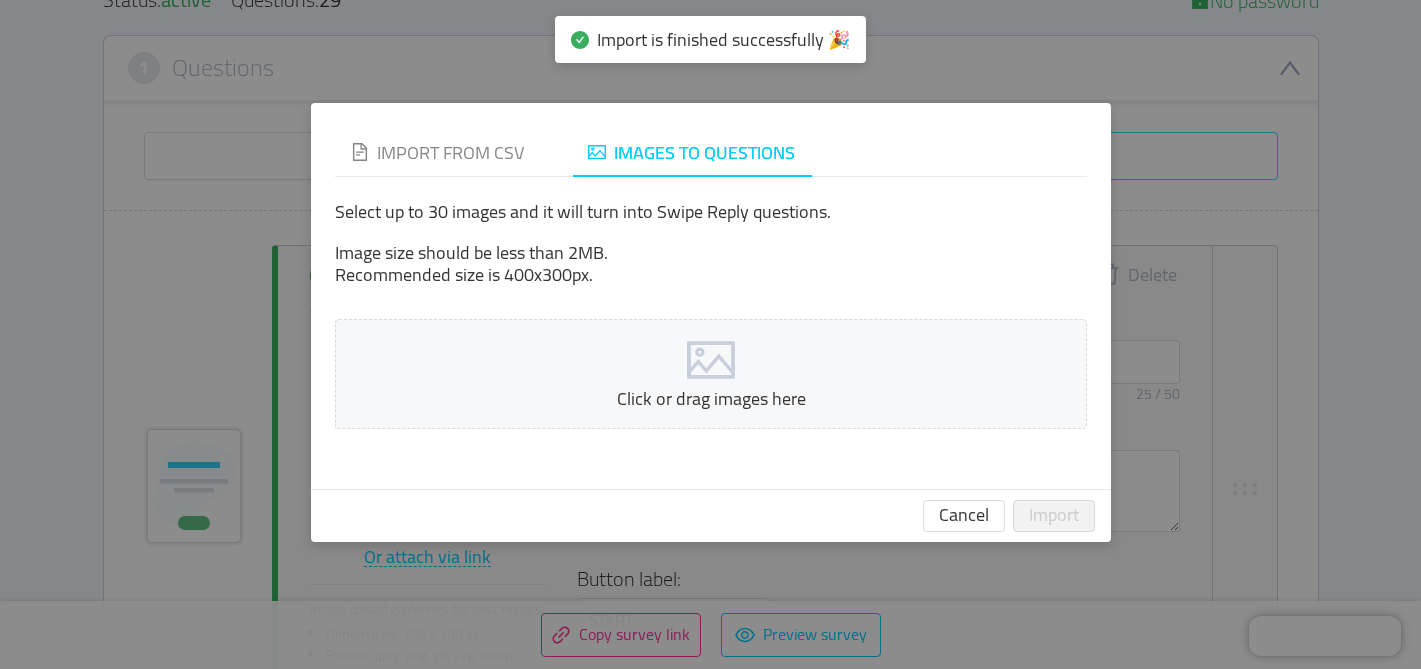 type 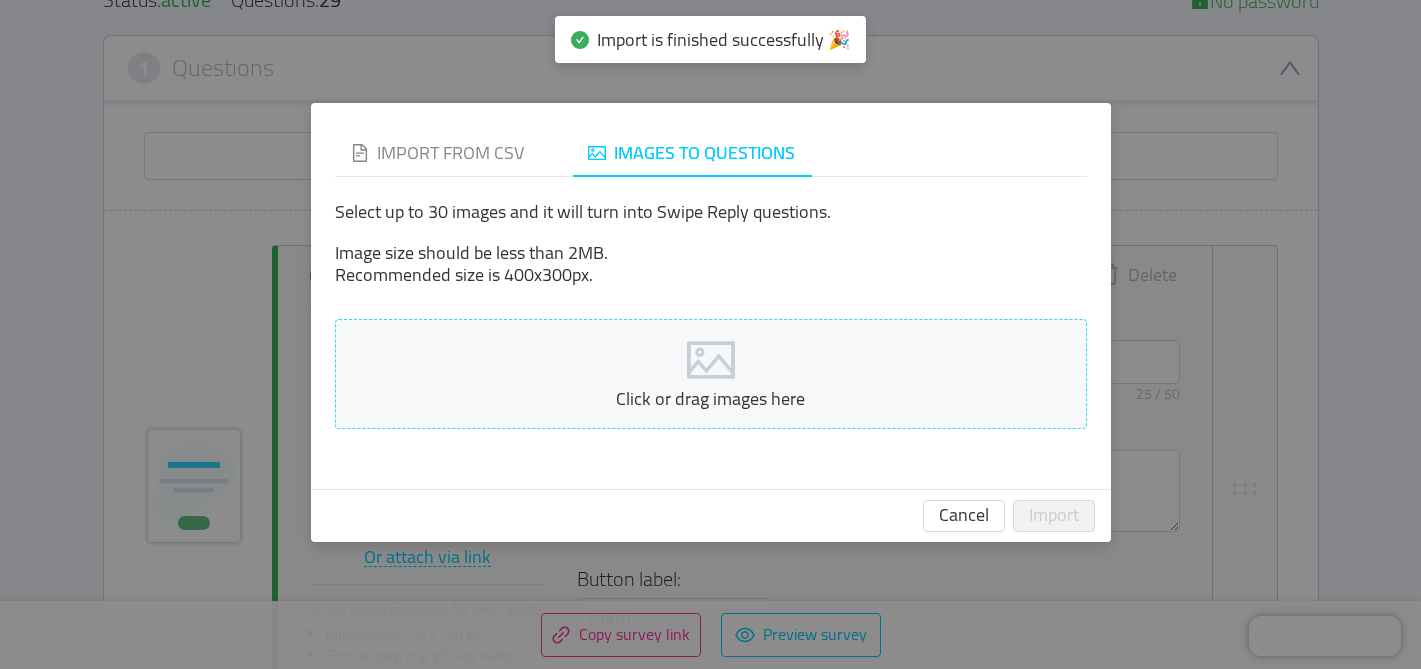 click at bounding box center (711, 360) 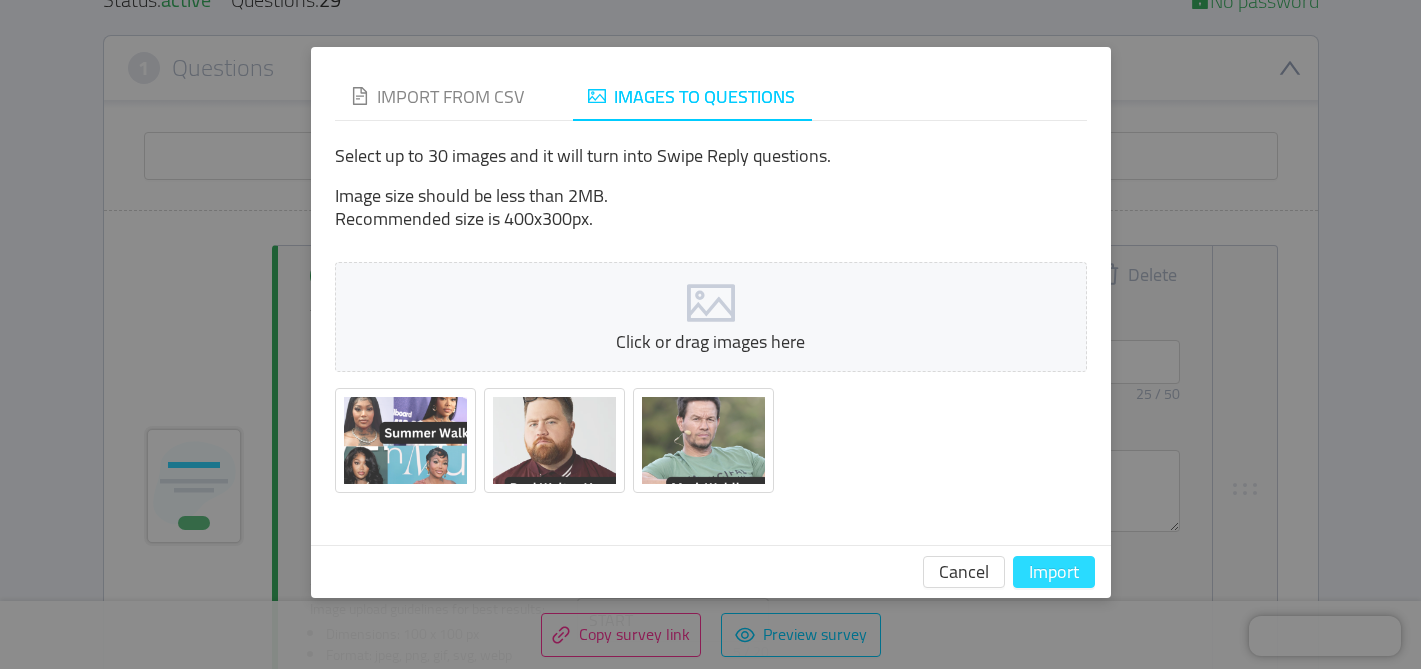 click on "Import" at bounding box center [1054, 572] 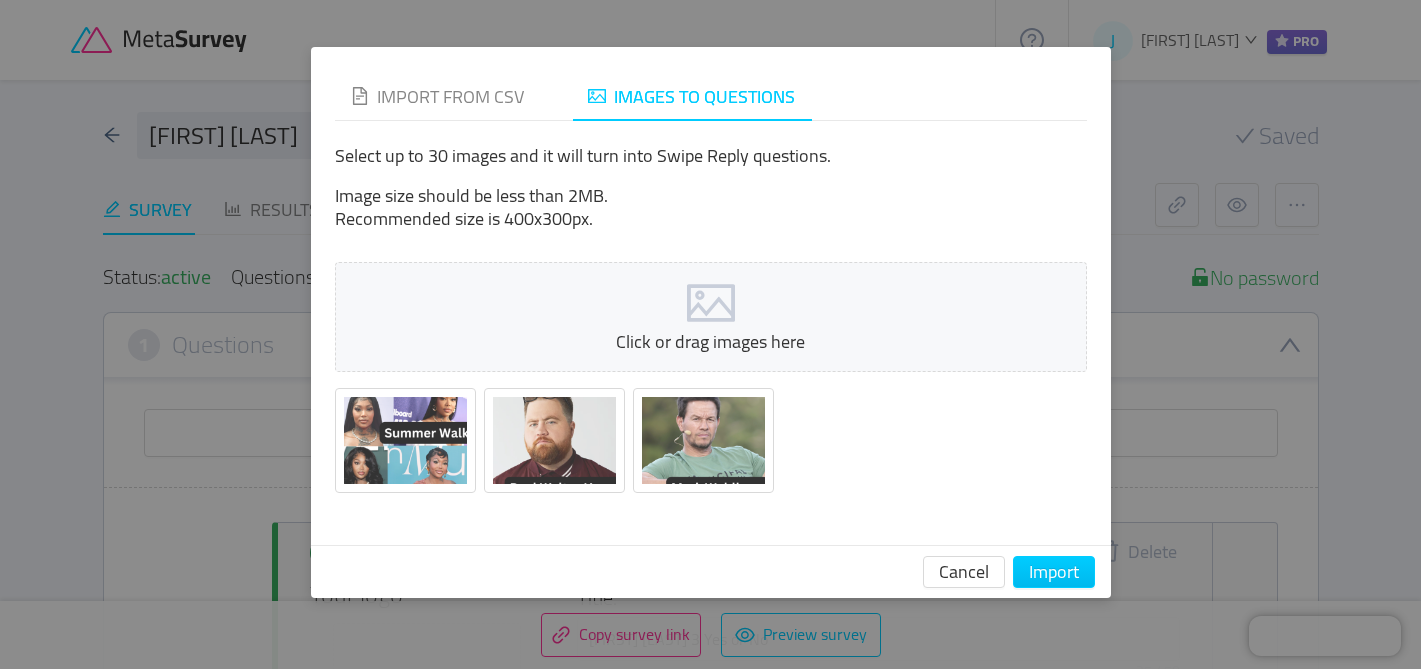 type 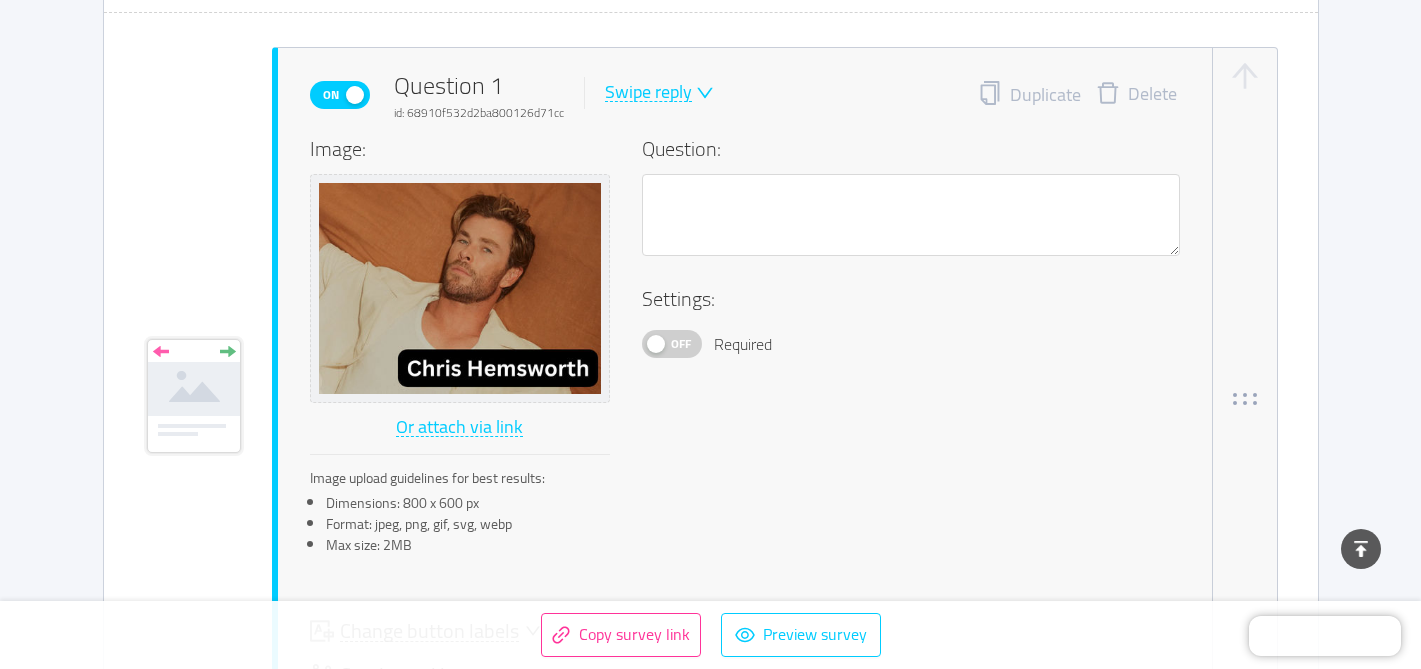 scroll, scrollTop: 1033, scrollLeft: 0, axis: vertical 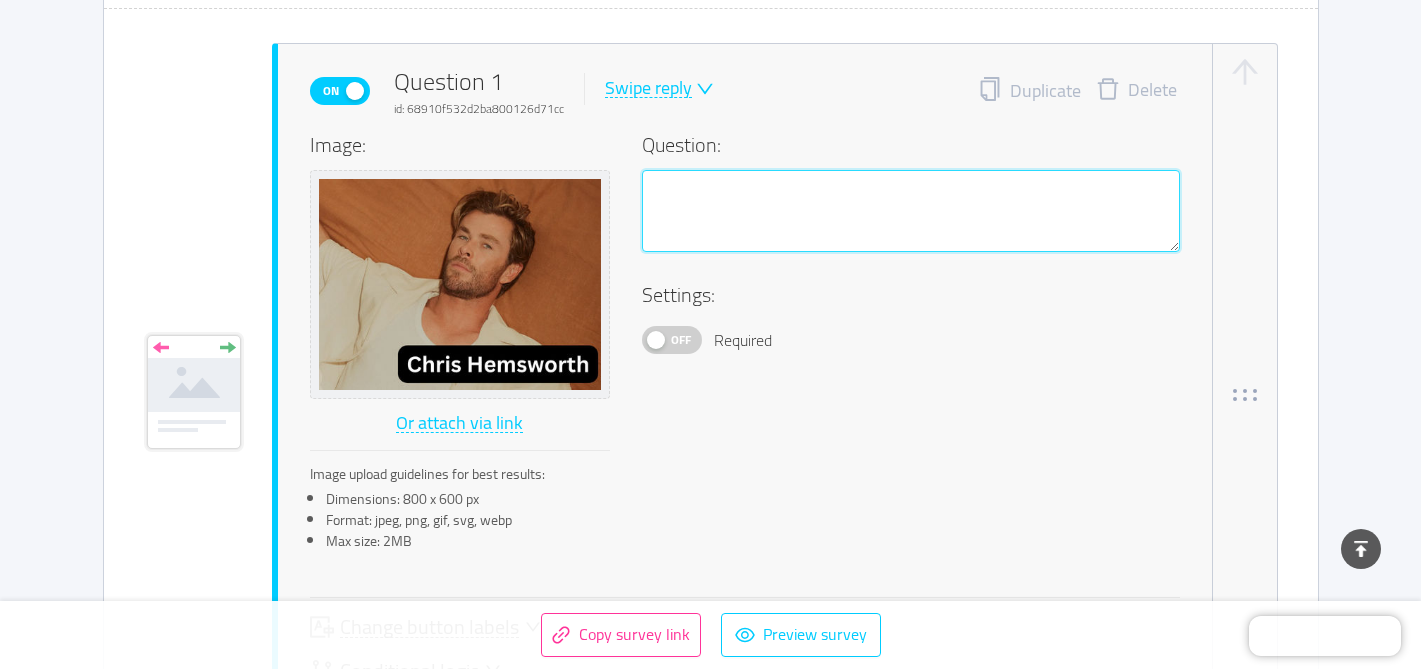 click at bounding box center [911, 211] 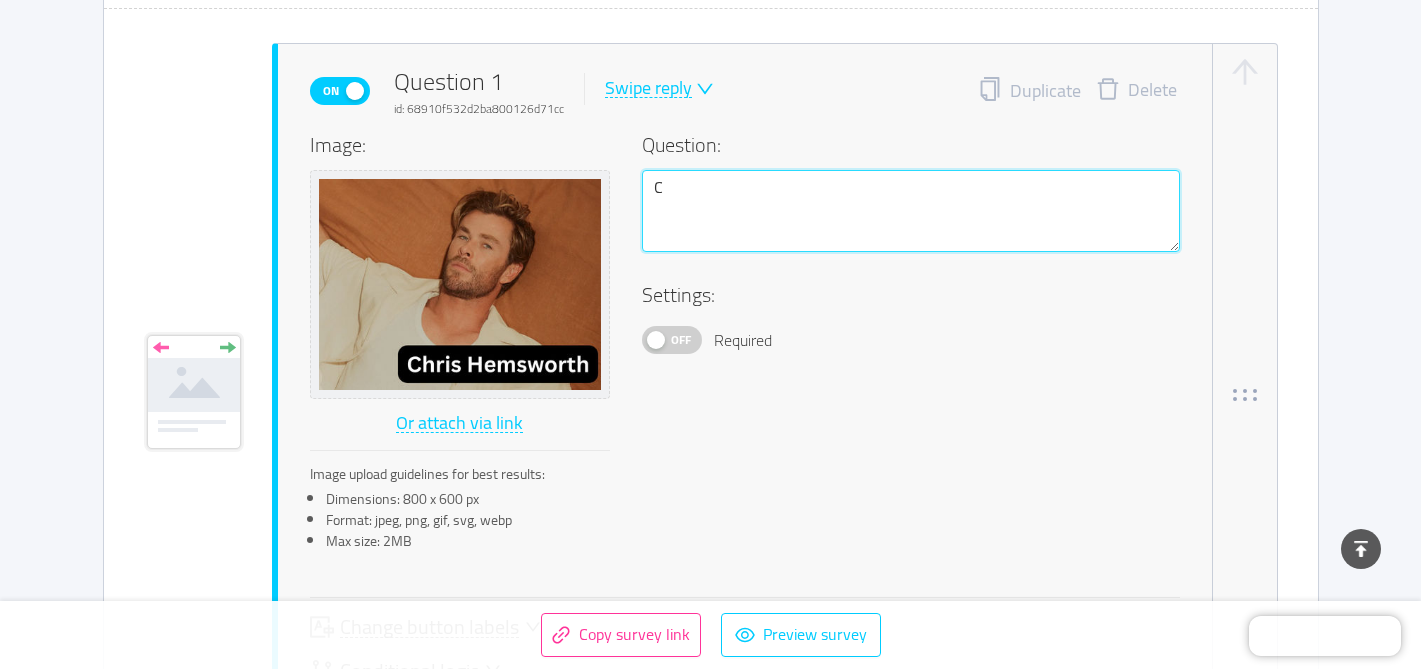 type on "Ch" 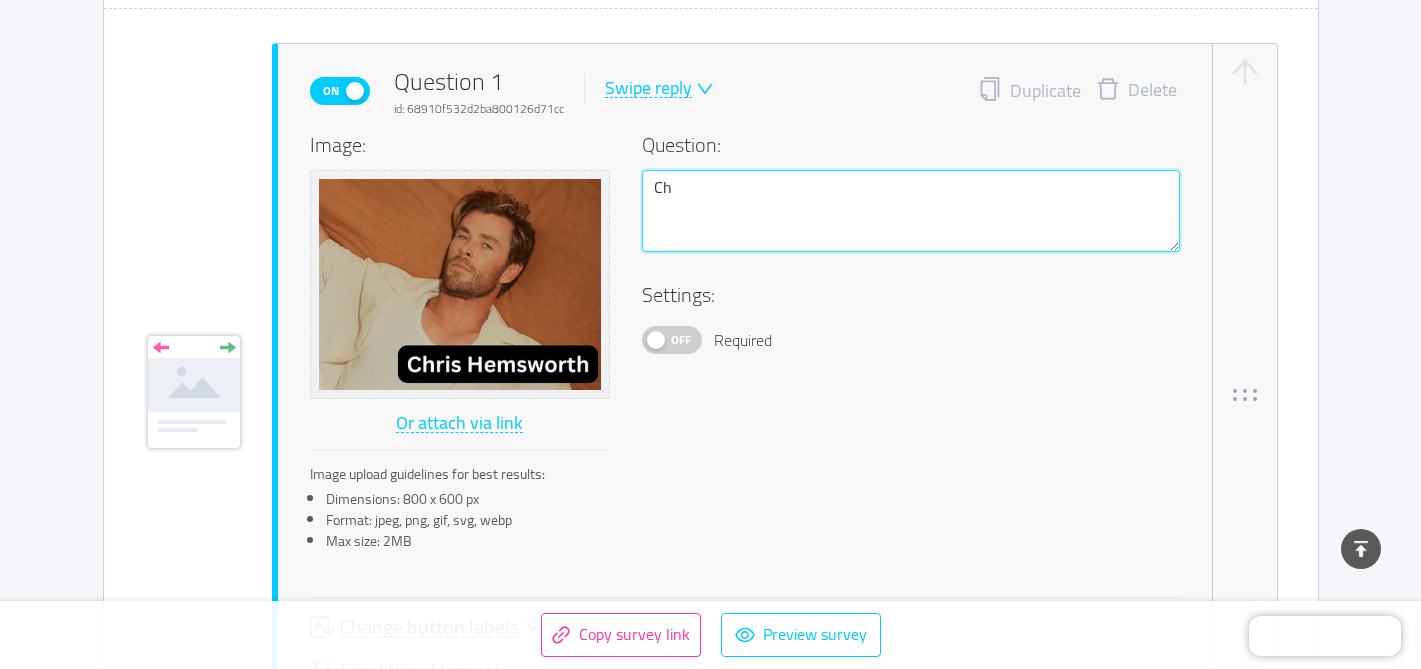 type on "[FIRST]" 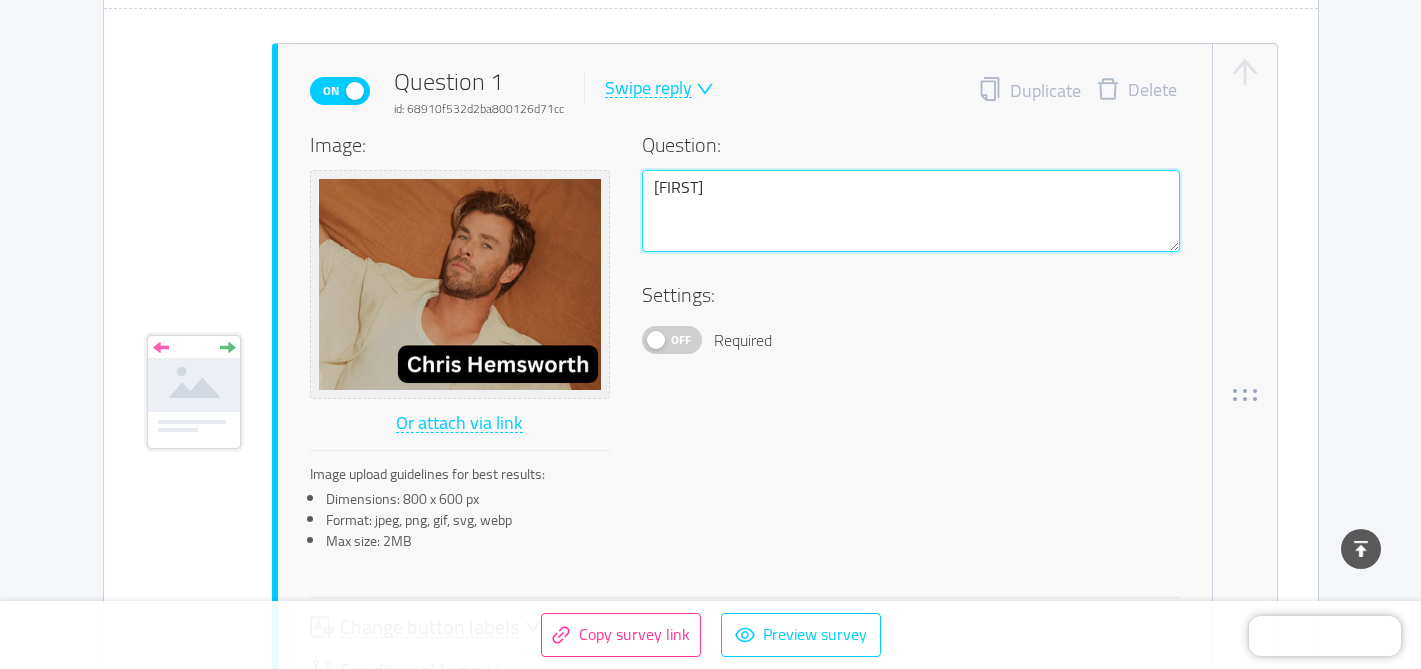 type on "[FIRST]" 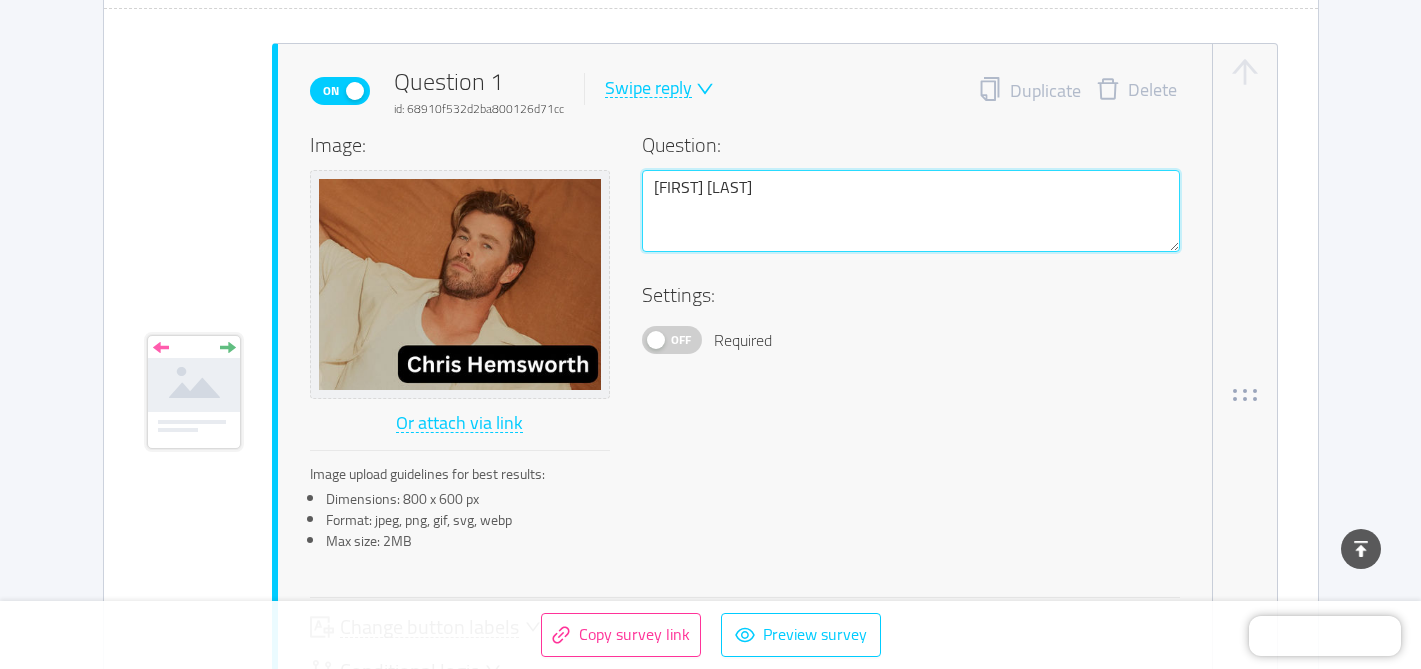 type on "[FIRST]" 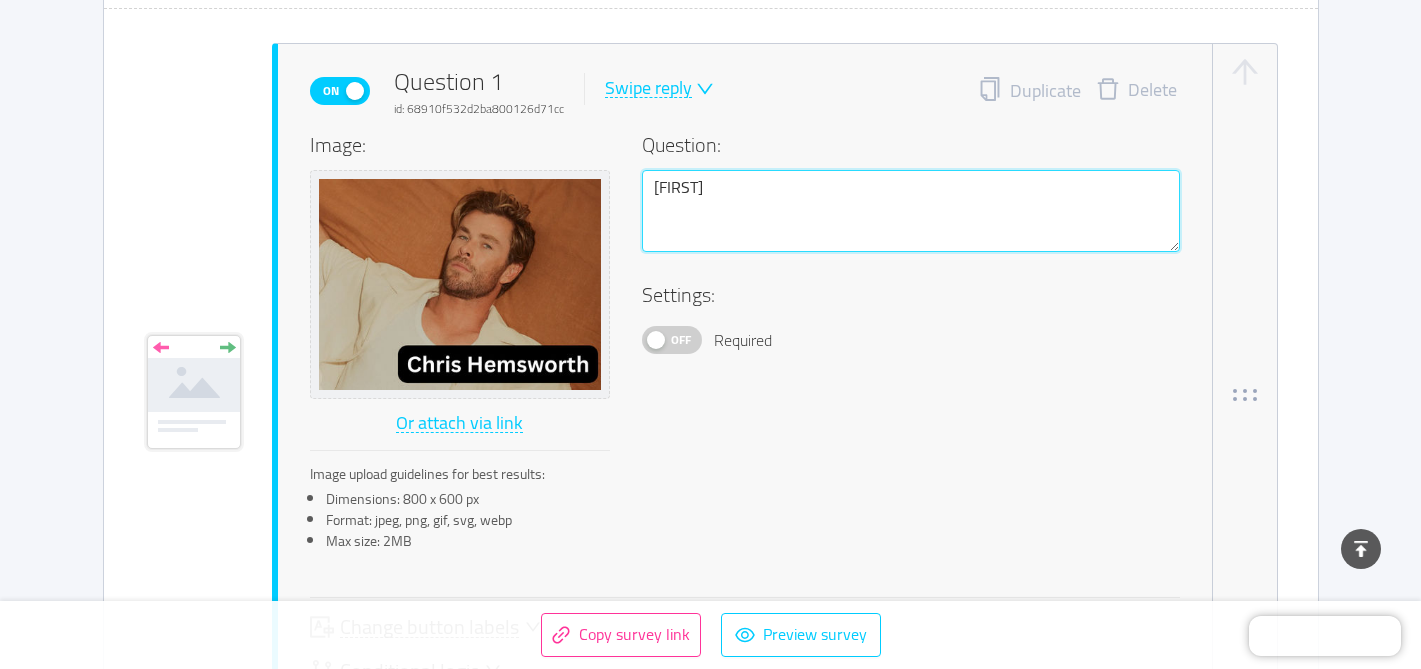 type on "[FIRST] [LAST]" 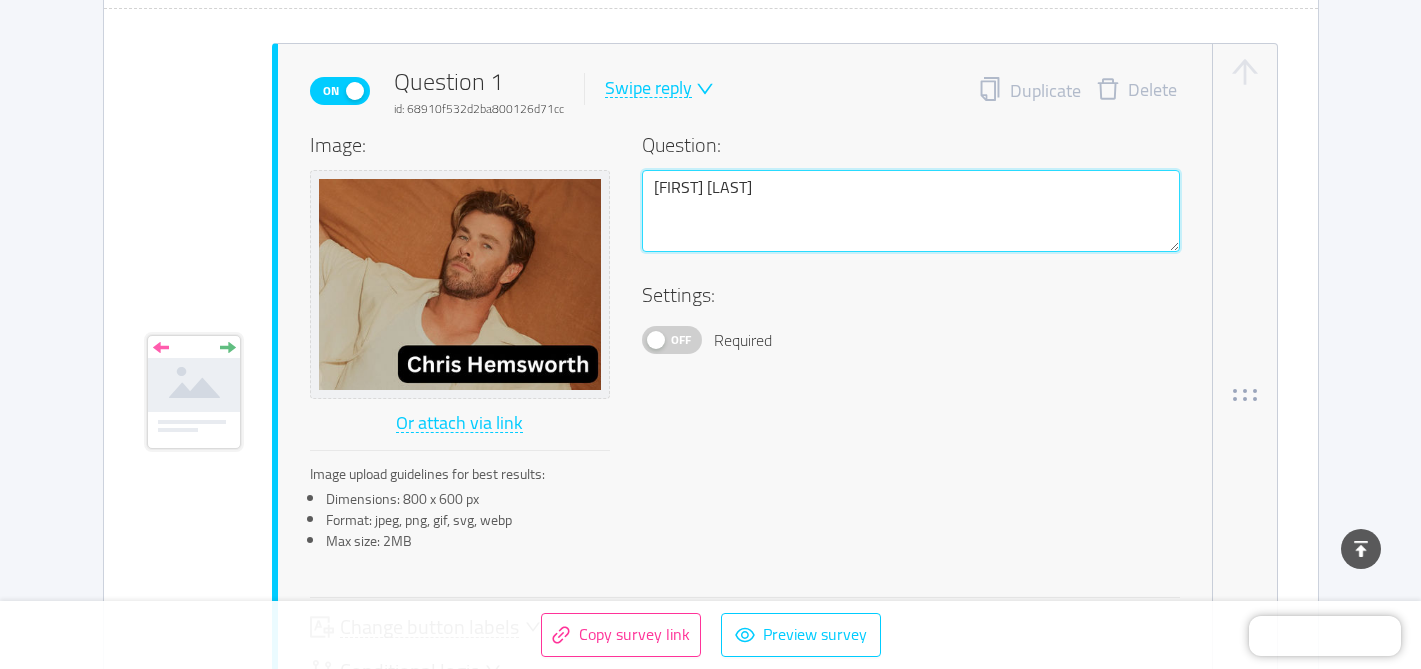 type on "[FIRST] [LAST]" 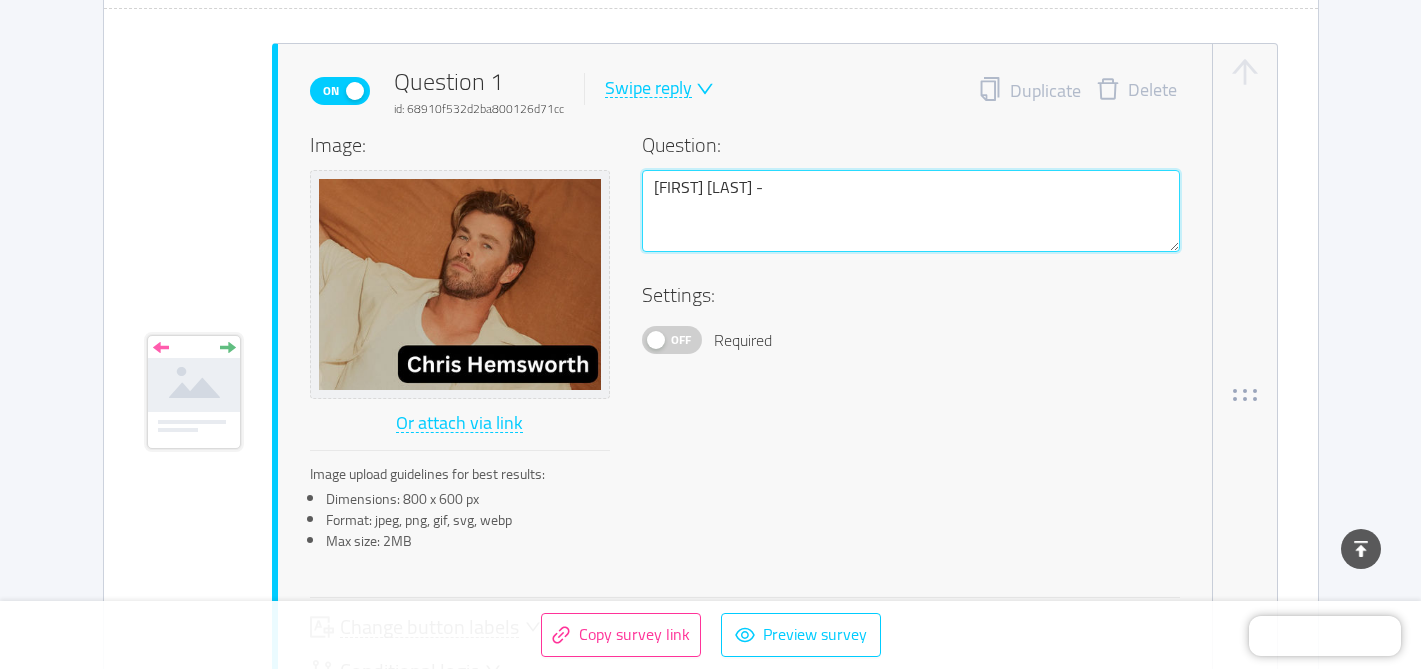 type on "[FIRST] [LAST] -" 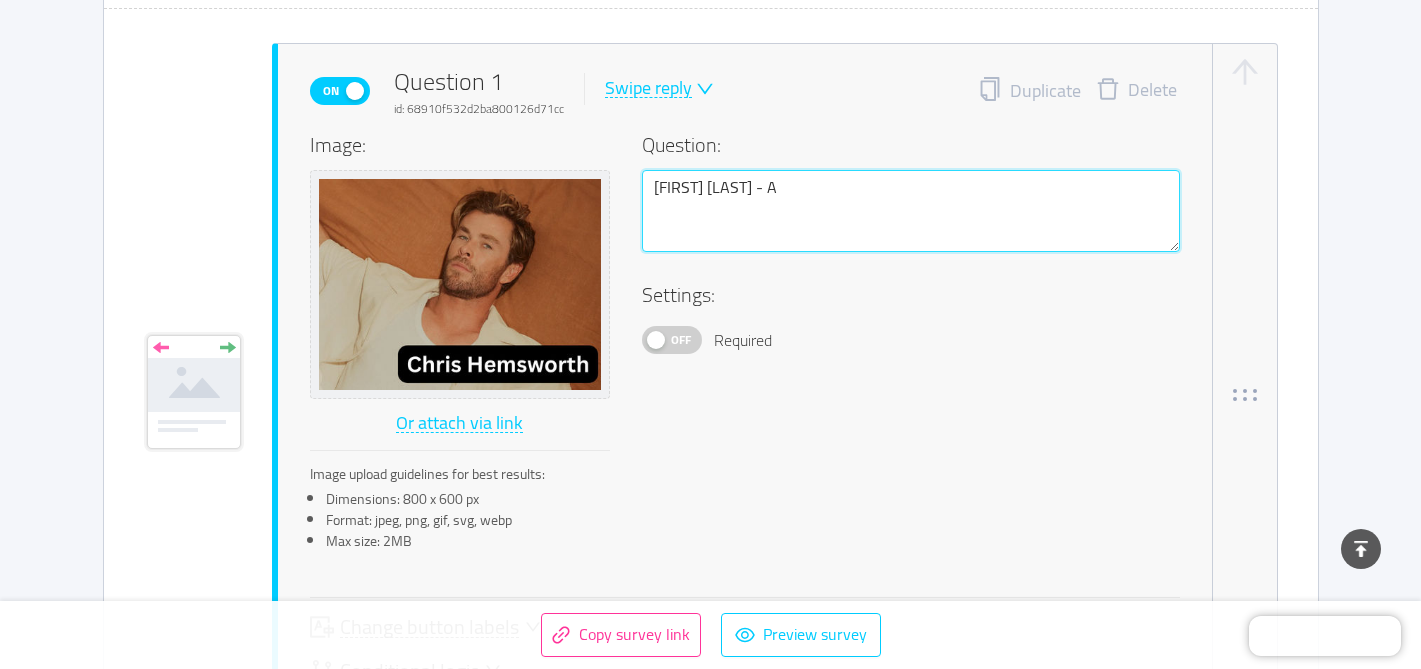 type on "[FIRST] [LAST] - Actor" 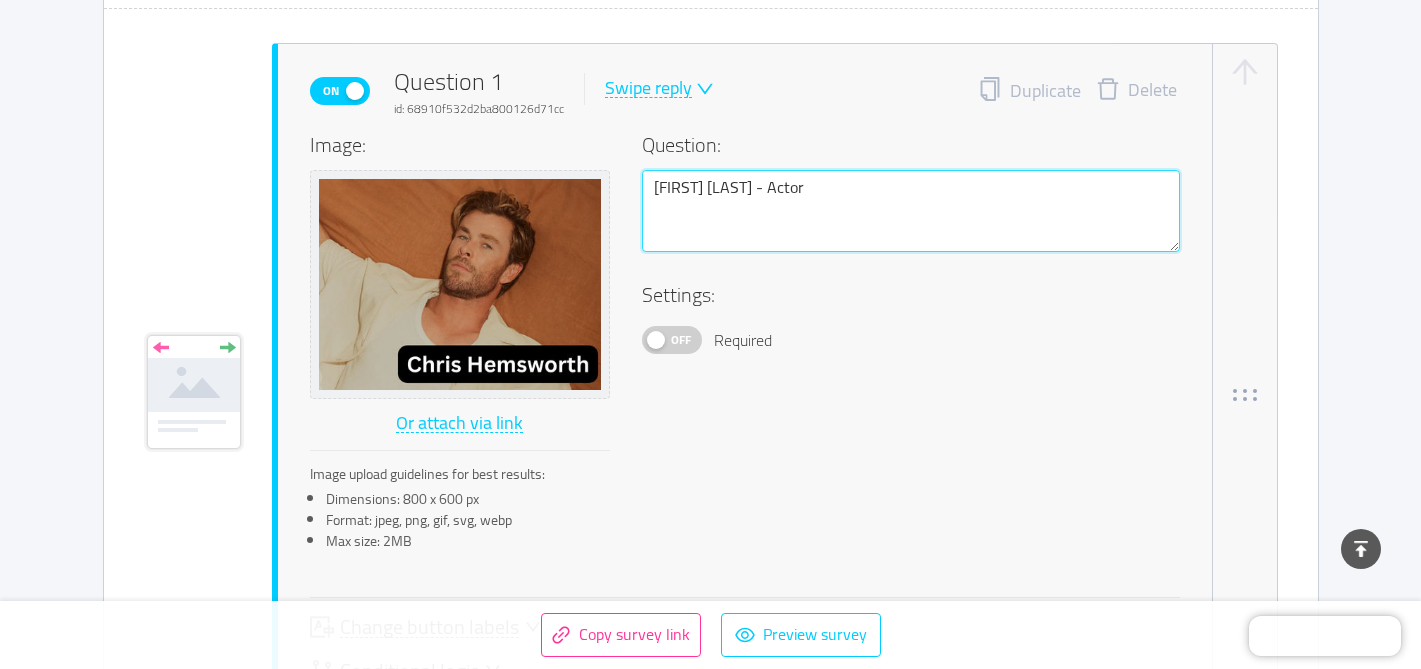 type on "[FIRST] [LAST] - Act" 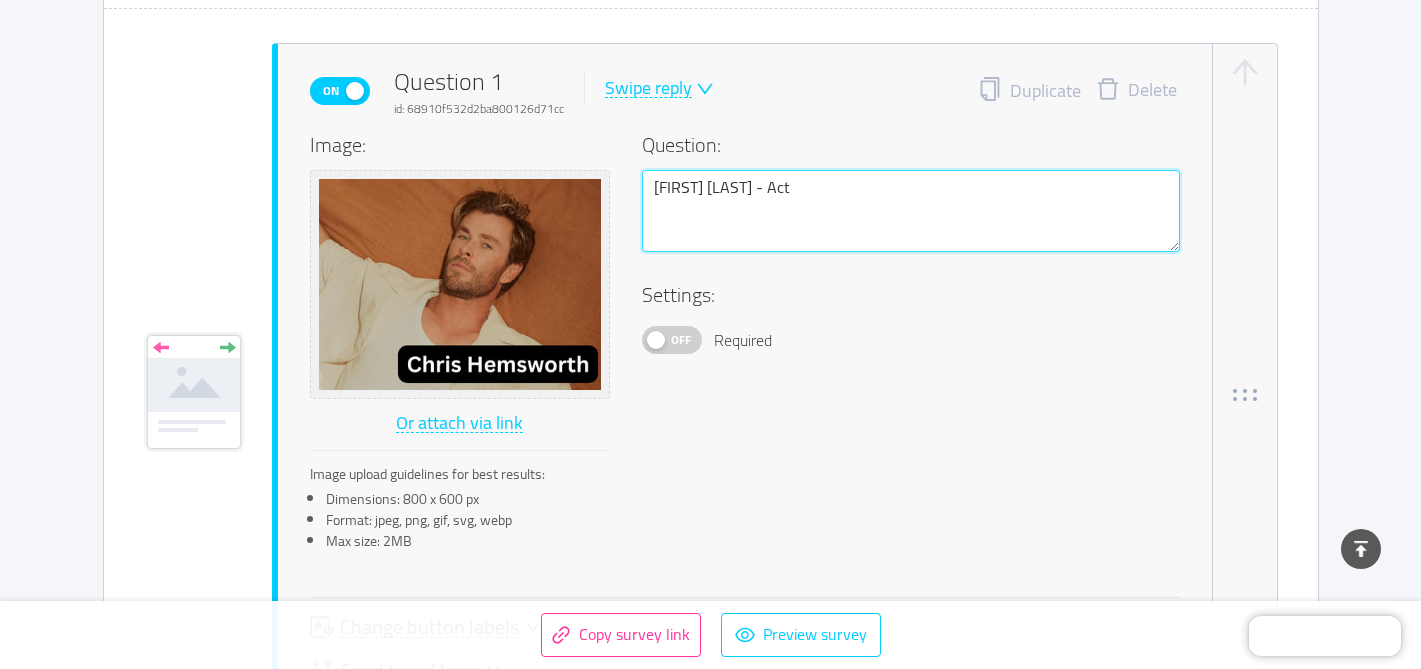 type on "[FIRST] [LAST] - Acto" 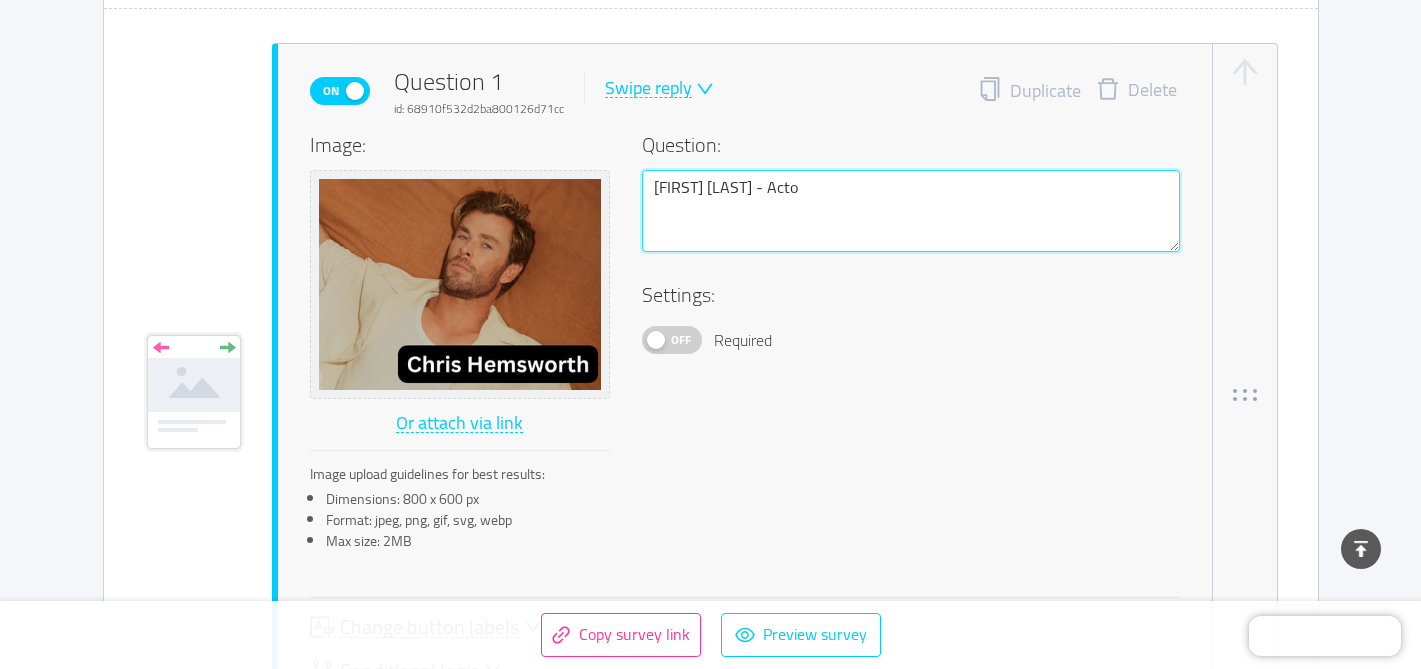 type 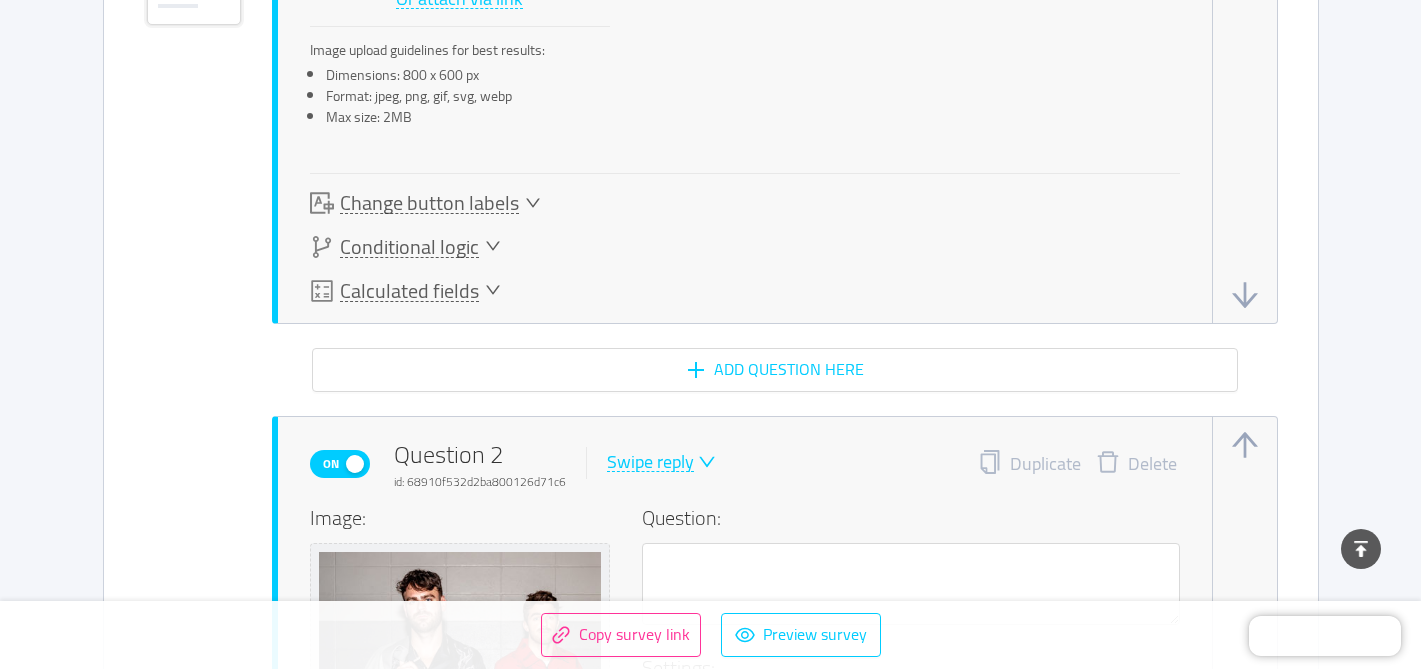 scroll, scrollTop: 1575, scrollLeft: 0, axis: vertical 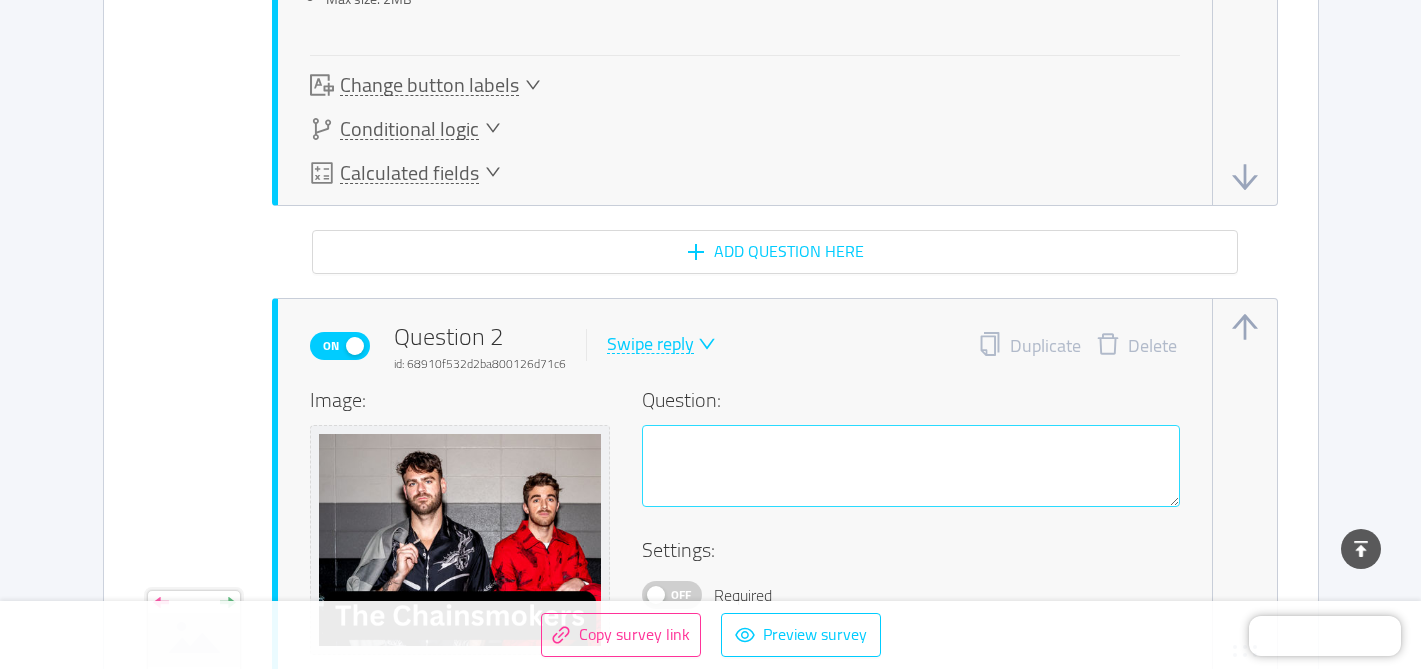 type on "[FIRST] [LAST] - Actor" 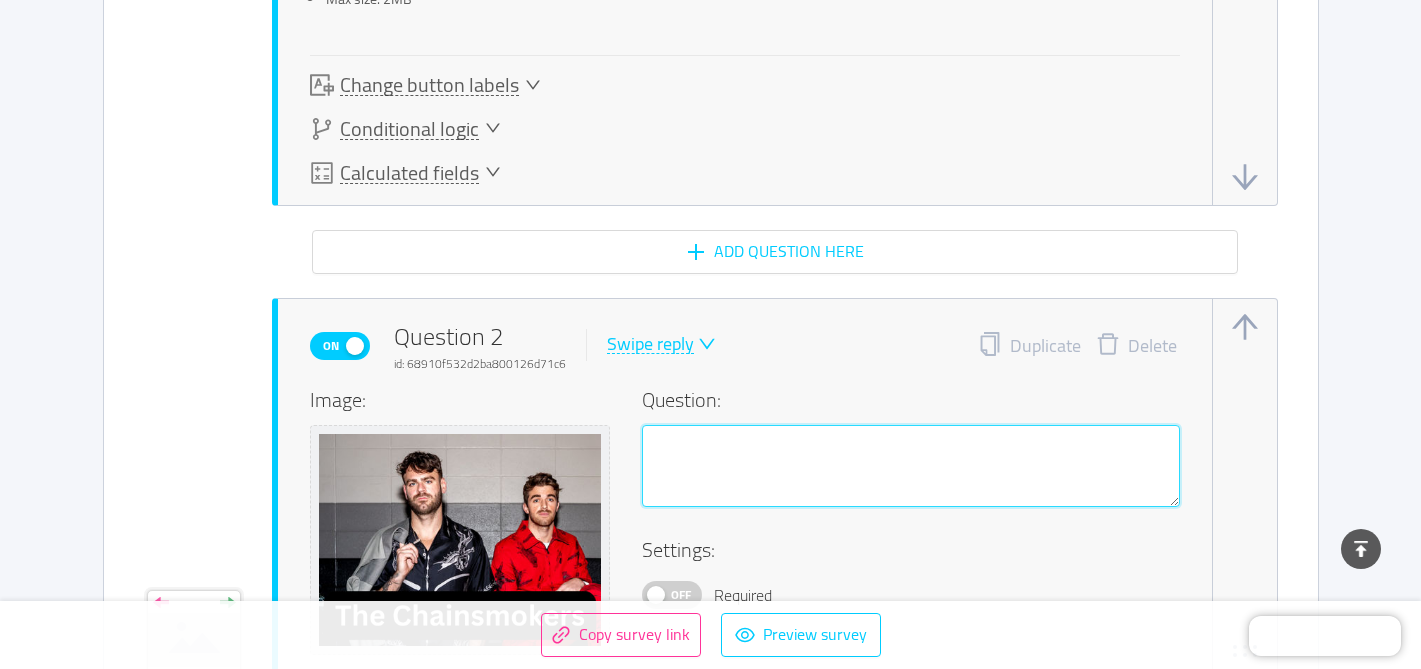 click at bounding box center [911, 466] 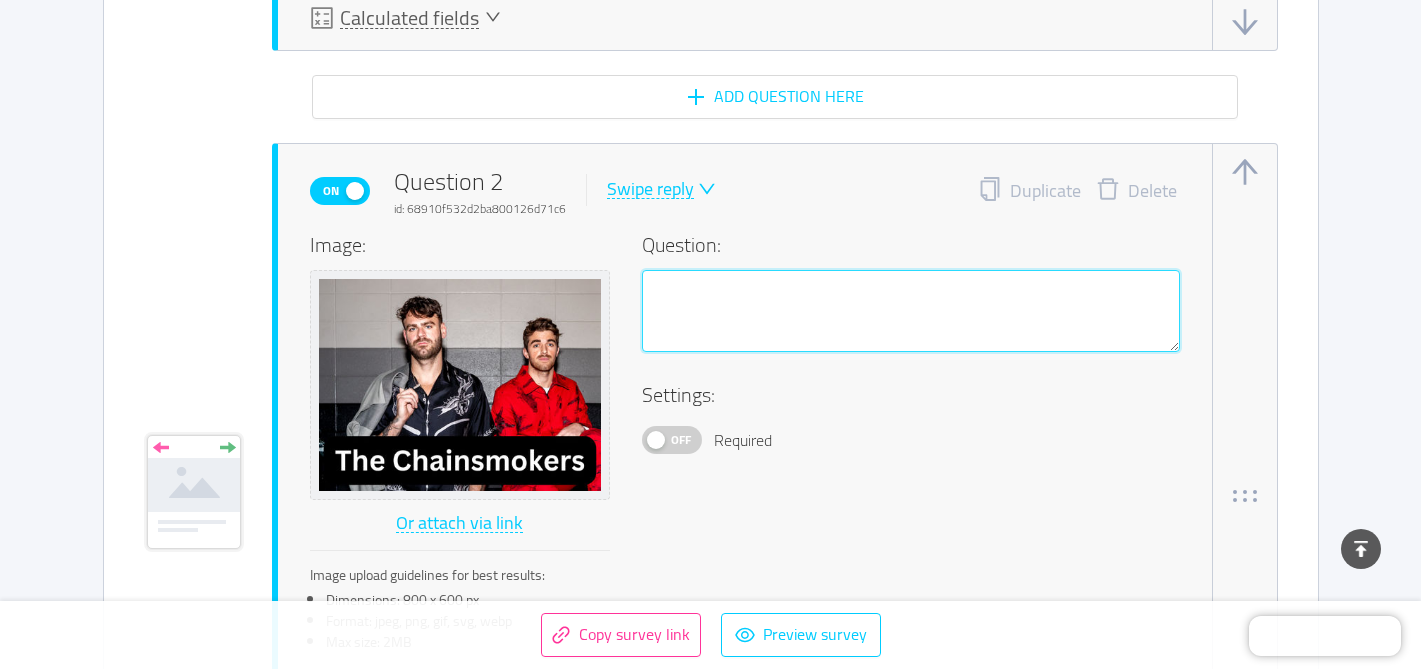 scroll, scrollTop: 1768, scrollLeft: 0, axis: vertical 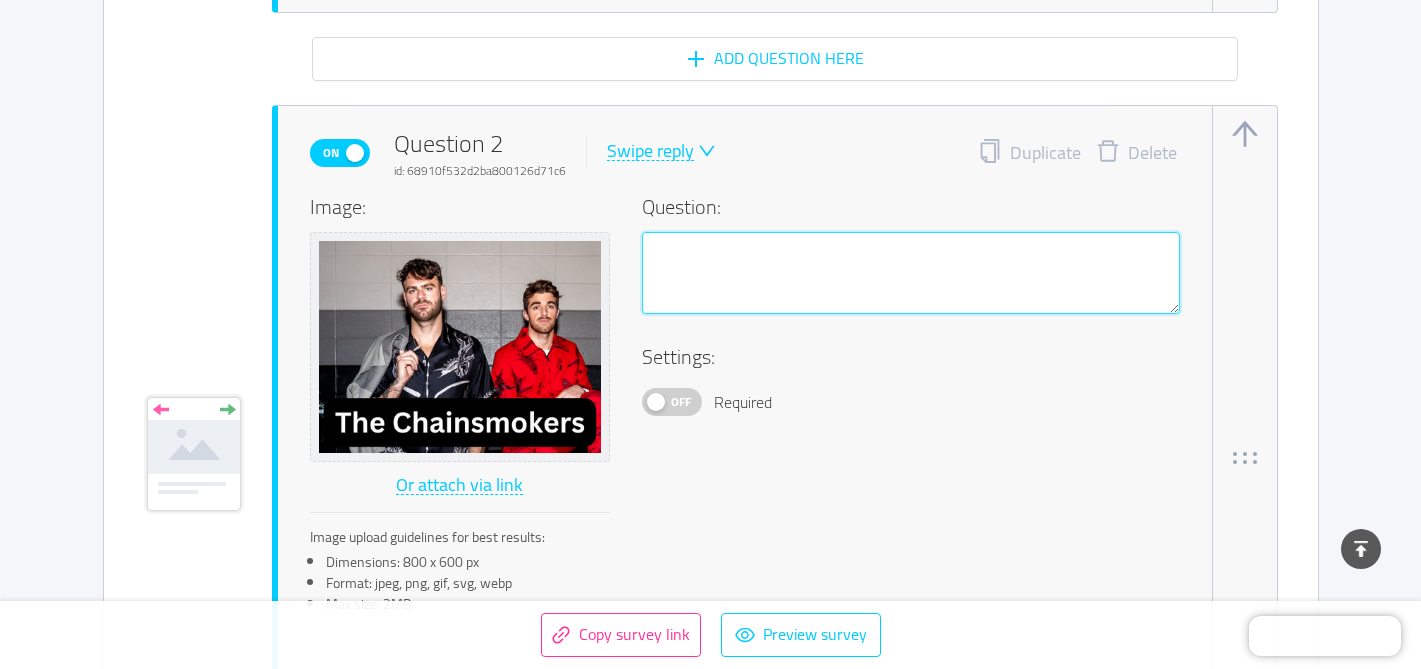 type on "T" 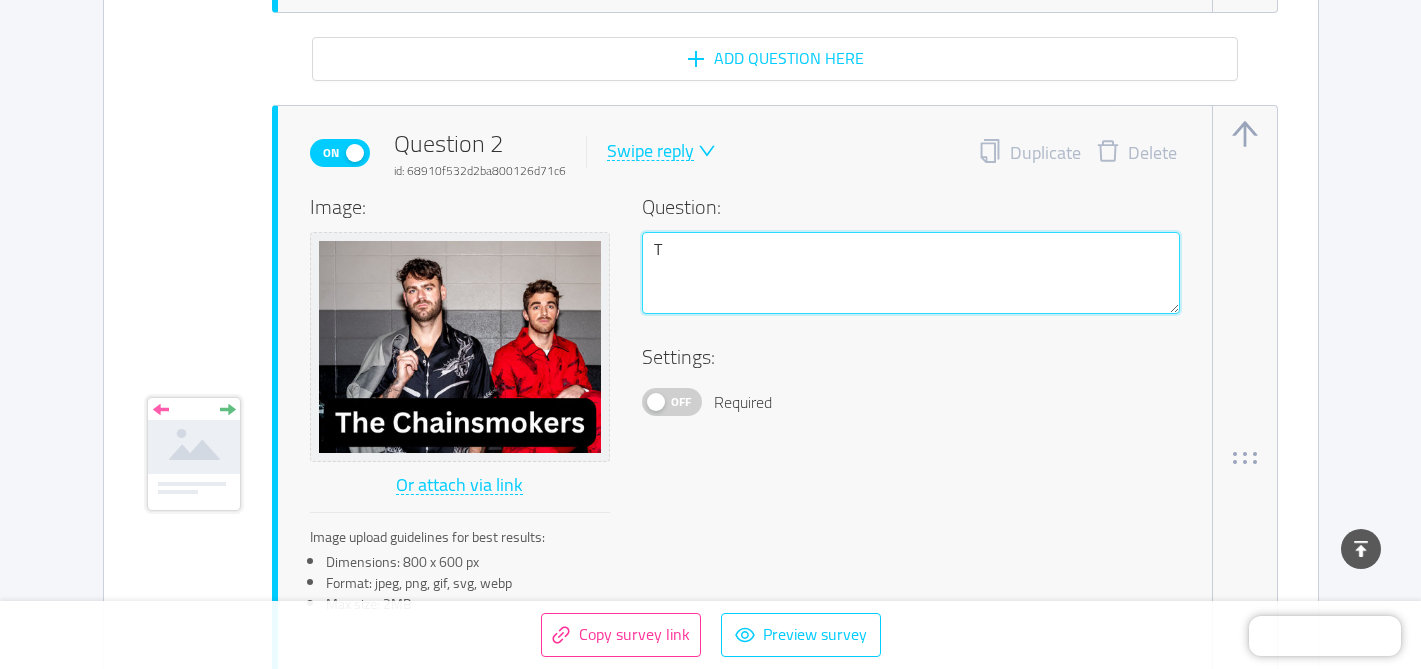 type on "Th" 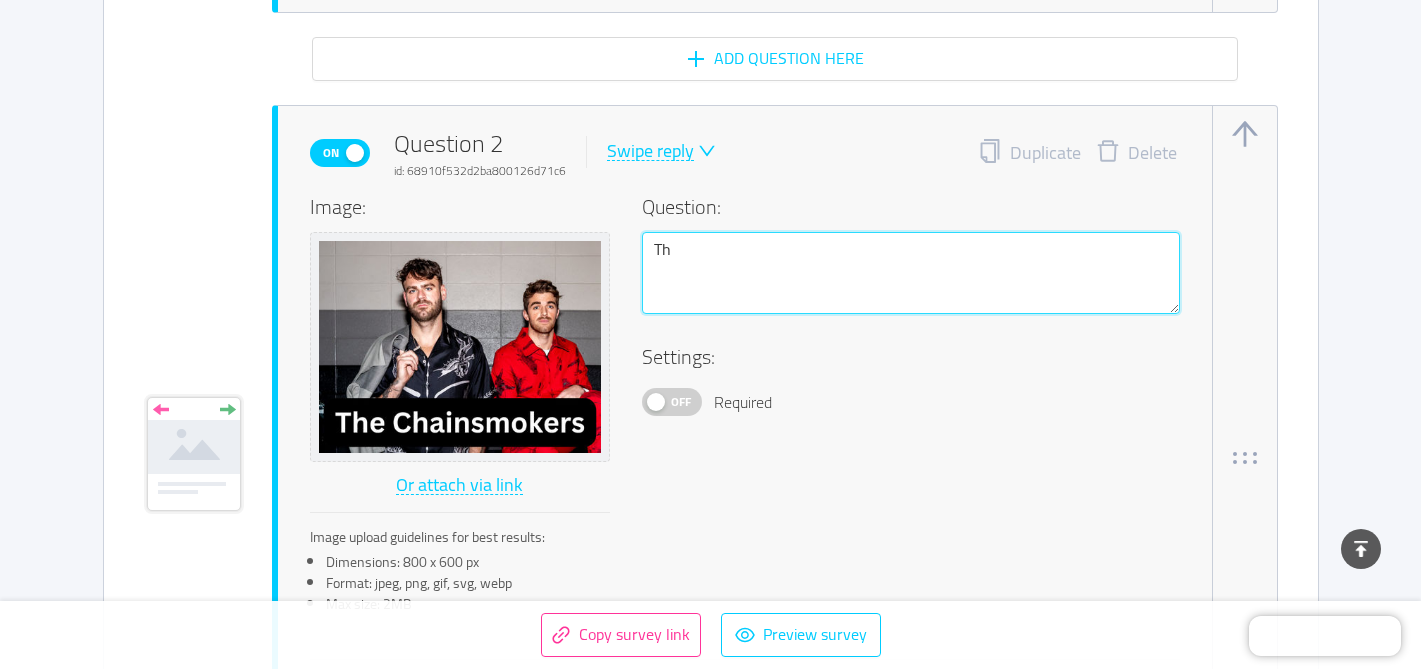 type on "The" 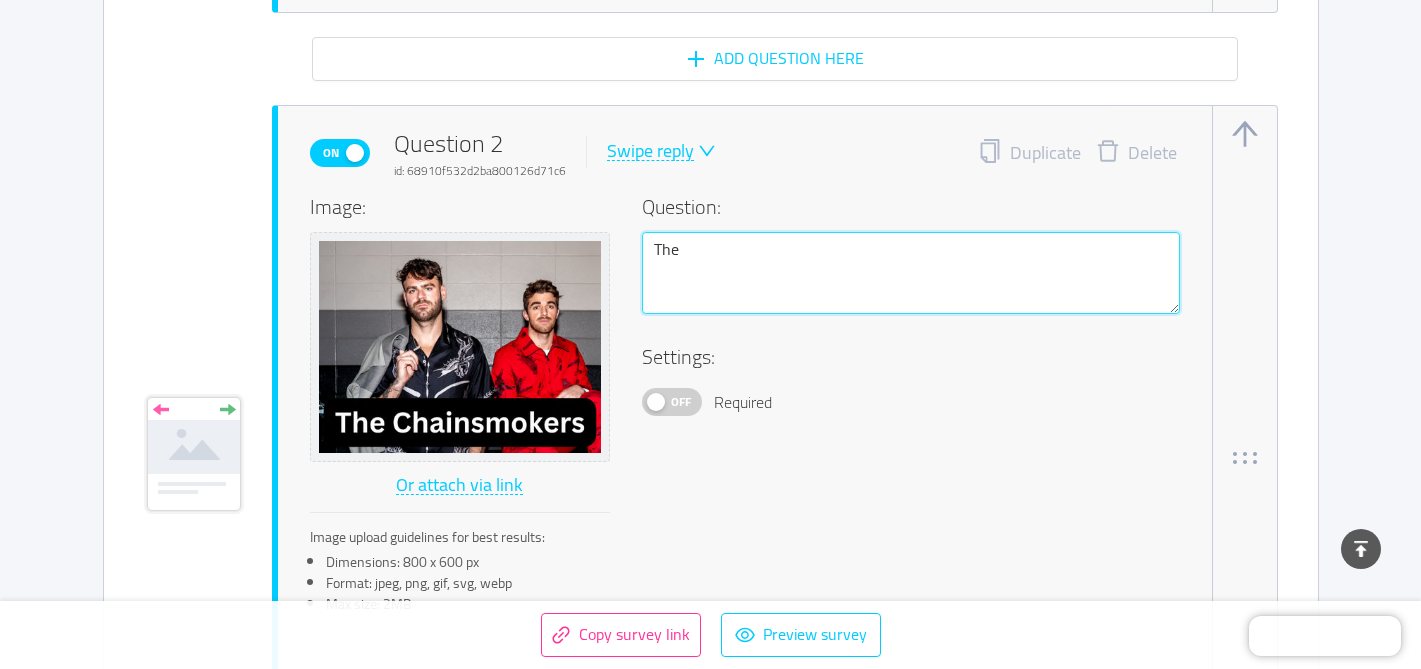 type on "The" 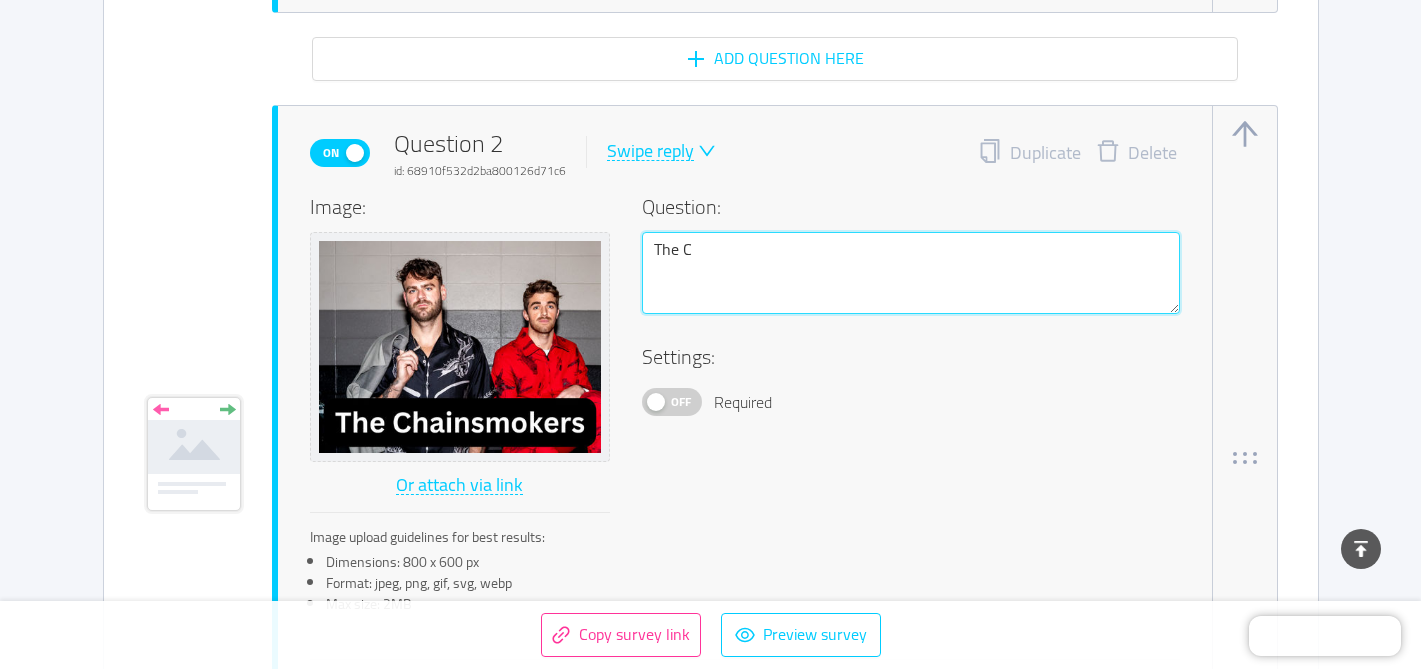 type on "The Ch" 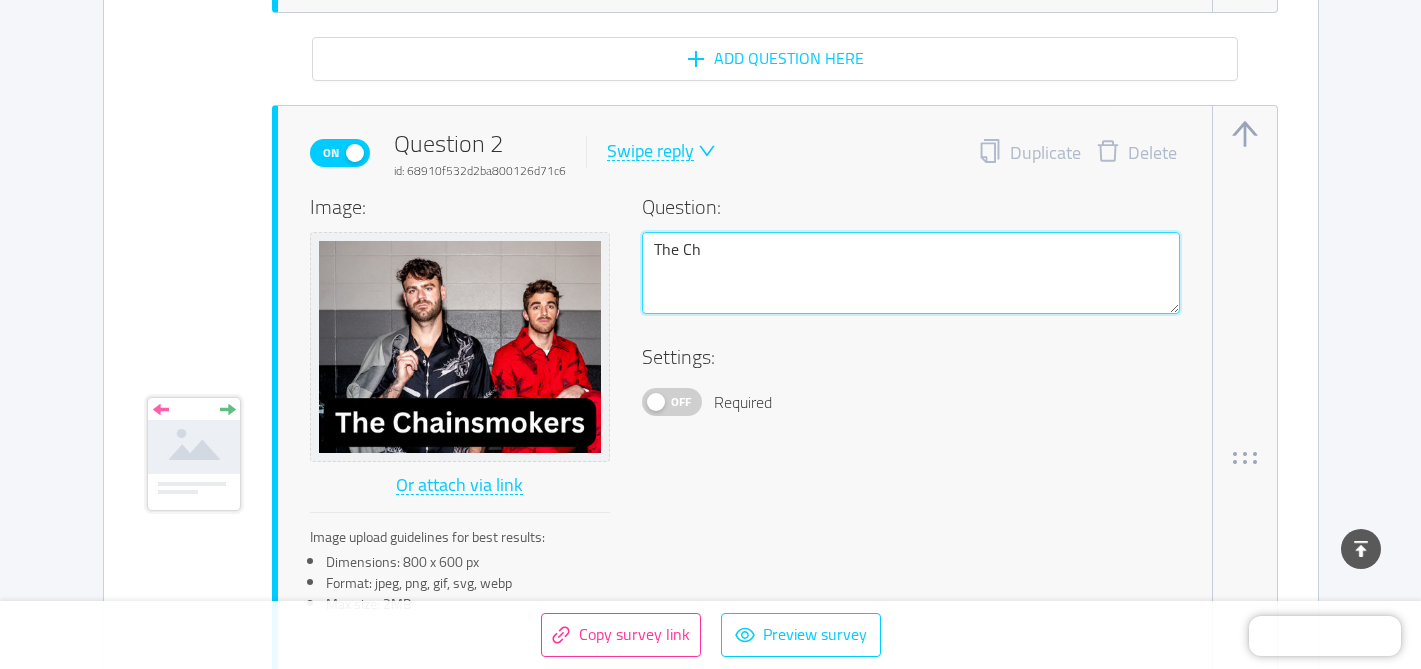type on "The Cha" 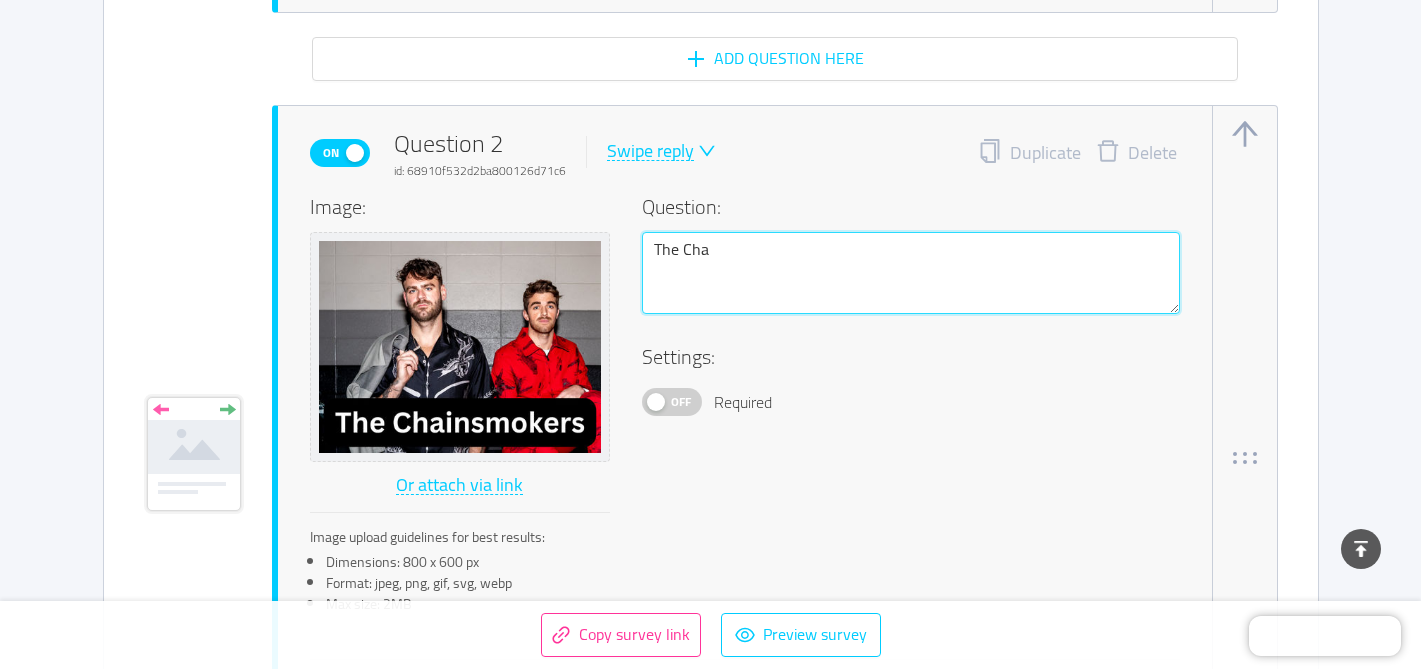 type on "The Chai" 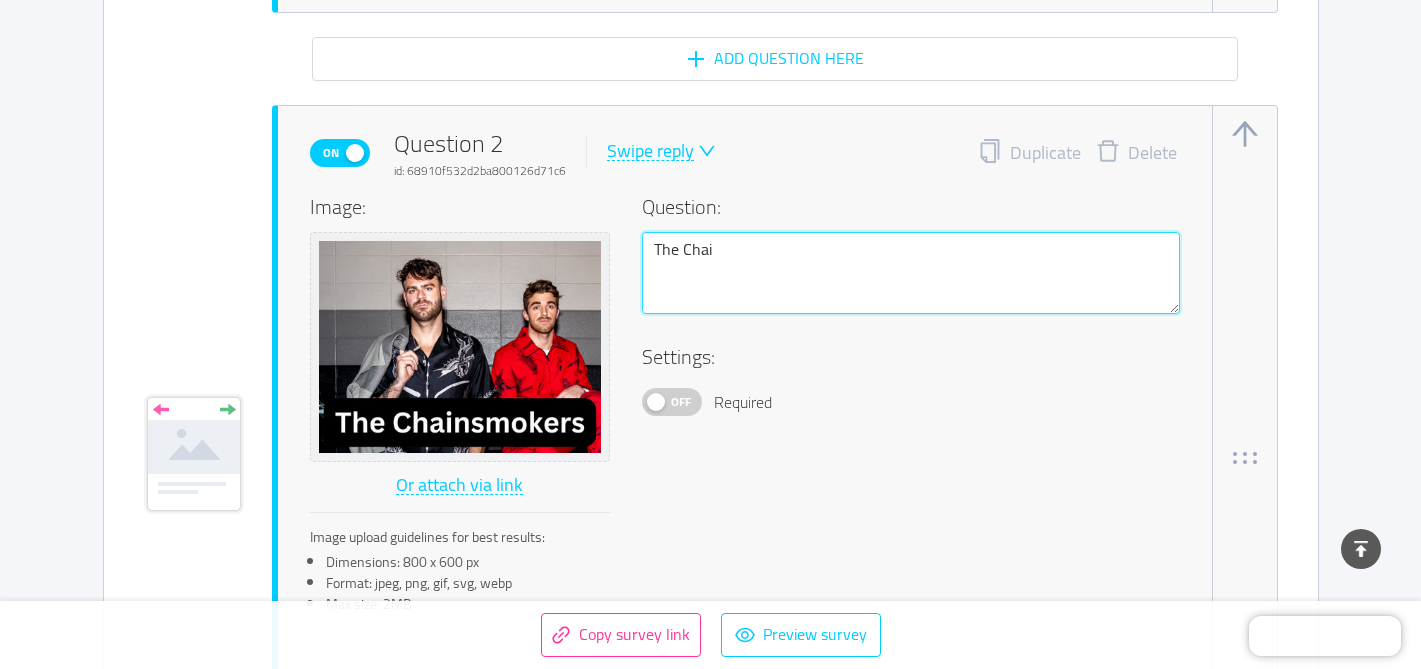 type on "The Chain" 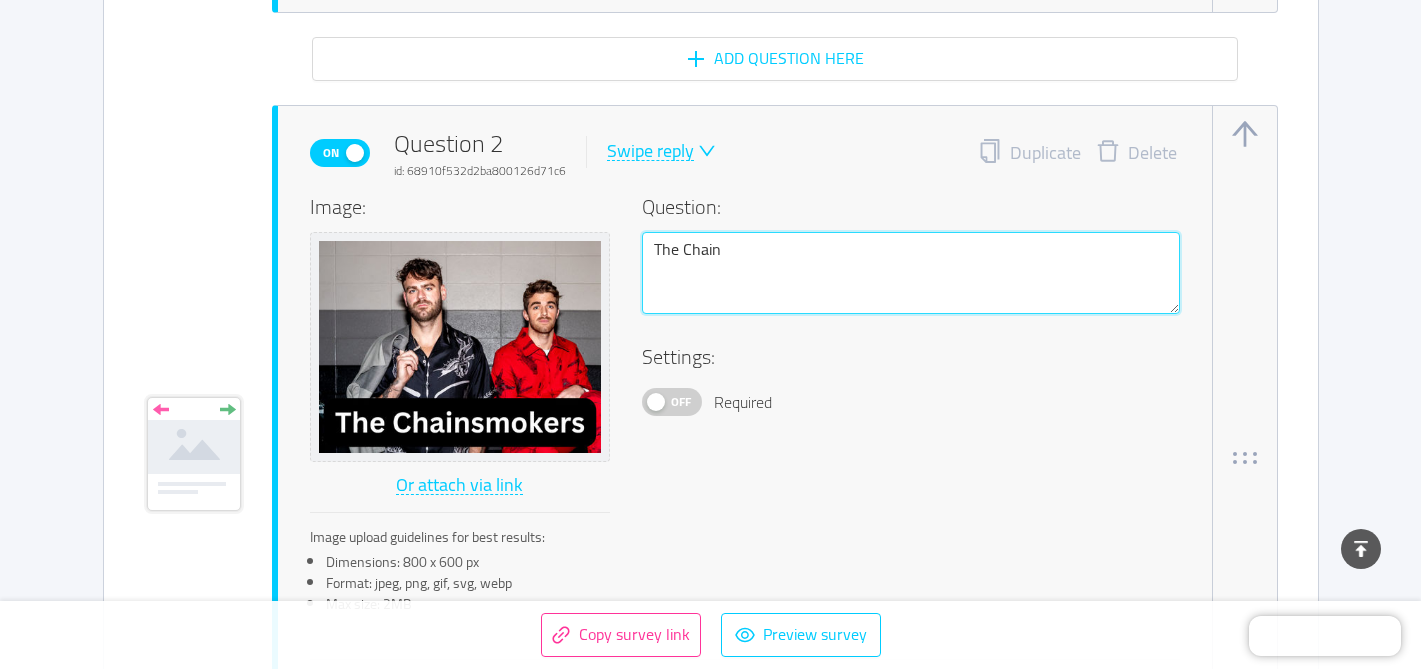 type on "The Chains" 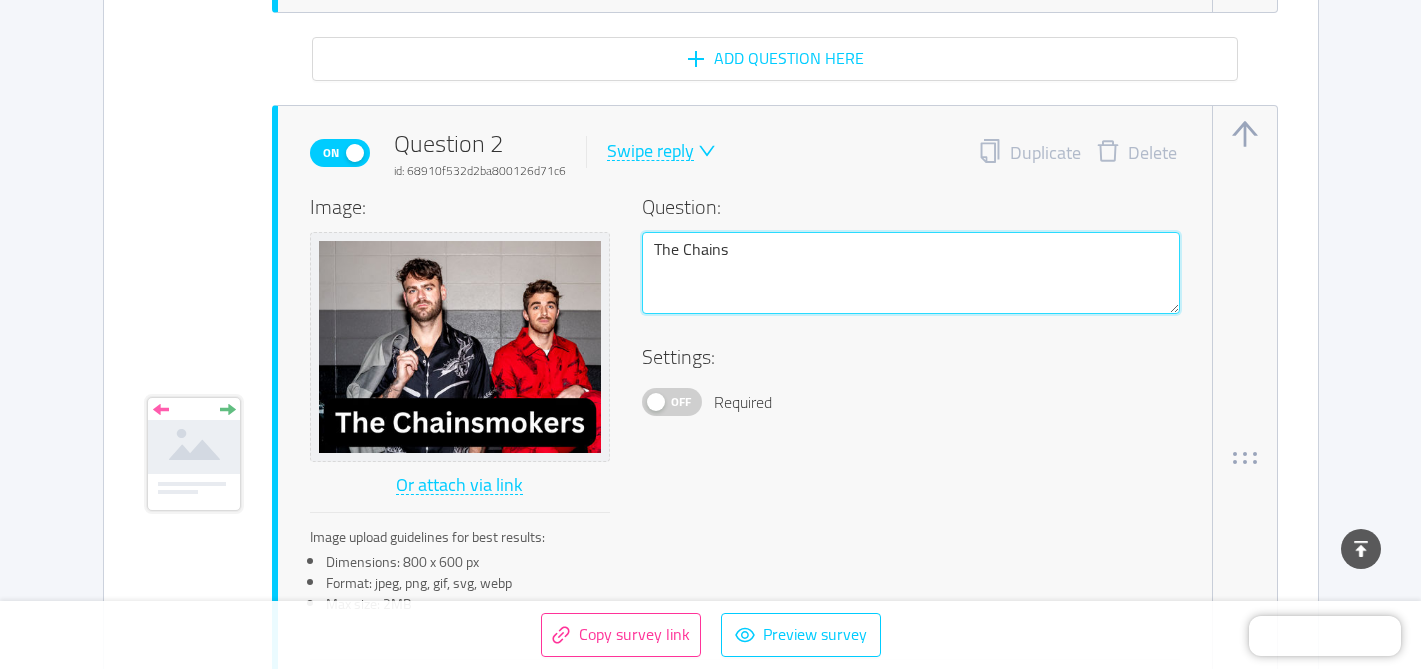 type on "The Ch" 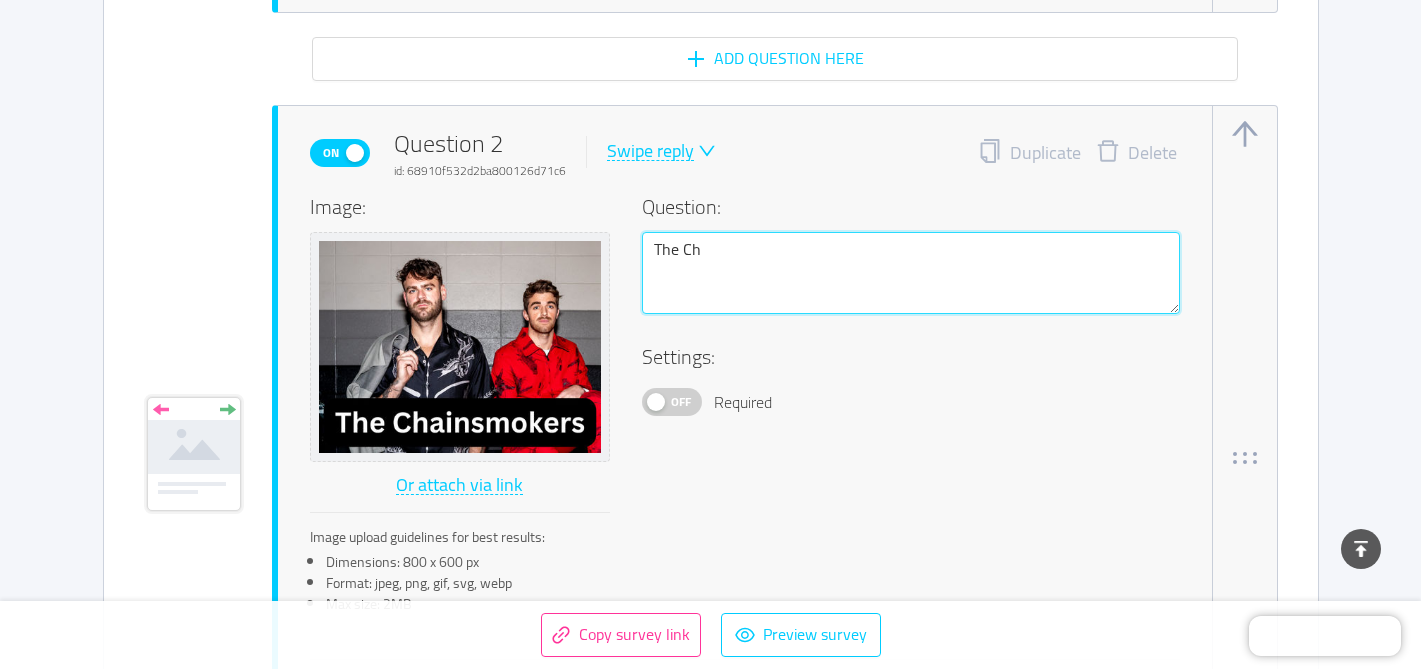 type on "The Chainsmo" 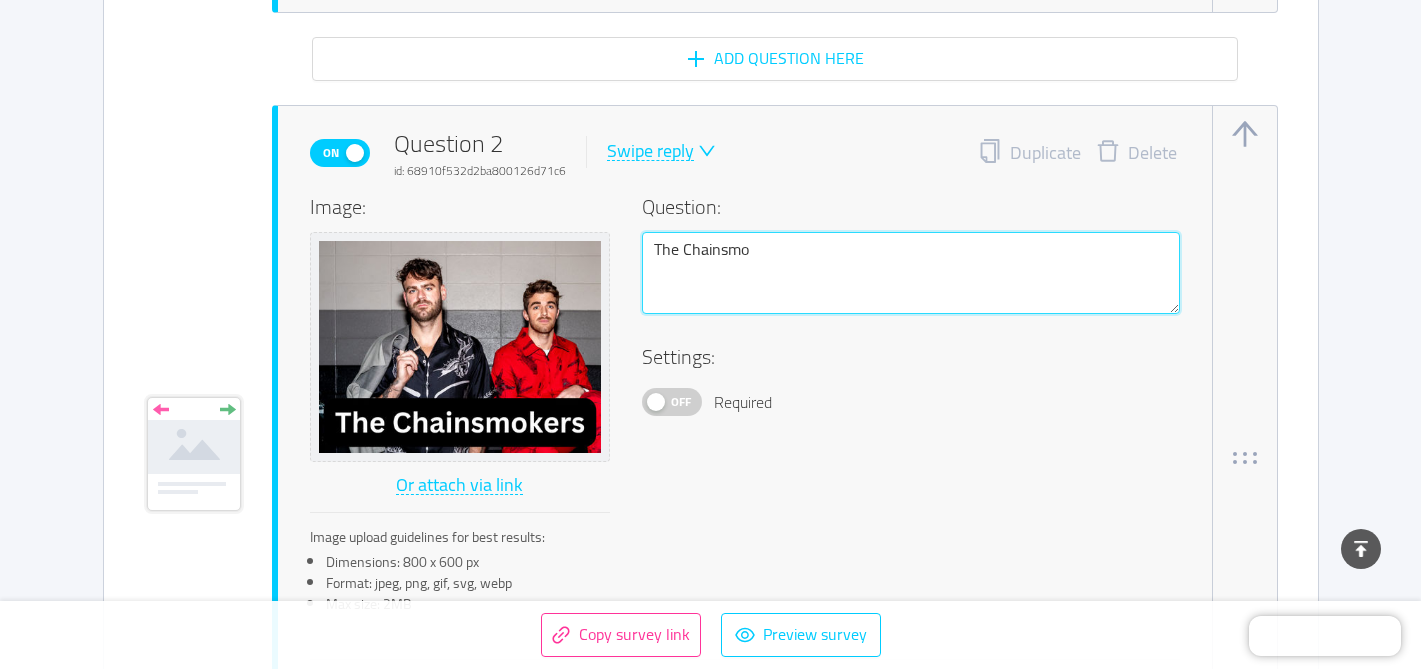 type on "The Chainsmok" 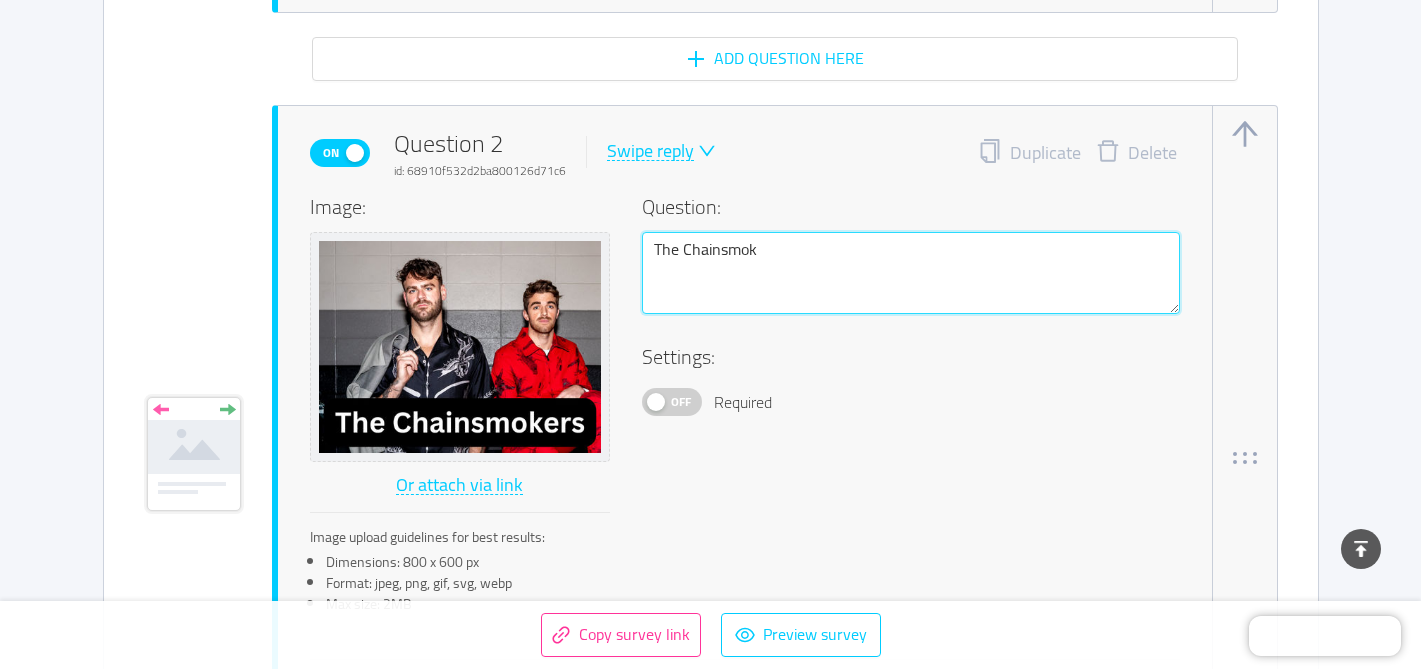 type on "The Chainsmoke" 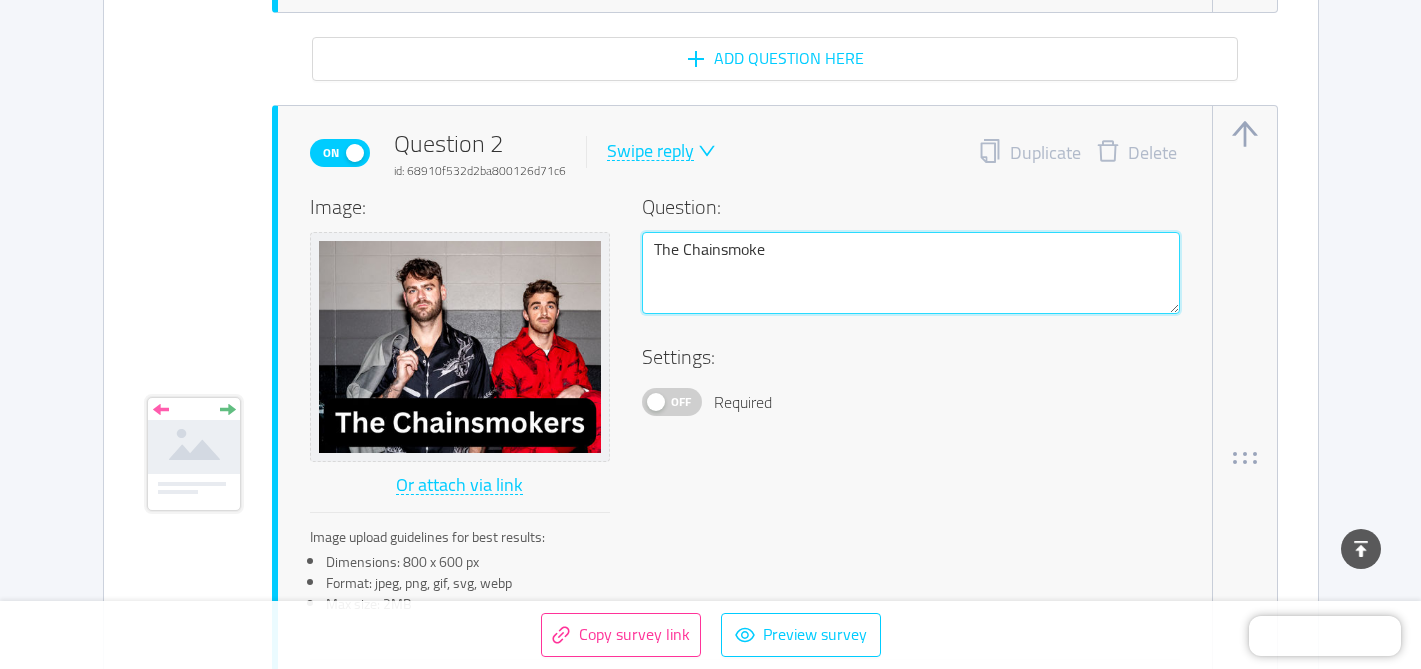 type on "The Chainsmoker" 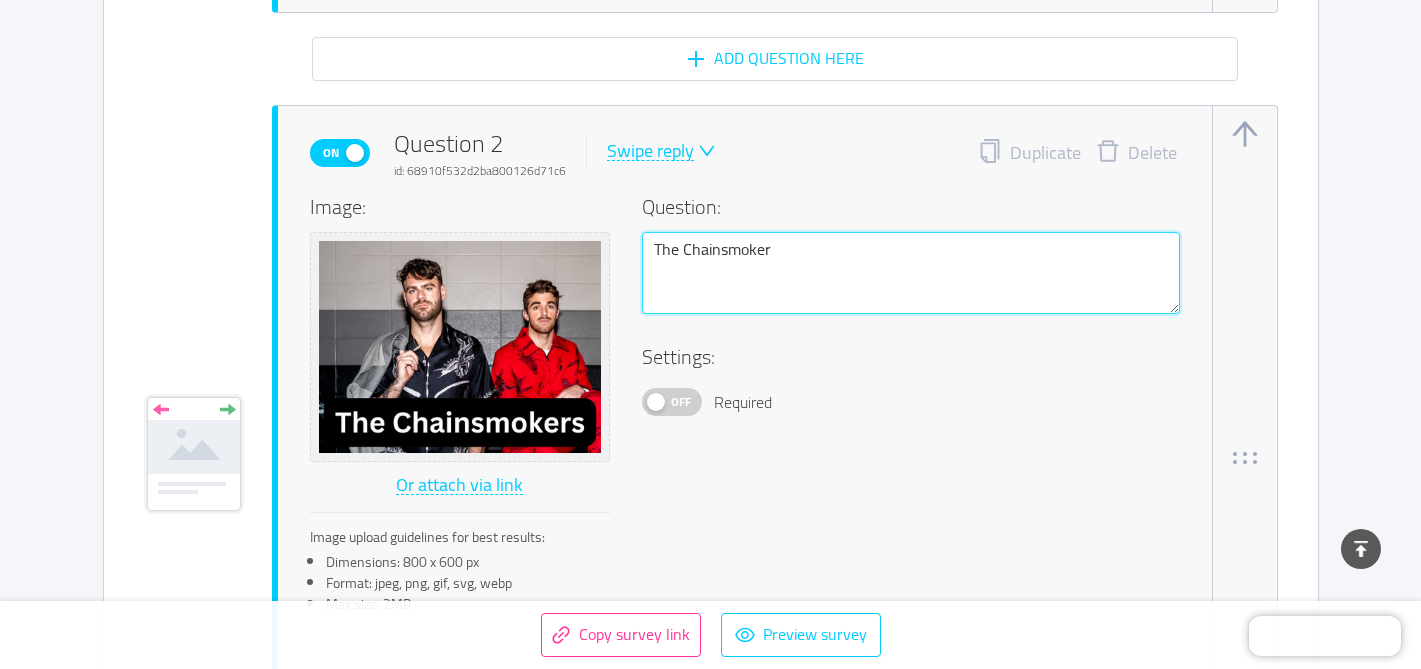 type on "The Chainsmokers" 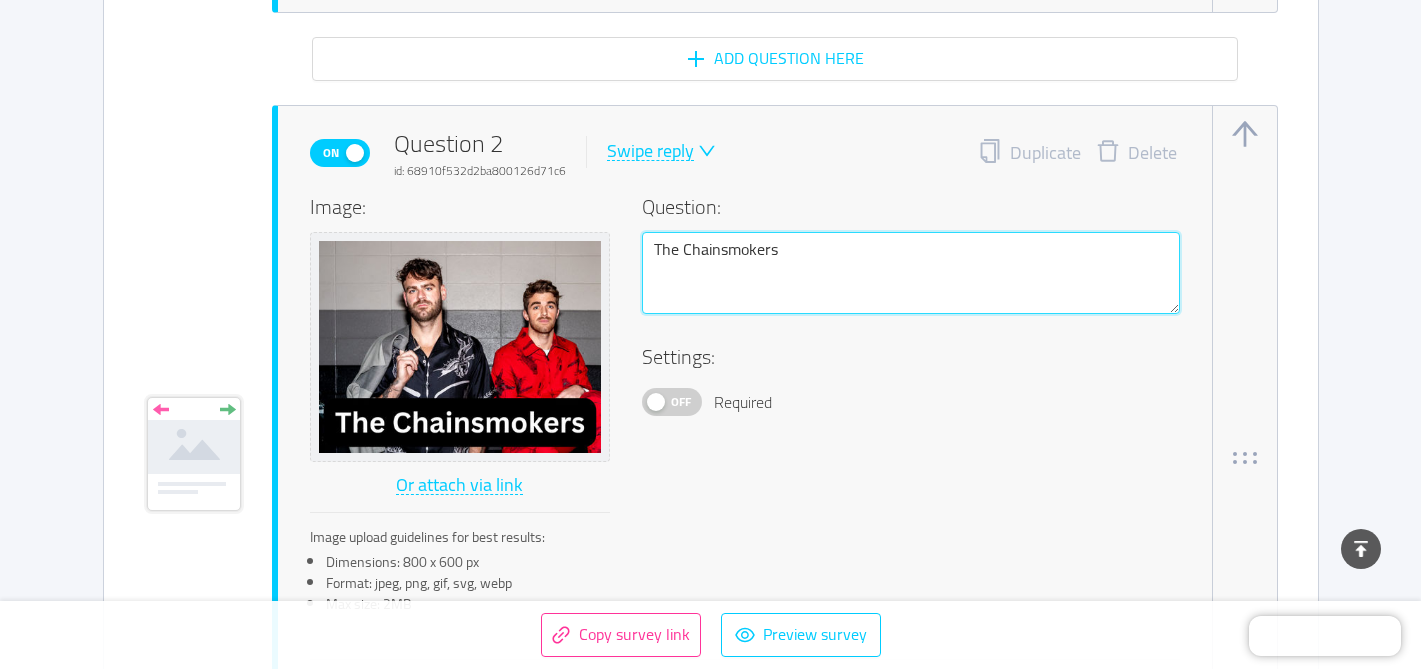type on "The Chainsmokers" 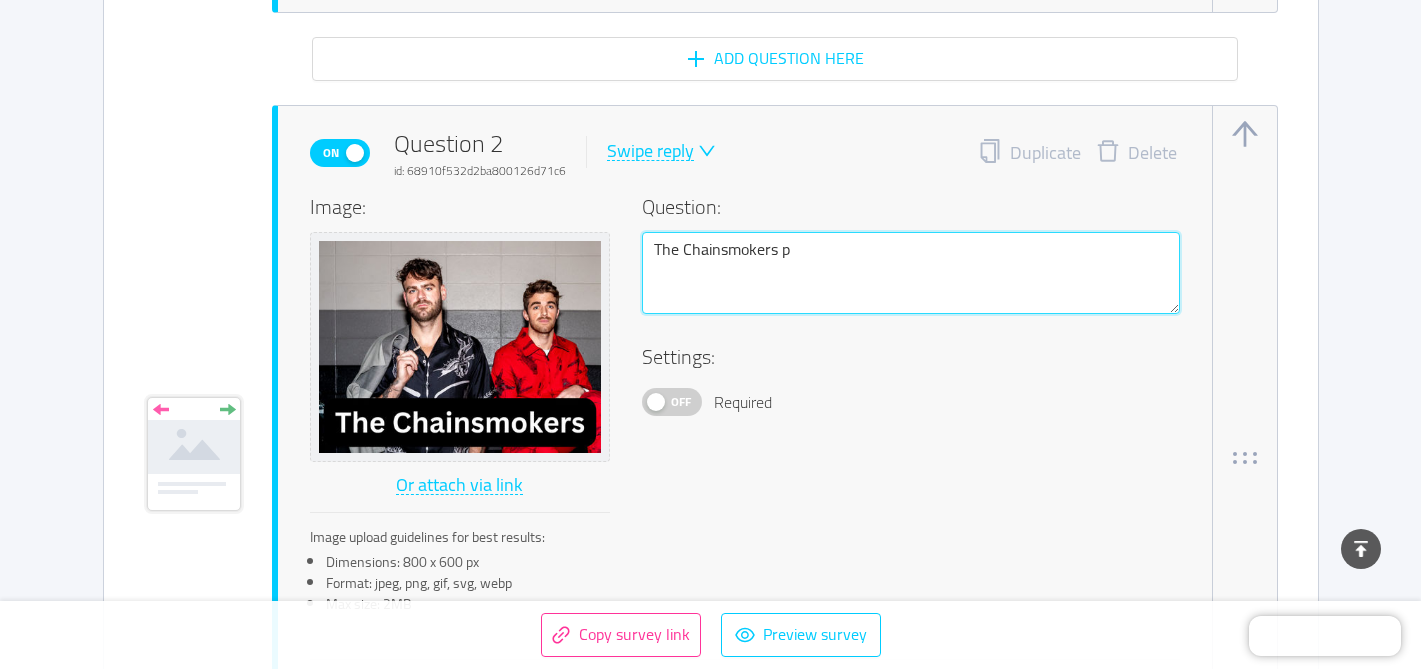 type on "The Chainsmokers" 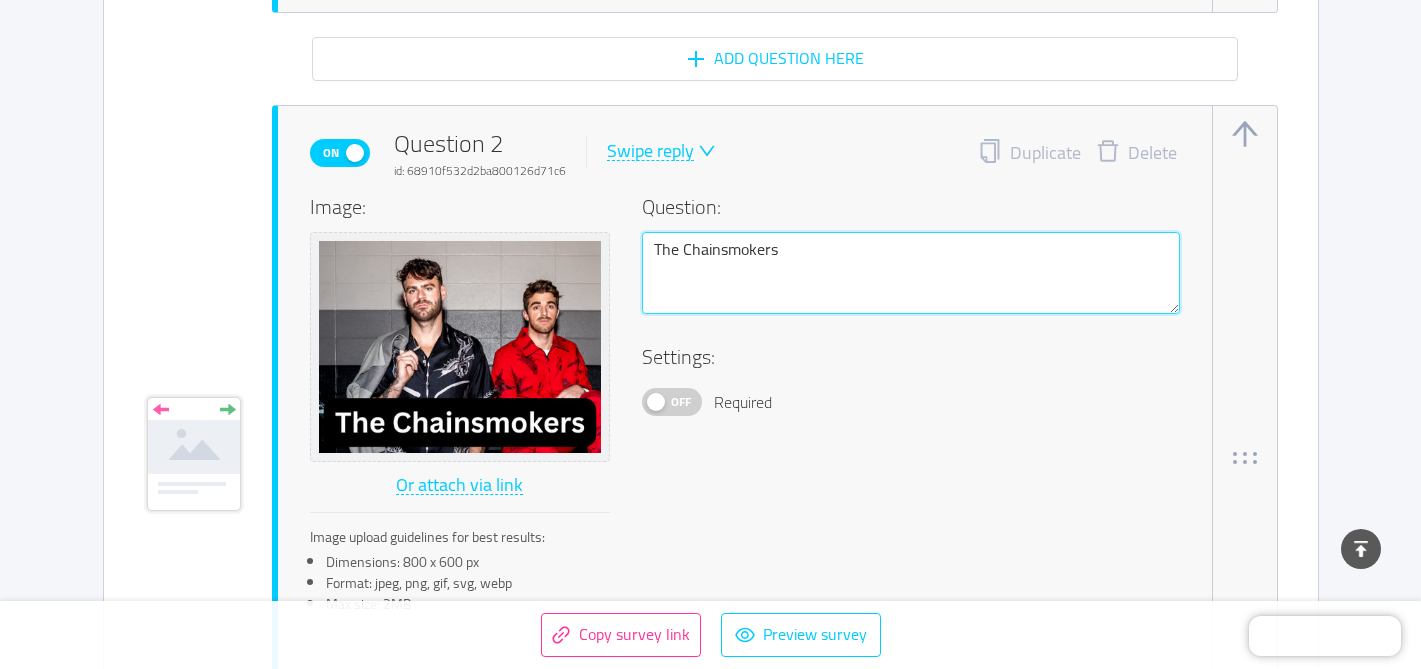 type on "The Chainsmokers -" 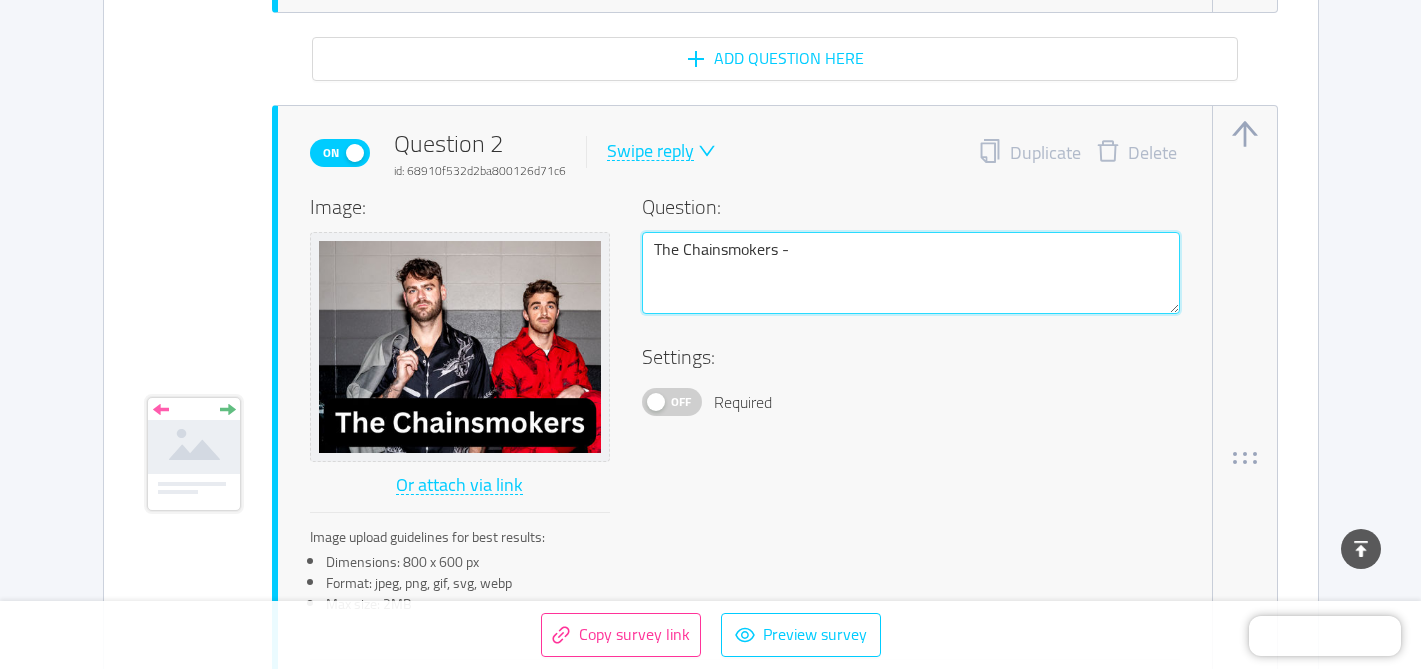 type on "The Chainsmokers -" 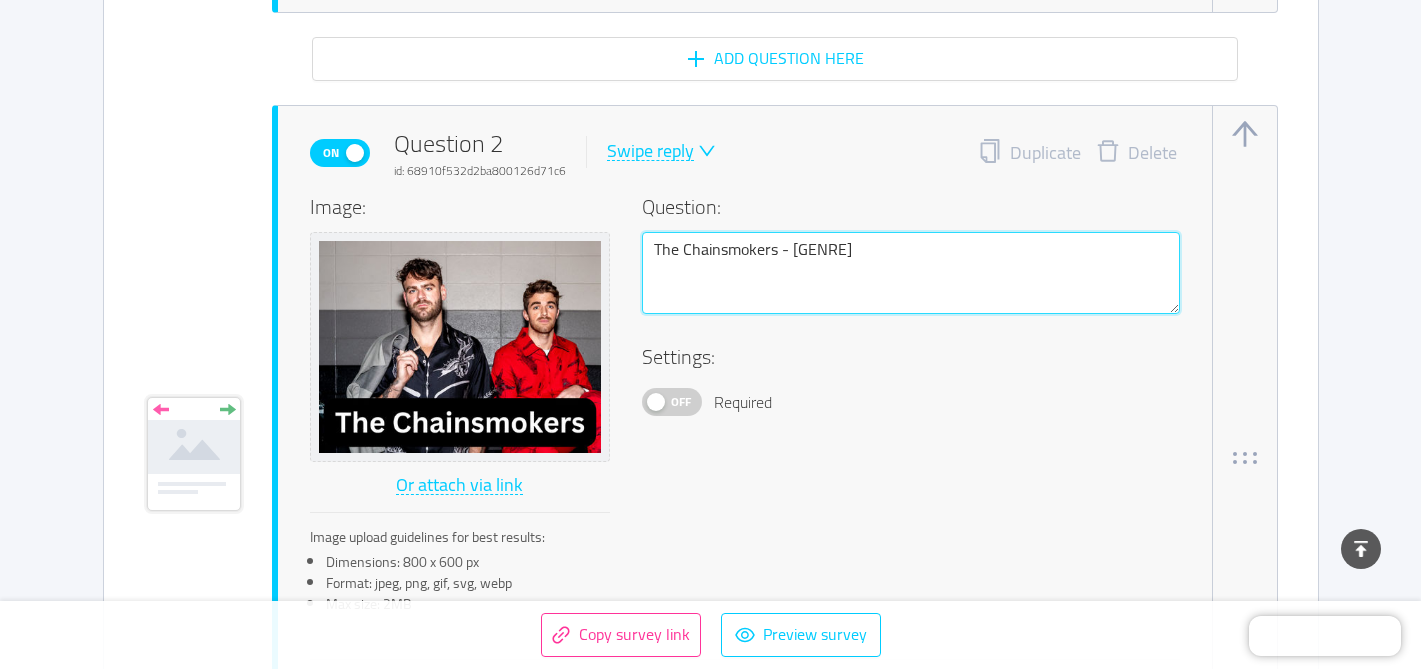 type on "The Chainsmokers - [GENRE]" 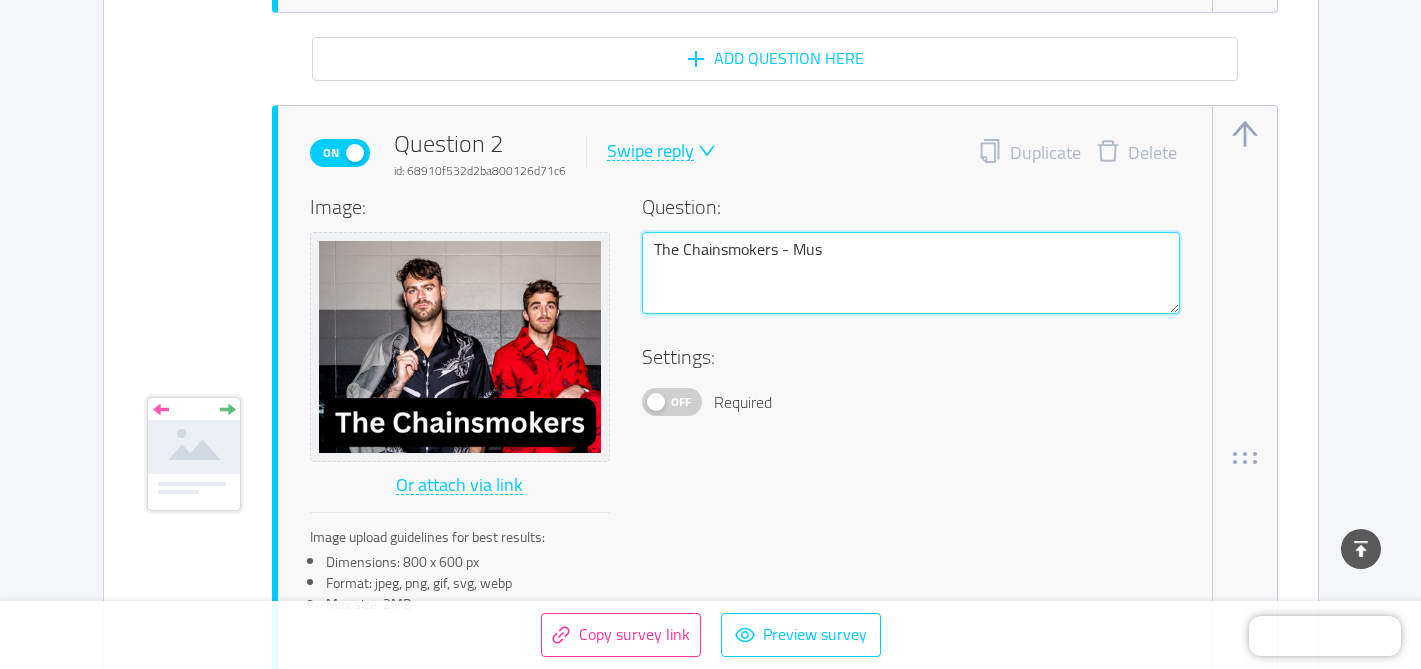 type on "The Chainsmokers - Musi" 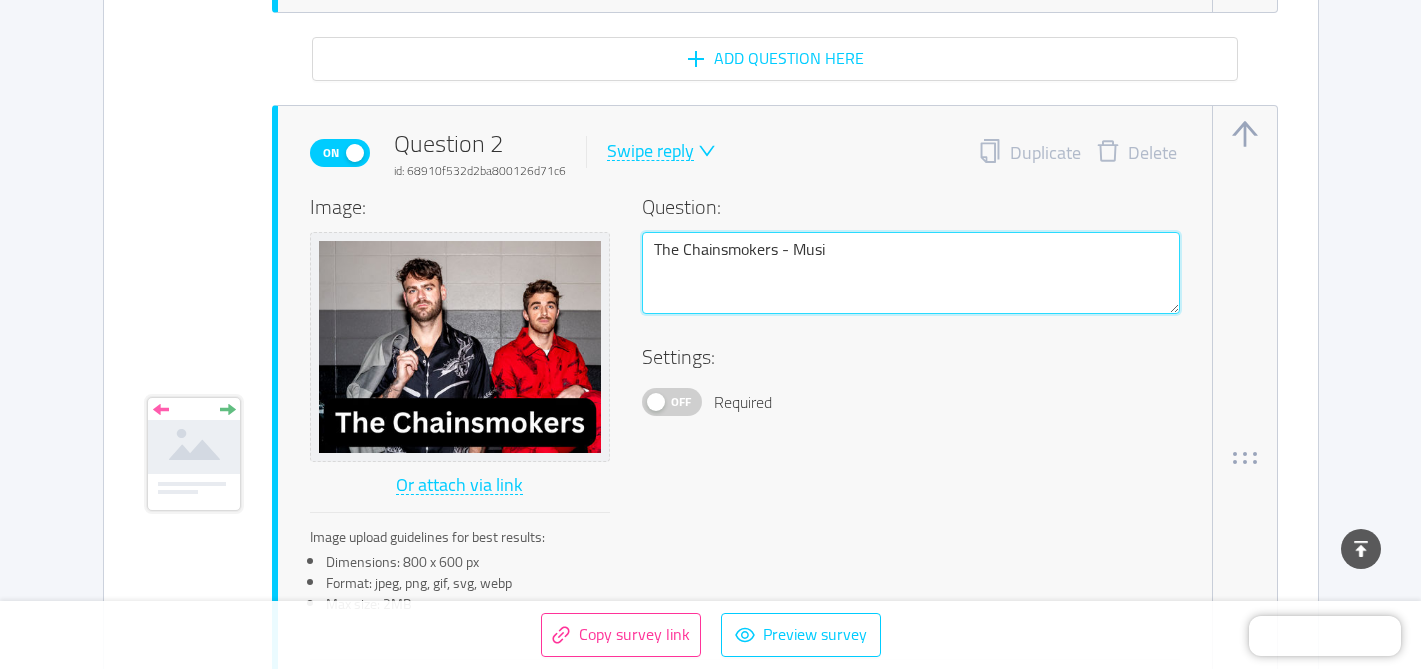 type on "The Chainsmokers - Music" 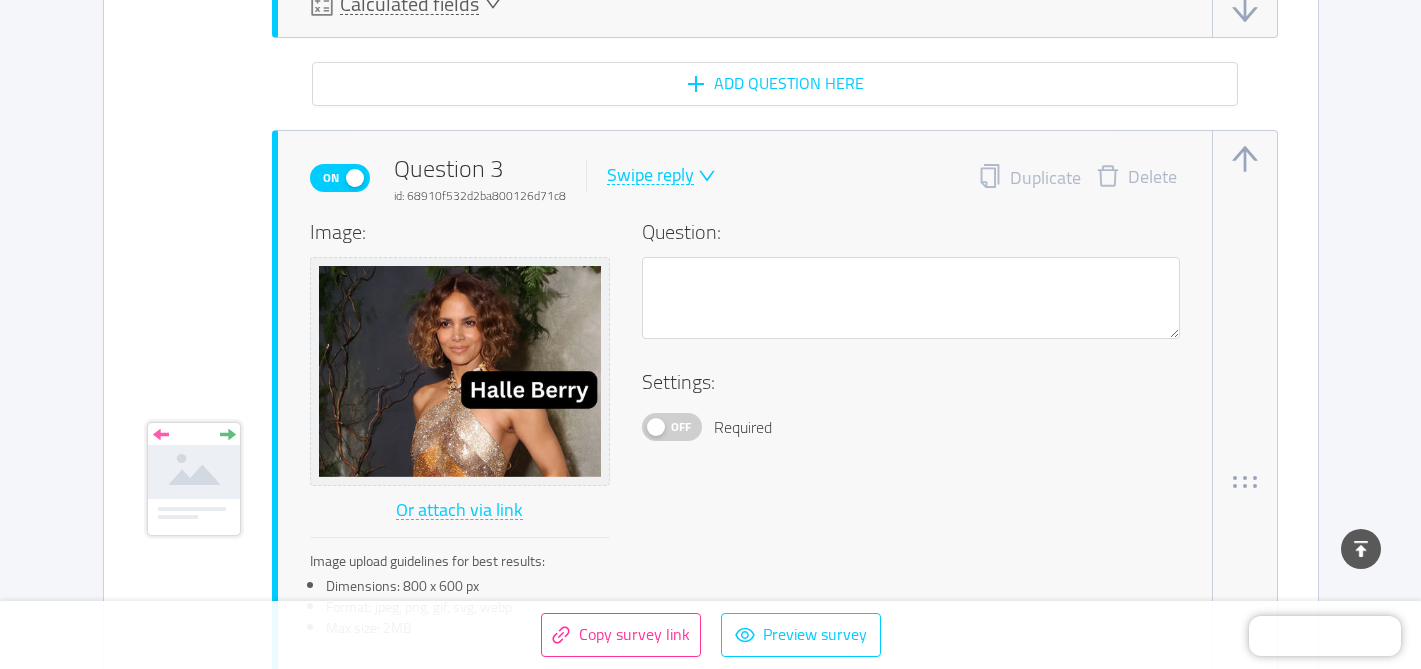 scroll, scrollTop: 2717, scrollLeft: 0, axis: vertical 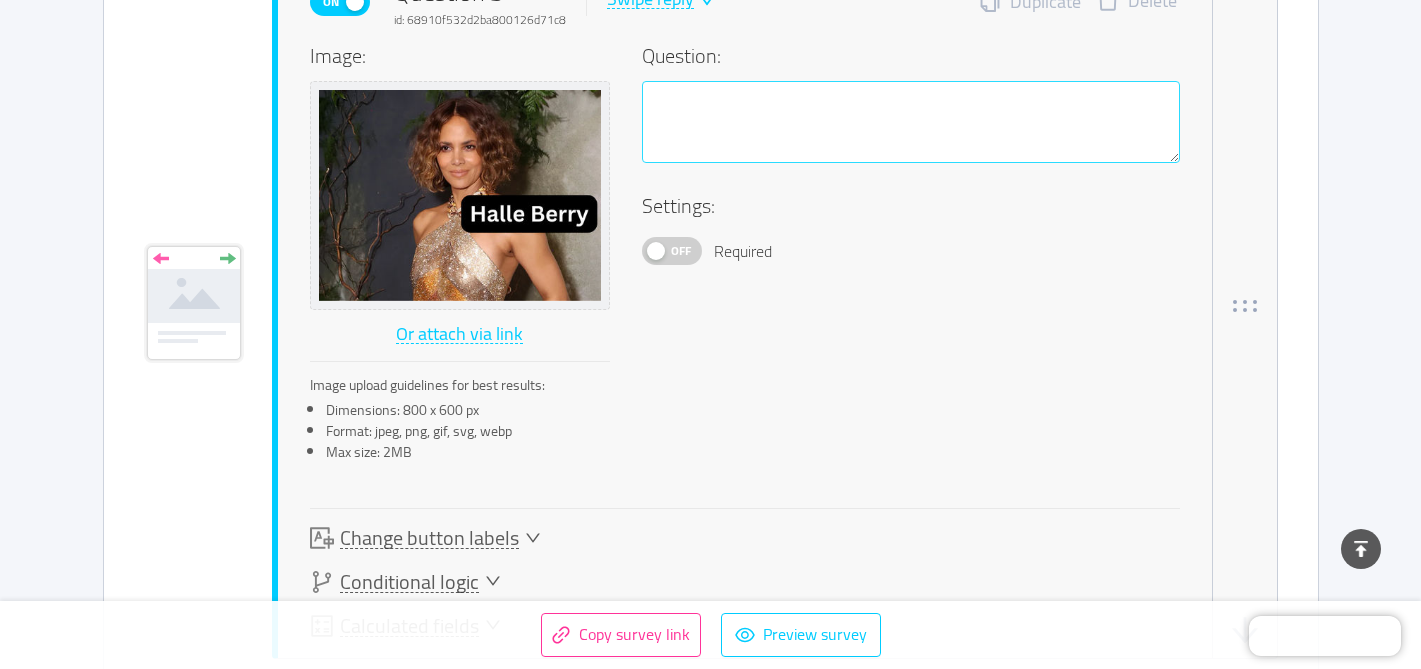 type on "The Chainsmokers - Music" 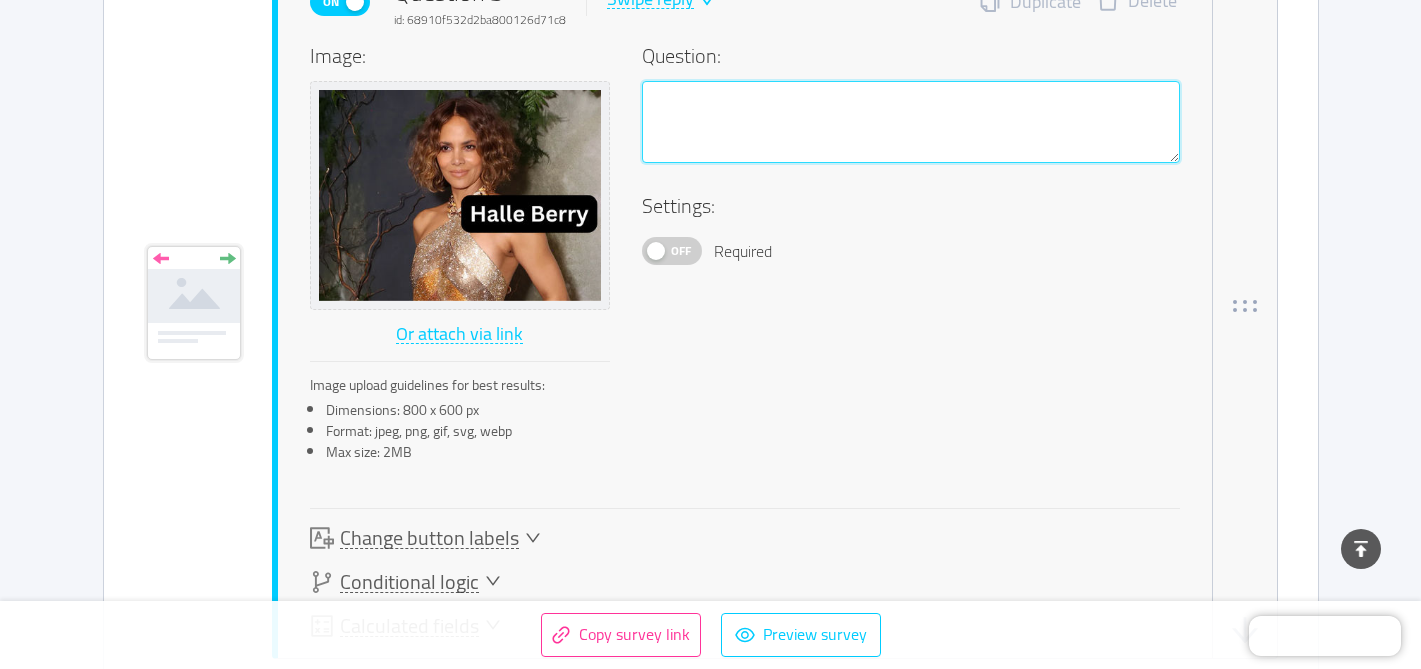 click at bounding box center (911, 122) 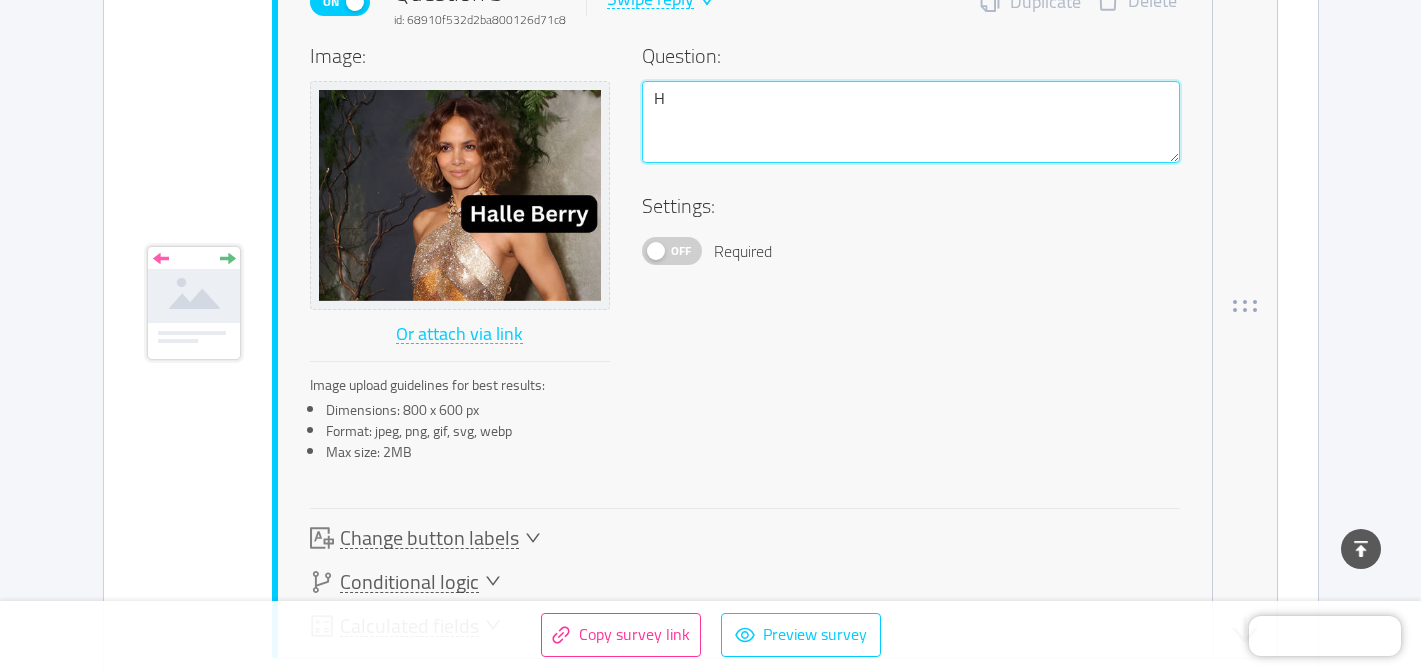 type on "Ha" 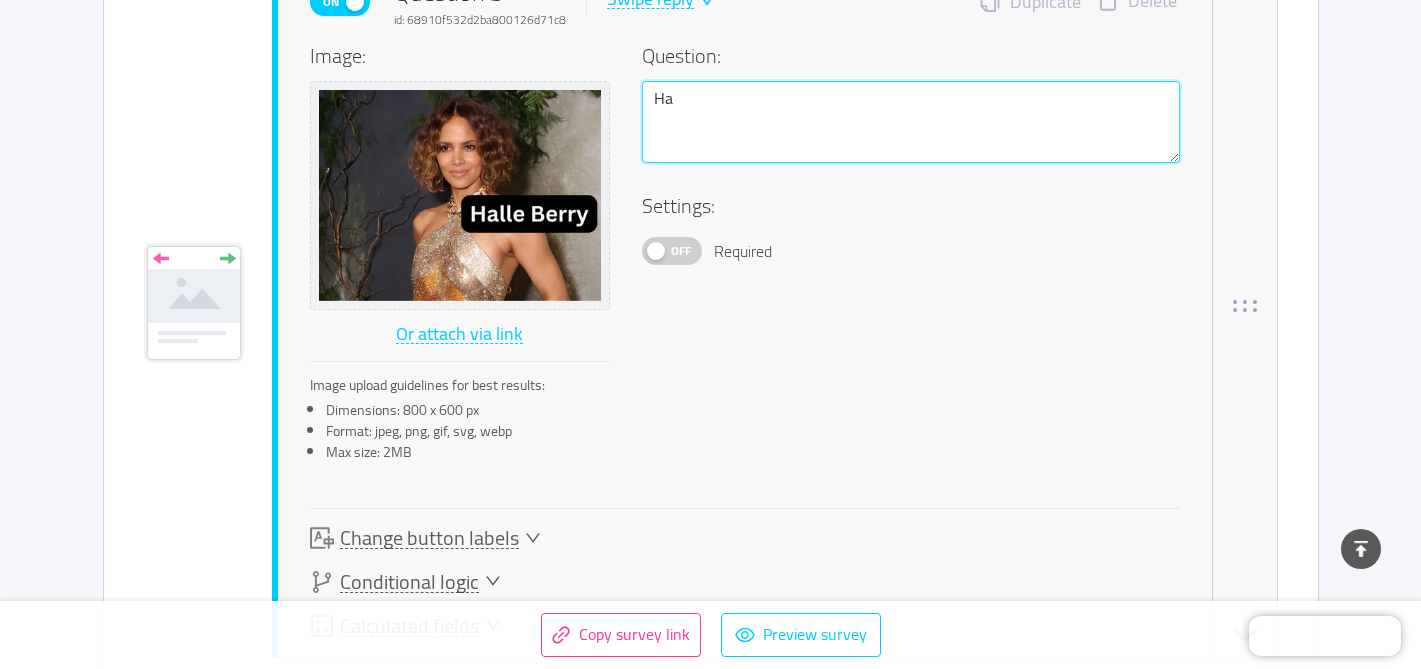 type on "[FIRST] [LAST]" 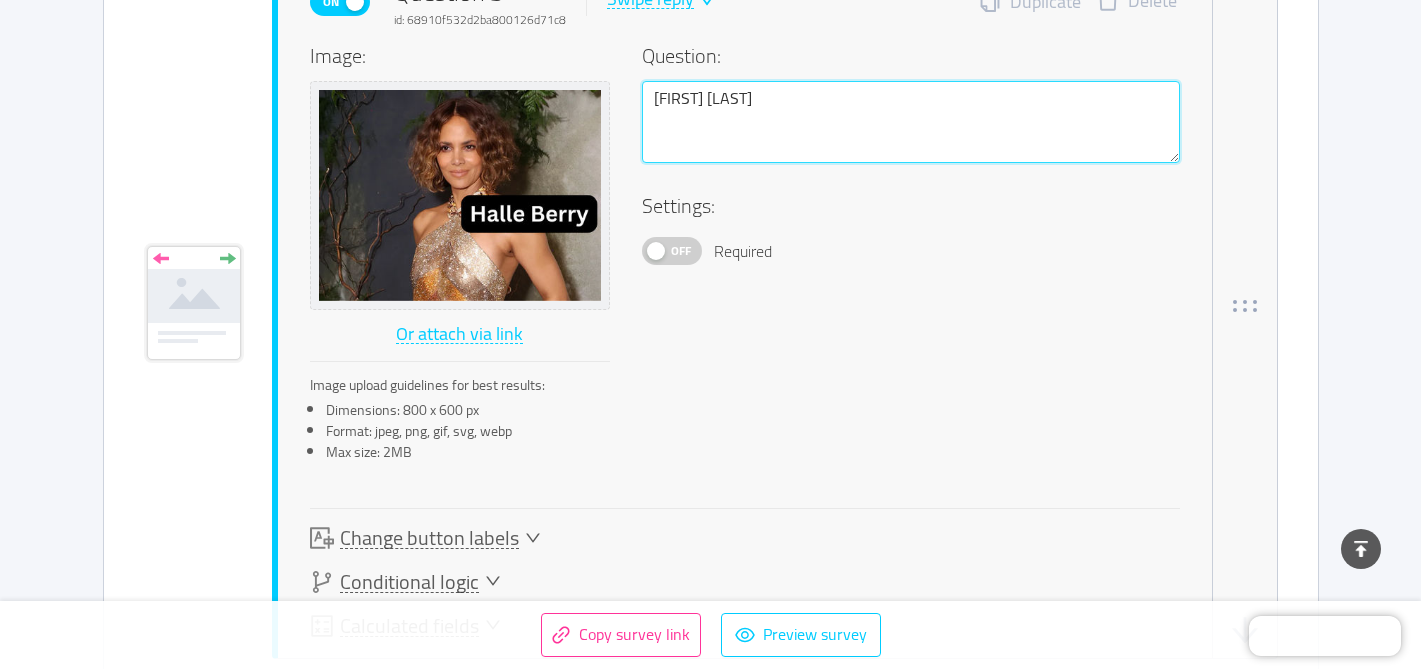 type on "Hall" 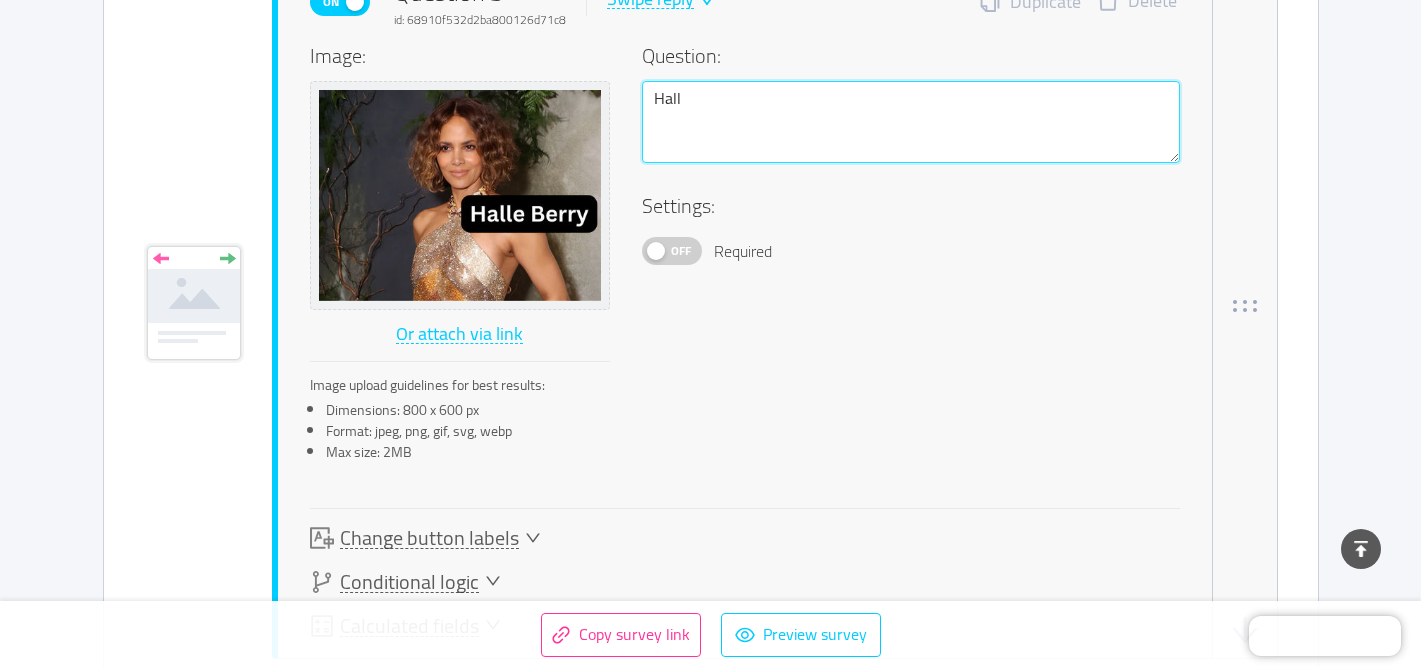 type on "[FIRST]" 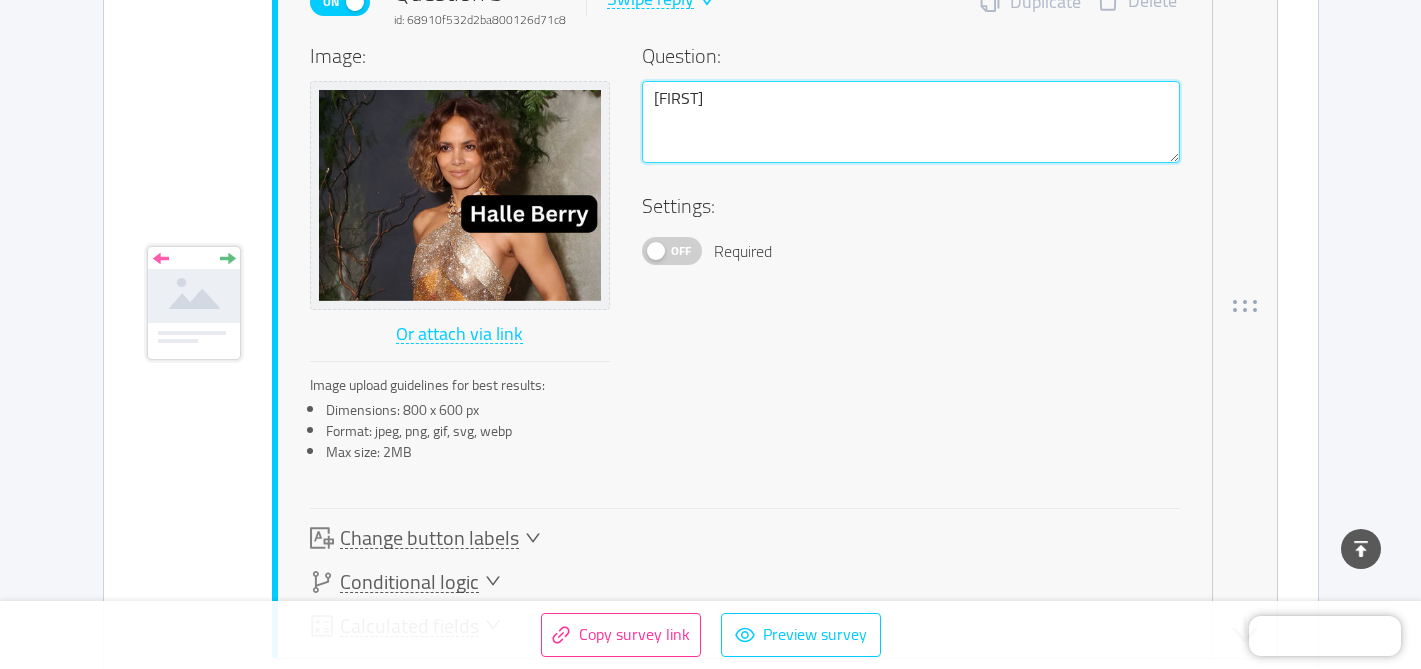 type 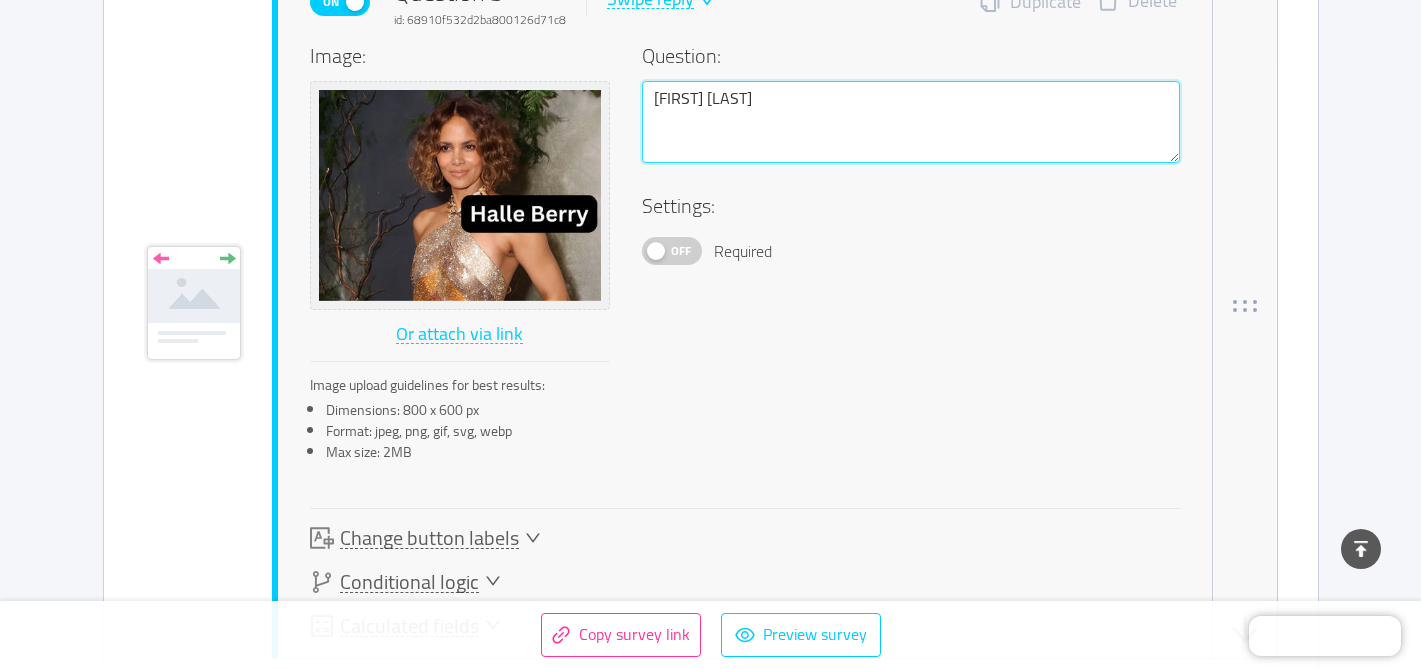 type on "[FIRST] [LAST]" 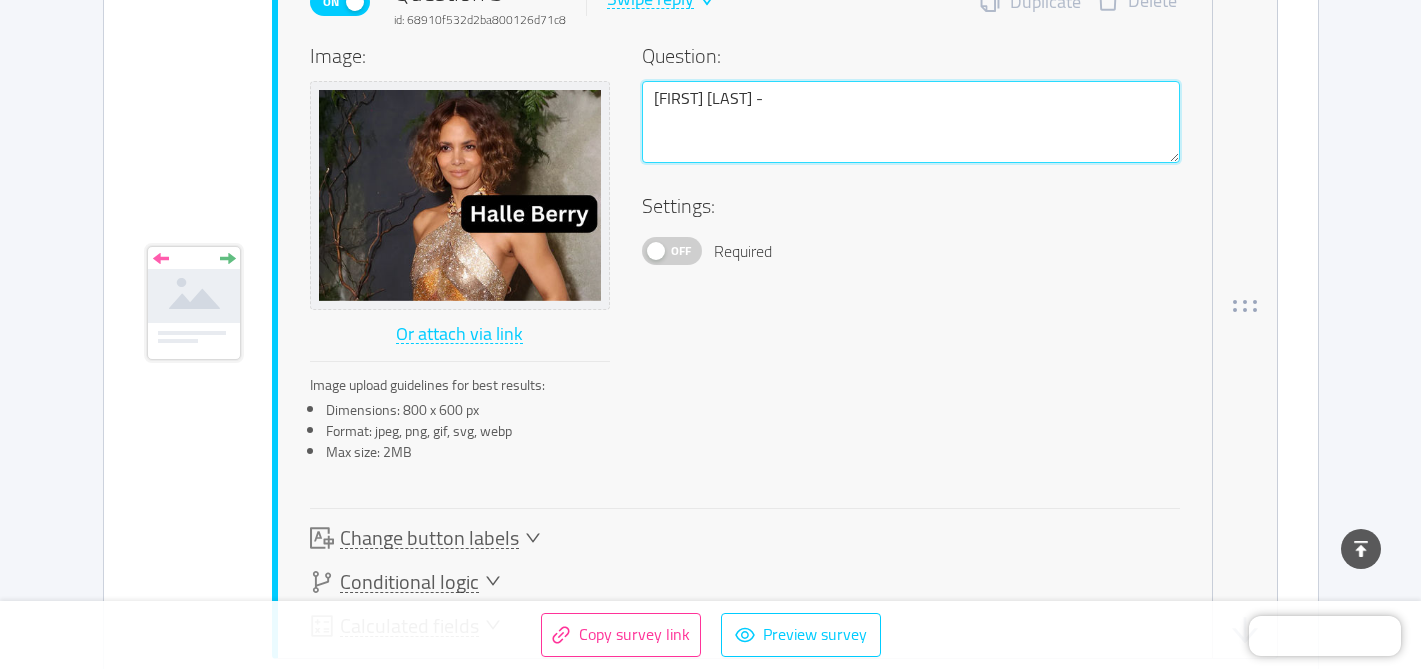 type on "[FIRST] [LAST] -" 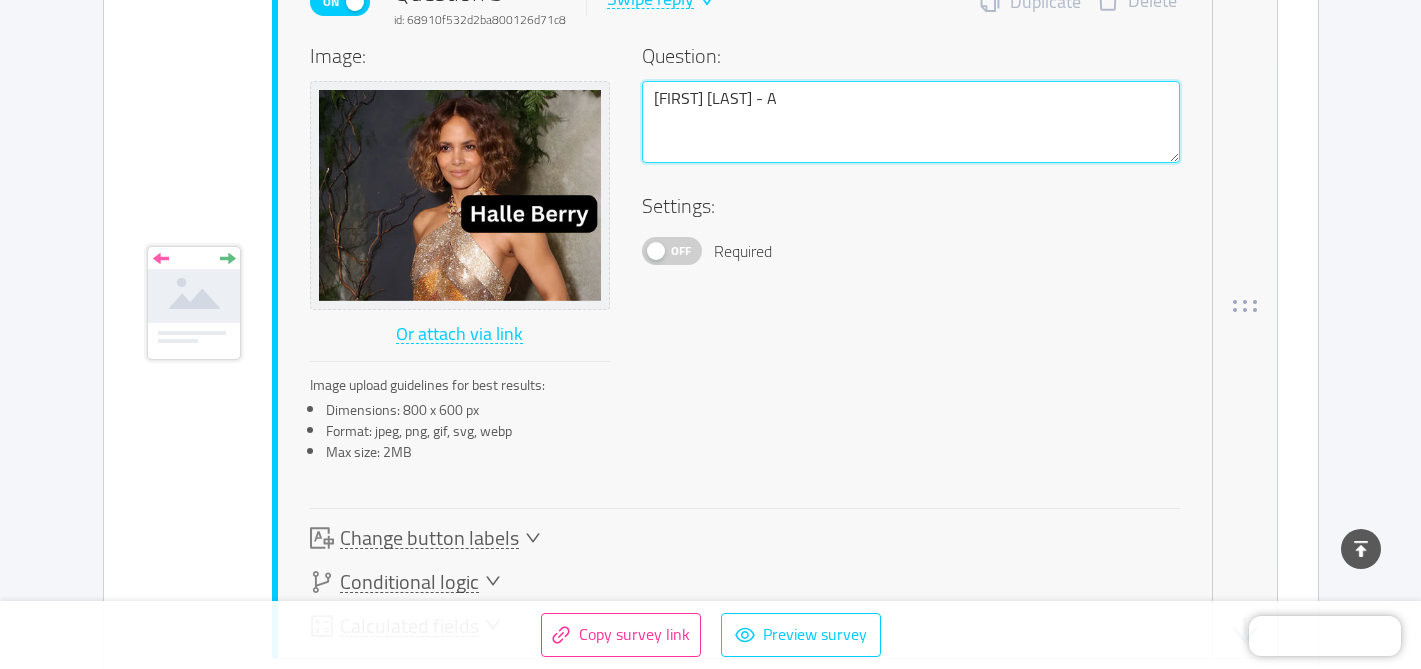 type on "[FIRST] [LAST] - Ac" 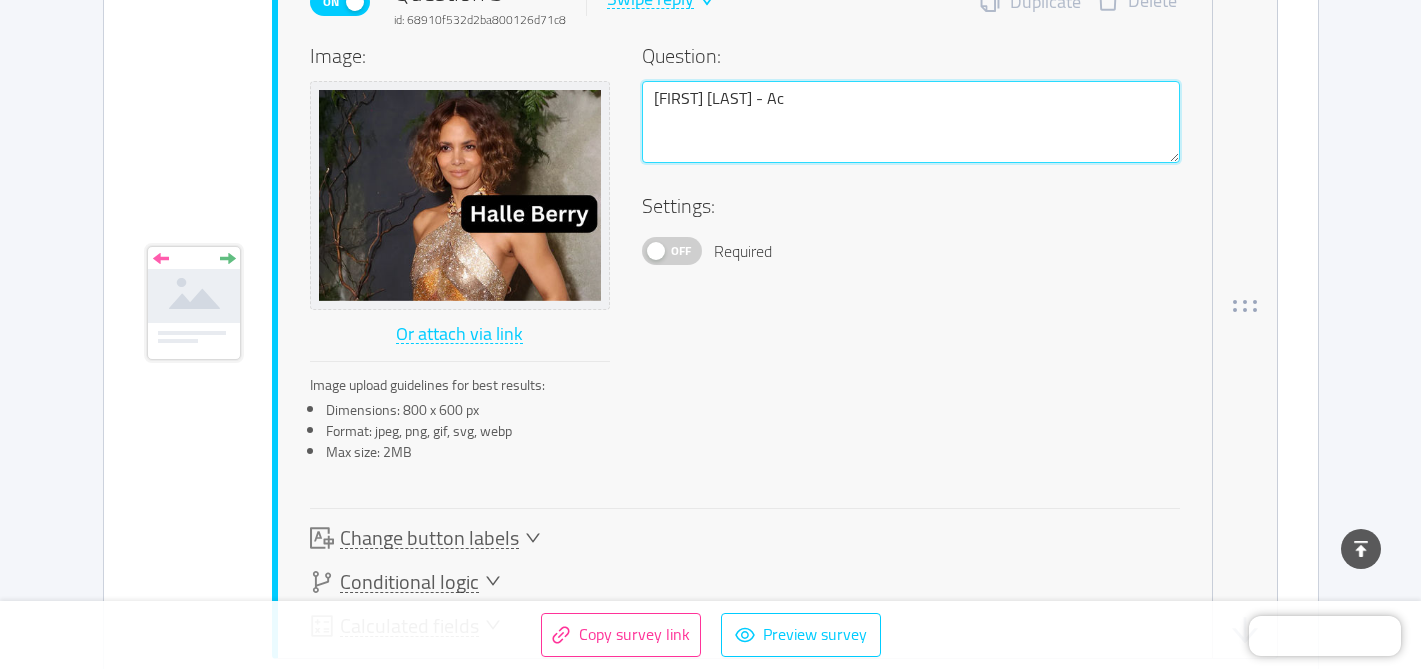 type on "[FIRST] [LAST] - Act" 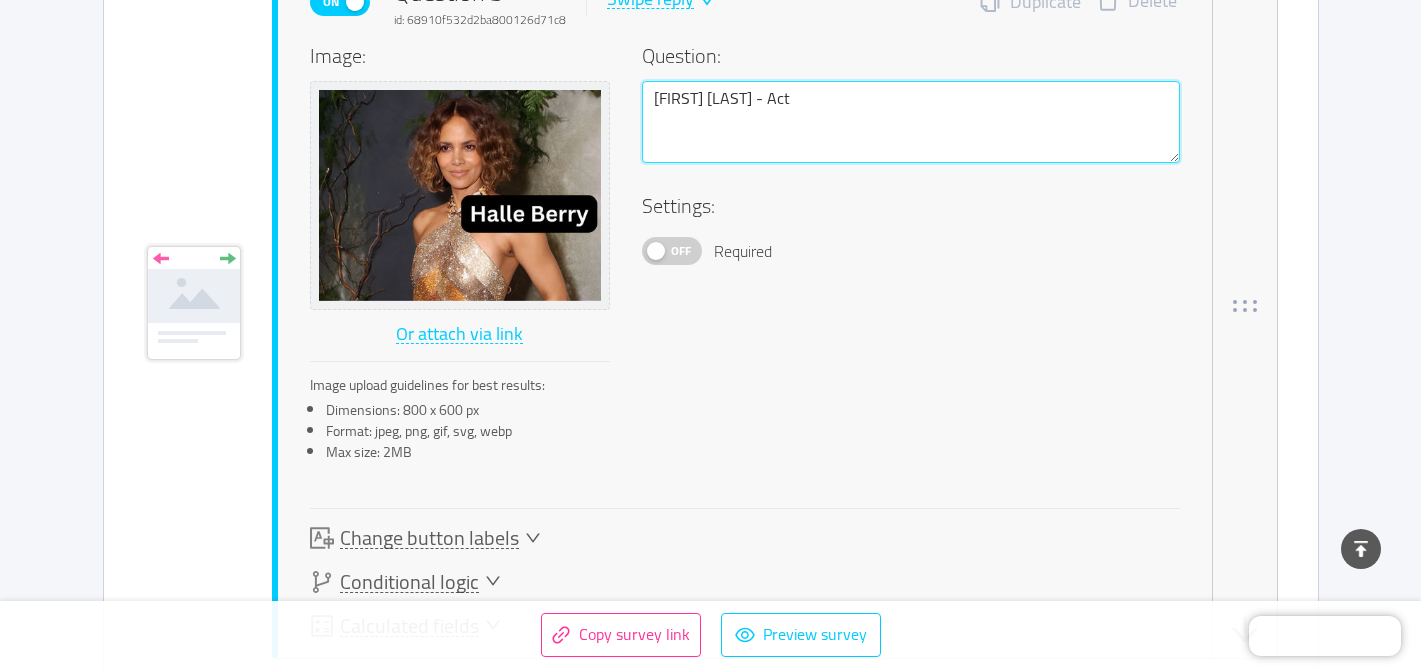 type on "[FIRST] [LAST] - Actr" 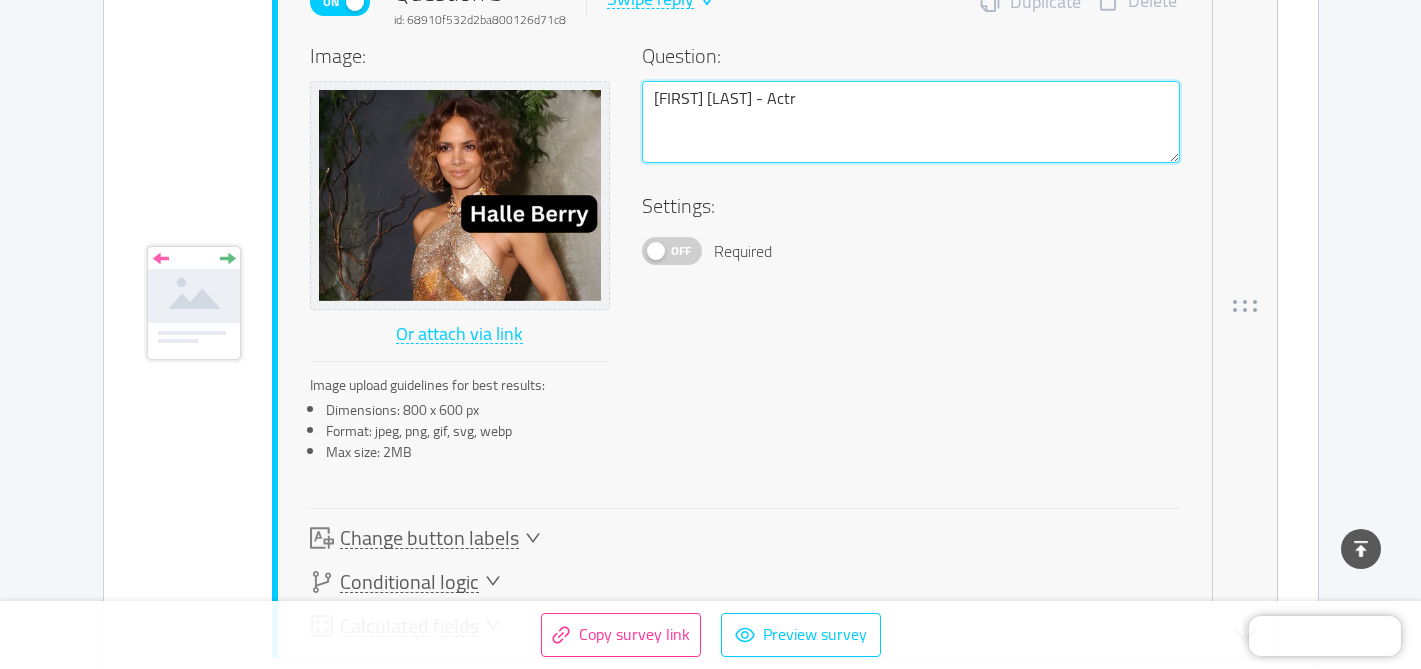 type on "[FIRST] [LAST] - Actress" 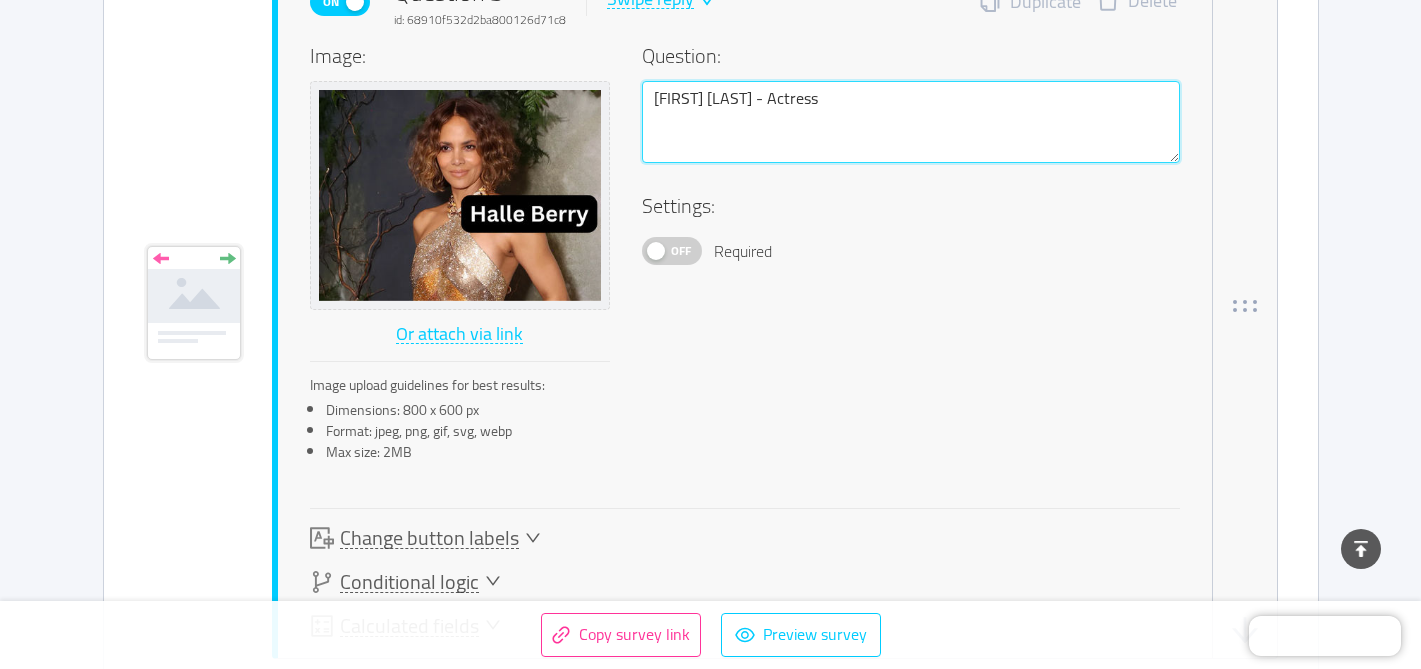 type on "[FIRST] [LAST] - Actres" 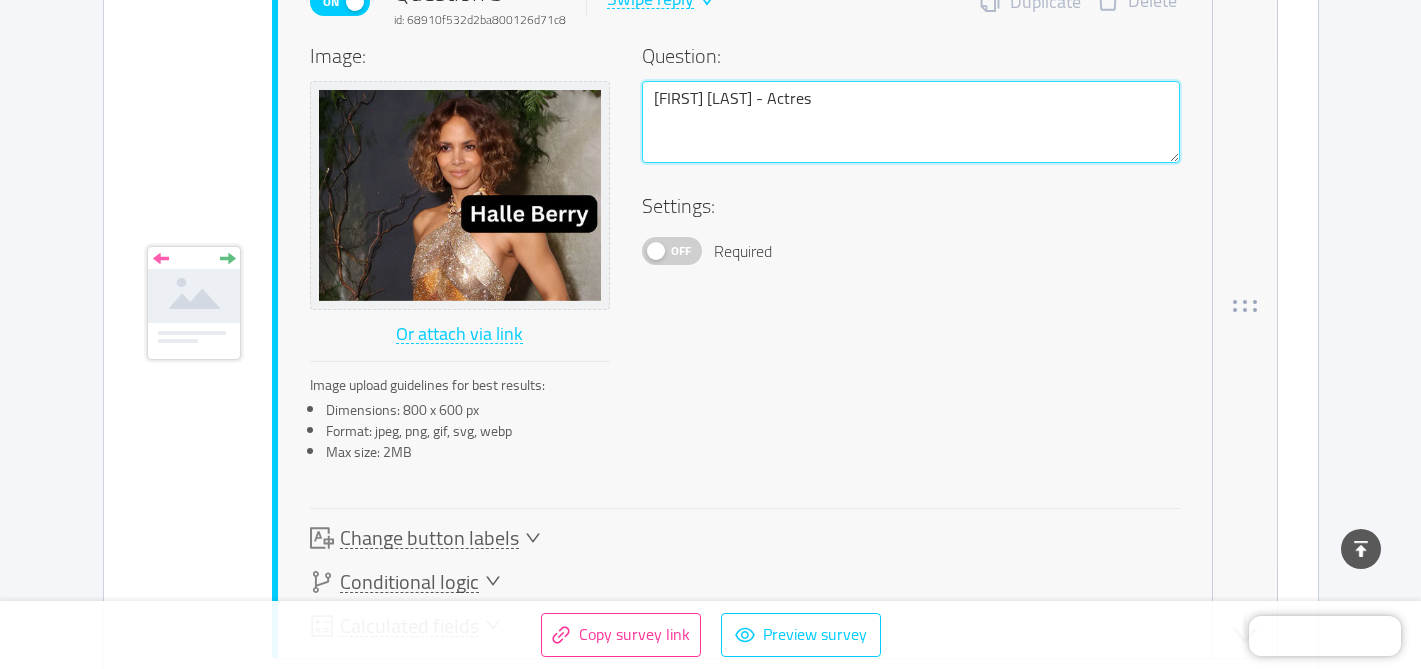 type on "[FIRST] [LAST] - [OCCUPATION]" 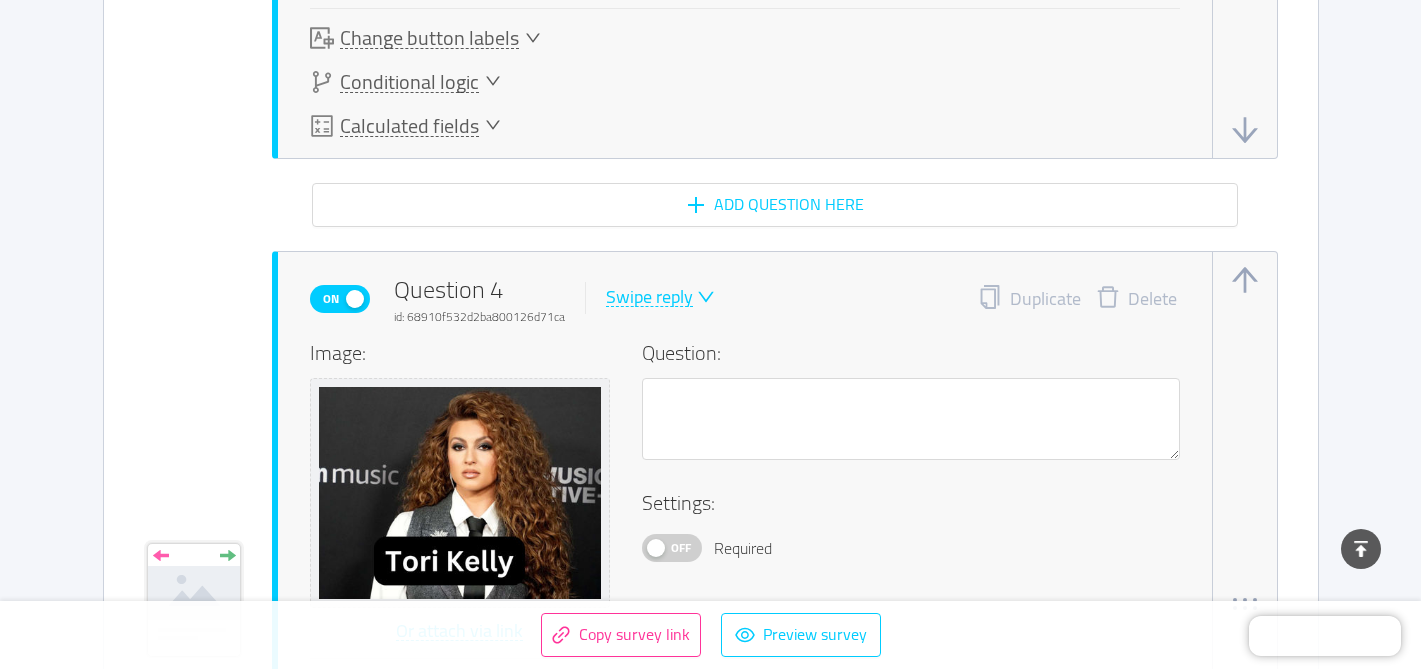 scroll, scrollTop: 3276, scrollLeft: 0, axis: vertical 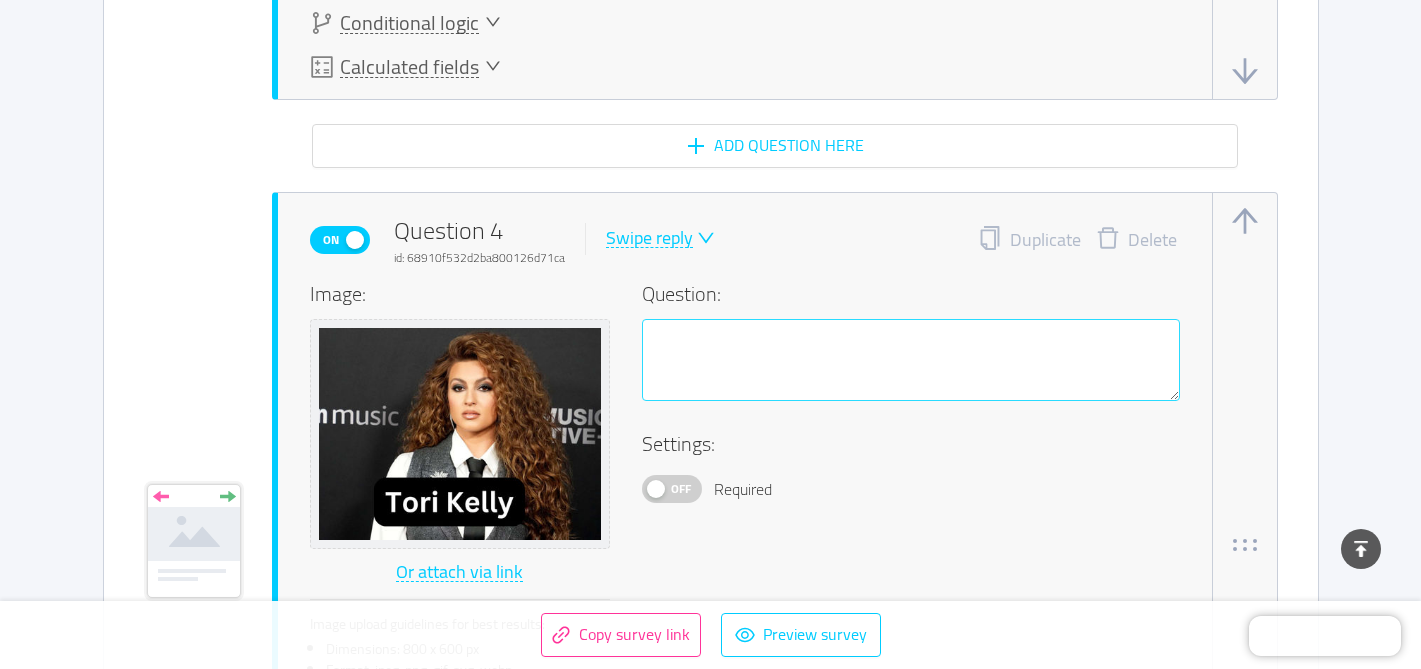 type on "[FIRST] [LAST] - [OCCUPATION]" 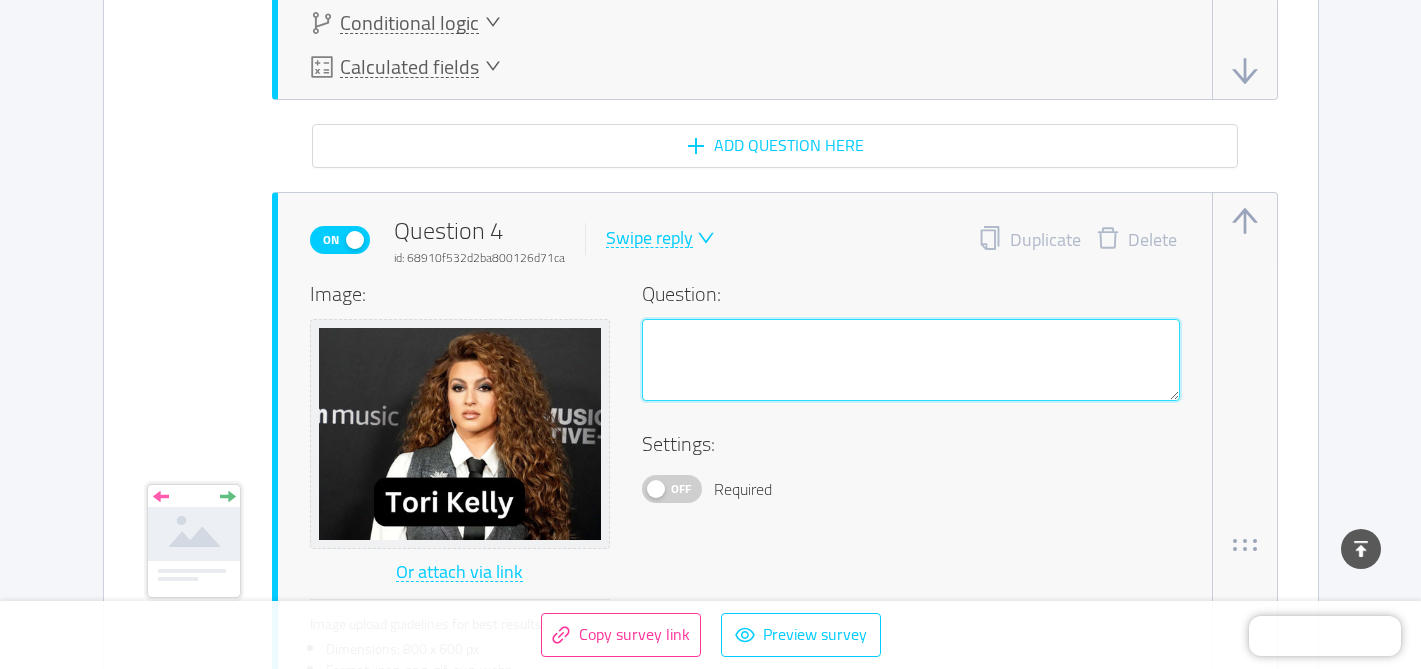 click at bounding box center (911, 360) 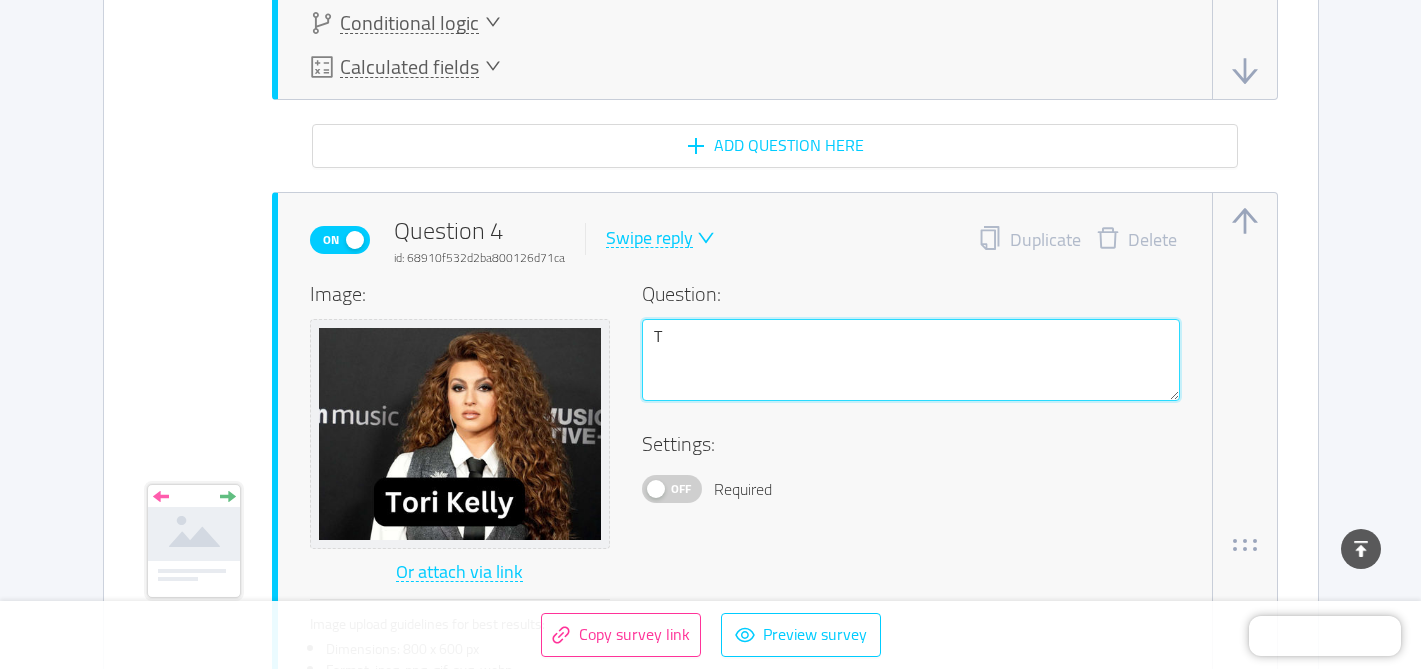 type on "To" 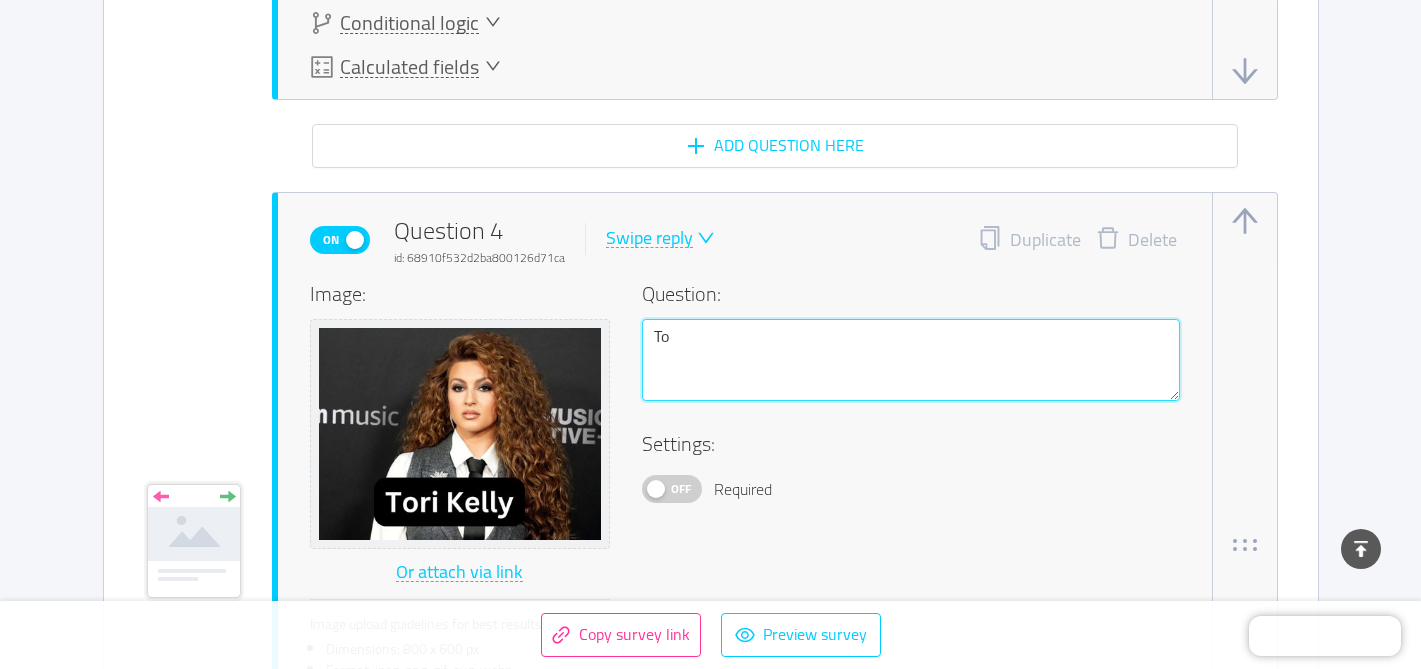 type 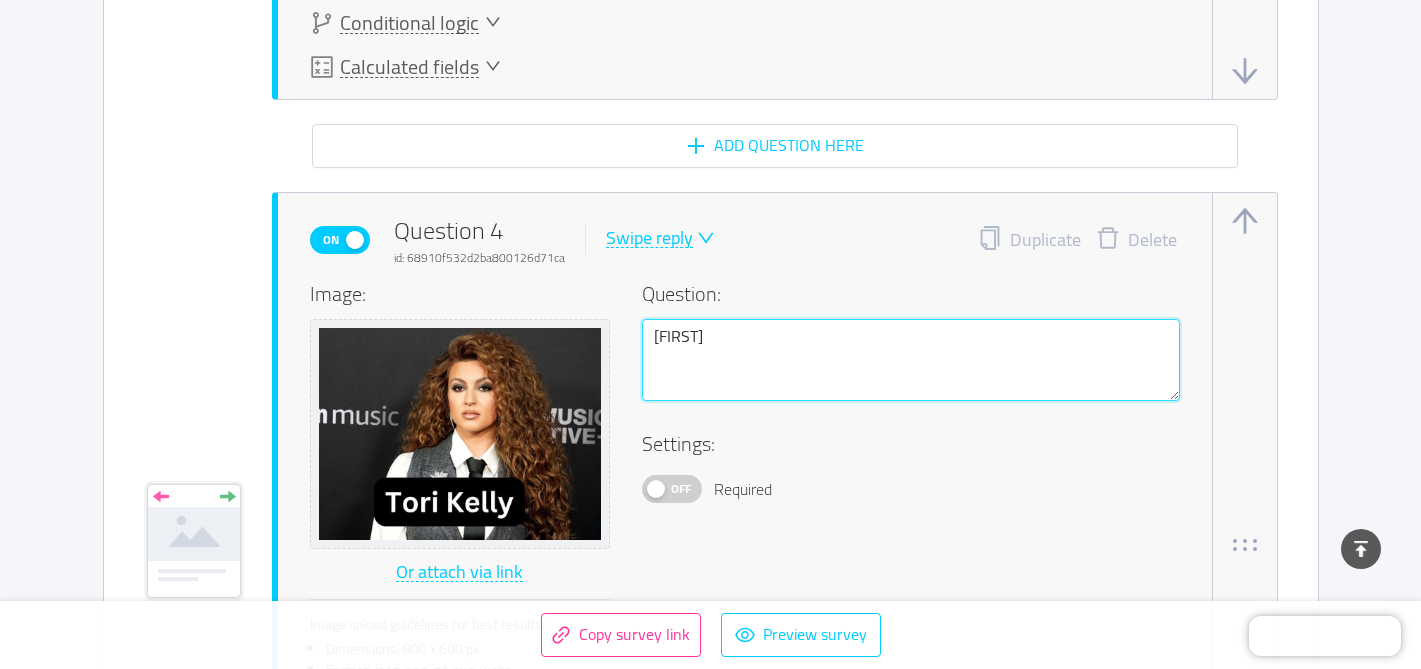 type on "[FIRST]" 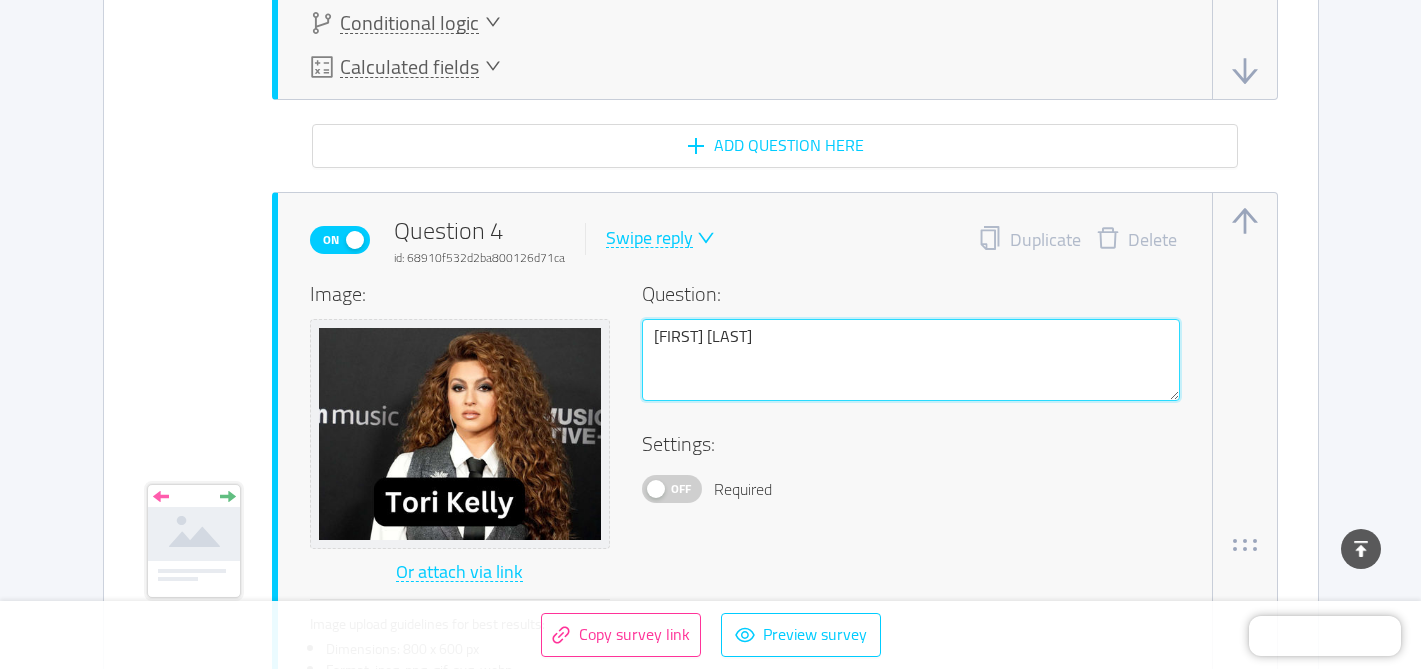 type on "[FIRST] [LAST]" 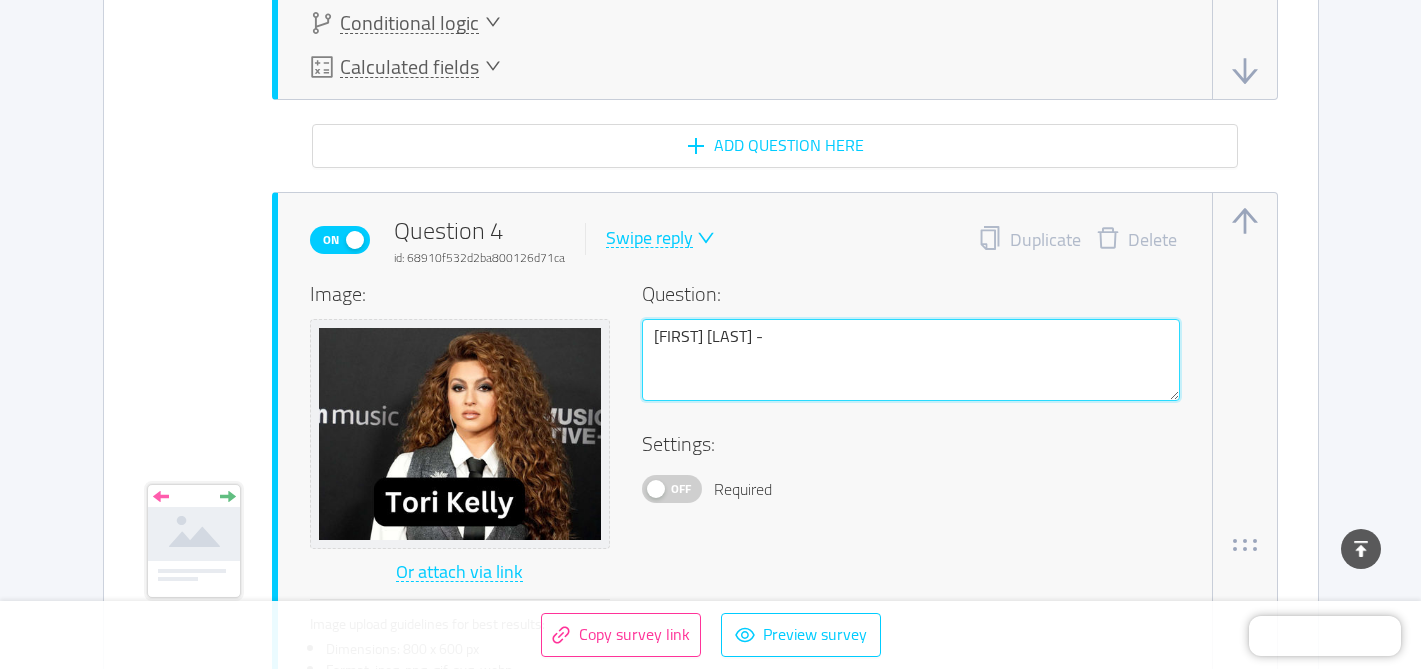type on "[FIRST] [LAST] -" 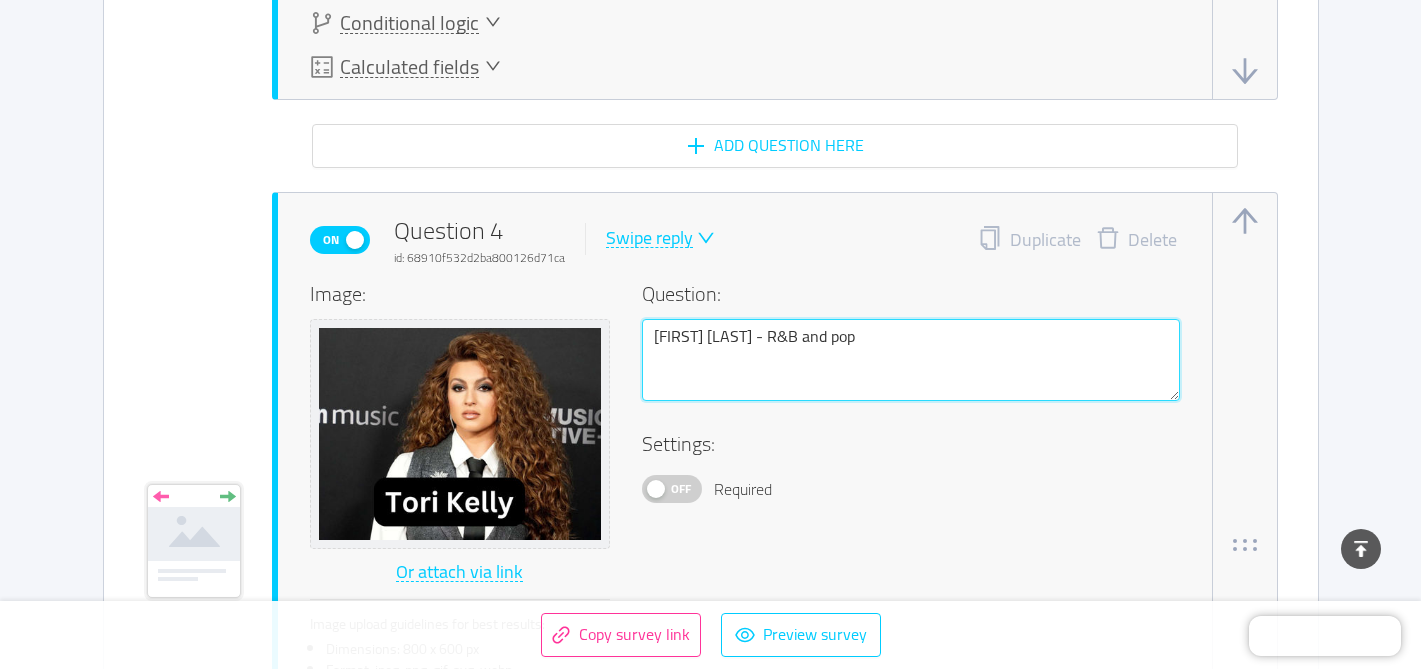type on "[FIRST] [LAST] - R&B and po" 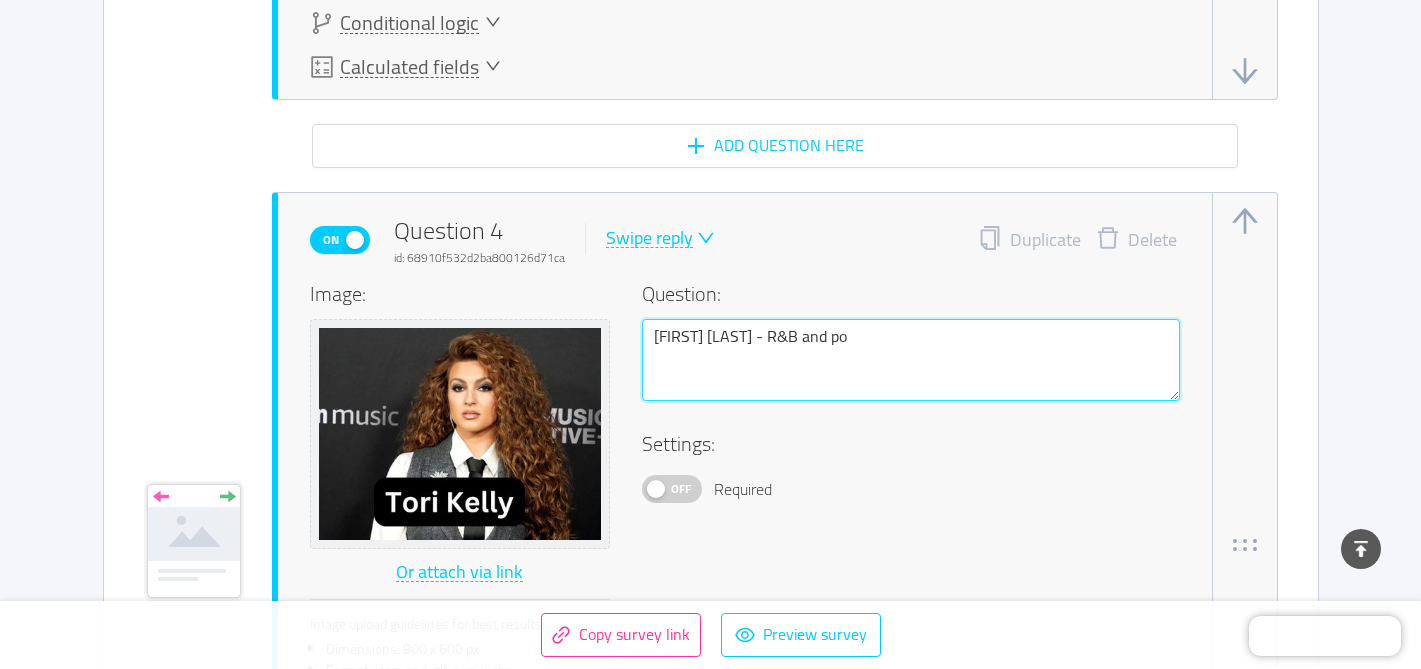 type on "[FIRST] [LAST] - R&B and p" 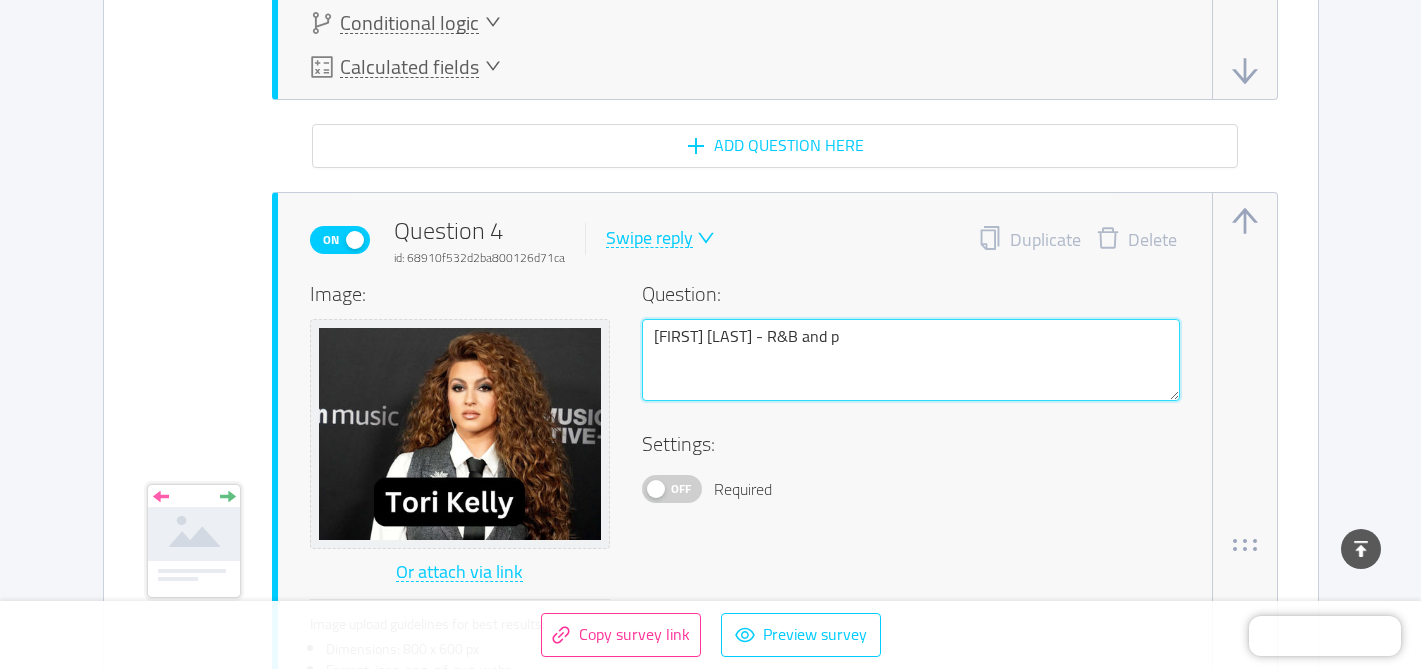 type on "[FIRST] [LAST] - R&B and" 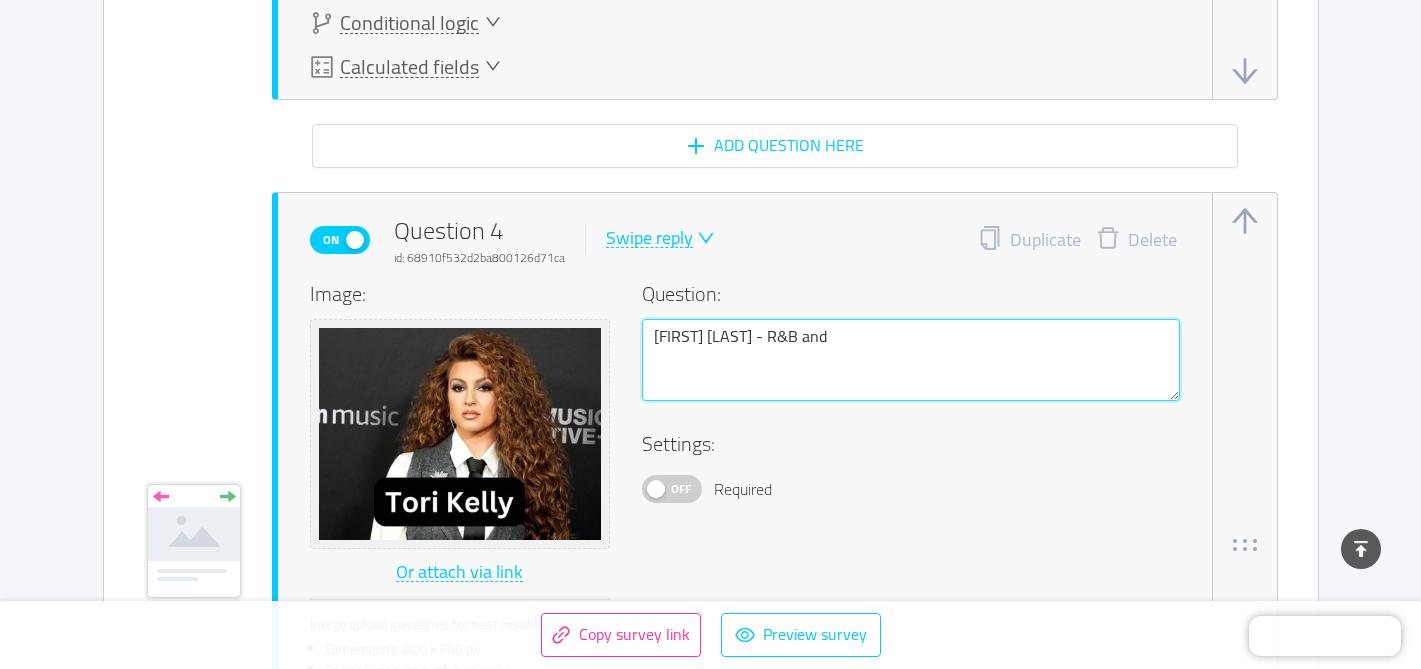 type on "[FIRST] [LAST] - R&B and P" 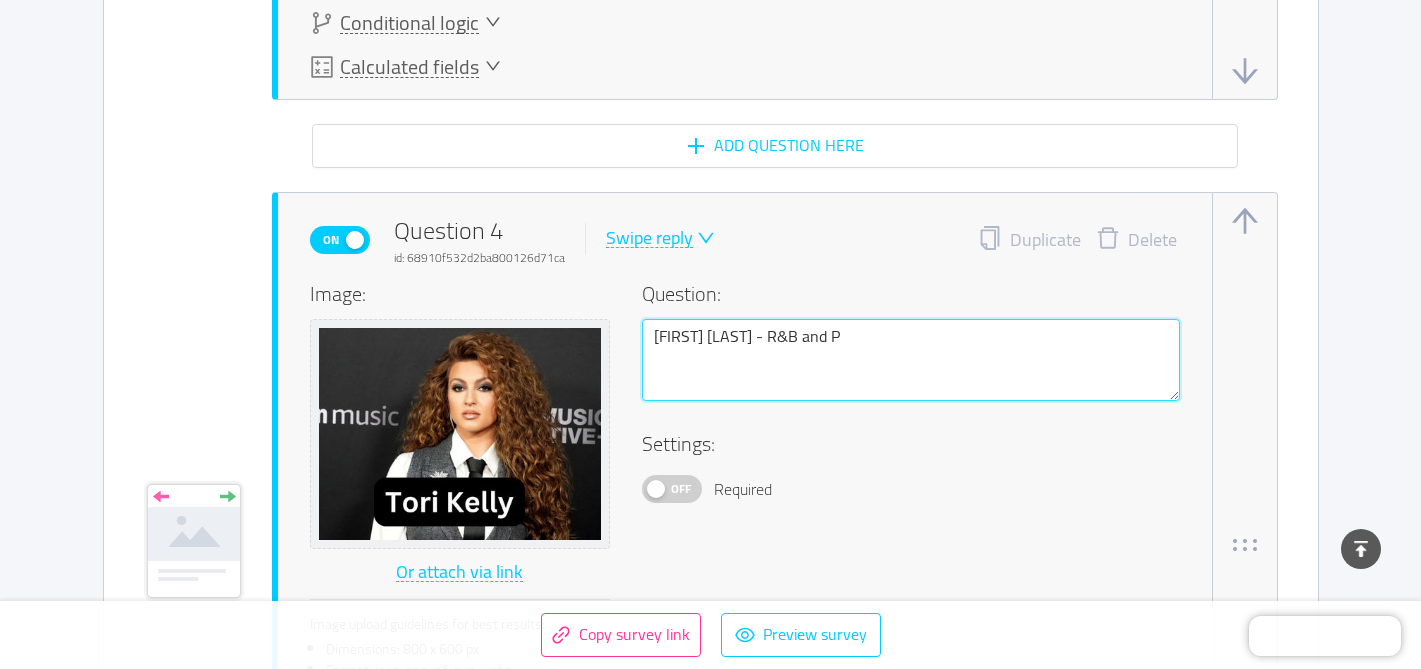 type on "[FIRST] [LAST] - R&B and Po" 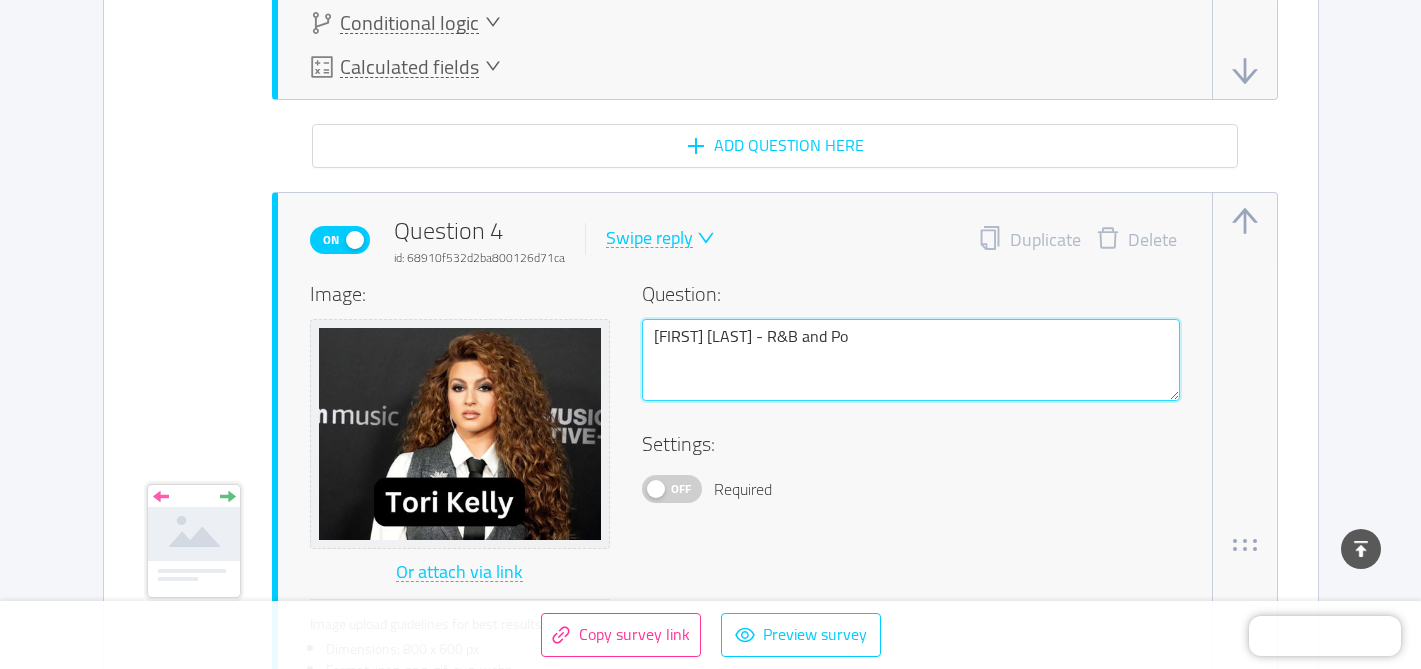 type on "[FIRST] [LAST] - R&B and Pop" 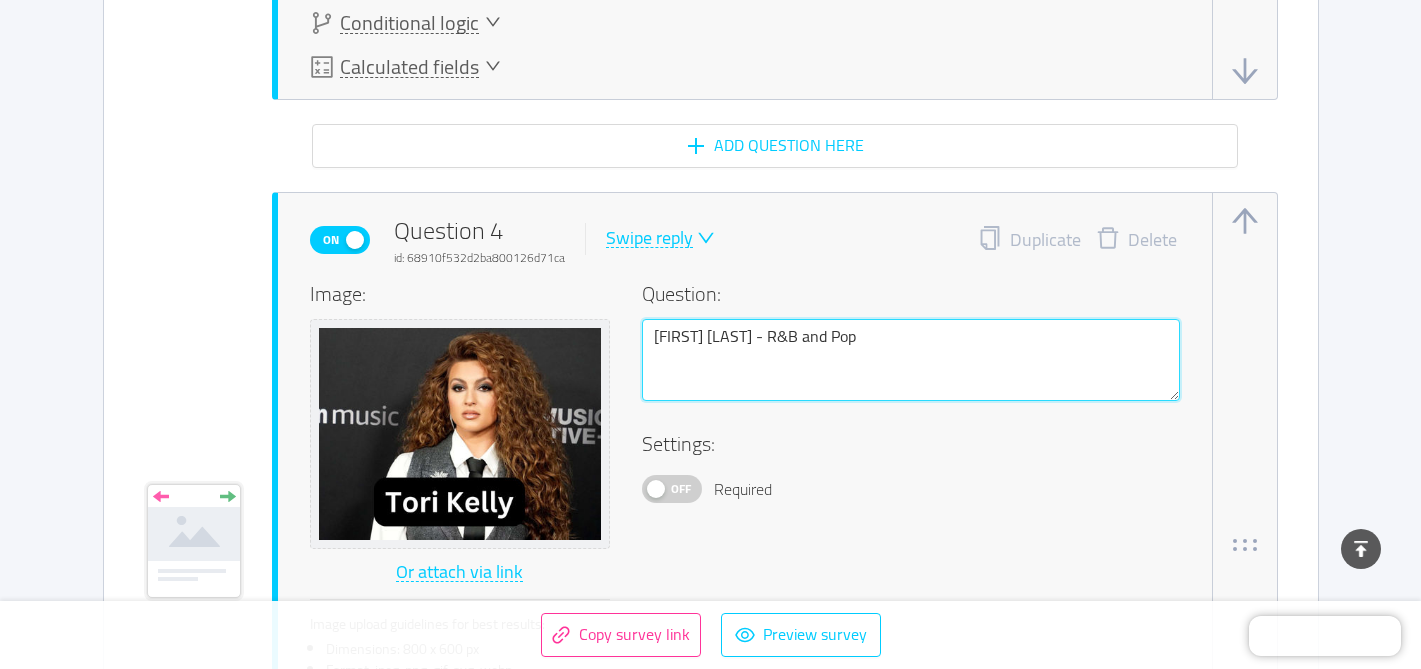 type on "[FIRST] [LAST] - R&B and Pop" 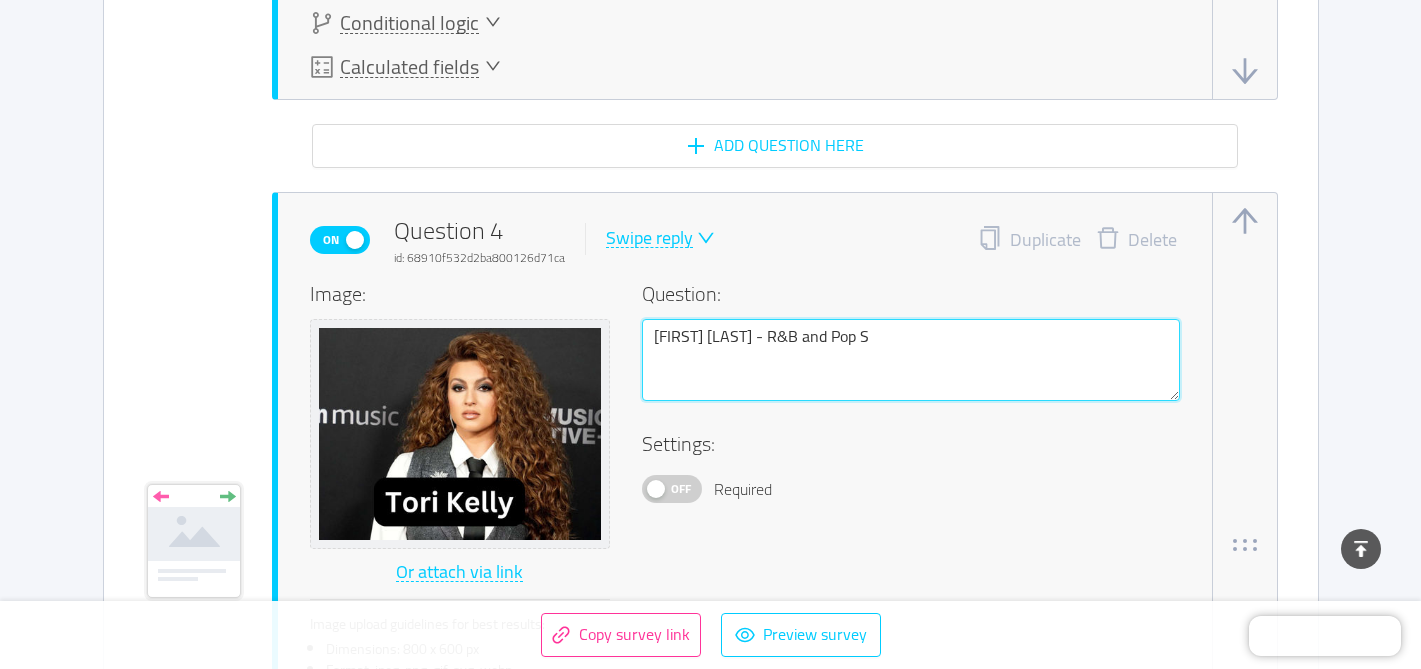 type 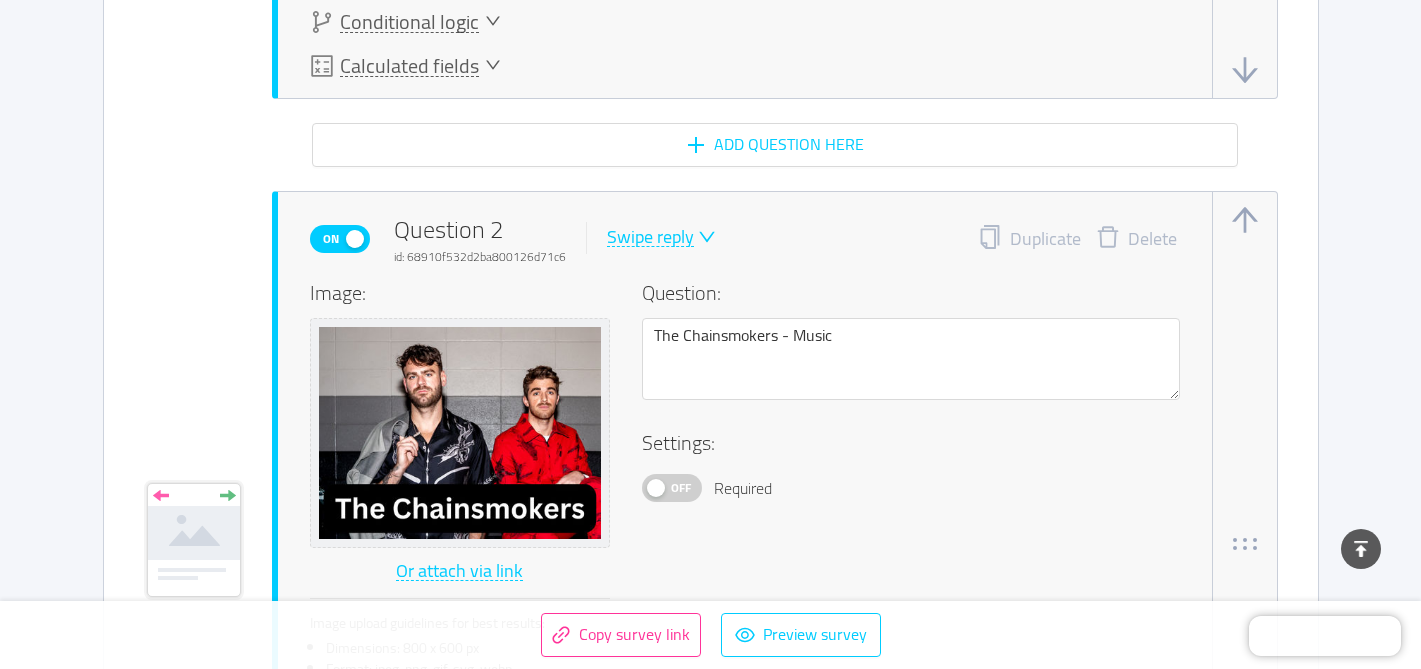 scroll, scrollTop: 1678, scrollLeft: 0, axis: vertical 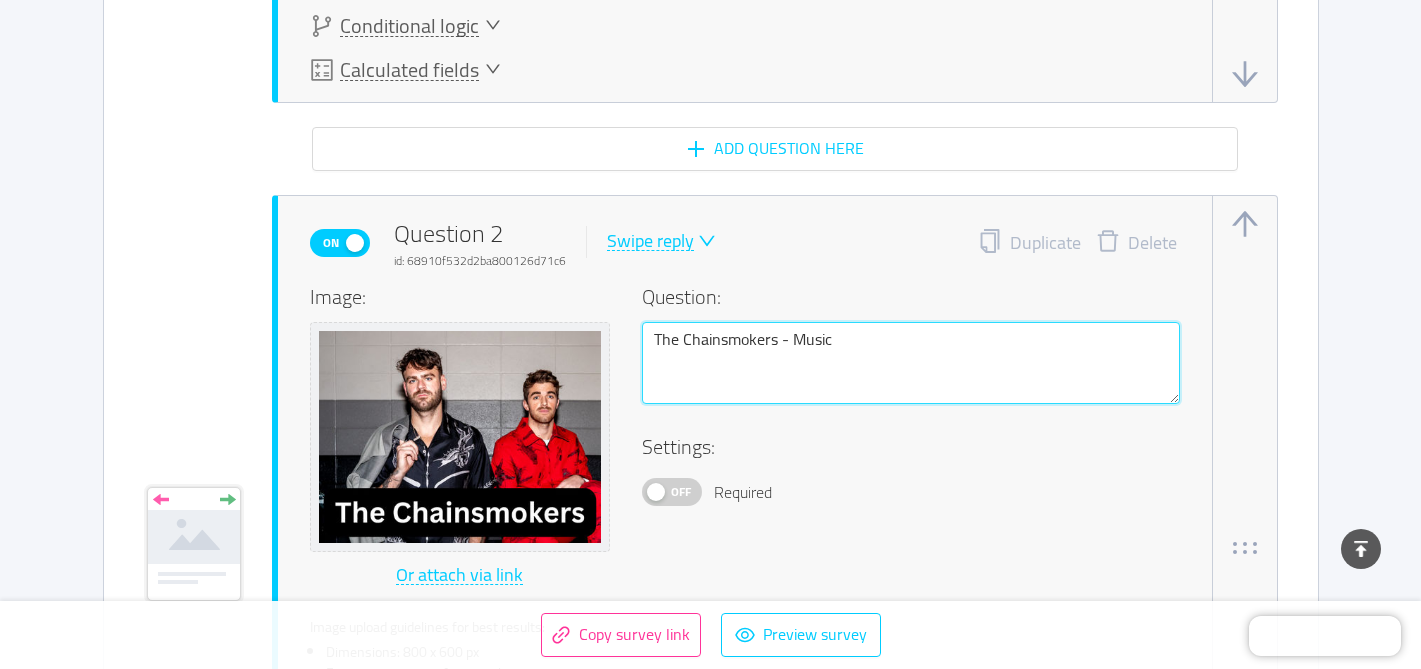 click on "The Chainsmokers - Music" at bounding box center (911, 363) 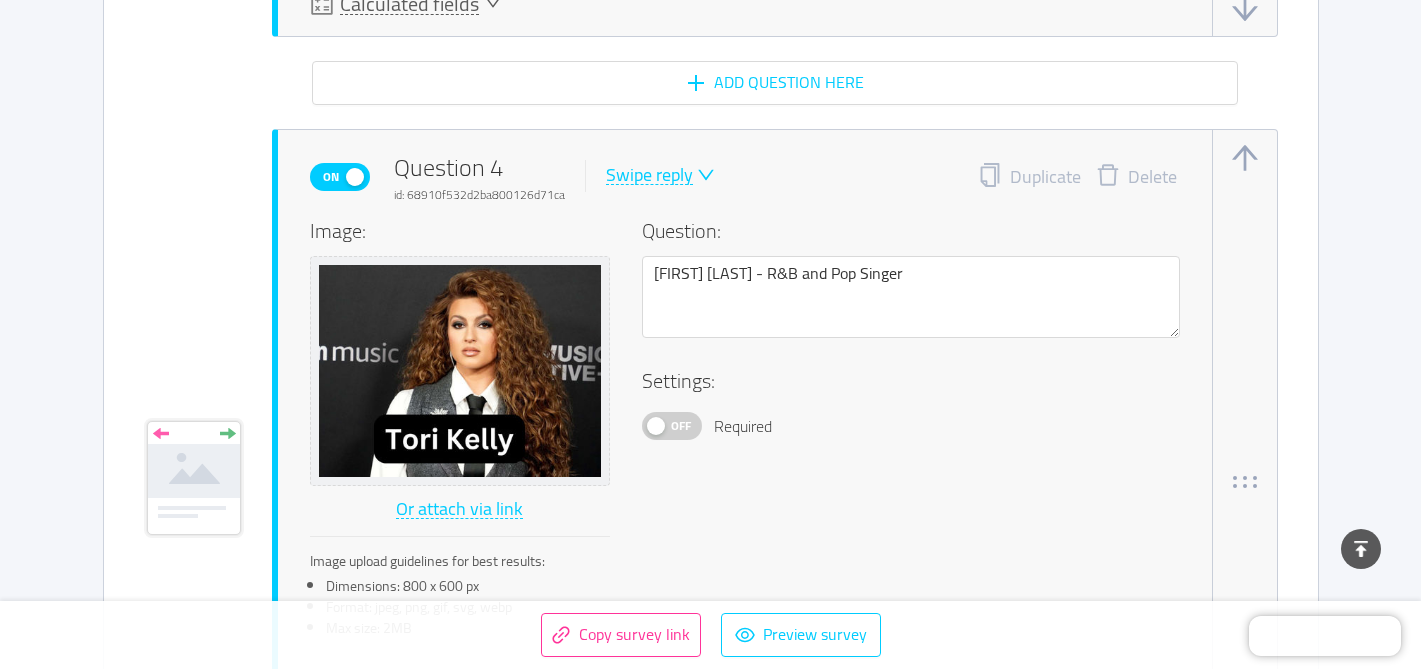 scroll, scrollTop: 3340, scrollLeft: 0, axis: vertical 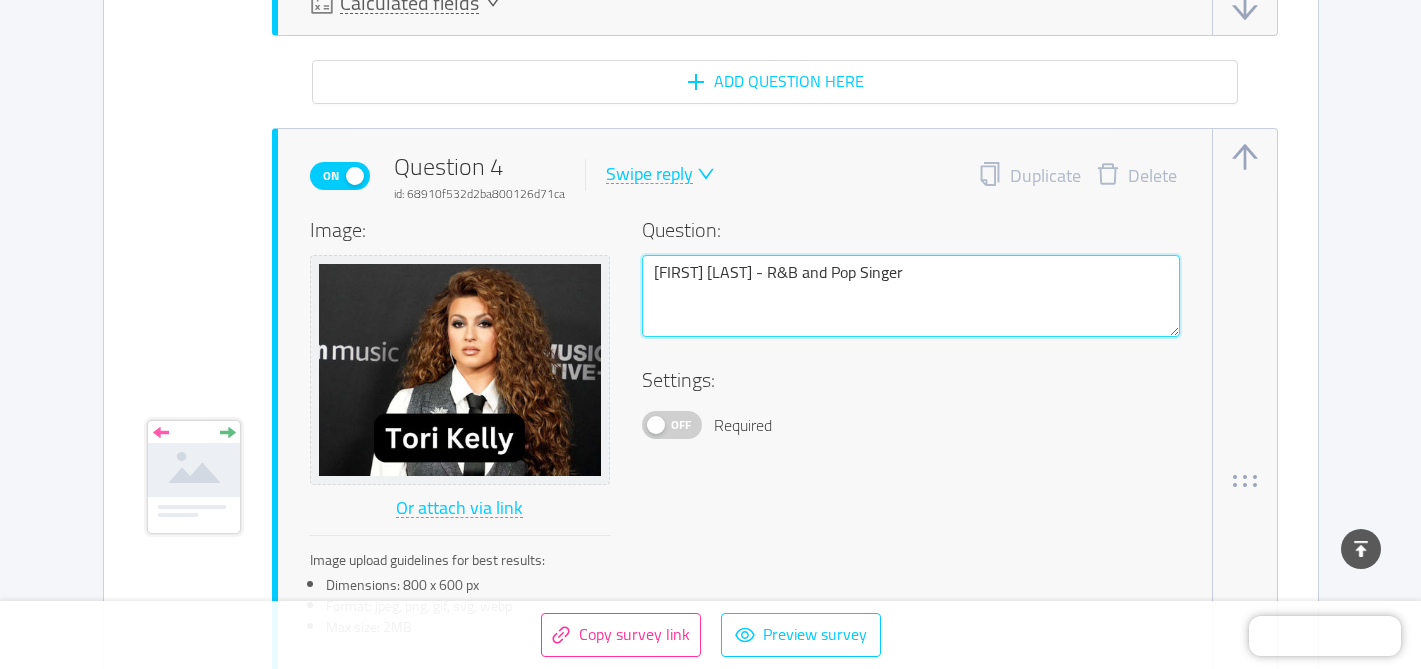 drag, startPoint x: 884, startPoint y: 264, endPoint x: 820, endPoint y: 263, distance: 64.00781 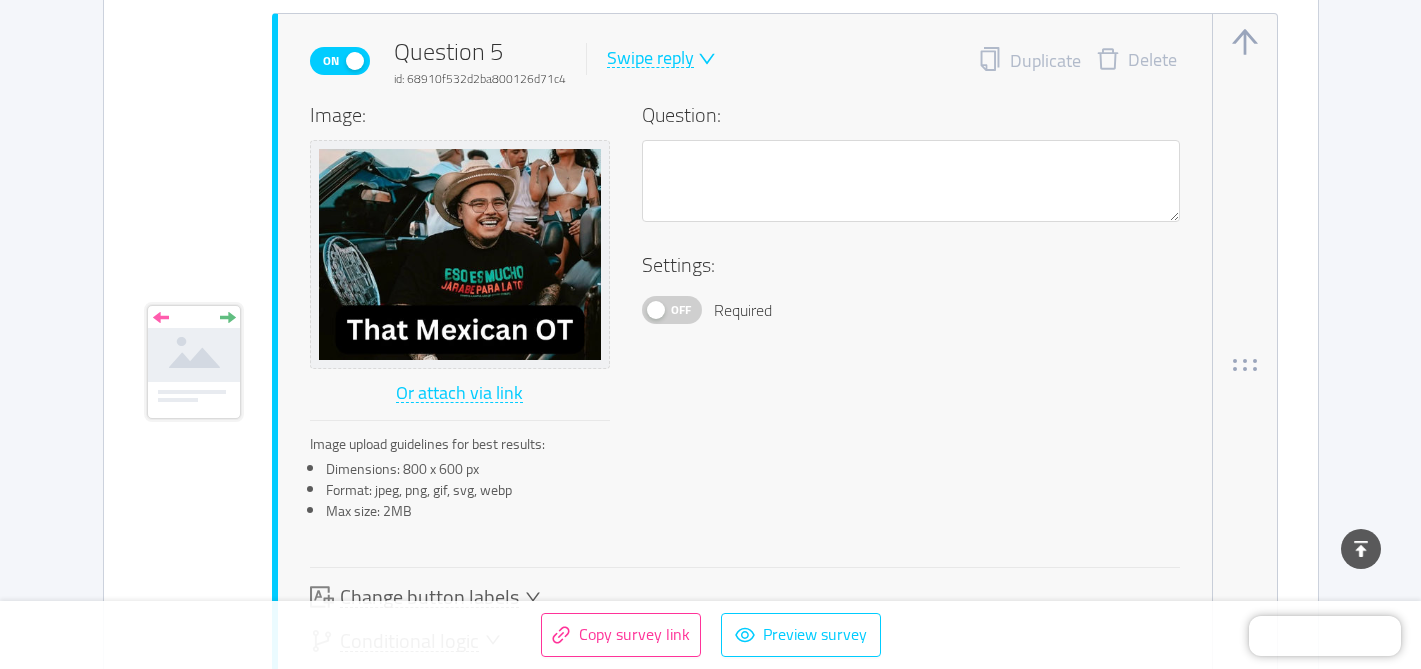 scroll, scrollTop: 4254, scrollLeft: 0, axis: vertical 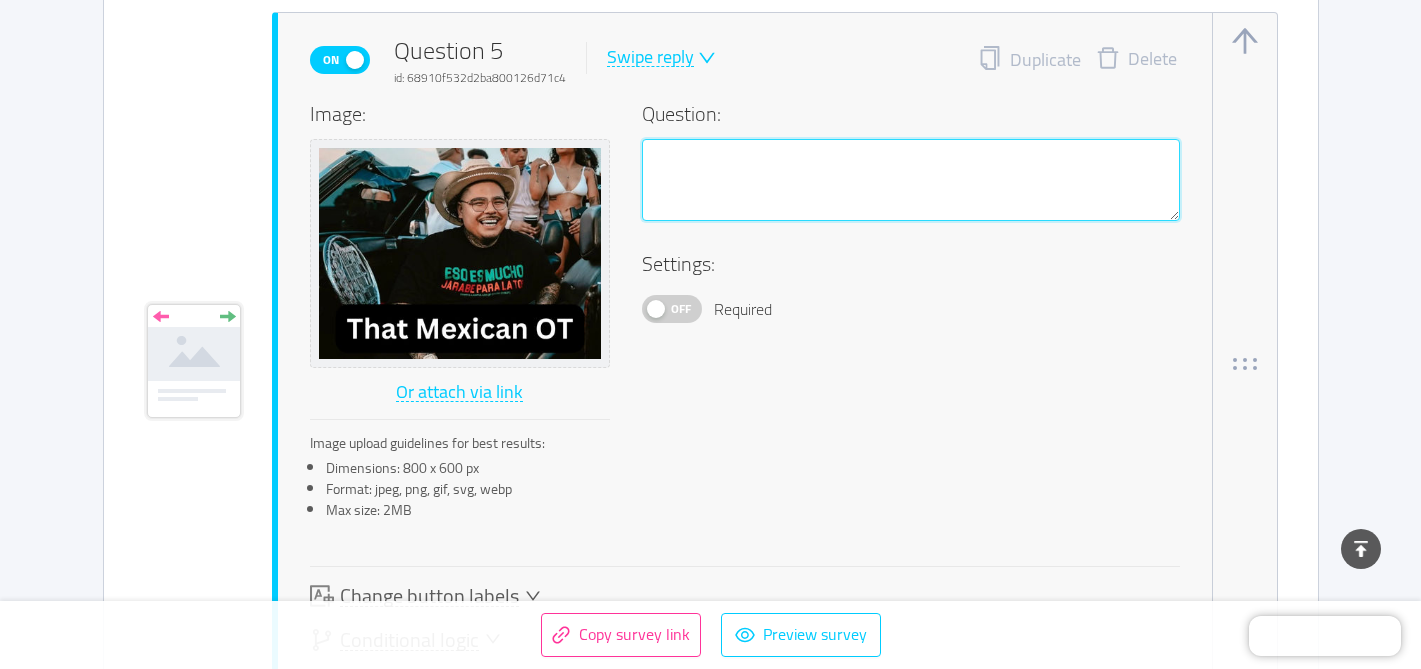 click at bounding box center [911, 180] 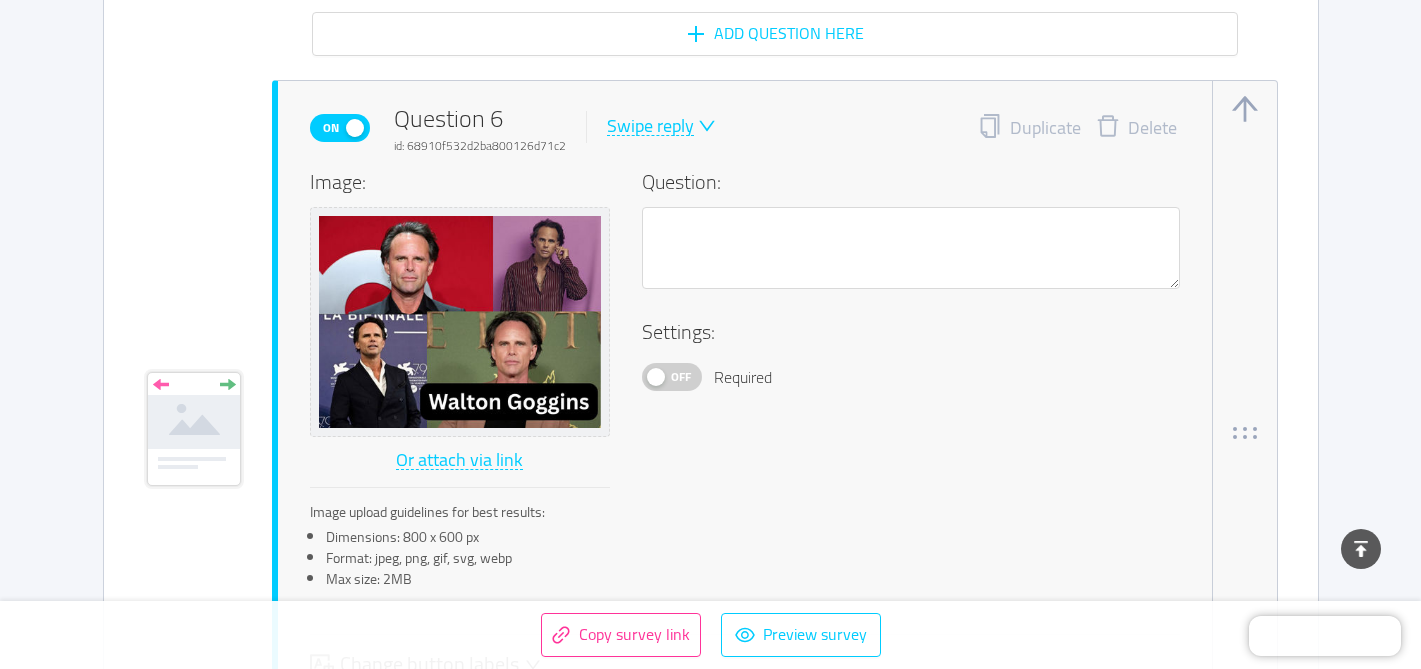 scroll, scrollTop: 5004, scrollLeft: 0, axis: vertical 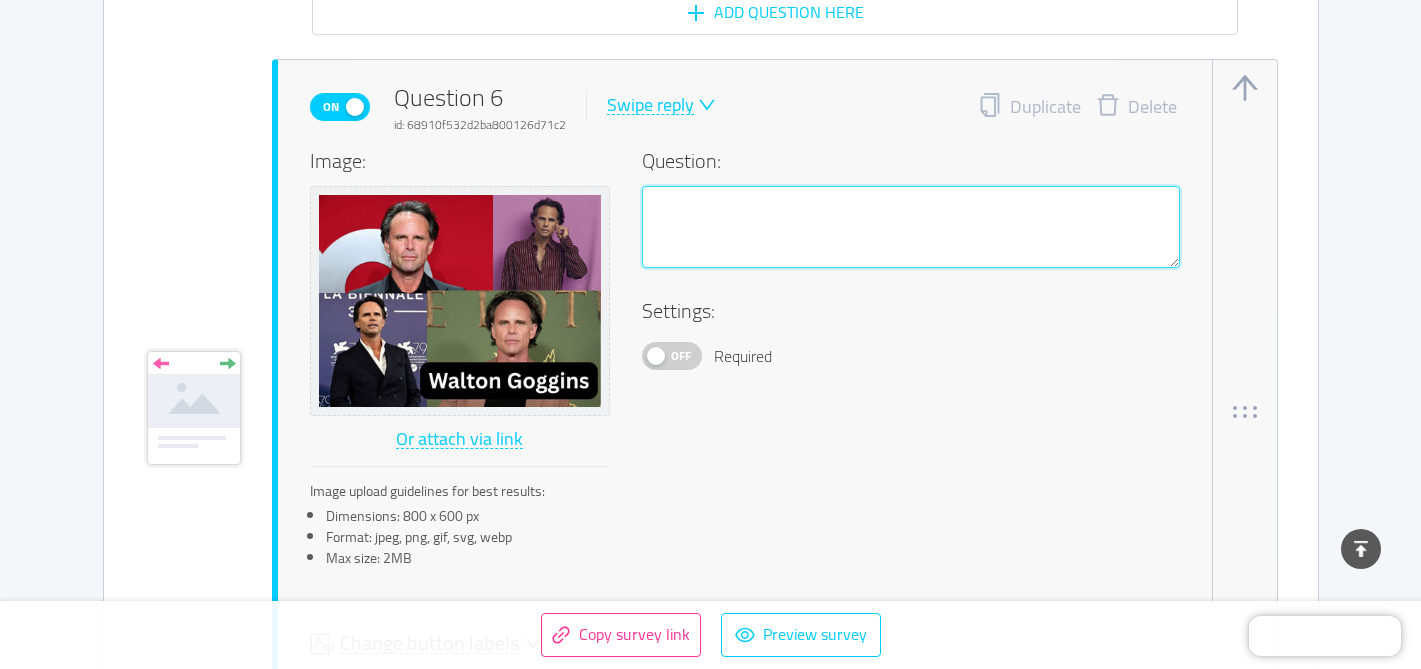 click at bounding box center [911, 227] 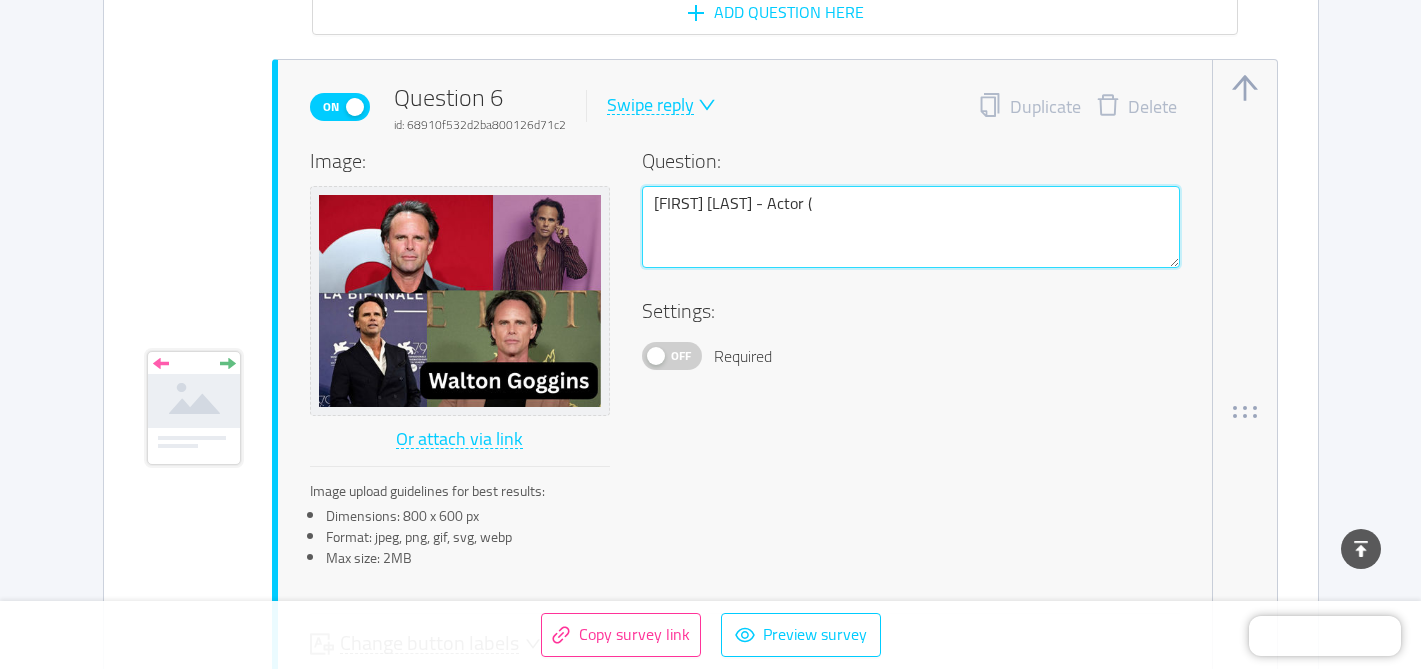 paste on "Fallout, Invincible, Ant-Man and the Wasp" 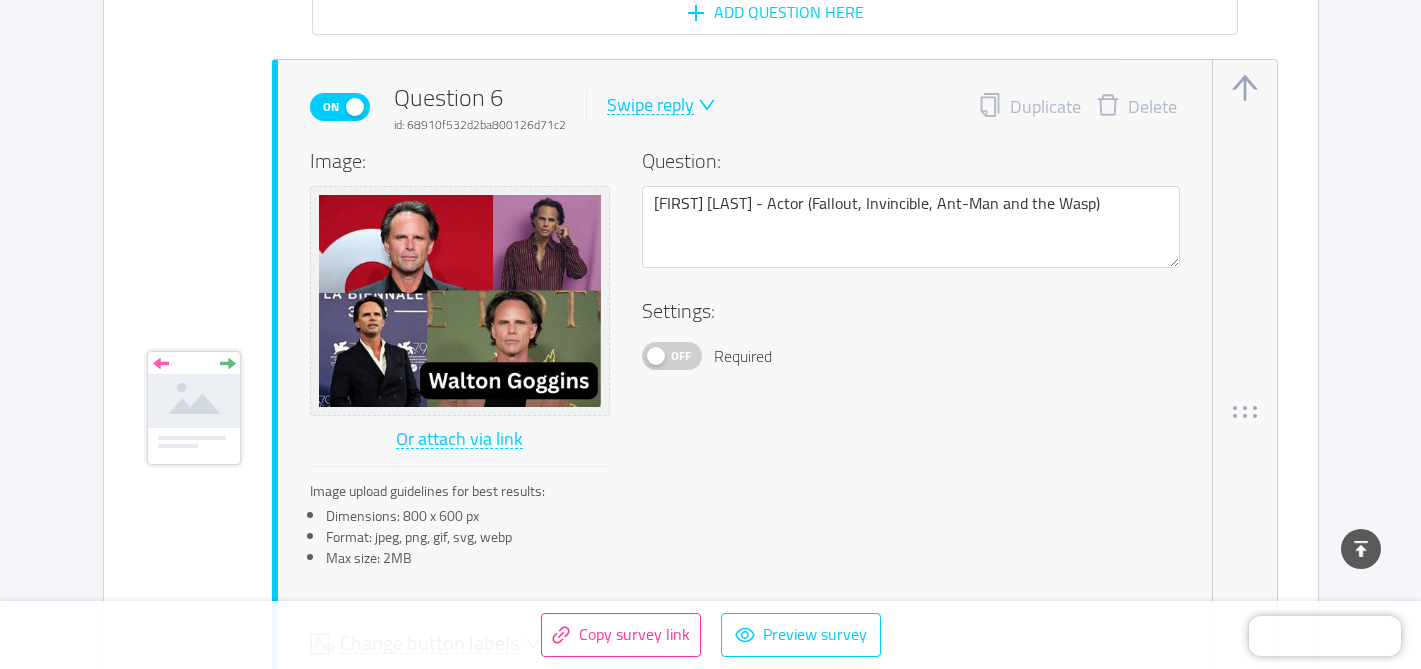 click on "Image: Or attach via link Image upload guidelines for best results: Dimensions: 800 x 600 px Format: jpeg, png, gif, svg, webp Max size: 2MB Question: [FIRST] [LAST] - Actor (Fallout, Invincible, Ant-Man and the Wasp) Settings: Off Required" at bounding box center [745, 364] 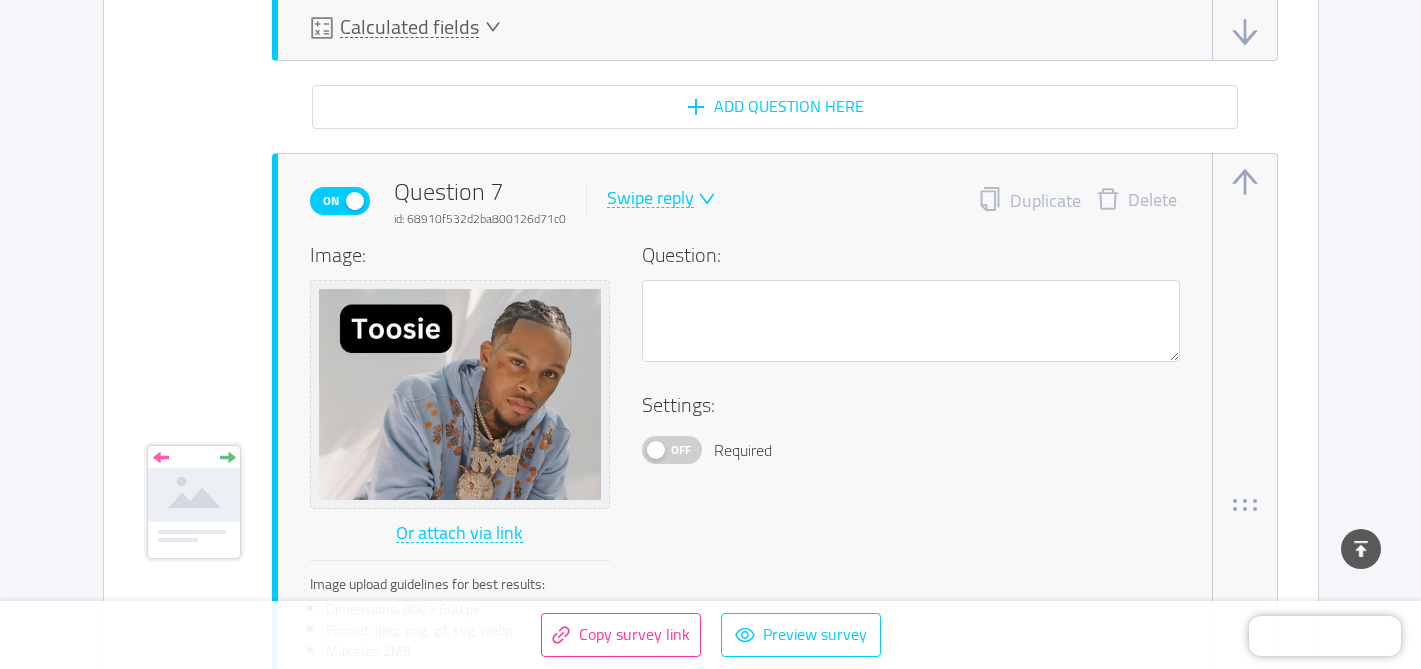 scroll, scrollTop: 5716, scrollLeft: 0, axis: vertical 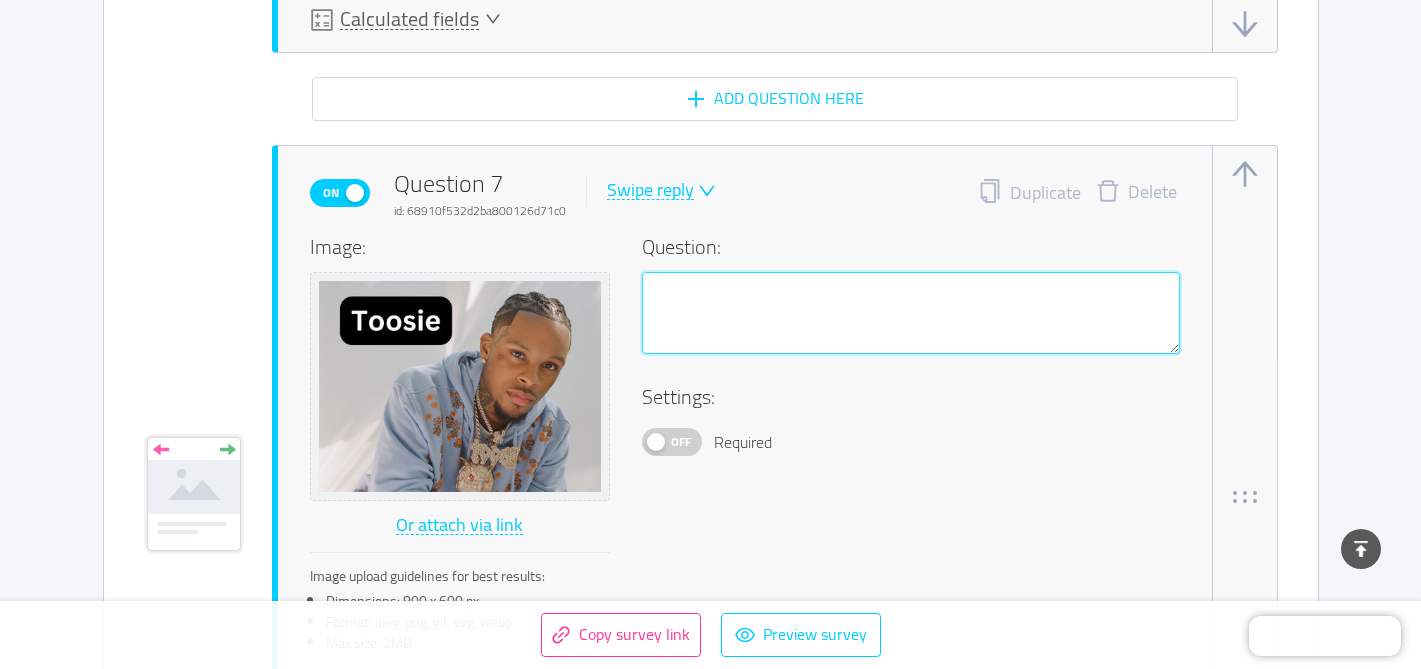 click at bounding box center [911, 313] 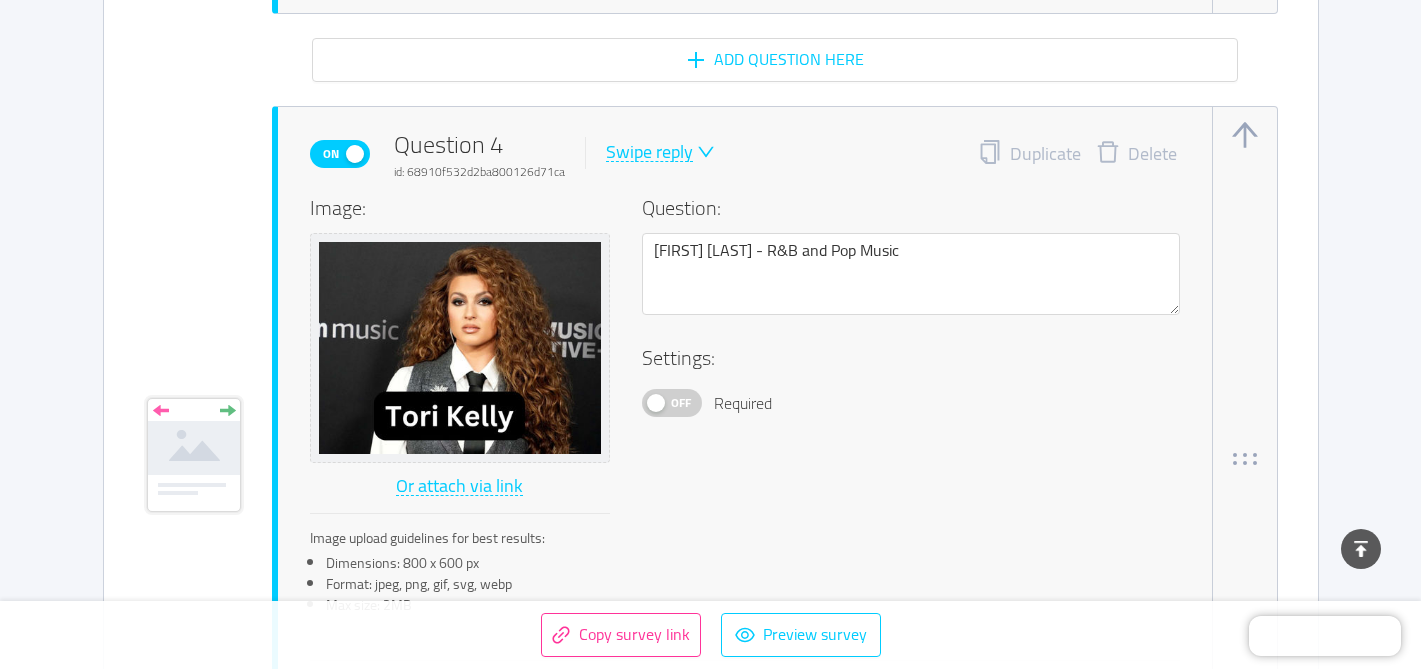 scroll, scrollTop: 3901, scrollLeft: 0, axis: vertical 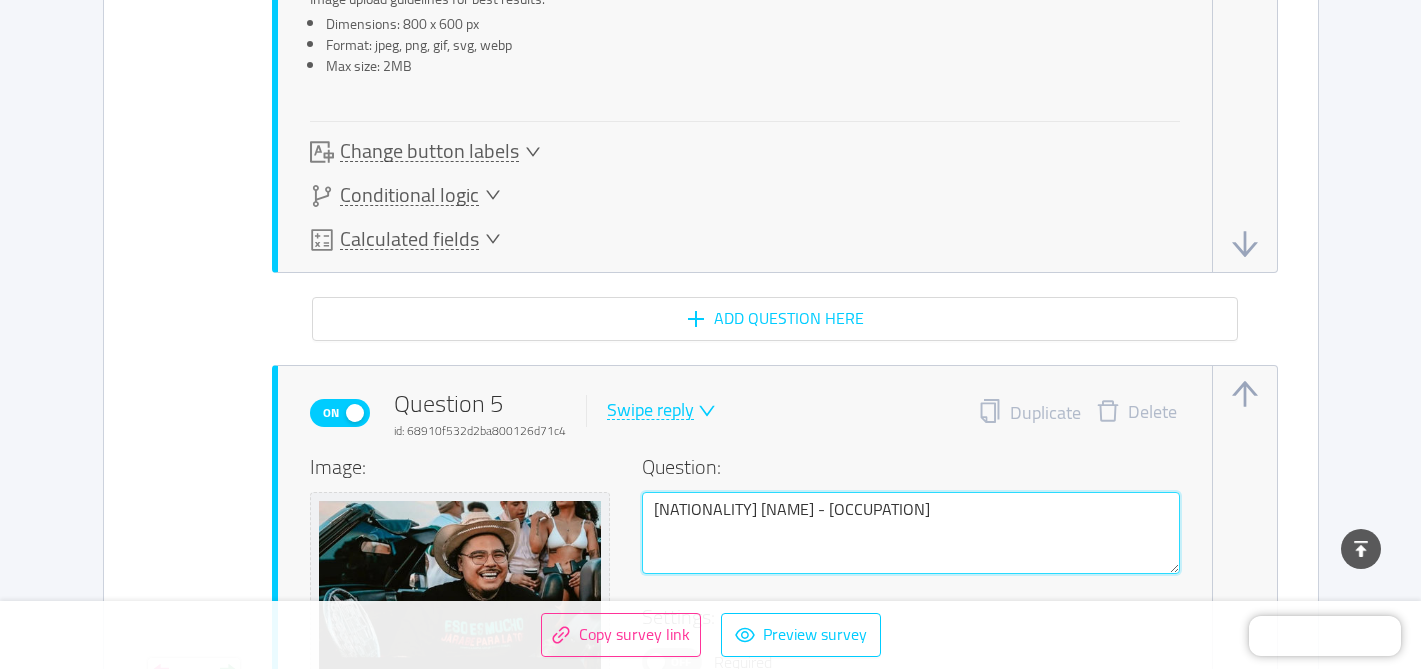 click on "[NATIONALITY] [NAME] - [OCCUPATION]" at bounding box center [911, 533] 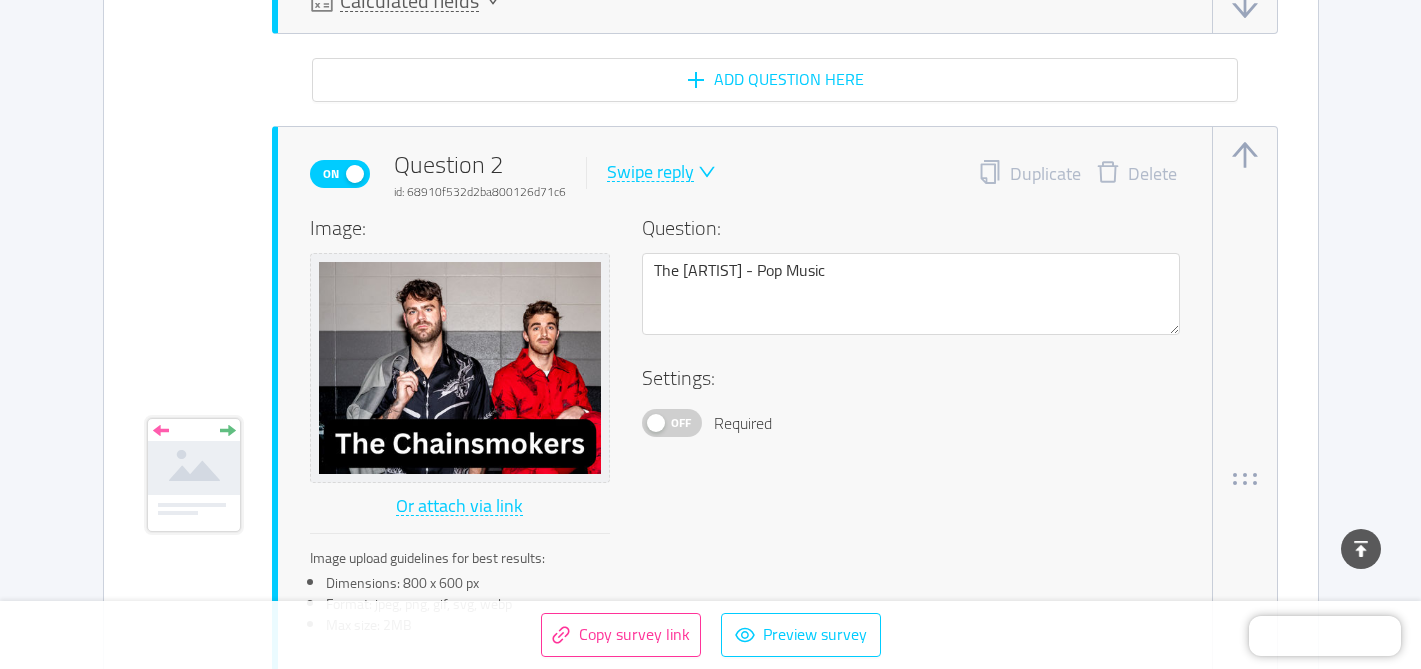 scroll, scrollTop: 1744, scrollLeft: 0, axis: vertical 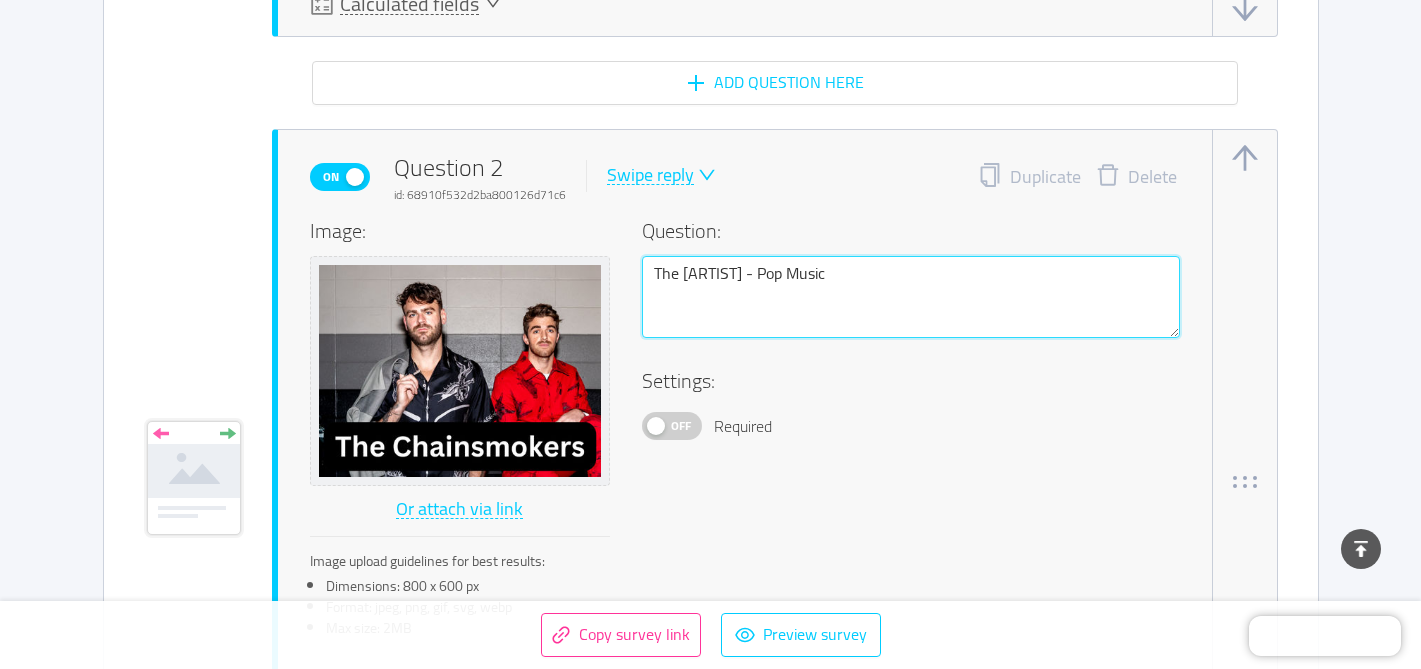 click on "The [ARTIST] - Pop Music" at bounding box center (911, 297) 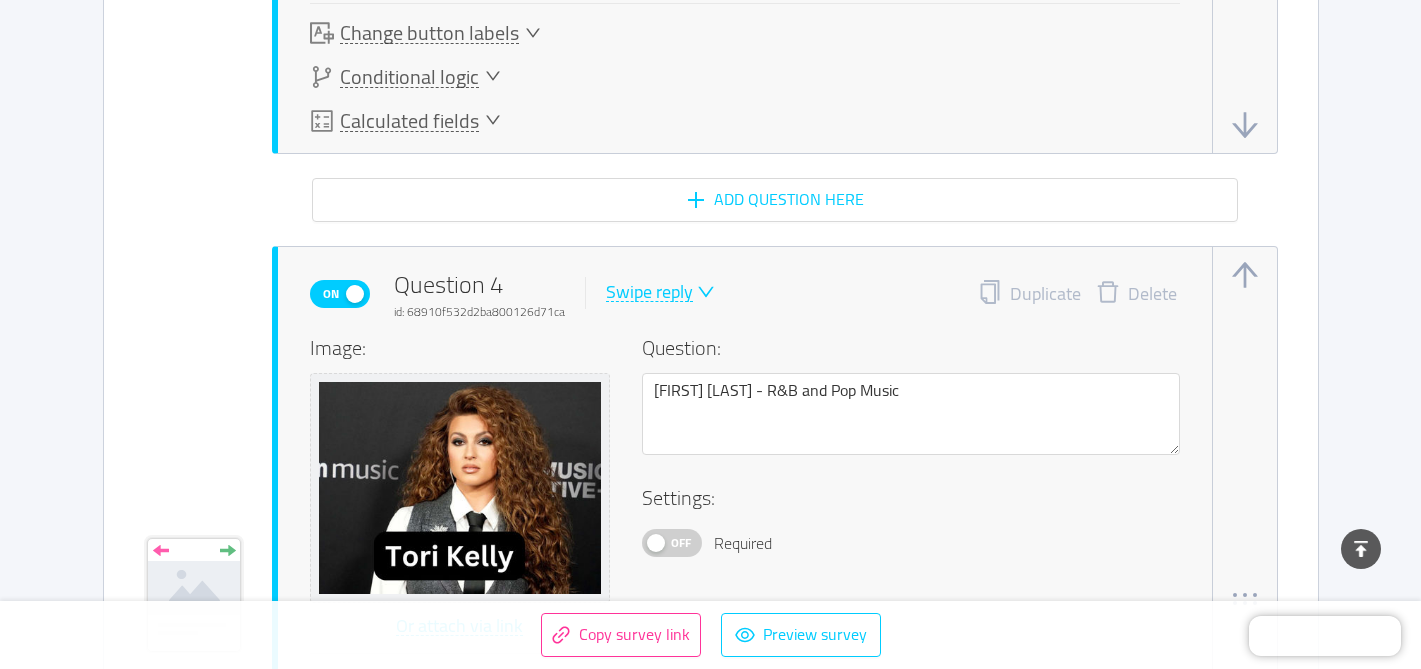 scroll, scrollTop: 3249, scrollLeft: 0, axis: vertical 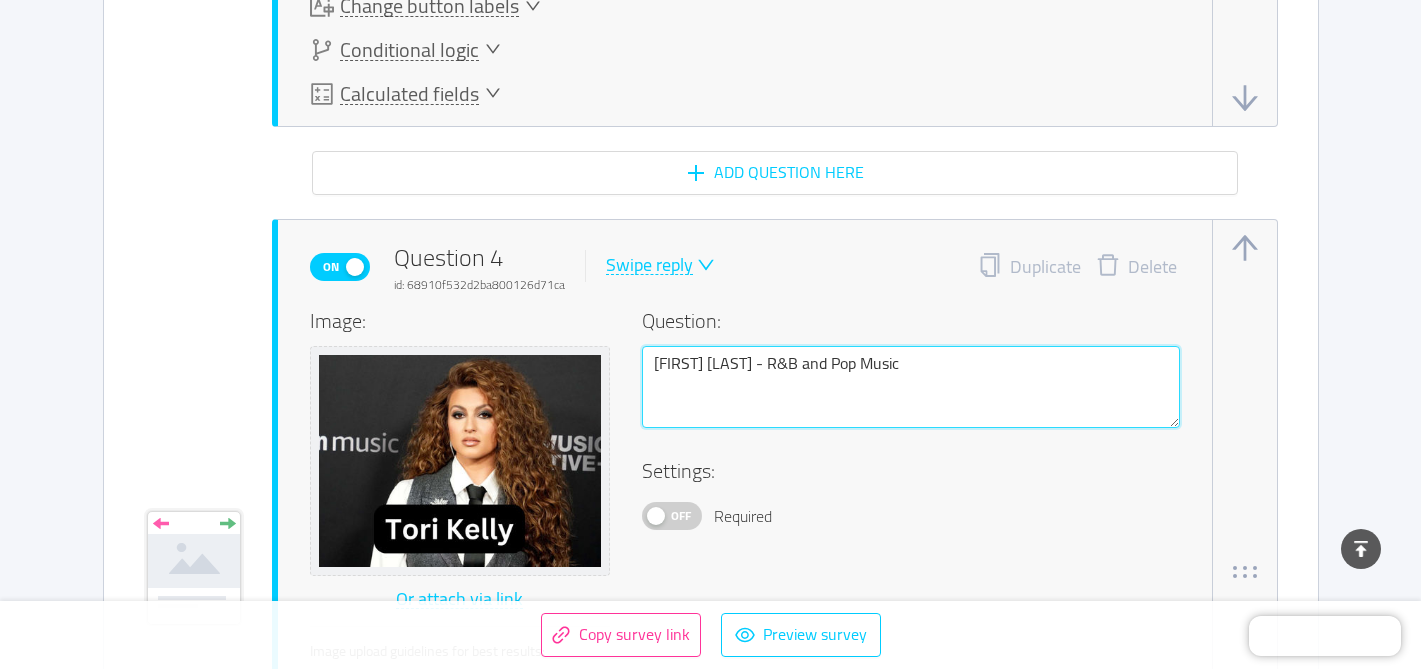 drag, startPoint x: 899, startPoint y: 363, endPoint x: 729, endPoint y: 361, distance: 170.01176 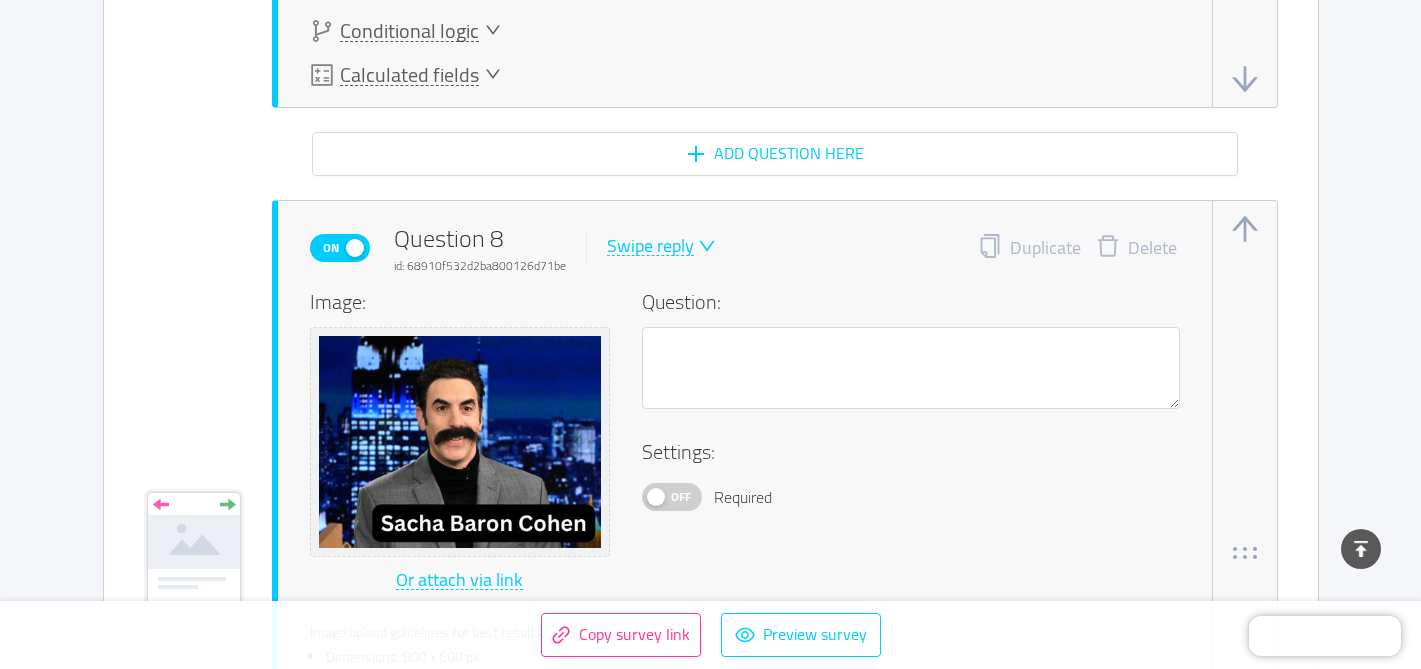 scroll, scrollTop: 6480, scrollLeft: 0, axis: vertical 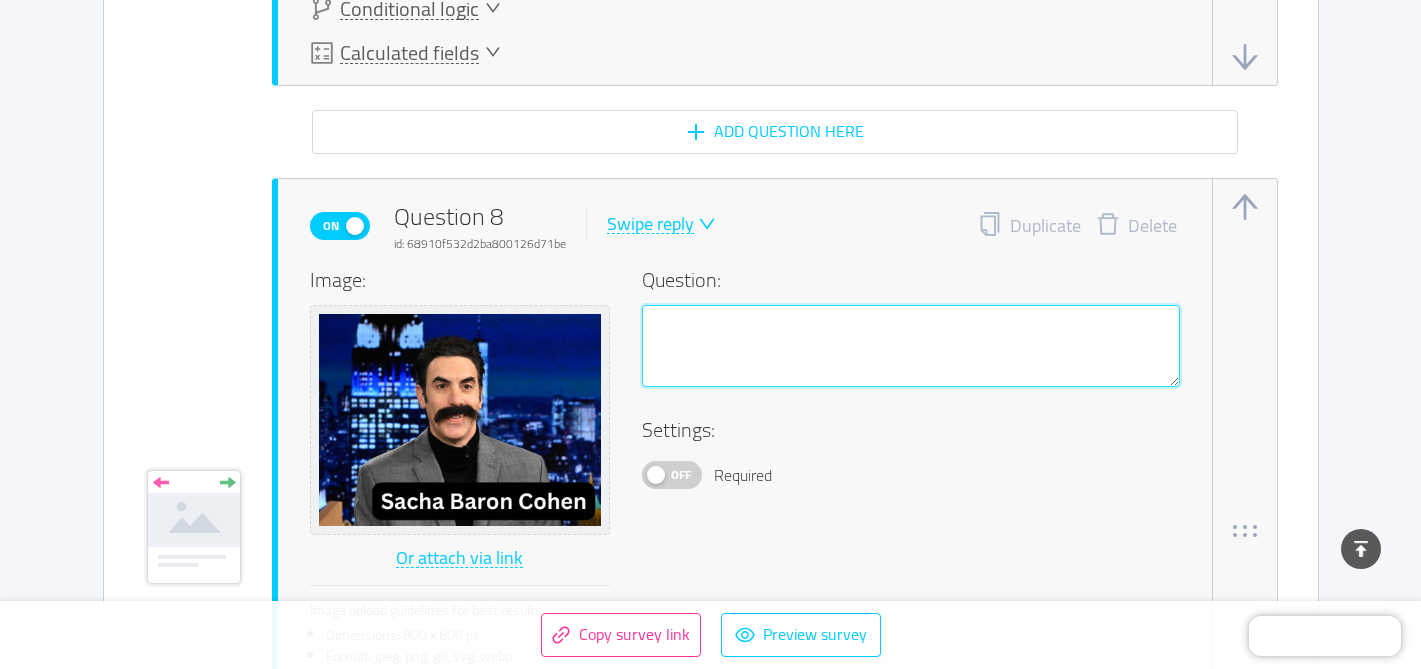 click at bounding box center [911, 346] 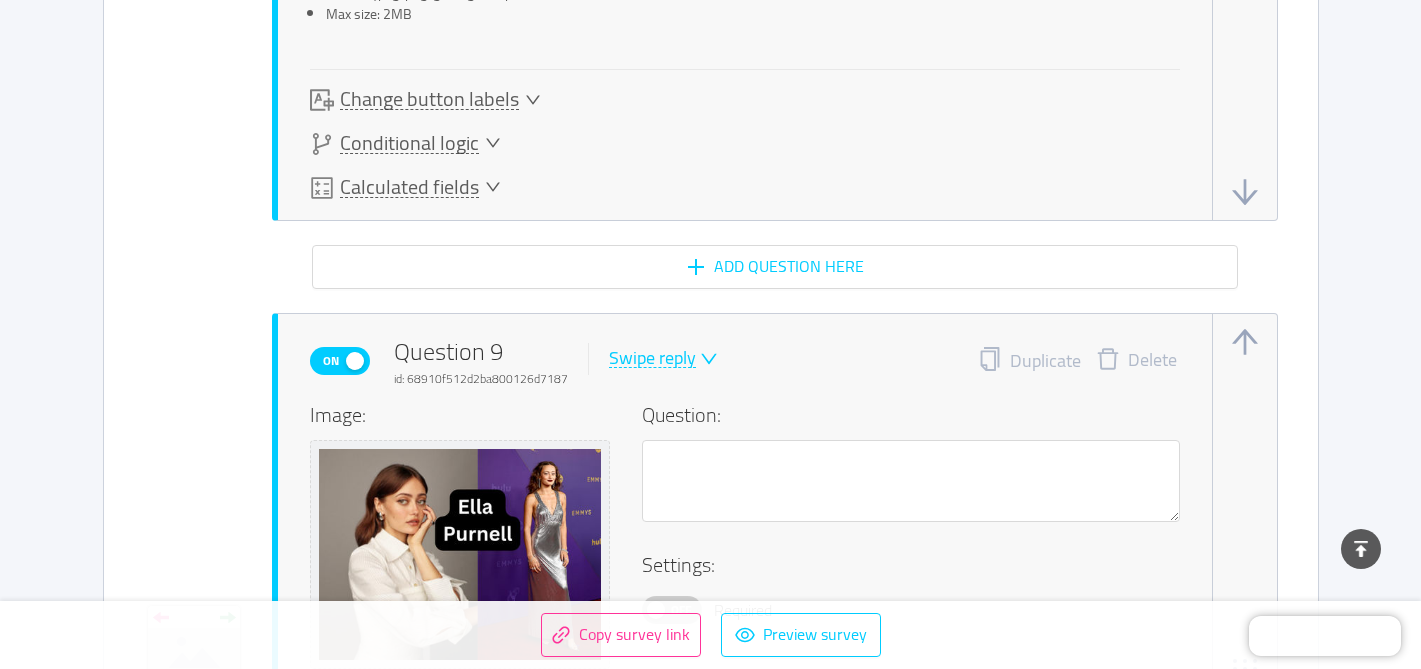 scroll, scrollTop: 7479, scrollLeft: 0, axis: vertical 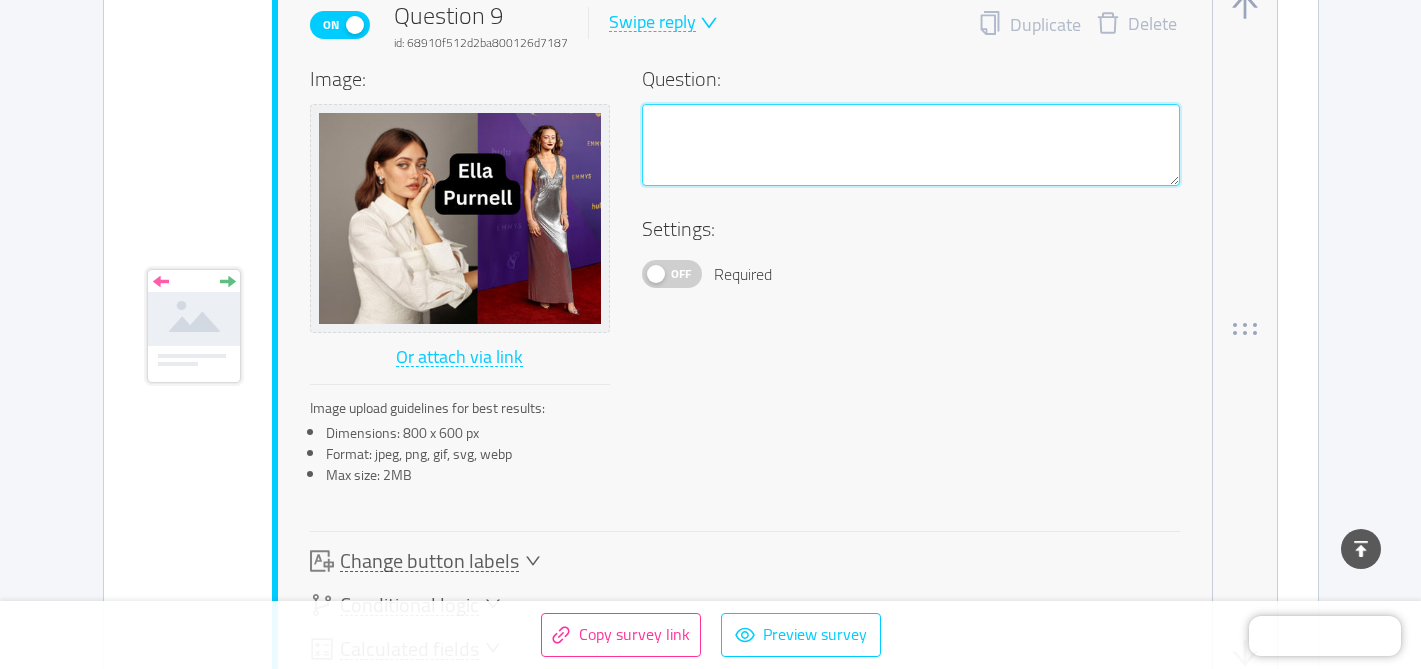 click at bounding box center [911, 145] 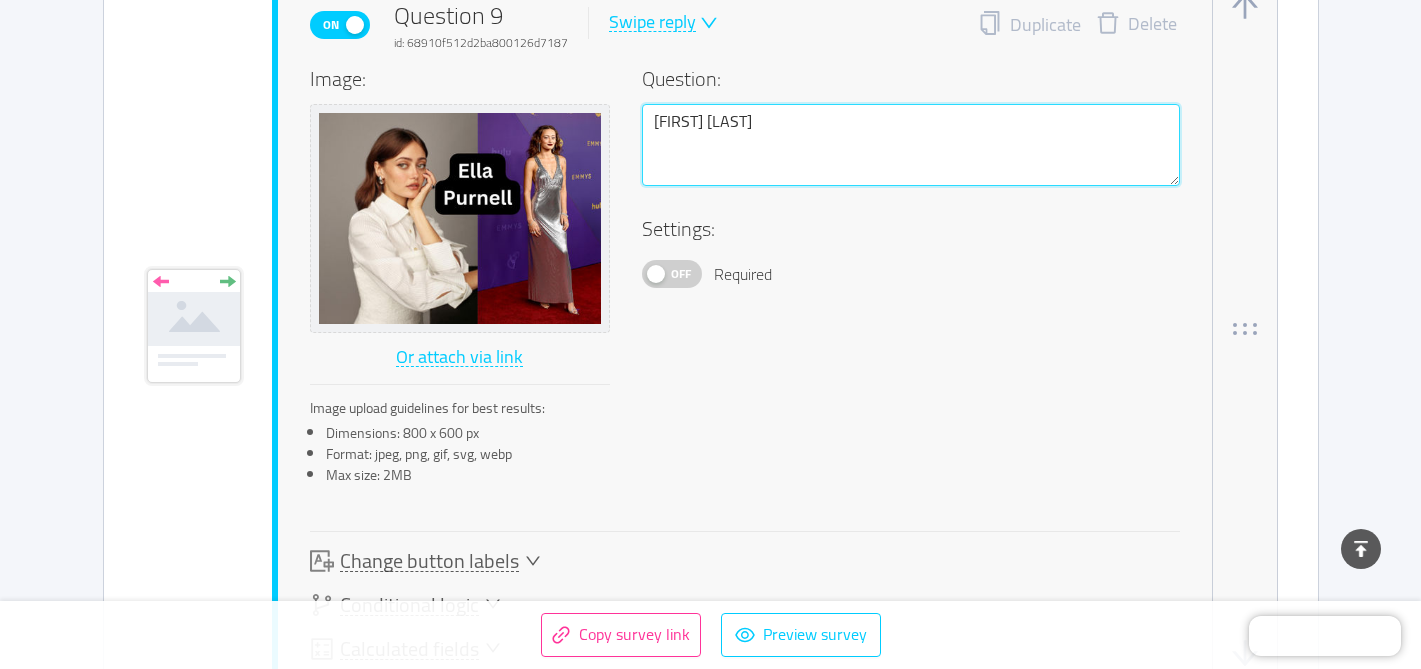 click on "[FIRST] [LAST]" at bounding box center (911, 145) 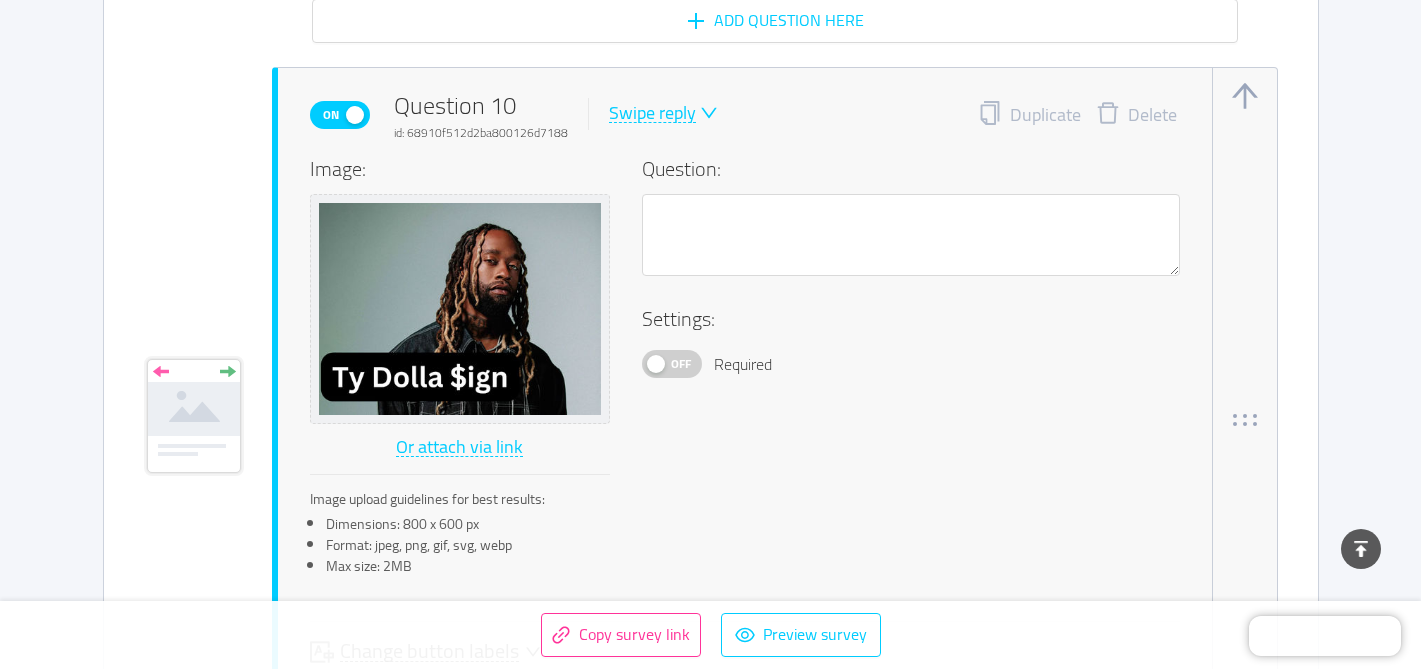scroll, scrollTop: 8210, scrollLeft: 0, axis: vertical 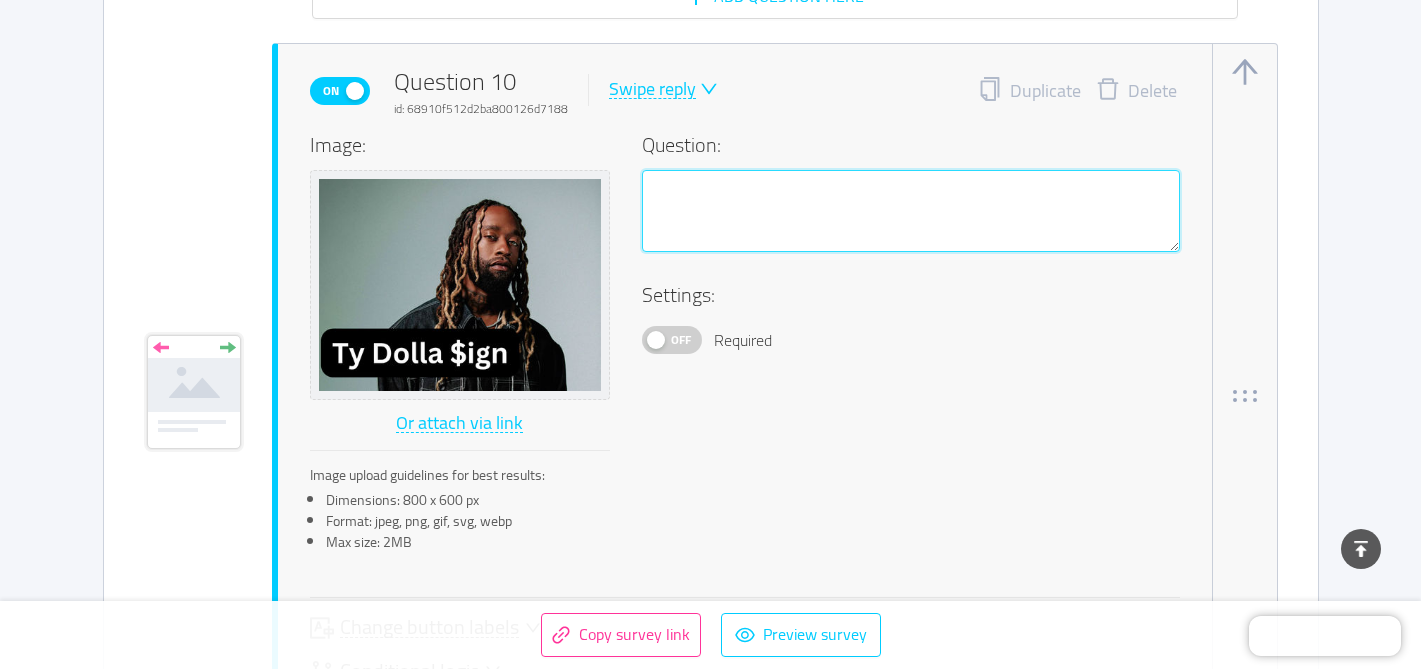 click at bounding box center (911, 211) 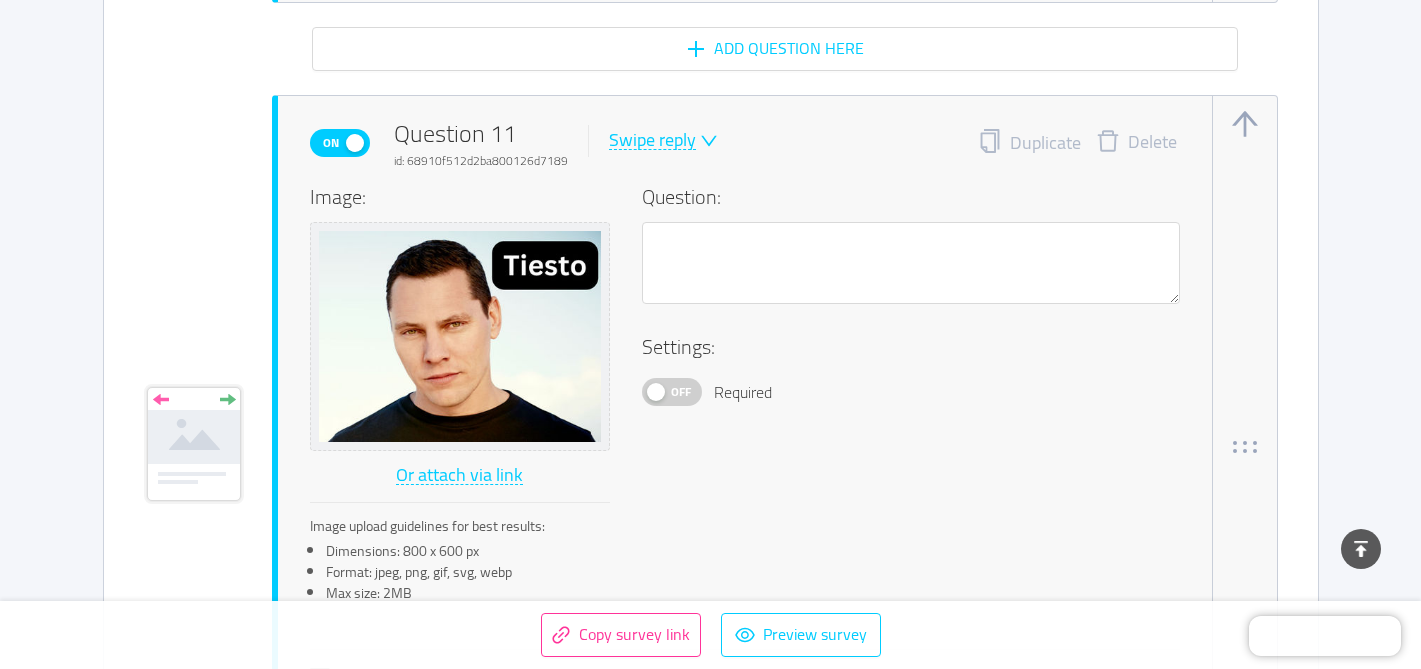 scroll, scrollTop: 8973, scrollLeft: 0, axis: vertical 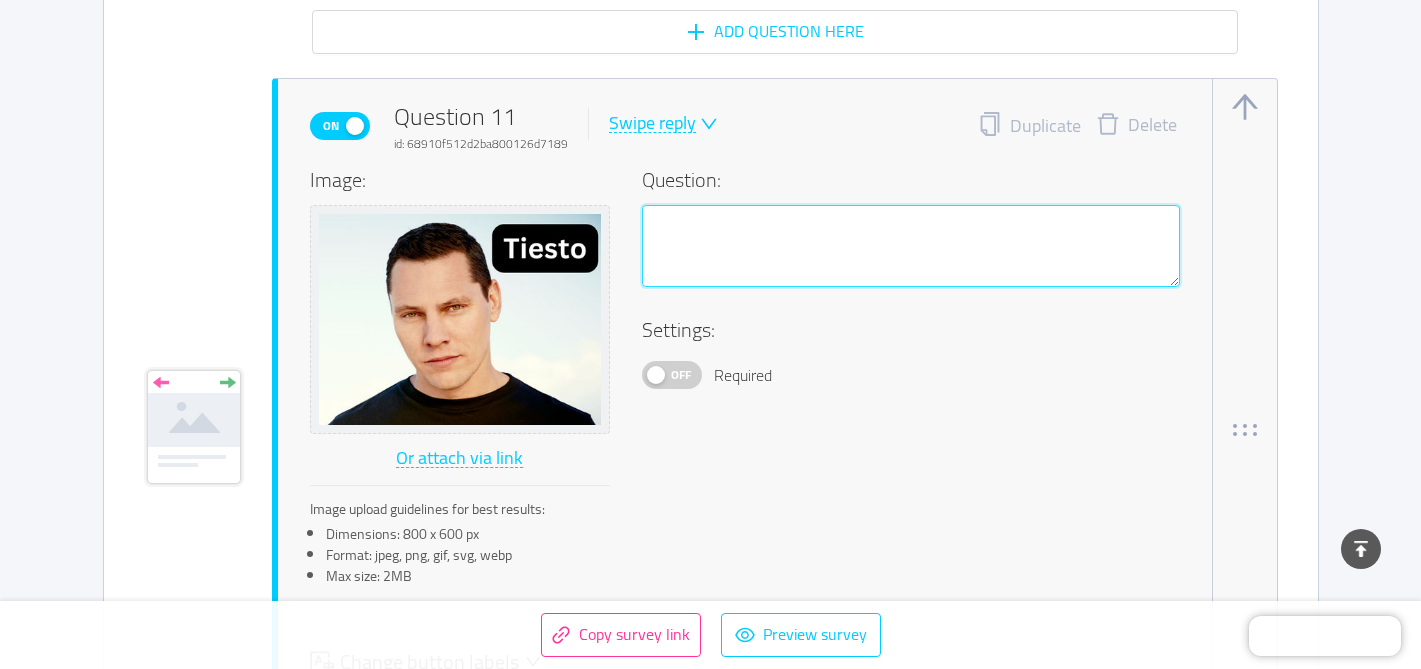 click at bounding box center [911, 246] 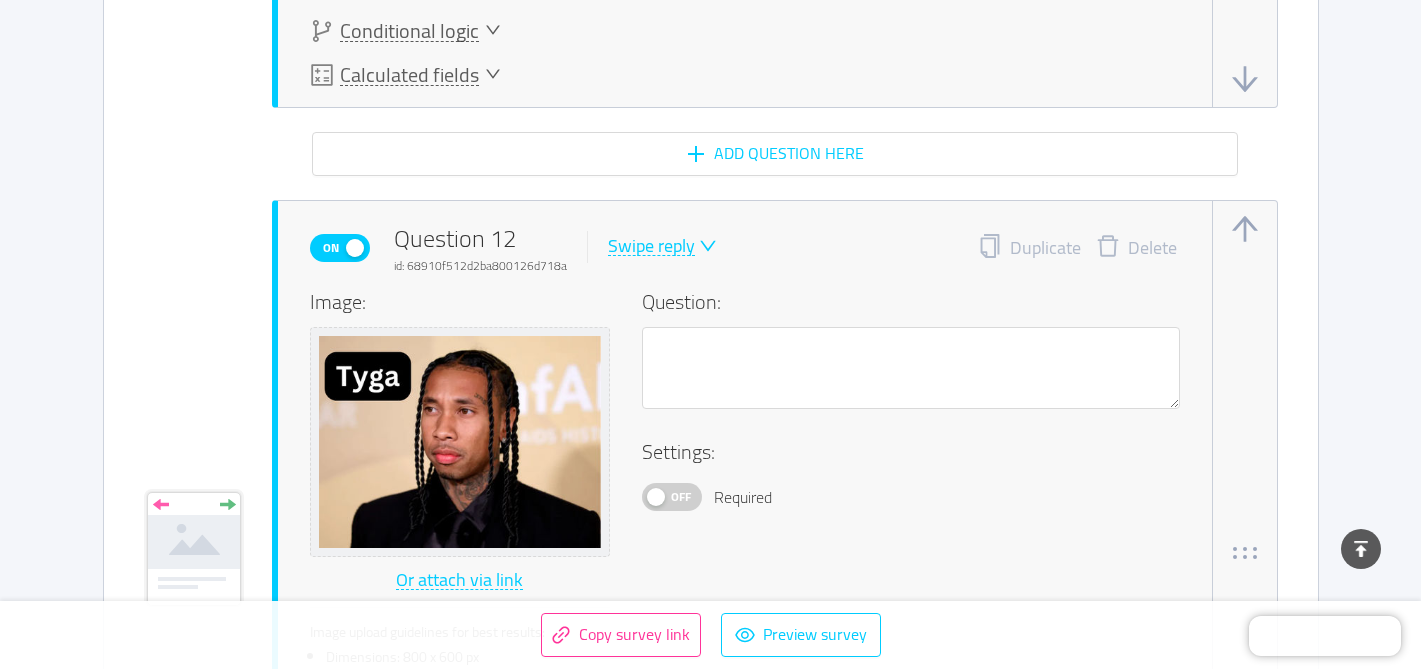 scroll, scrollTop: 9649, scrollLeft: 0, axis: vertical 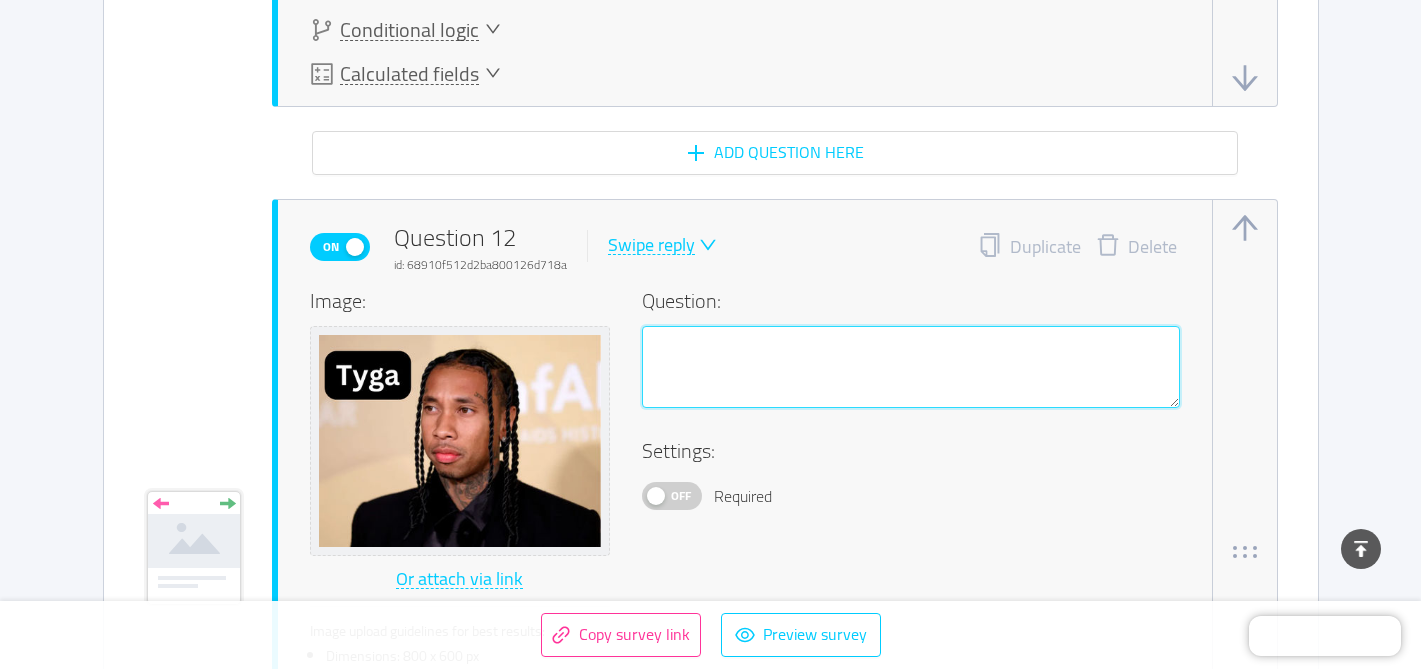 click at bounding box center (911, 367) 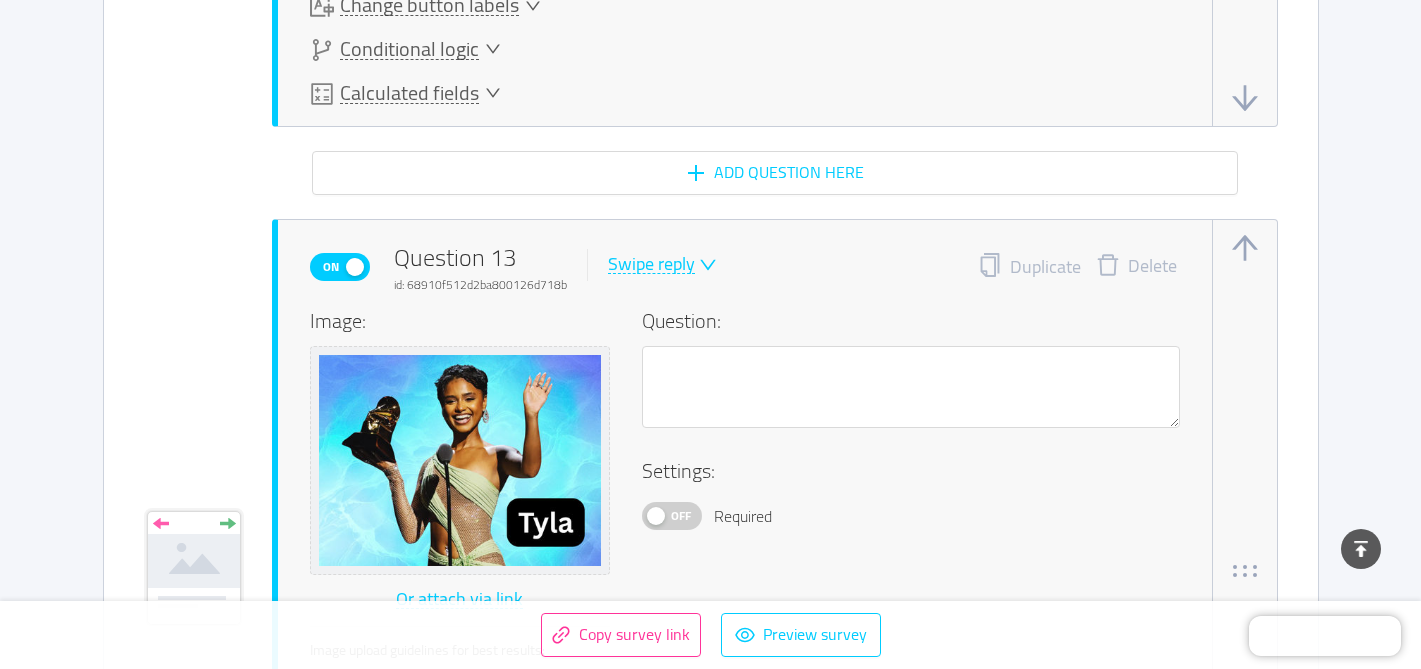 scroll, scrollTop: 10430, scrollLeft: 0, axis: vertical 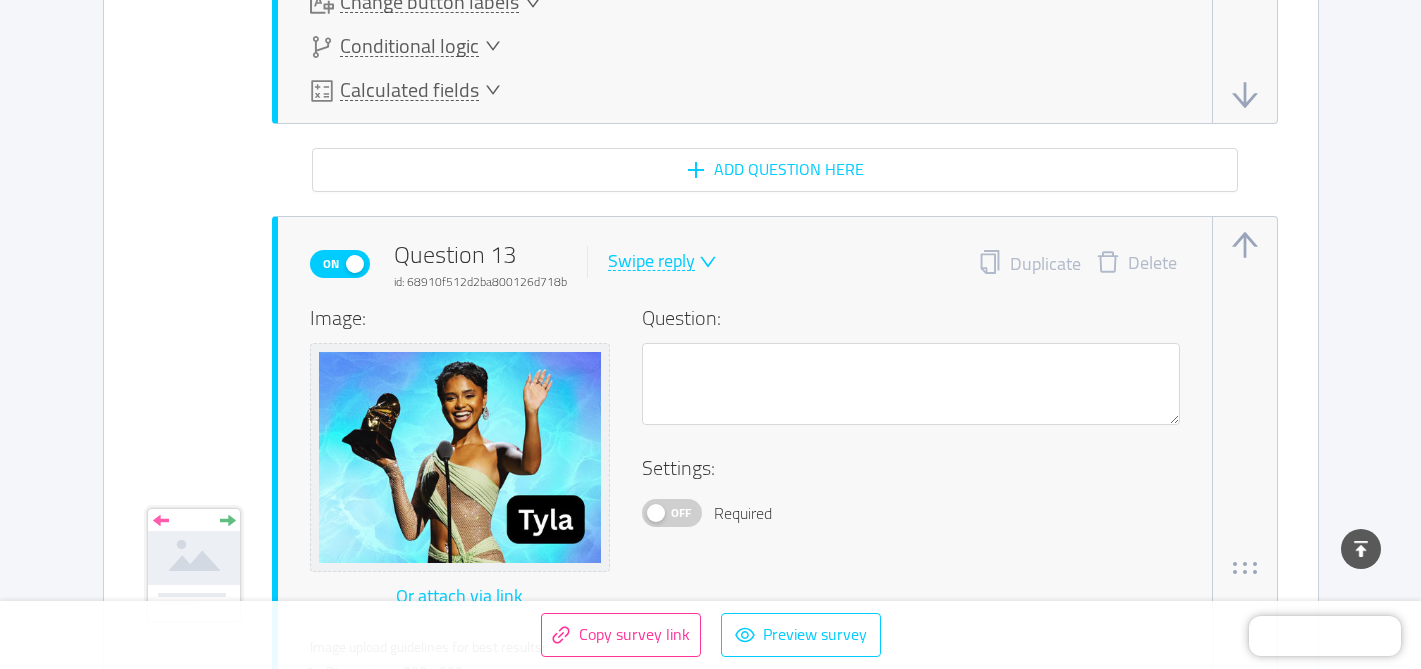 click on "On  Question 13  id: 68910f512d2ba800126d718b  Swipe reply  Duplicate Delete Image: Or attach via link Image upload guidelines for best results: Dimensions: 800 x 600 px Format: jpeg, png, gif, svg, webp Max size: 2MB Question: Settings: Off Required  Change button labels   Conditional logic   Calculated fields" at bounding box center (761, 569) 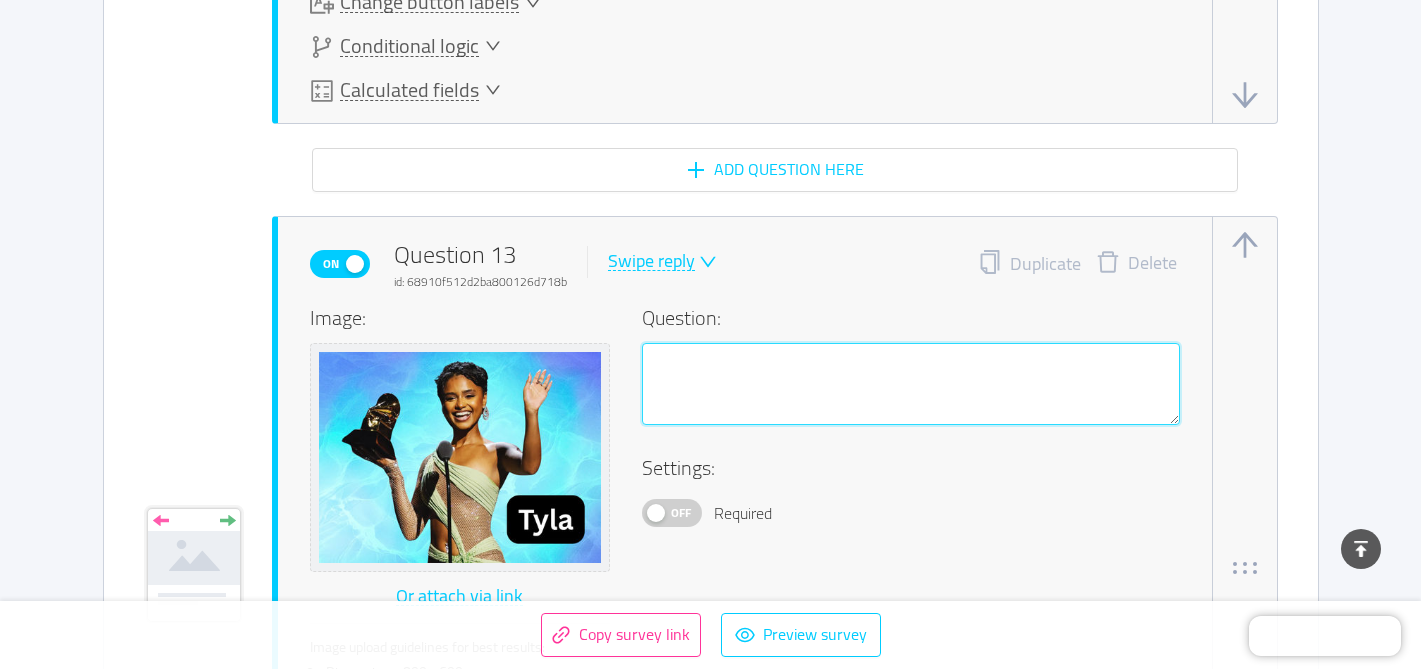 click at bounding box center [911, 384] 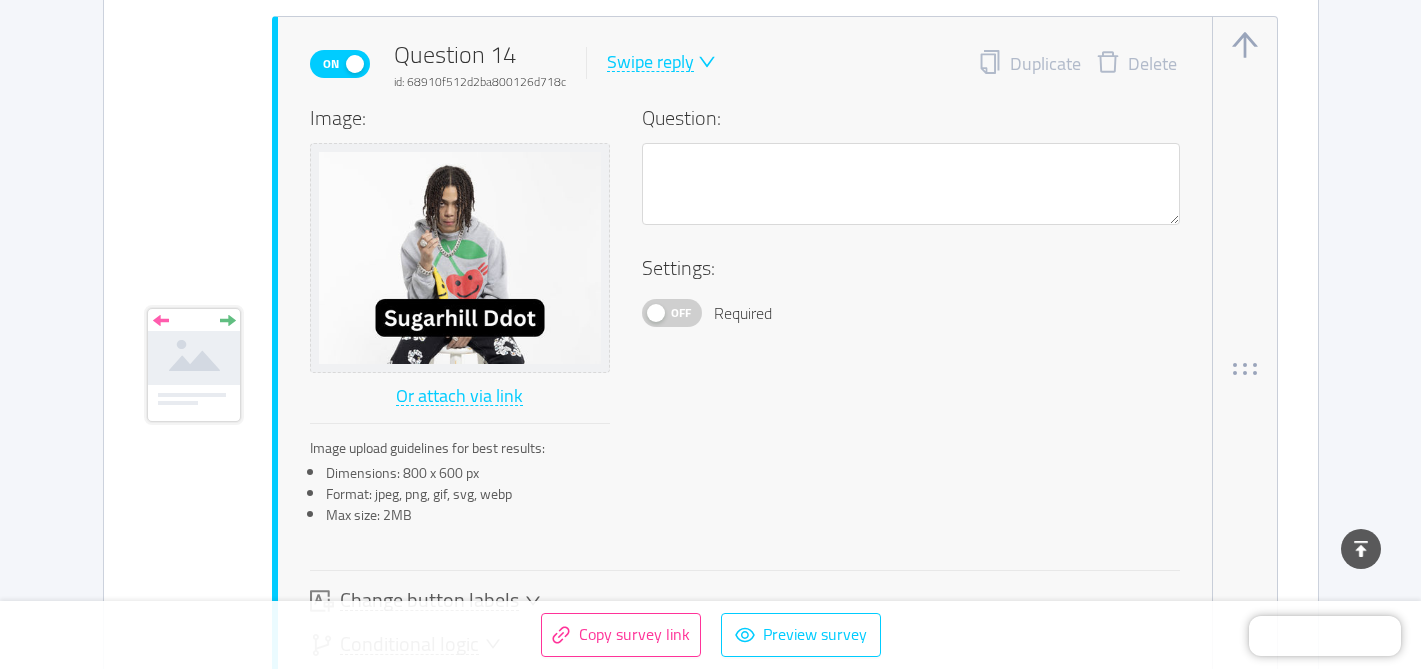 scroll, scrollTop: 11436, scrollLeft: 0, axis: vertical 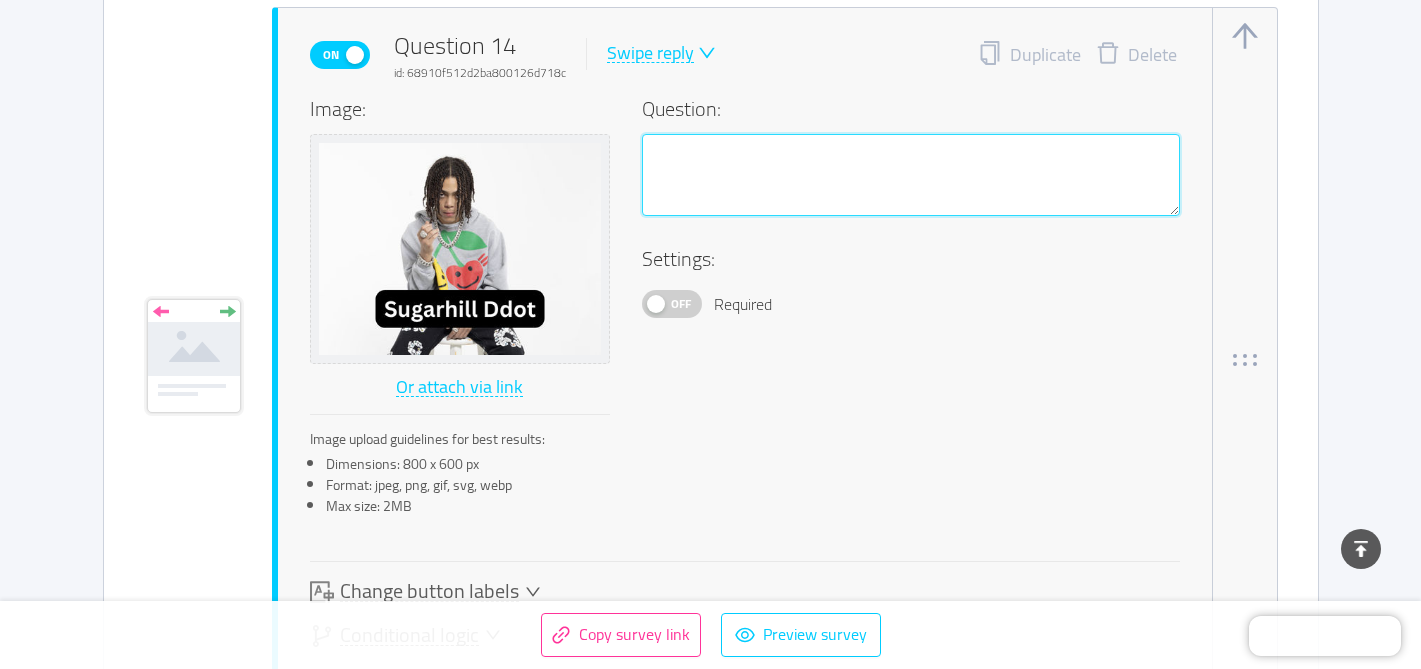 click at bounding box center [911, 175] 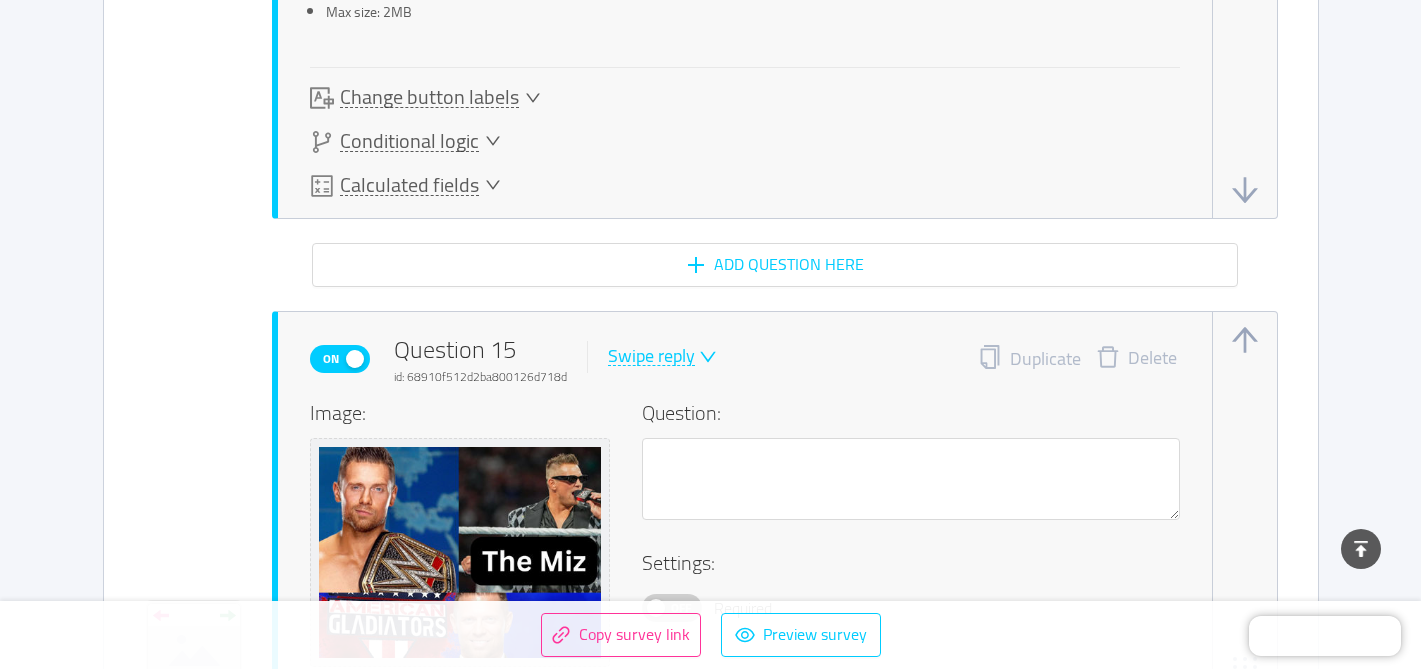 scroll, scrollTop: 11936, scrollLeft: 0, axis: vertical 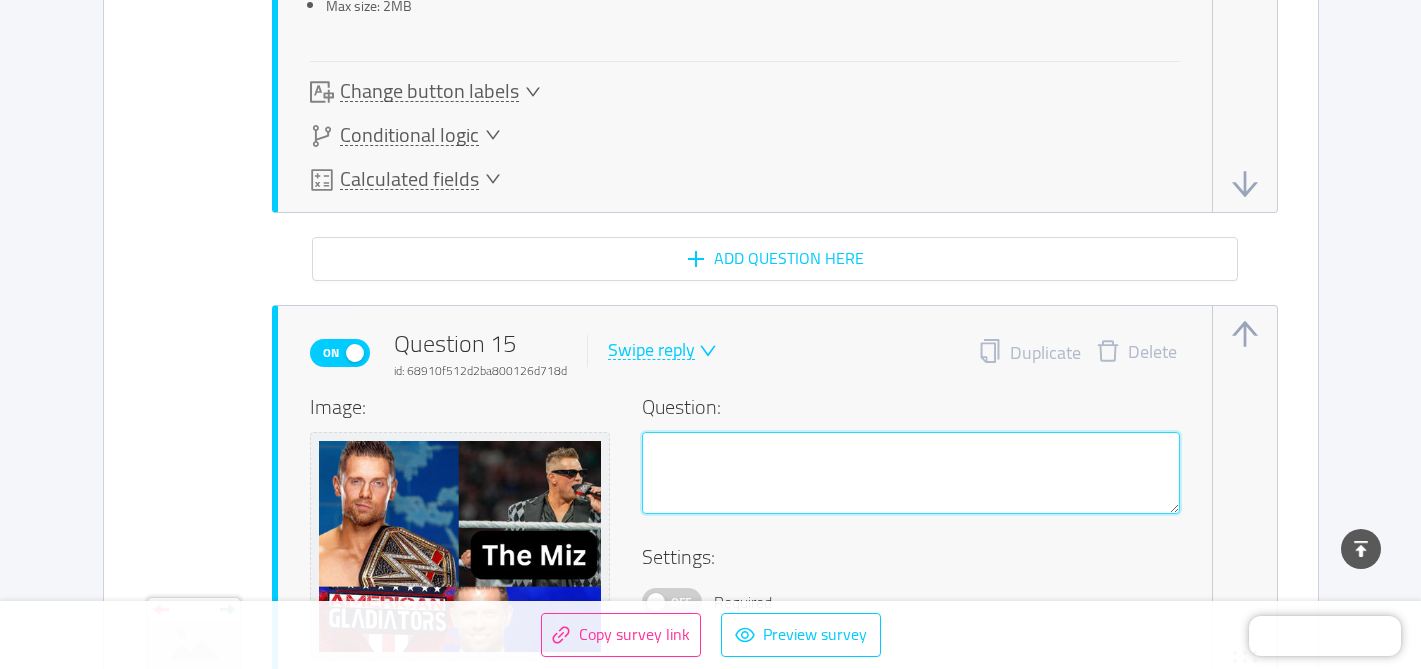 click at bounding box center [911, 473] 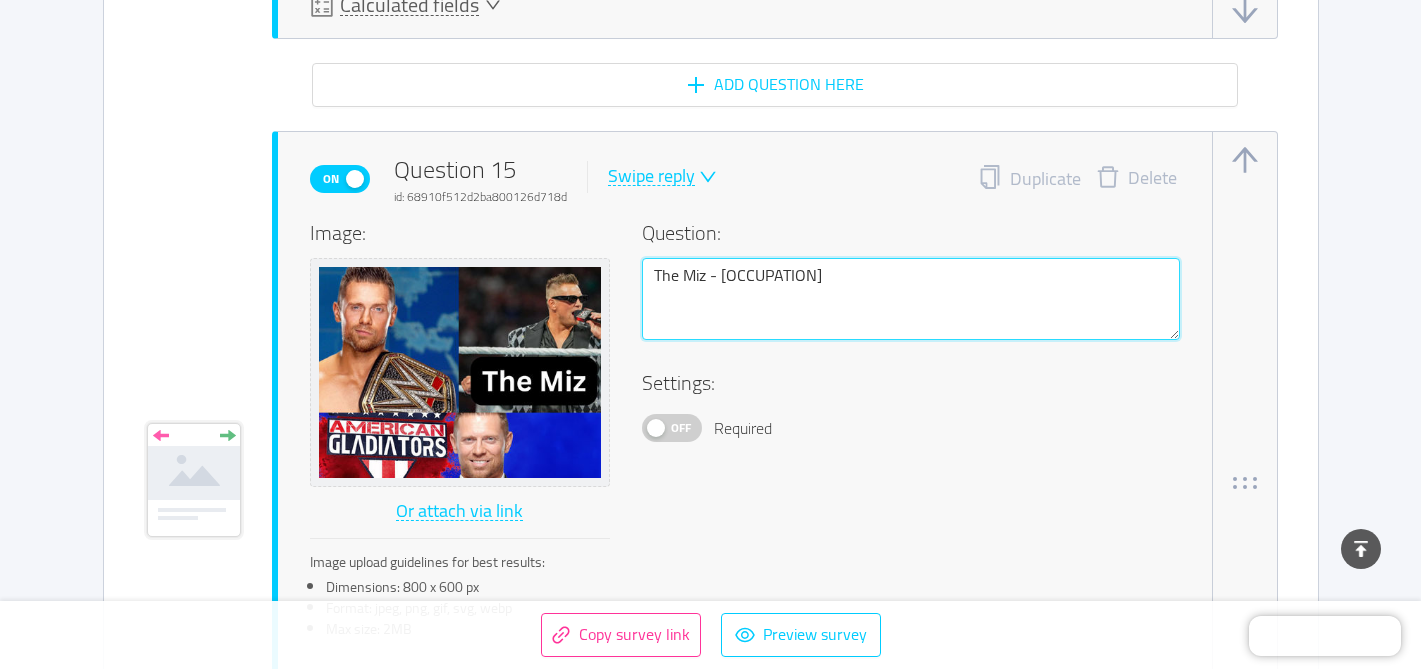scroll, scrollTop: 12311, scrollLeft: 0, axis: vertical 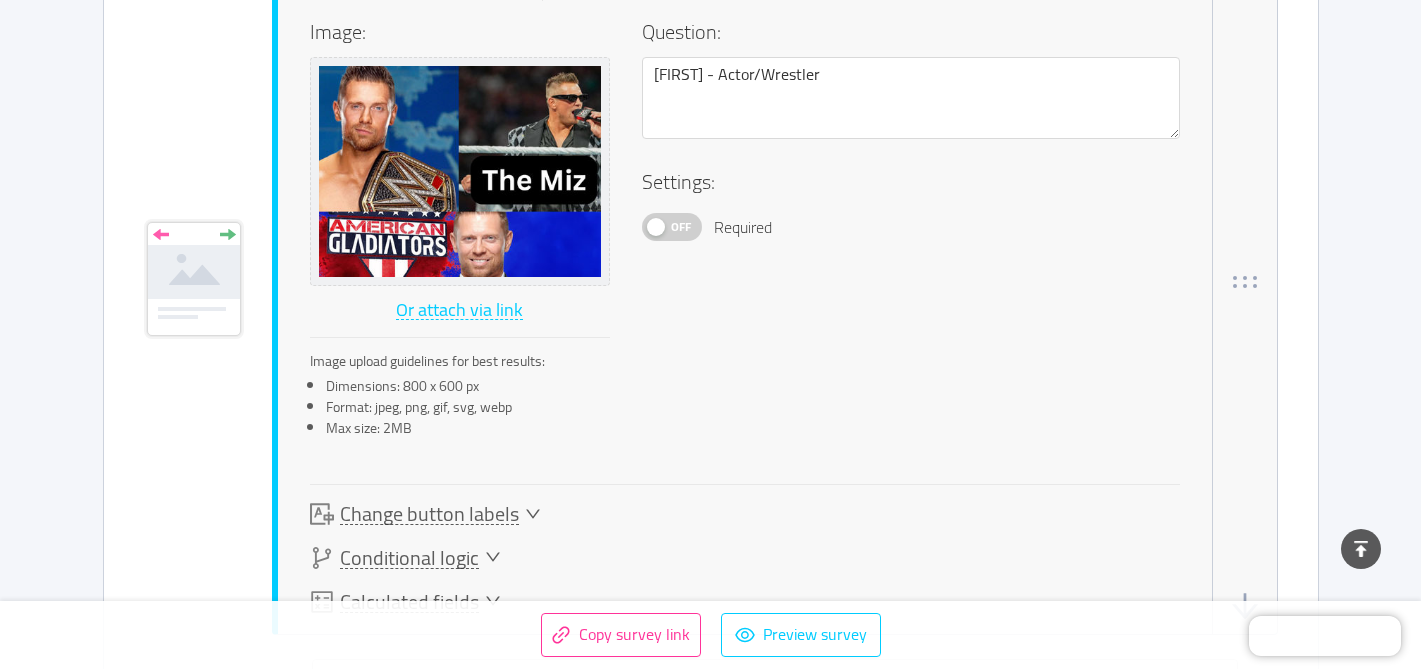click on "The Miz - Actor/Wrestler Settings: Off Required Change button labels" at bounding box center [745, 272] 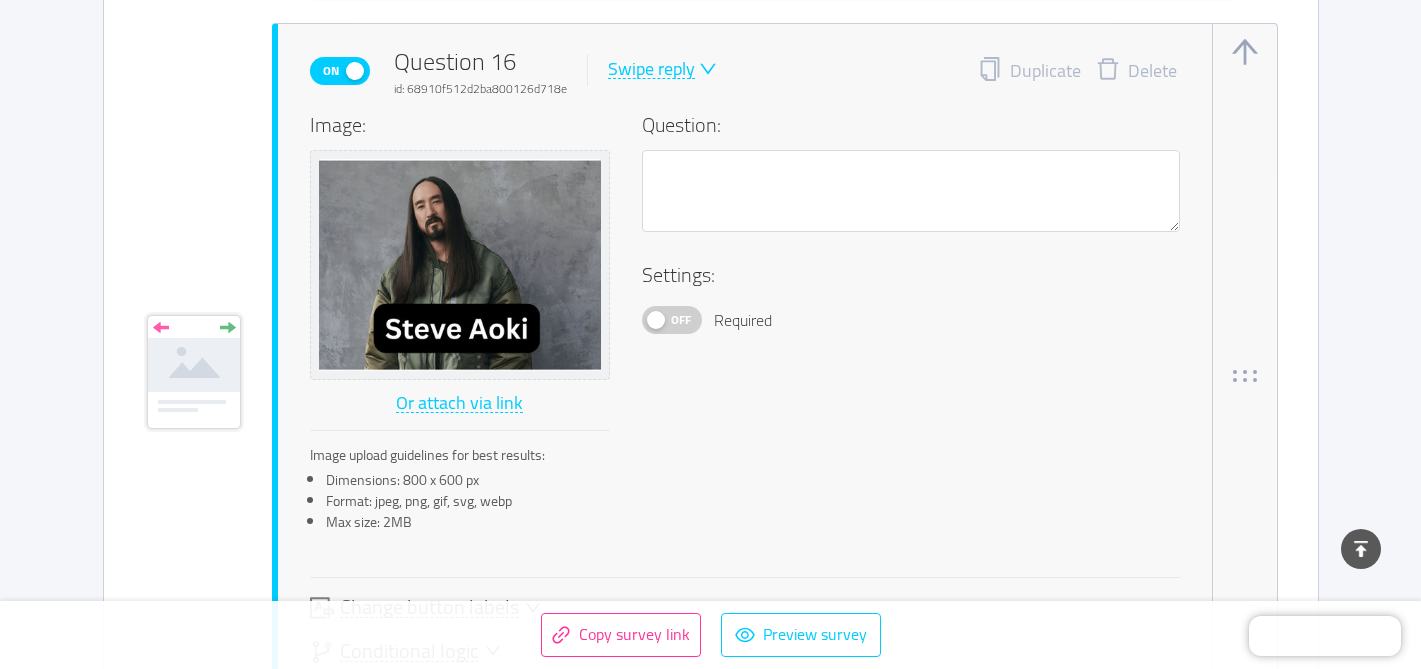 scroll, scrollTop: 13016, scrollLeft: 0, axis: vertical 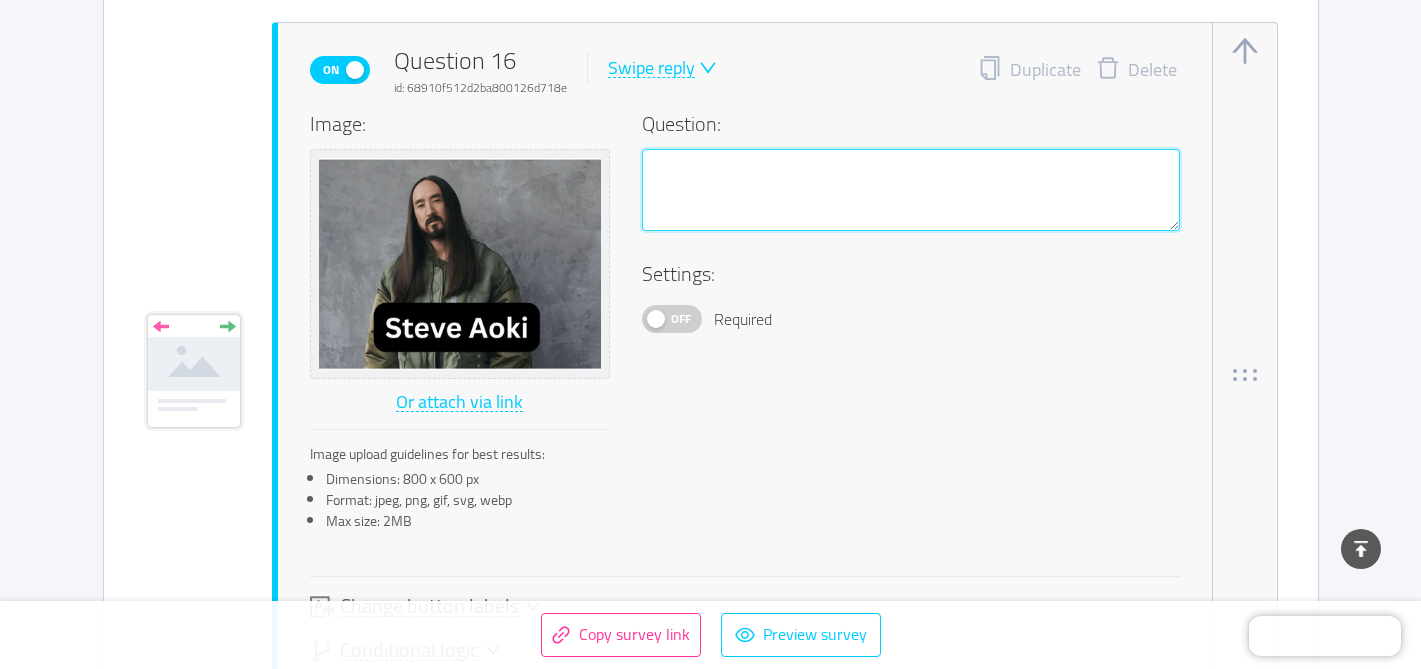 click at bounding box center [911, 190] 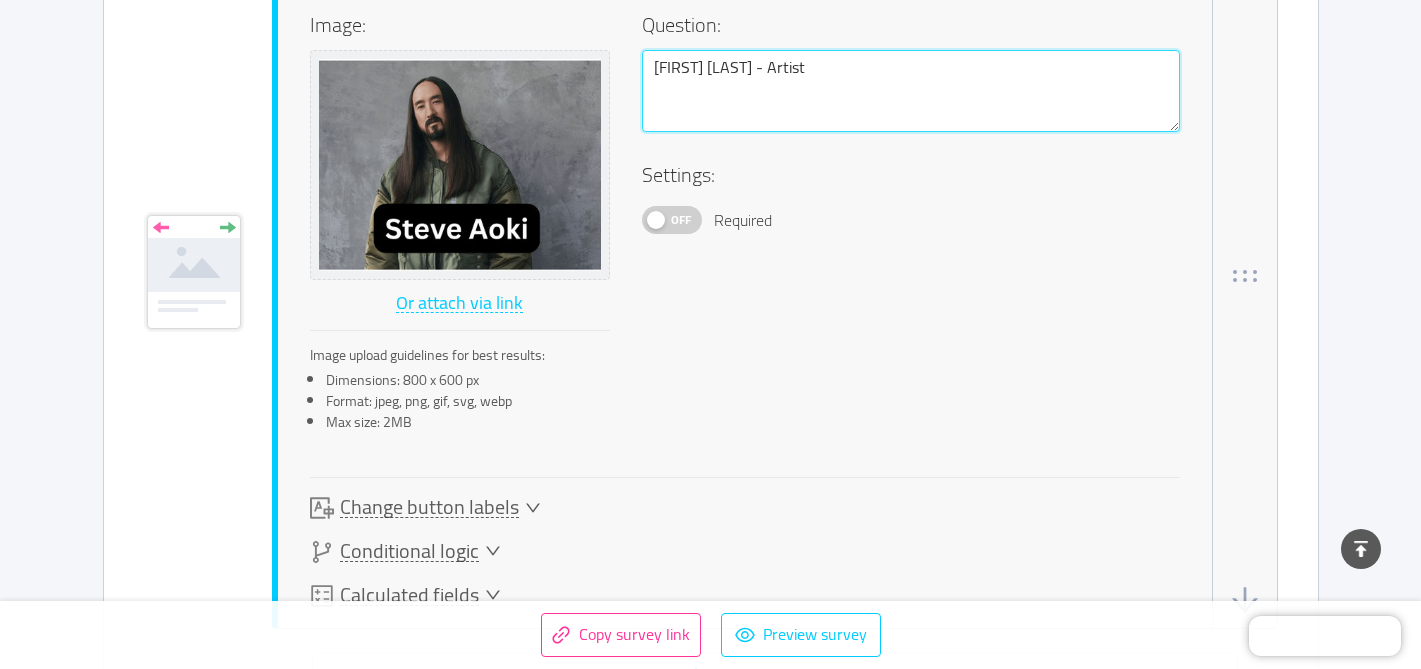scroll, scrollTop: 13121, scrollLeft: 0, axis: vertical 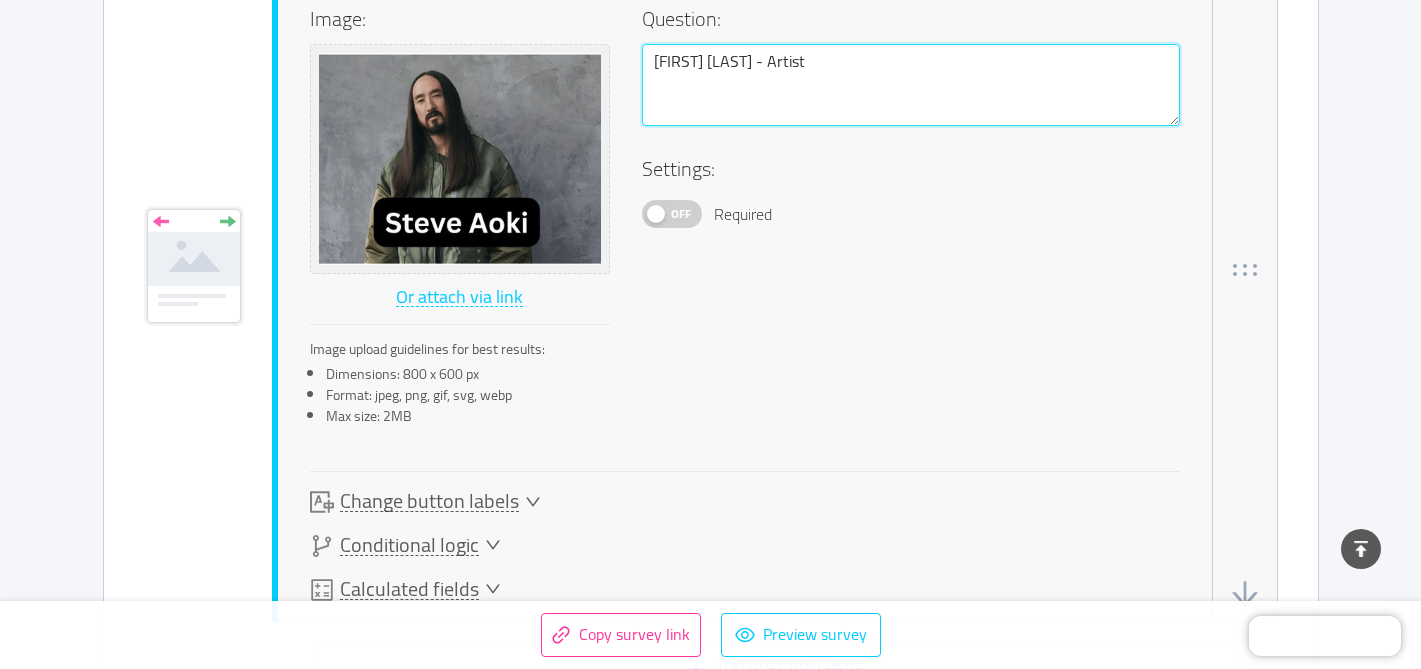 click on "[FIRST] [LAST] - Artist" at bounding box center (911, 85) 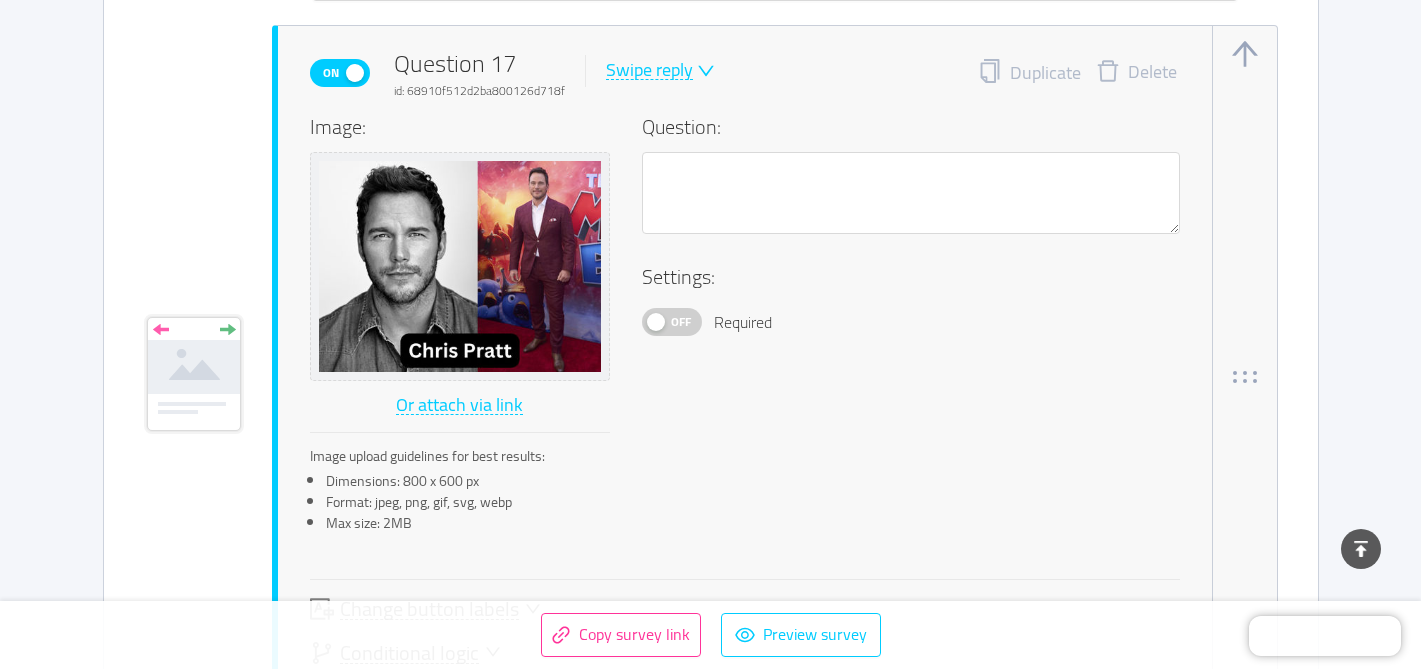 scroll, scrollTop: 13857, scrollLeft: 0, axis: vertical 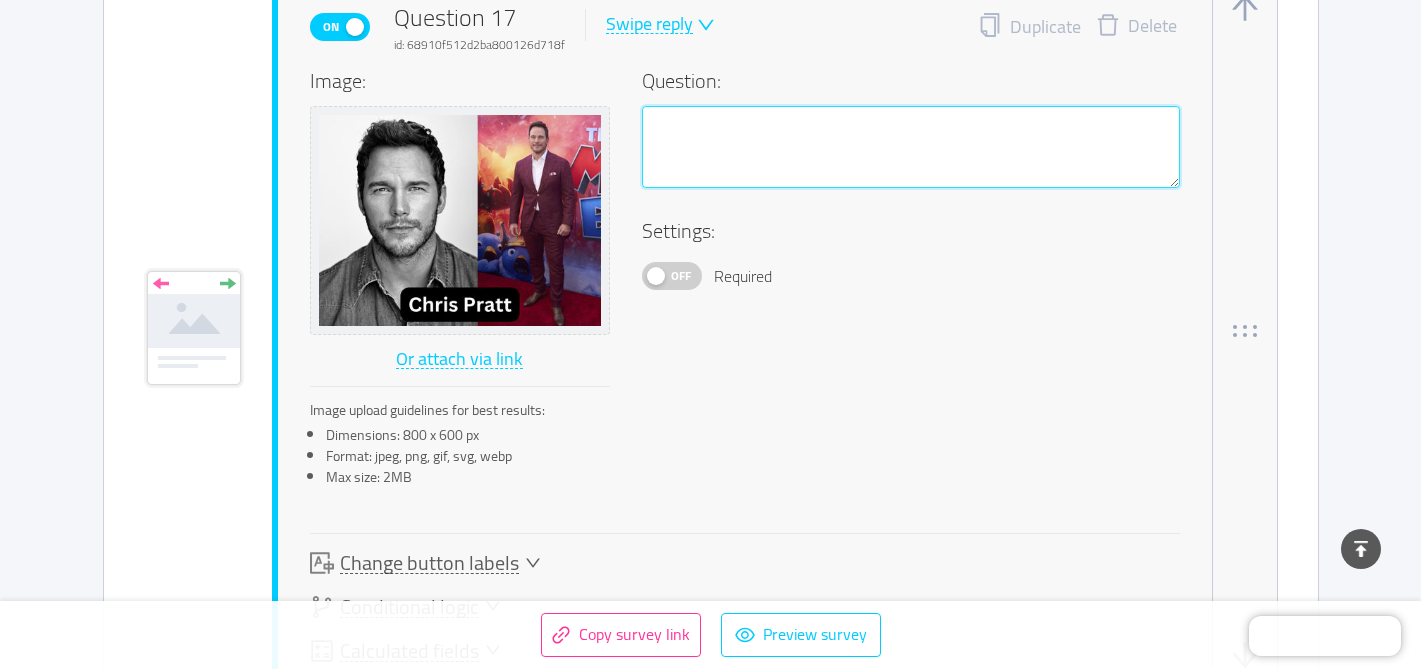 click at bounding box center [911, 147] 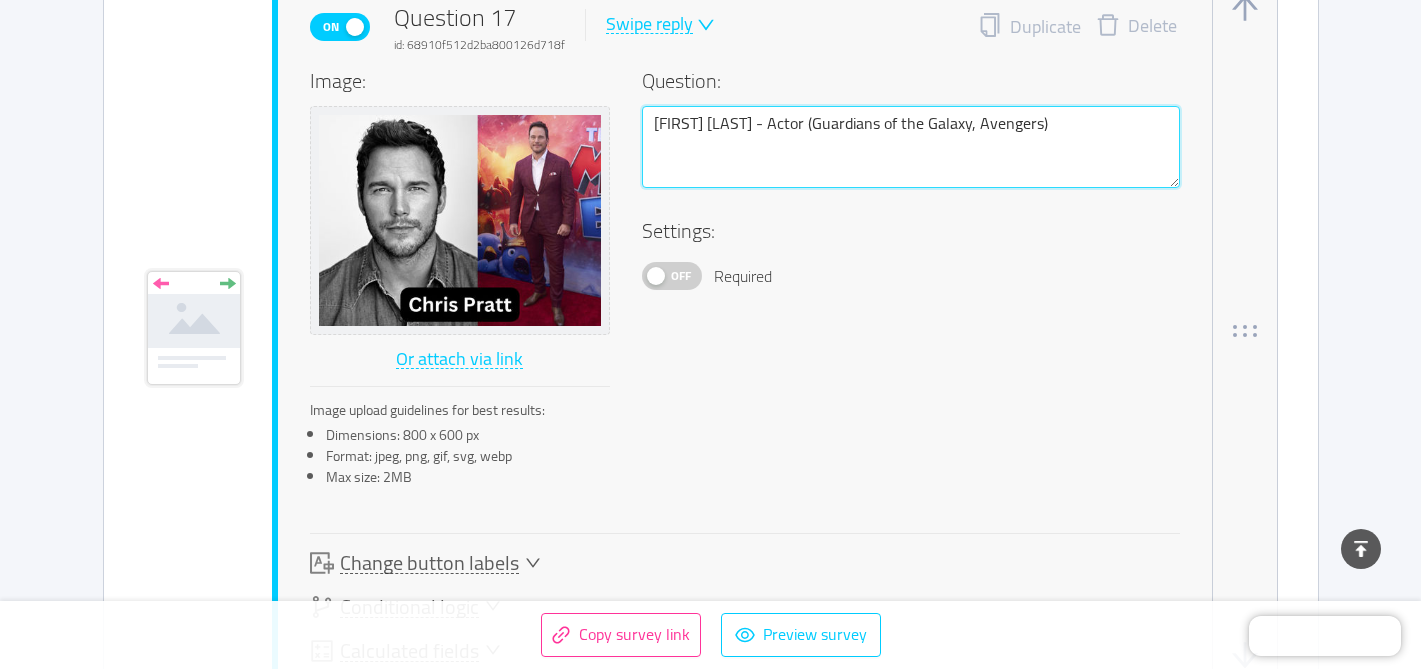drag, startPoint x: 1010, startPoint y: 124, endPoint x: 949, endPoint y: 121, distance: 61.073727 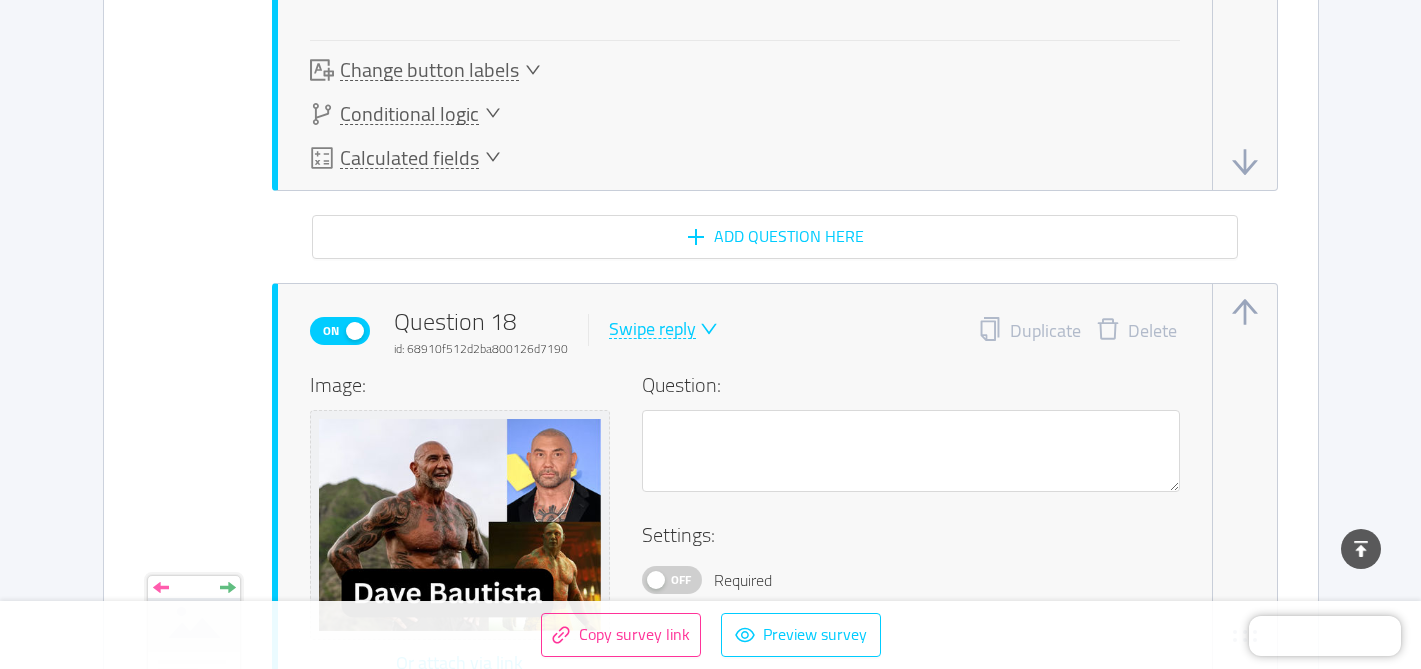 scroll, scrollTop: 14528, scrollLeft: 0, axis: vertical 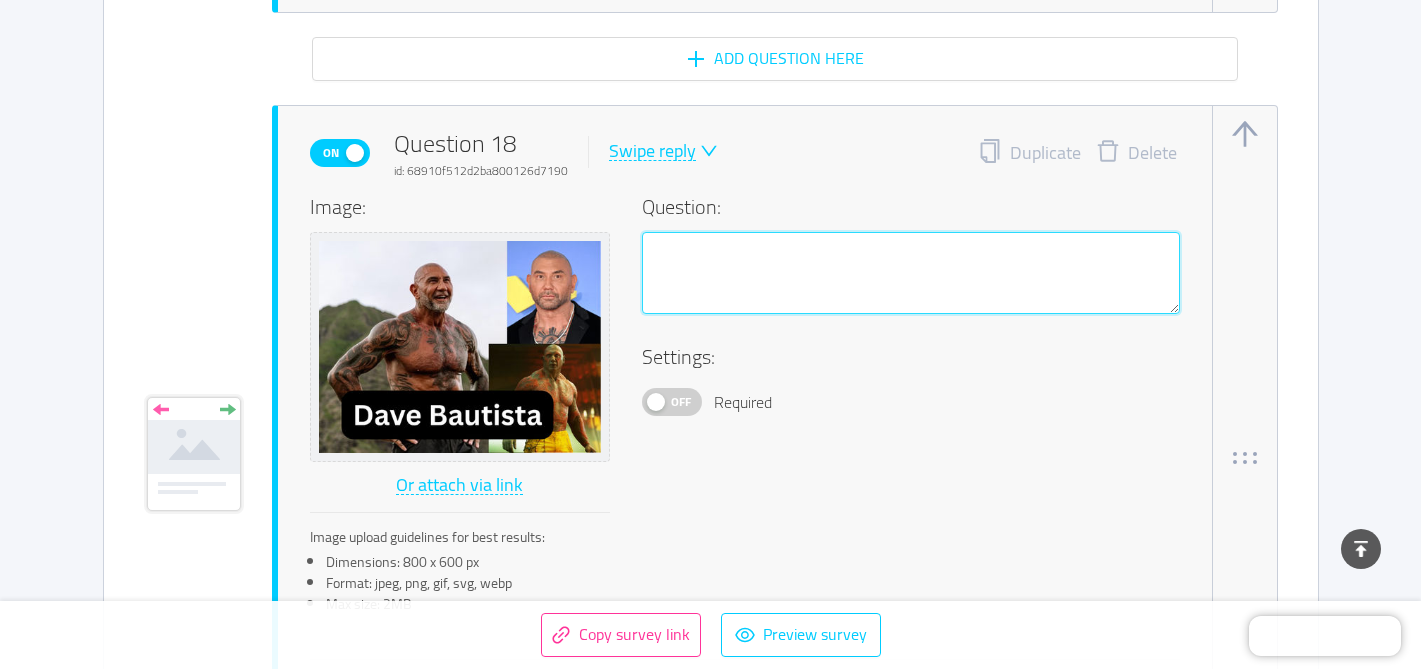 click at bounding box center [911, 273] 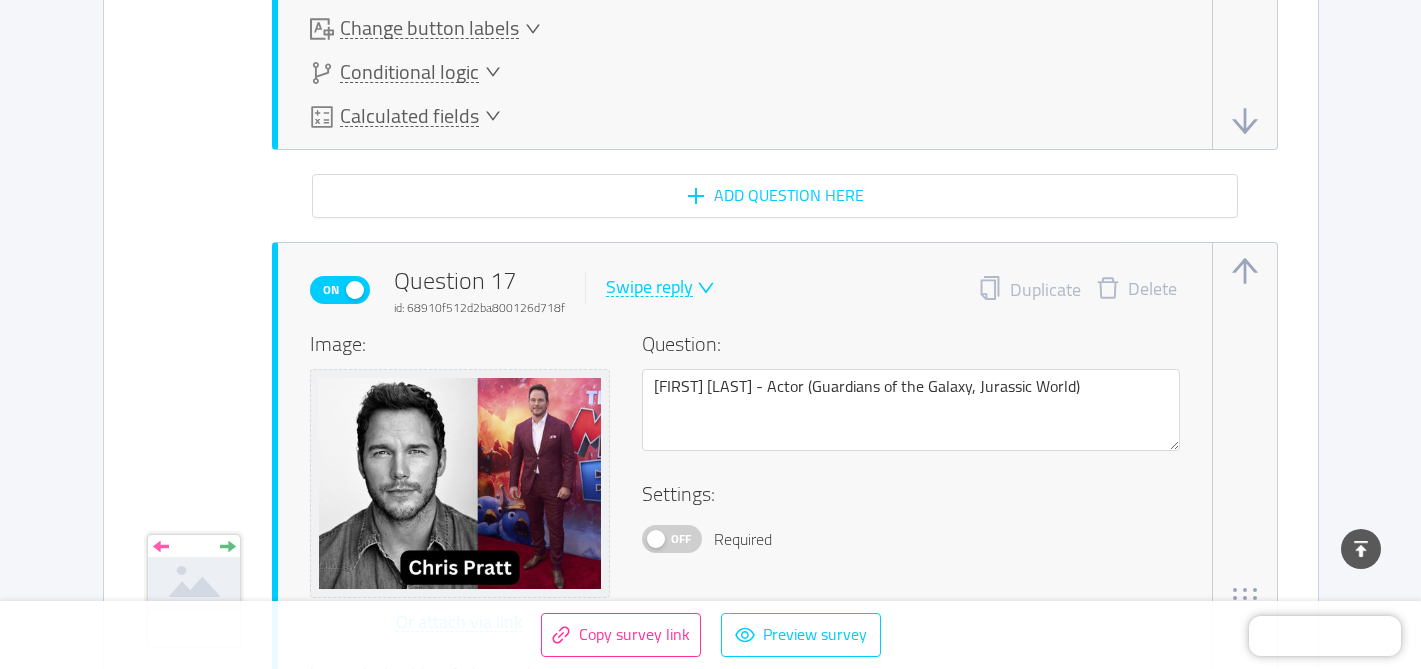 scroll, scrollTop: 13593, scrollLeft: 0, axis: vertical 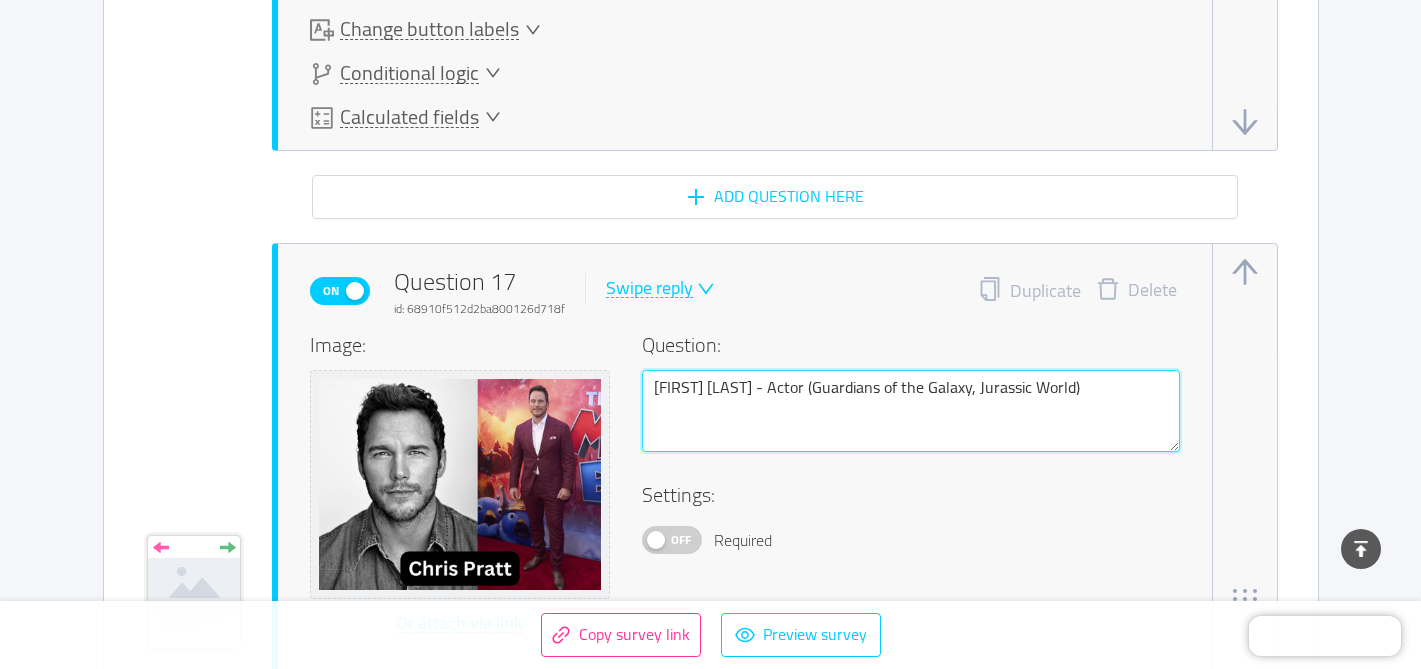 click on "[FIRST] [LAST] - Actor (Guardians of the Galaxy, Jurassic World)" at bounding box center [911, 411] 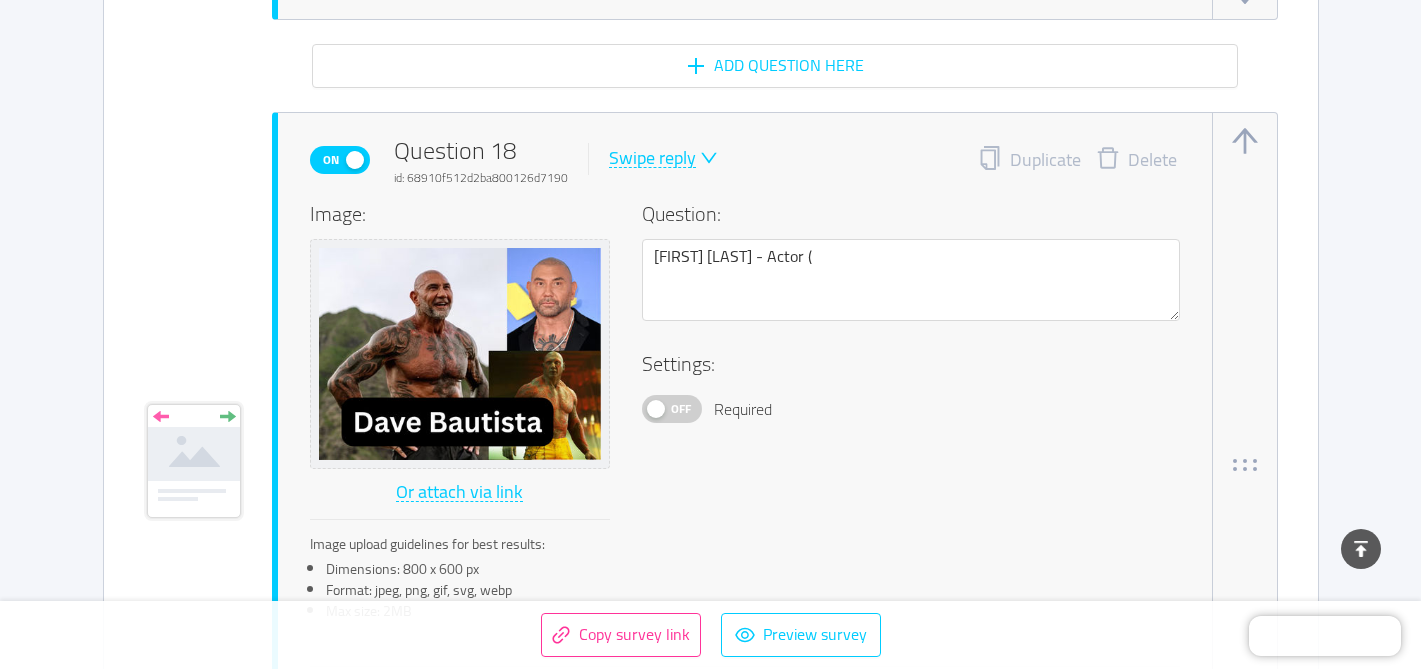 scroll, scrollTop: 14534, scrollLeft: 0, axis: vertical 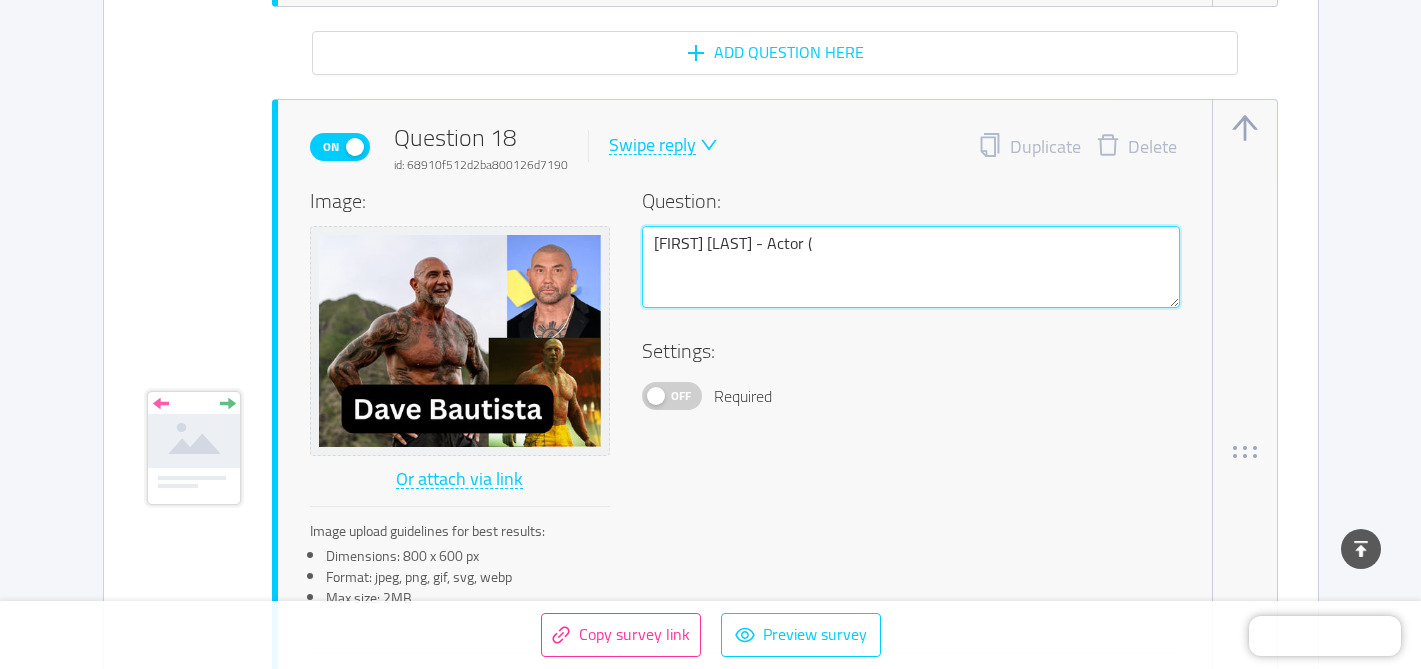 click on "[FIRST] [LAST] - Actor (" at bounding box center [911, 267] 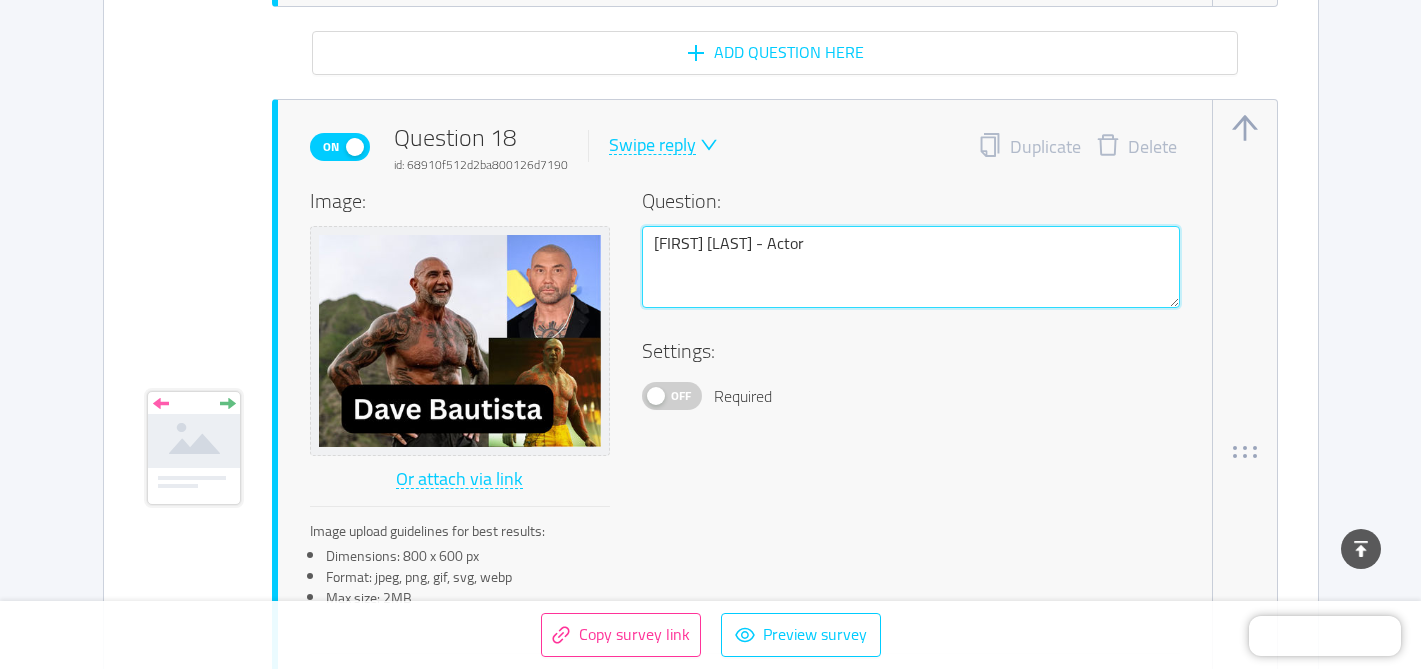 paste on "(Guardians of the Galaxy" 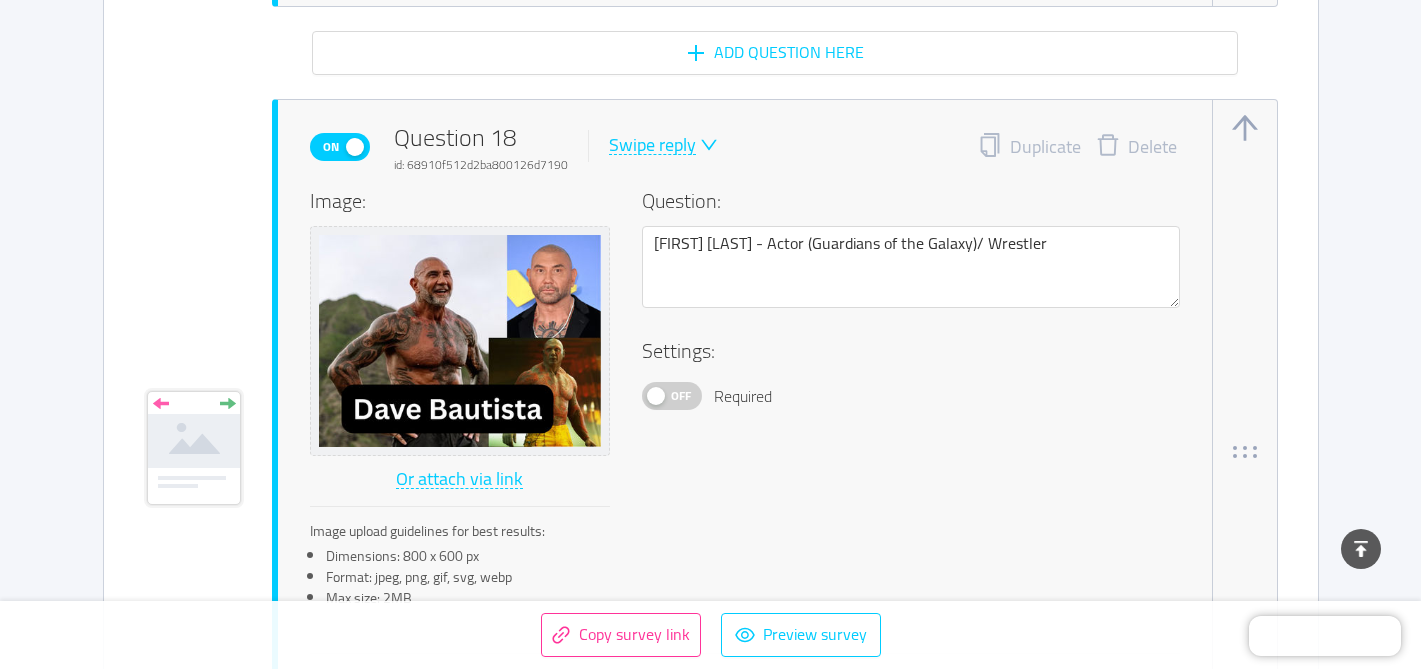 click on "Off Required" at bounding box center [911, 396] 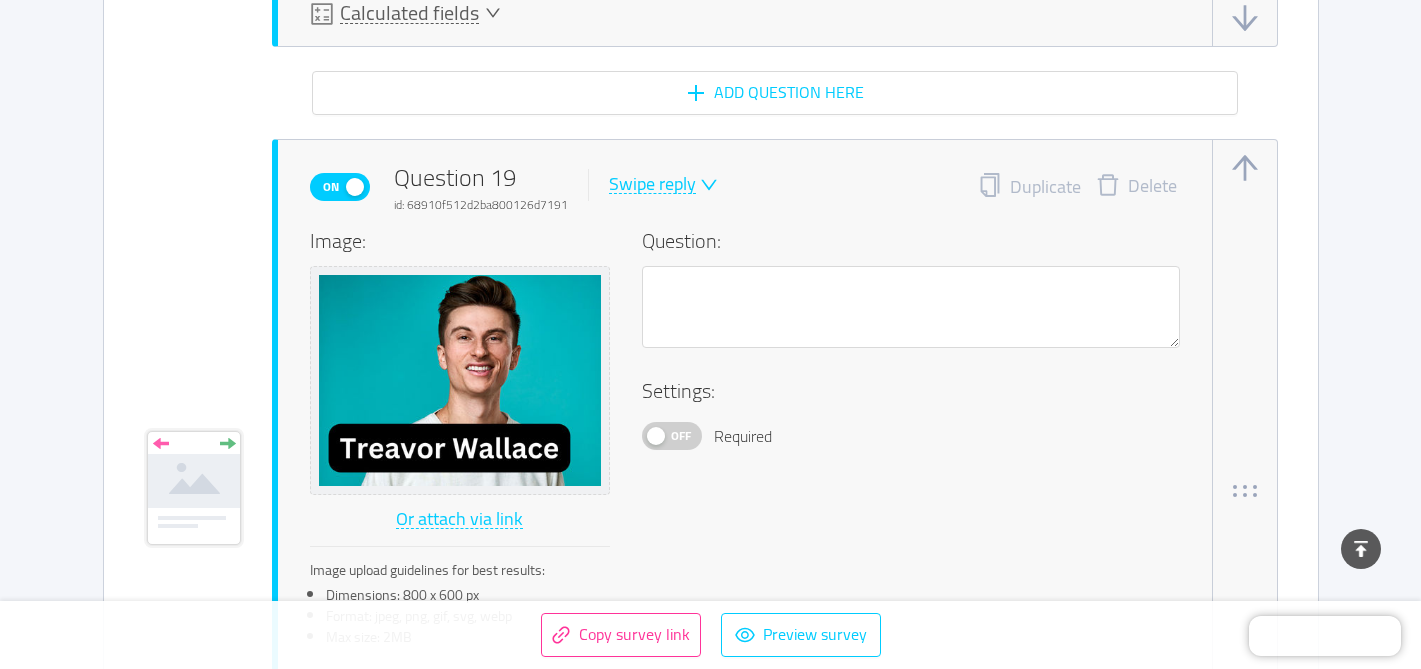 scroll, scrollTop: 15428, scrollLeft: 0, axis: vertical 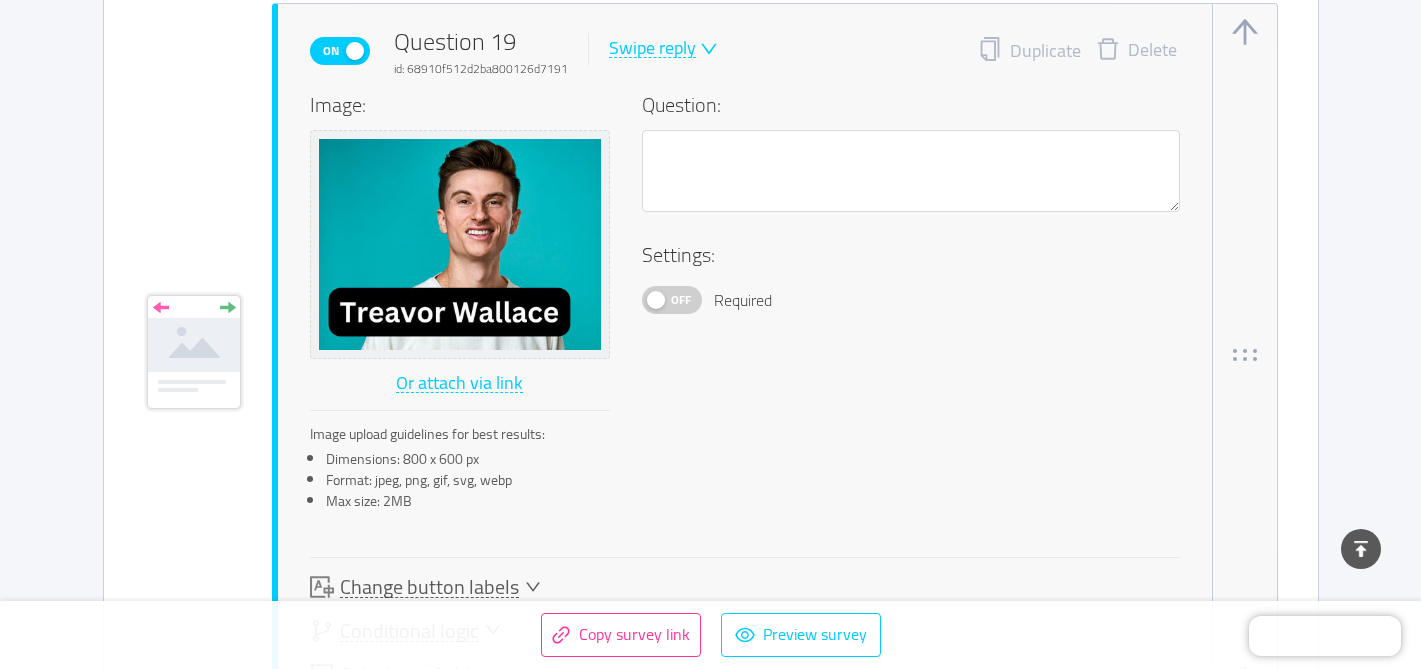 click at bounding box center [911, 226] 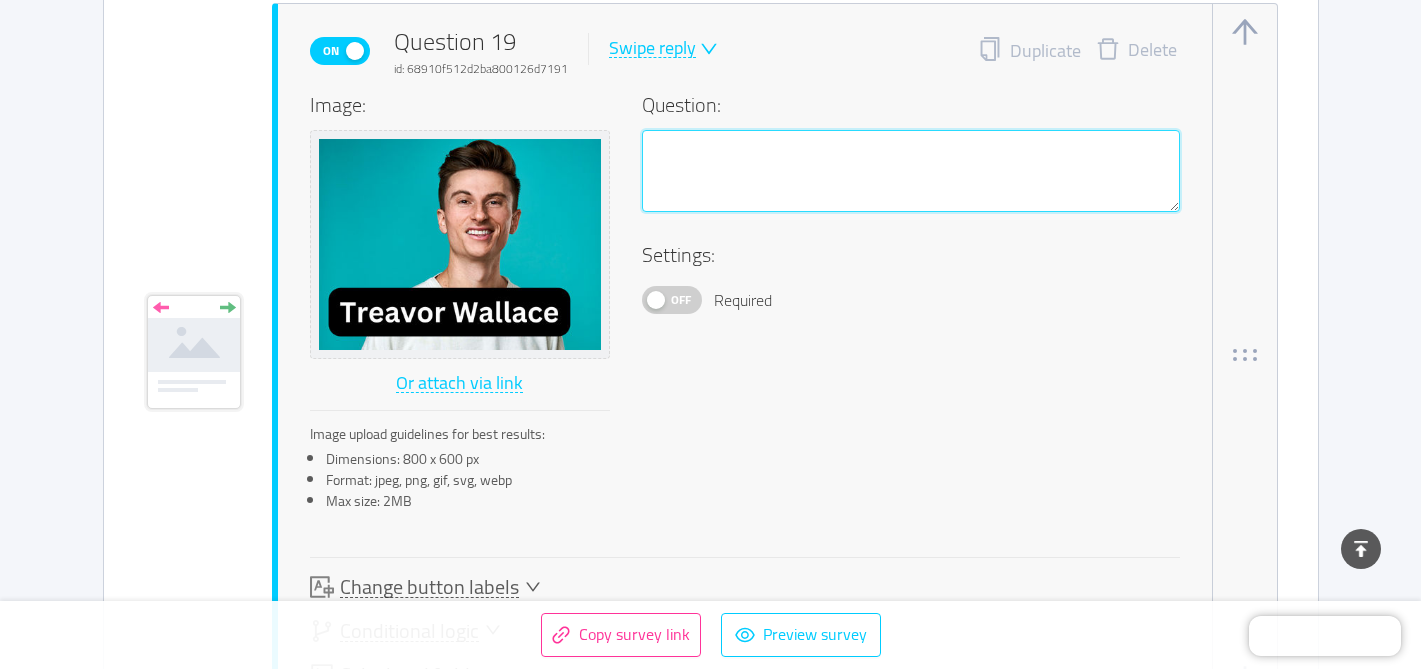 click at bounding box center (911, 171) 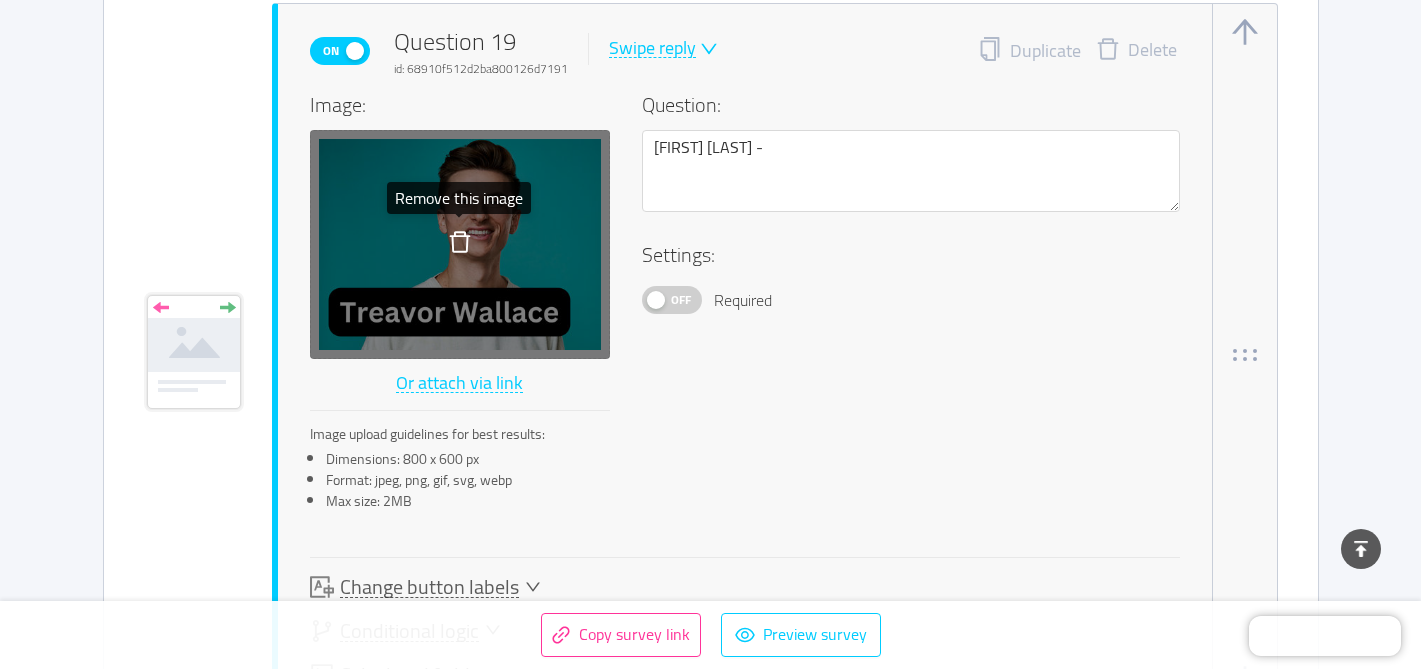 click 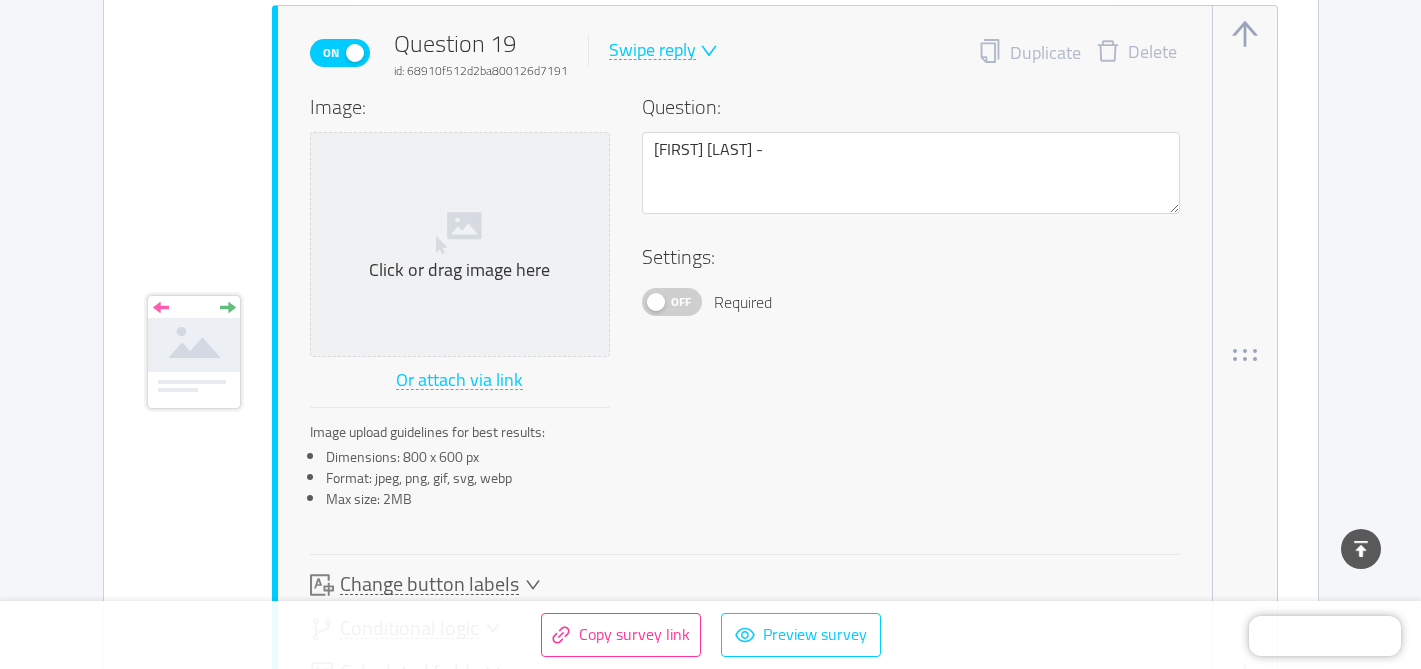 click on "Delete" at bounding box center (1136, 53) 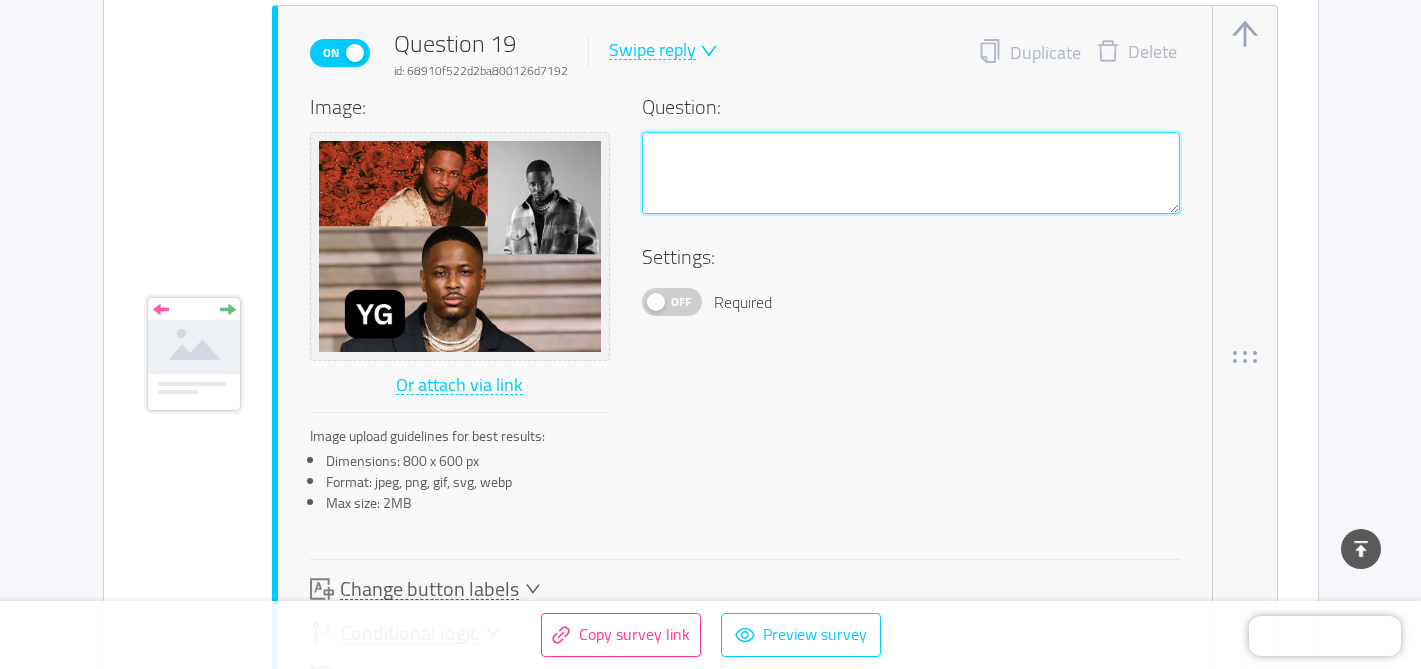 click at bounding box center [911, 173] 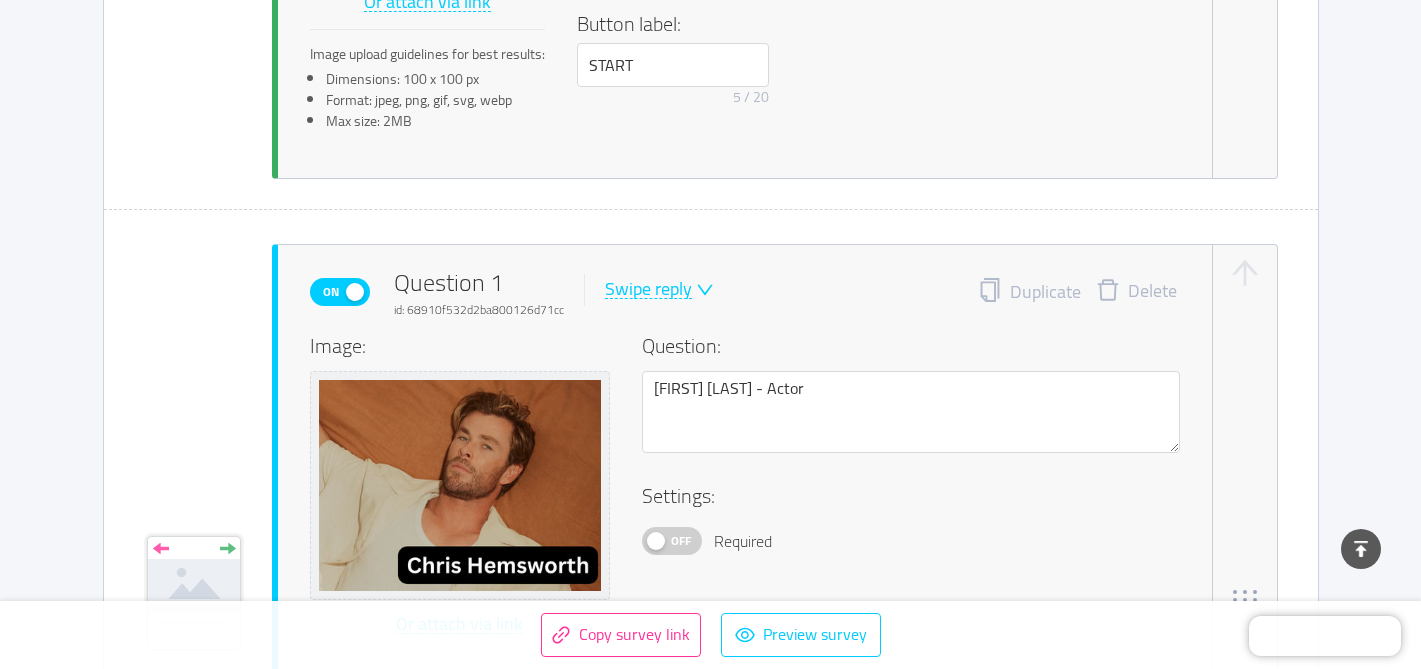 scroll, scrollTop: 0, scrollLeft: 0, axis: both 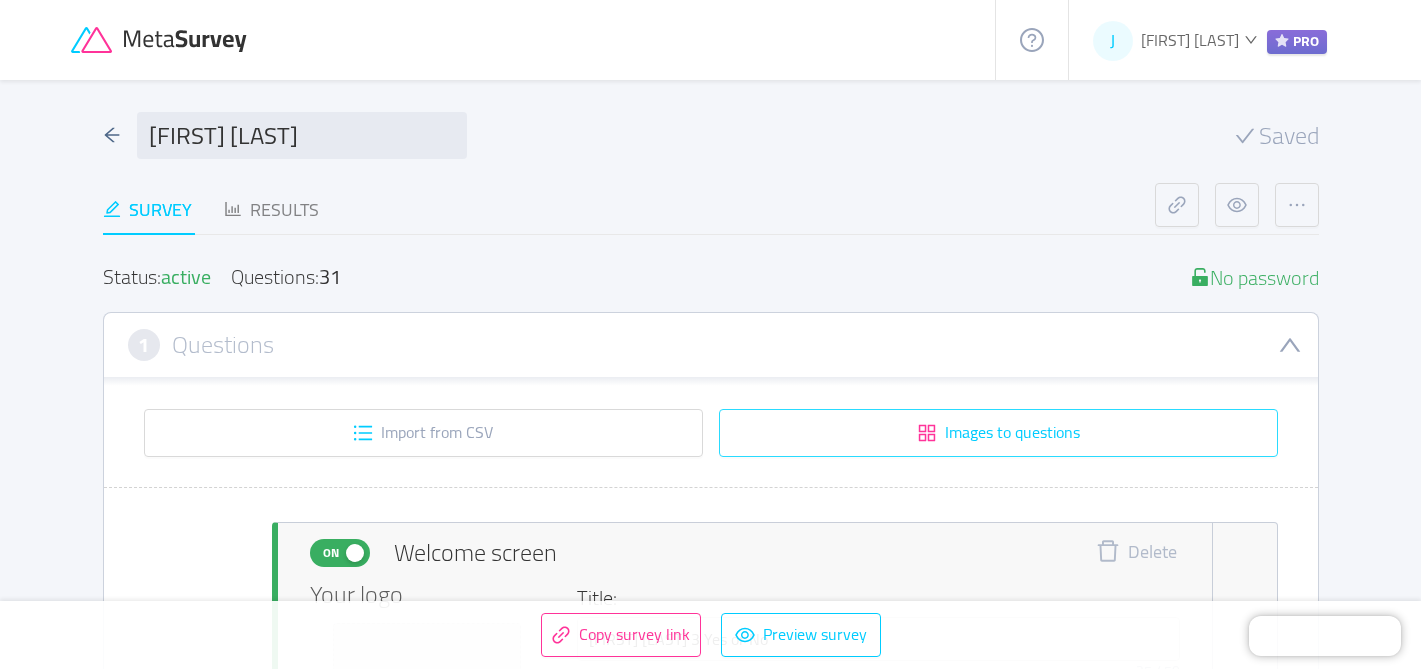 click on "Images to questions" at bounding box center [998, 433] 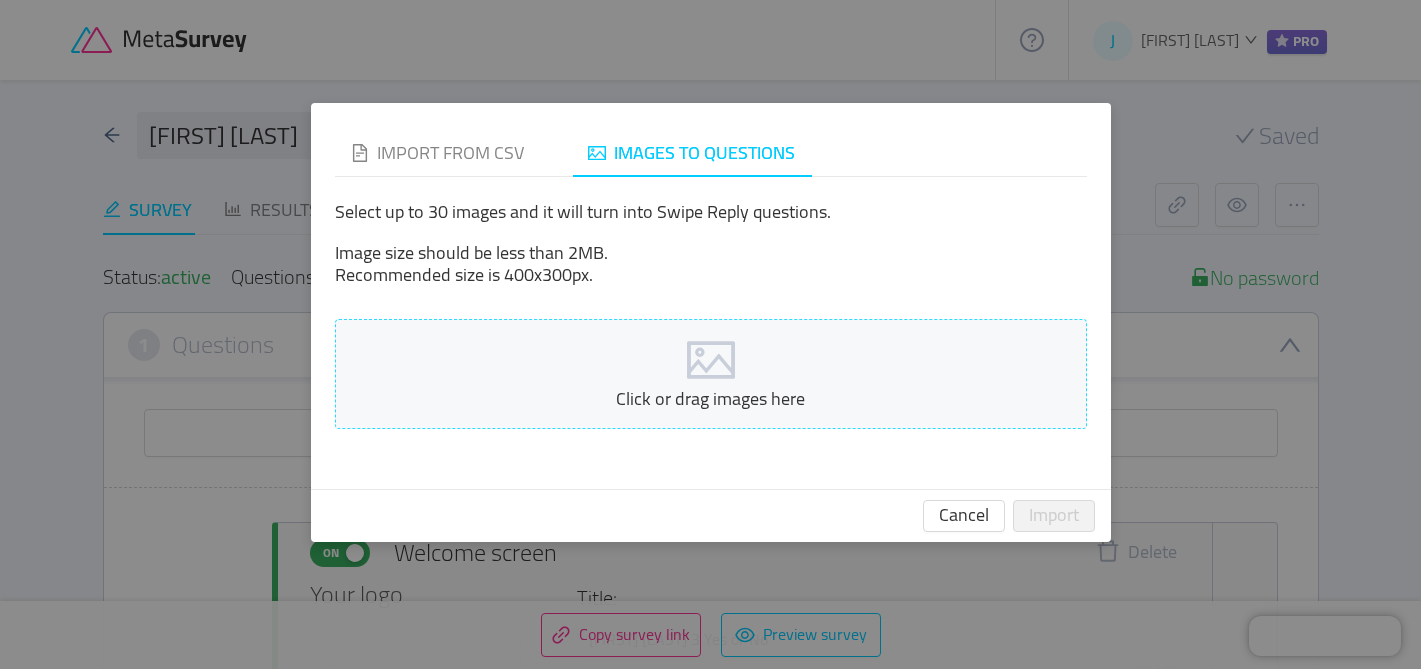 click at bounding box center (711, 360) 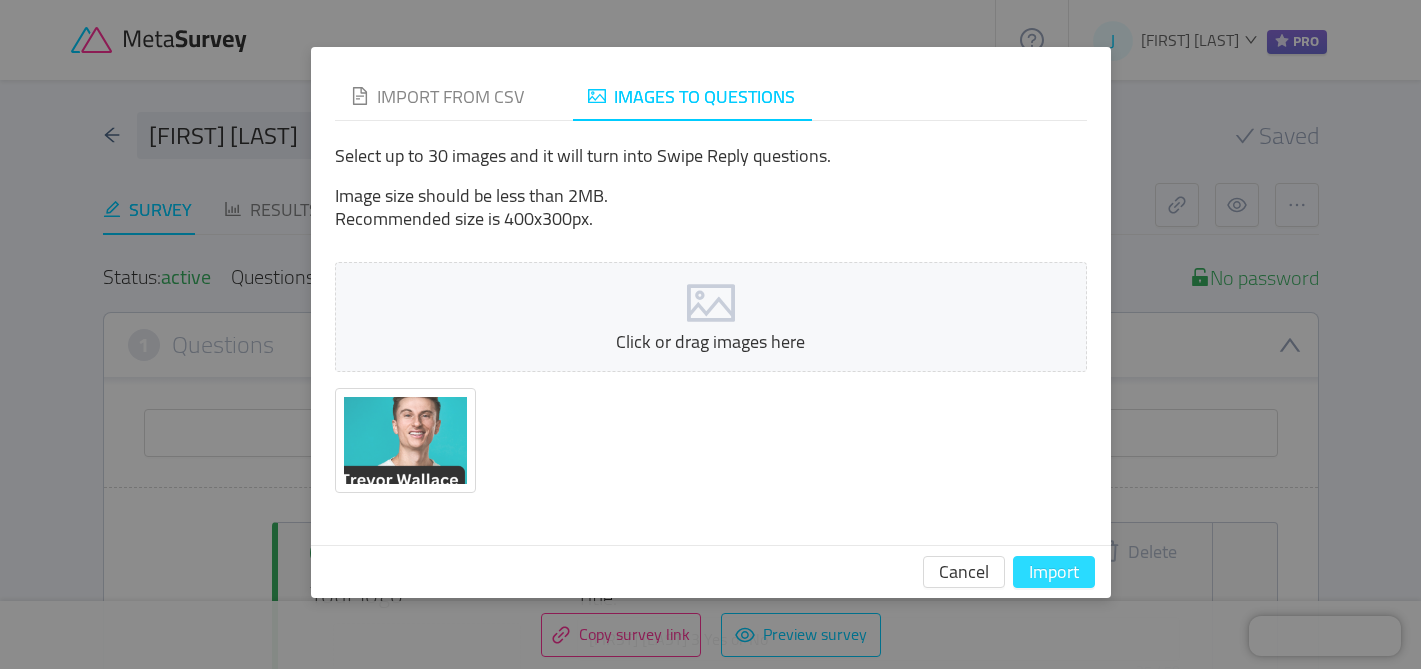click on "Import" at bounding box center [1054, 572] 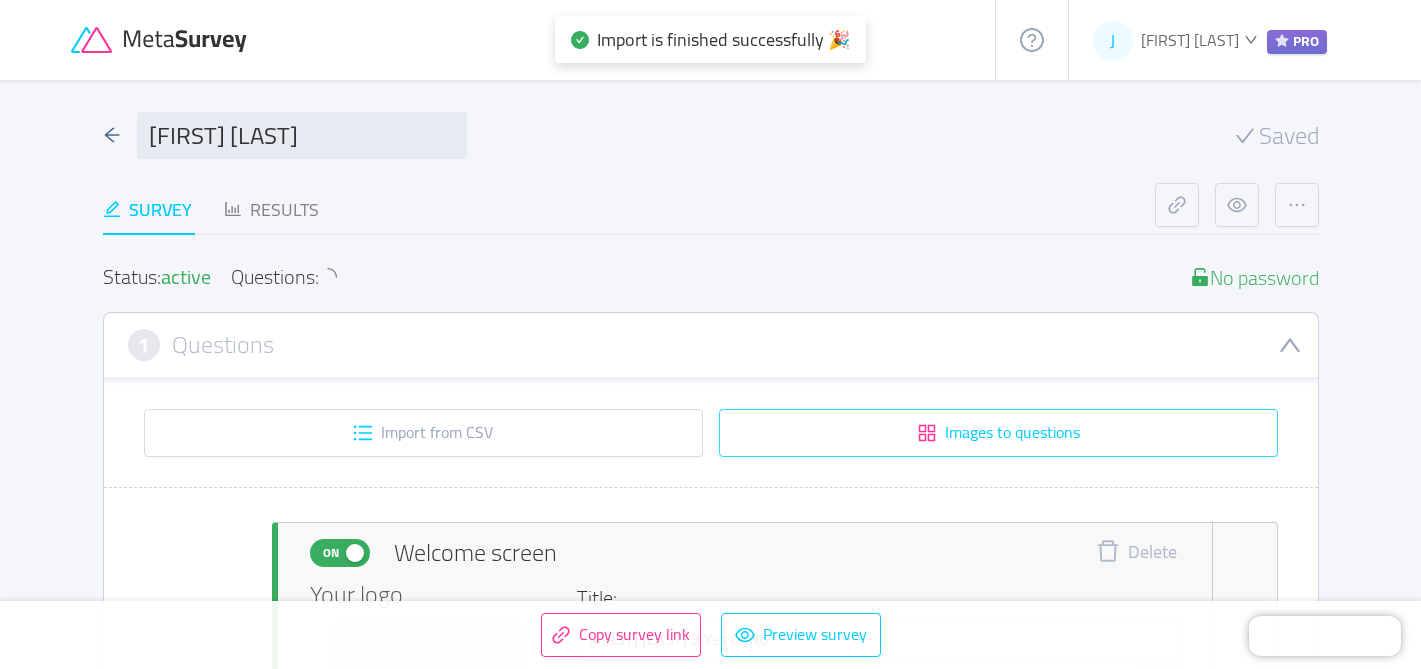 click on "Images to questions" at bounding box center [998, 433] 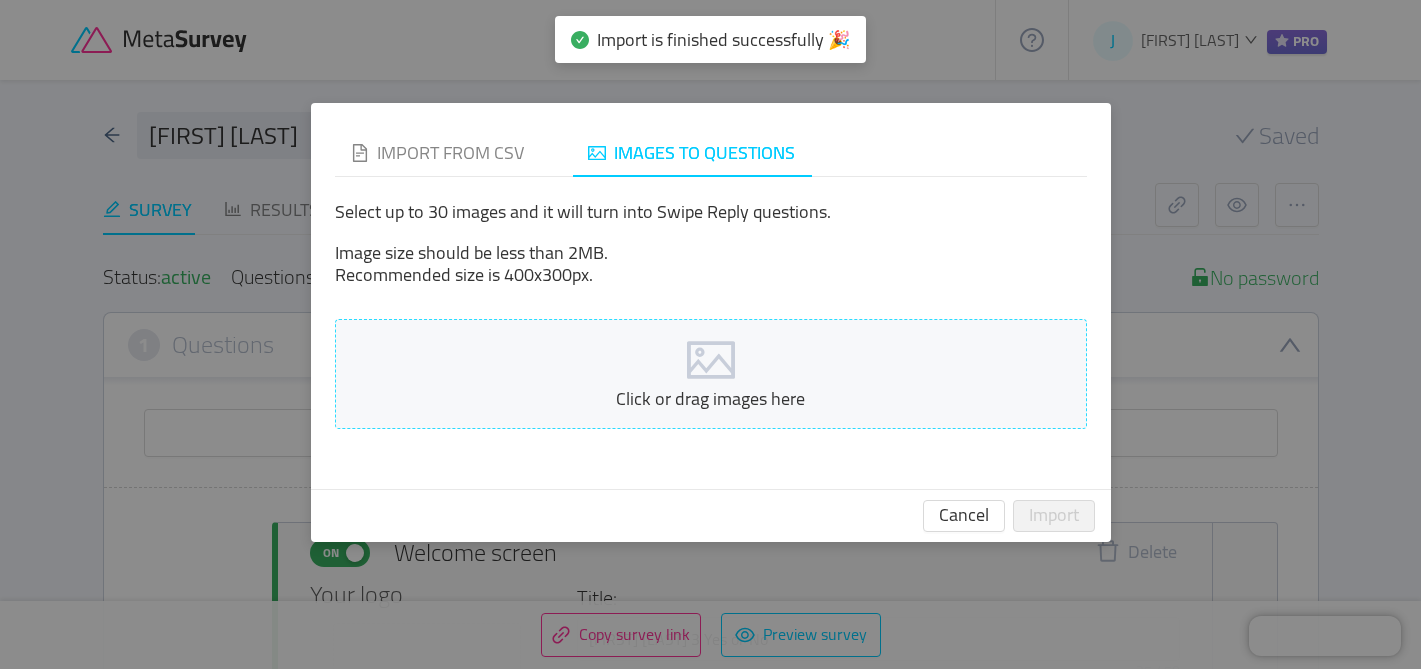 click 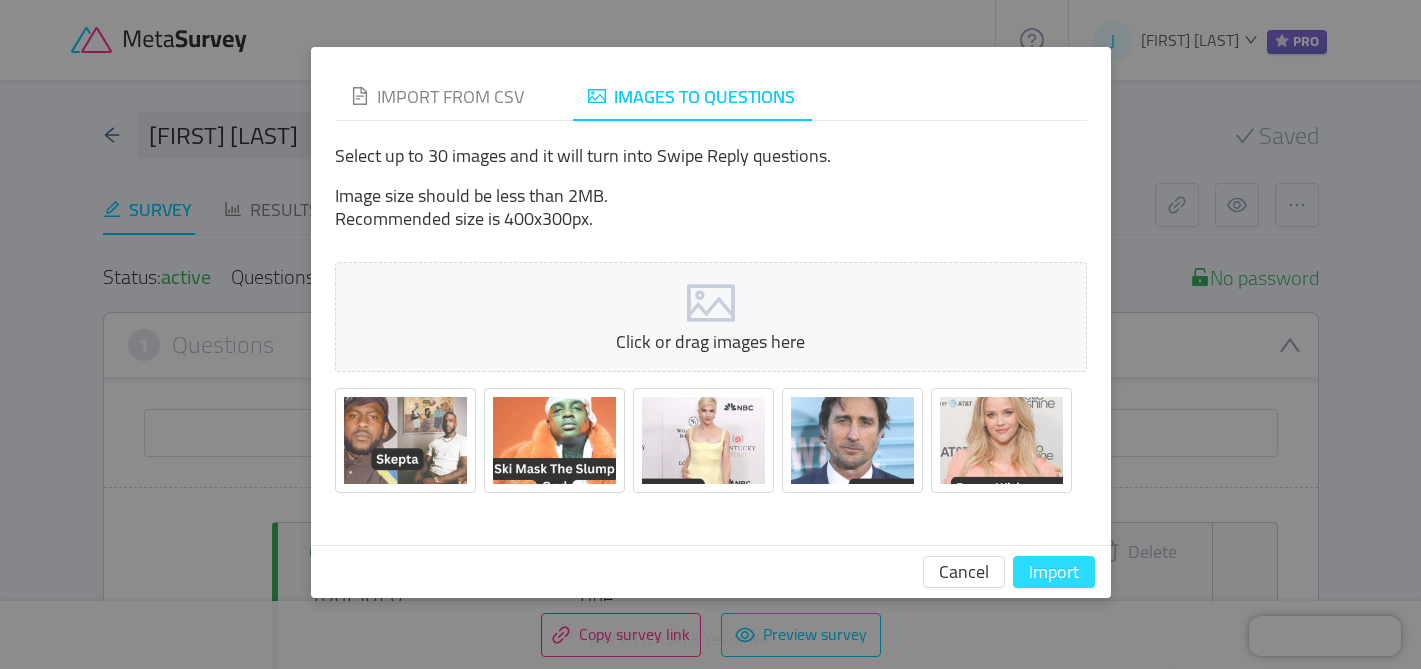 click on "Import" at bounding box center [1054, 572] 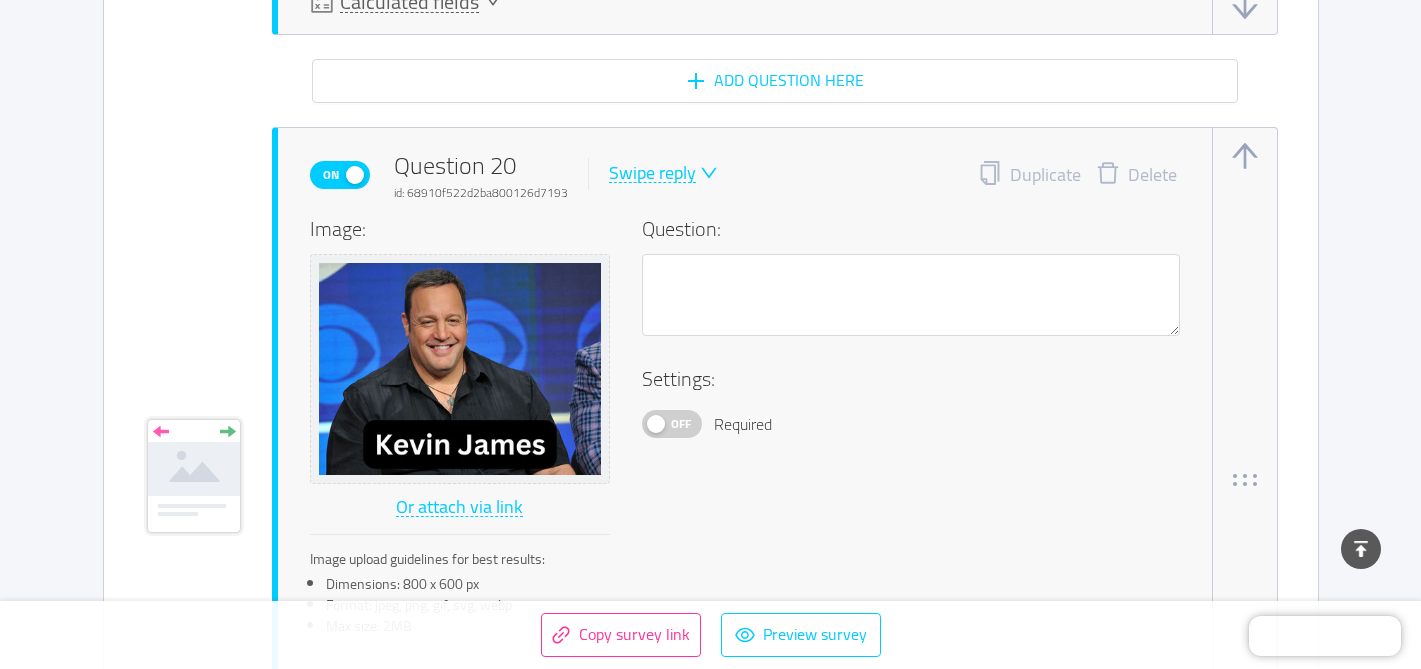 scroll, scrollTop: 16100, scrollLeft: 0, axis: vertical 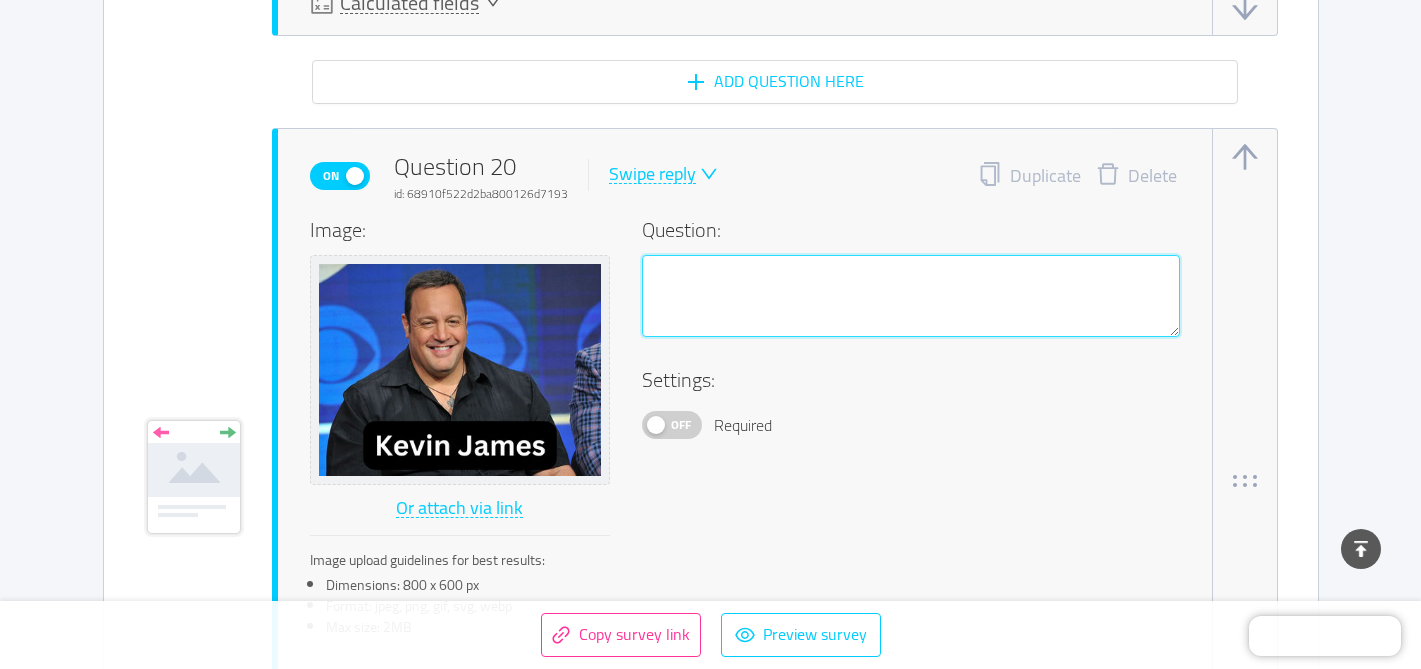 click at bounding box center (911, 296) 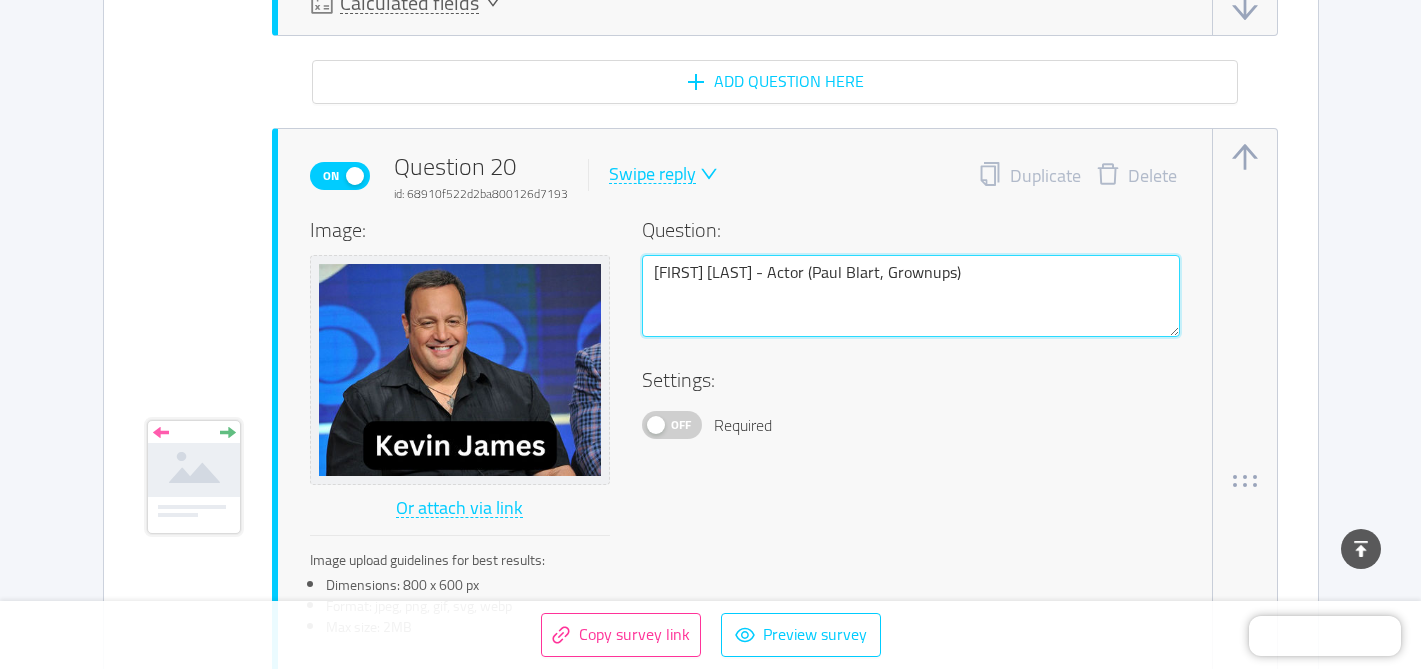 click on "[FIRST] [LAST] - Actor (Paul Blart, Grownups)" at bounding box center [911, 296] 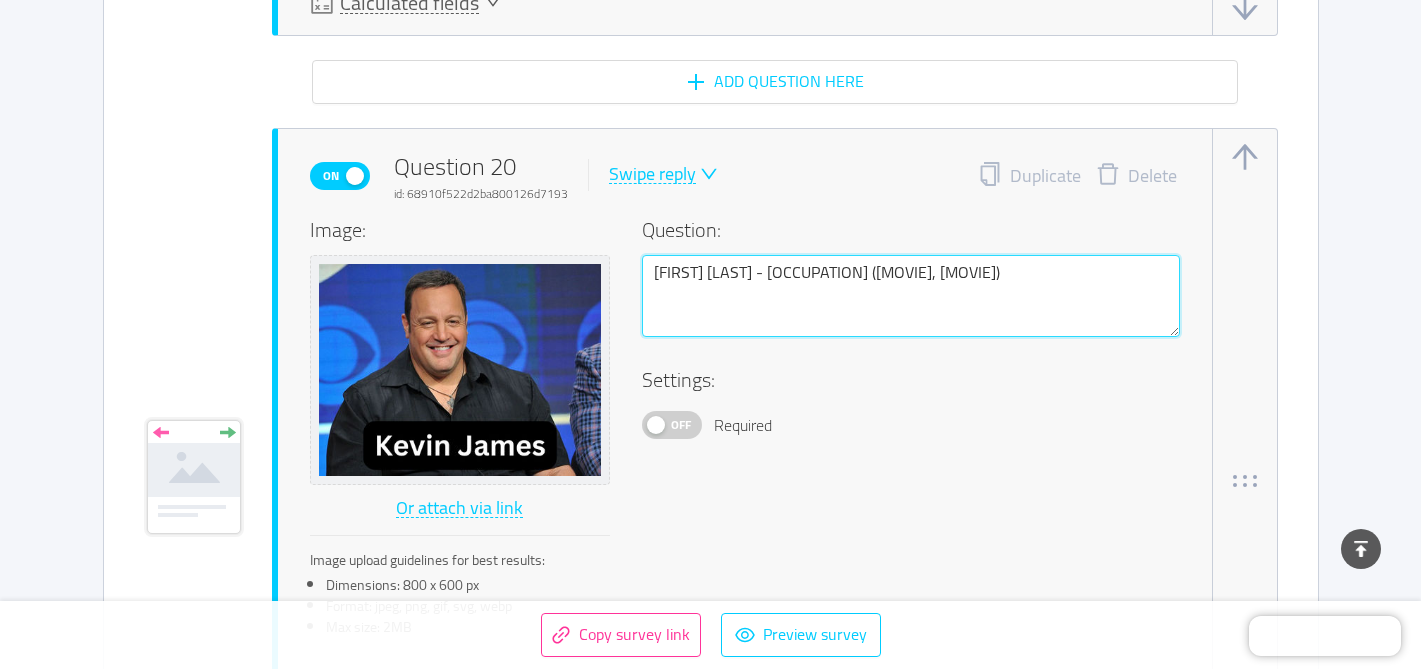 click on "[FIRST] [LAST] - [OCCUPATION] ([MOVIE], [MOVIE])" at bounding box center (911, 296) 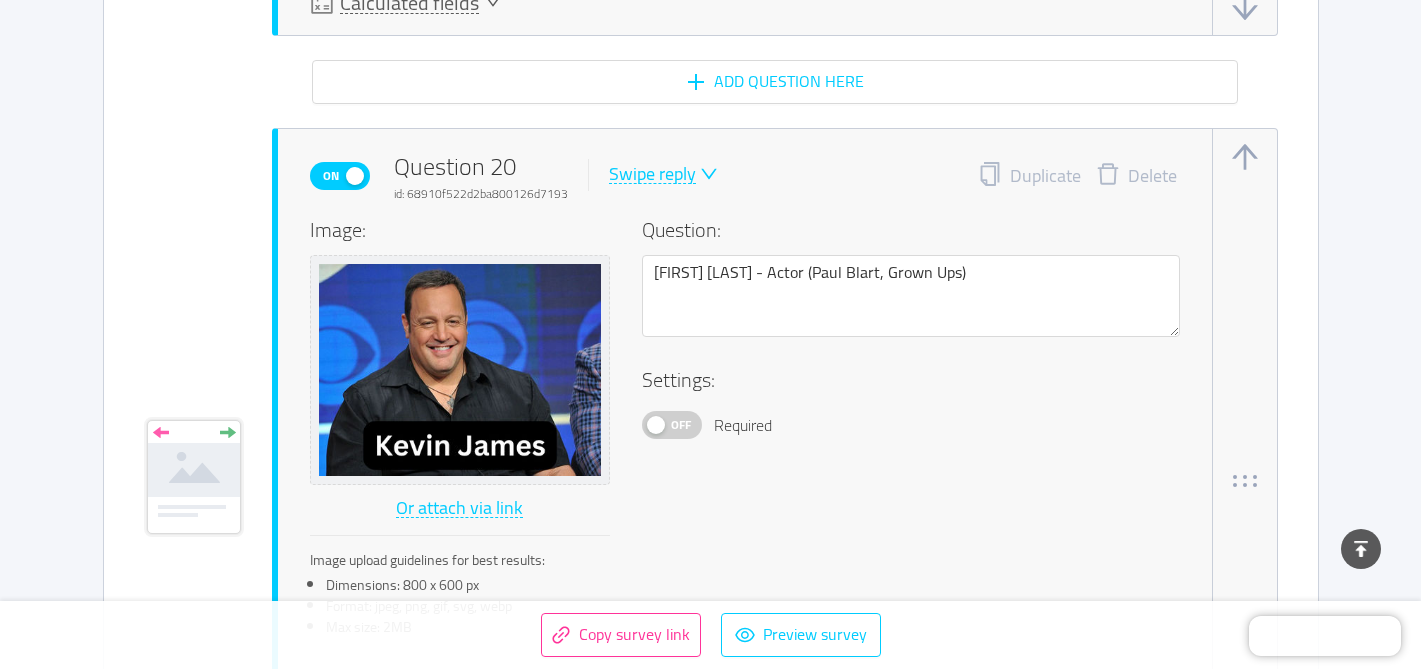 click on "Off Required" at bounding box center (911, 425) 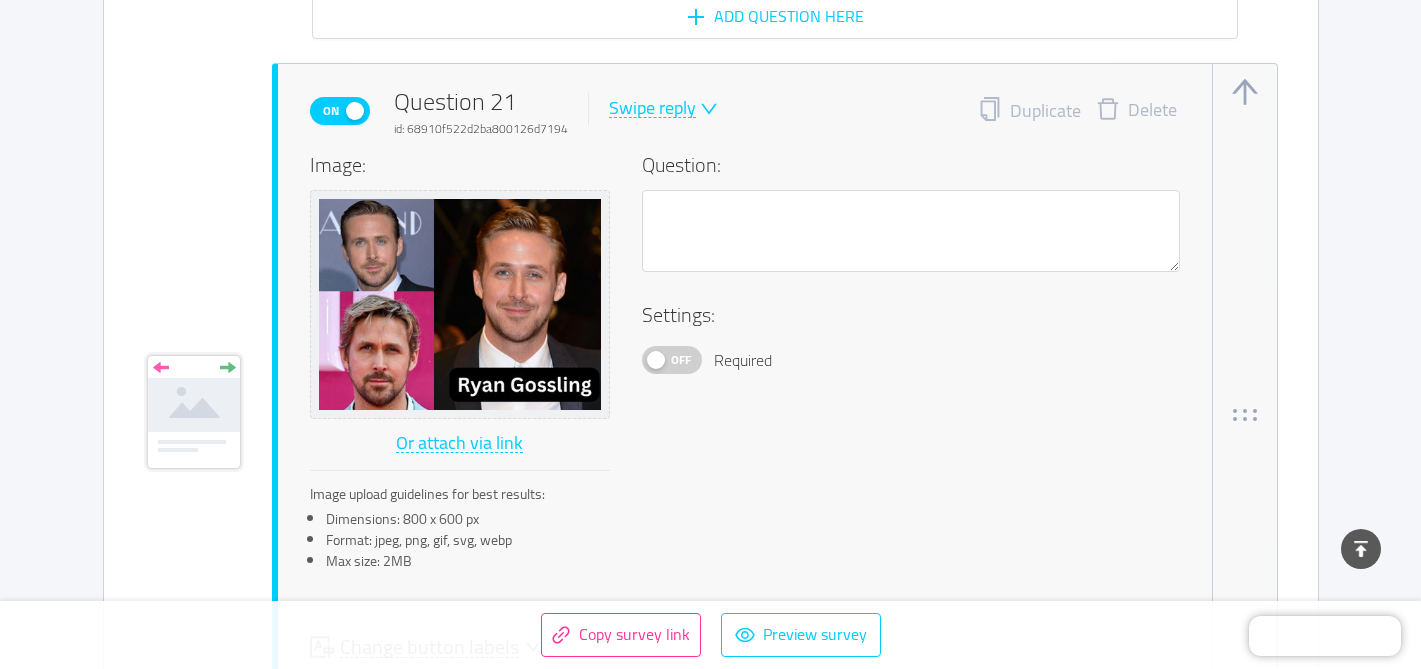 scroll, scrollTop: 16971, scrollLeft: 0, axis: vertical 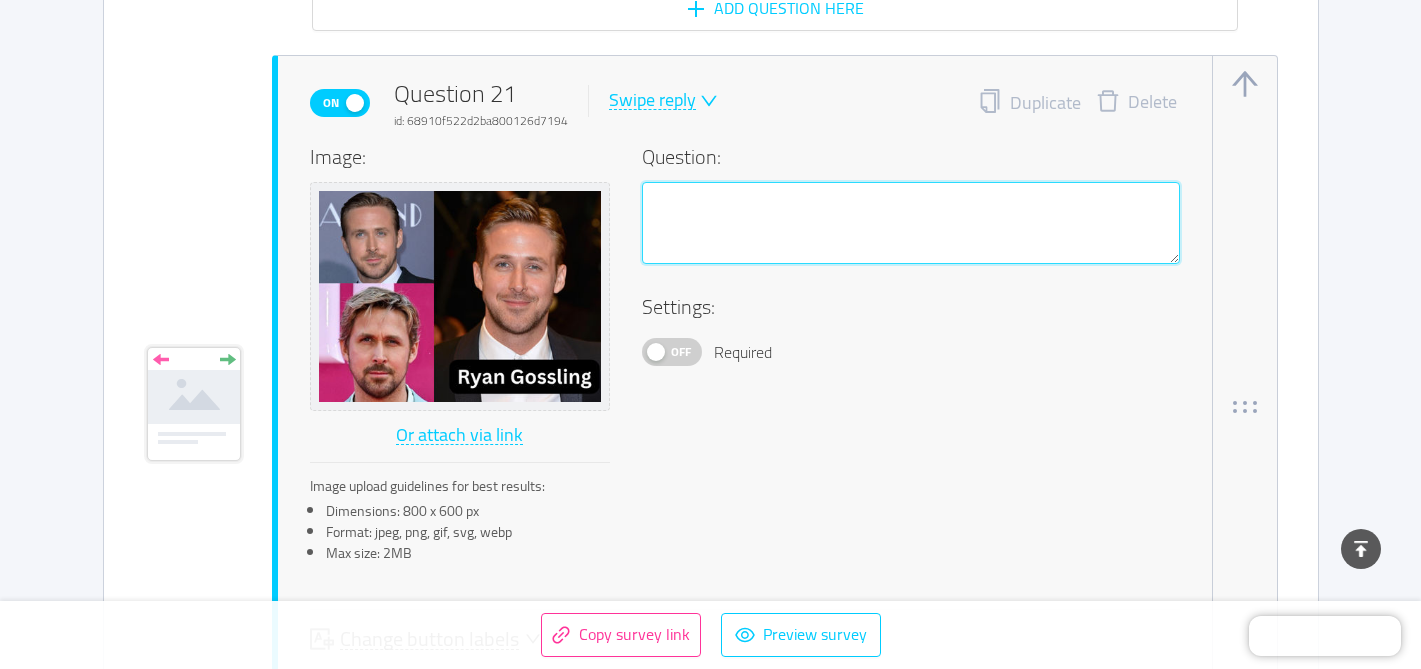 click at bounding box center (911, 223) 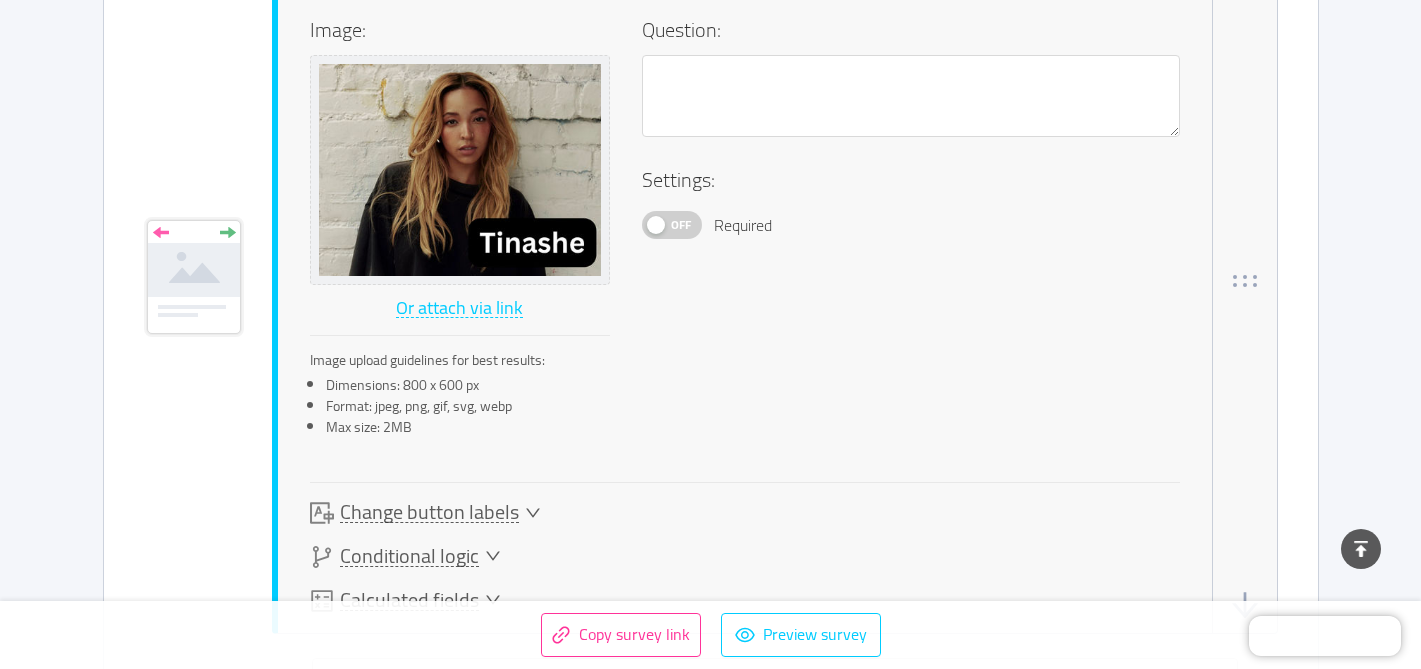 scroll, scrollTop: 17874, scrollLeft: 0, axis: vertical 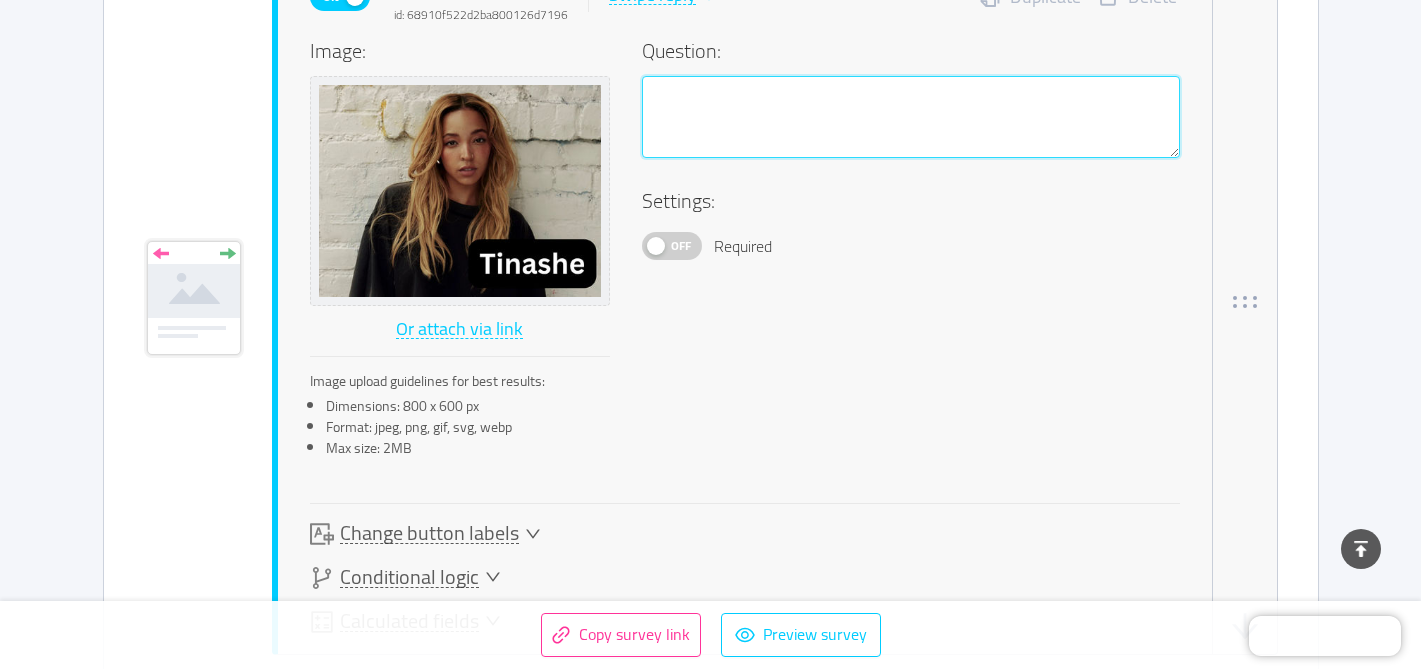 click at bounding box center [911, 117] 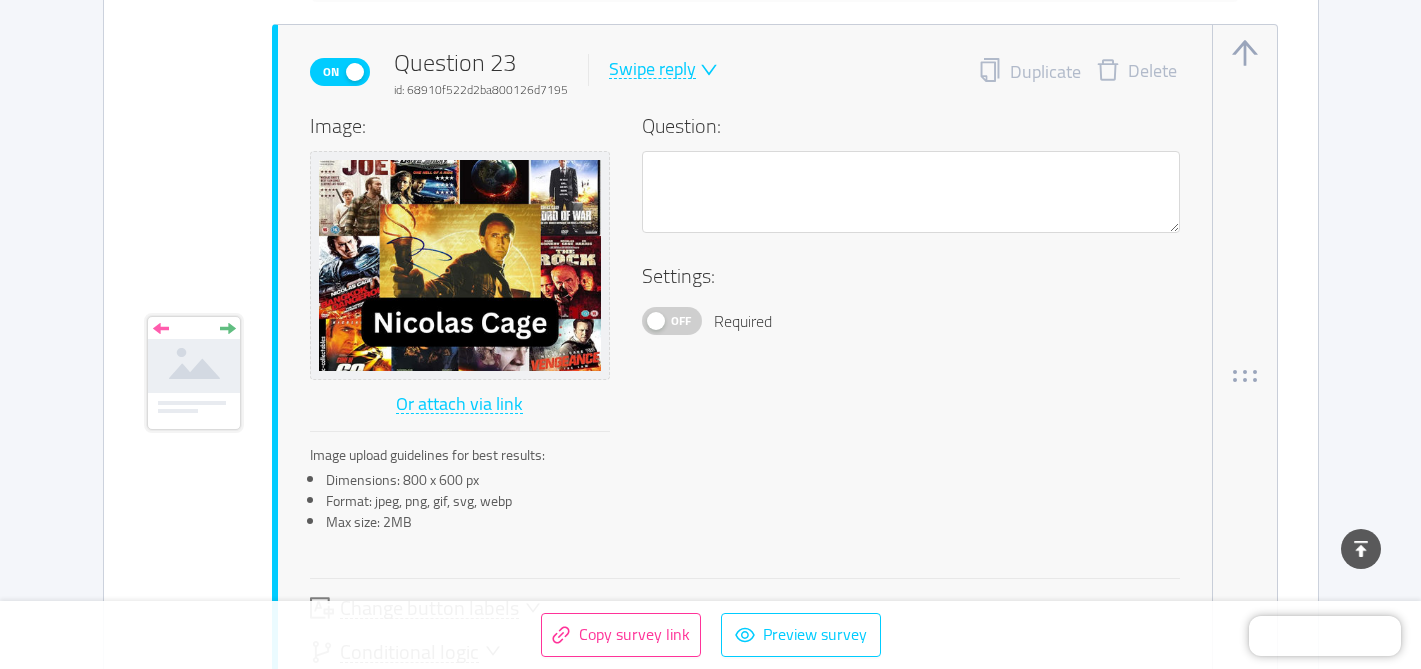 scroll, scrollTop: 18598, scrollLeft: 0, axis: vertical 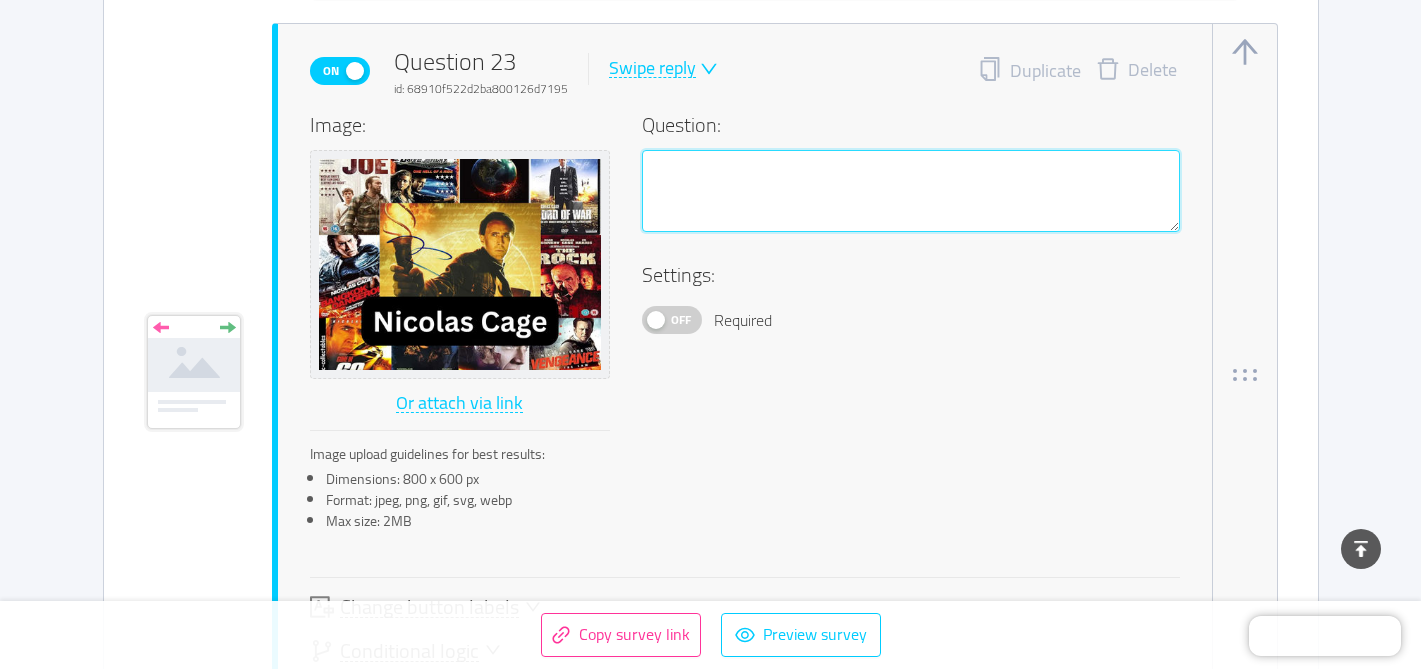 click at bounding box center (911, 191) 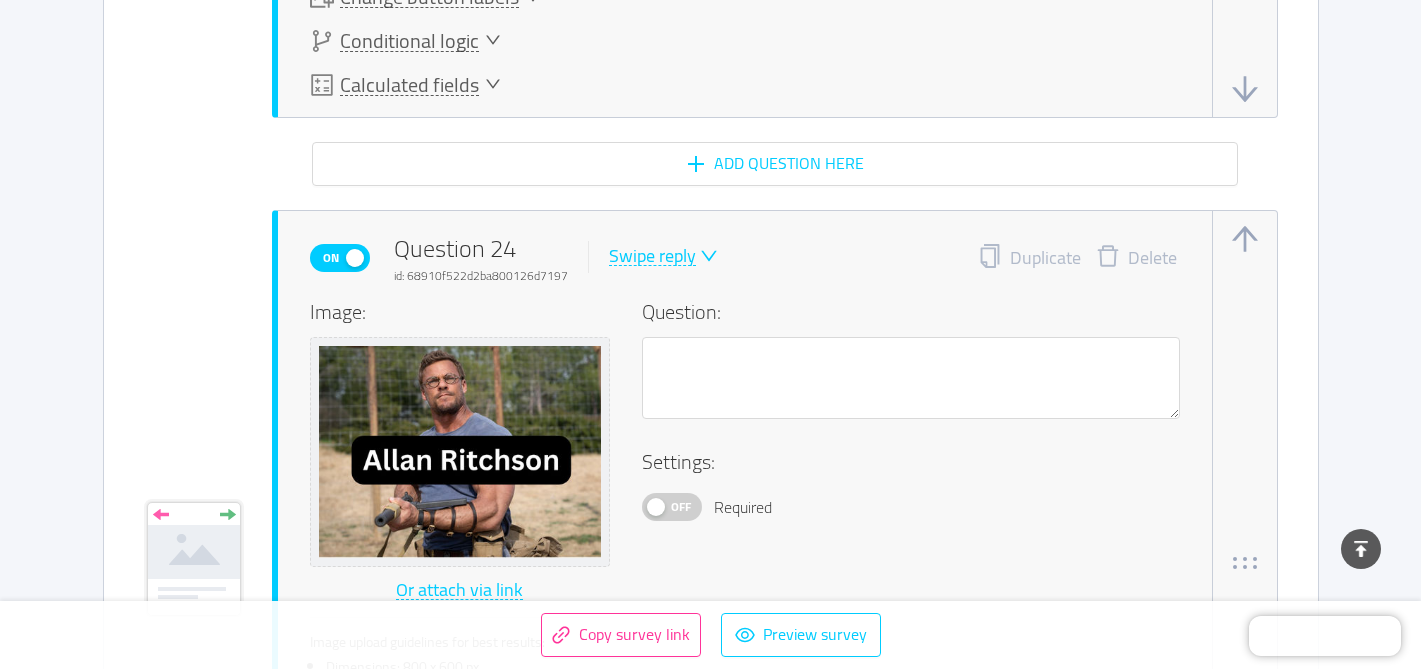 scroll, scrollTop: 19306, scrollLeft: 0, axis: vertical 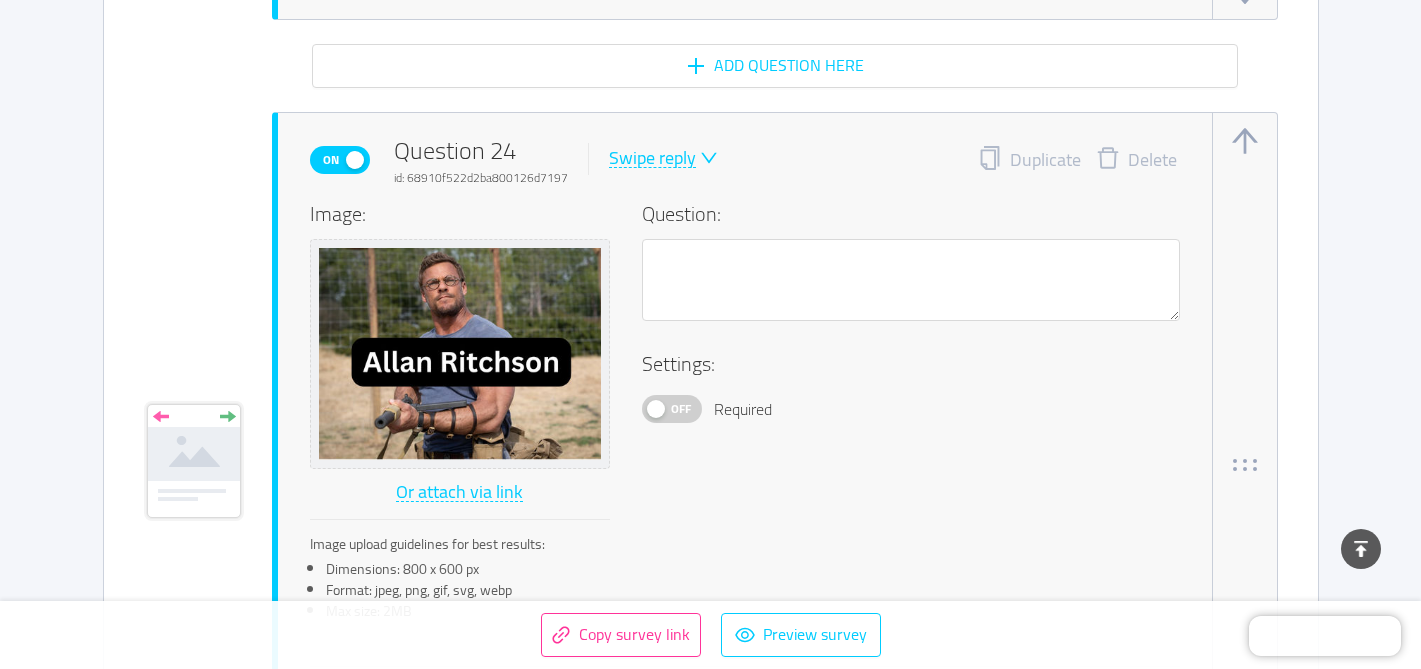 click at bounding box center [911, 335] 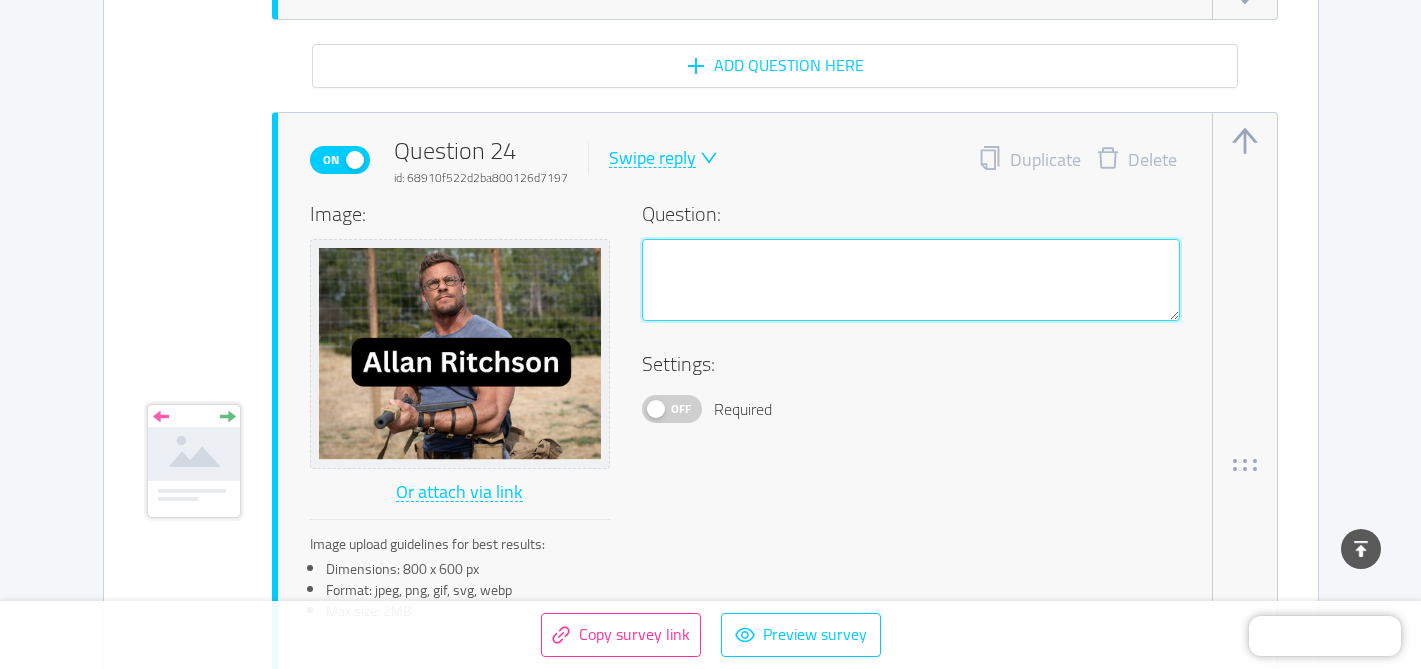 click at bounding box center [911, 280] 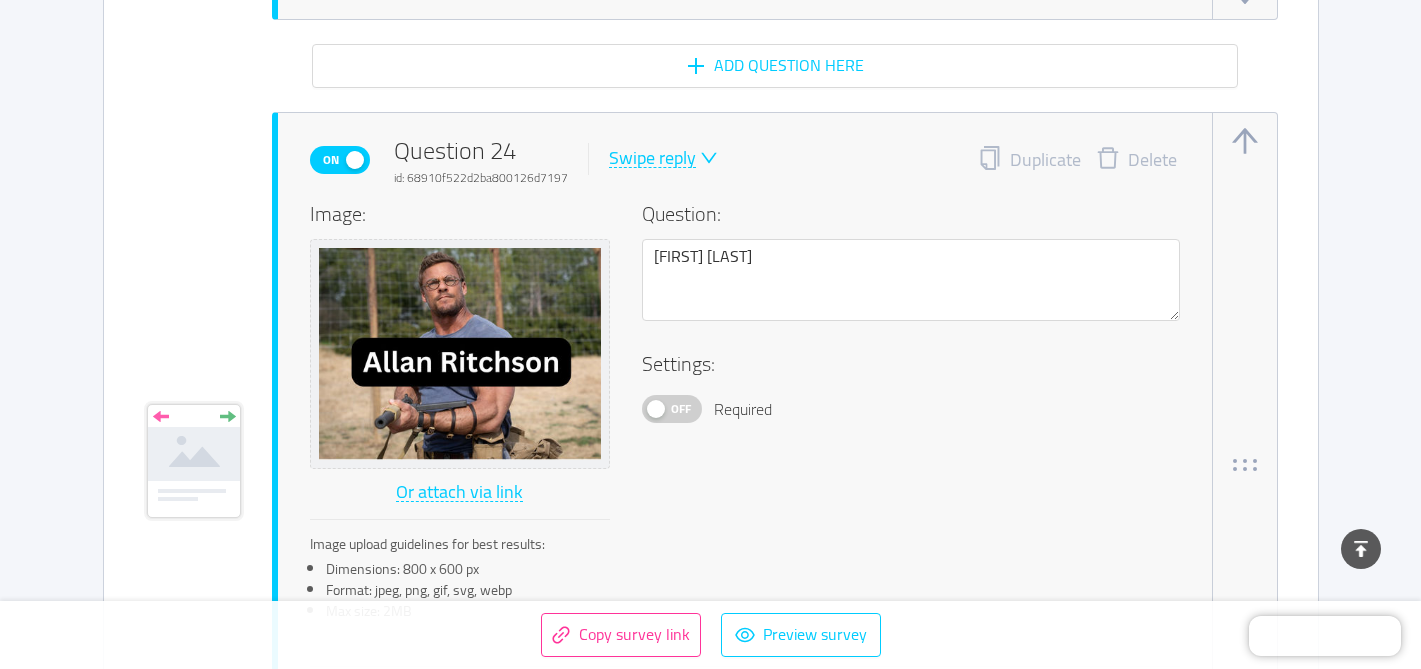 click on "Delete" at bounding box center [1136, 160] 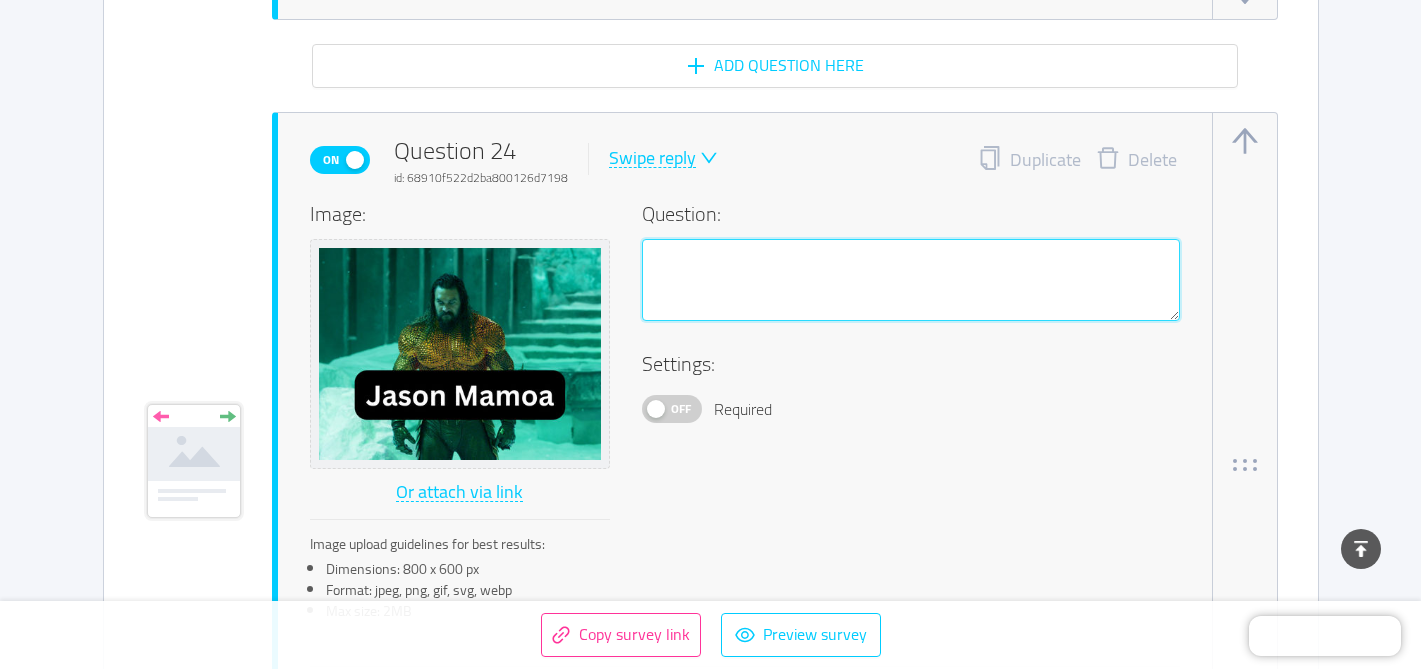 click at bounding box center (911, 280) 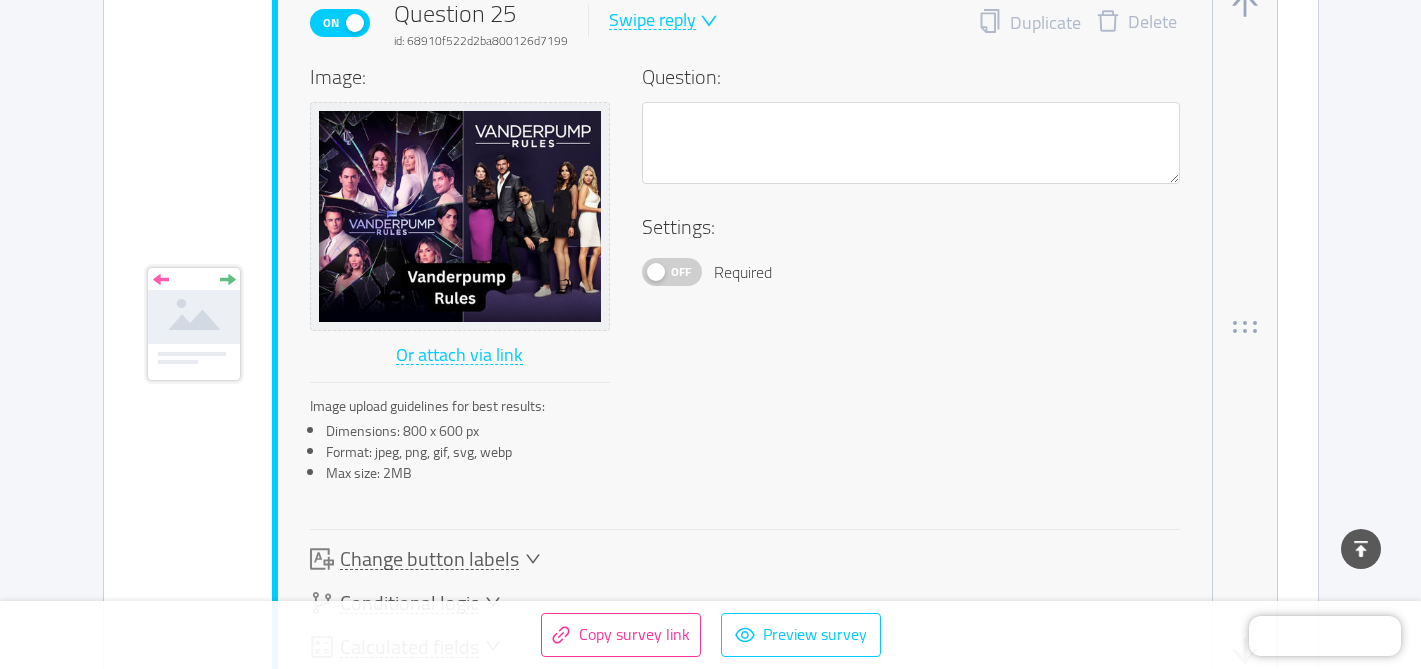 scroll, scrollTop: 20284, scrollLeft: 0, axis: vertical 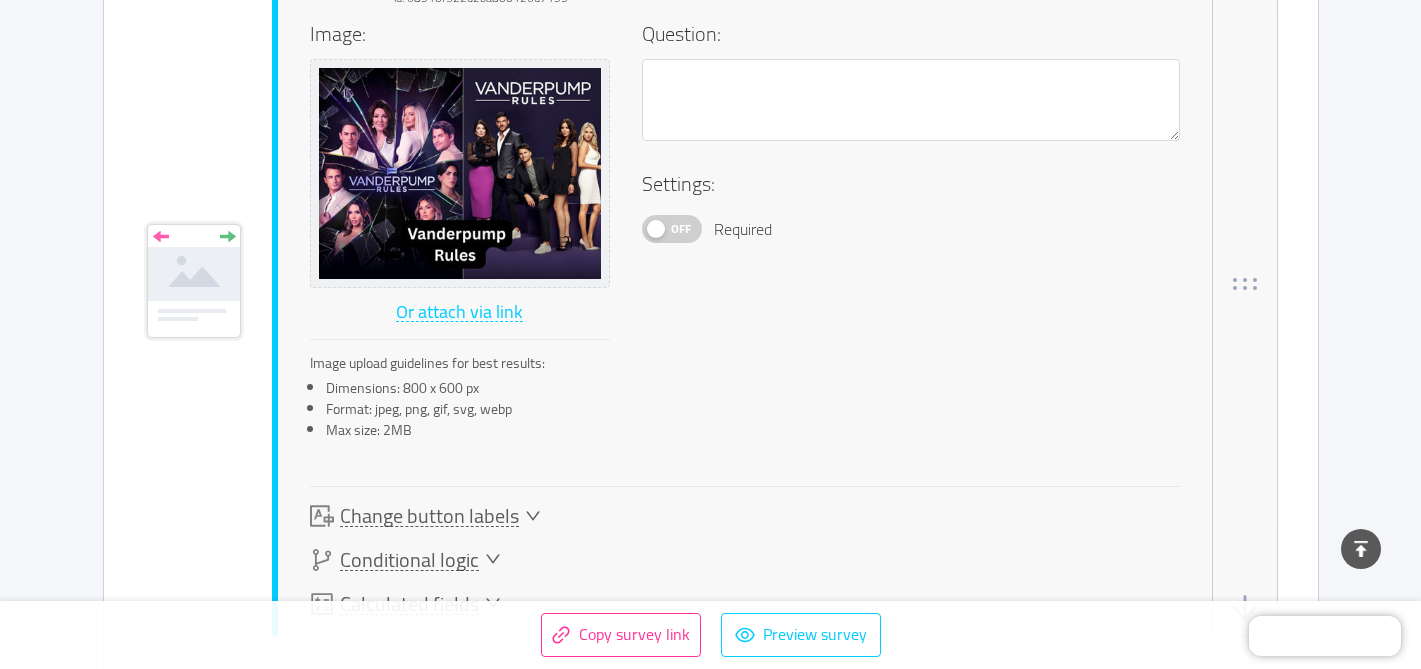 click on "Question:" at bounding box center [911, 94] 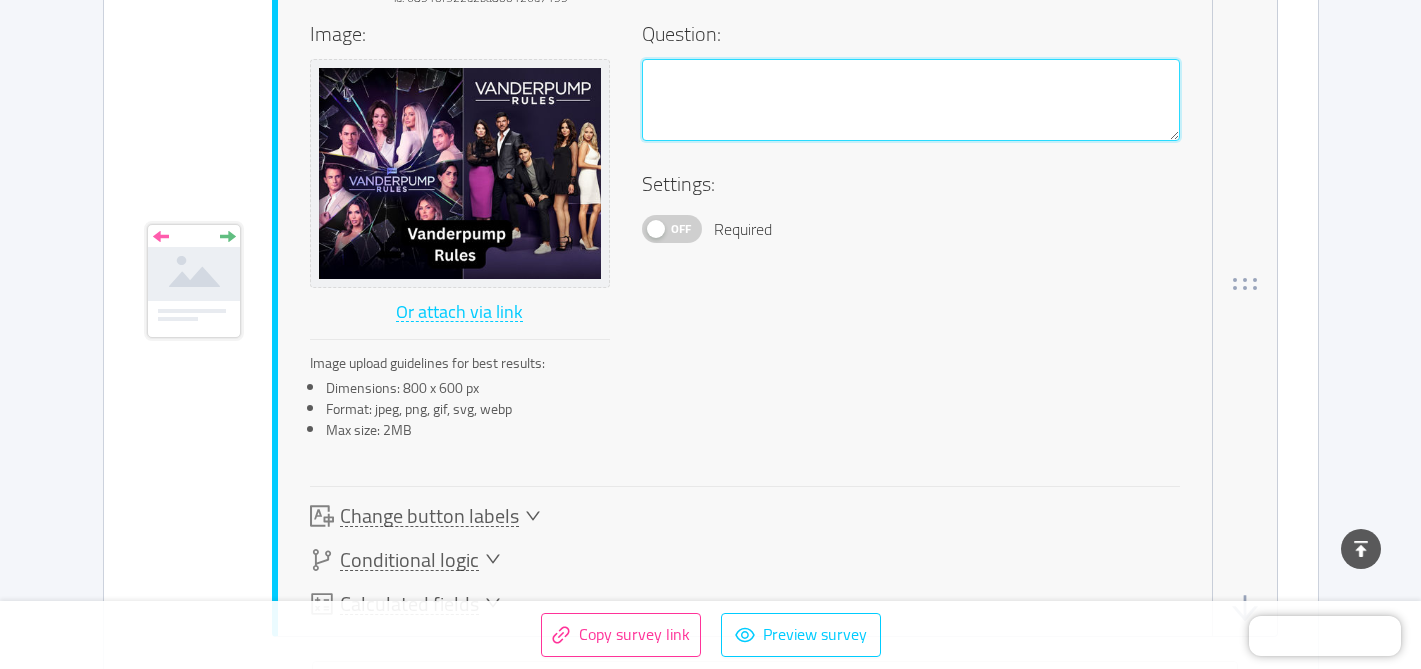 click at bounding box center (911, 100) 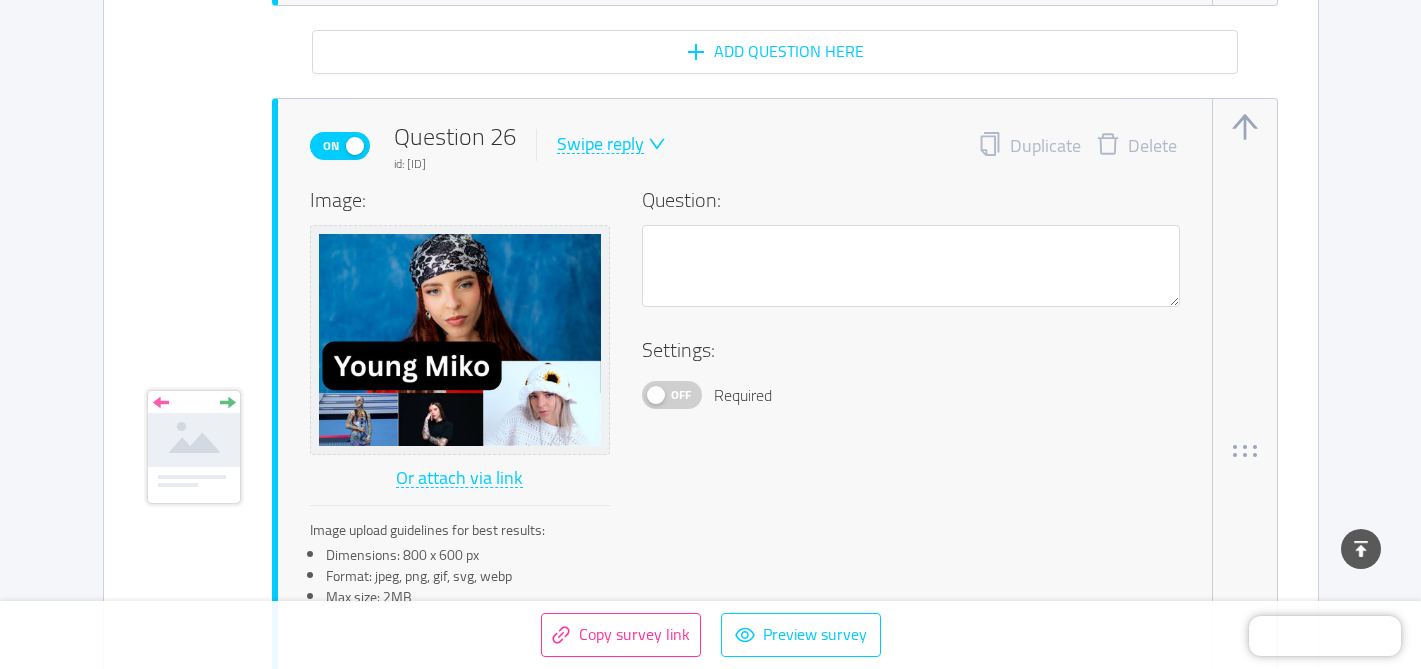 scroll, scrollTop: 20921, scrollLeft: 0, axis: vertical 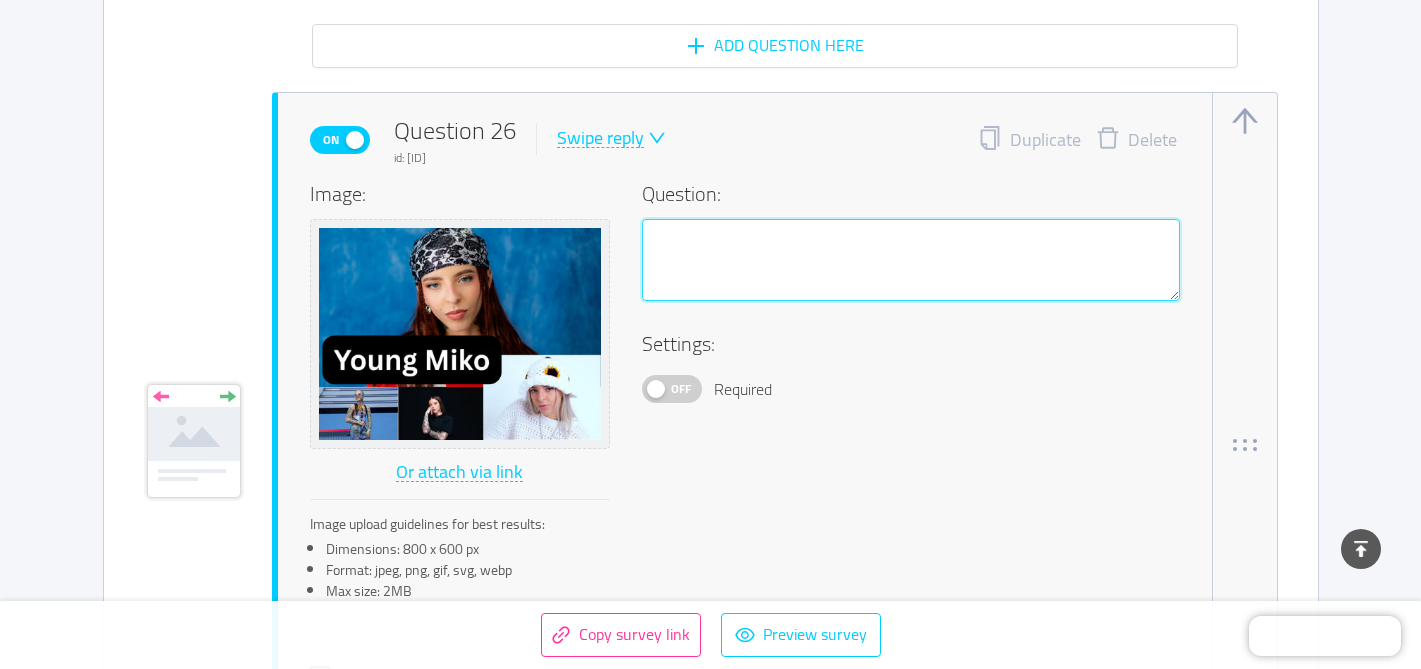 click at bounding box center (911, 260) 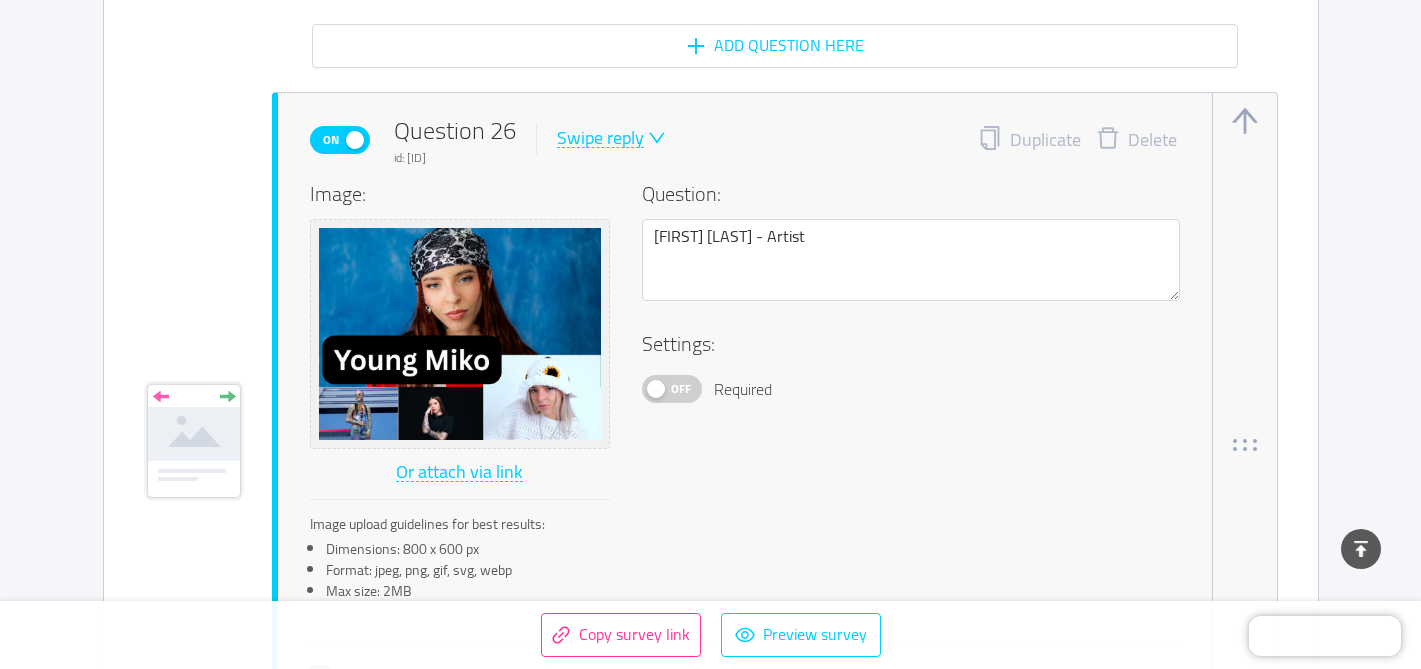 click on "Young Miko - Artist Settings: Off Required" at bounding box center (745, 397) 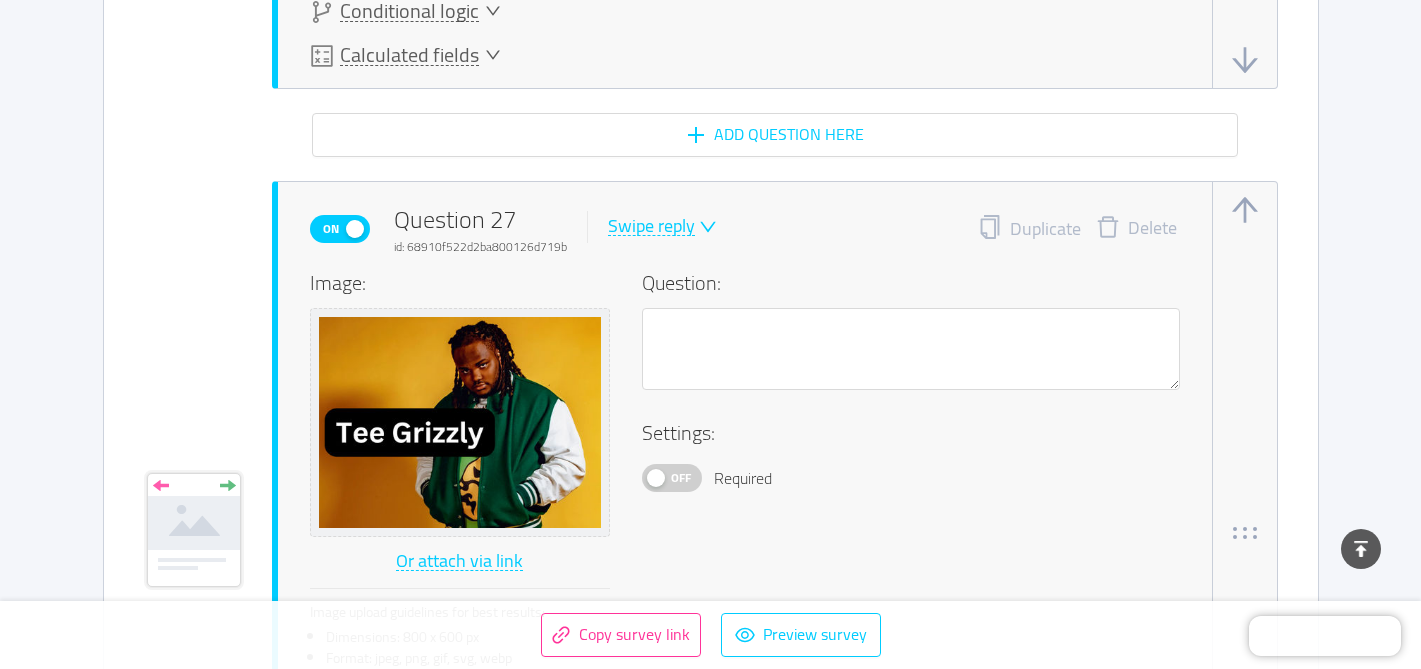 scroll, scrollTop: 21666, scrollLeft: 0, axis: vertical 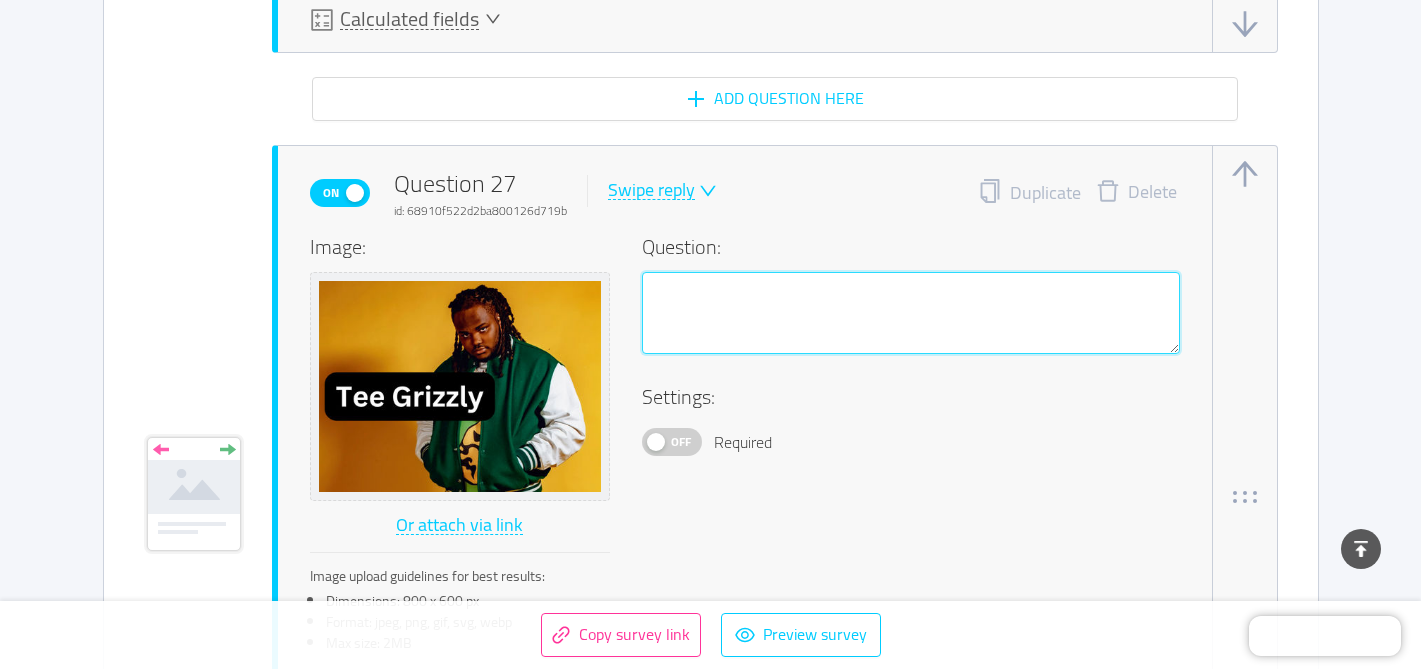 click at bounding box center (911, 313) 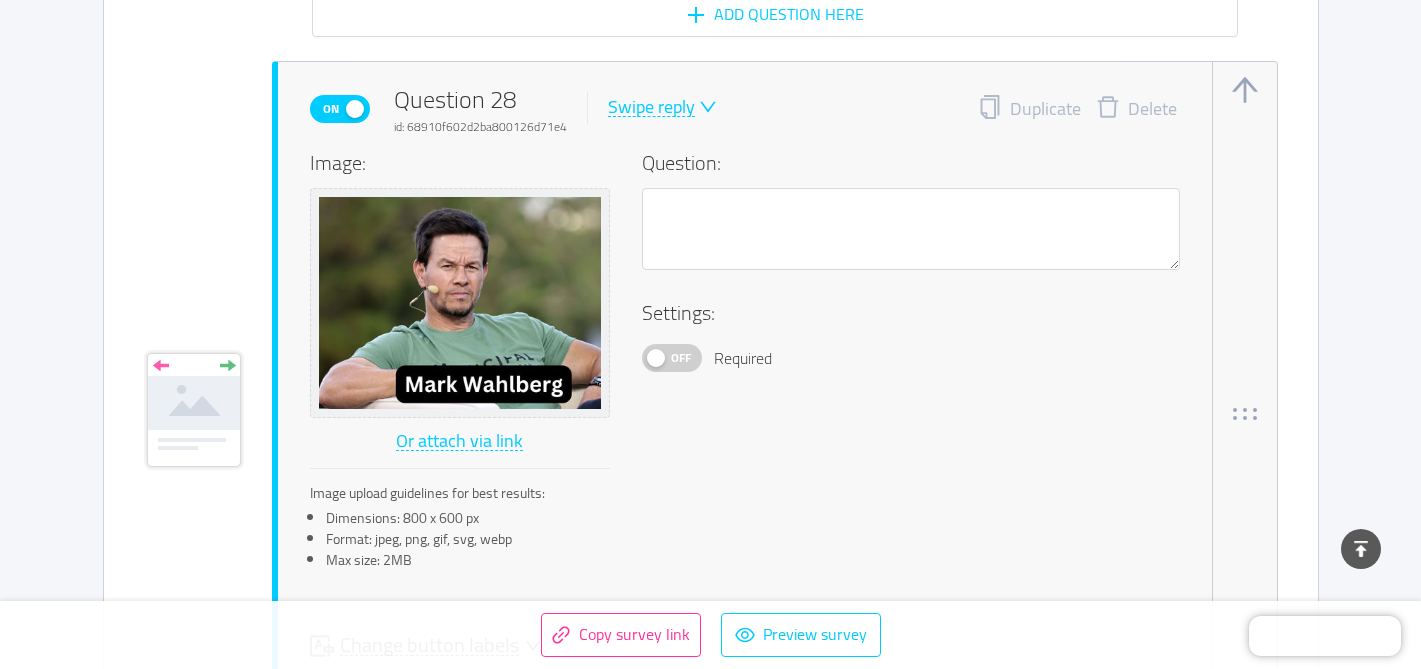 scroll, scrollTop: 22549, scrollLeft: 0, axis: vertical 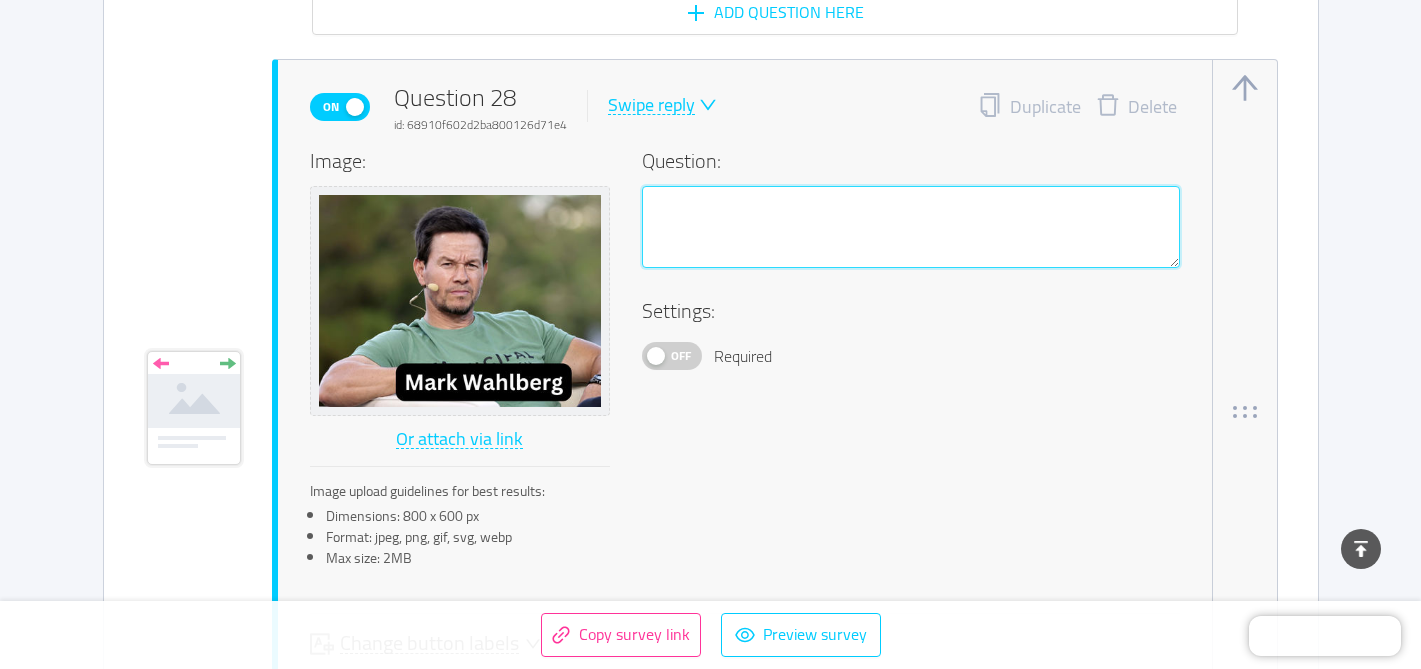 click at bounding box center (911, 227) 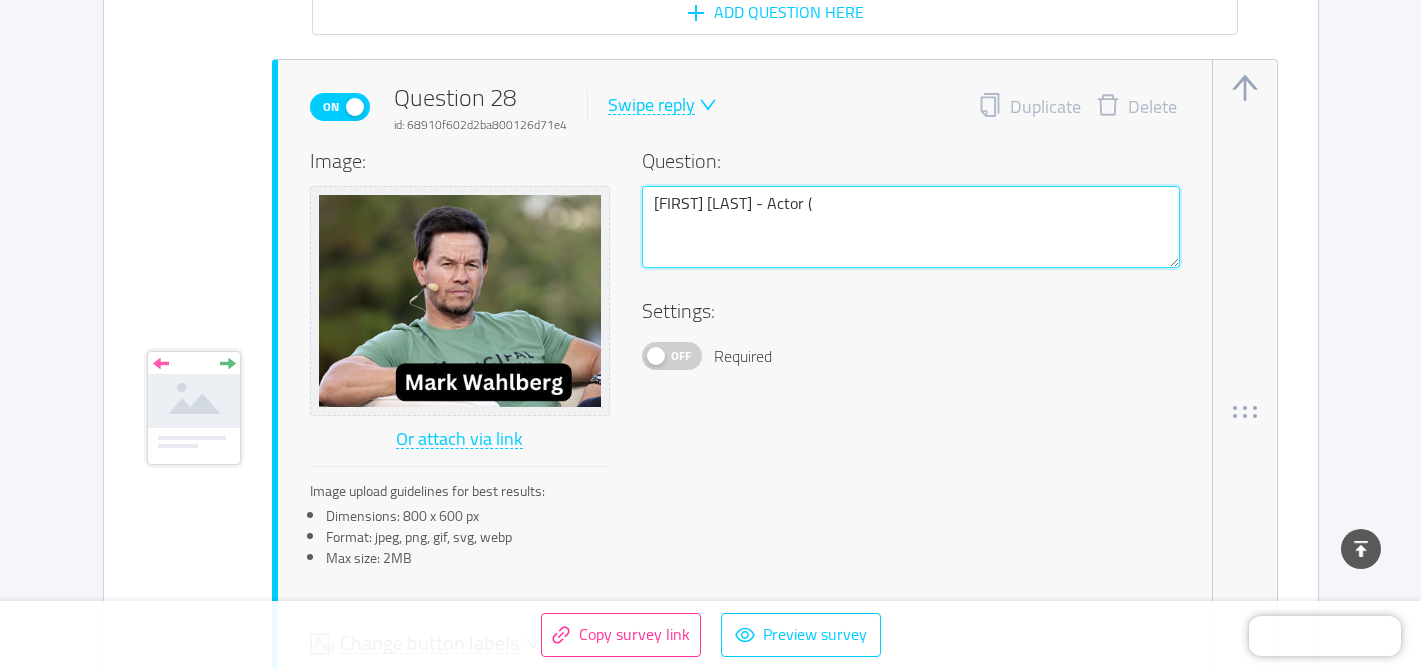click on "[FIRST] [LAST] - Actor (" at bounding box center [911, 227] 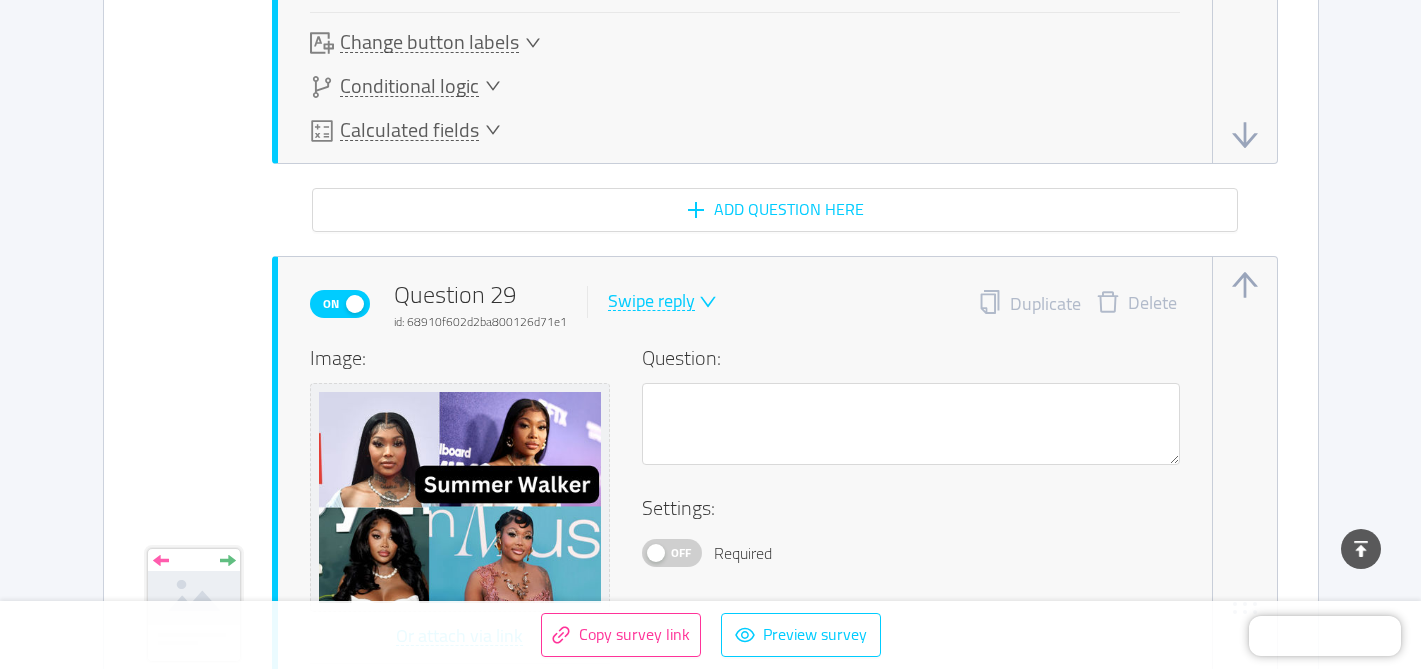 scroll, scrollTop: 23246, scrollLeft: 0, axis: vertical 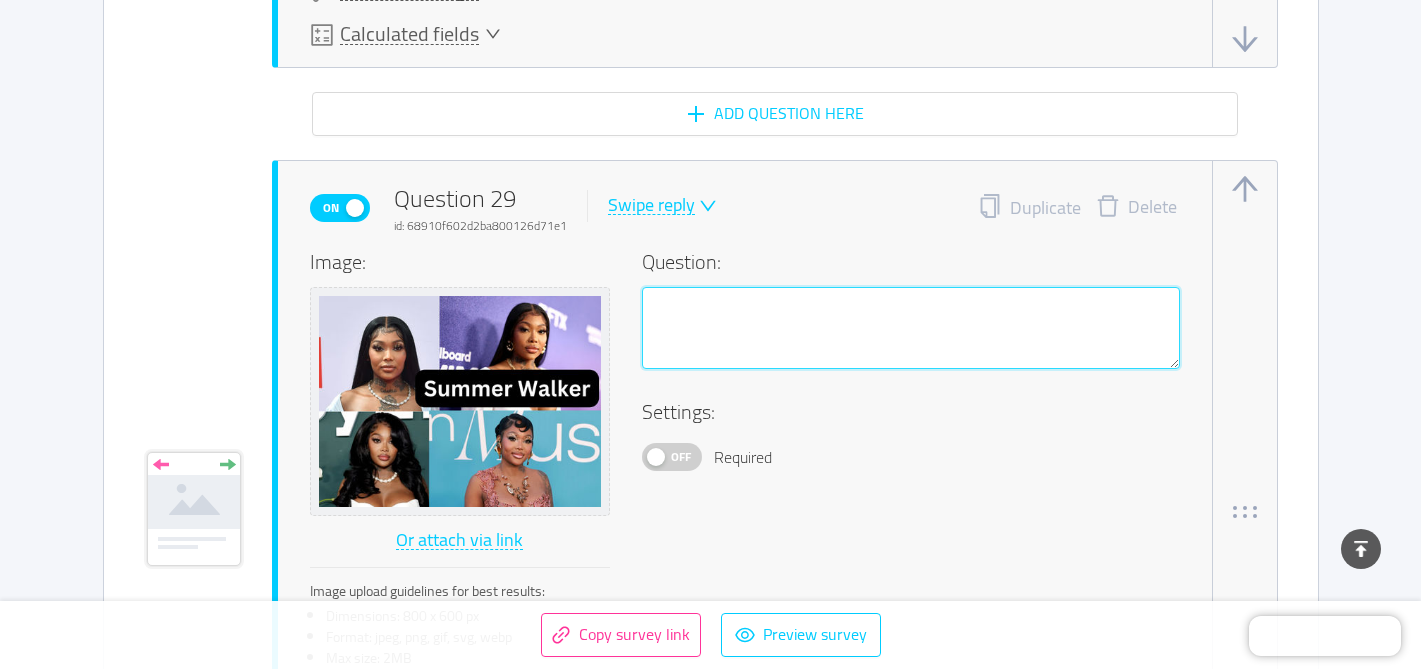 click at bounding box center (911, 328) 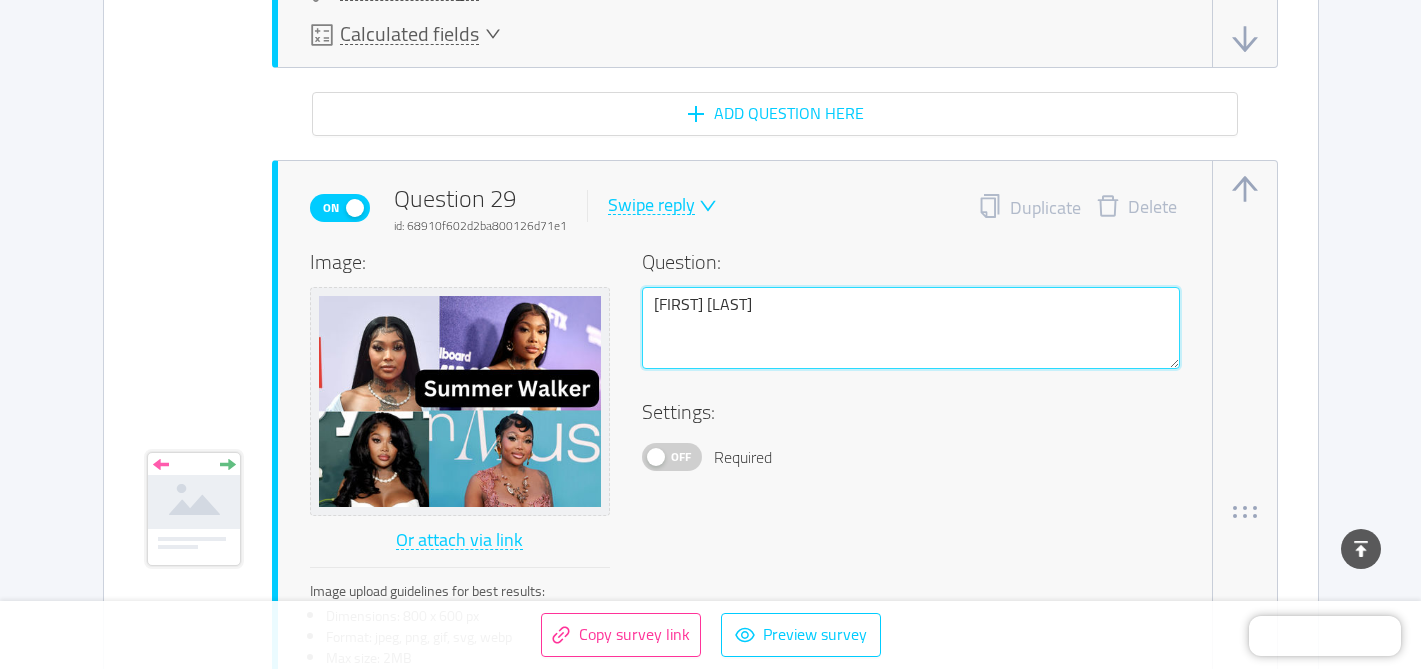 click on "[FIRST] [LAST]" at bounding box center [911, 328] 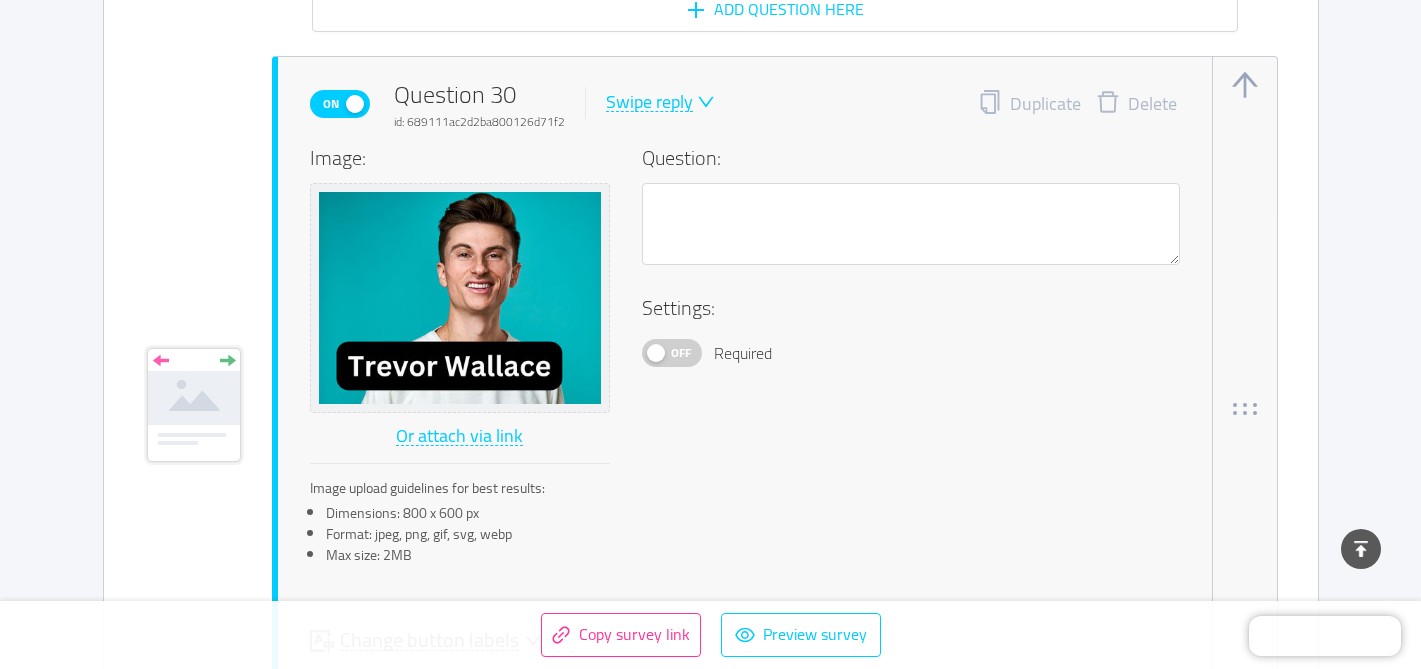 scroll, scrollTop: 24149, scrollLeft: 0, axis: vertical 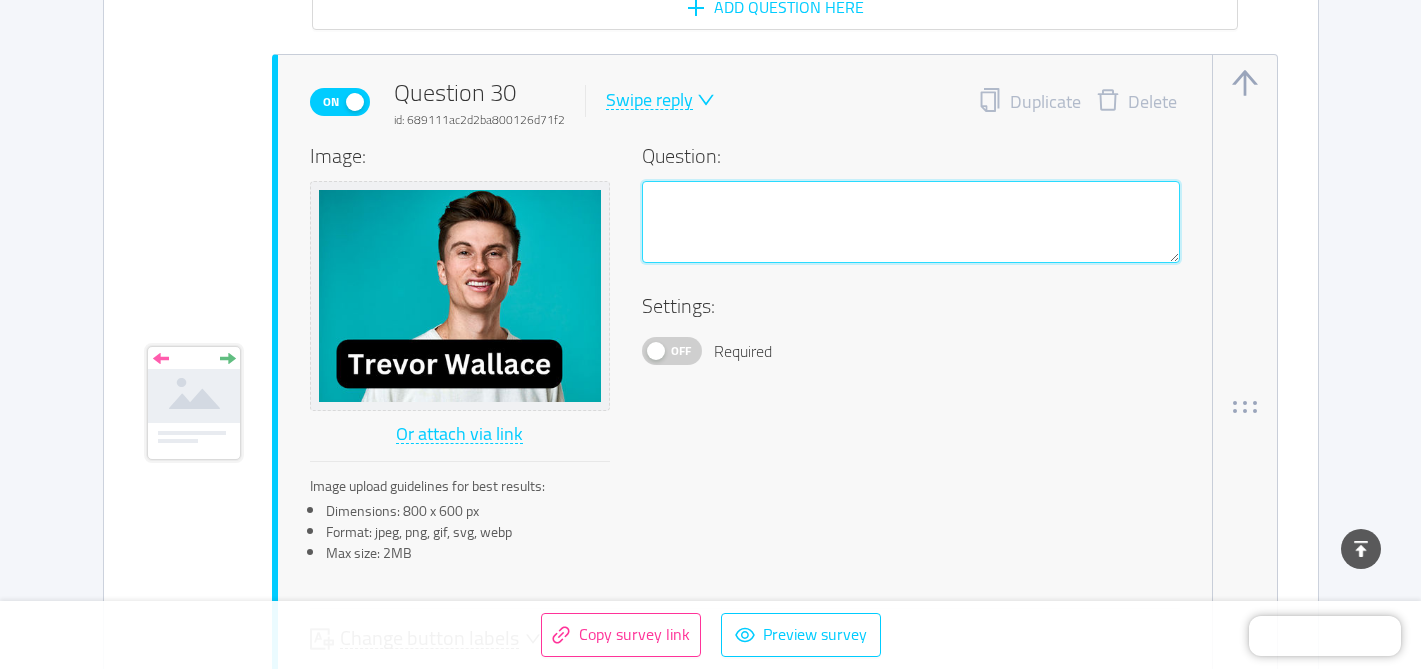 click at bounding box center [911, 222] 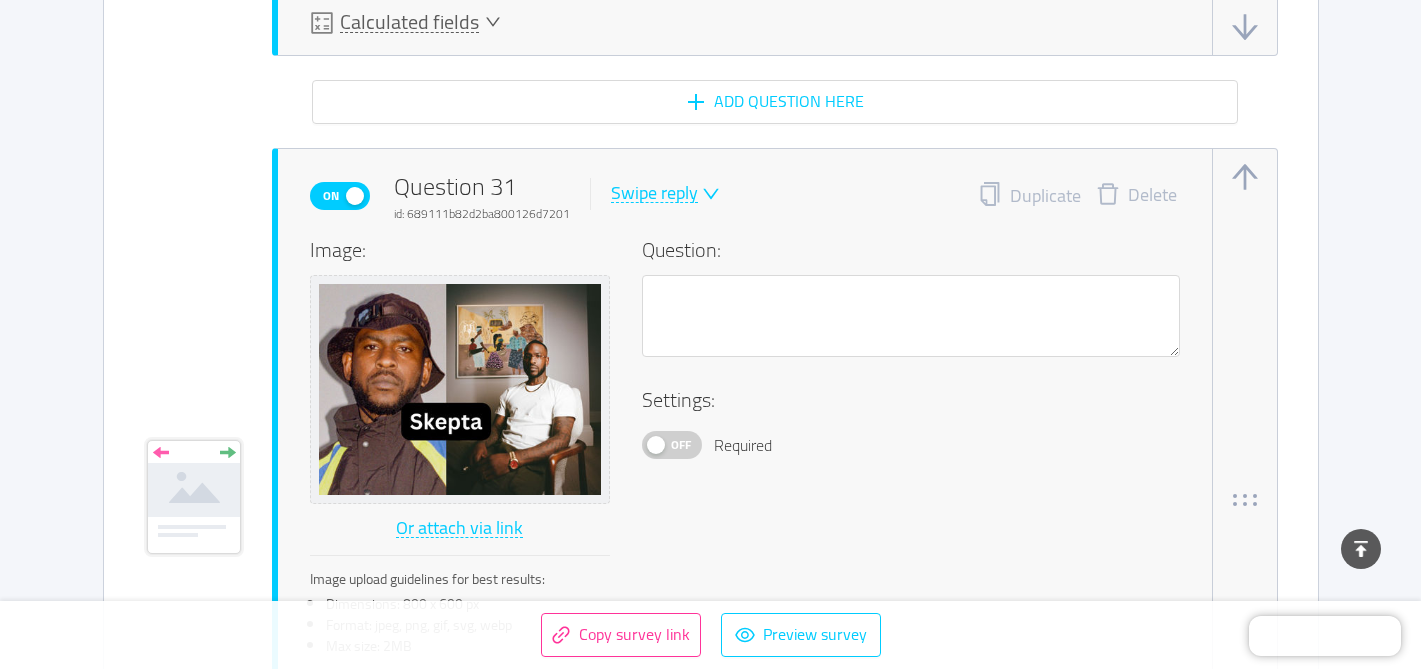 scroll, scrollTop: 24858, scrollLeft: 0, axis: vertical 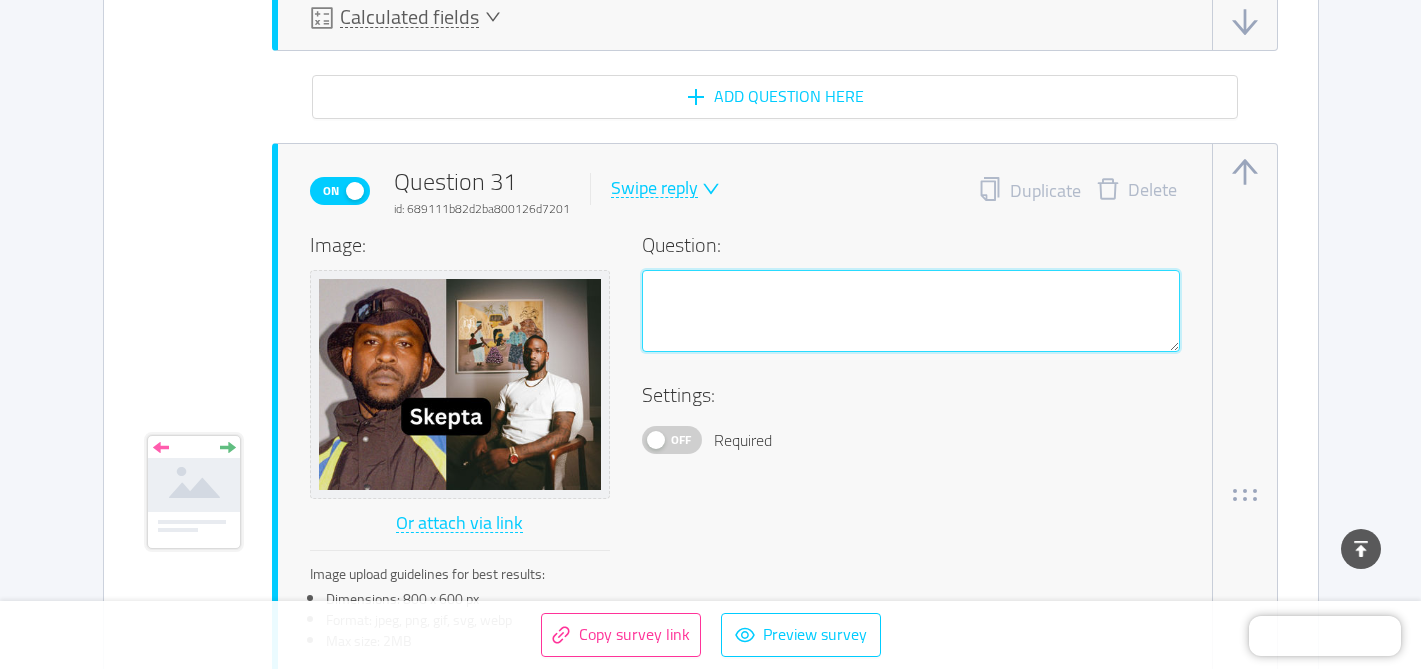 click at bounding box center [911, 311] 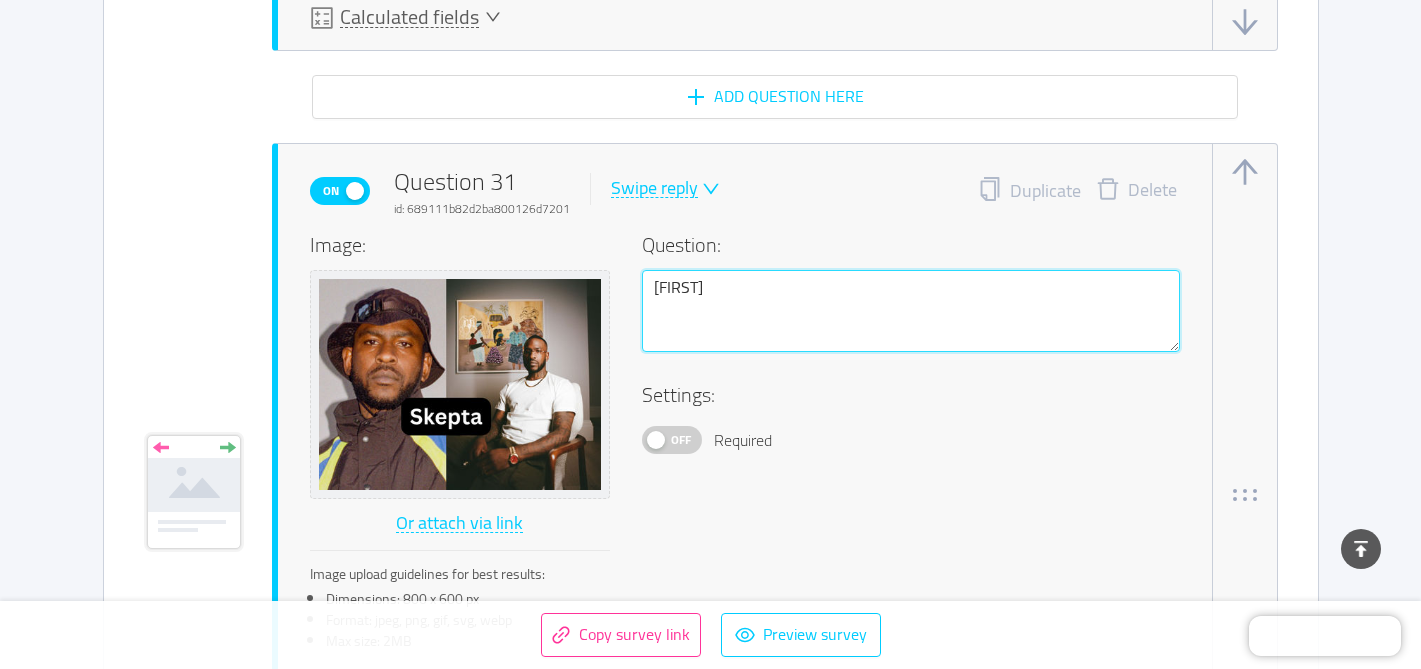 click on "[FIRST]" at bounding box center [911, 311] 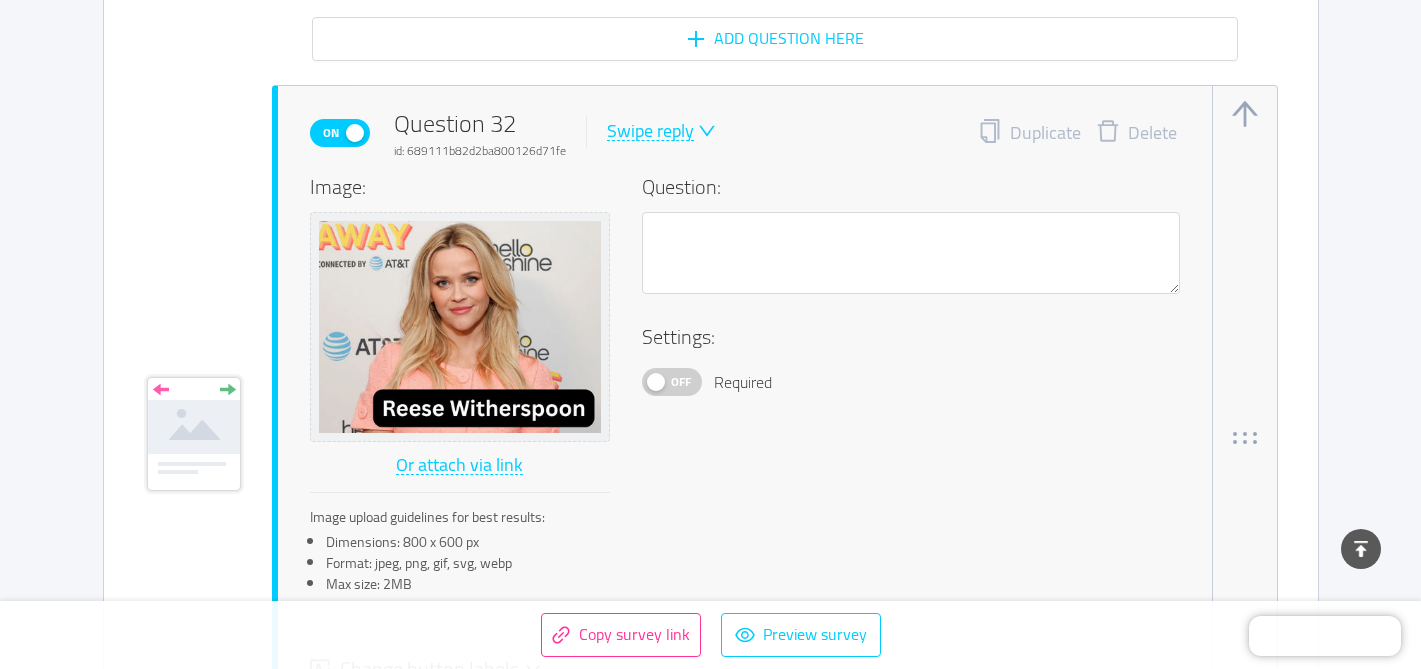 scroll, scrollTop: 25721, scrollLeft: 0, axis: vertical 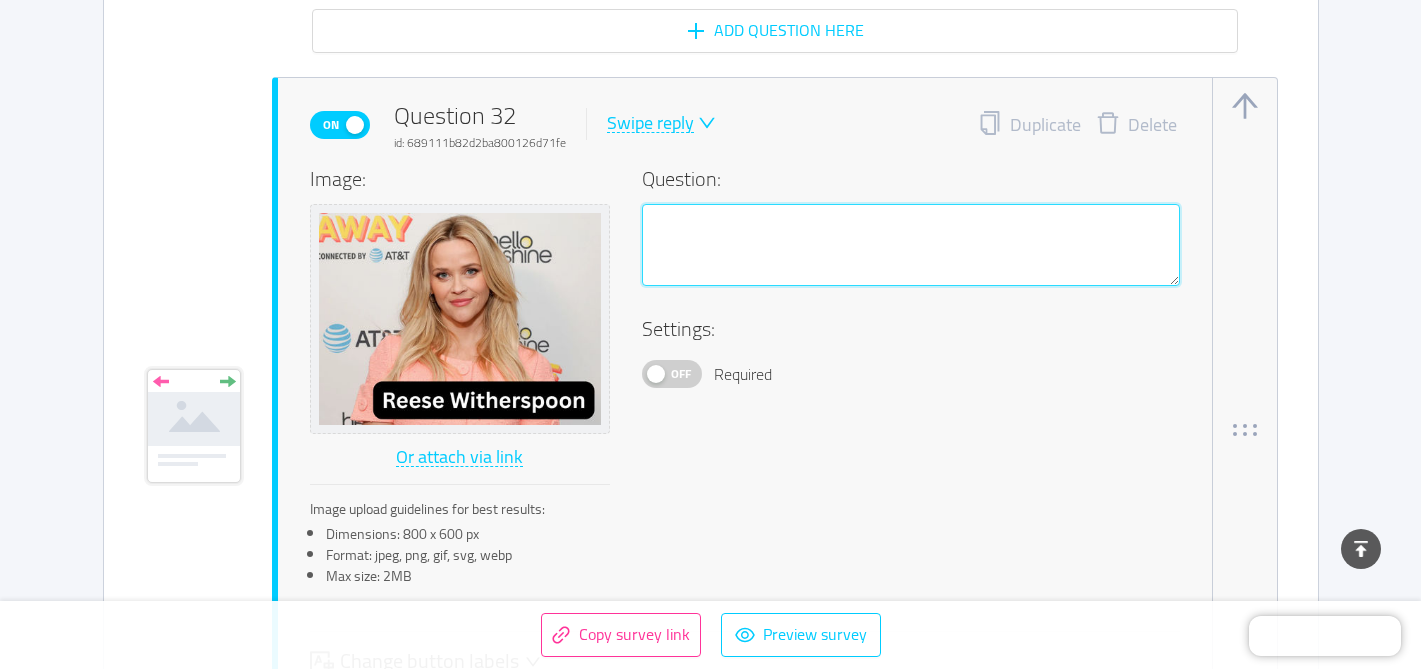 click at bounding box center (911, 245) 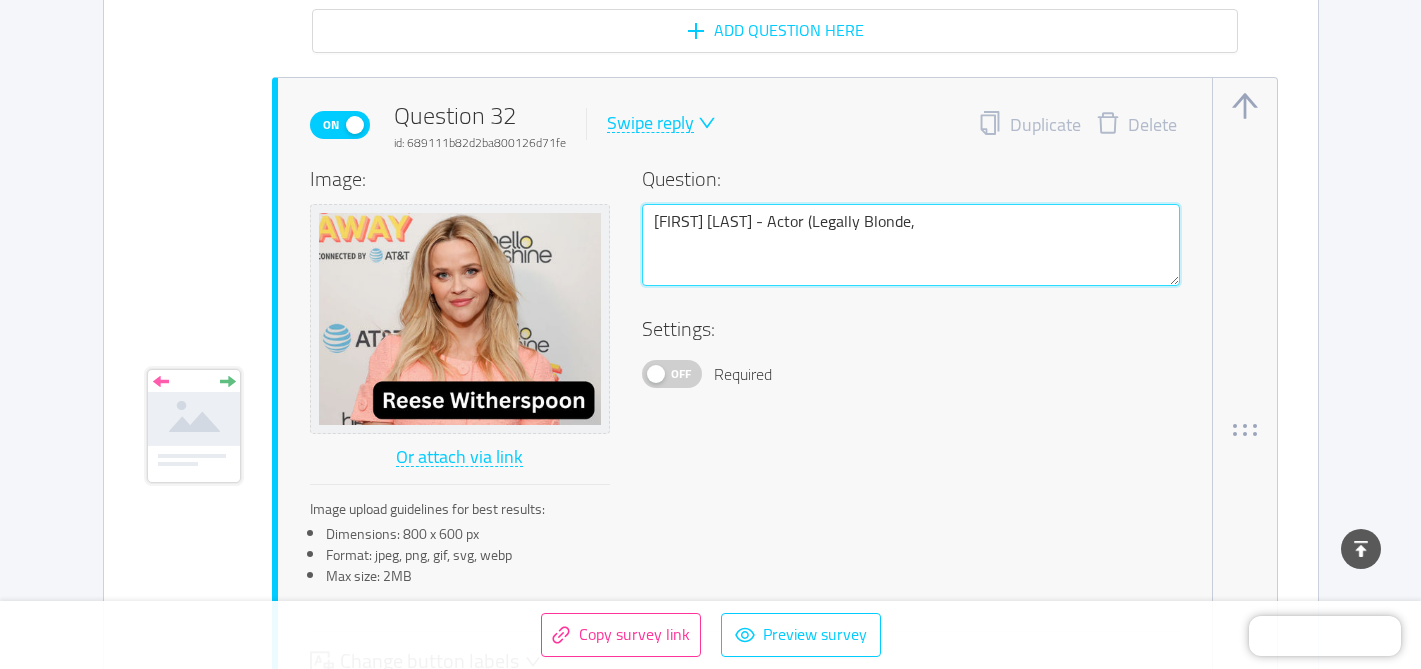 drag, startPoint x: 948, startPoint y: 222, endPoint x: 841, endPoint y: 220, distance: 107.01869 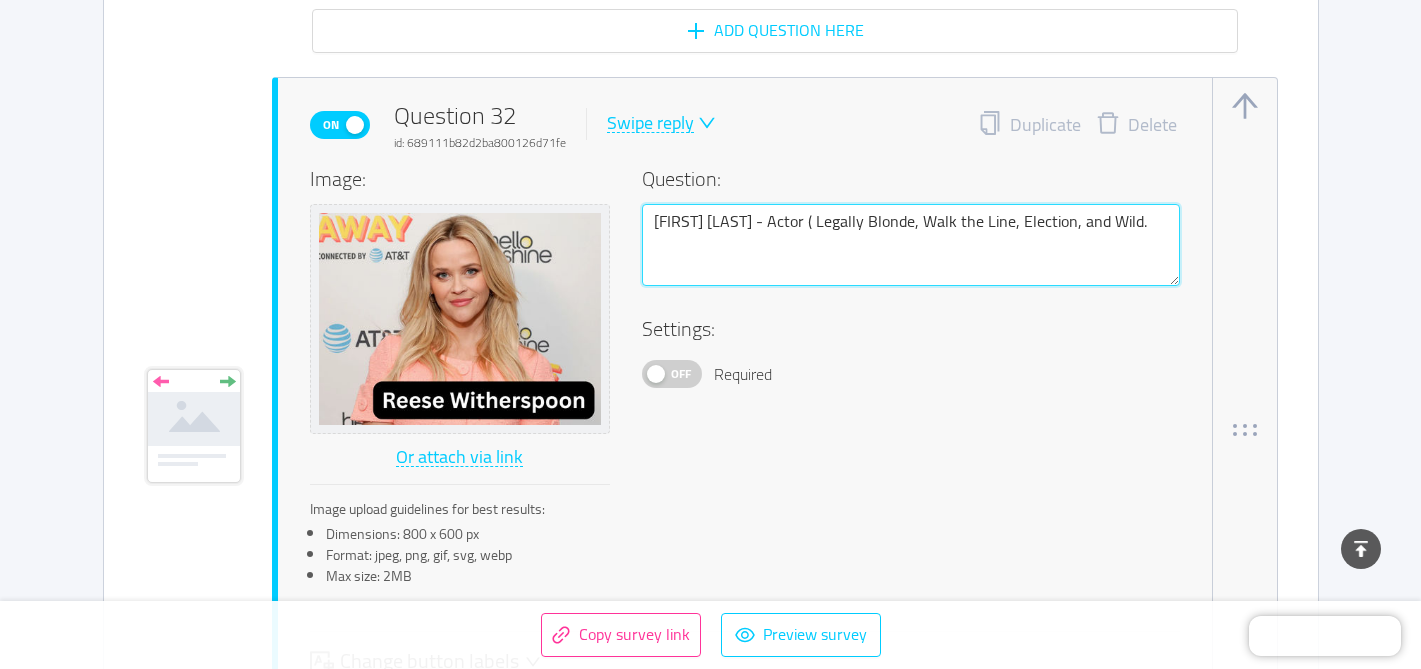 click on "[FIRST] [LAST] - Actor ( Legally Blonde, Walk the Line, Election, and Wild." at bounding box center [911, 245] 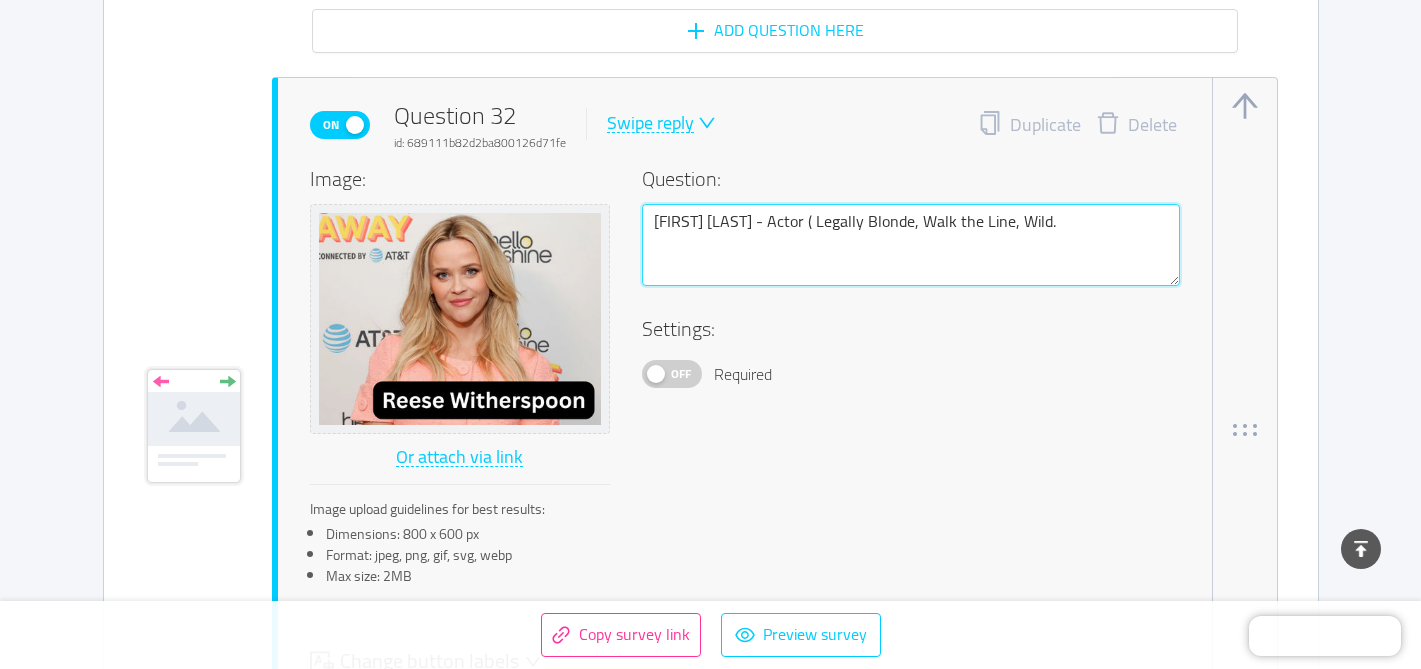 click on "[FIRST] [LAST] - Actor ( Legally Blonde, Walk the Line, Wild." at bounding box center [911, 245] 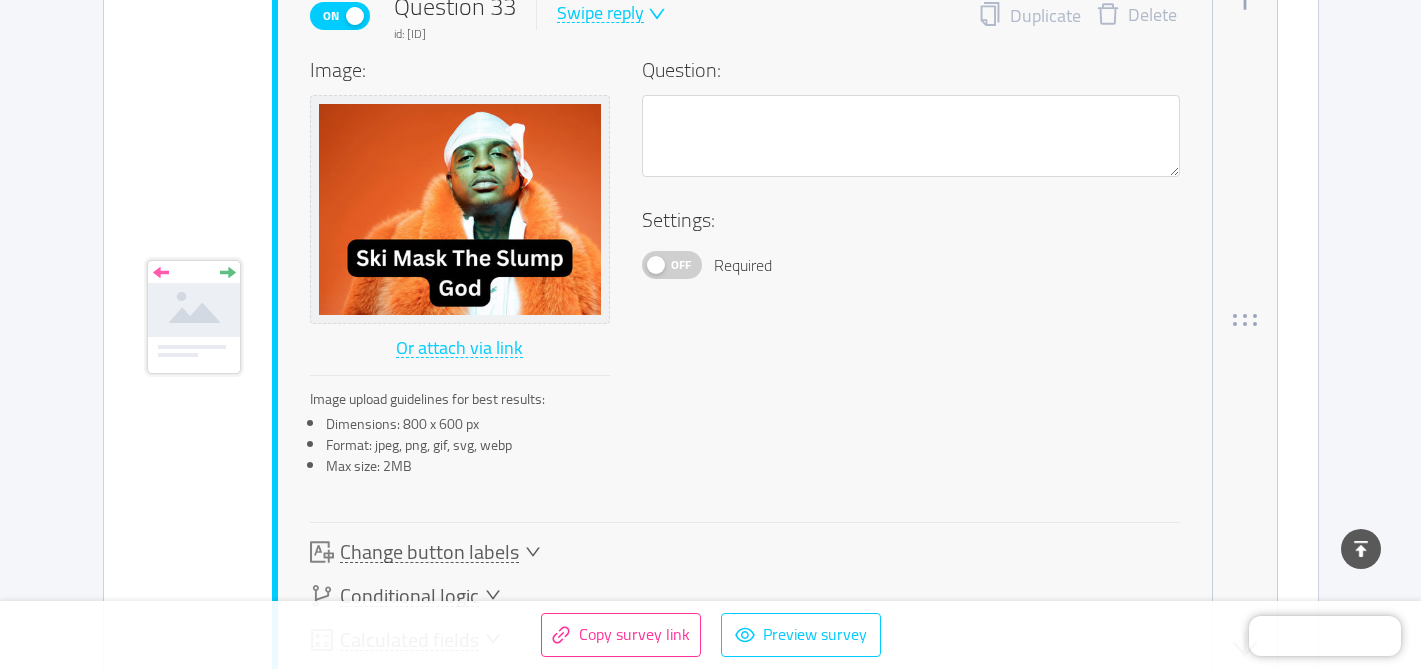 scroll, scrollTop: 26593, scrollLeft: 0, axis: vertical 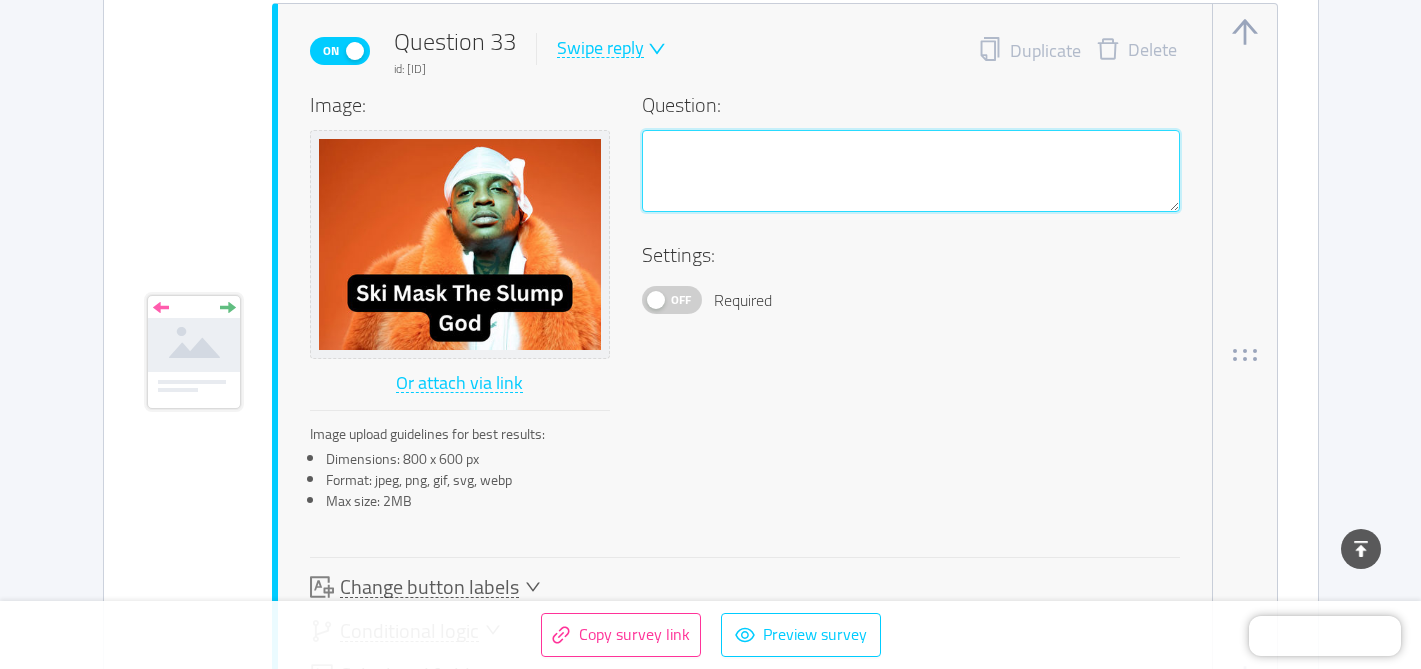 click at bounding box center [911, 171] 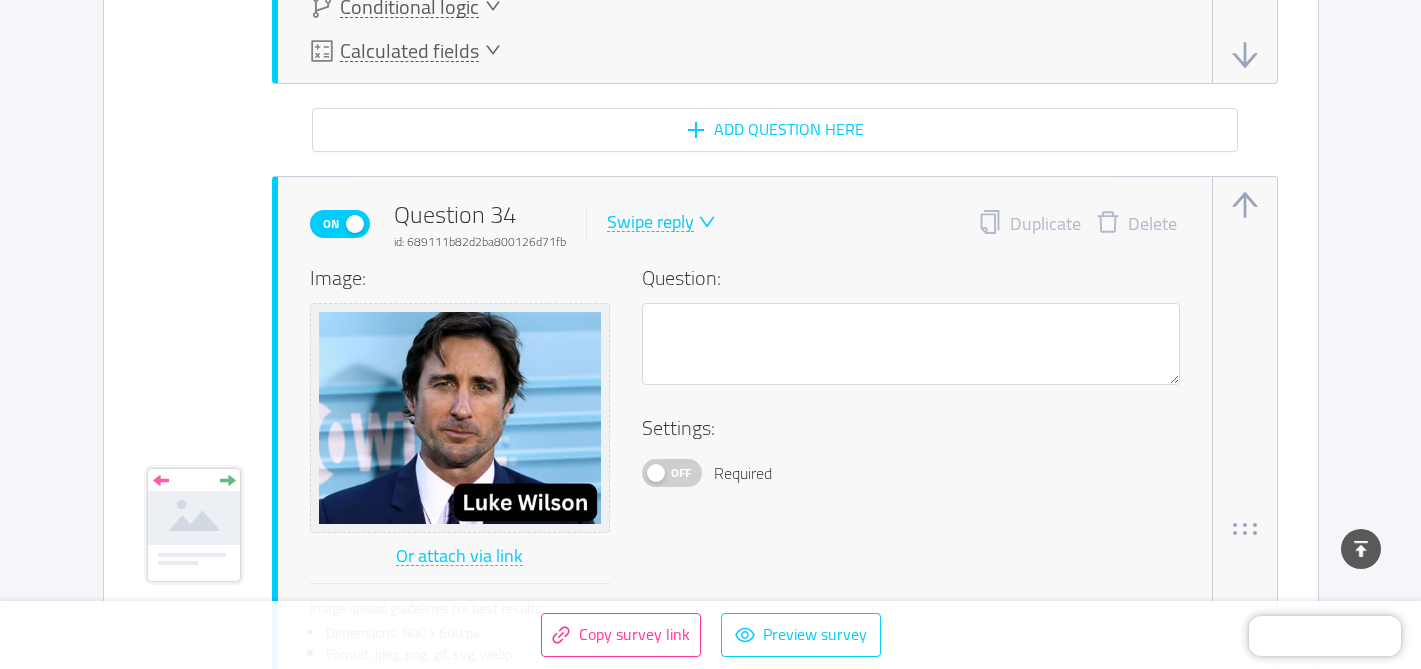 scroll, scrollTop: 27225, scrollLeft: 0, axis: vertical 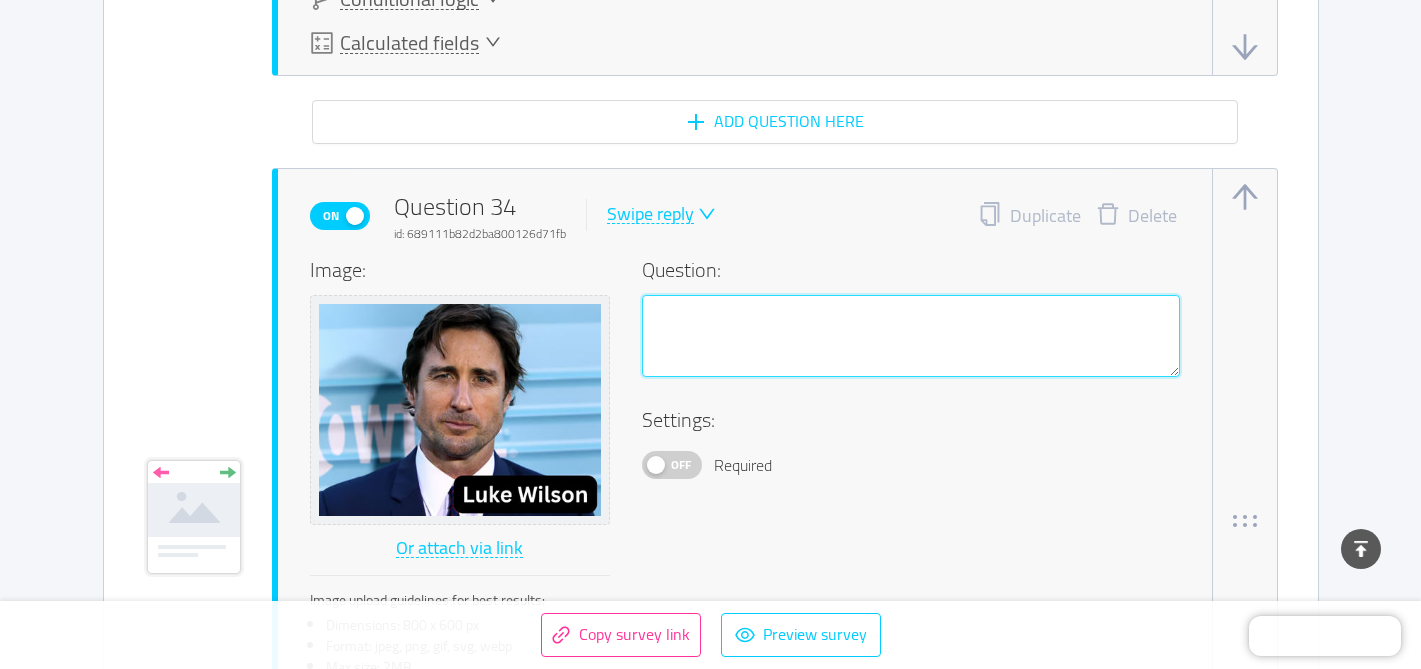 click at bounding box center [911, 336] 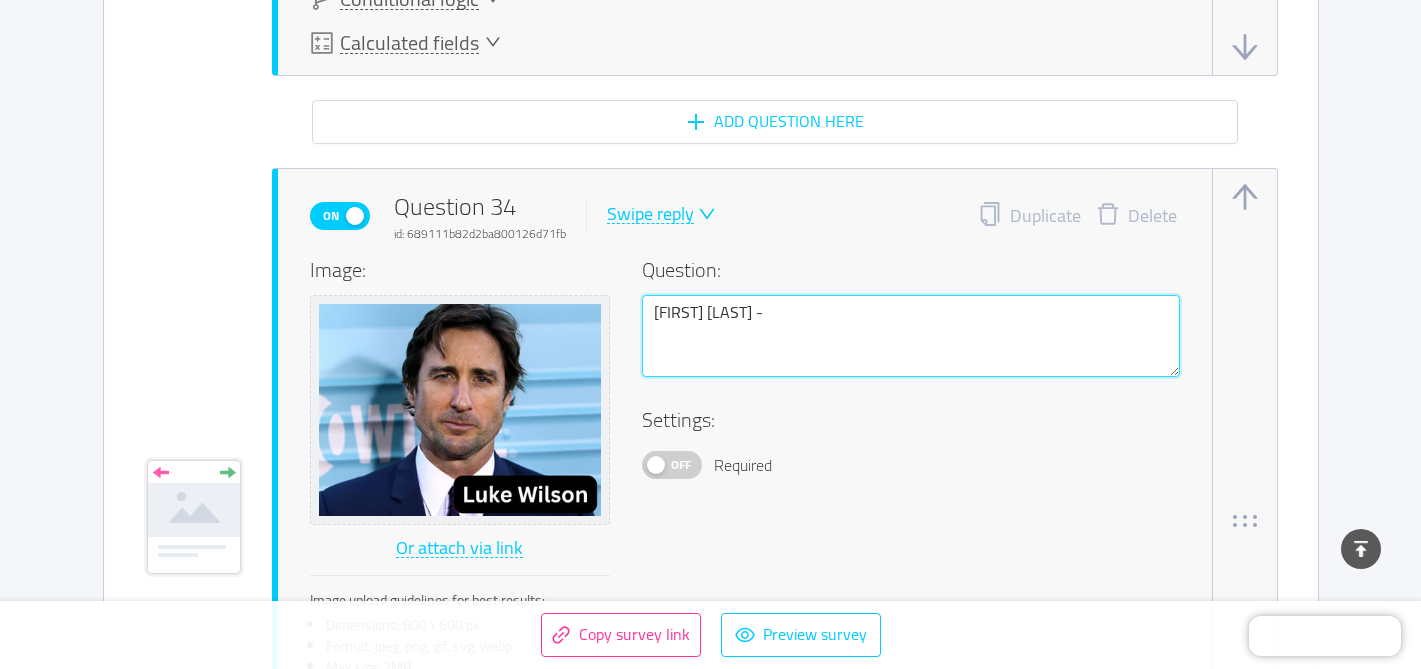 paste on "Legally Blonde, The Royal Tenenbaums, and Old School" 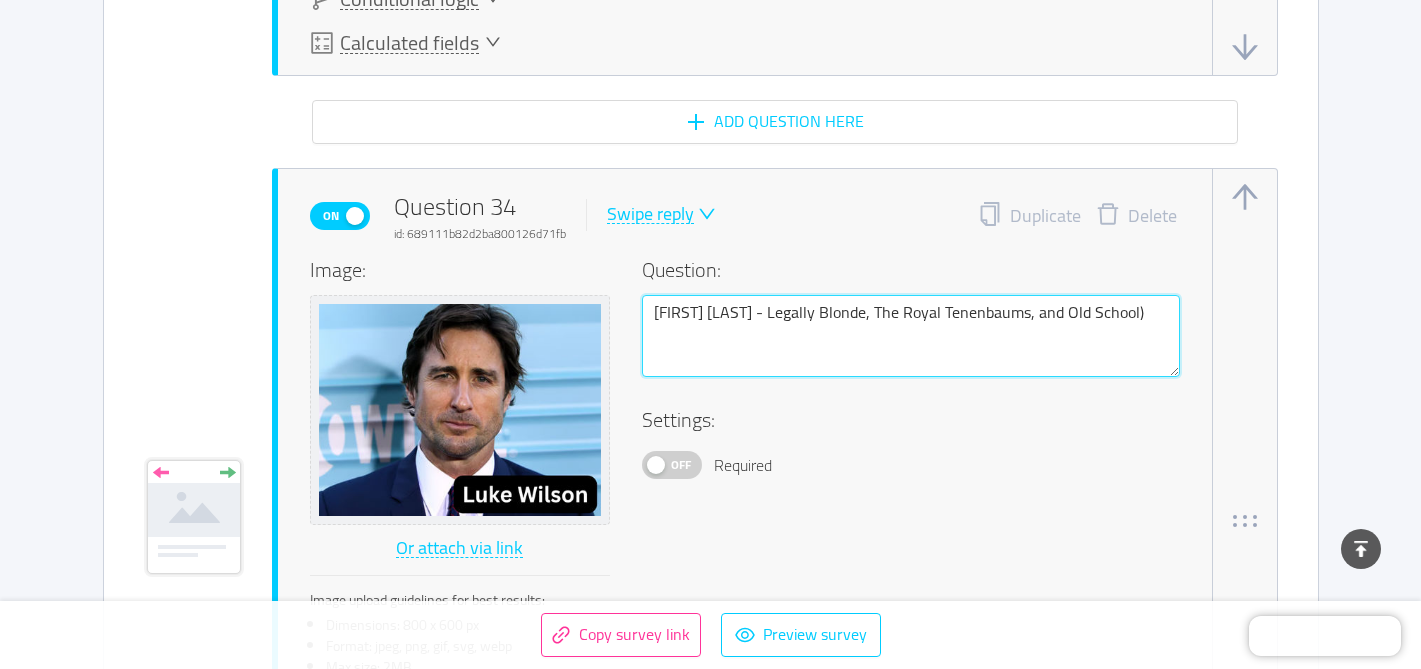 click on "[FIRST] [LAST] - Legally Blonde, The Royal Tenenbaums, and Old School)" at bounding box center [911, 336] 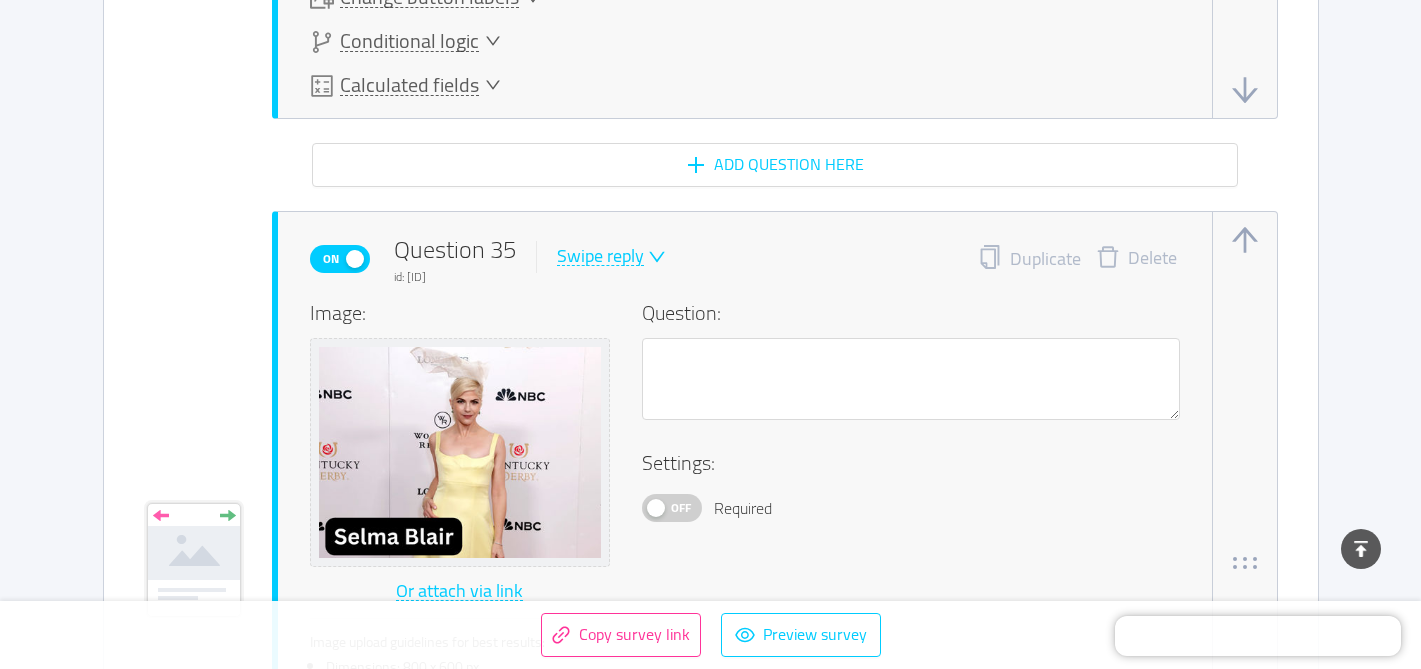 scroll, scrollTop: 27979, scrollLeft: 0, axis: vertical 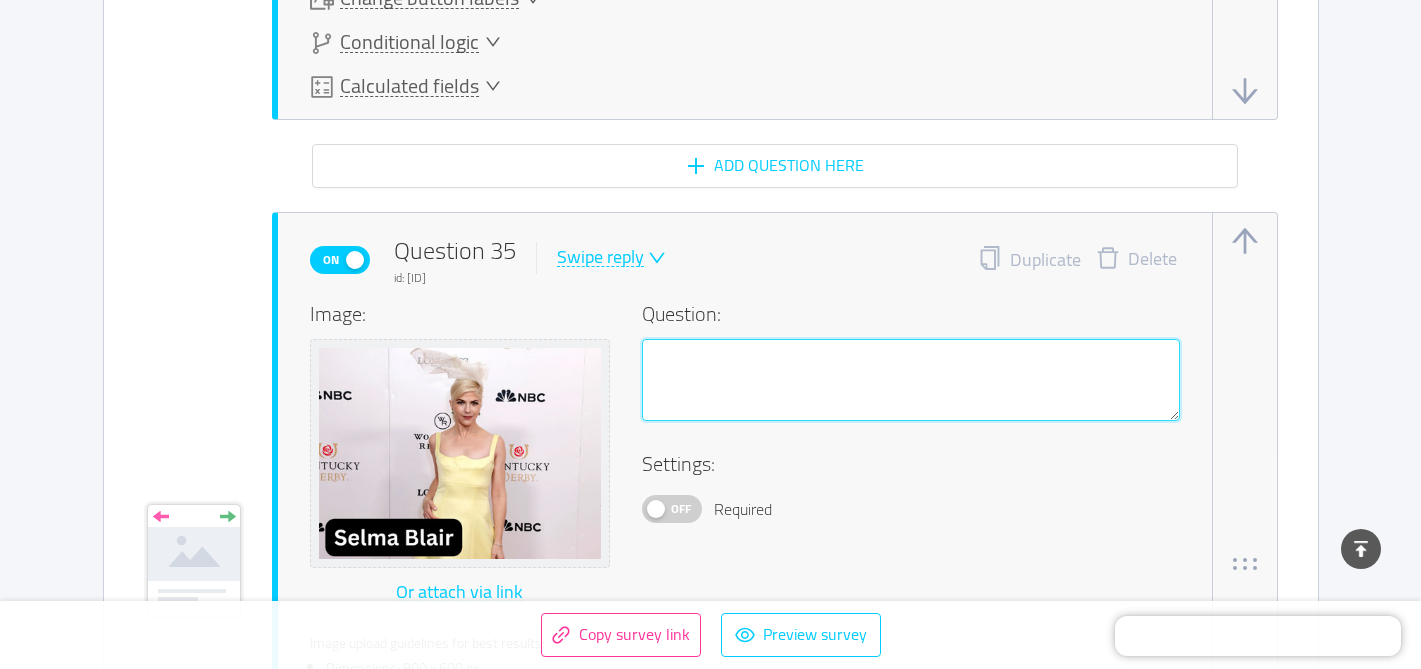 click at bounding box center [911, 380] 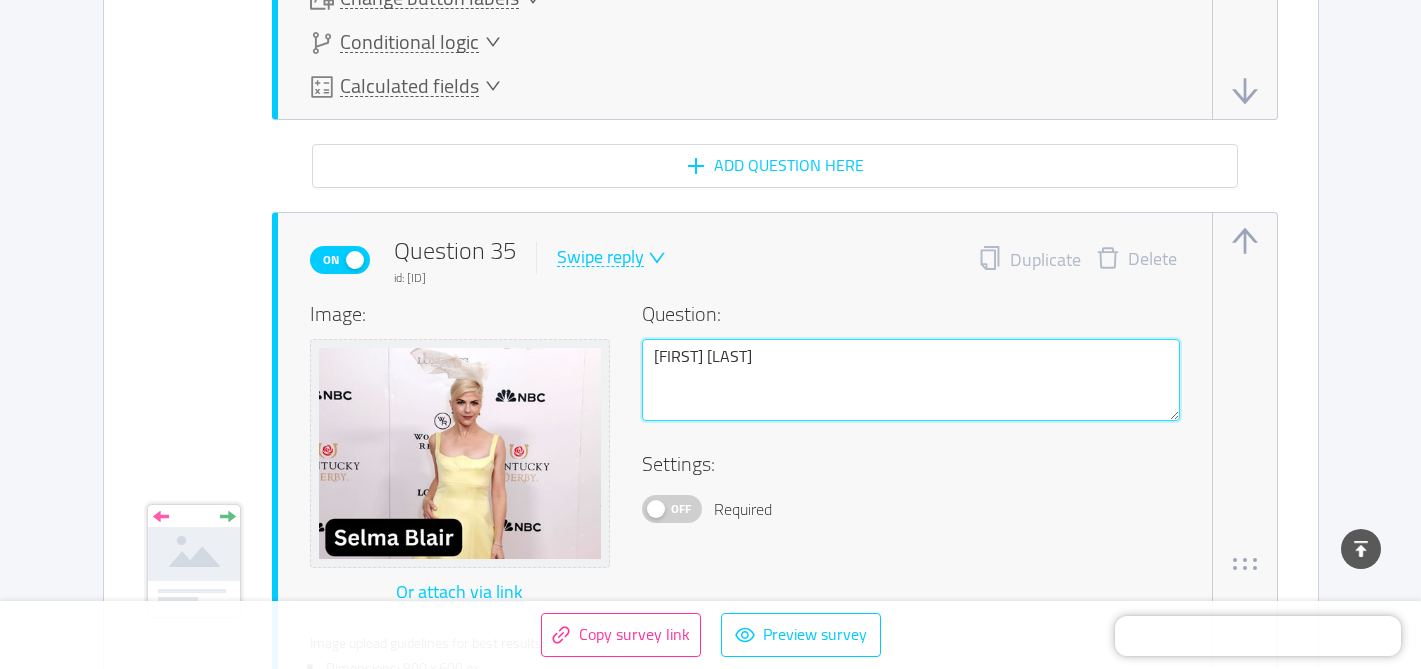 click on "[FIRST] [LAST]" at bounding box center [911, 380] 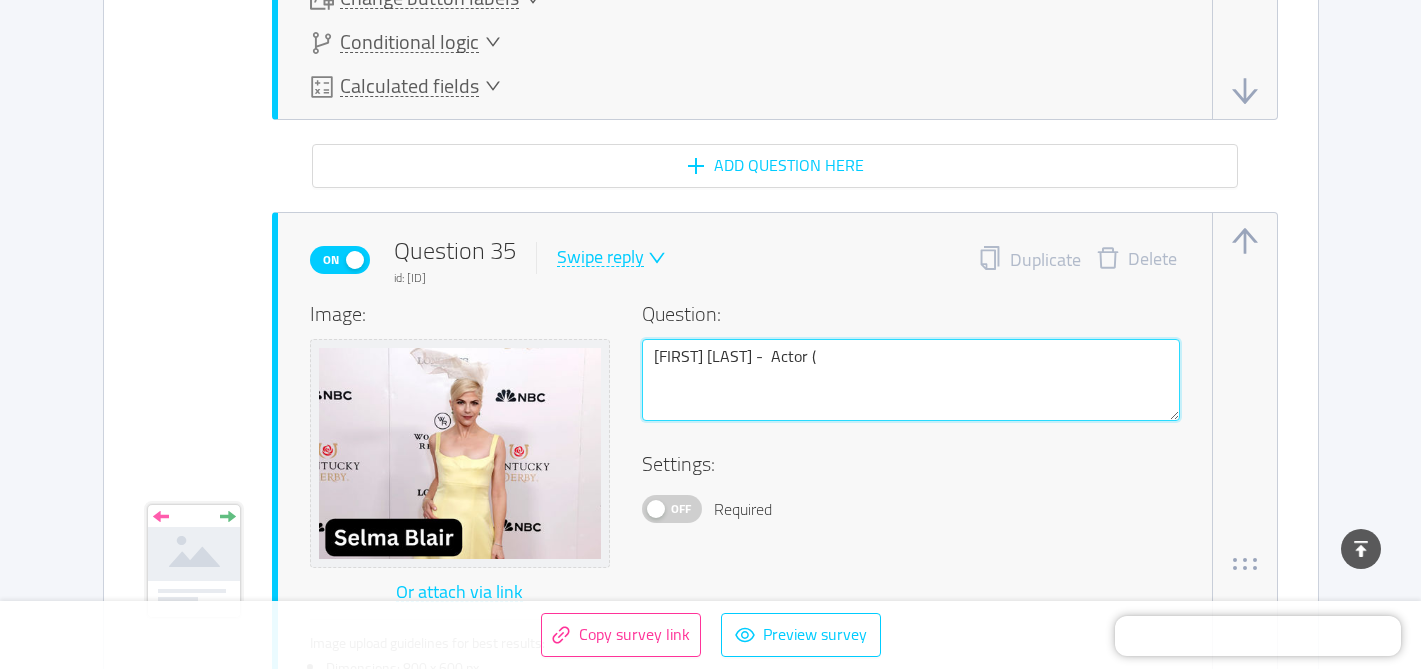paste on "Cruel Intentions, Legally Blonde, The Sweetest Thing, and the Hellboy" 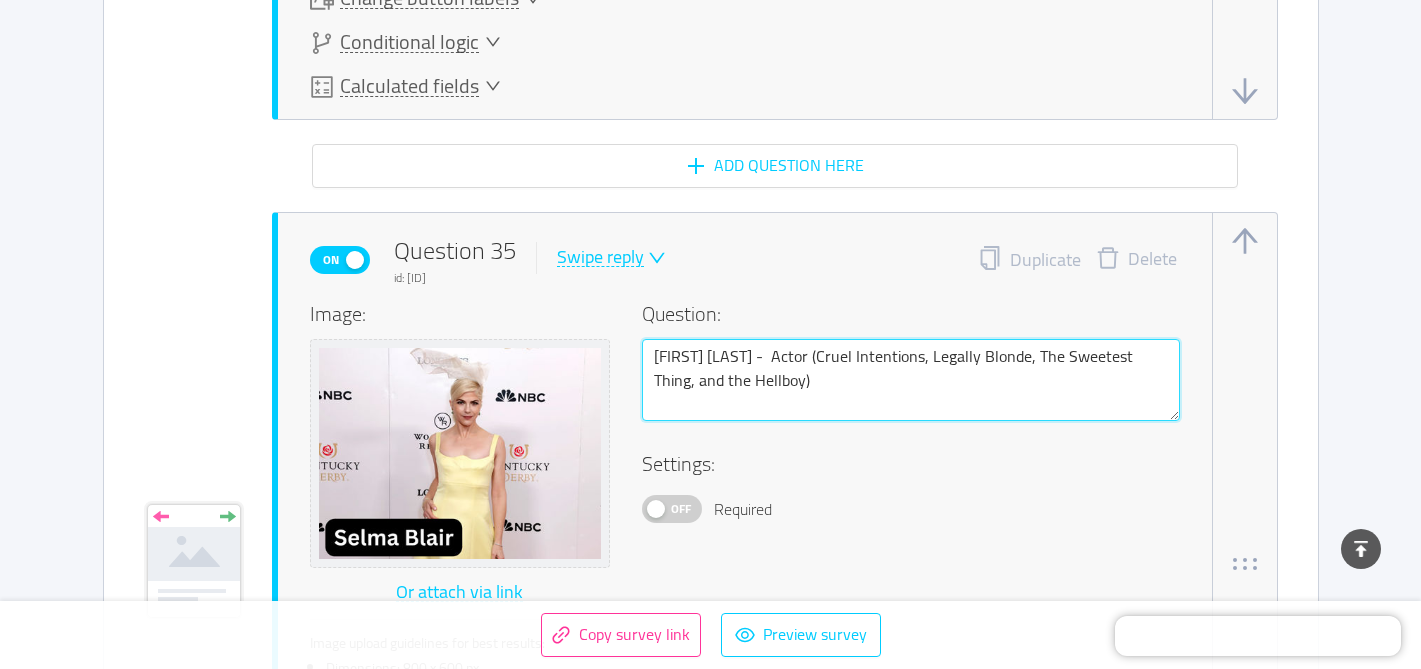 drag, startPoint x: 1006, startPoint y: 359, endPoint x: 709, endPoint y: 375, distance: 297.43066 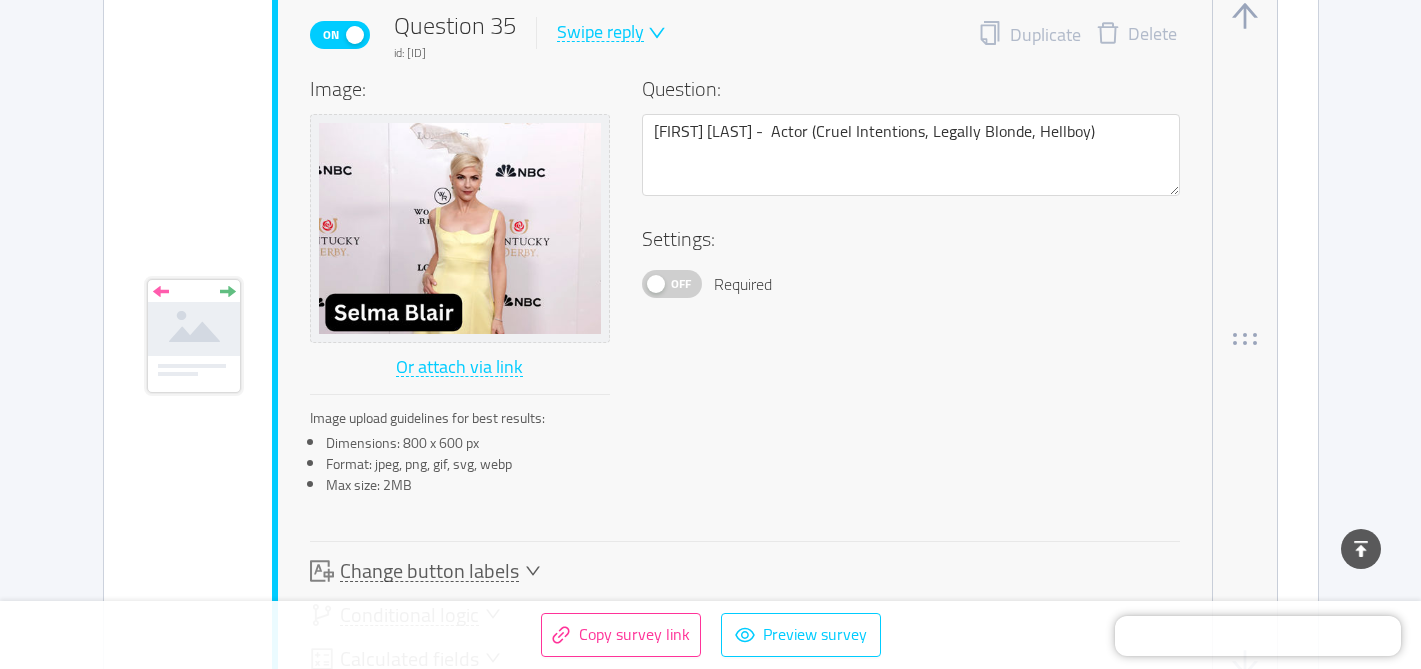 click on "Image: Or attach via link Image upload guidelines for best results: Dimensions: 800 x 600 px Format: jpeg, png, gif, svg, webp Max size: 2MB Question: [FIRST] [LAST] -  Actor (Cruel Intentions, Legally Blonde, Hellboy) Settings: Off Required" at bounding box center (745, 292) 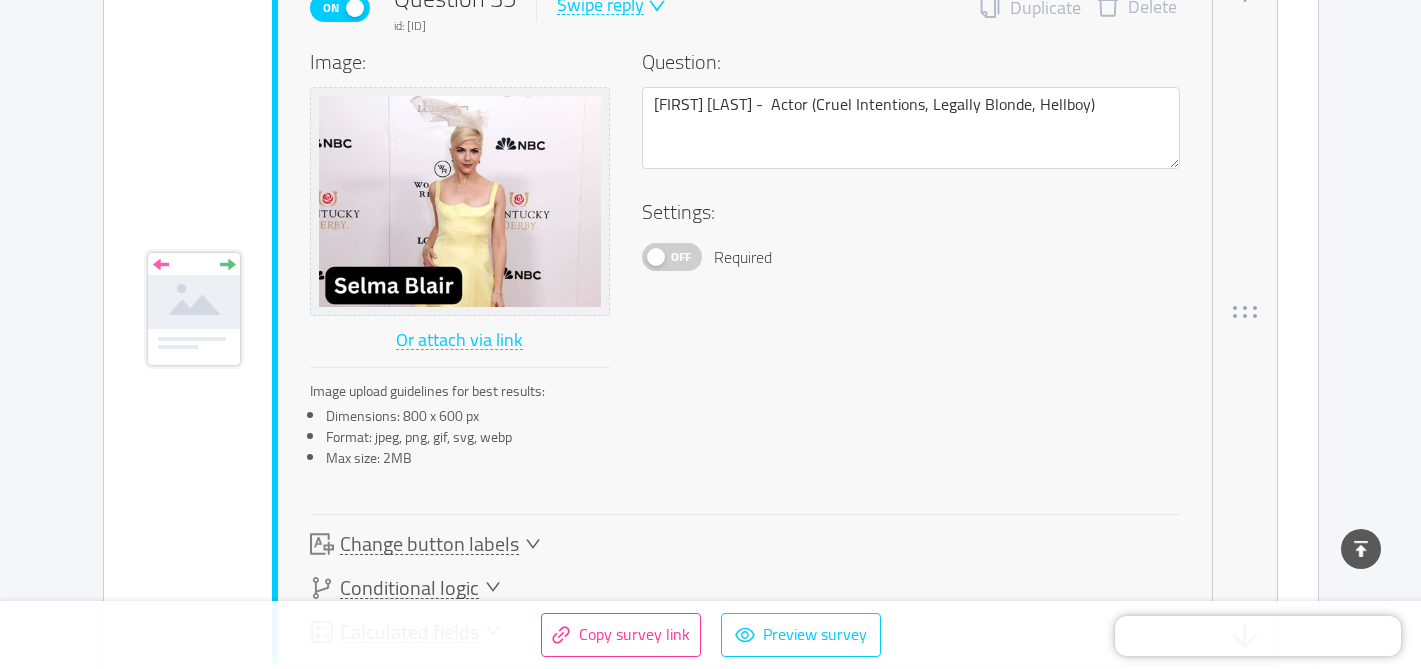 scroll, scrollTop: 28232, scrollLeft: 0, axis: vertical 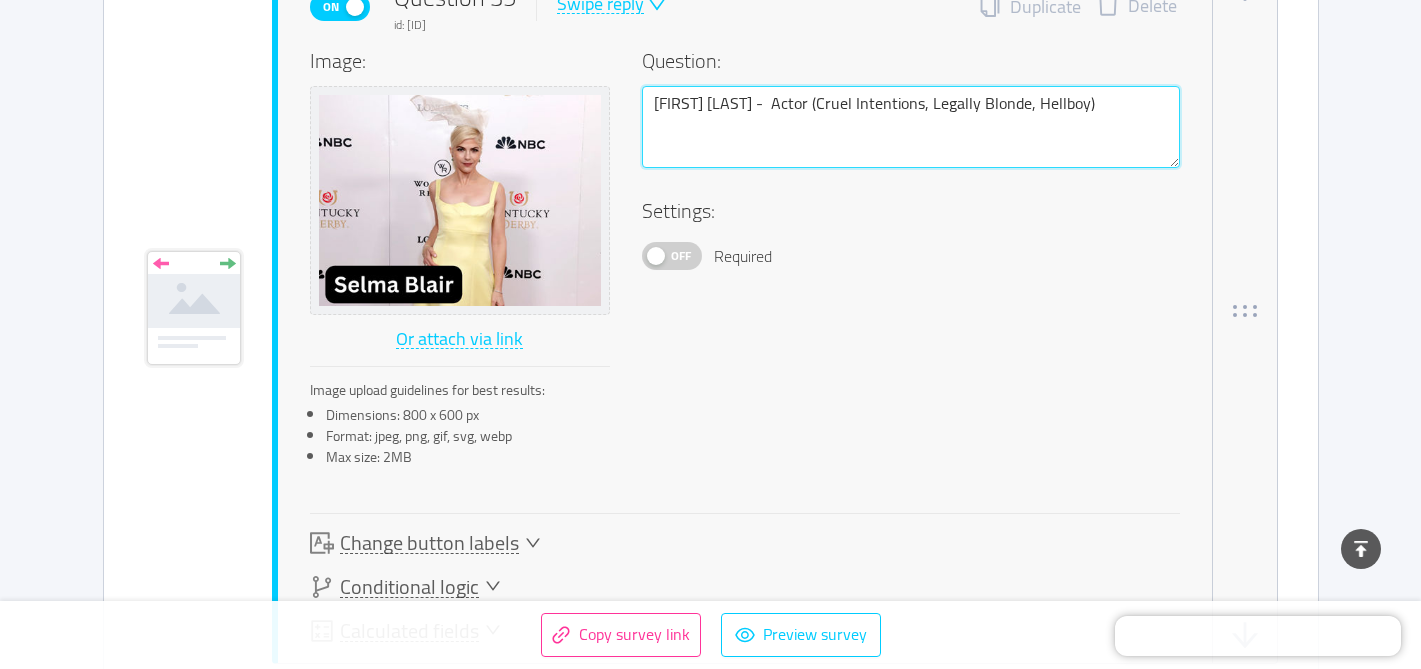 drag, startPoint x: 904, startPoint y: 109, endPoint x: 792, endPoint y: 106, distance: 112.04017 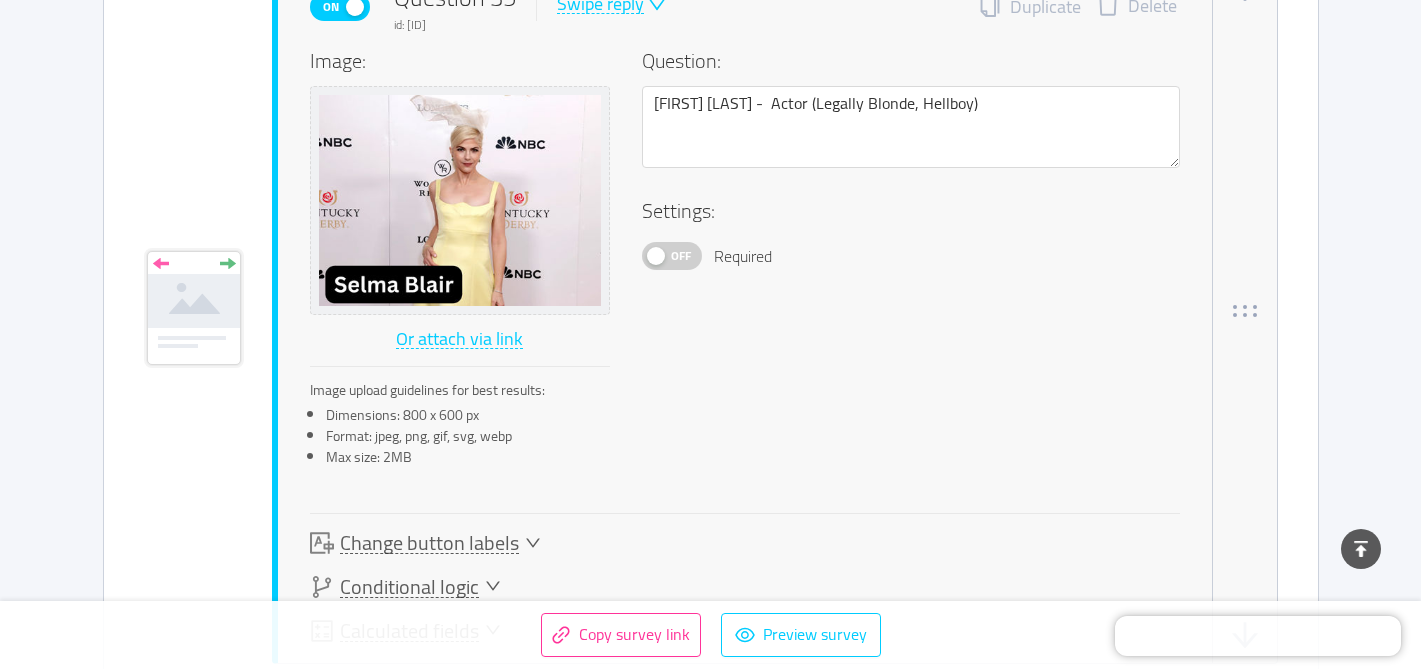 click on "Image: Or attach via link Image upload guidelines for best results: Dimensions: 800 x 600 px Format: jpeg, png, gif, svg, webp Max size: 2MB Question: [FIRST] [LAST] -  Actor (Legally Blonde, Hellboy) Settings: Off Required" at bounding box center (745, 264) 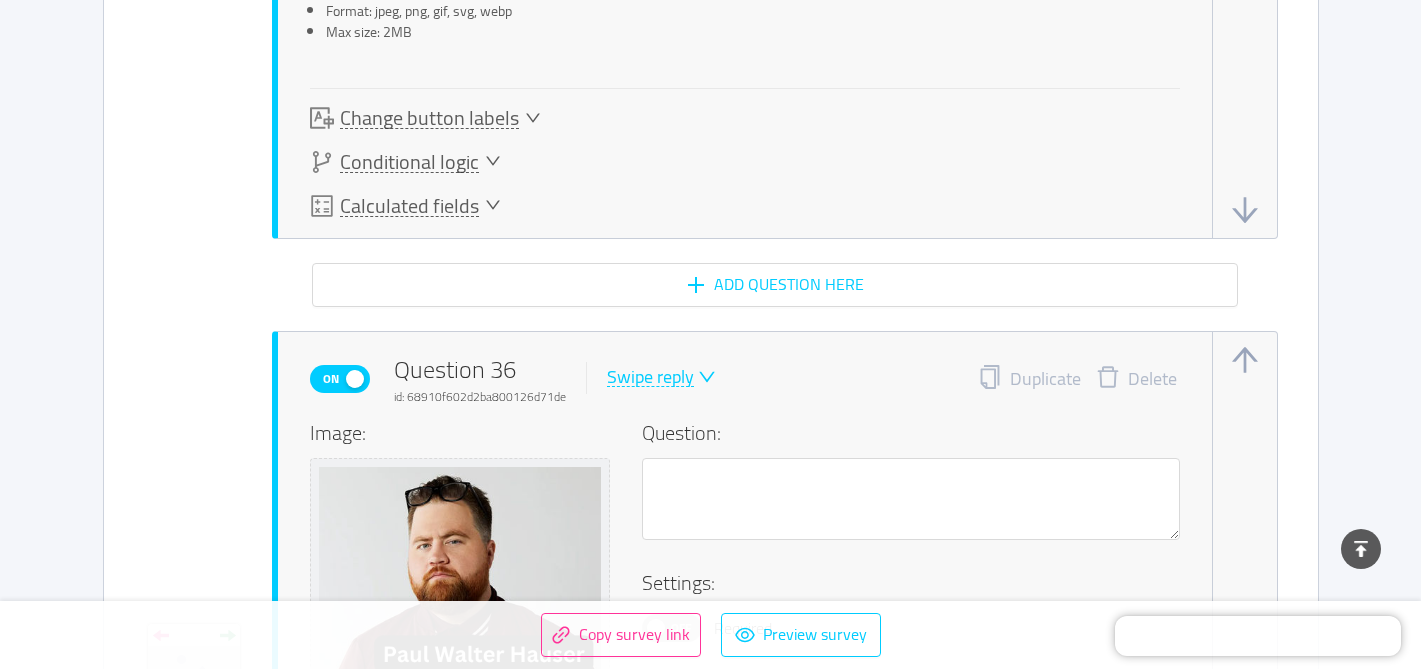 scroll, scrollTop: 28809, scrollLeft: 0, axis: vertical 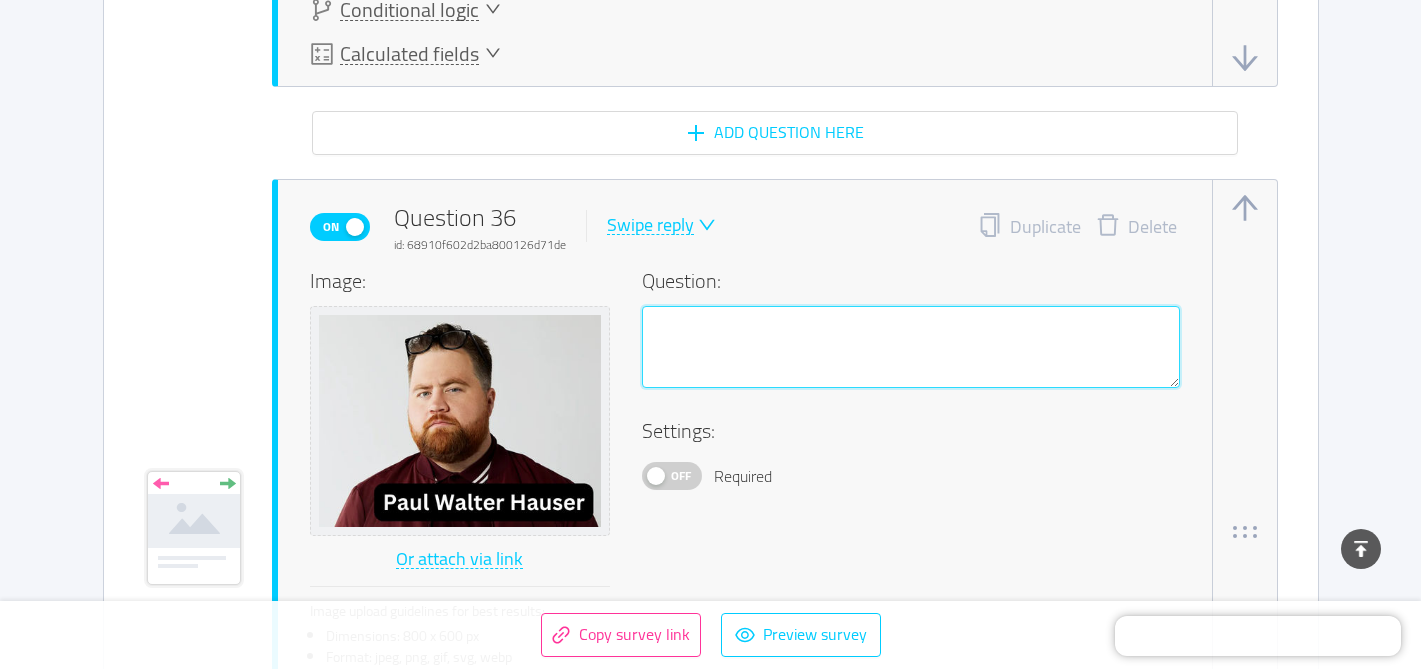 click at bounding box center [911, 347] 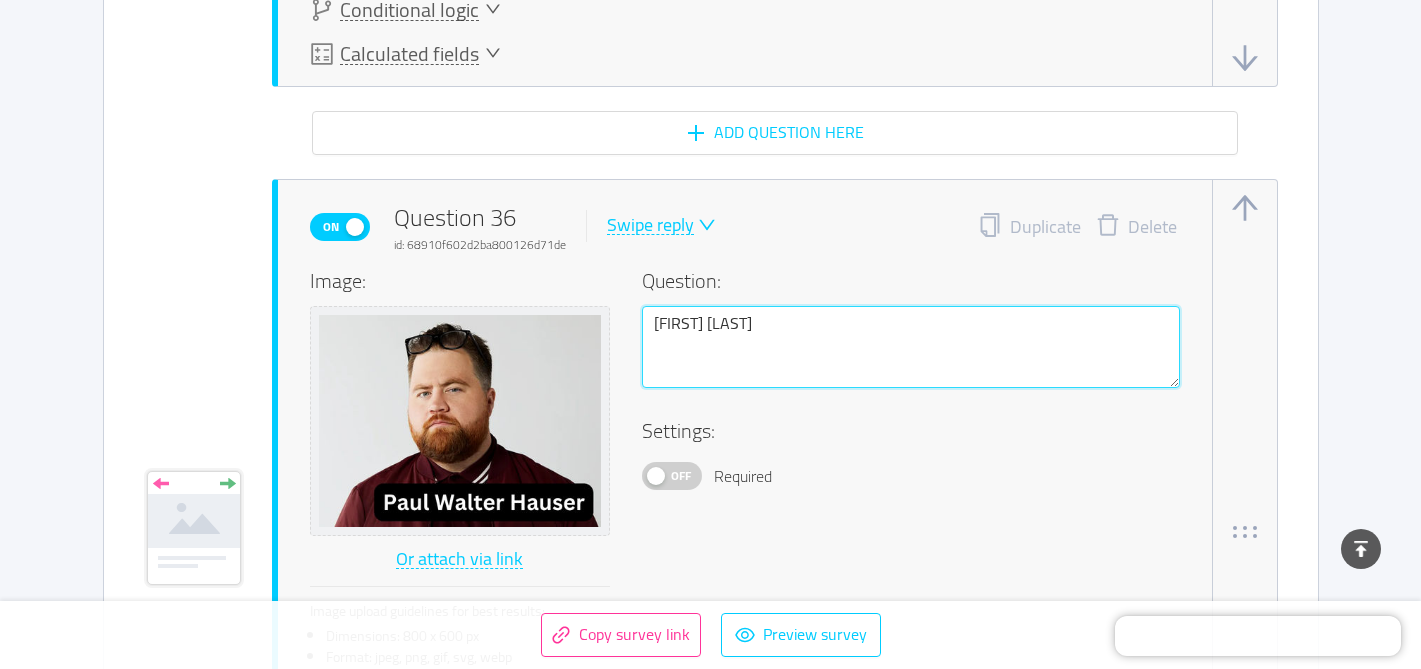 click on "[FIRST] [LAST]" at bounding box center (911, 347) 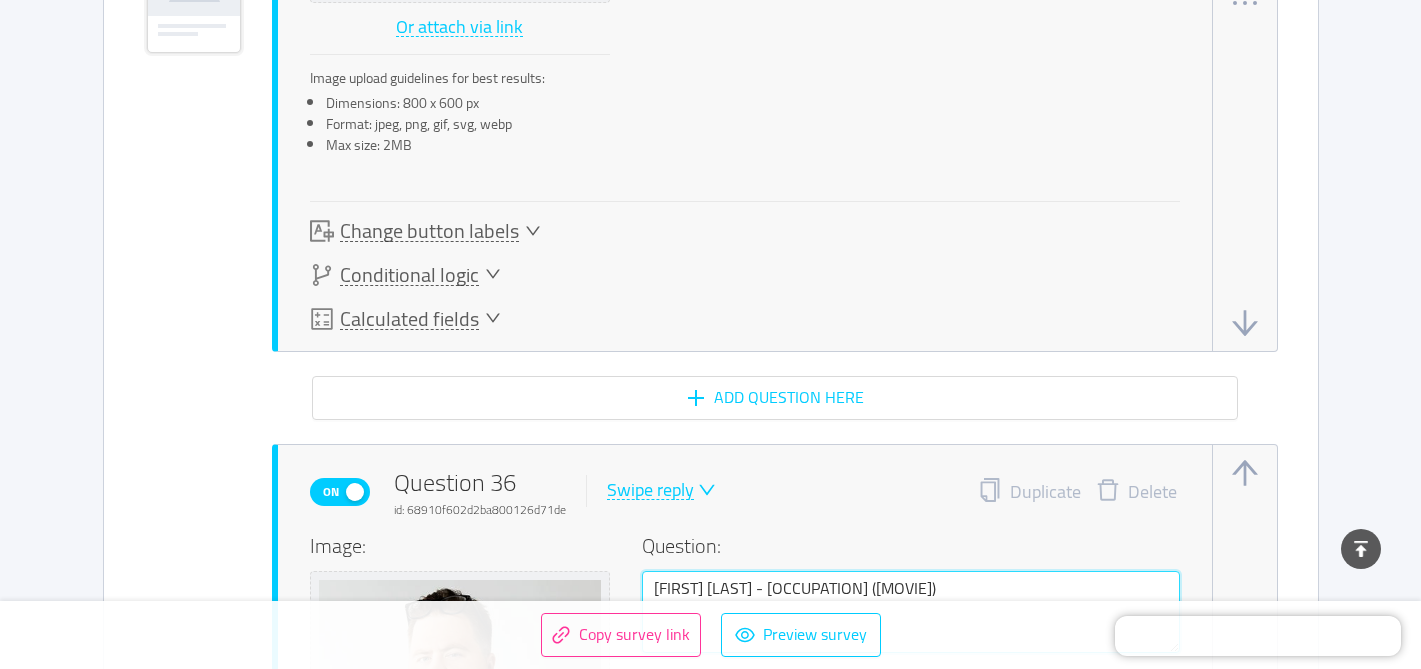 scroll, scrollTop: 28534, scrollLeft: 0, axis: vertical 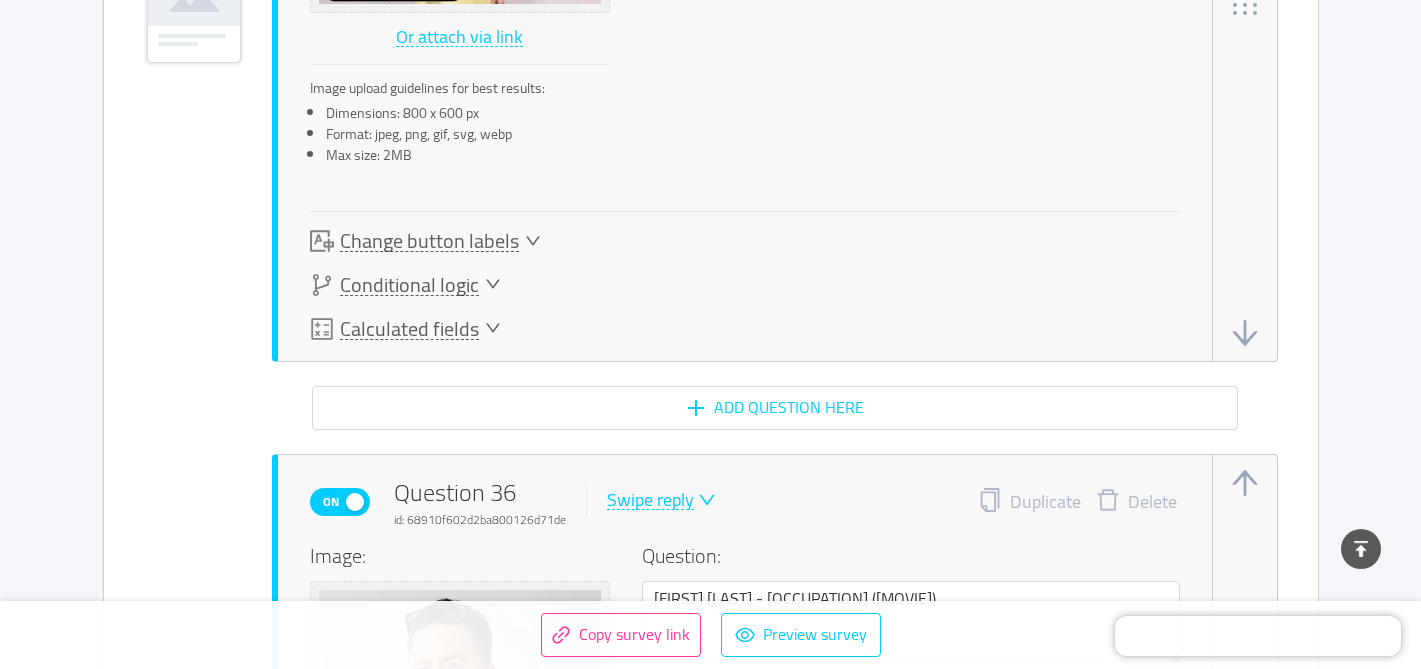 click on "Selma Blair - Actor (Legally Blonde, Hellboy) Settings: Off Required Change button labels" at bounding box center (711, 10) 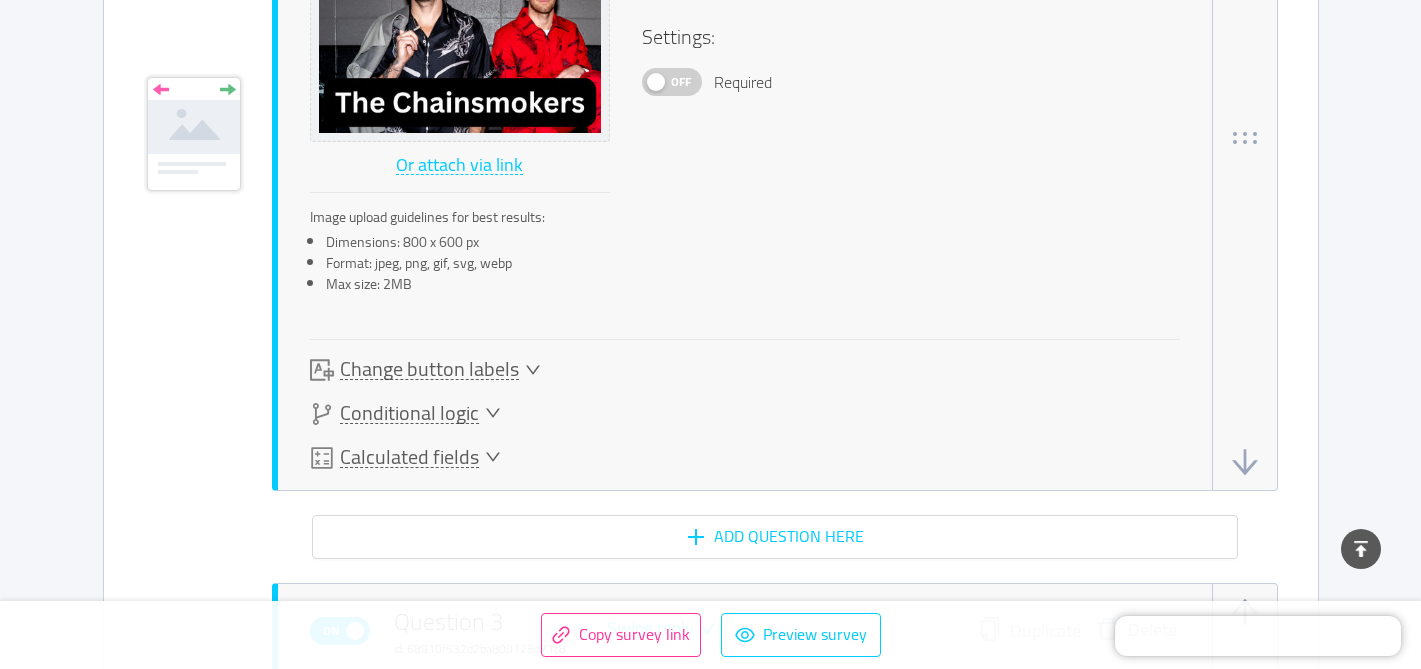 scroll, scrollTop: 0, scrollLeft: 0, axis: both 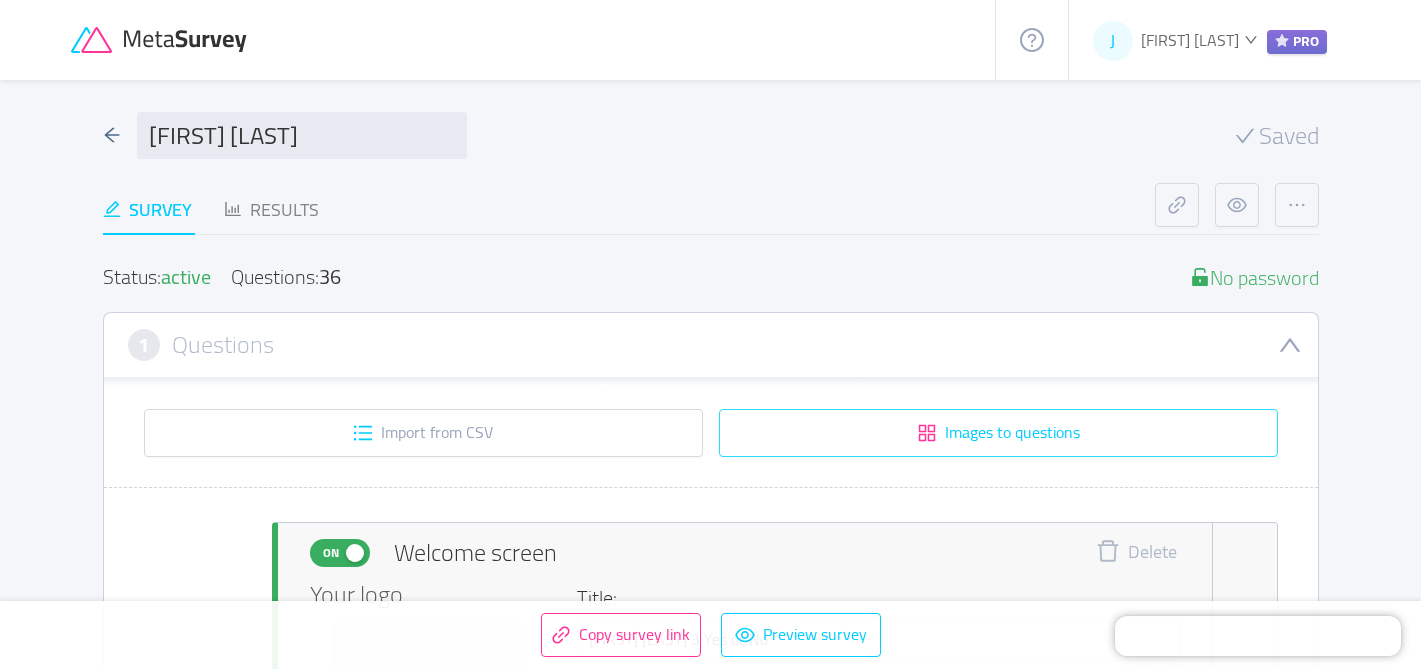 click on "Images to questions" at bounding box center (998, 433) 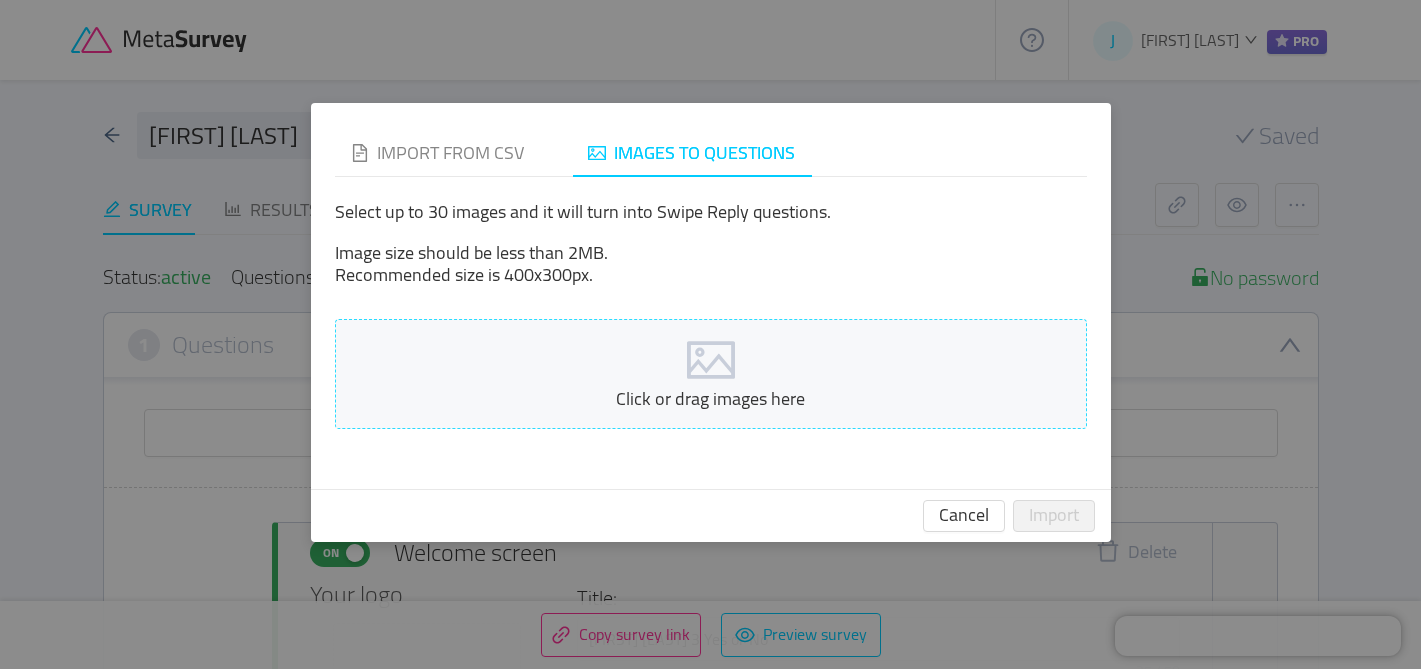 click at bounding box center (711, 360) 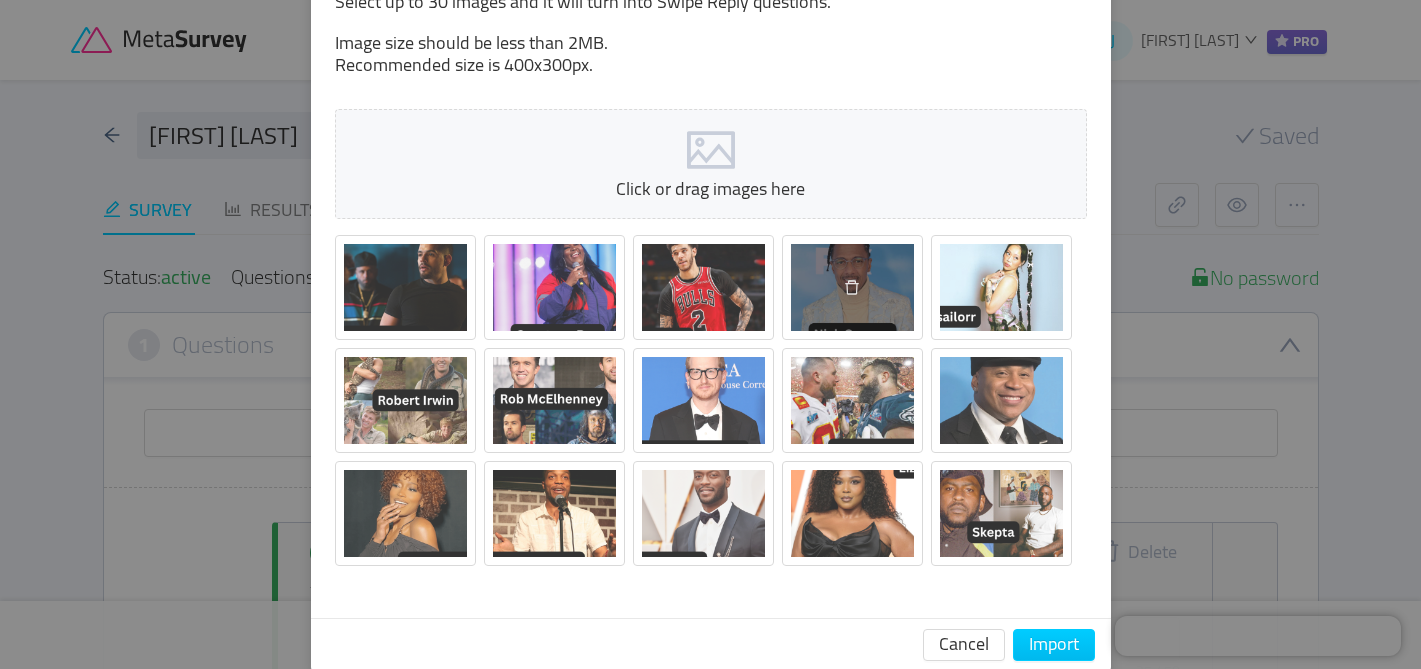 scroll, scrollTop: 132, scrollLeft: 0, axis: vertical 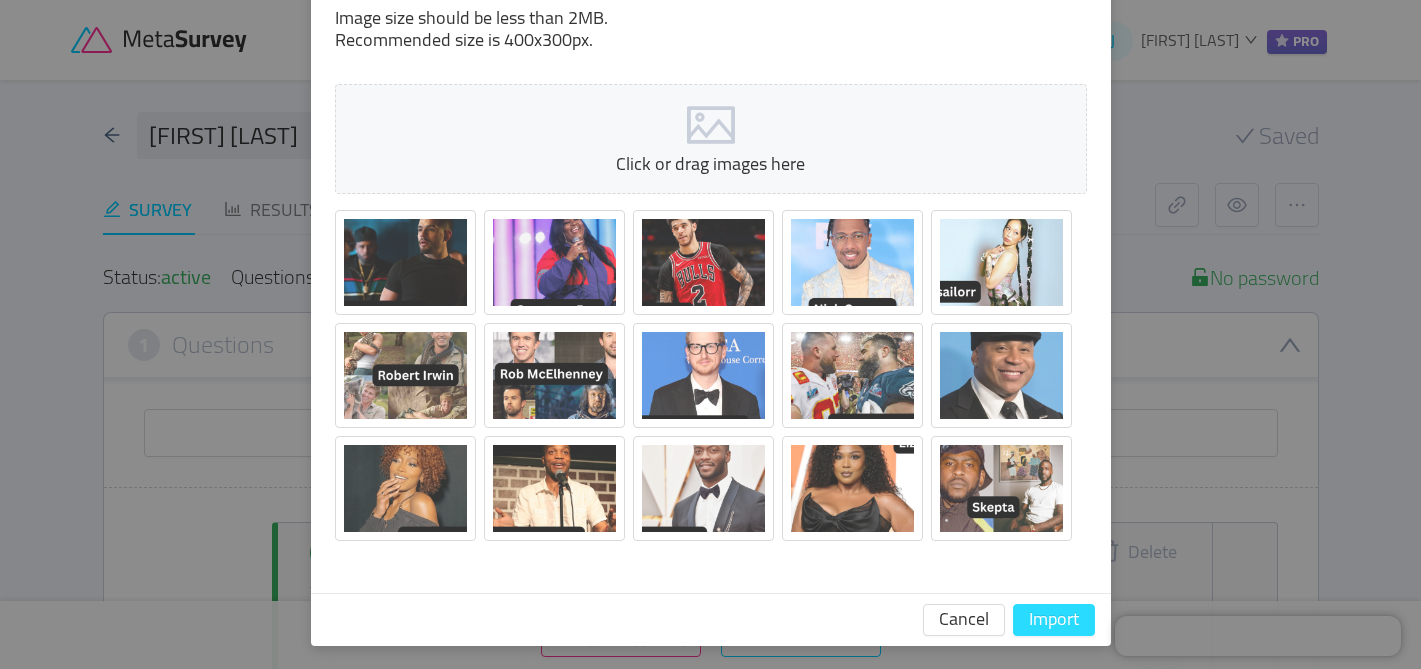 click on "Import" at bounding box center [1054, 620] 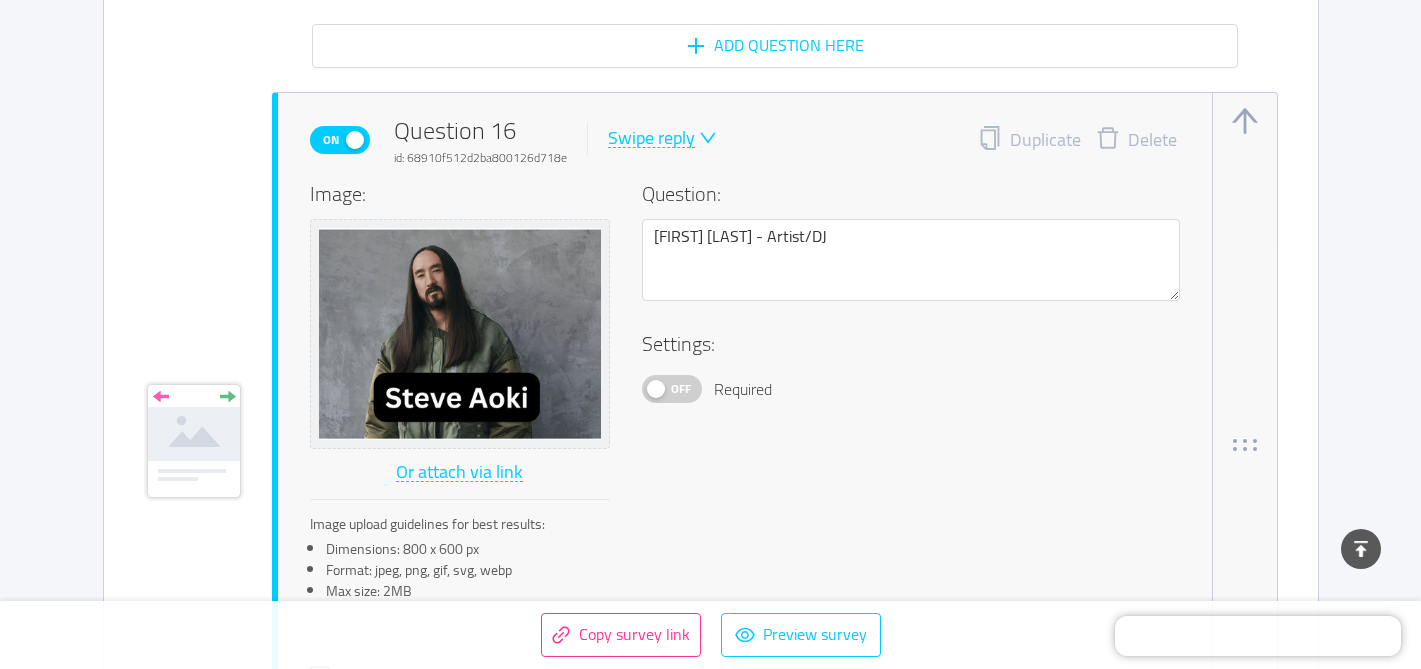 scroll, scrollTop: 13065, scrollLeft: 0, axis: vertical 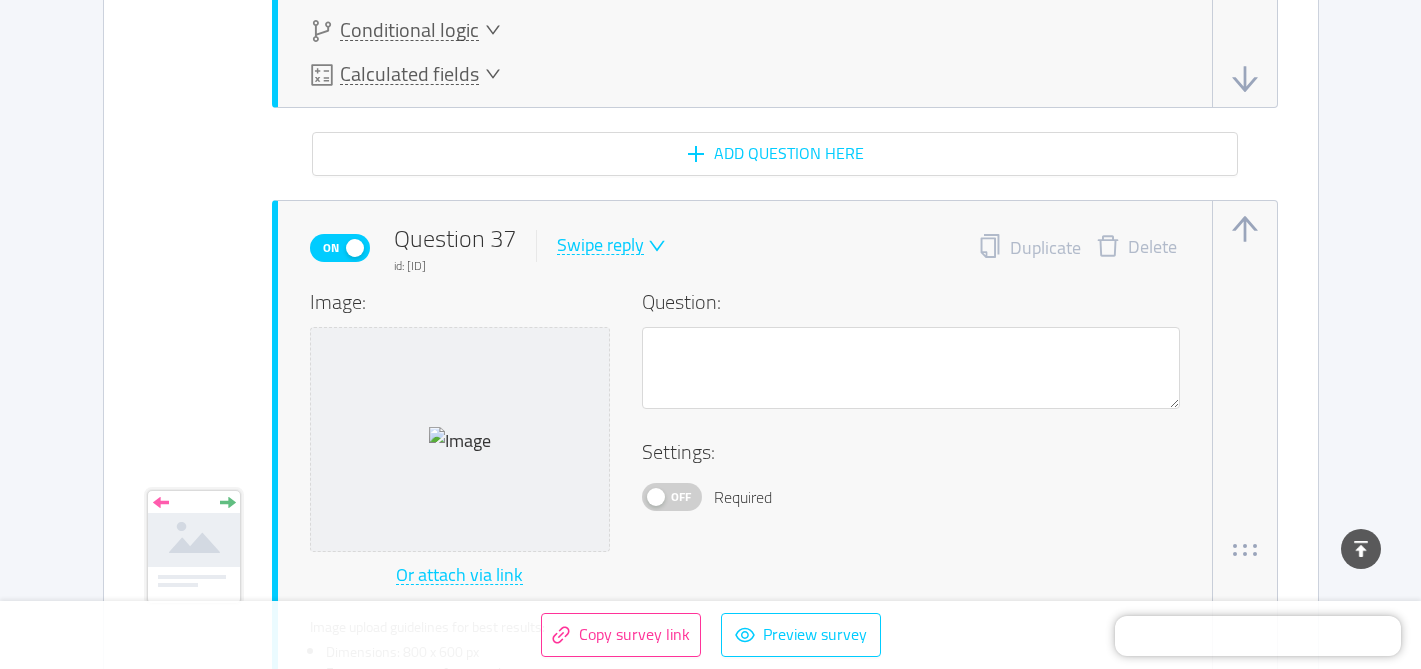 click on "On  Question 37  id: [ID]  Swipe reply  Duplicate Delete" at bounding box center [745, 248] 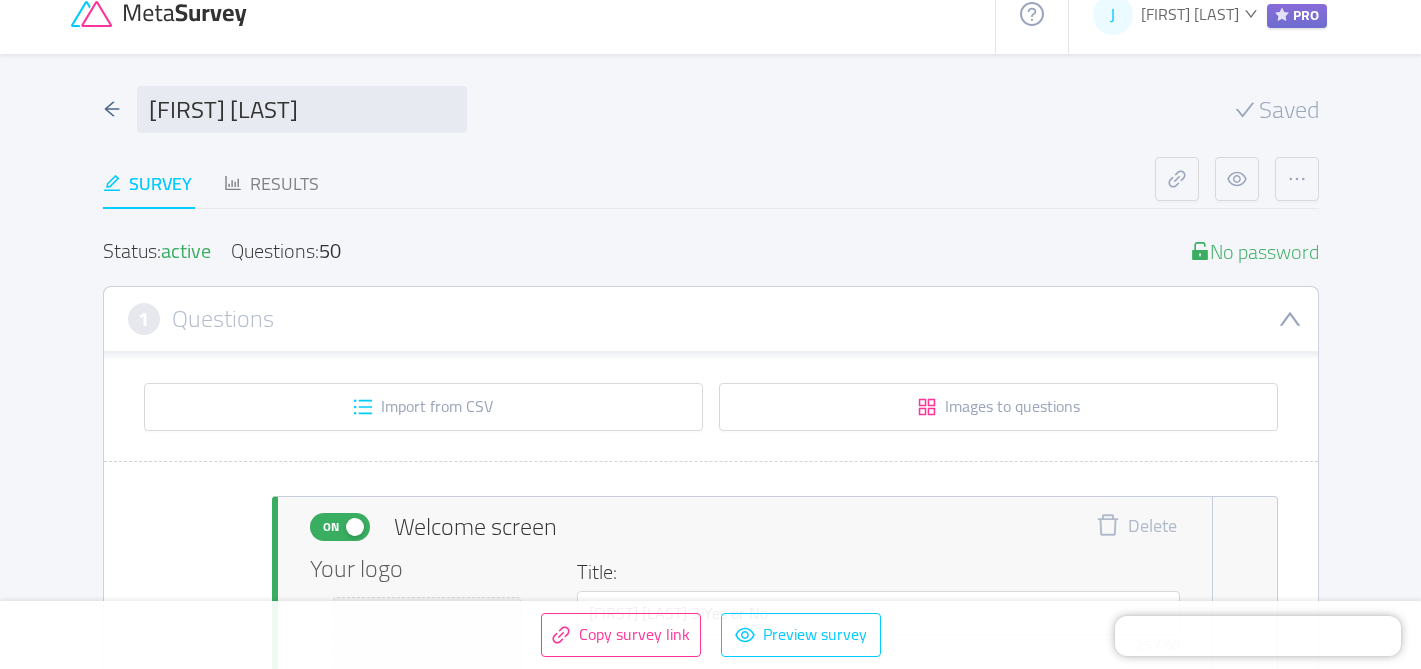 scroll, scrollTop: 0, scrollLeft: 0, axis: both 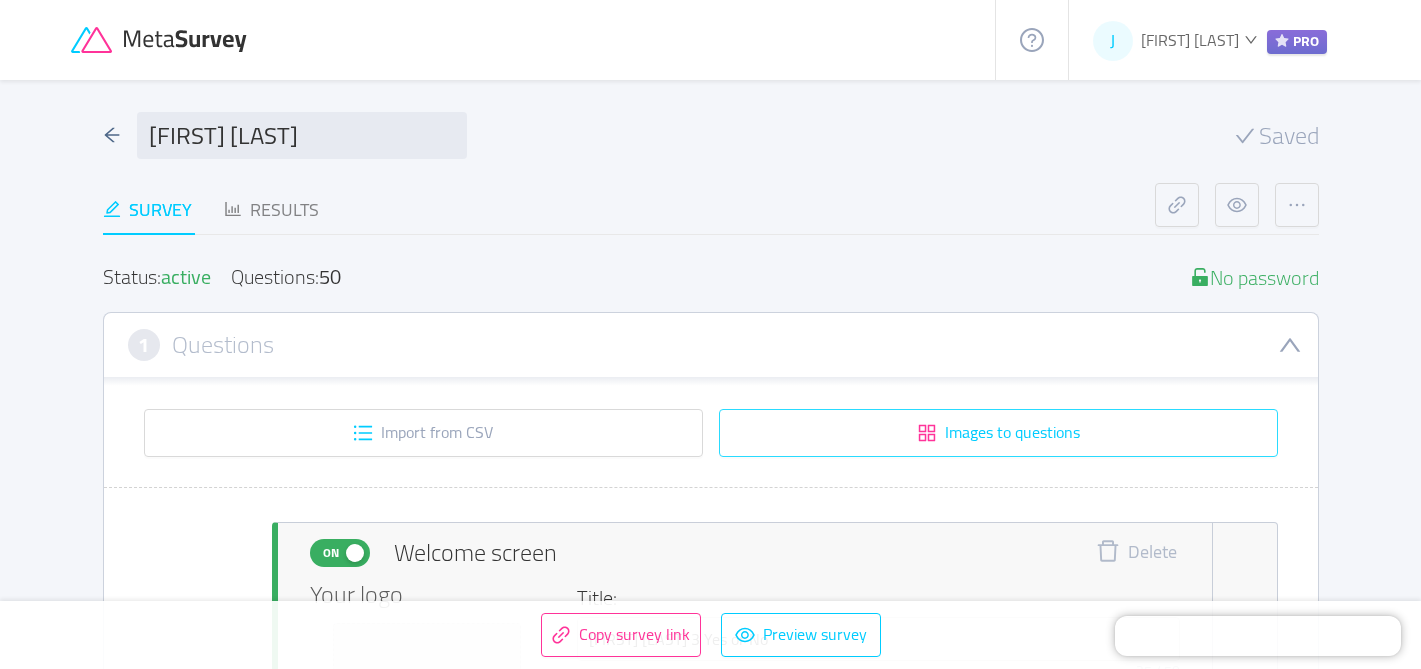 click on "Images to questions" at bounding box center [998, 433] 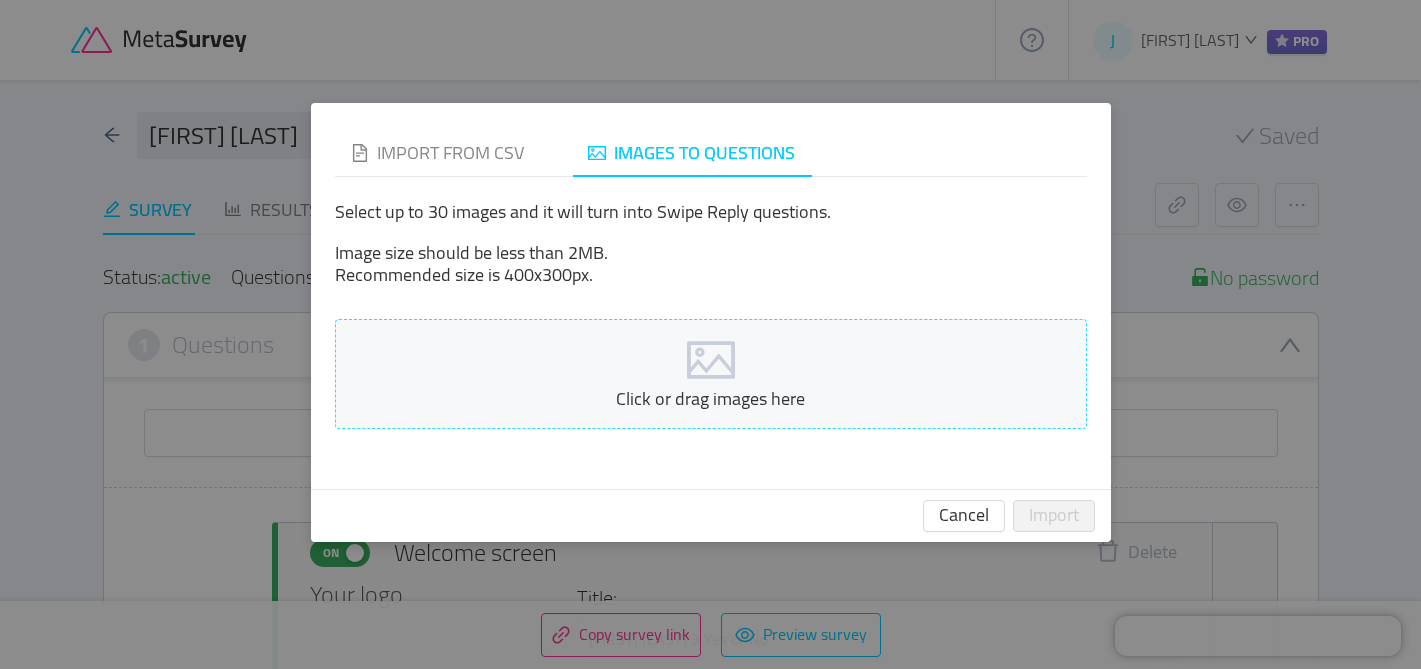 click at bounding box center [711, 360] 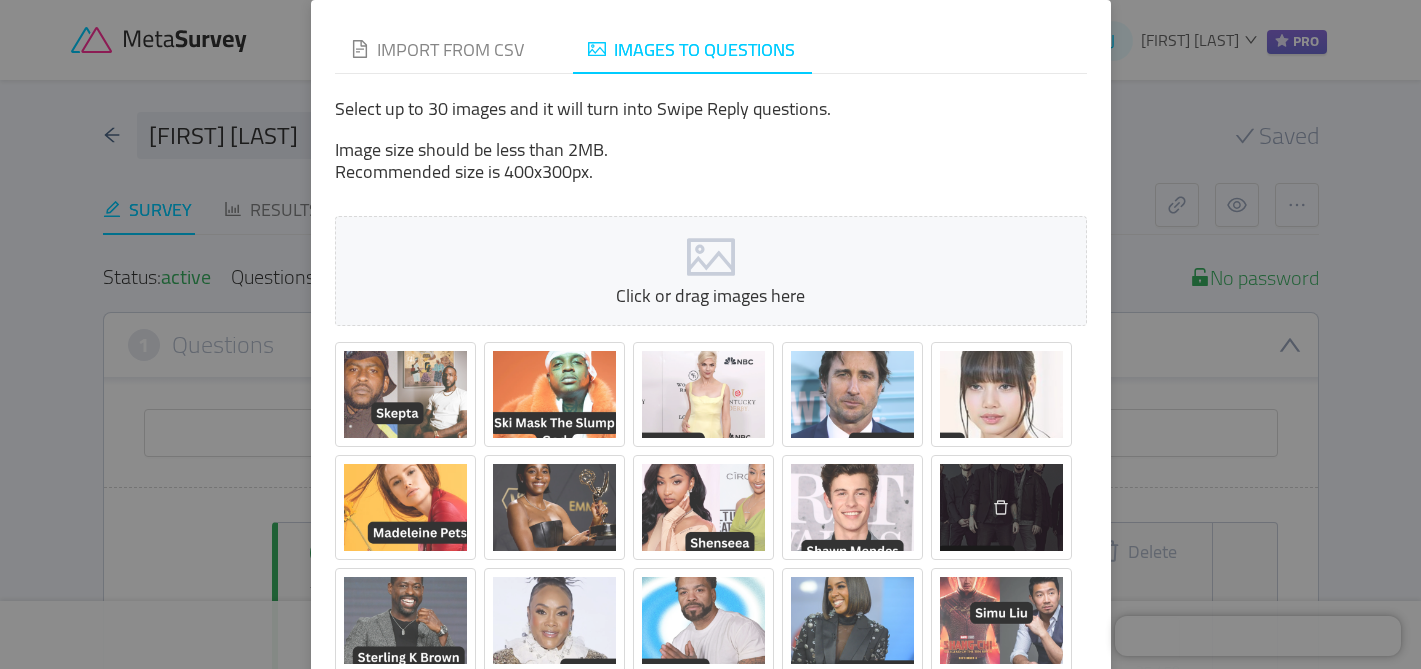 scroll, scrollTop: 245, scrollLeft: 0, axis: vertical 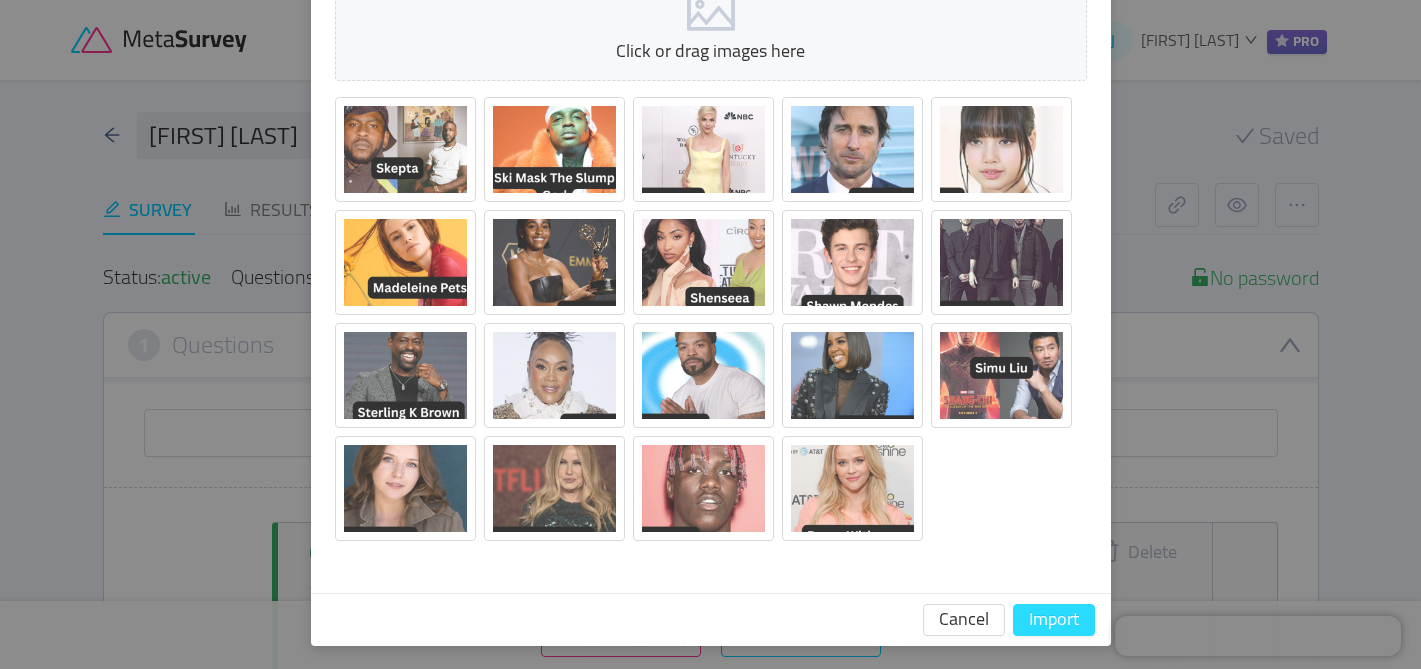 click on "Import" at bounding box center (1054, 620) 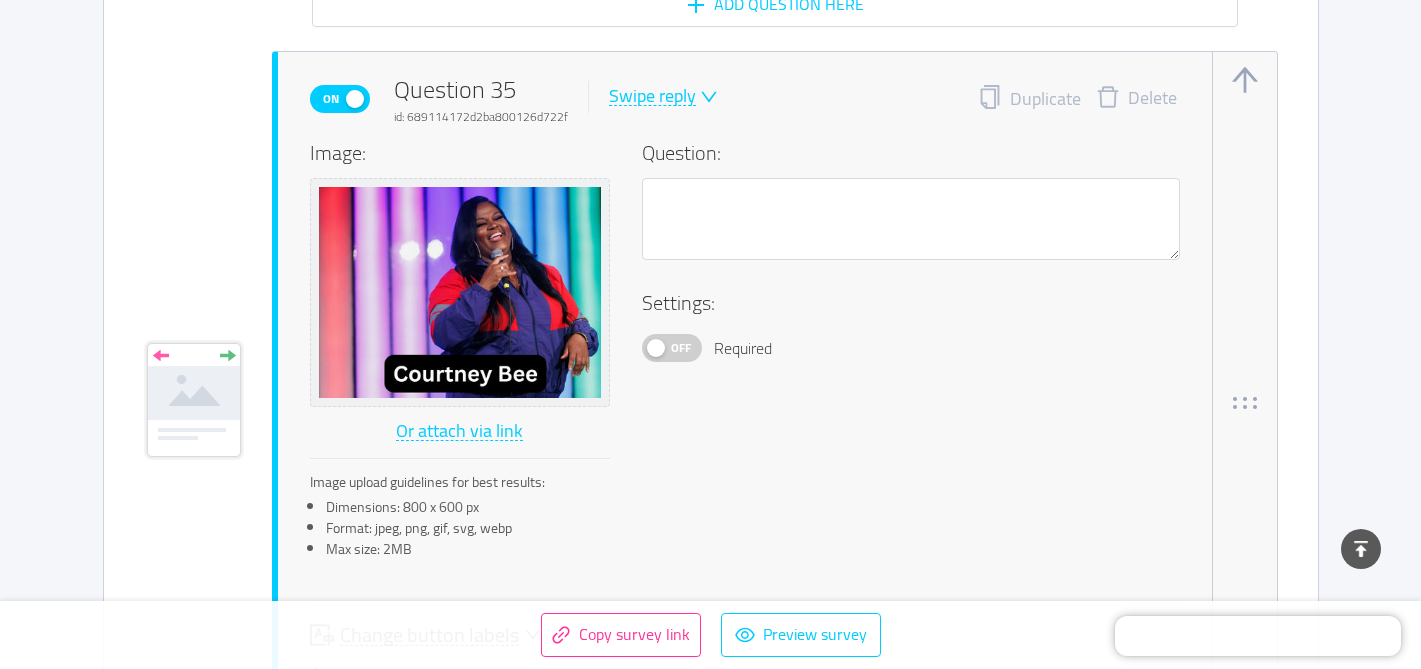 scroll, scrollTop: 28120, scrollLeft: 0, axis: vertical 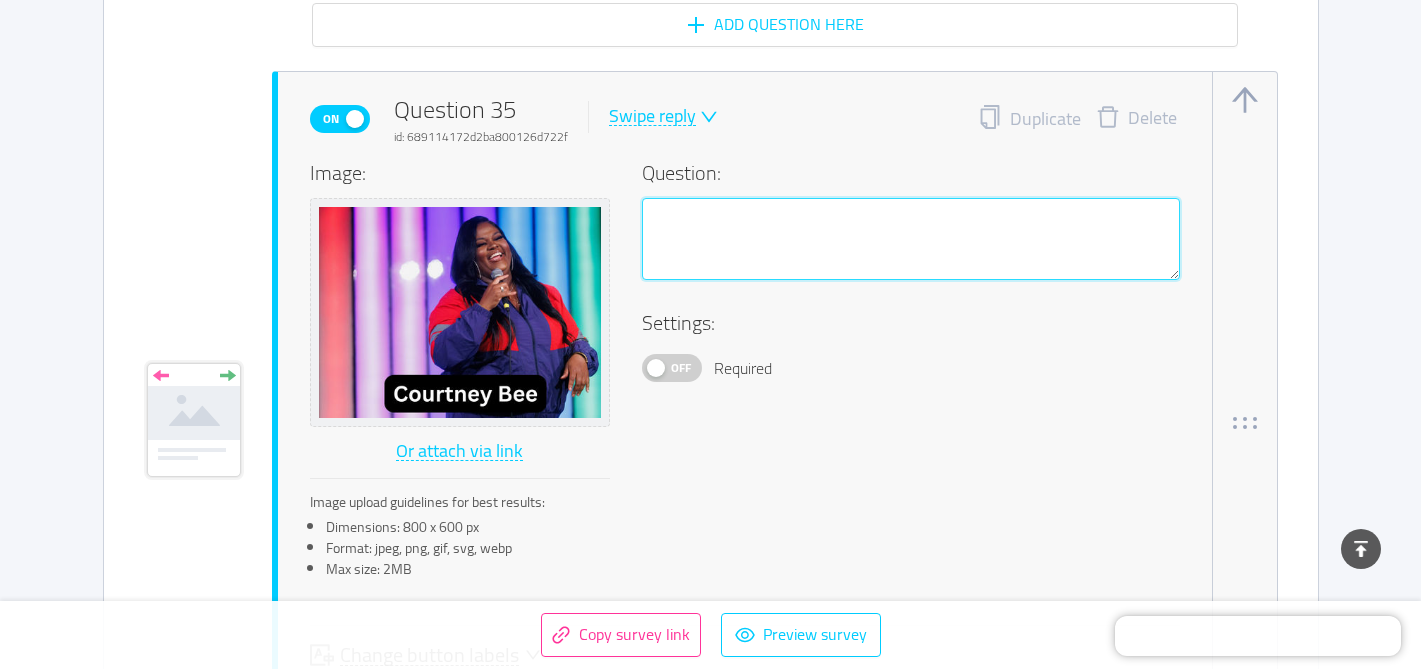 click at bounding box center [911, 239] 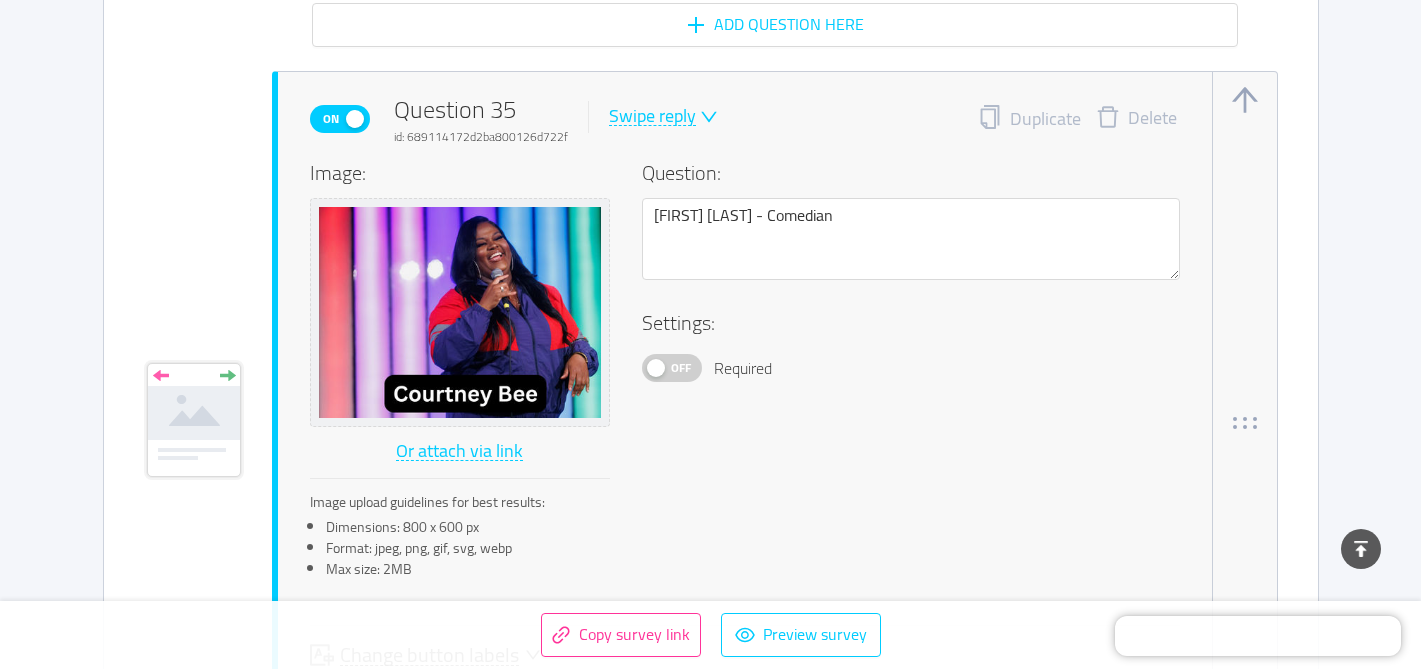 click on "Image: Or attach via link Image upload guidelines for best results: Dimensions: 800 x 600 px Format: jpeg, png, gif, svg, webp Max size: 2MB Question: [FIRST] [LAST] - Comedian Settings: Off Required" at bounding box center (745, 376) 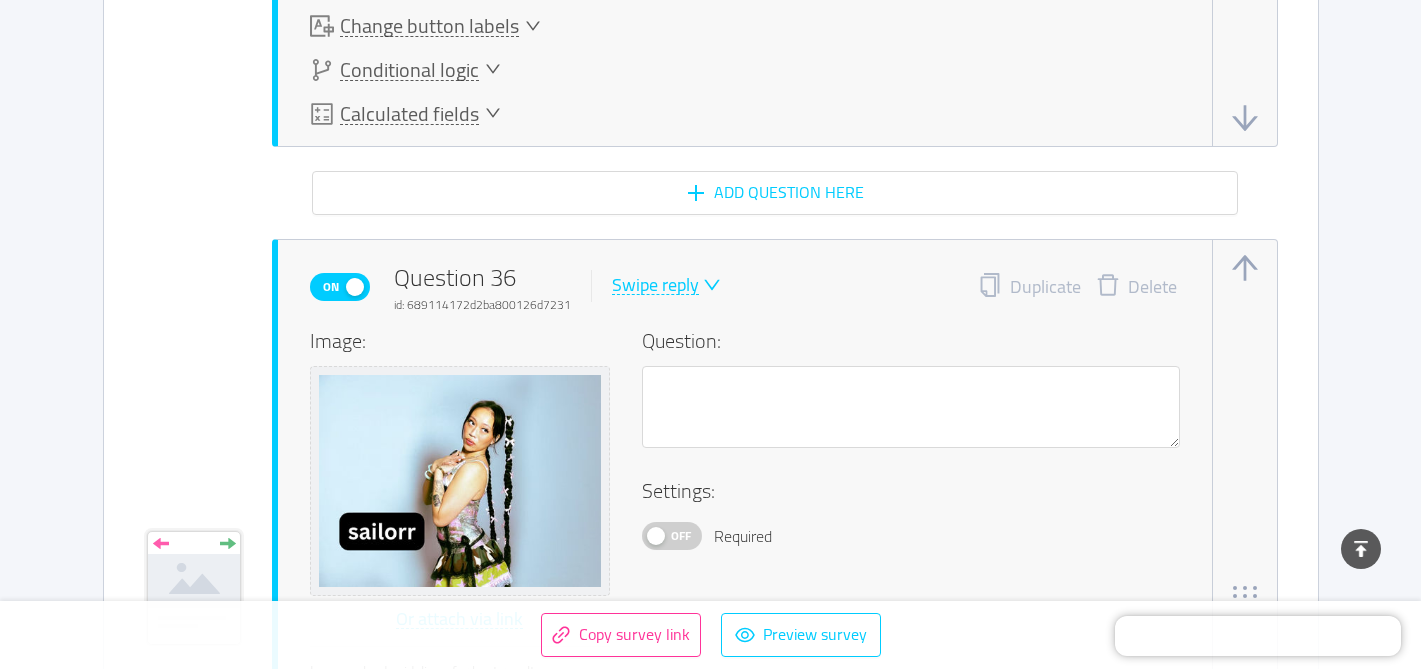 scroll, scrollTop: 28836, scrollLeft: 0, axis: vertical 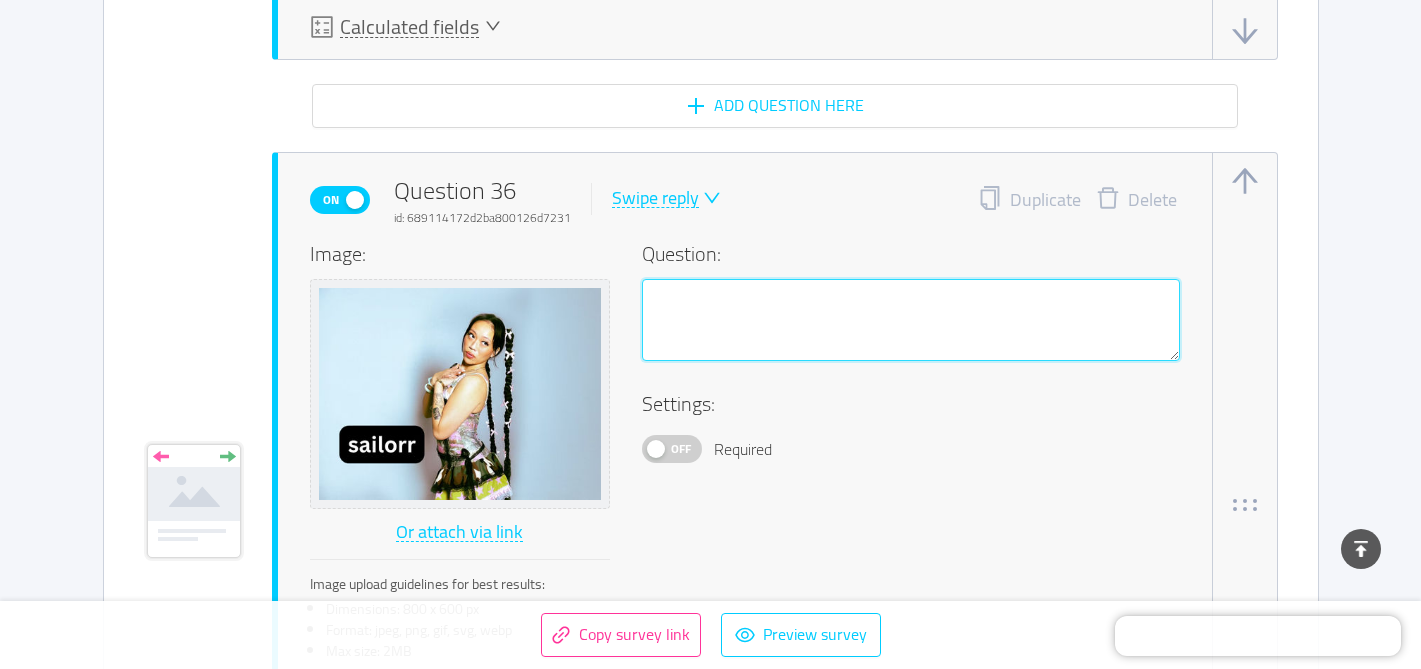 click at bounding box center (911, 320) 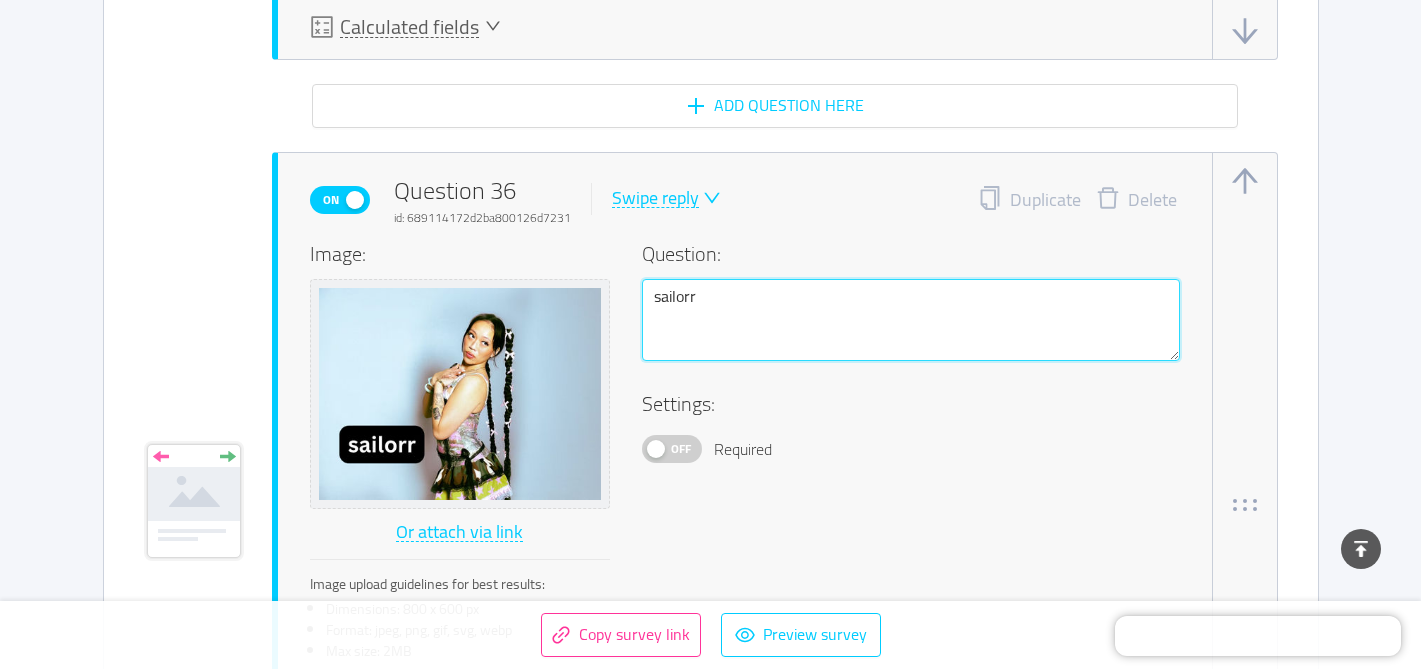 click on "sailorr" at bounding box center [911, 320] 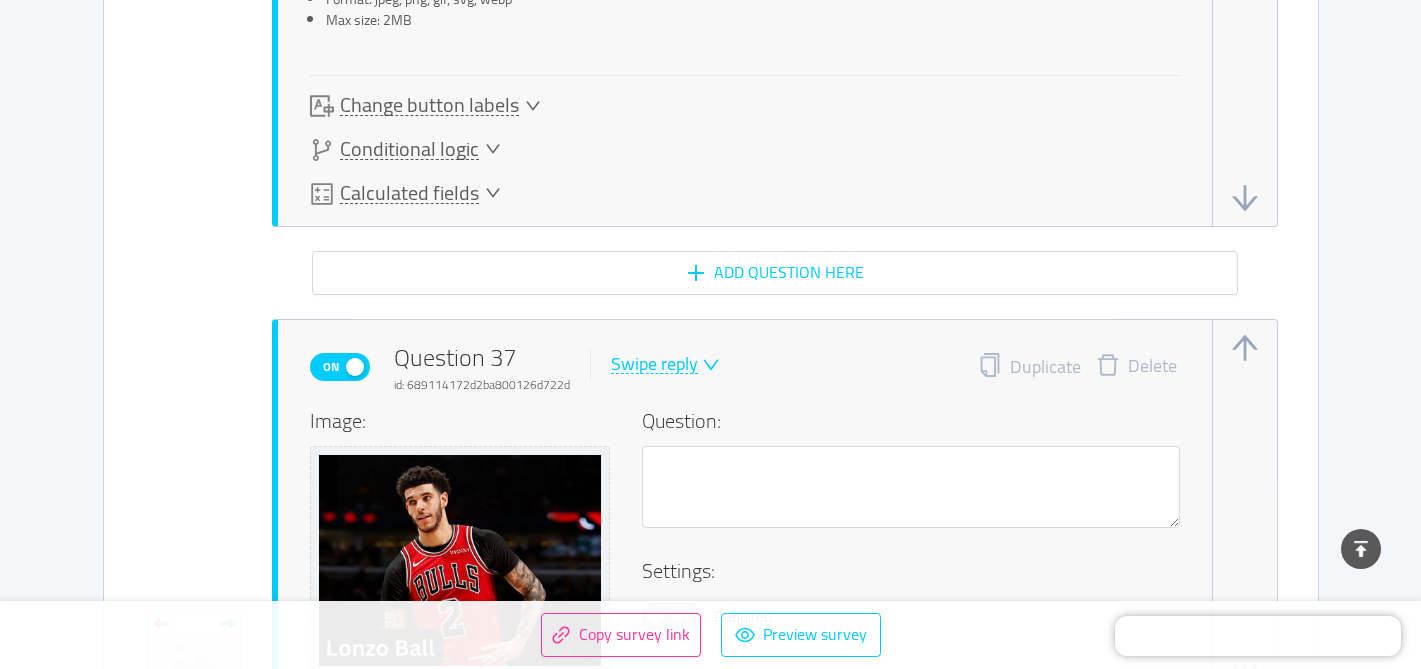 scroll, scrollTop: 29750, scrollLeft: 0, axis: vertical 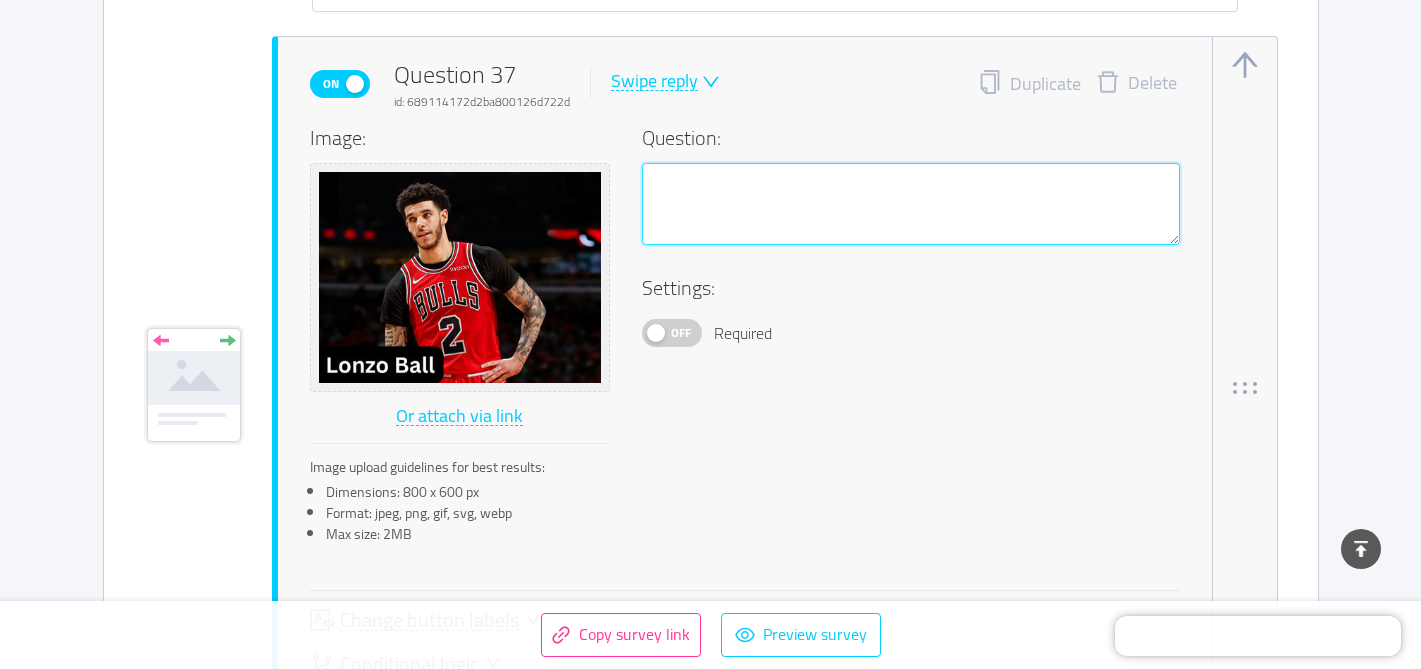 click at bounding box center (911, 204) 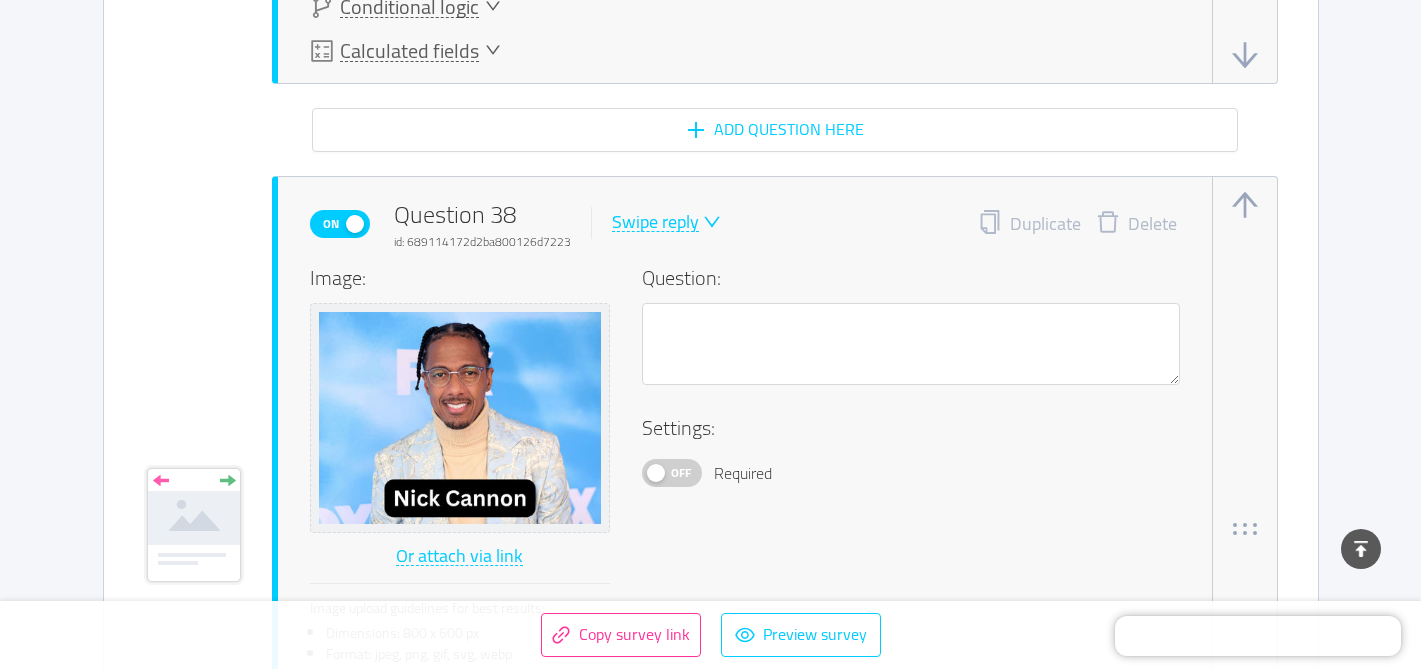 scroll, scrollTop: 30429, scrollLeft: 0, axis: vertical 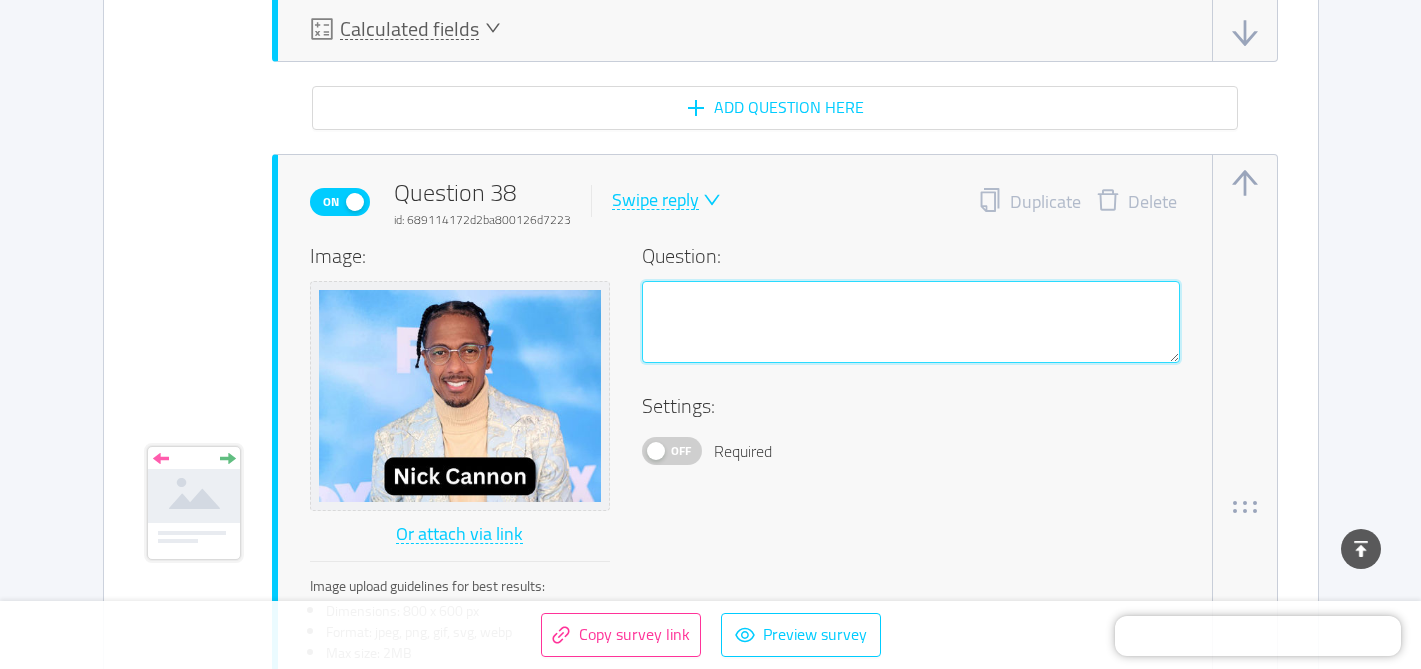 click at bounding box center [911, 322] 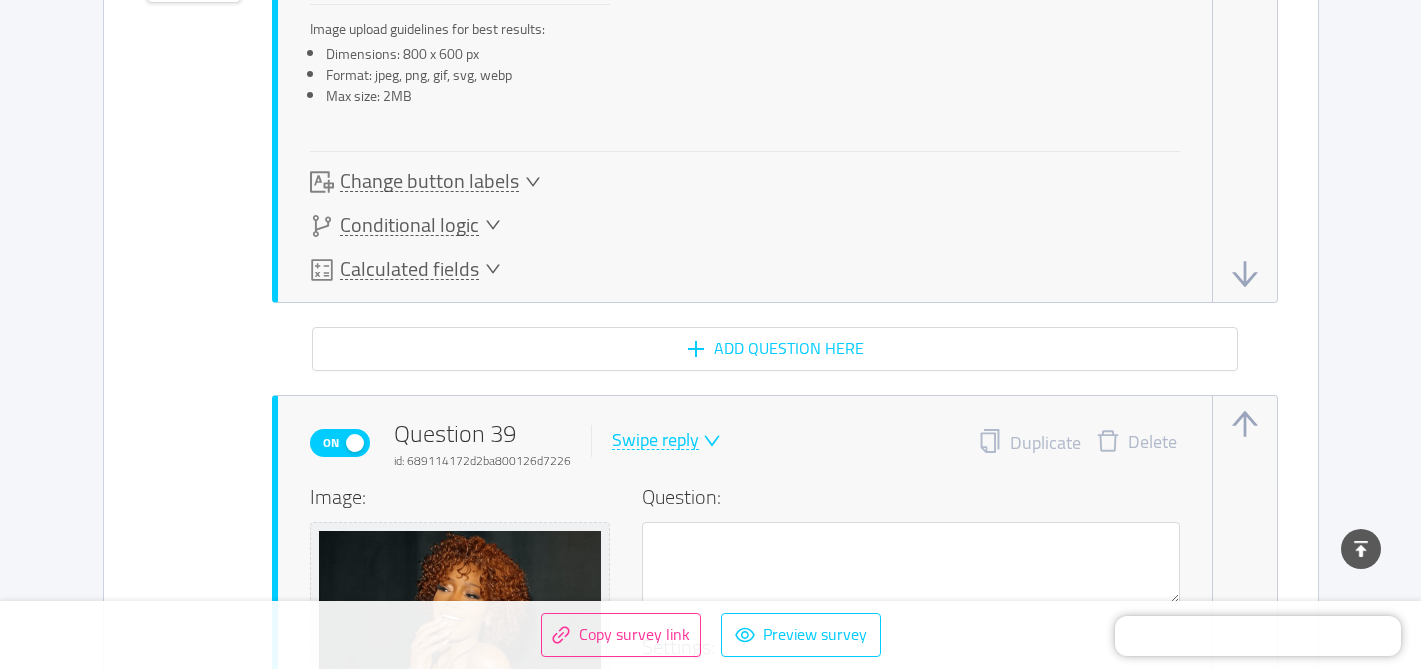 scroll, scrollTop: 31240, scrollLeft: 0, axis: vertical 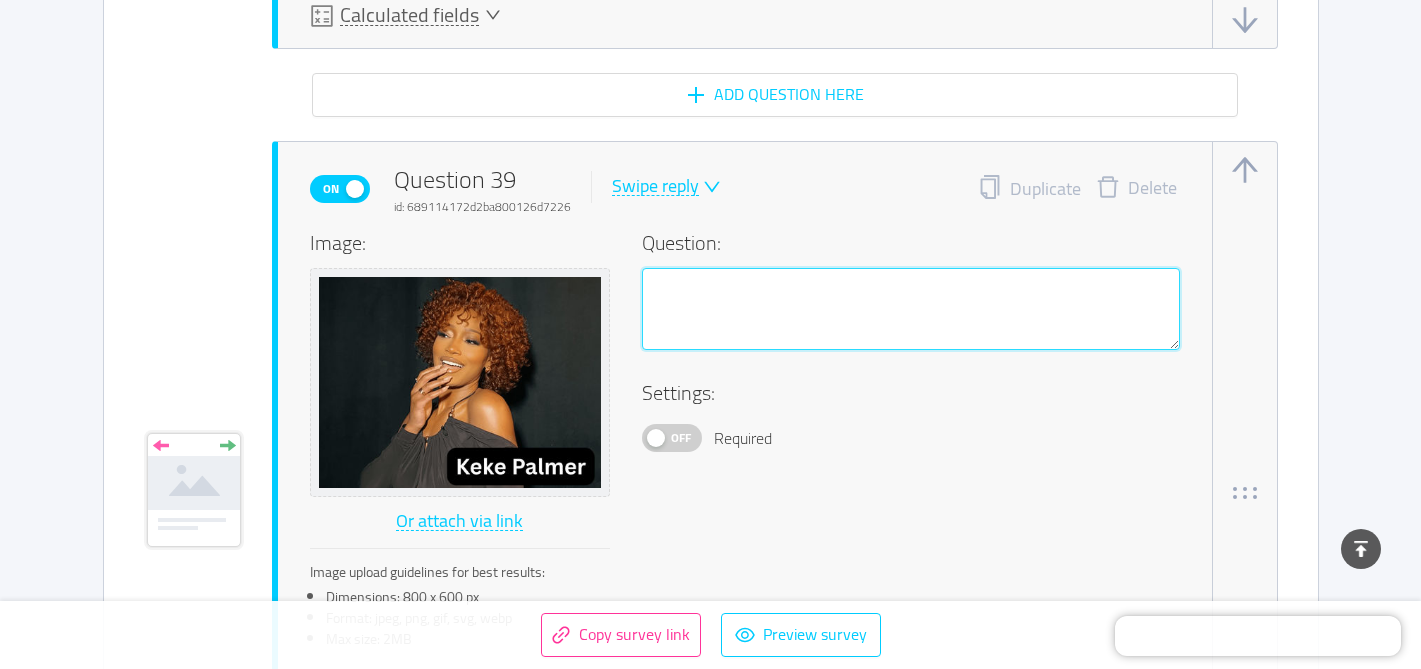 click at bounding box center [911, 309] 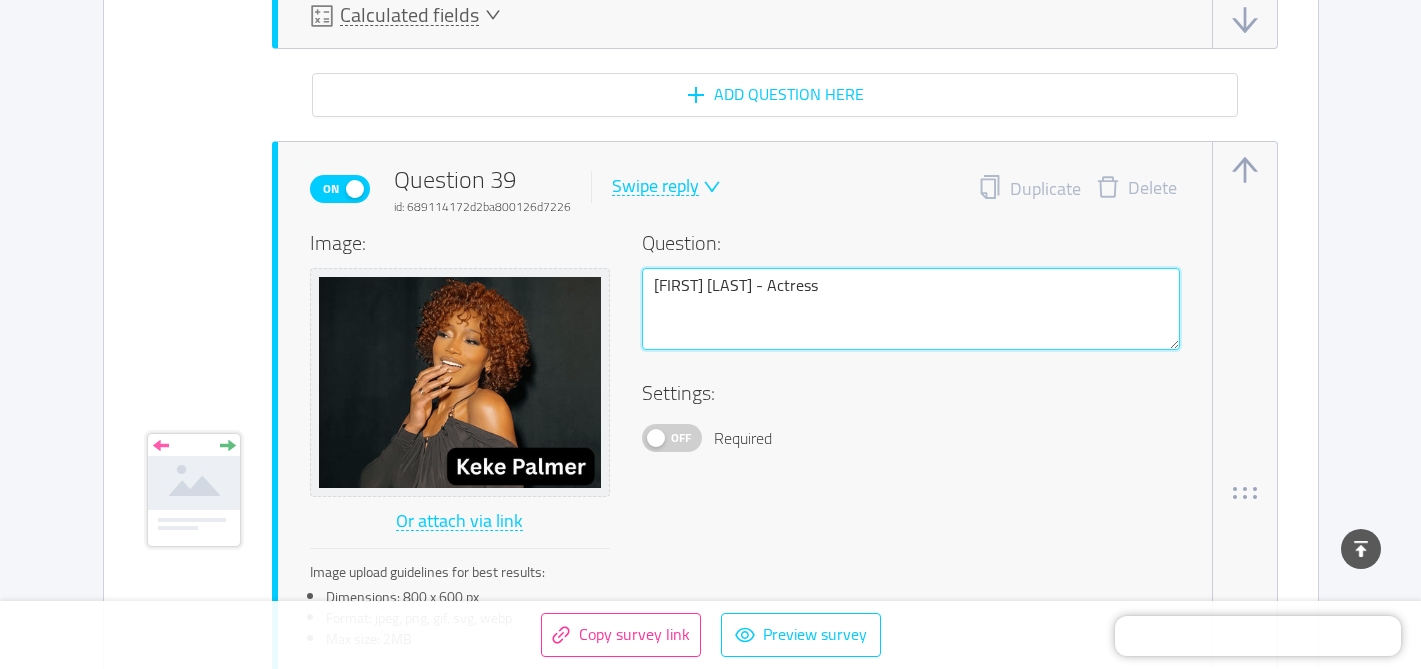 click on "[FIRST] [LAST] - Actress" at bounding box center (911, 309) 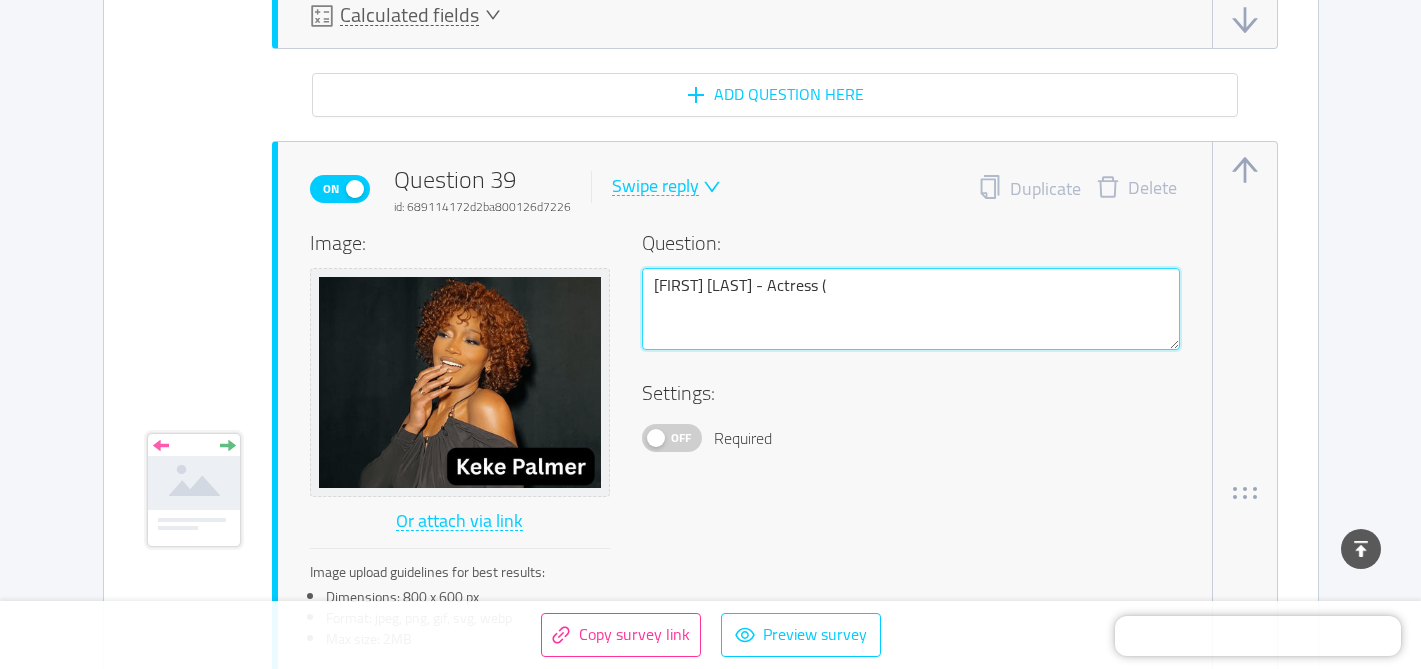 paste on "True Jackson, VP" 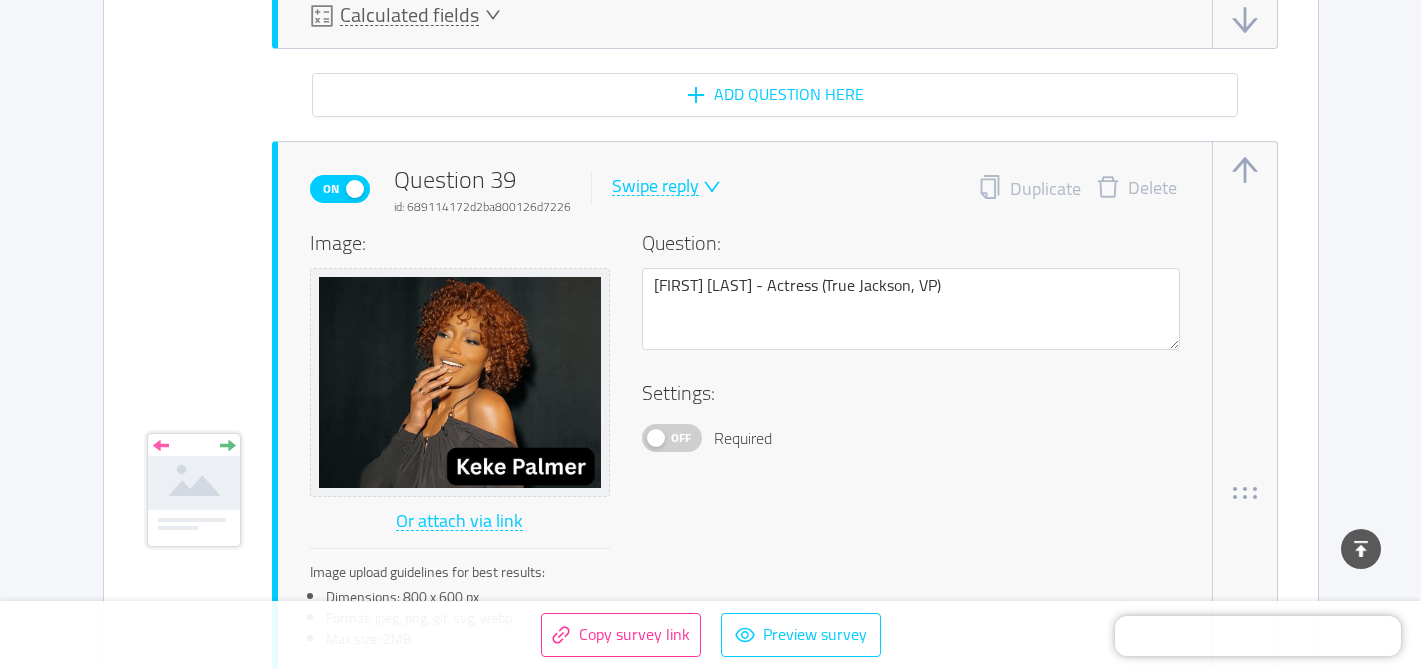 click on "Off Required" at bounding box center (911, 438) 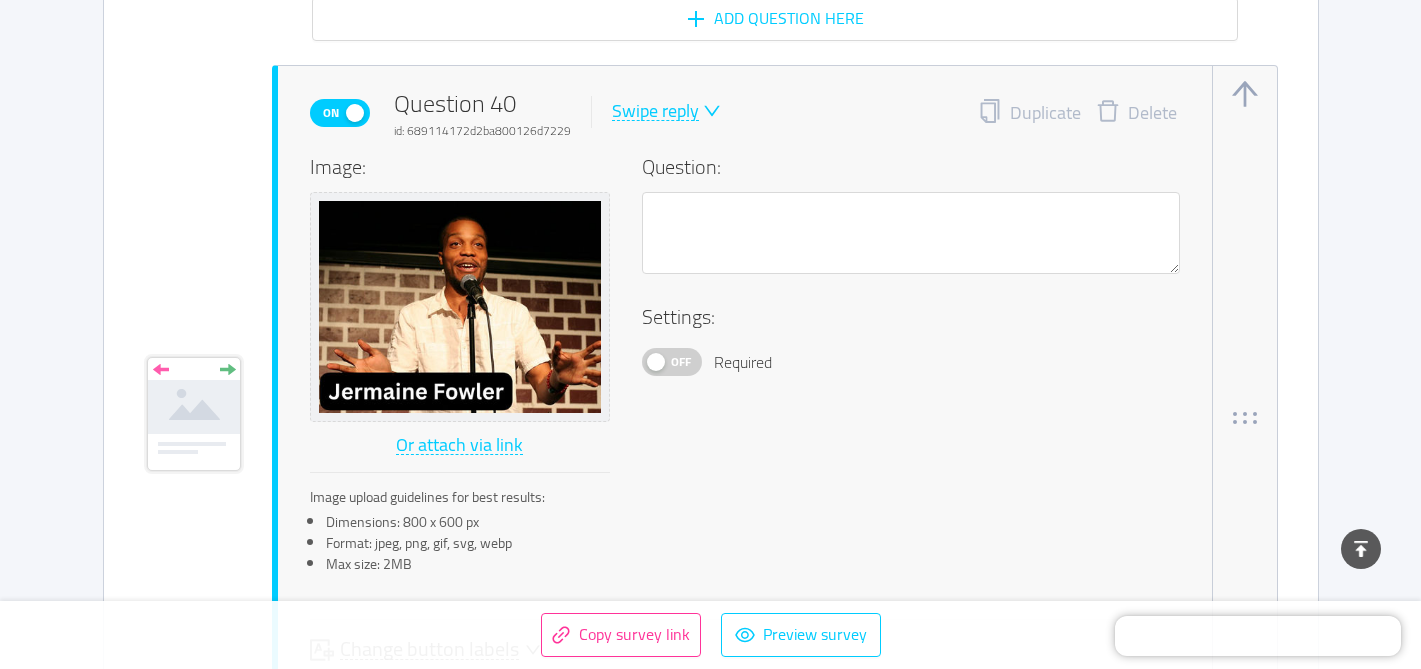 scroll, scrollTop: 32130, scrollLeft: 0, axis: vertical 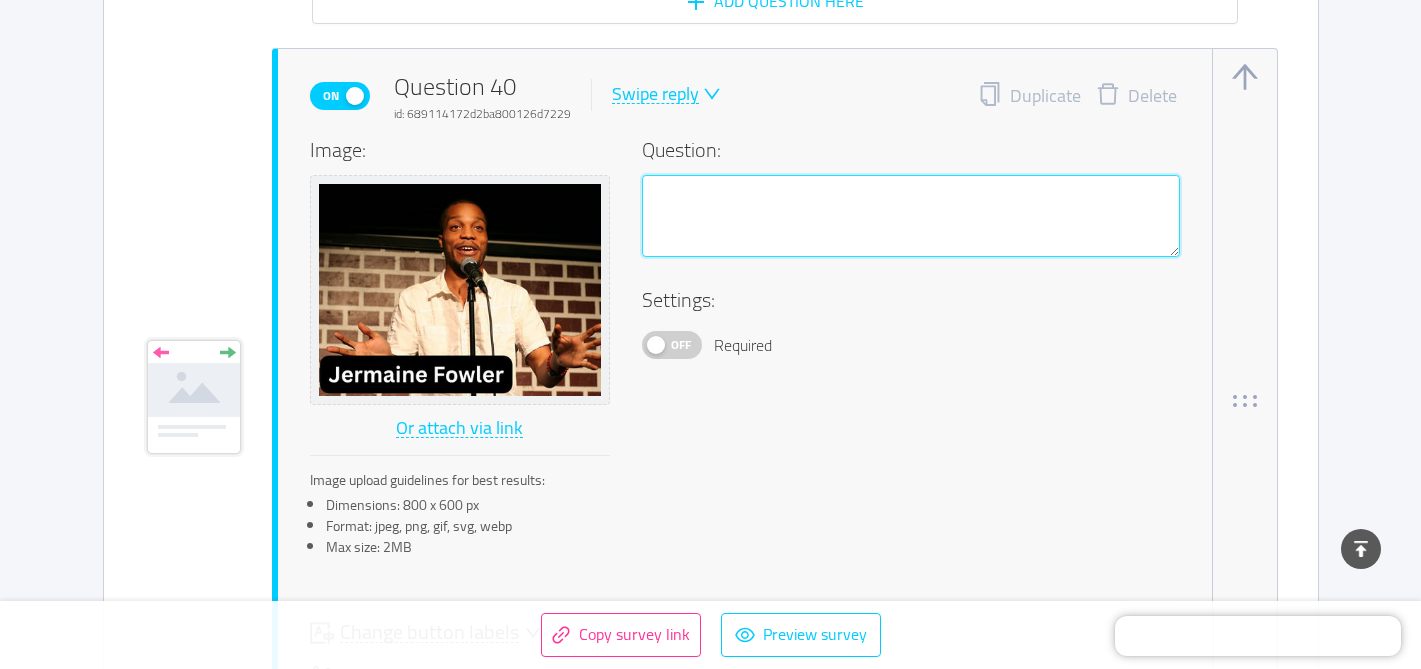 click at bounding box center (911, 216) 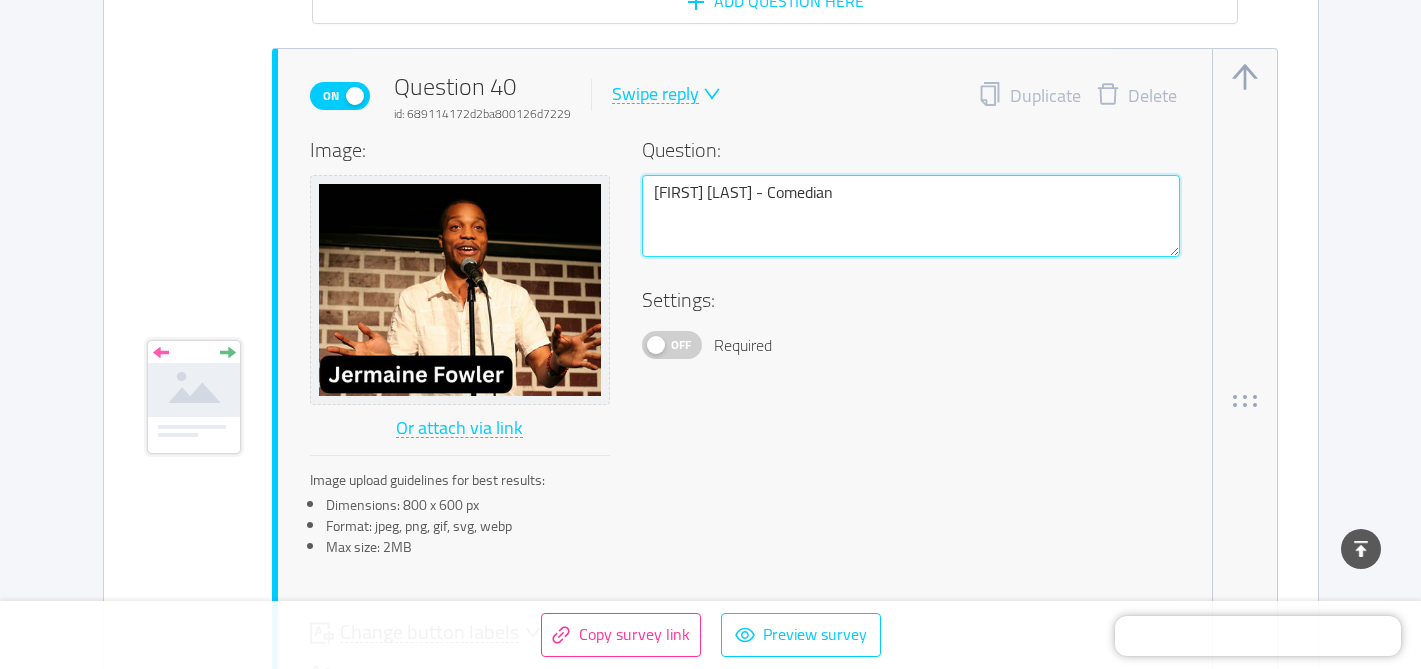 click on "[FIRST] [LAST] - Comedian" at bounding box center [911, 216] 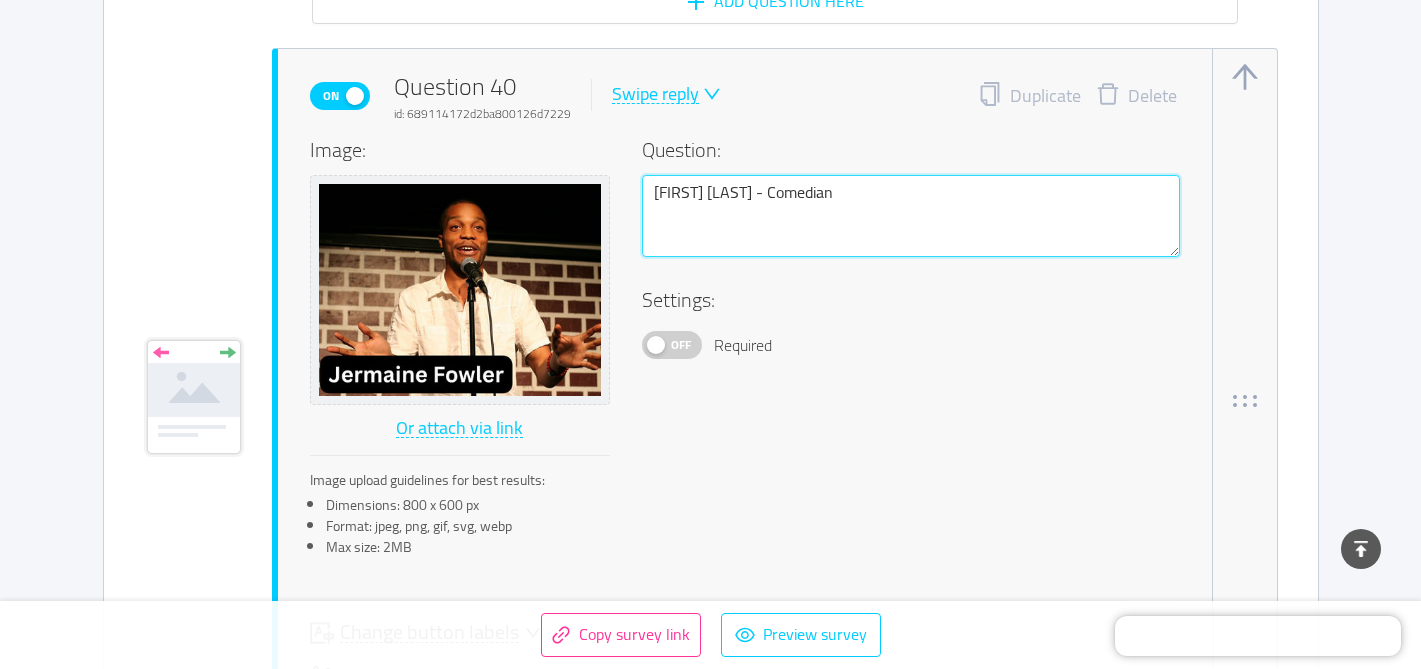 drag, startPoint x: 862, startPoint y: 201, endPoint x: 778, endPoint y: 201, distance: 84 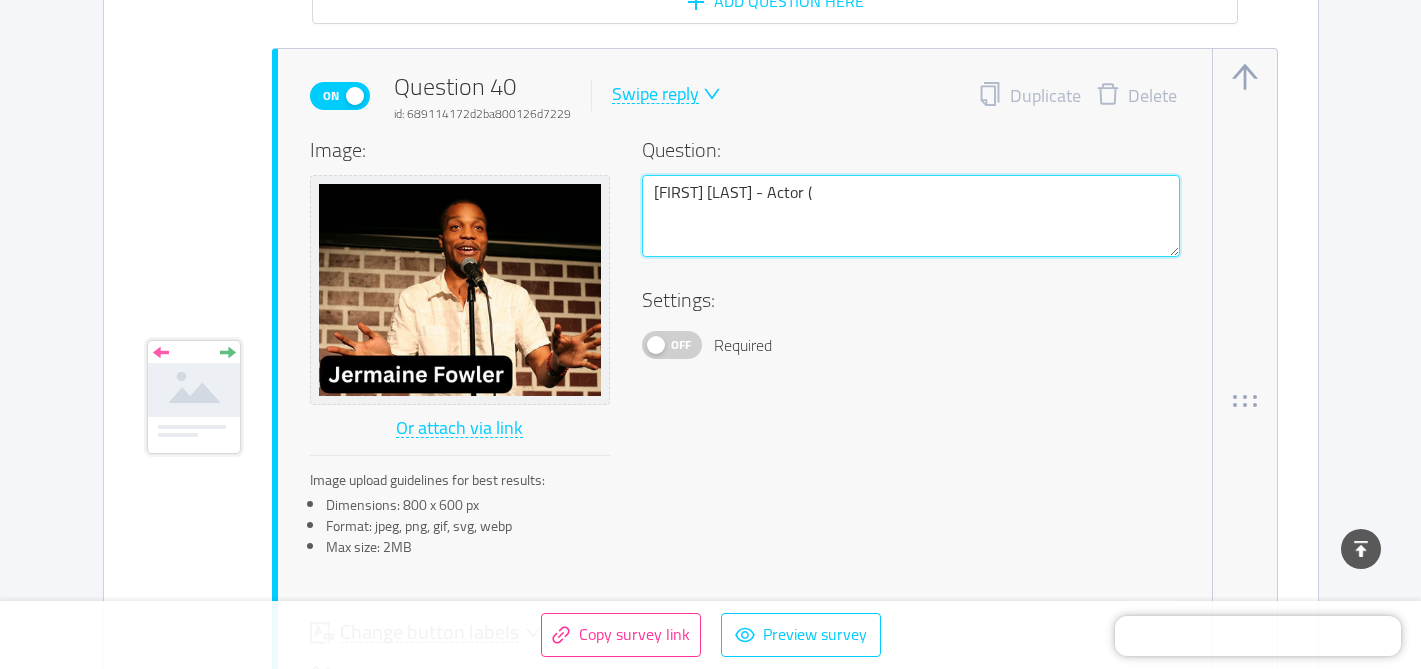 paste on "Coming 2 America" 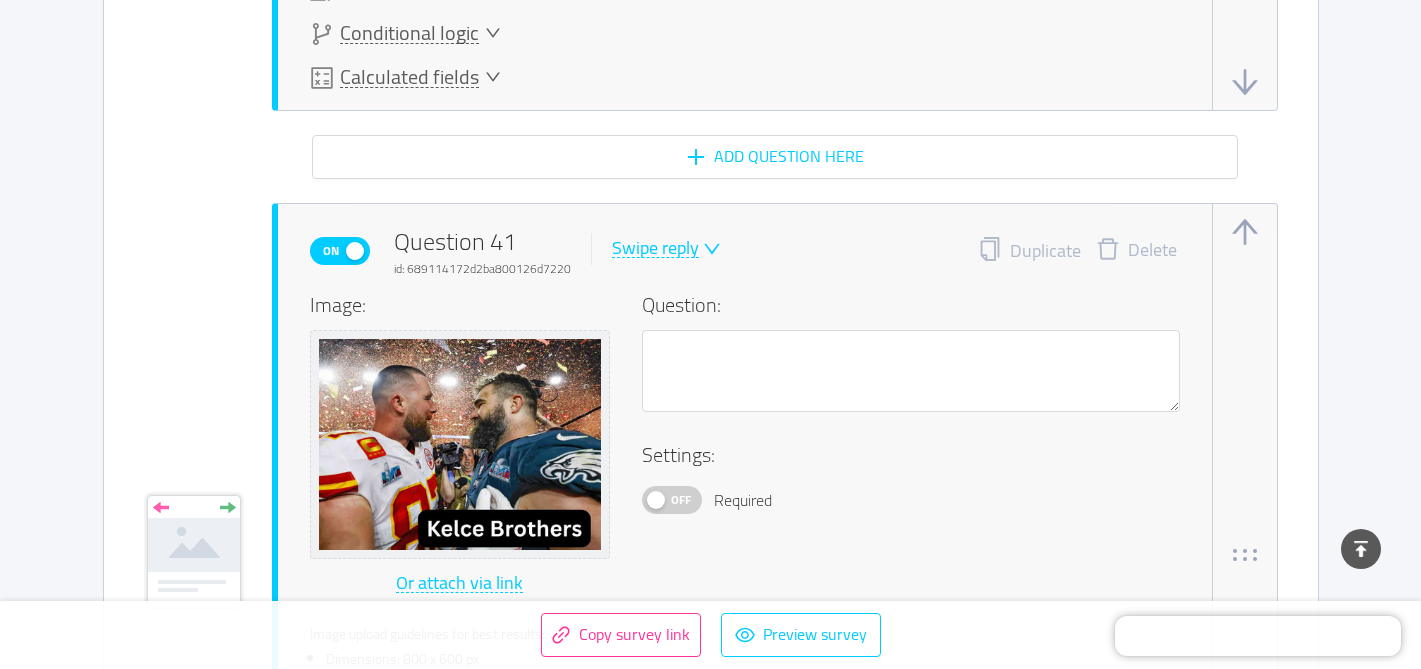 scroll, scrollTop: 32830, scrollLeft: 0, axis: vertical 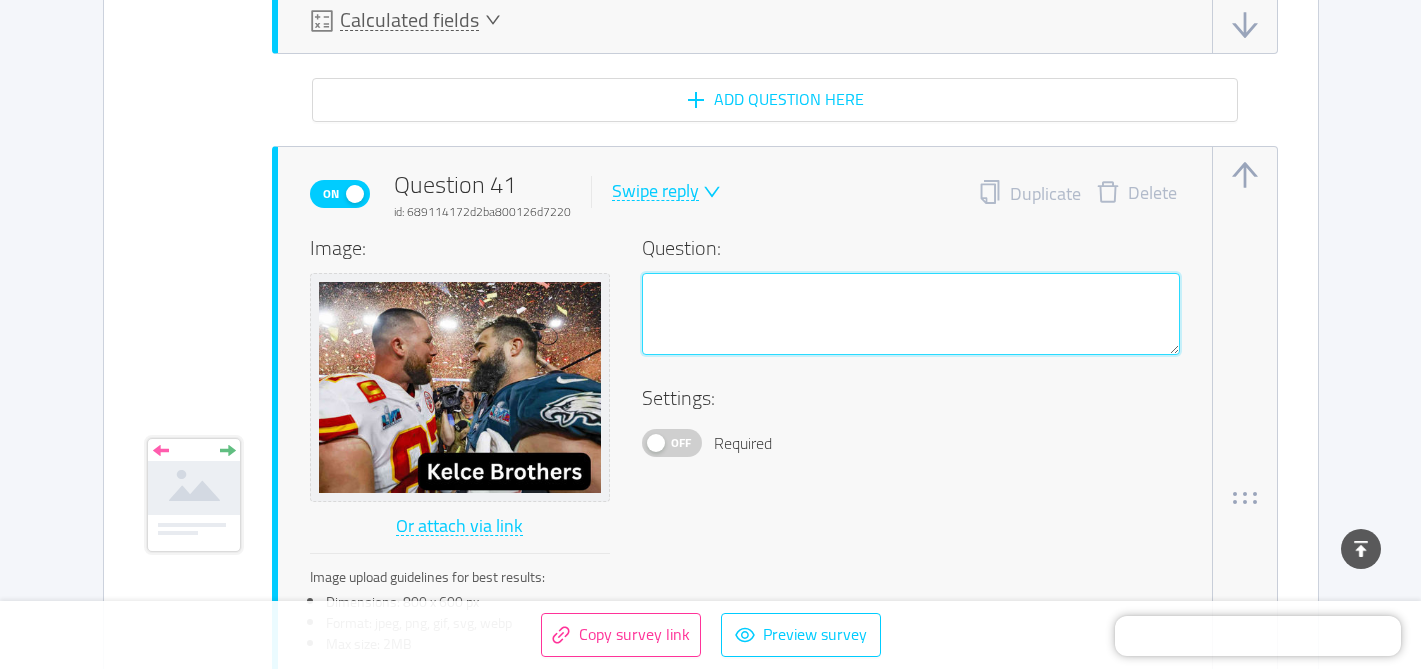 click at bounding box center (911, 314) 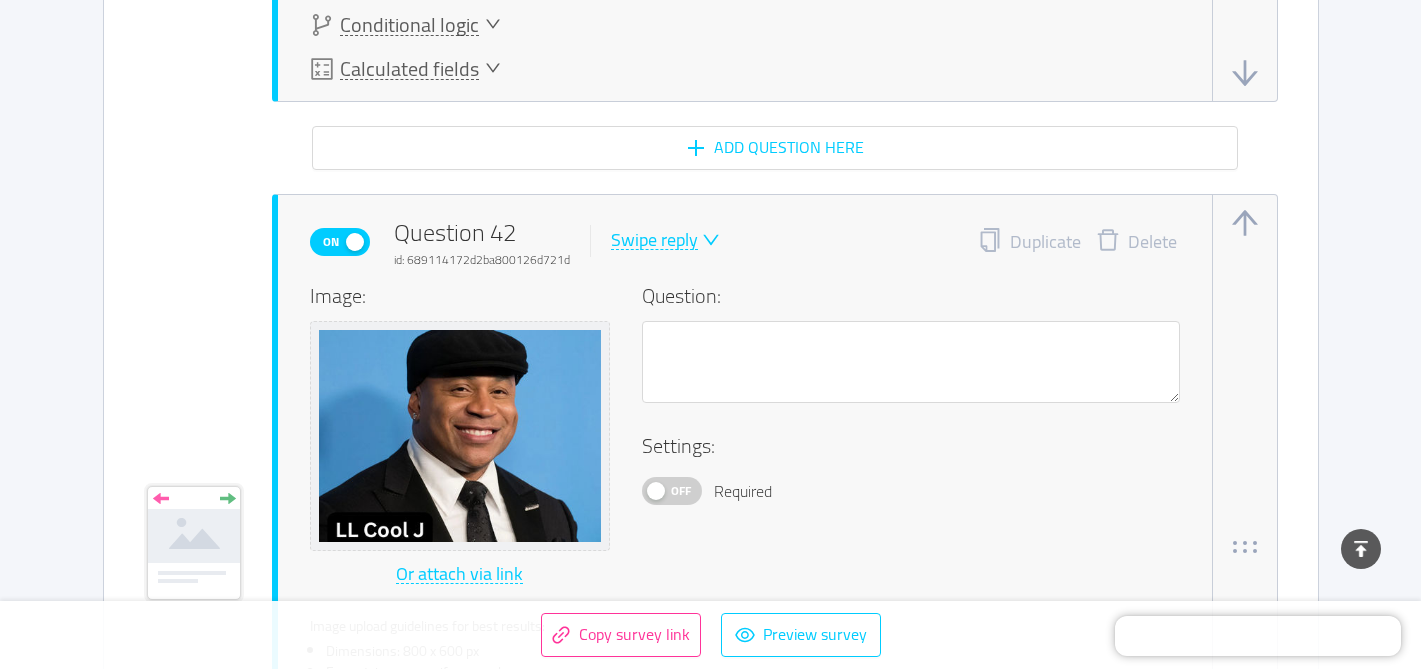 scroll, scrollTop: 33582, scrollLeft: 0, axis: vertical 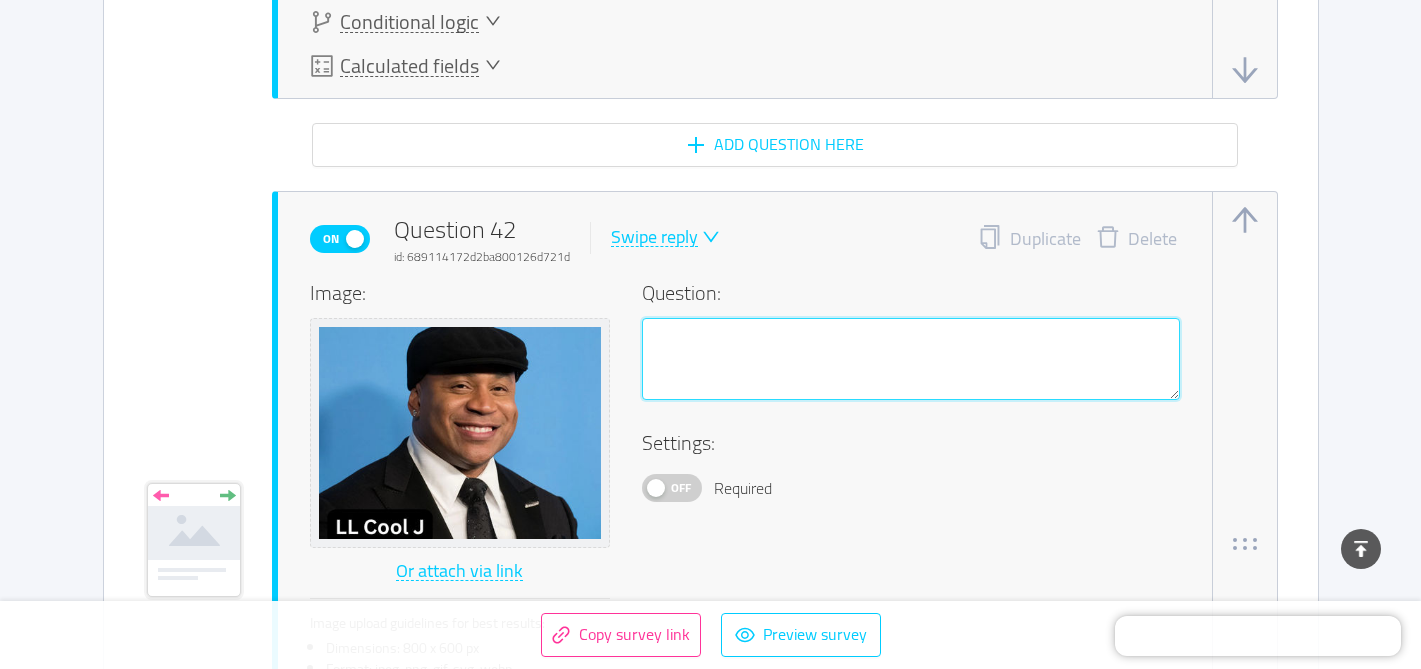 click at bounding box center (911, 359) 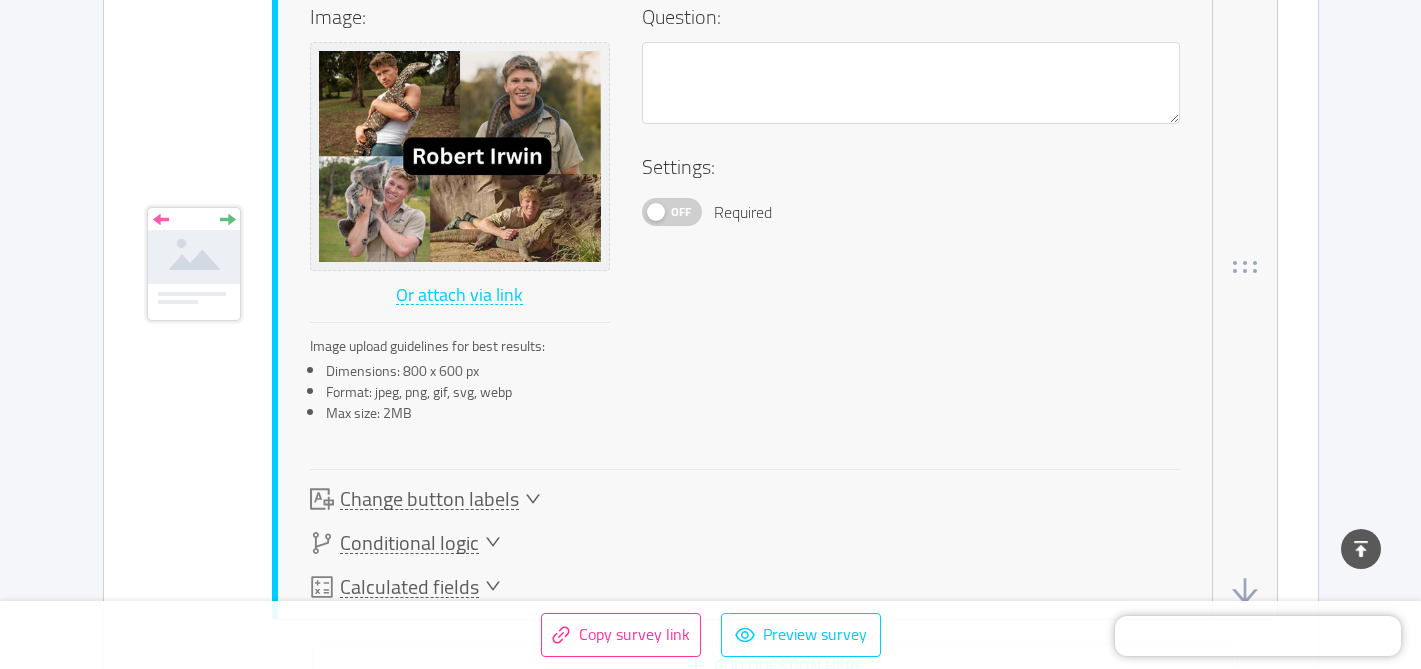 scroll, scrollTop: 34657, scrollLeft: 0, axis: vertical 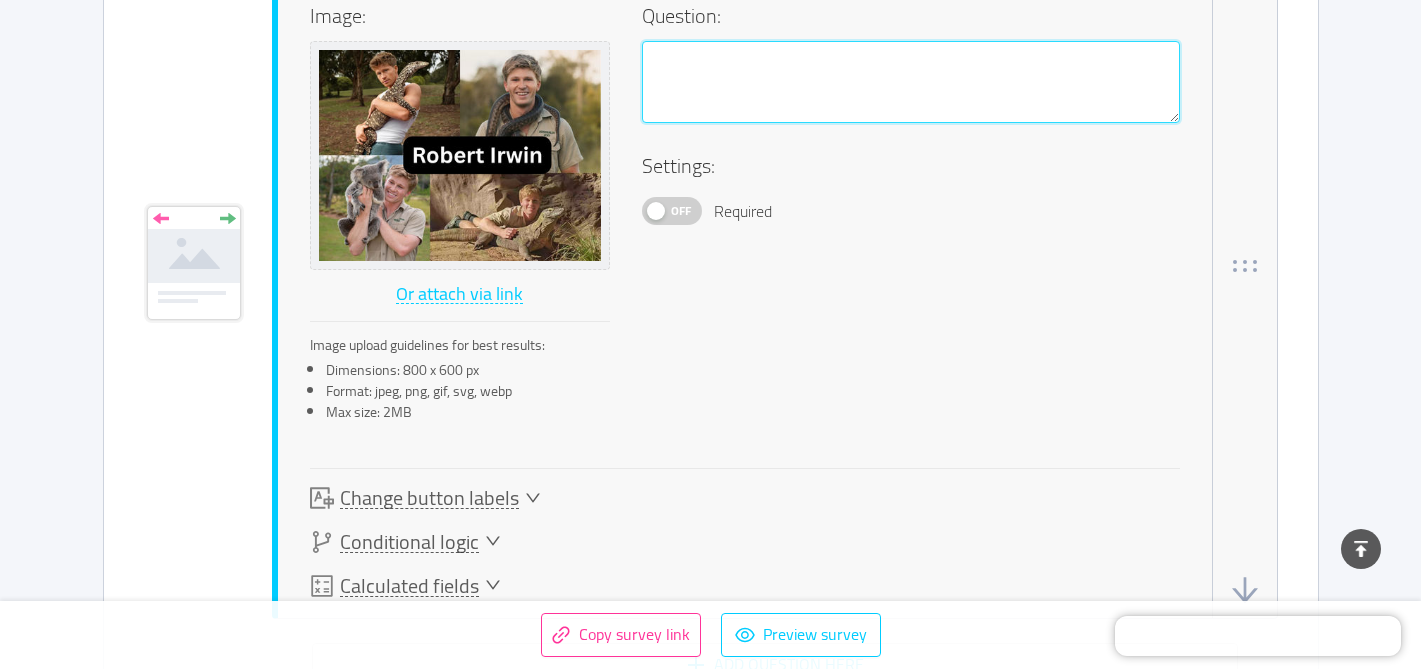 click at bounding box center (911, 82) 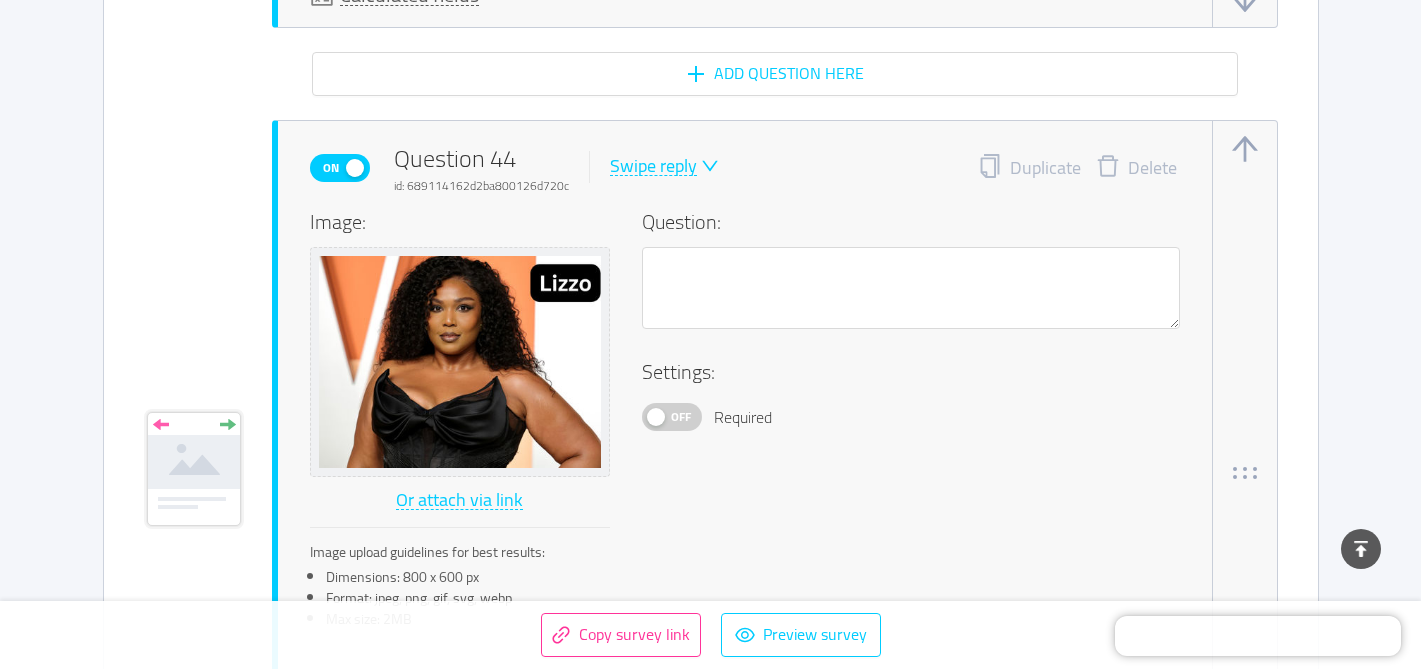 scroll, scrollTop: 35297, scrollLeft: 0, axis: vertical 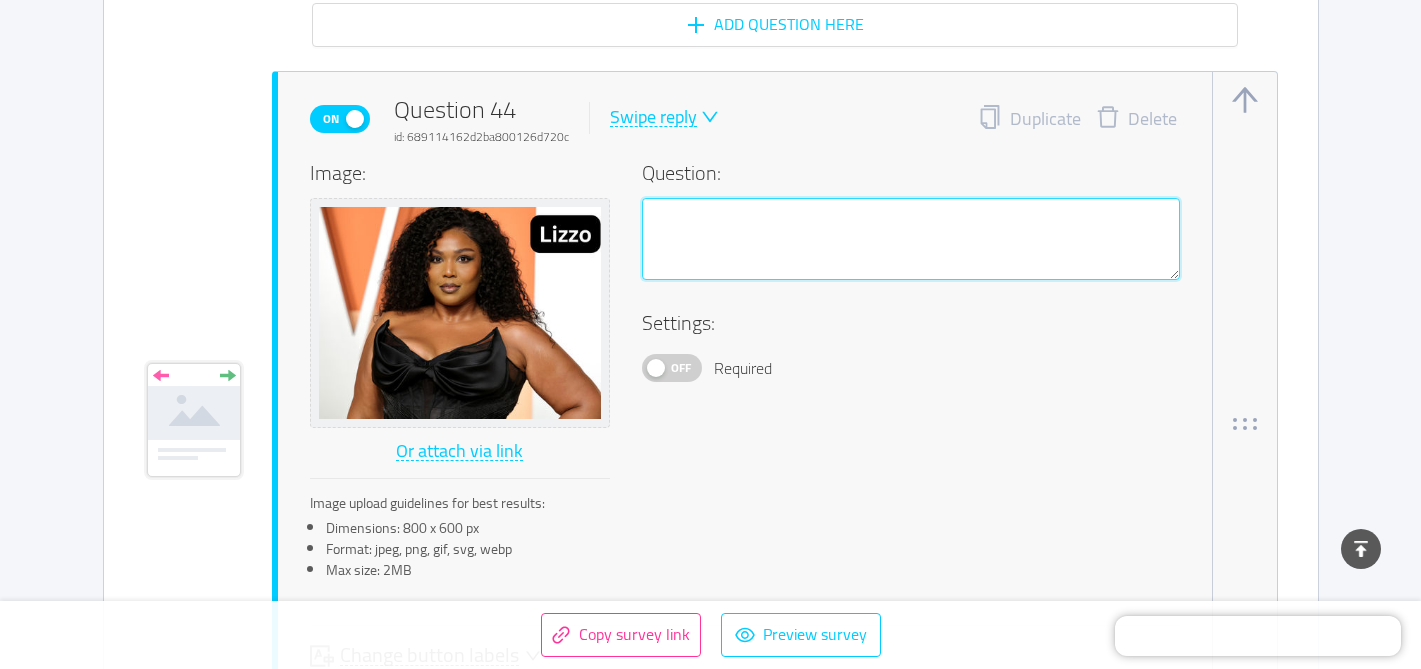 click at bounding box center [911, 239] 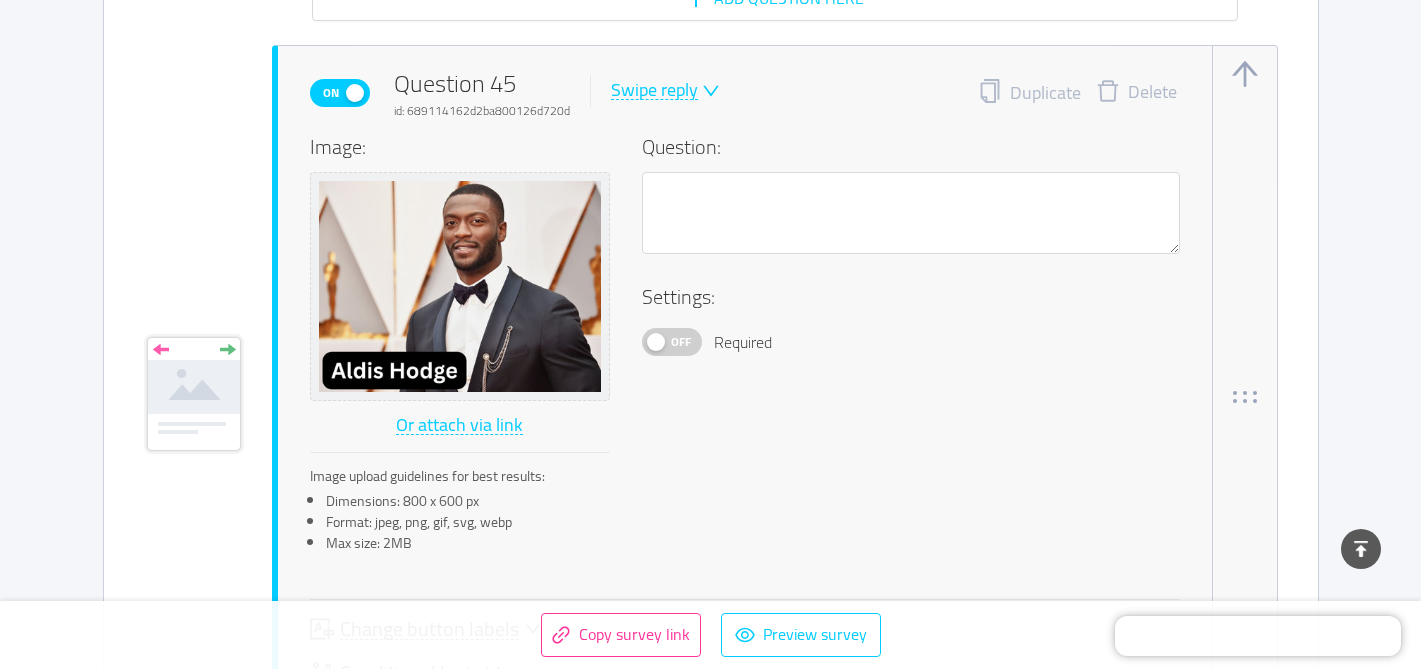 scroll, scrollTop: 36257, scrollLeft: 0, axis: vertical 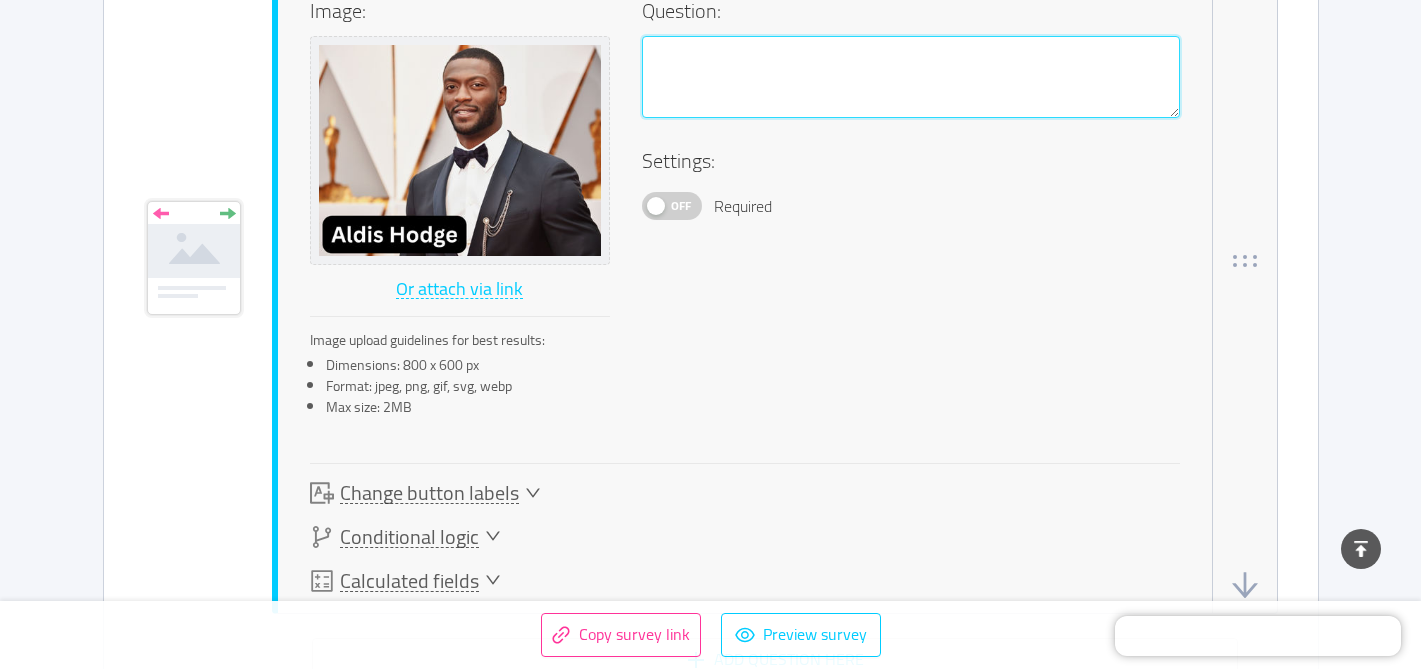 click at bounding box center (911, 77) 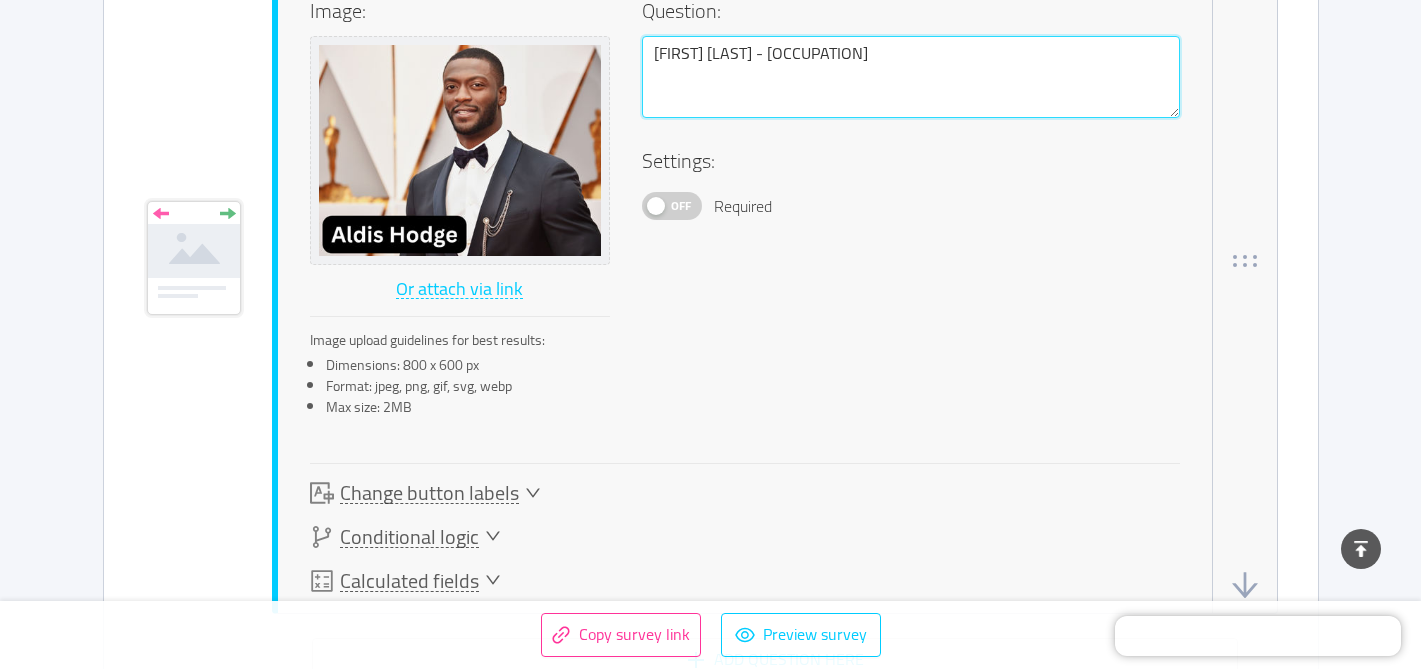 click on "[FIRST] [LAST] - [OCCUPATION]" at bounding box center [911, 77] 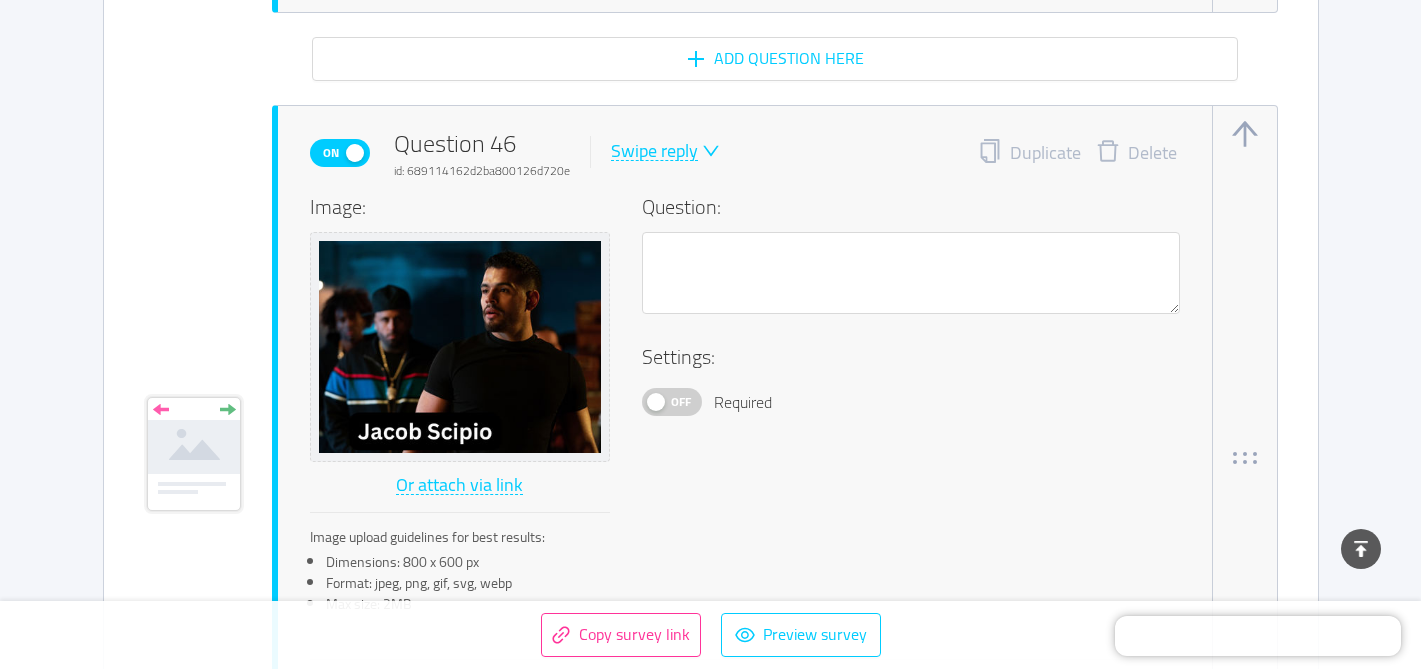 scroll, scrollTop: 36871, scrollLeft: 0, axis: vertical 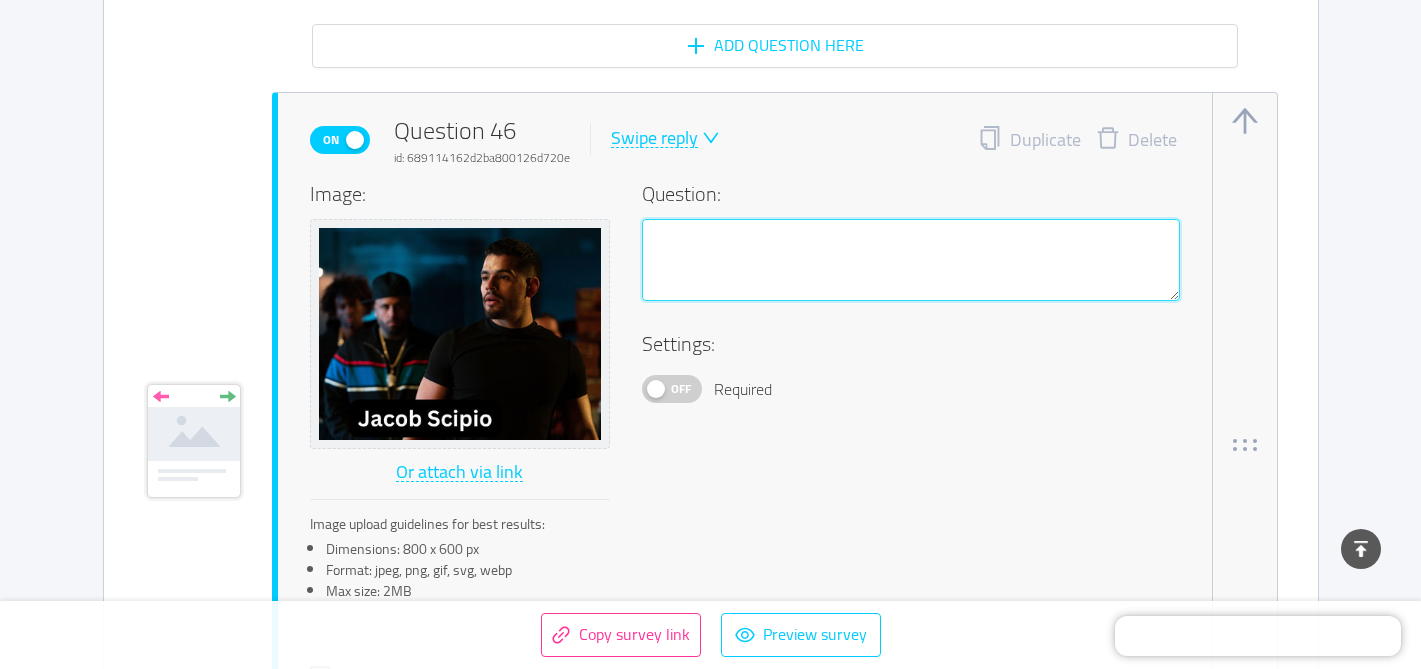 click at bounding box center (911, 260) 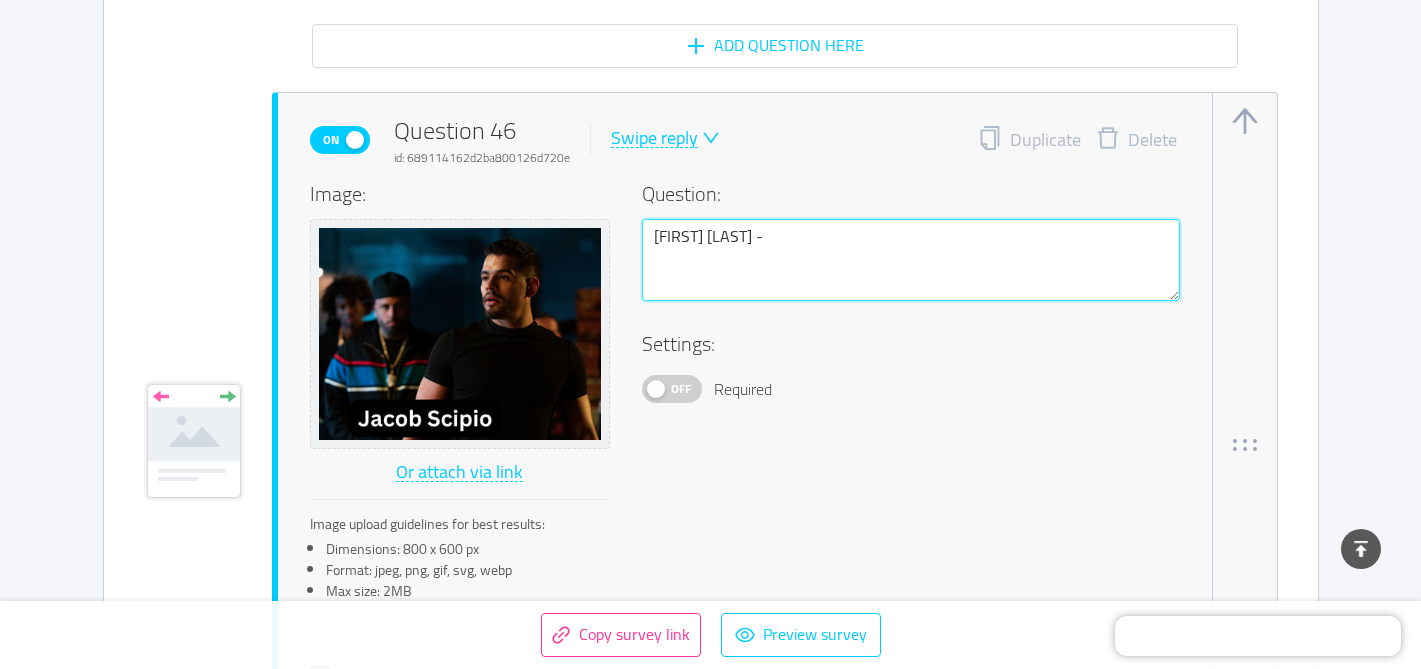 click on "[FIRST] [LAST] -" at bounding box center [911, 260] 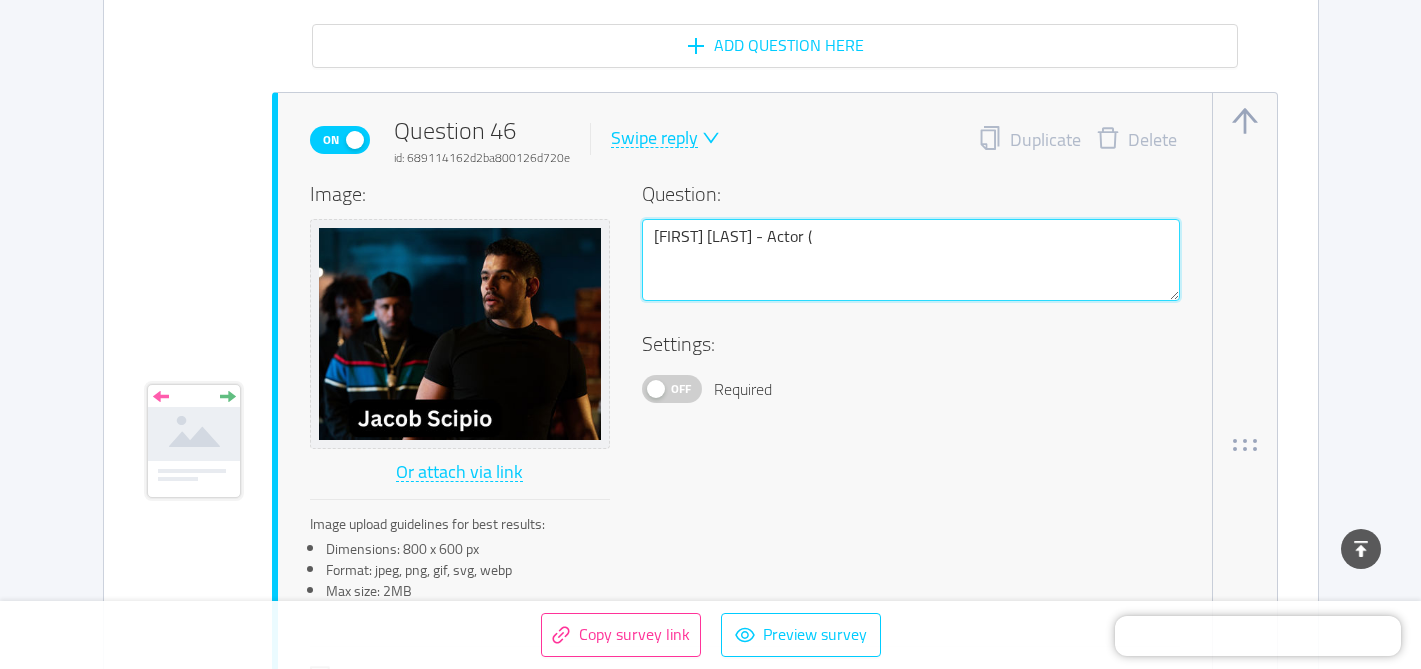paste on "Bad Boys for Life (2020), The Outpost, and Expend4bles" 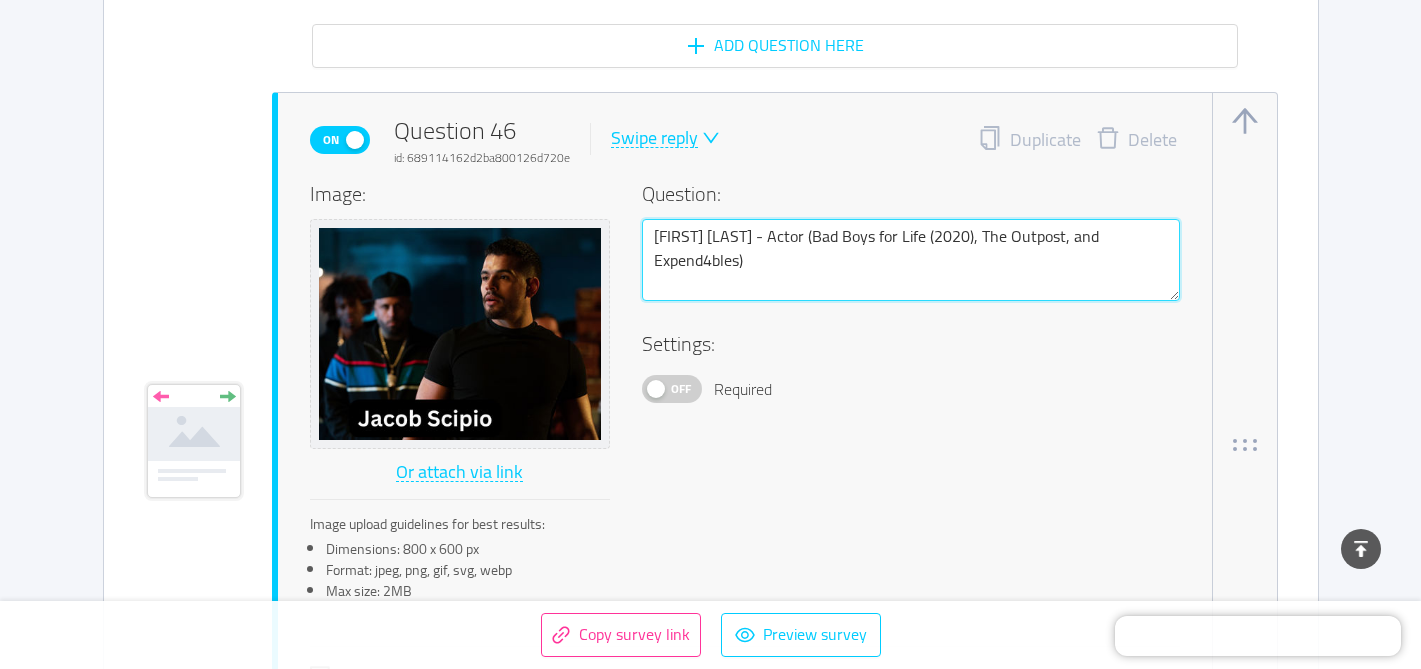 drag, startPoint x: 956, startPoint y: 239, endPoint x: 906, endPoint y: 239, distance: 50 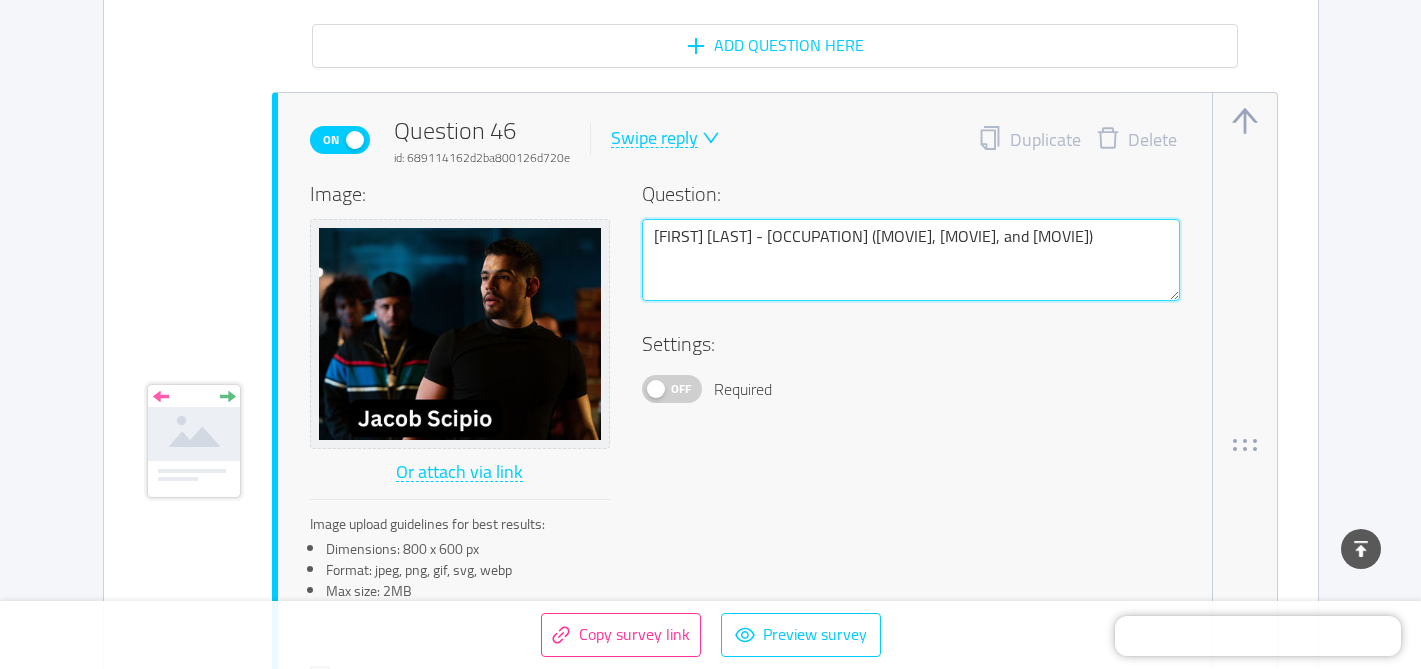 click on "[FIRST] [LAST] - [OCCUPATION] ([MOVIE], [MOVIE], and [MOVIE])" at bounding box center (911, 260) 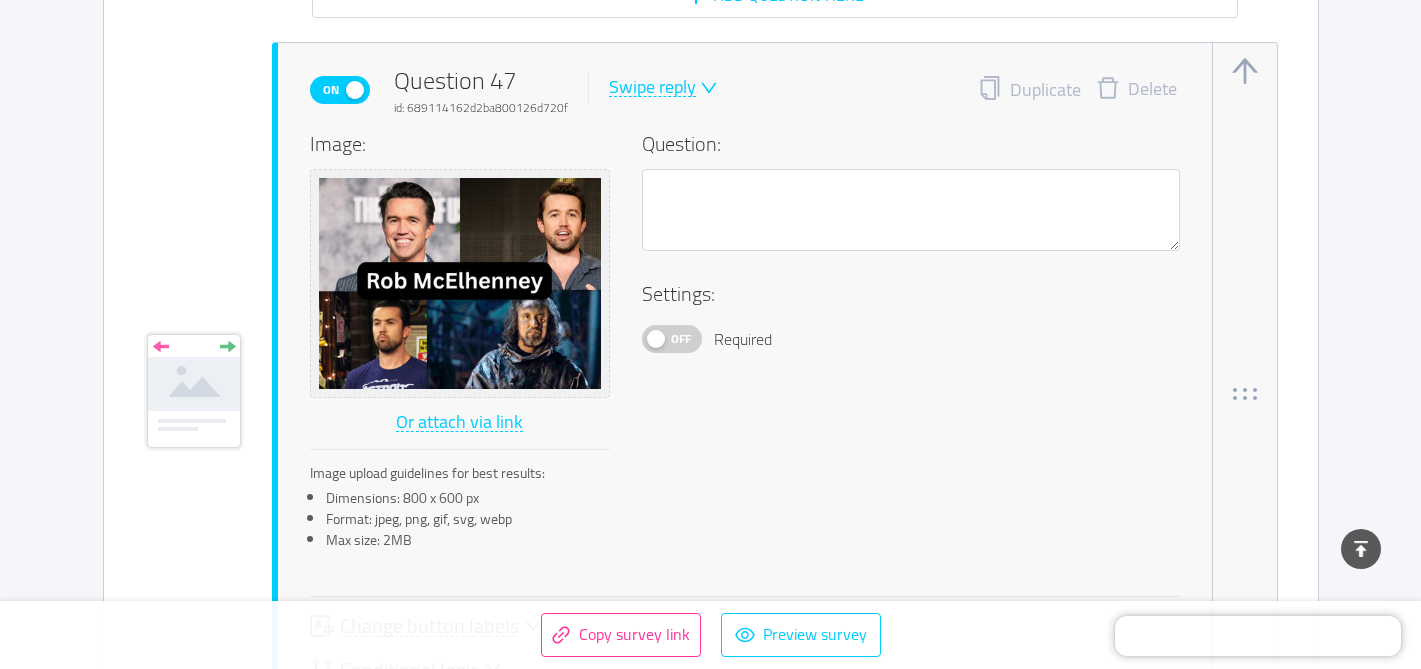 scroll, scrollTop: 37726, scrollLeft: 0, axis: vertical 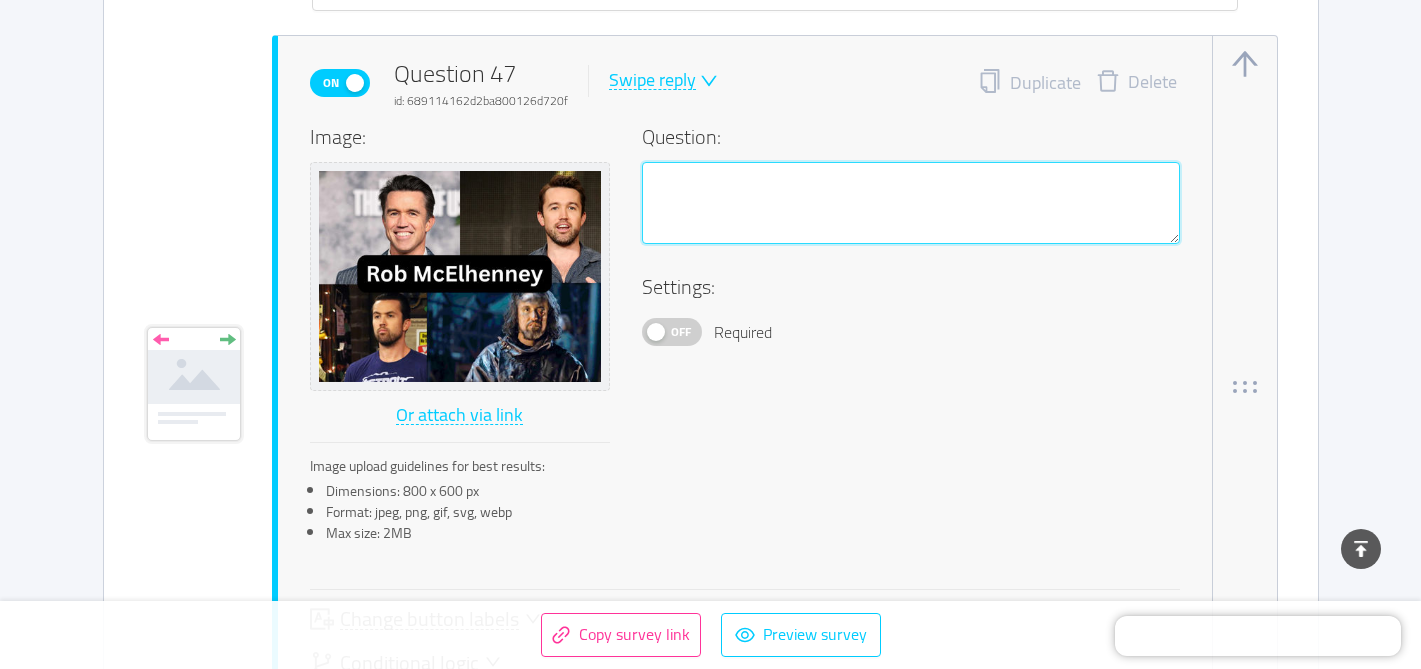 click at bounding box center [911, 203] 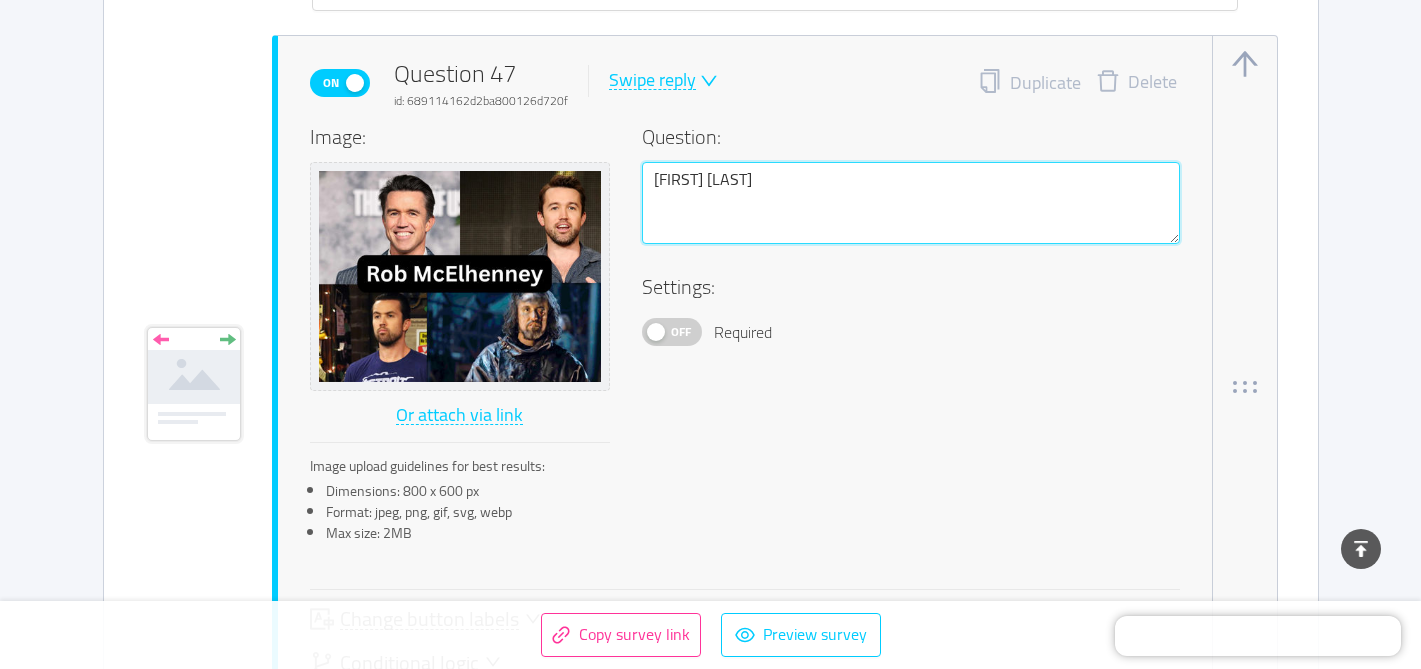 click on "[FIRST] [LAST]" at bounding box center (911, 203) 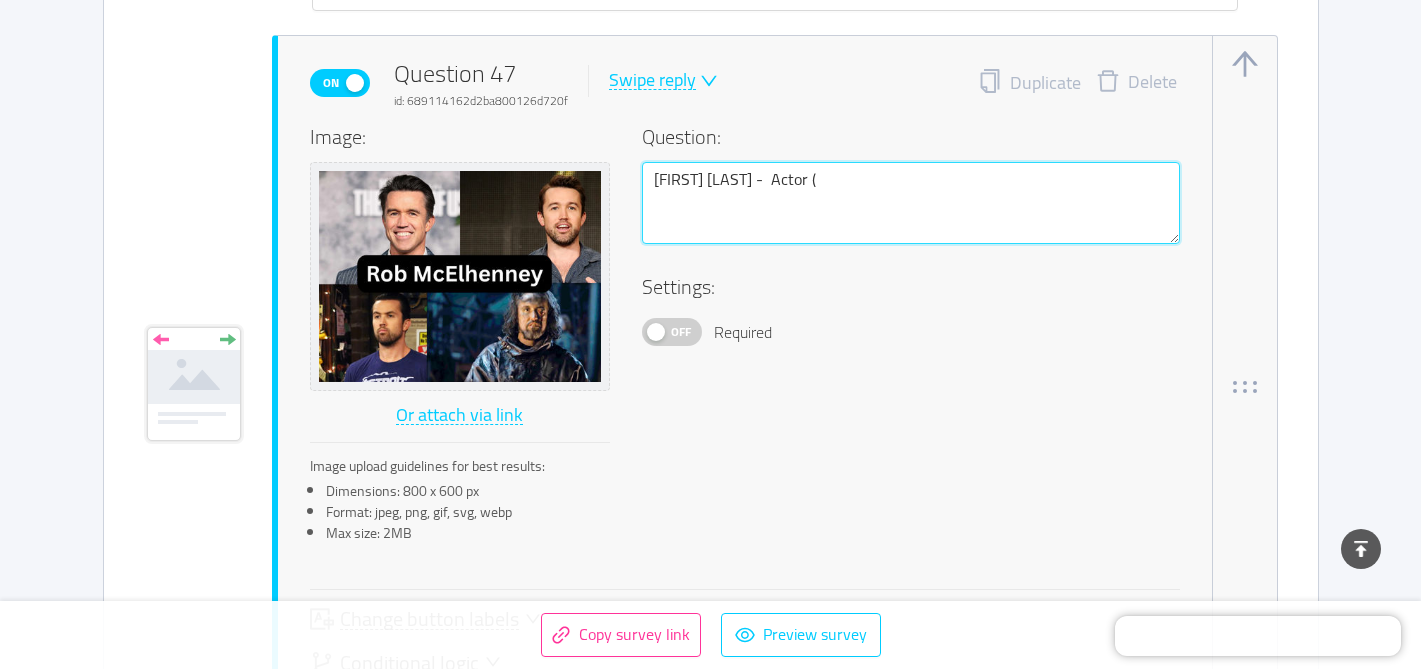 paste on "It's Always Sunny in Philadelphia" 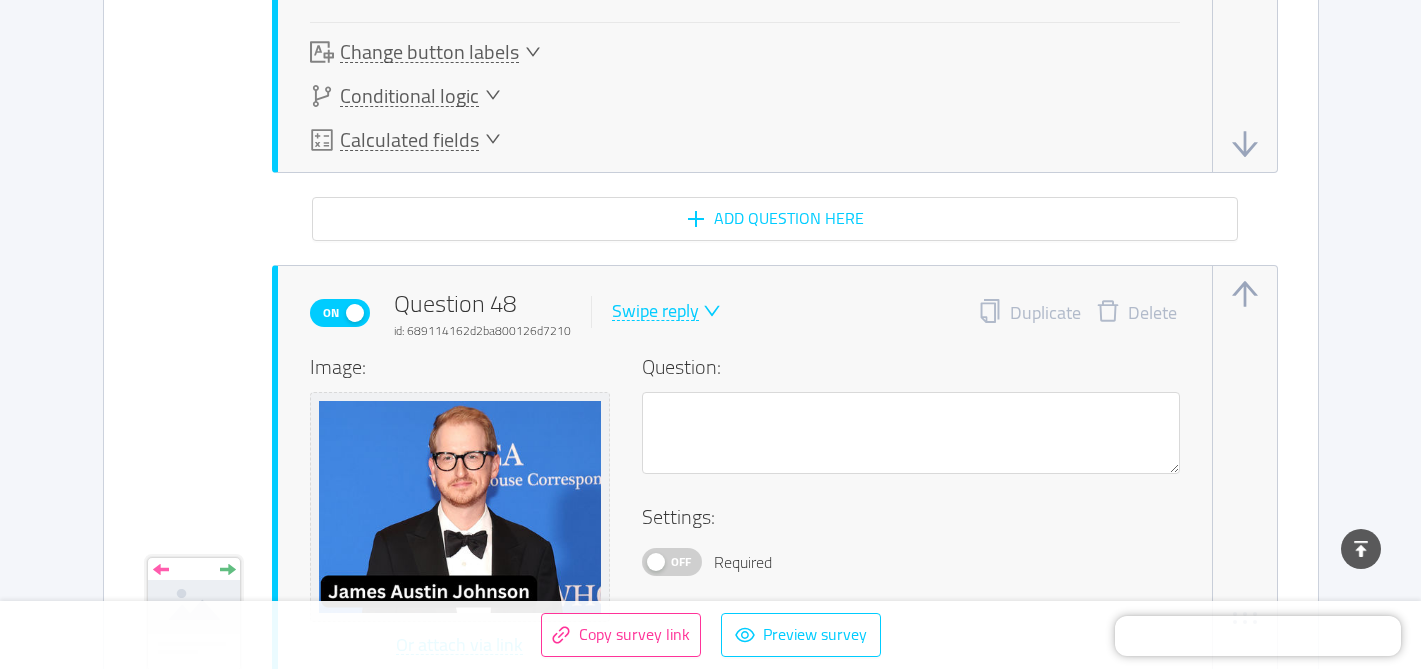 scroll, scrollTop: 38575, scrollLeft: 0, axis: vertical 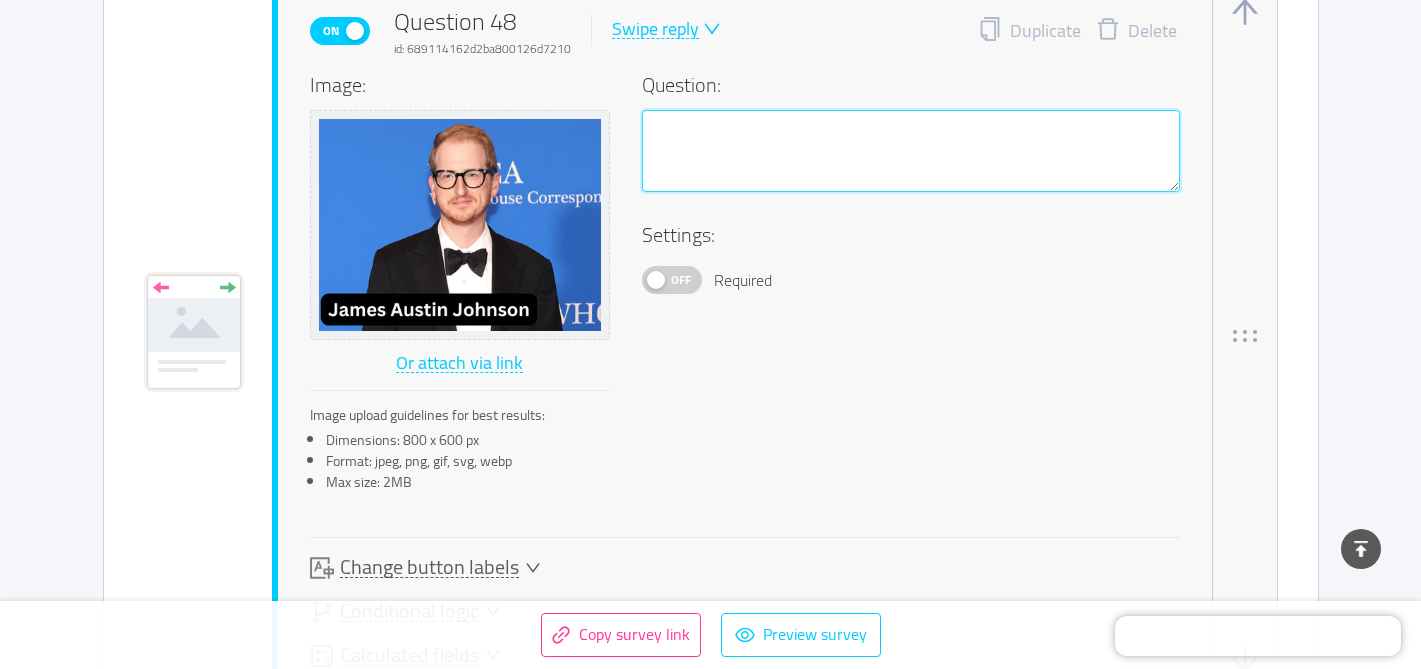 click at bounding box center (911, 151) 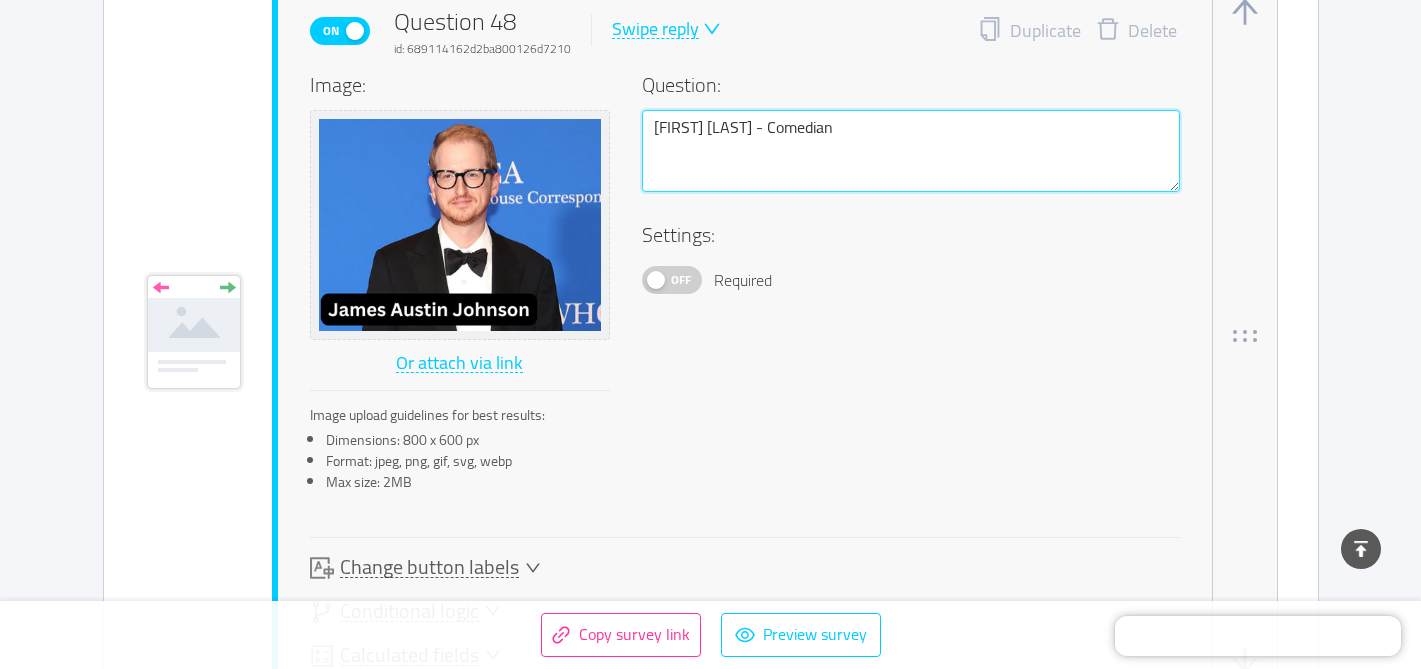 click on "[FIRST] [LAST] - Comedian" at bounding box center (911, 151) 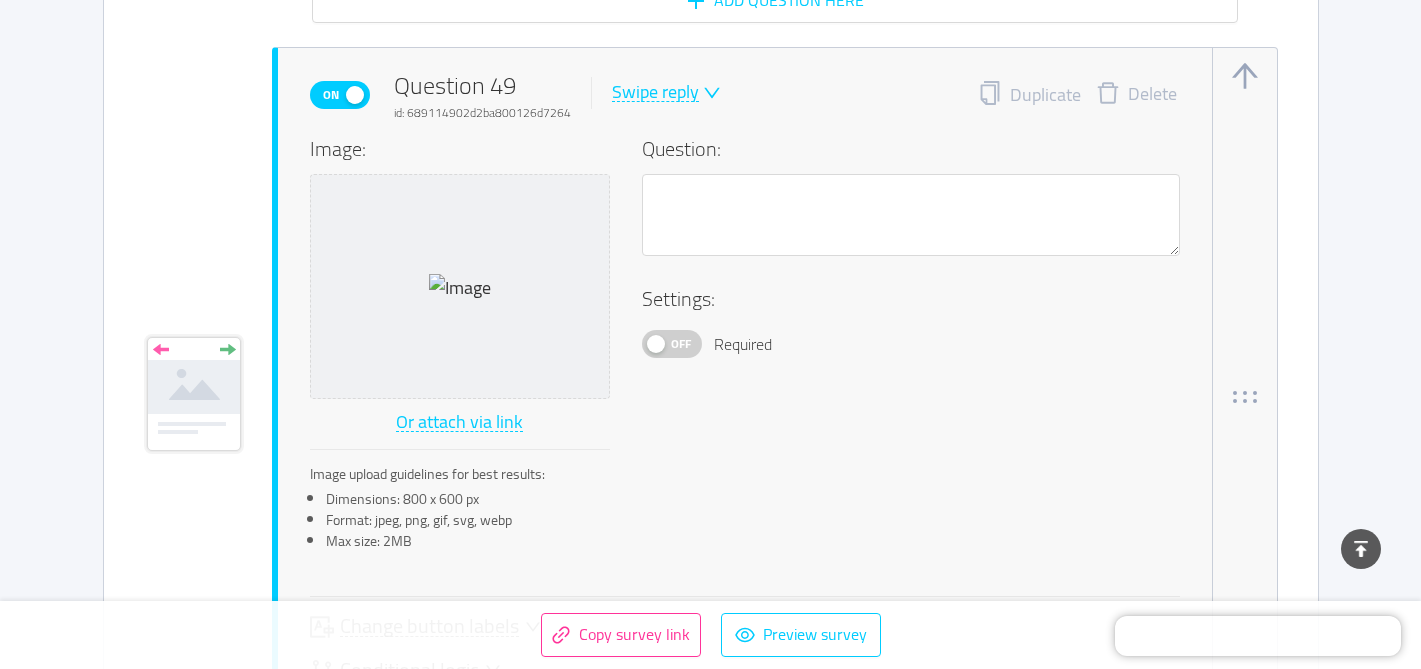 scroll, scrollTop: 39393, scrollLeft: 0, axis: vertical 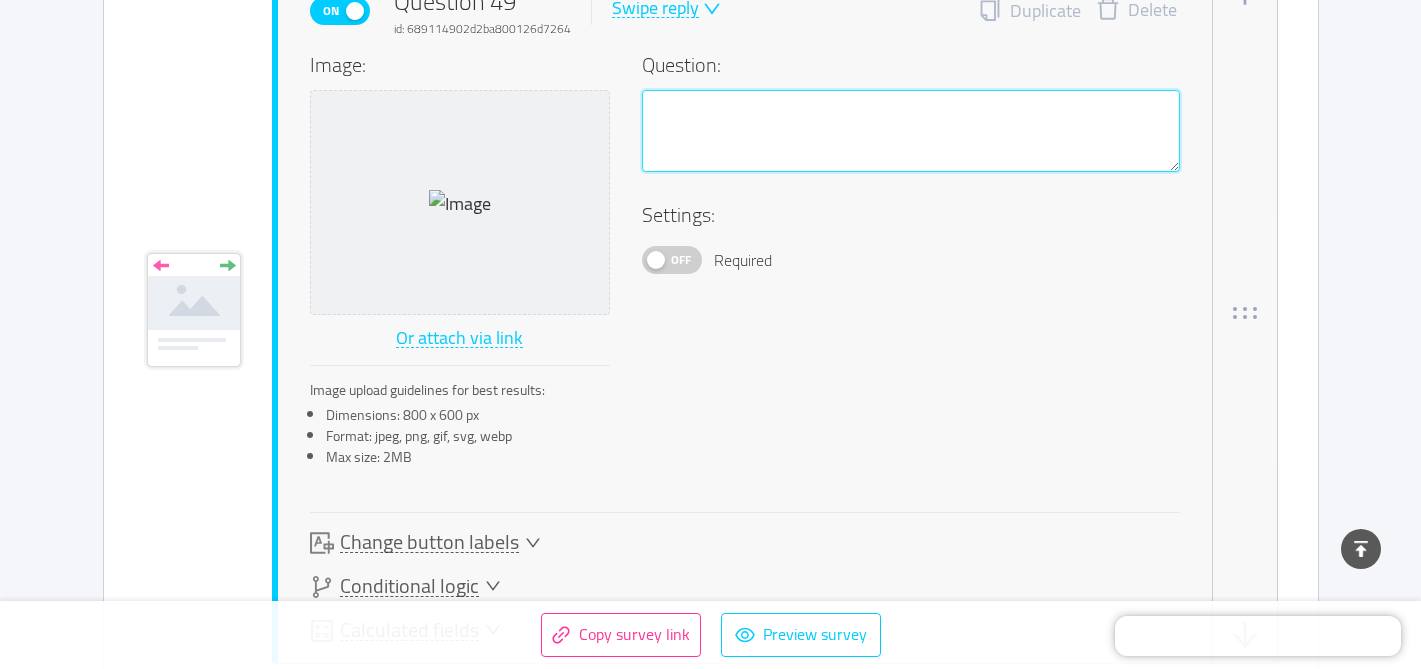 click at bounding box center (911, 131) 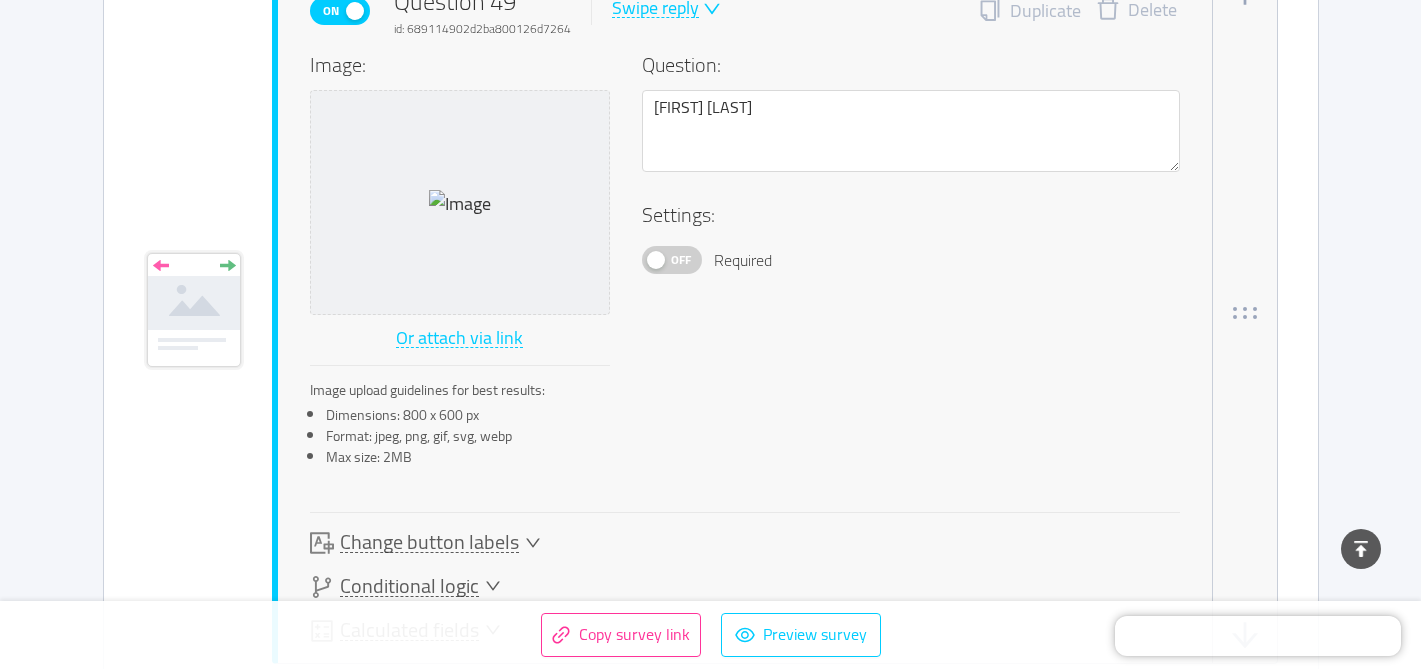 click on "Image: Or attach via link Image upload guidelines for best results: Dimensions: 800 x 600 px Format: jpeg, png, gif, svg, webp Max size: 2MB Question: [FIRST] [LAST] -  Actor (Legally Blonde, Hellboy) Settings: Off Required" at bounding box center [710, -10877] 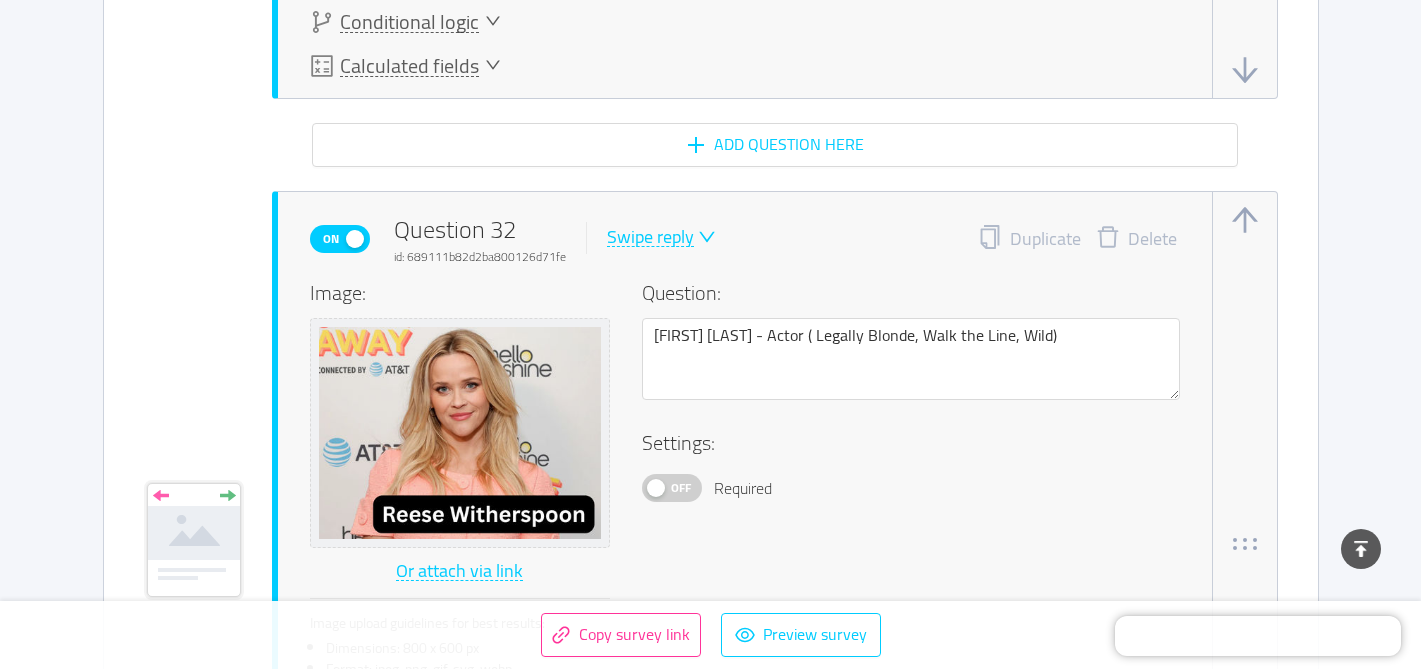 scroll, scrollTop: 39165, scrollLeft: 0, axis: vertical 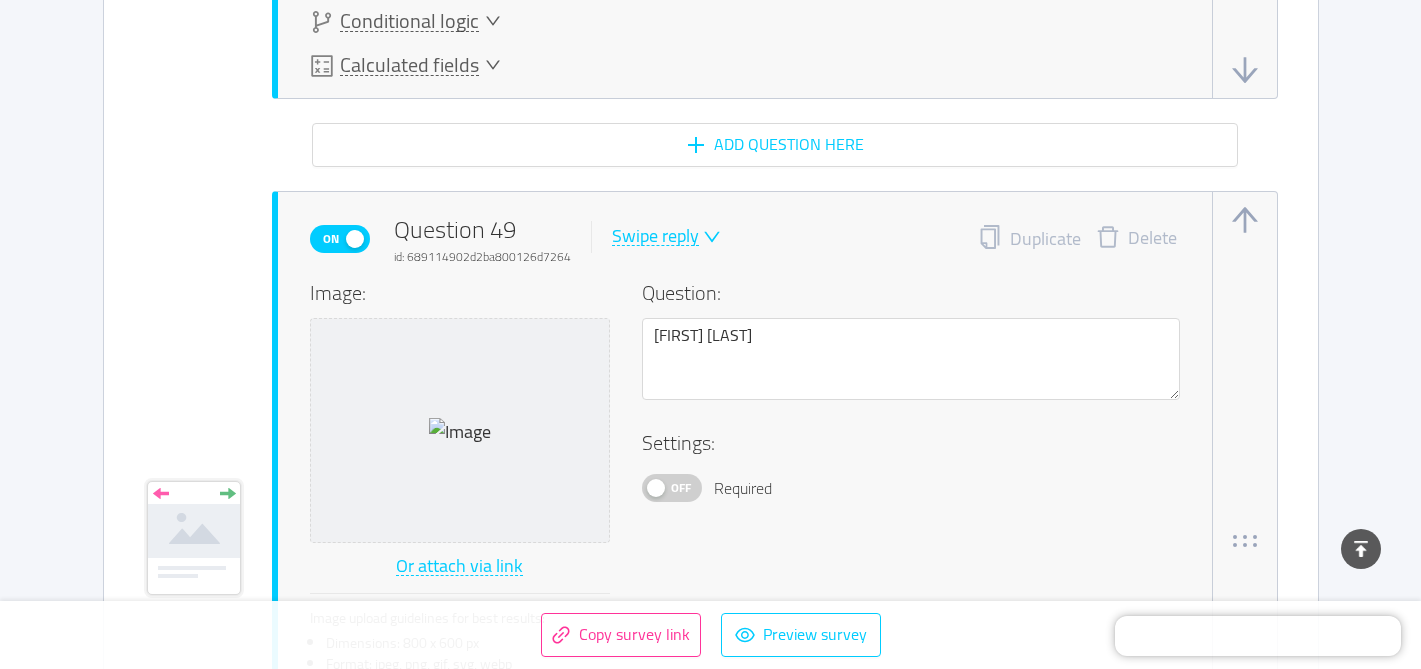 click on "Delete" at bounding box center (1136, 239) 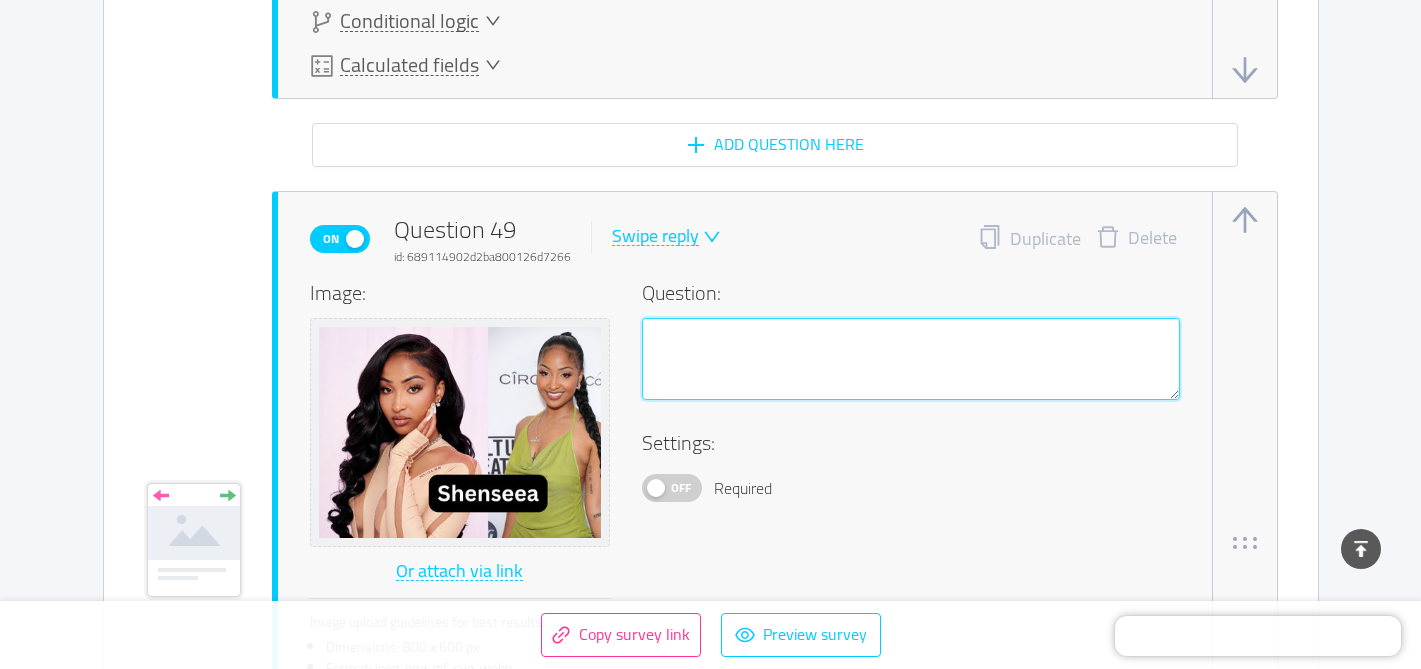 click at bounding box center [911, 359] 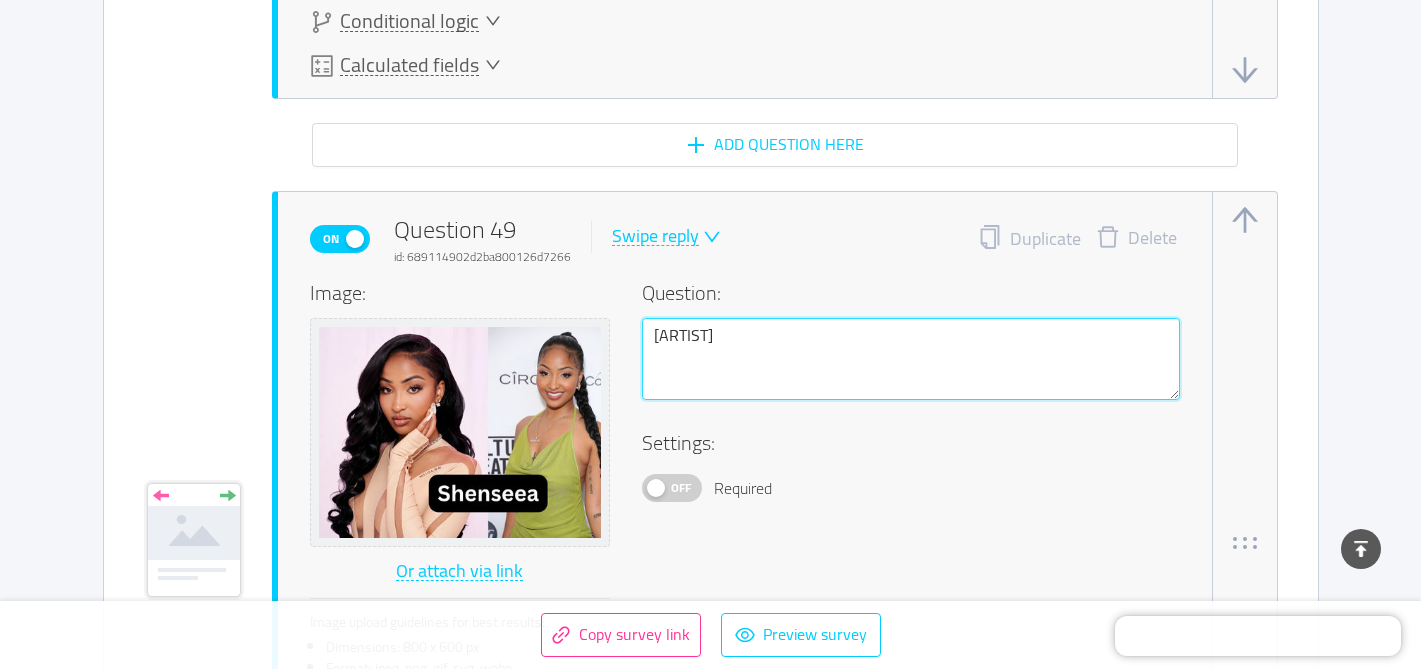 click on "[ARTIST]" at bounding box center (911, 359) 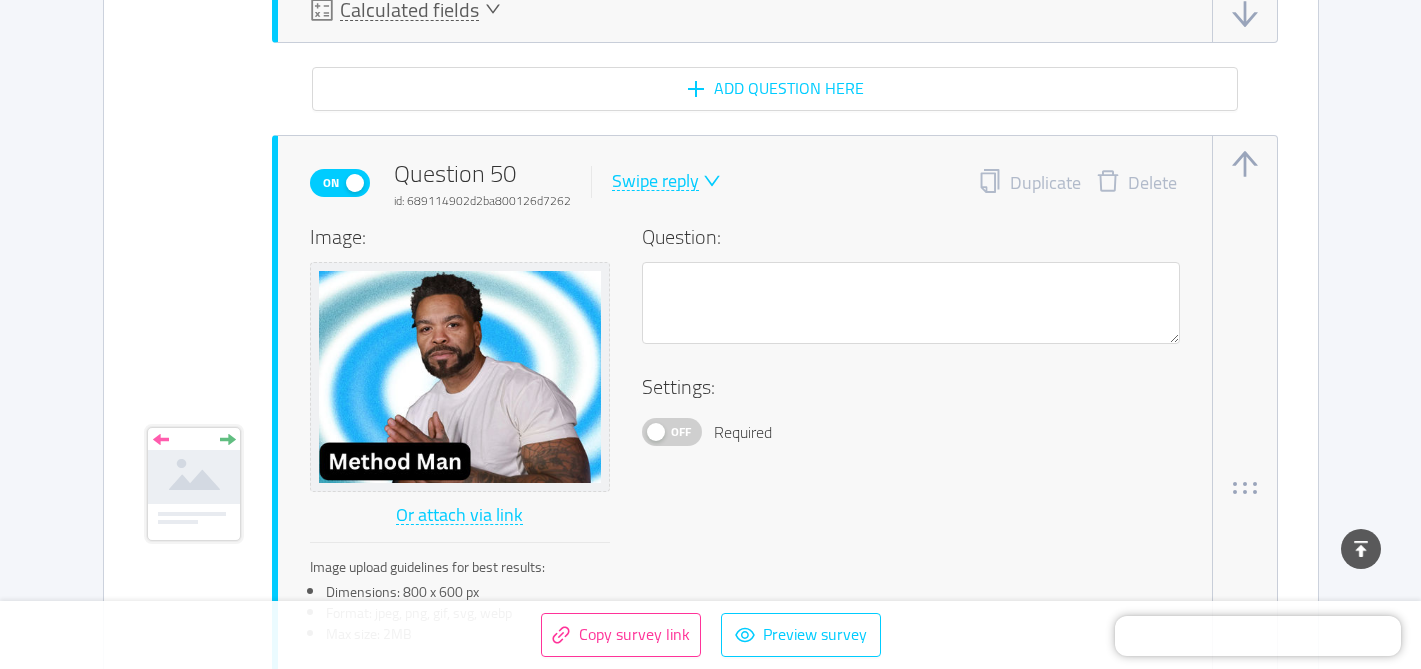 scroll, scrollTop: 40142, scrollLeft: 0, axis: vertical 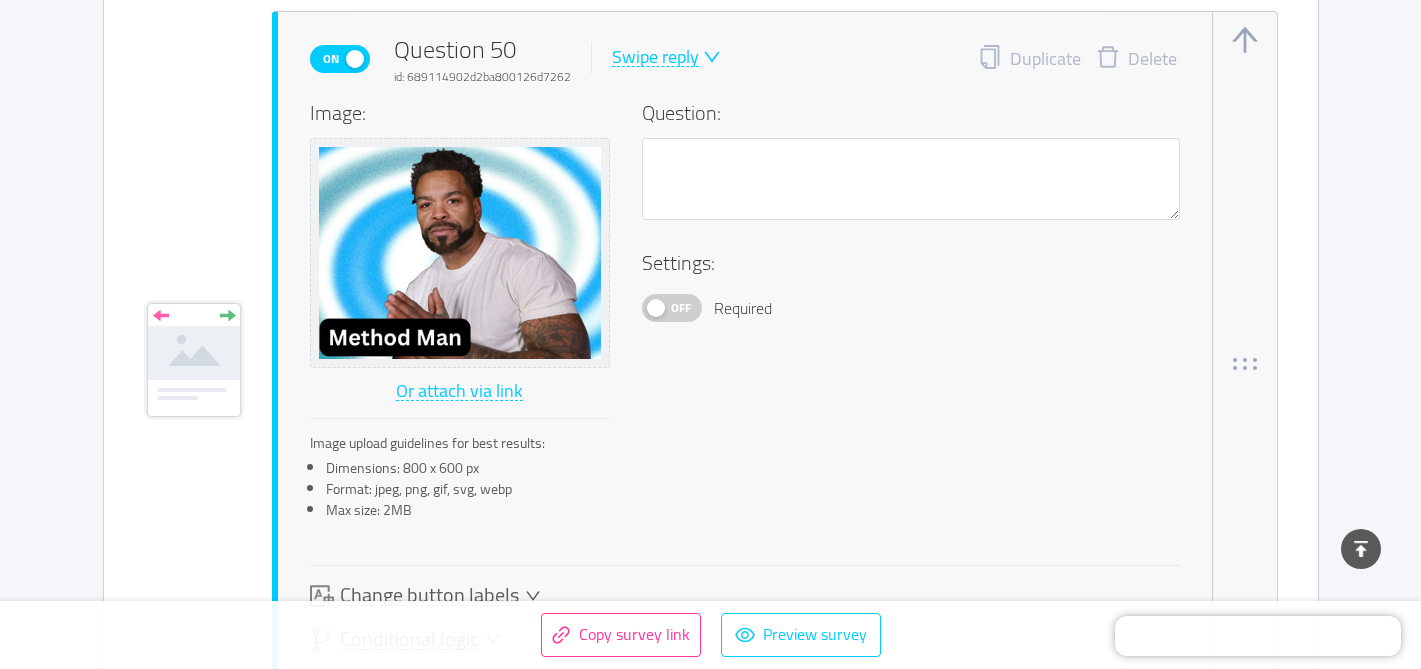 click at bounding box center [911, 234] 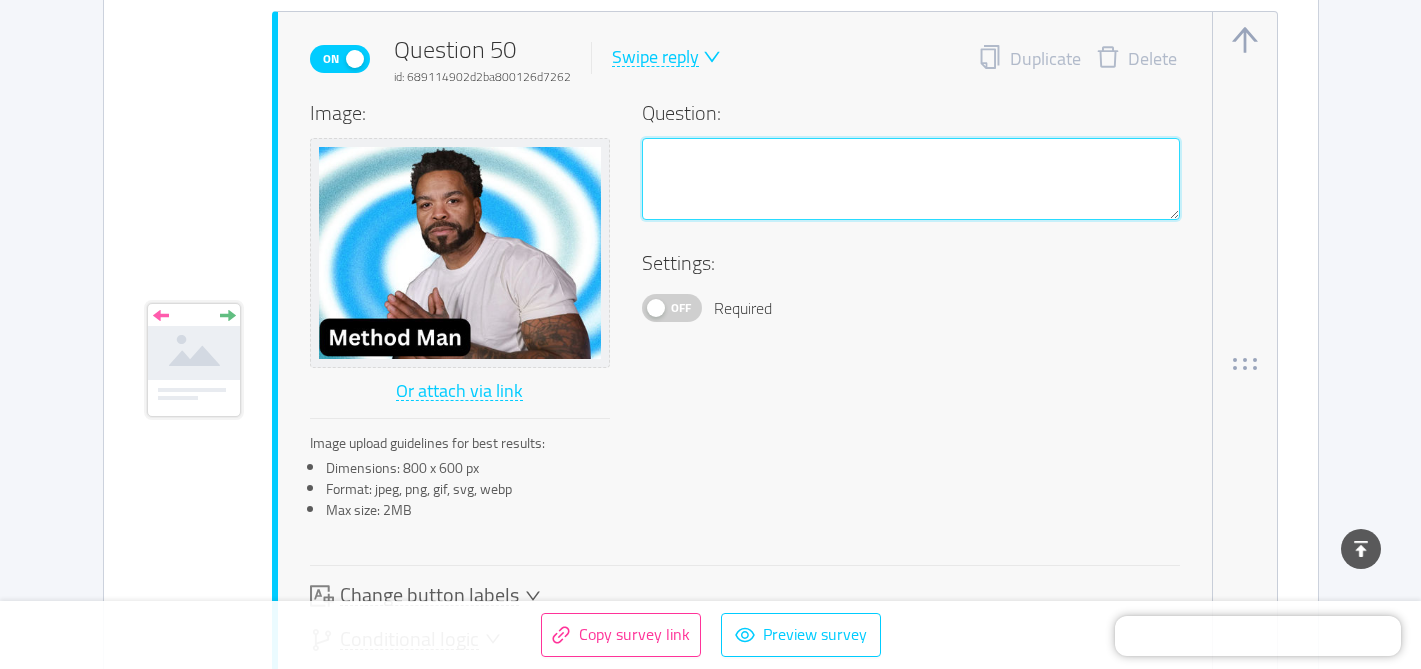 click at bounding box center [911, 179] 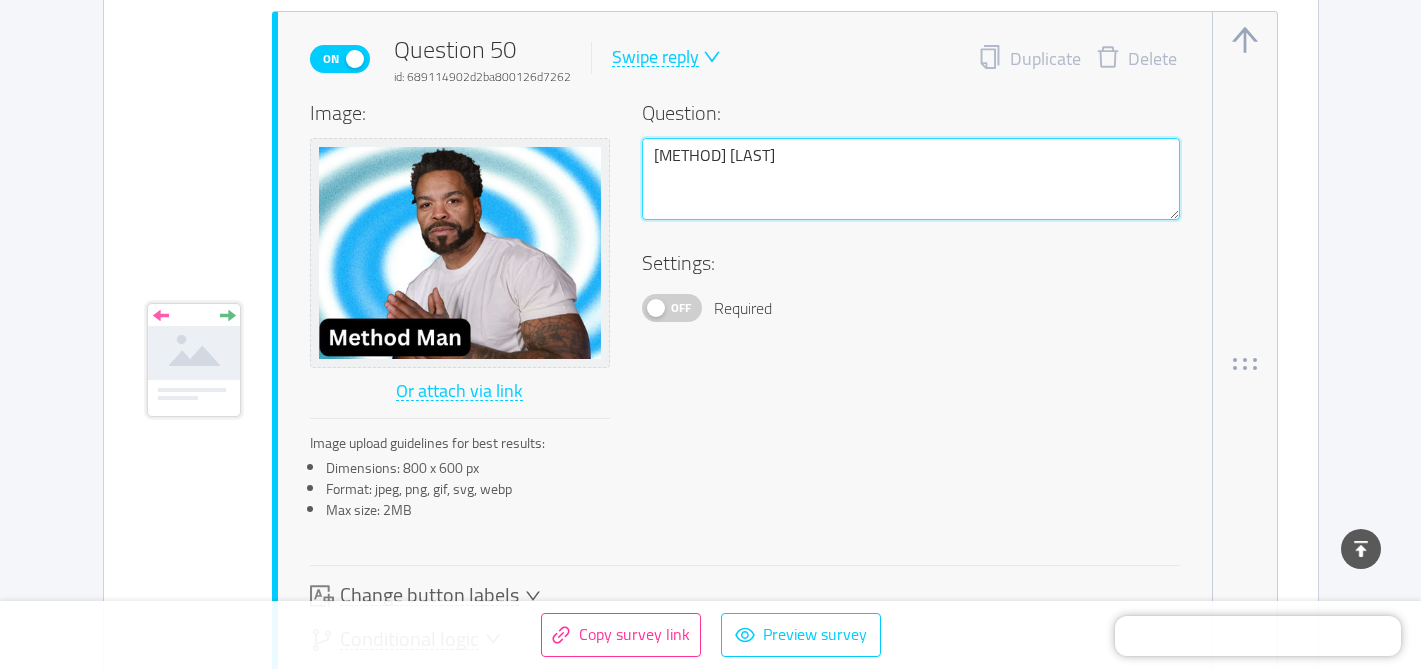click on "[METHOD] [LAST]" at bounding box center [911, 179] 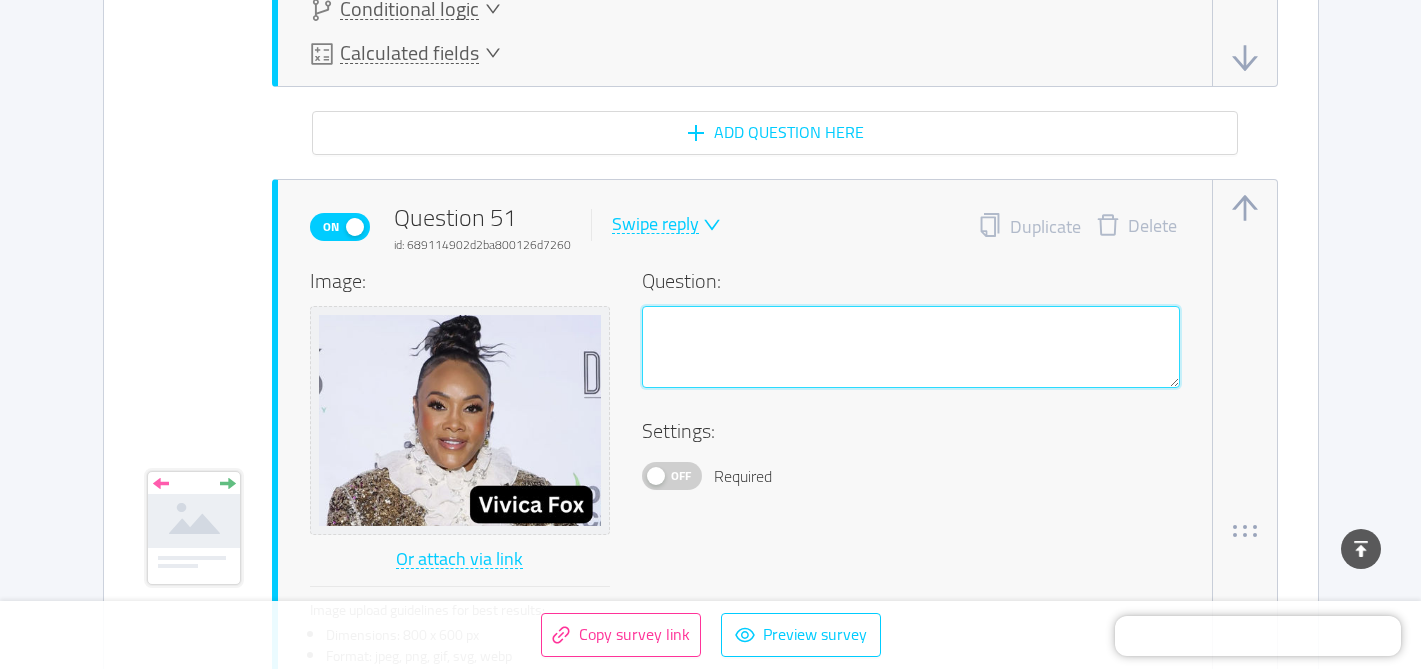 click at bounding box center [911, 347] 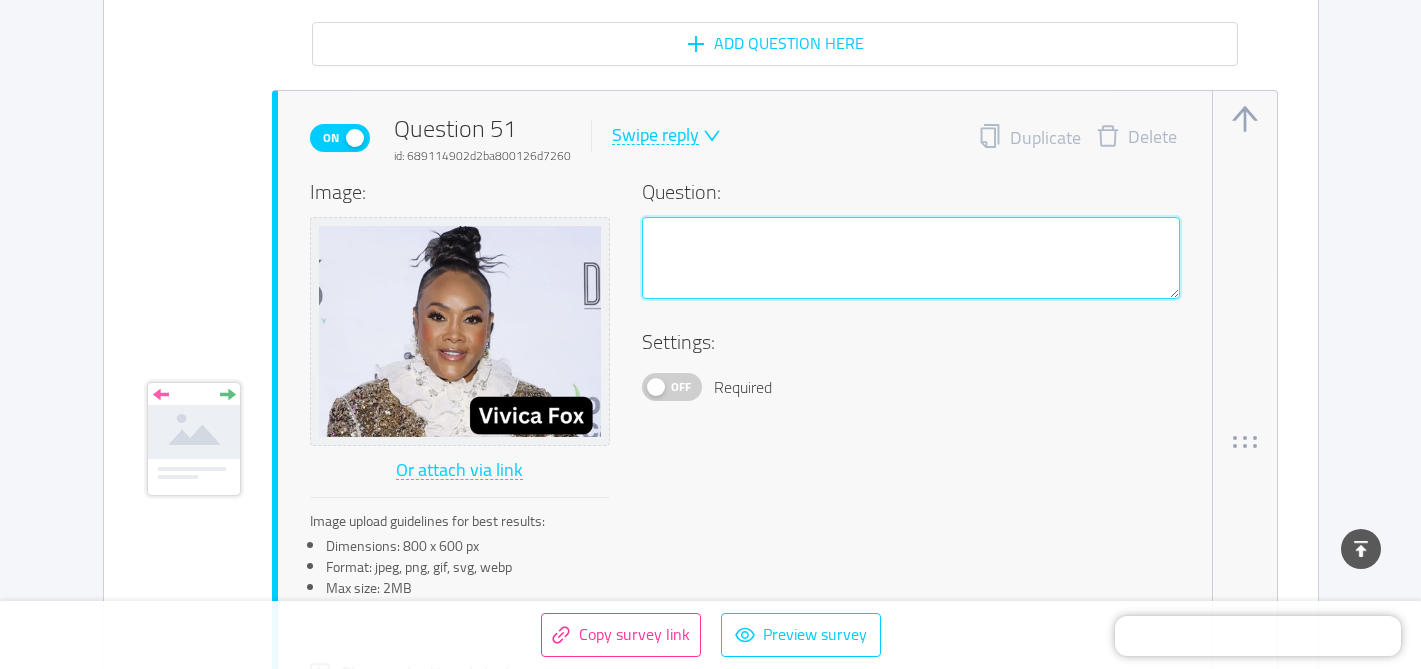 scroll, scrollTop: 40883, scrollLeft: 0, axis: vertical 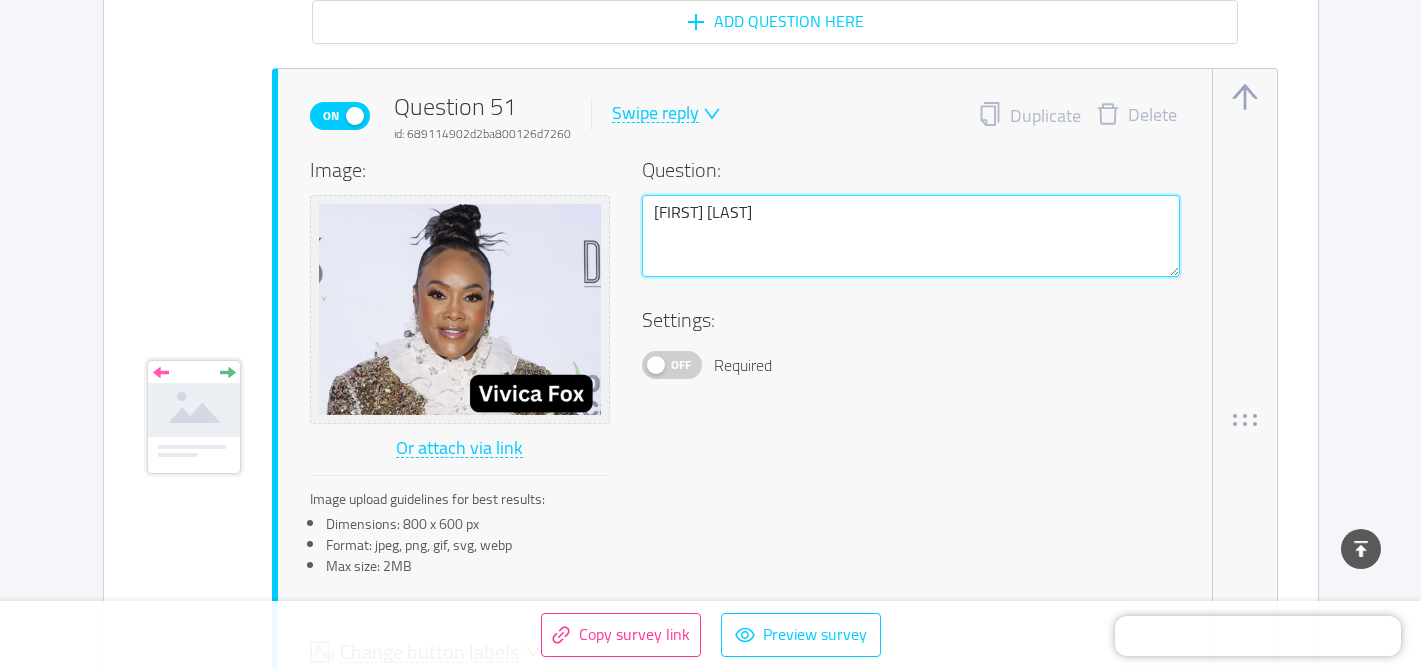 click on "[FIRST] [LAST]" at bounding box center [911, 236] 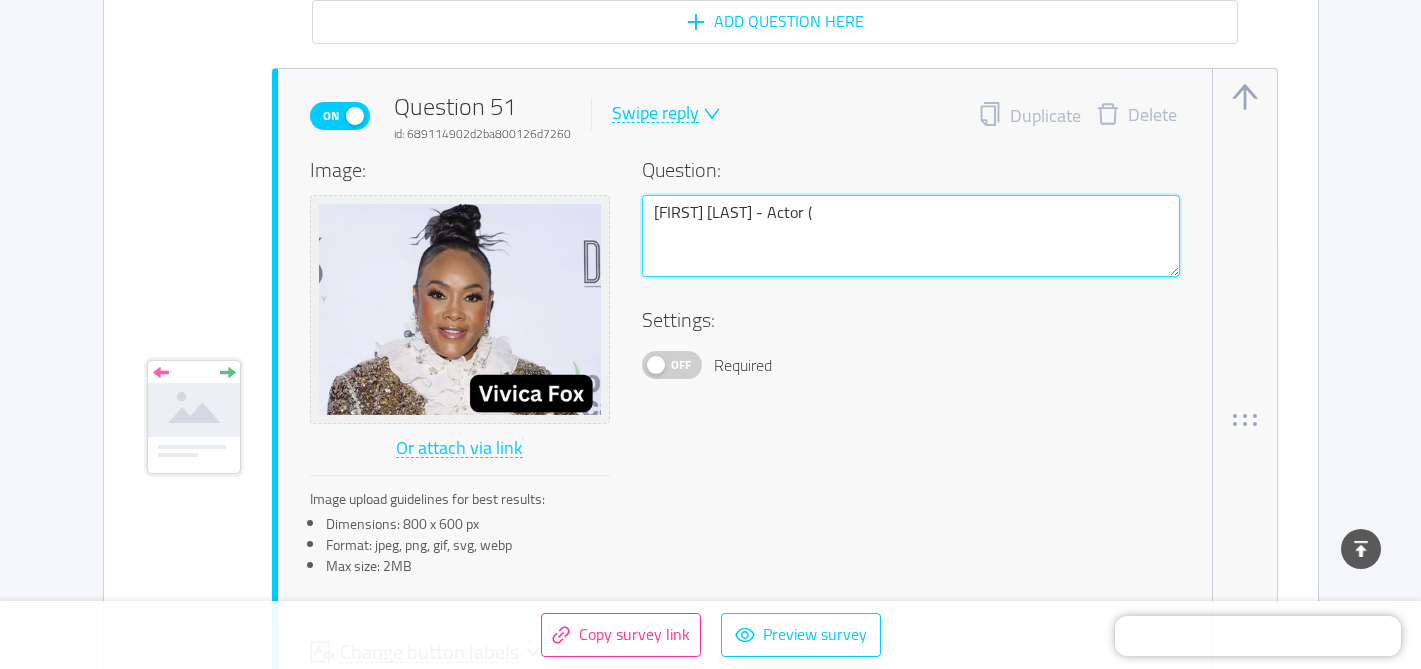 paste on "Beverly Hills, 90210 and The Fresh Prince of Bel-Ai" 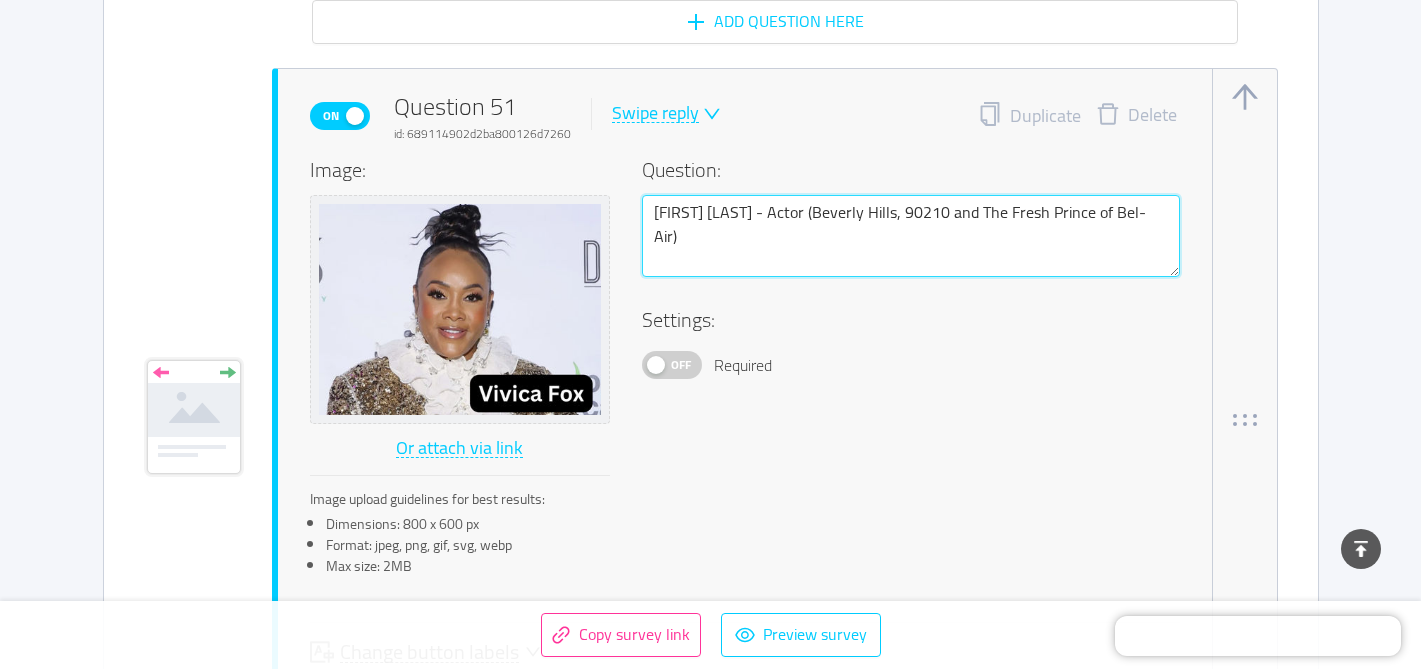 drag, startPoint x: 914, startPoint y: 212, endPoint x: 864, endPoint y: 211, distance: 50.01 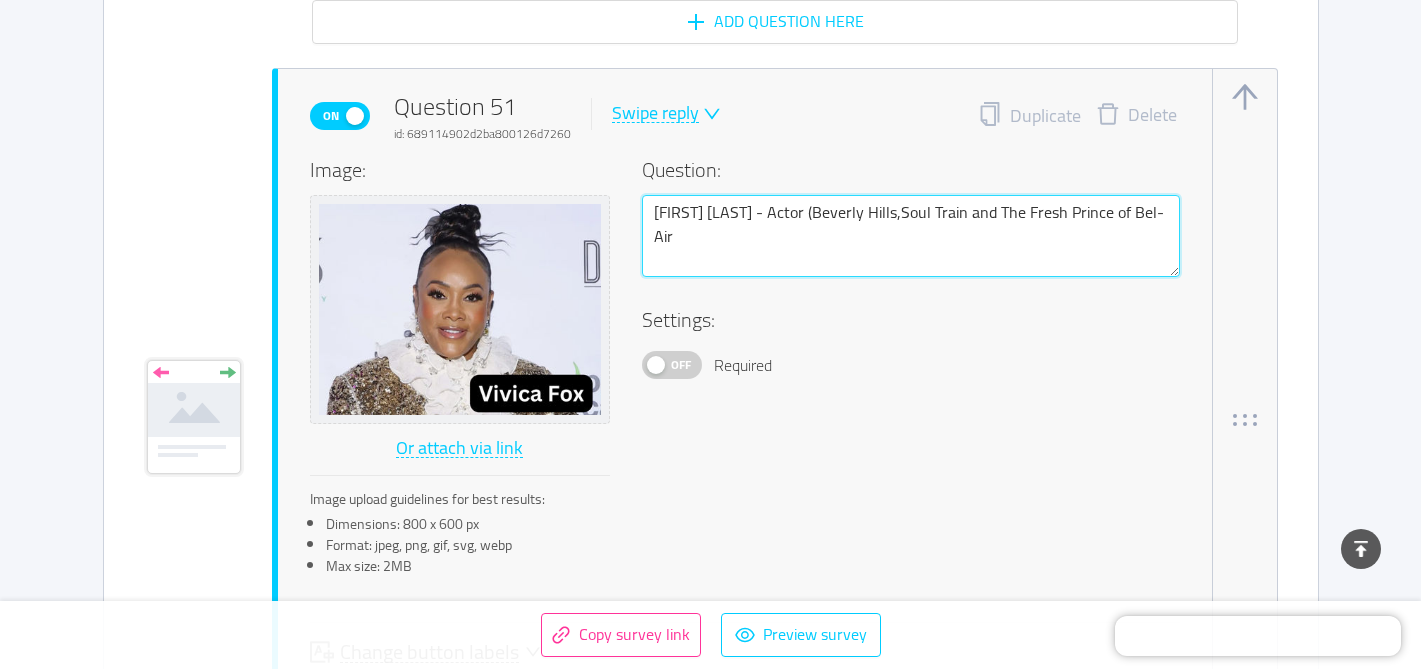 click on "[FIRST] [LAST] - Actor (Beverly Hills,Soul Train and The Fresh Prince of Bel-Air" at bounding box center [911, 236] 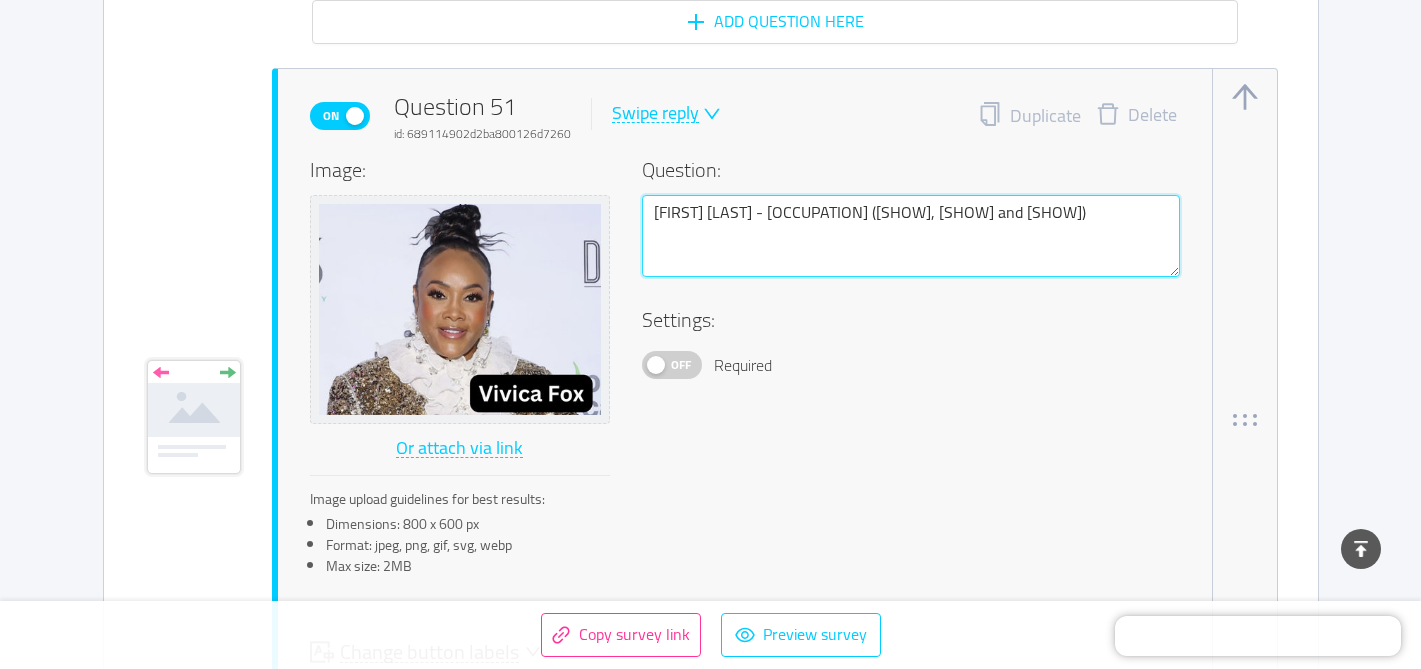 click on "[FIRST] [LAST] - [OCCUPATION] ([SHOW], [SHOW] and [SHOW])" at bounding box center [911, 236] 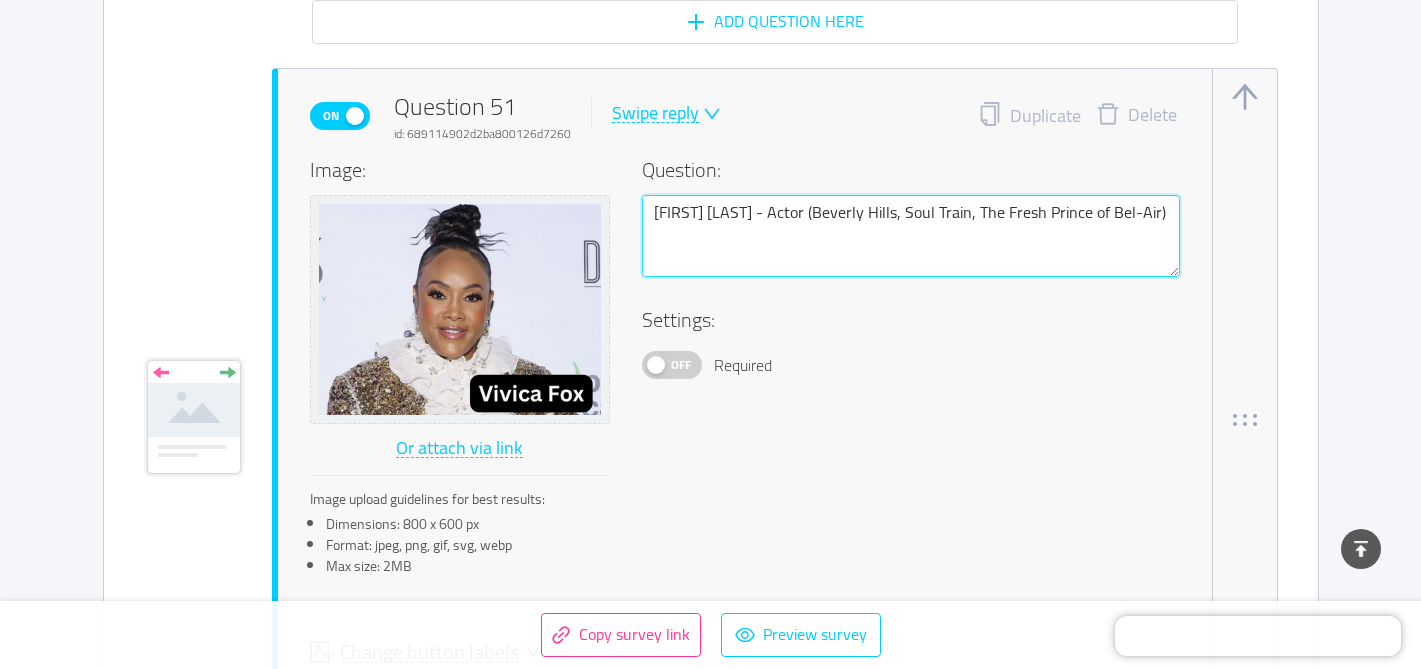 click on "[FIRST] [LAST] - Actor (Beverly Hills, Soul Train, The Fresh Prince of Bel-Air)" at bounding box center (911, 236) 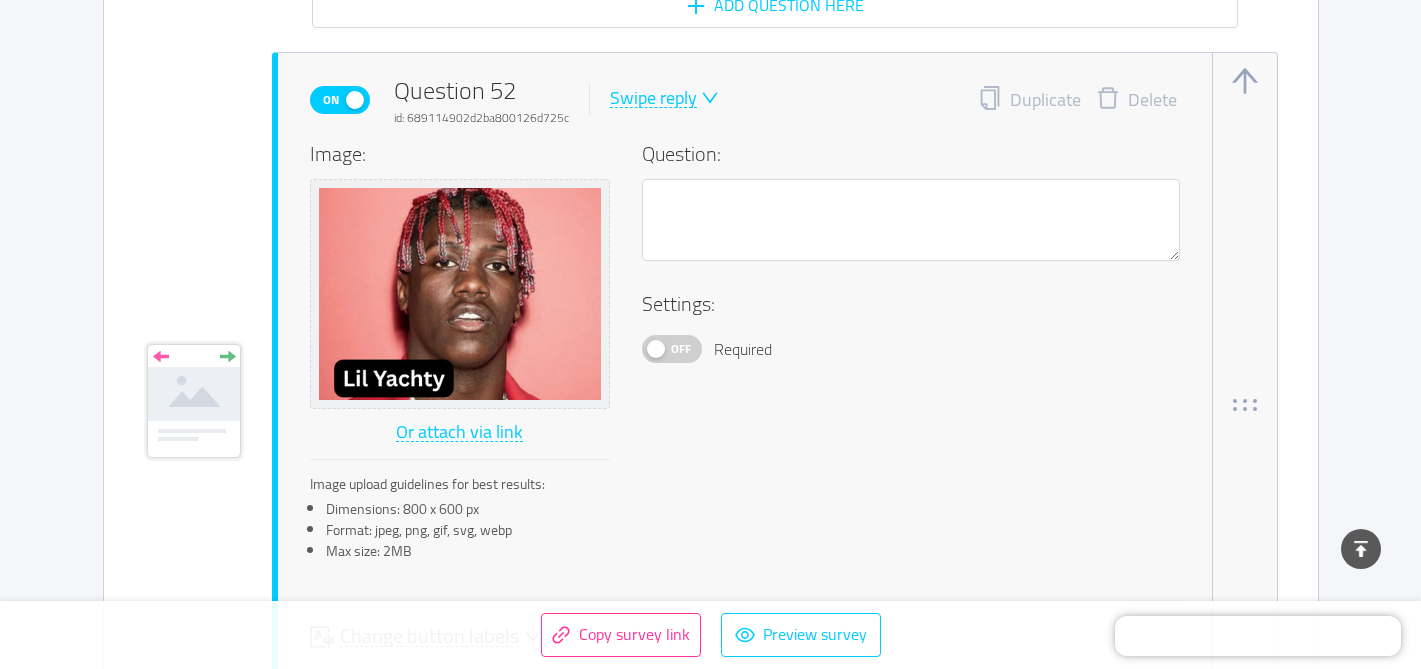 scroll, scrollTop: 41705, scrollLeft: 0, axis: vertical 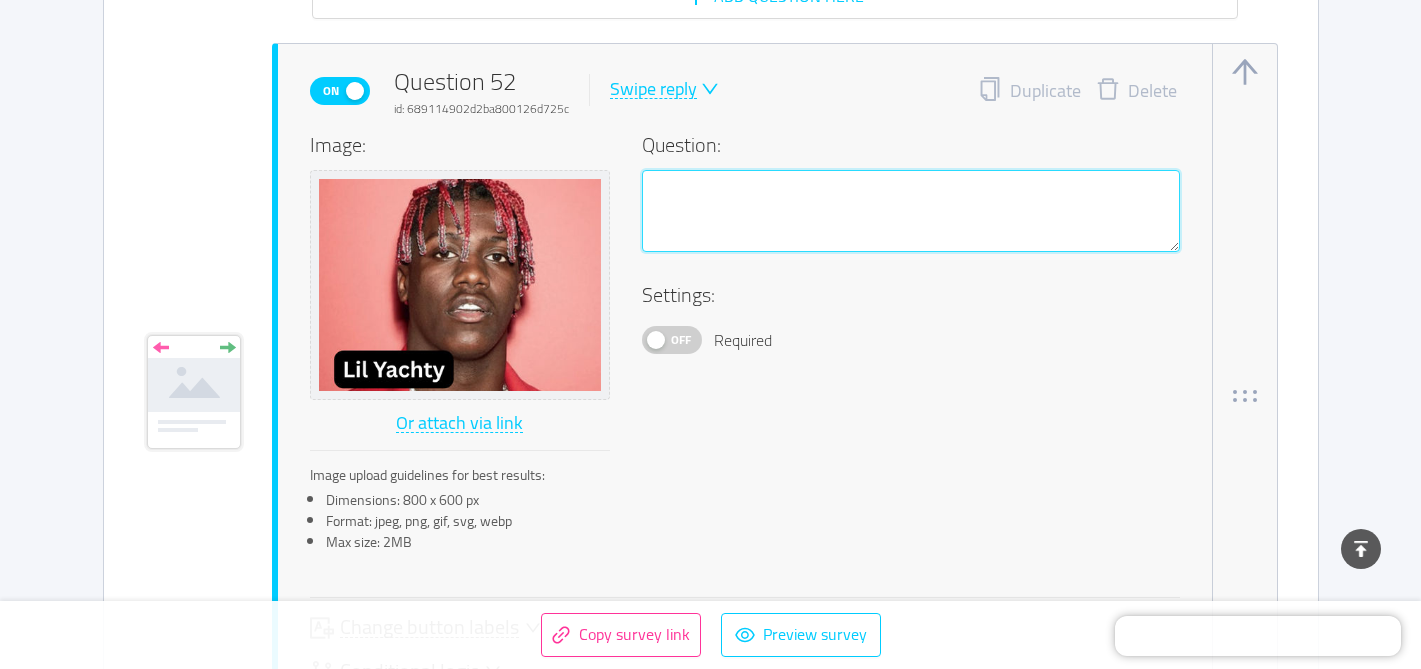 click at bounding box center [911, 211] 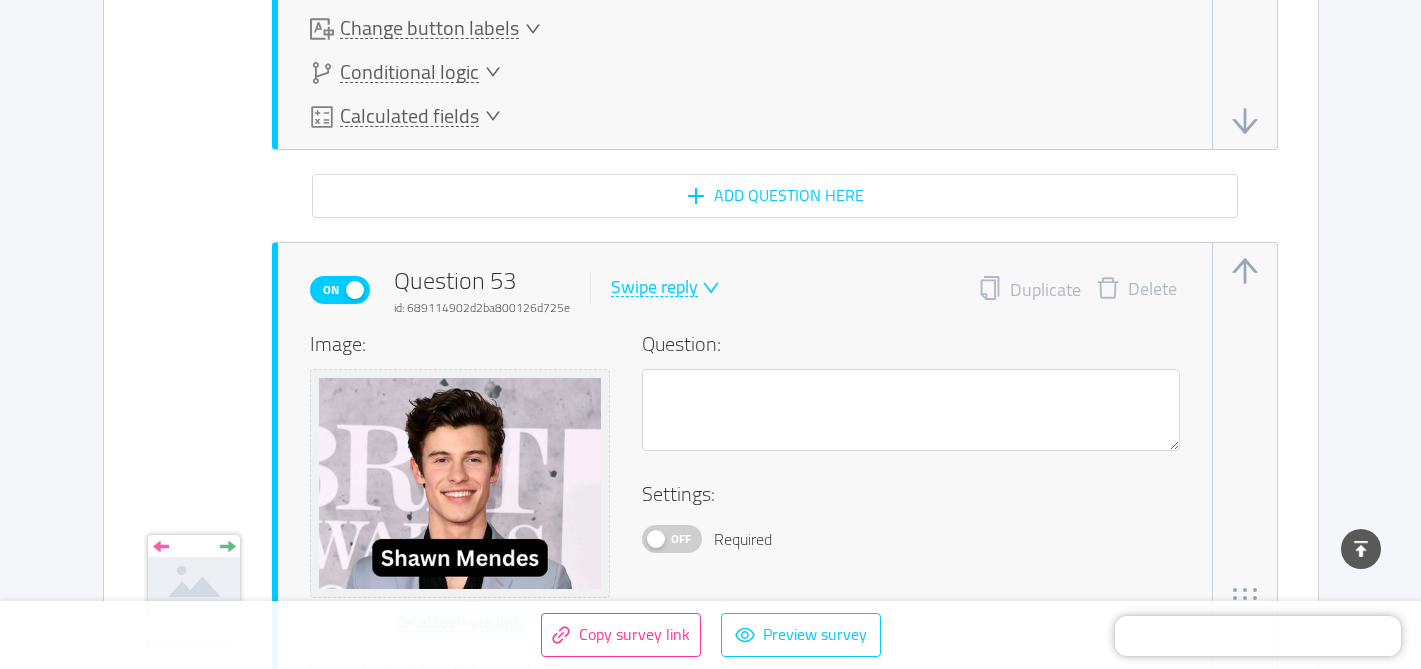 scroll, scrollTop: 42365, scrollLeft: 0, axis: vertical 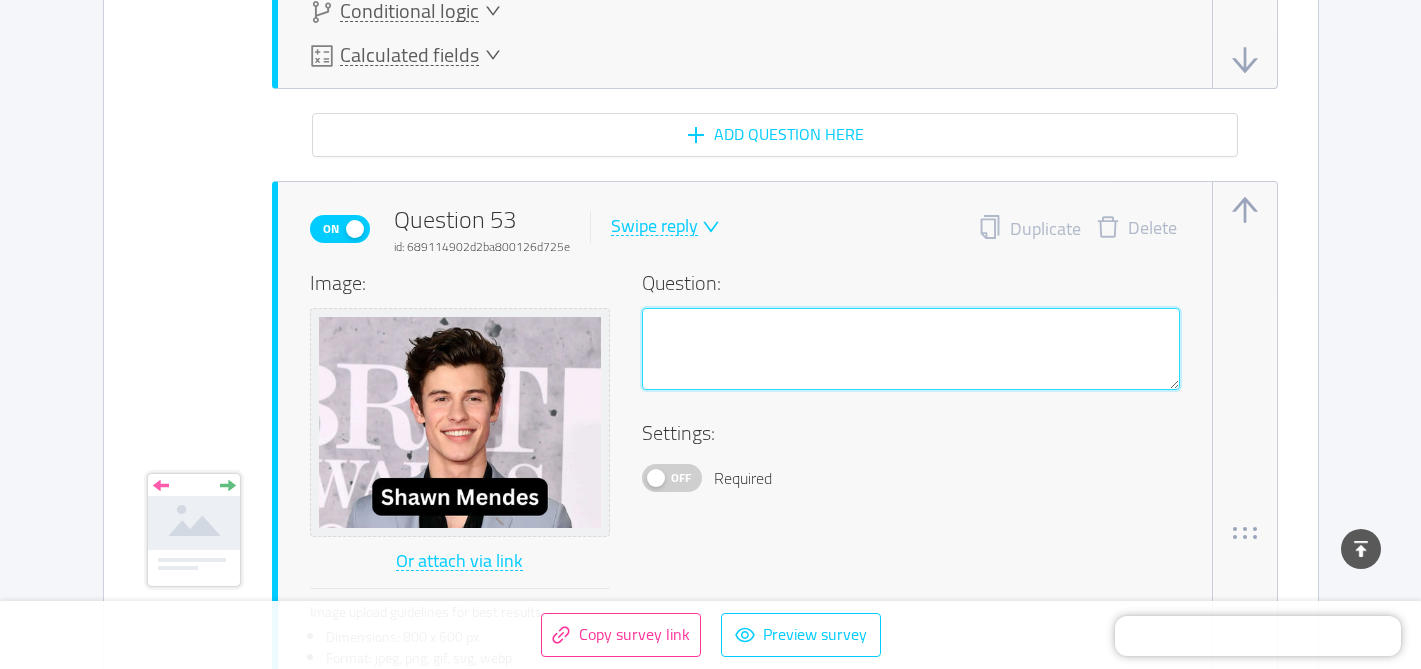 click at bounding box center [911, 349] 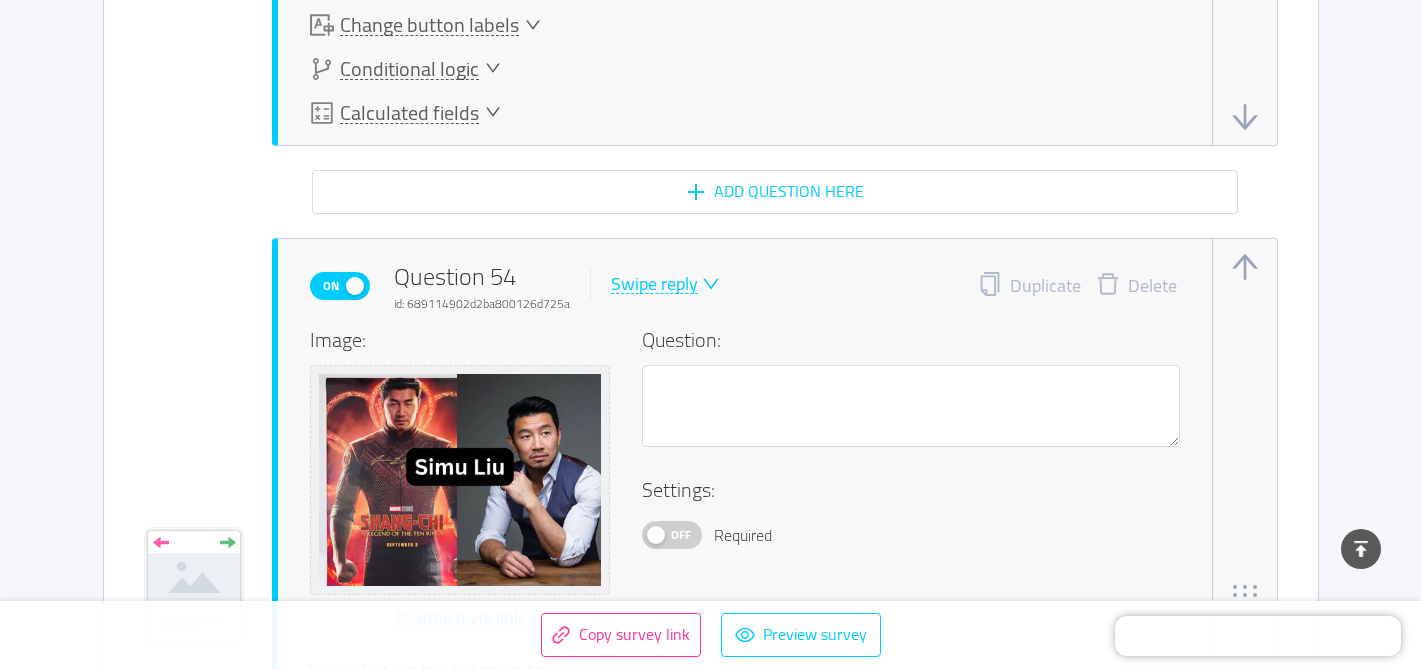 scroll, scrollTop: 43147, scrollLeft: 0, axis: vertical 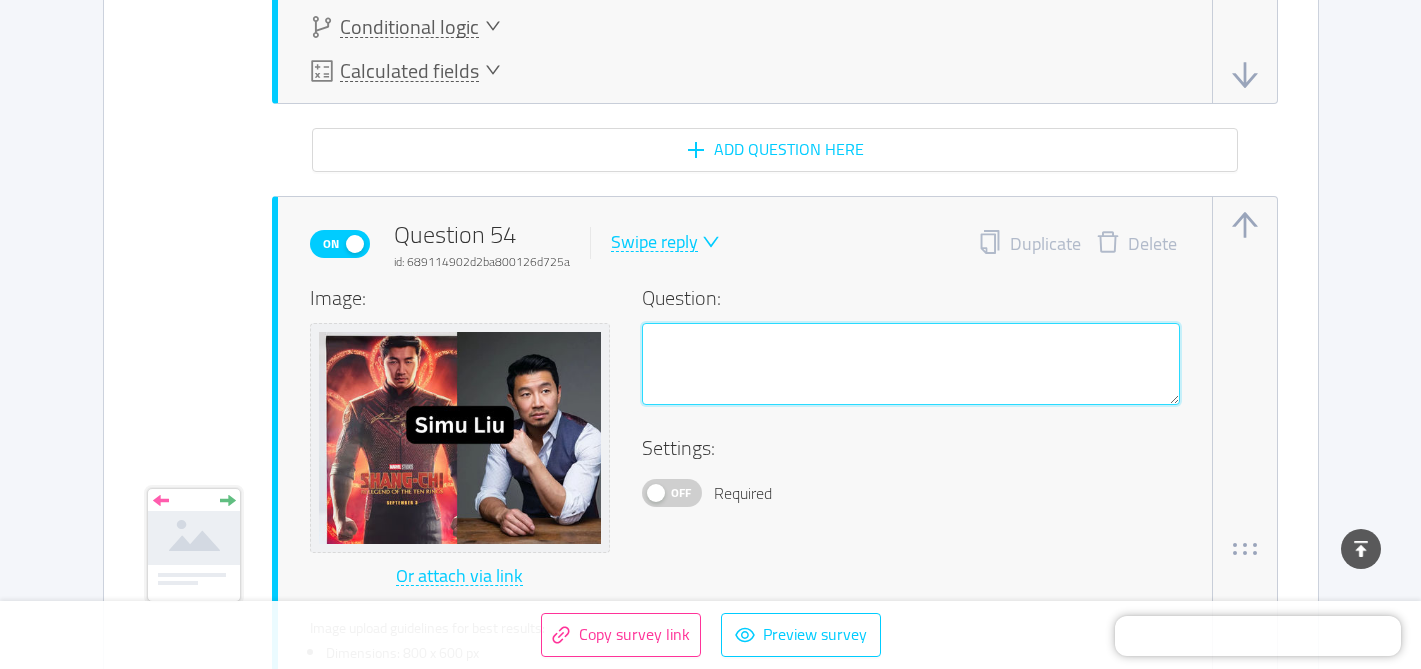 click at bounding box center (911, 364) 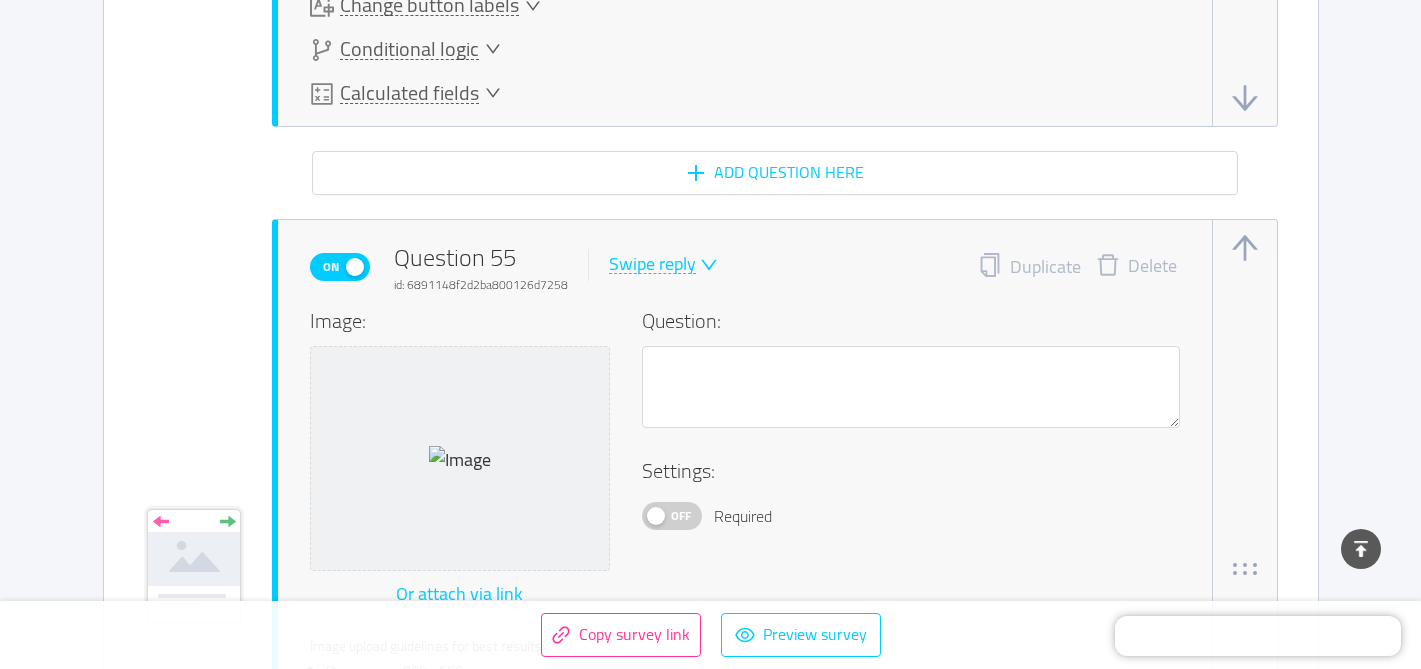 scroll, scrollTop: 43923, scrollLeft: 0, axis: vertical 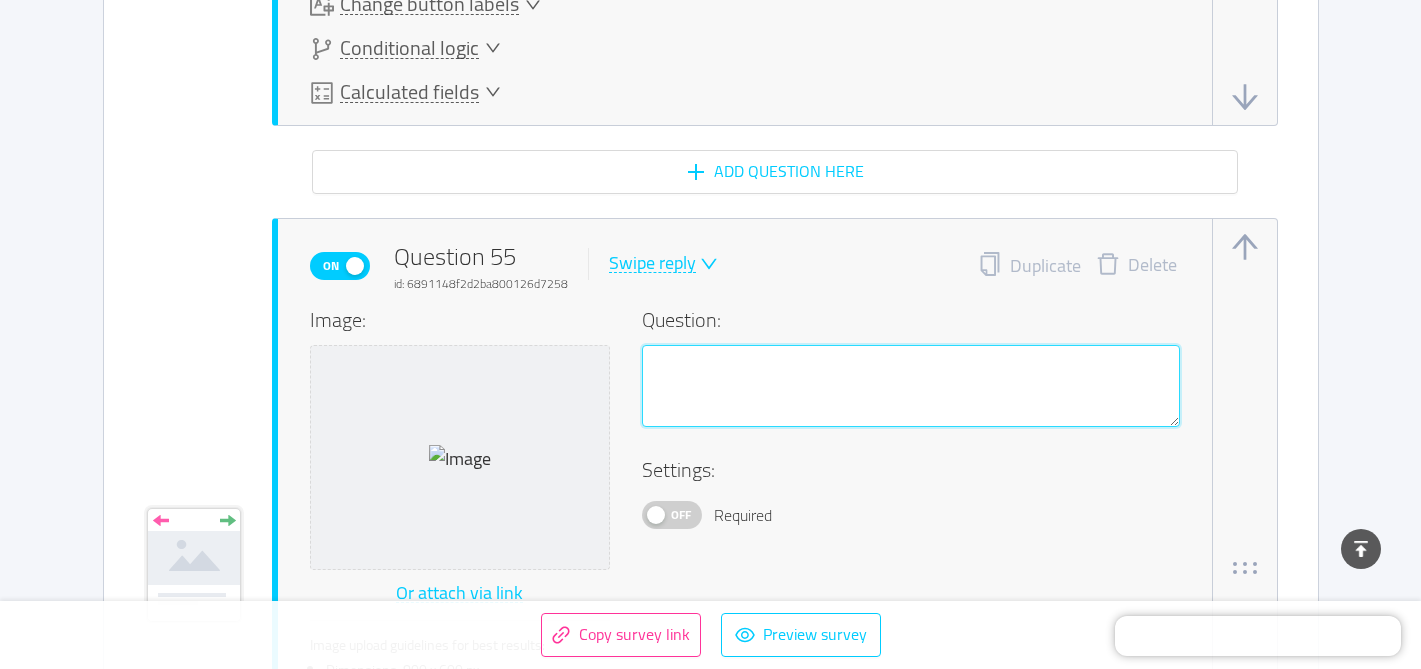 click at bounding box center [911, 386] 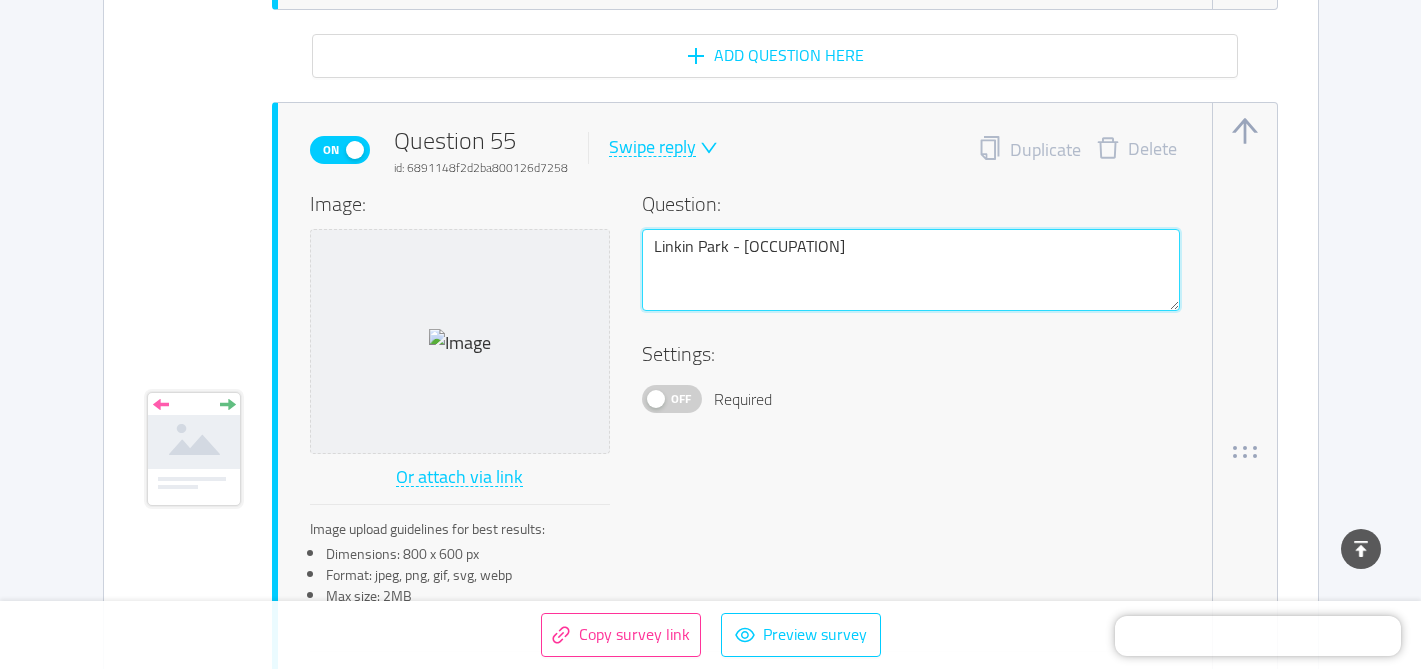scroll, scrollTop: 44117, scrollLeft: 0, axis: vertical 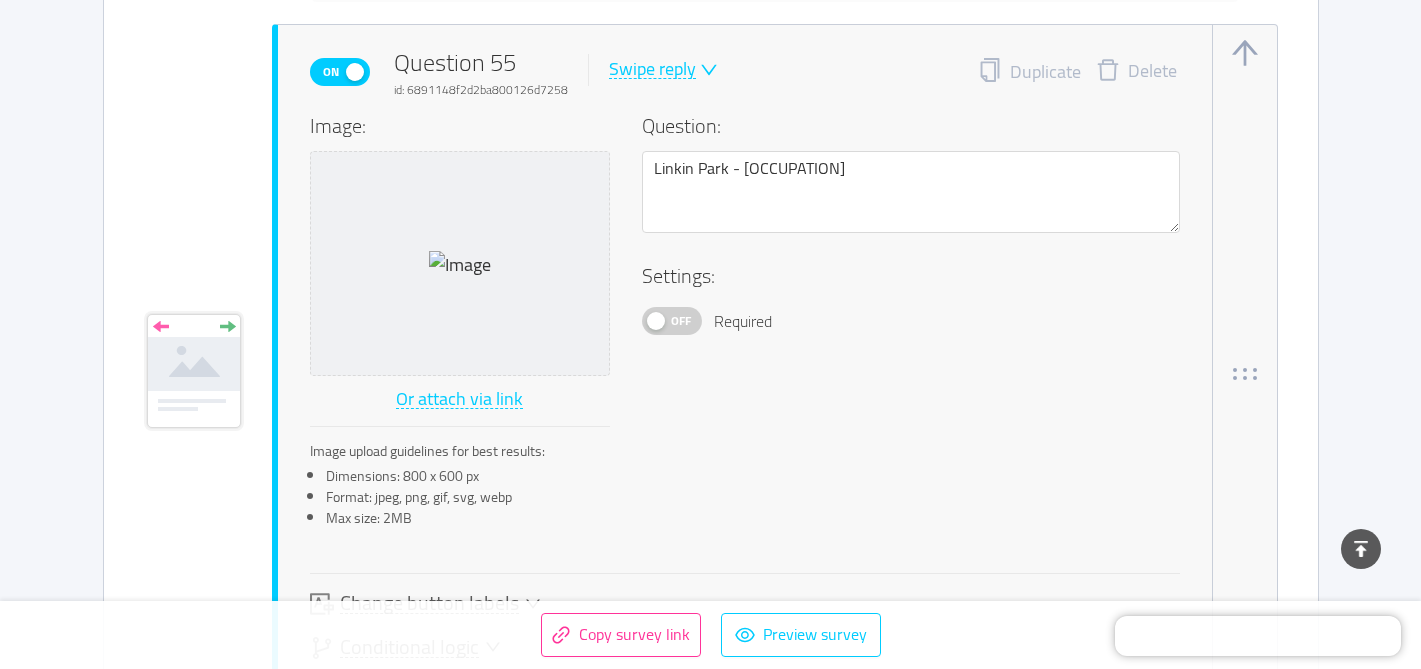 click on "Delete" at bounding box center (1136, 72) 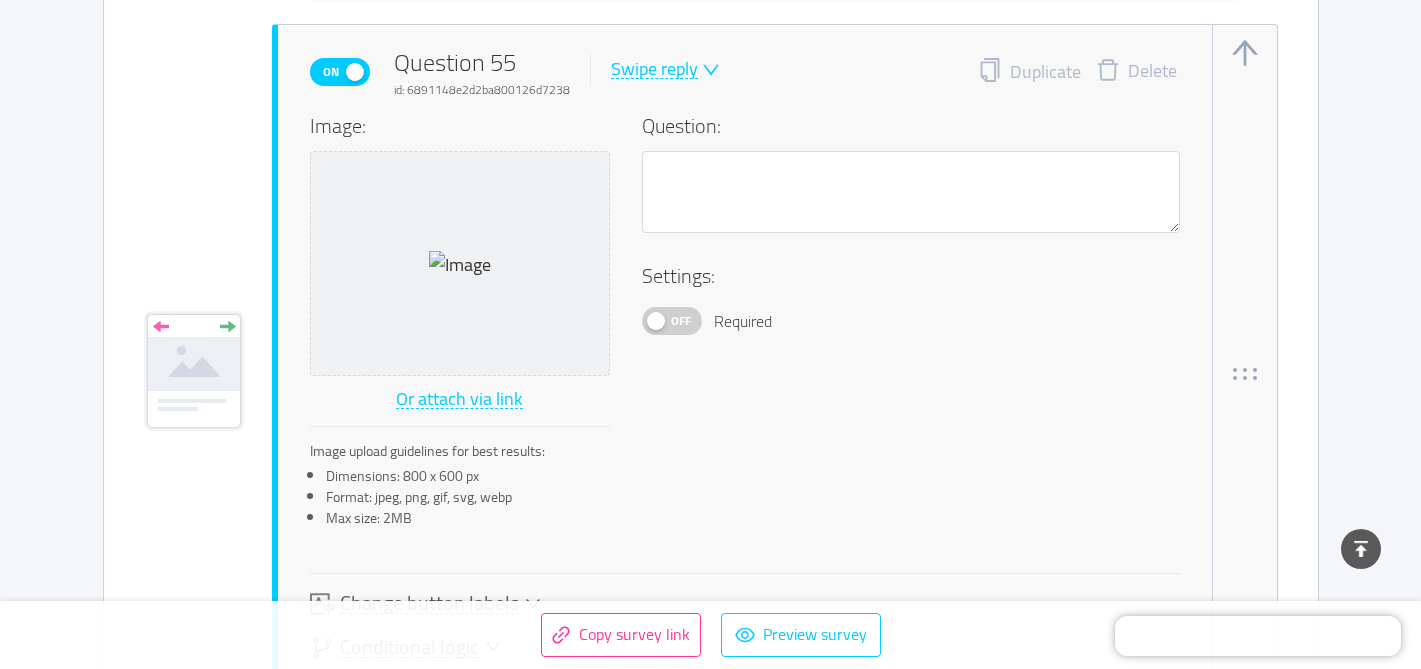 click on "Image: Or attach via link Image upload guidelines for best results: Dimensions: 800 x 600 px Format: jpeg, png, gif, svg, webp Max size: 2MB Question: Settings: Off Required  Change button labels" at bounding box center [745, 363] 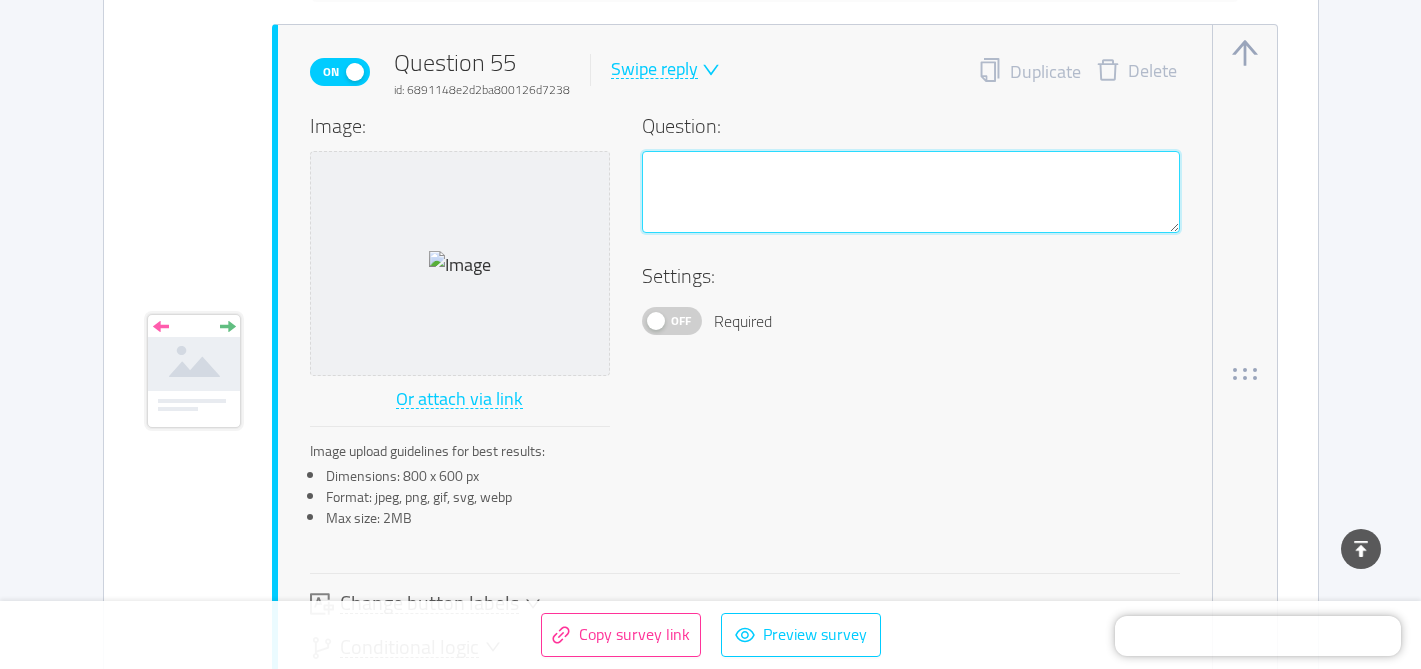 click at bounding box center (911, 192) 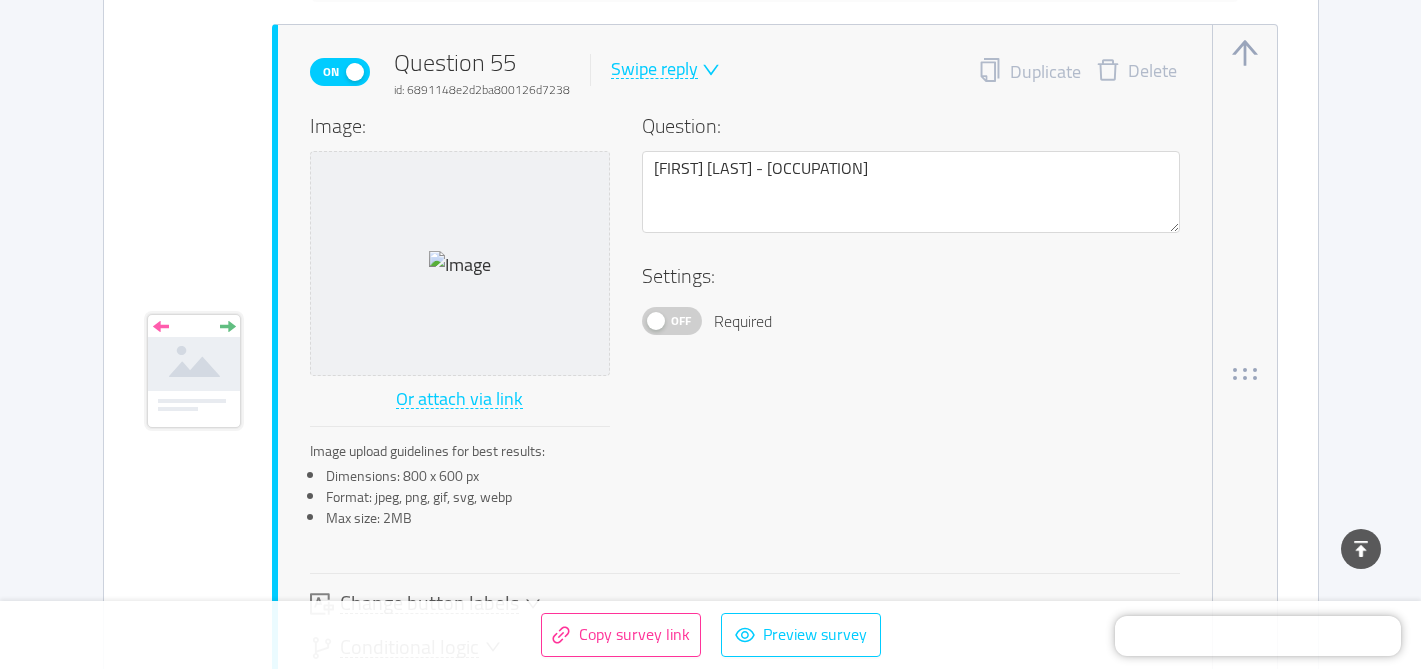 click on "Off Required" at bounding box center (911, 321) 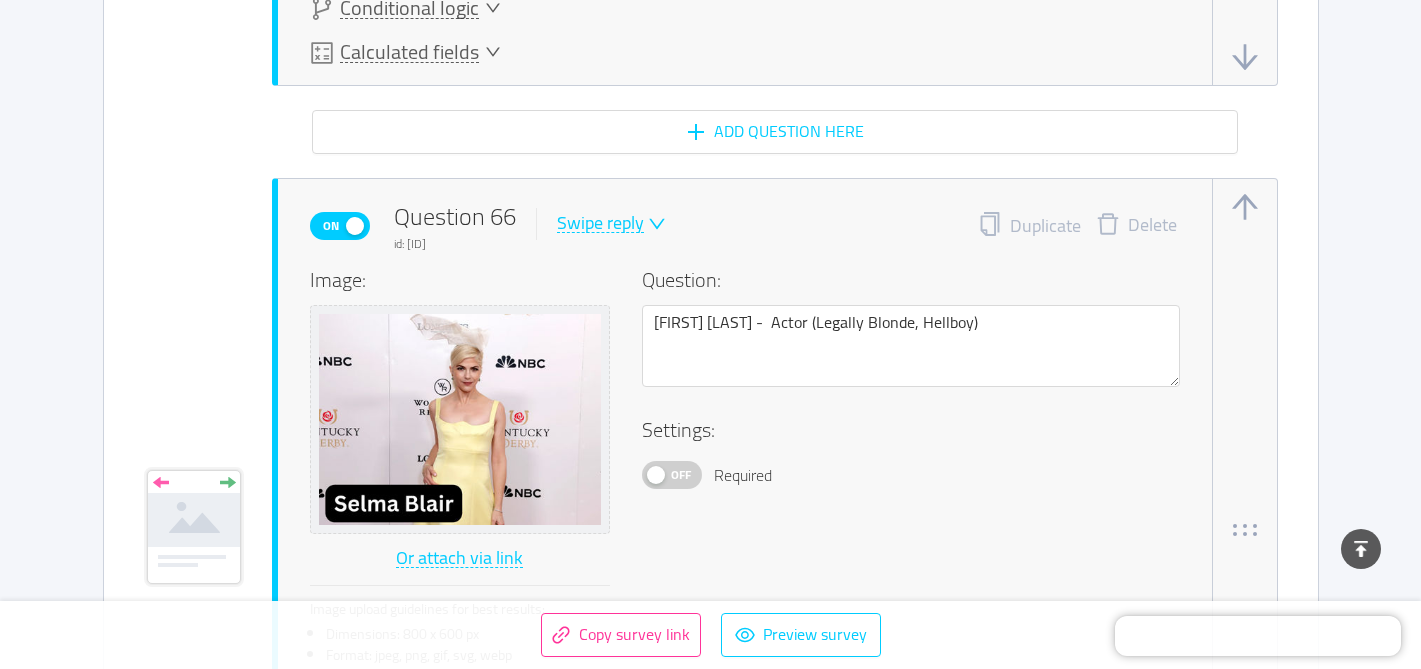 scroll, scrollTop: 43950, scrollLeft: 0, axis: vertical 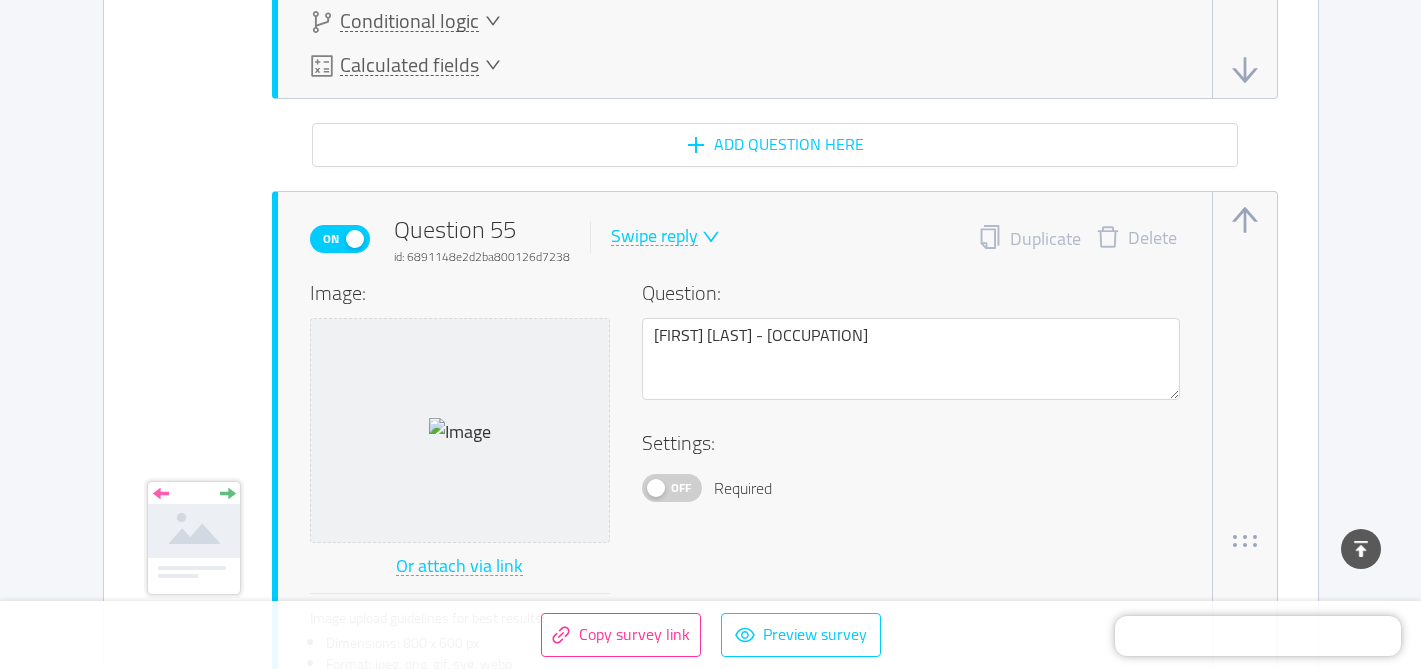 click on "Delete" at bounding box center [1136, 239] 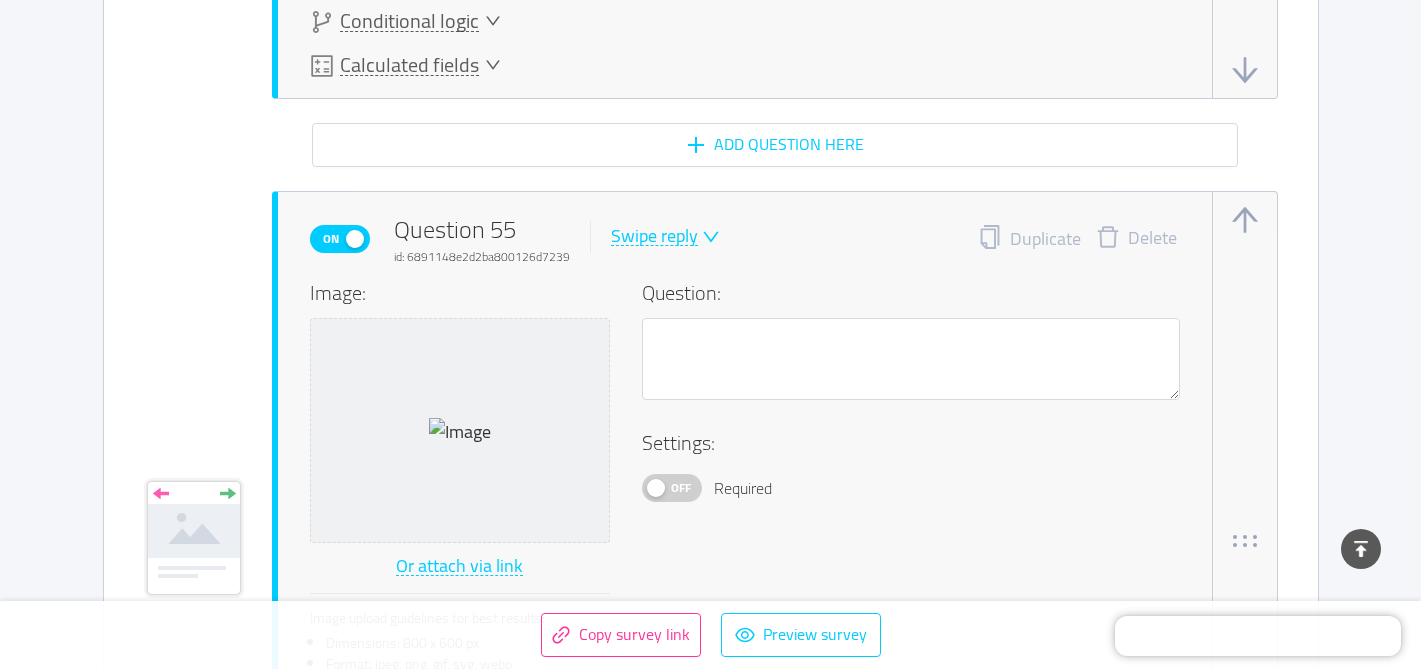 click on "Delete" at bounding box center (1136, 239) 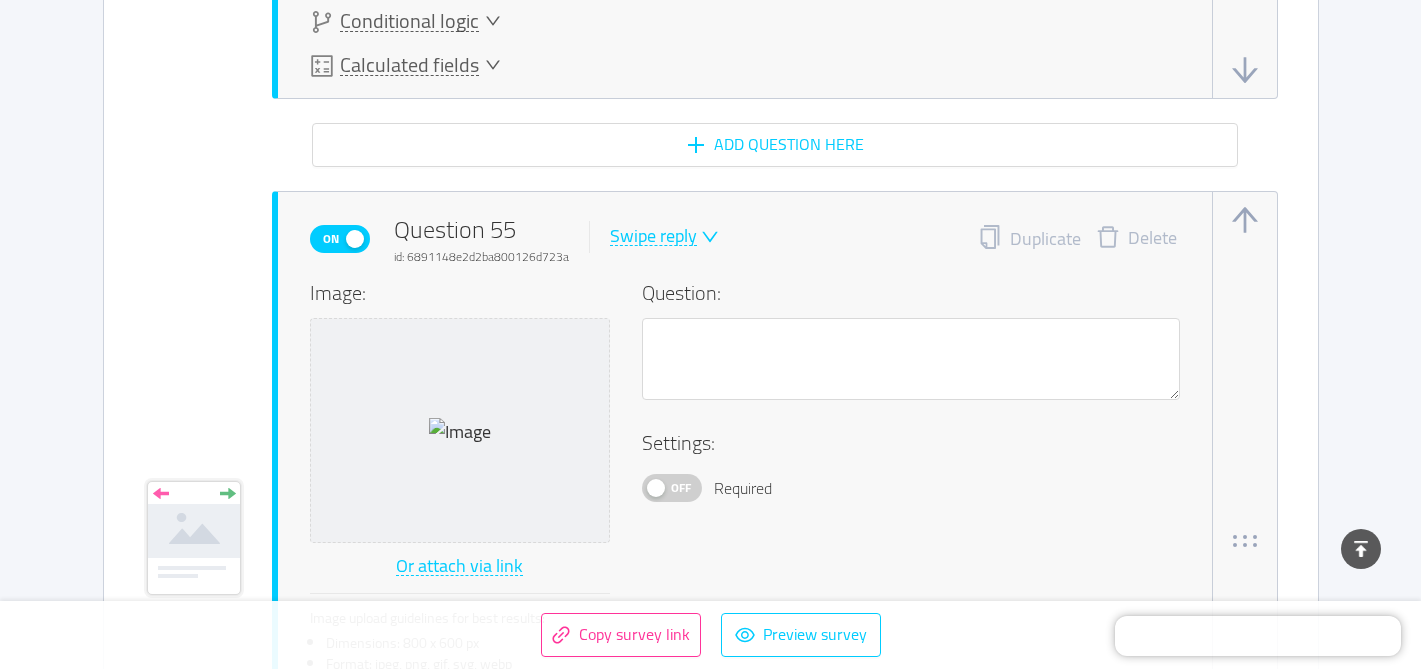 click on "Delete" at bounding box center [1136, 239] 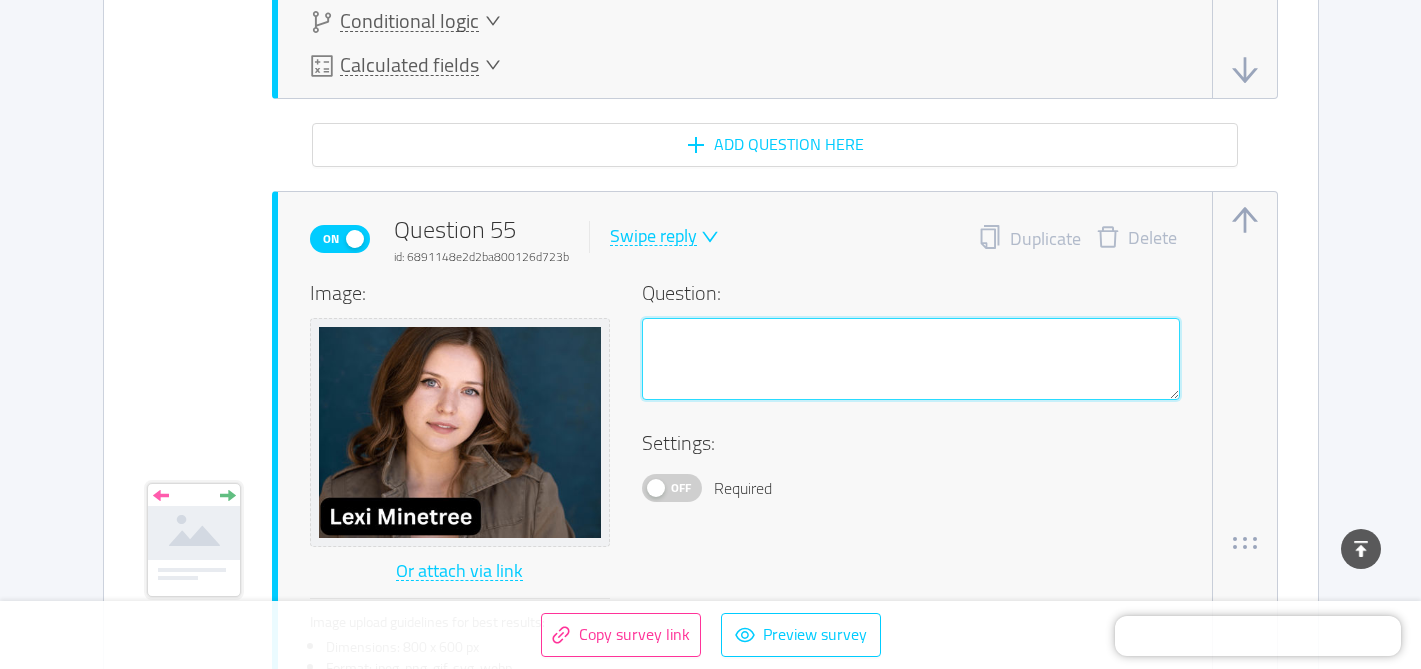 click at bounding box center (911, 359) 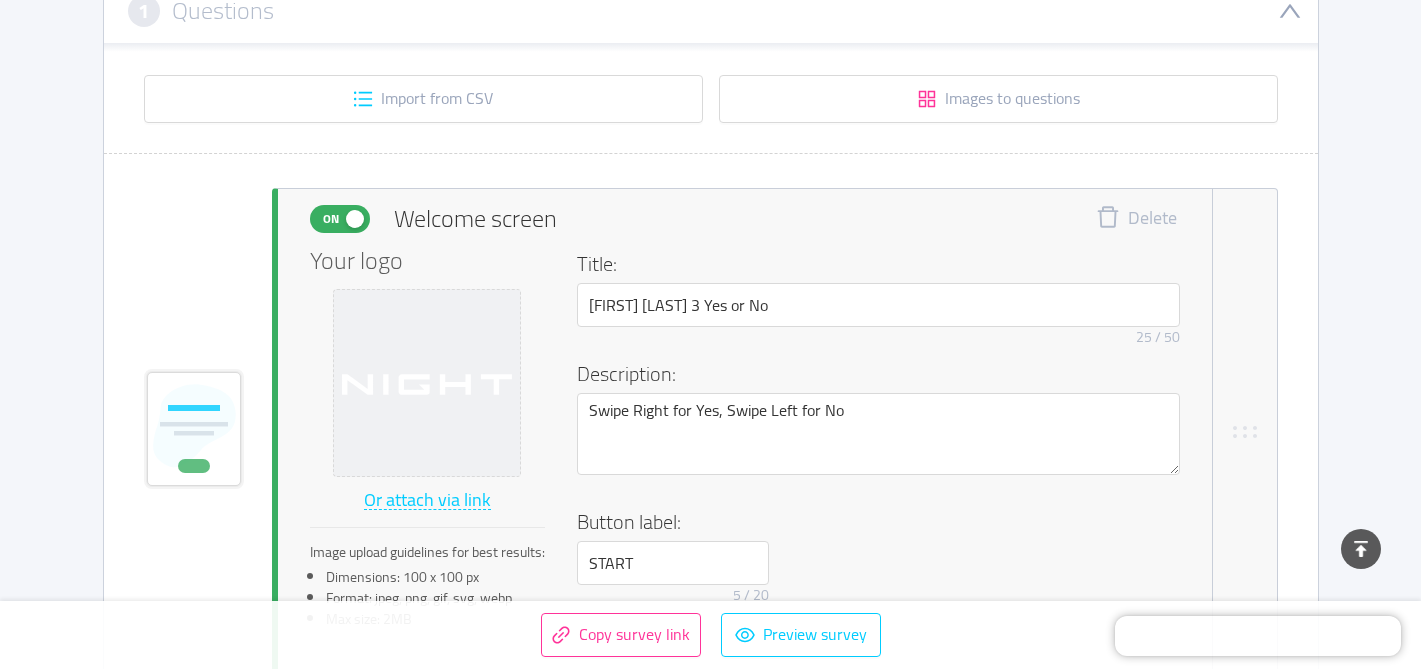 scroll, scrollTop: 0, scrollLeft: 0, axis: both 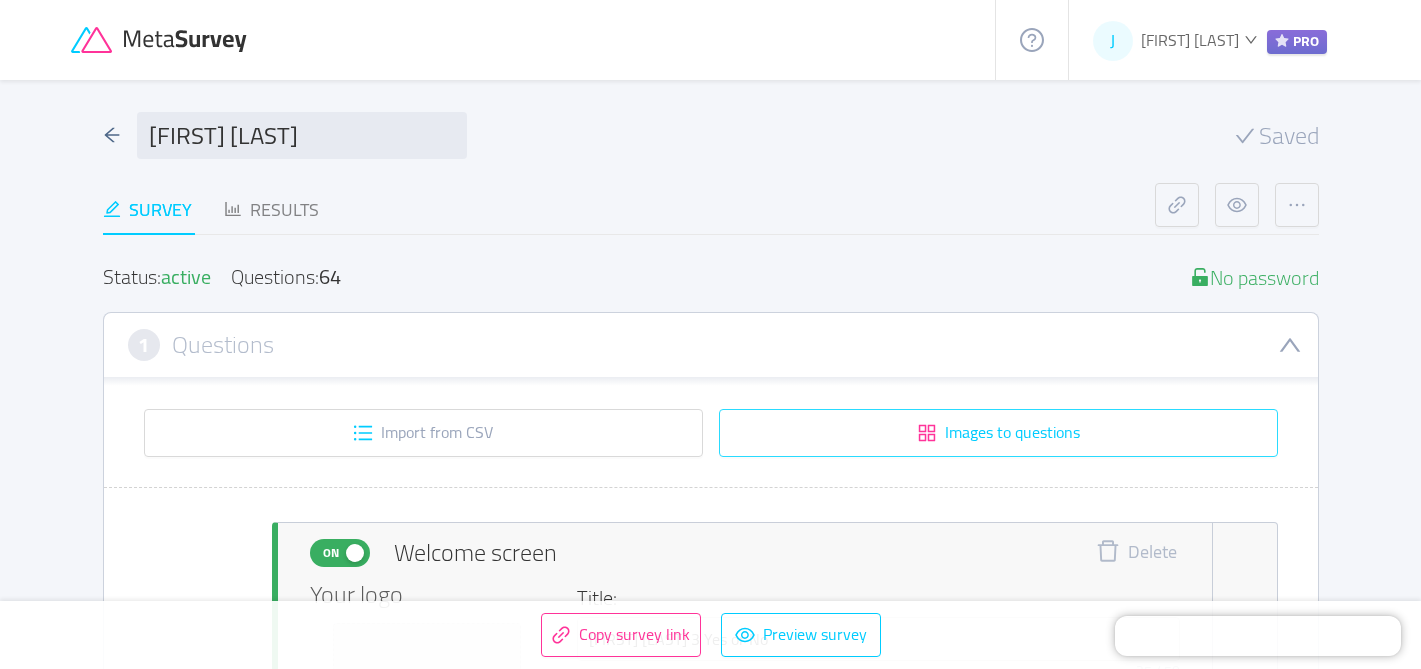 click on "Images to questions" at bounding box center (998, 433) 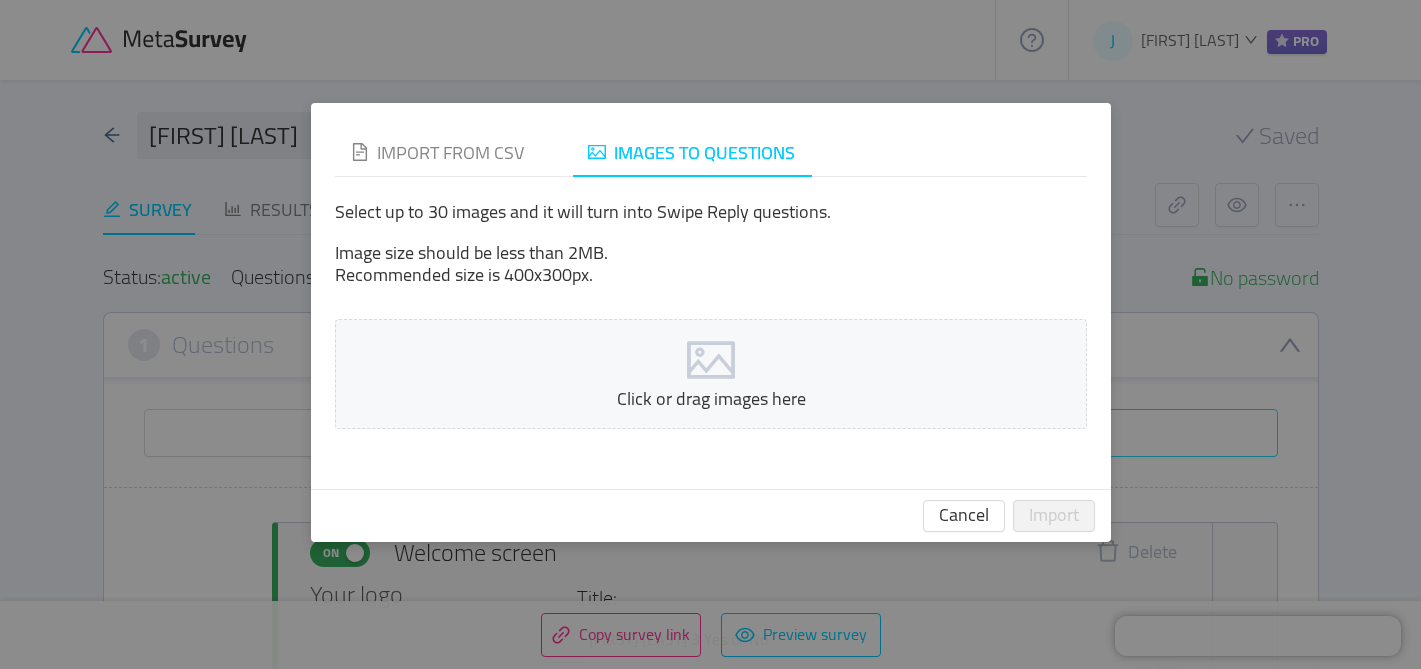 scroll, scrollTop: 0, scrollLeft: 0, axis: both 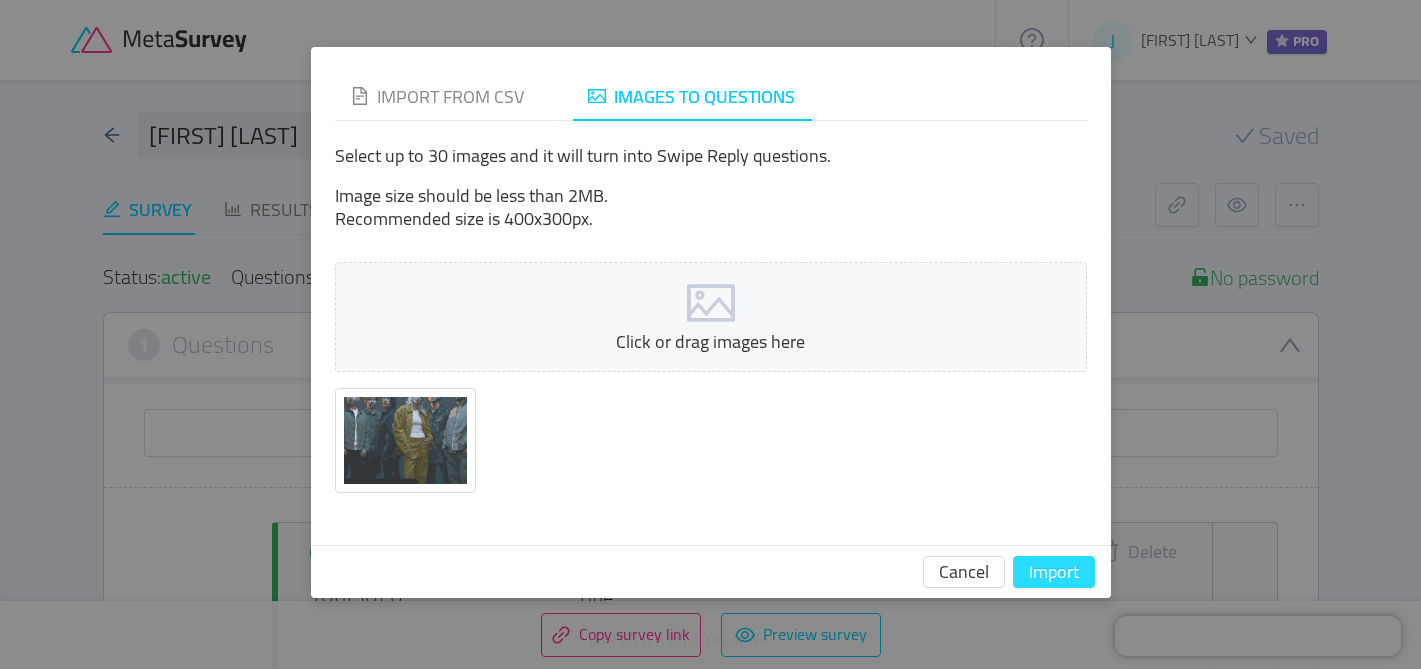 click on "Import" at bounding box center (1054, 572) 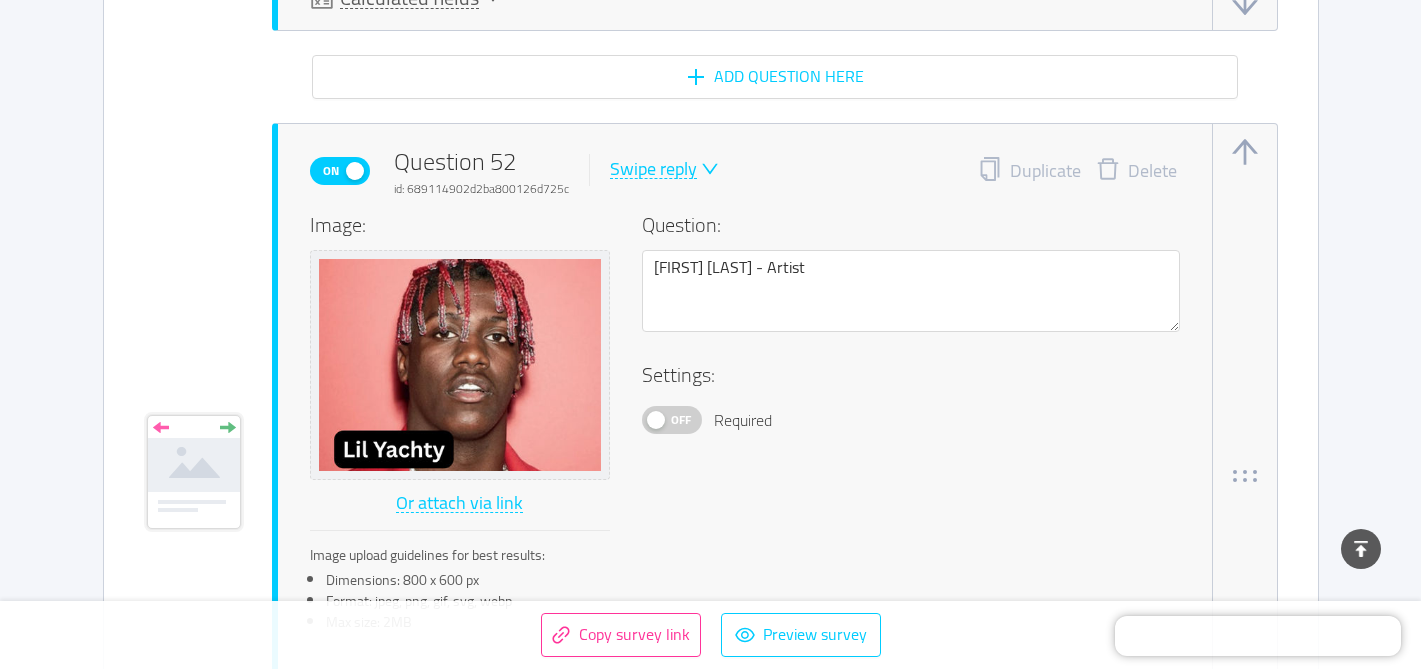 scroll, scrollTop: 41638, scrollLeft: 0, axis: vertical 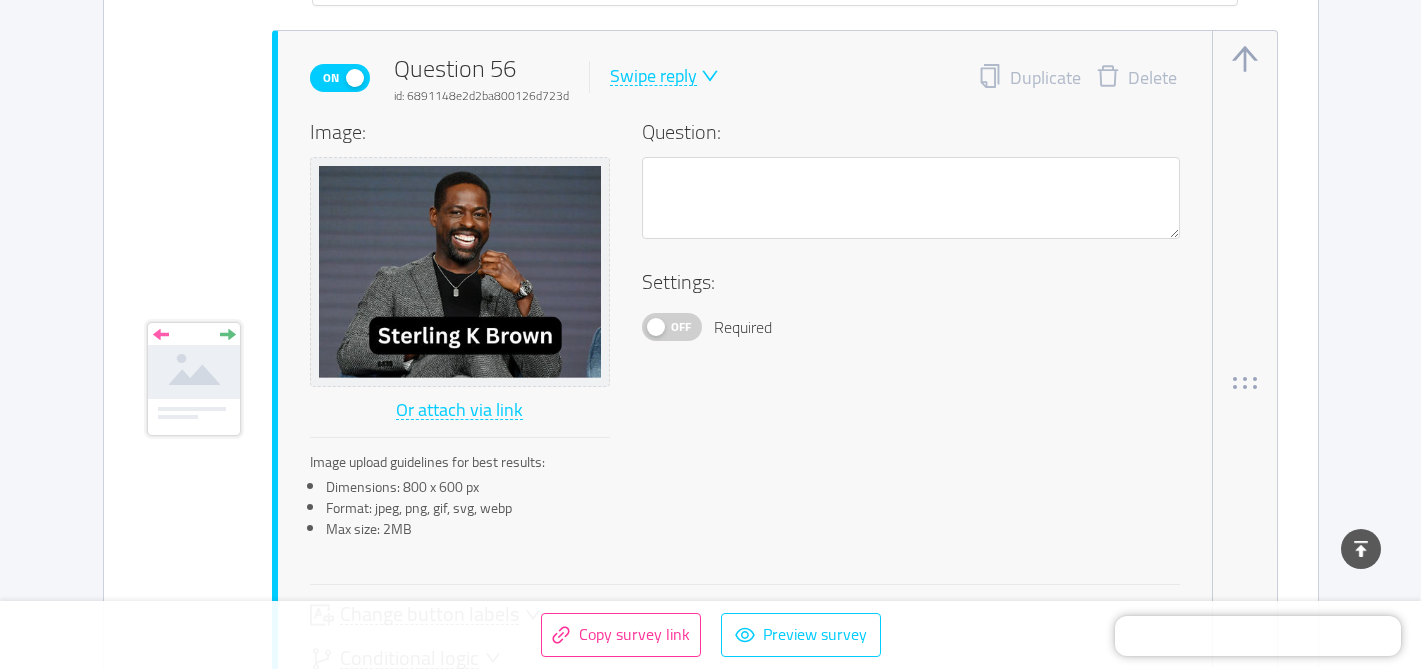 click at bounding box center [911, 253] 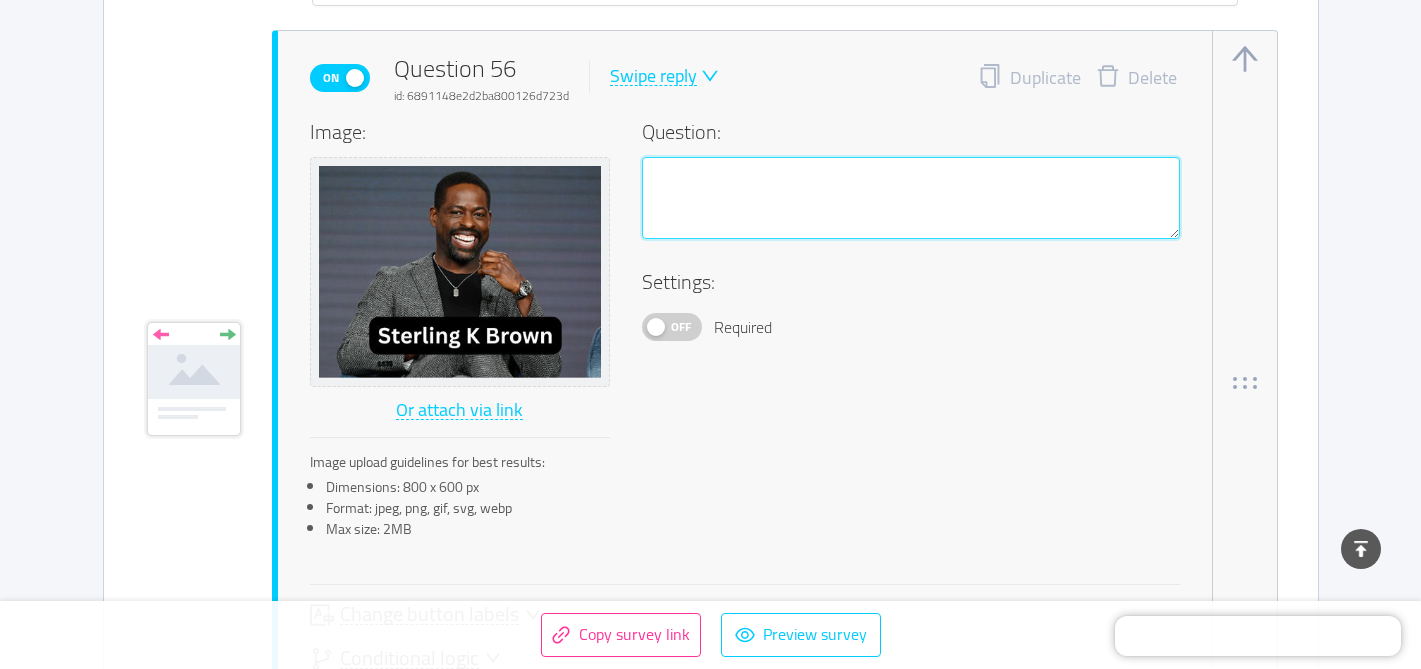 click at bounding box center [911, 198] 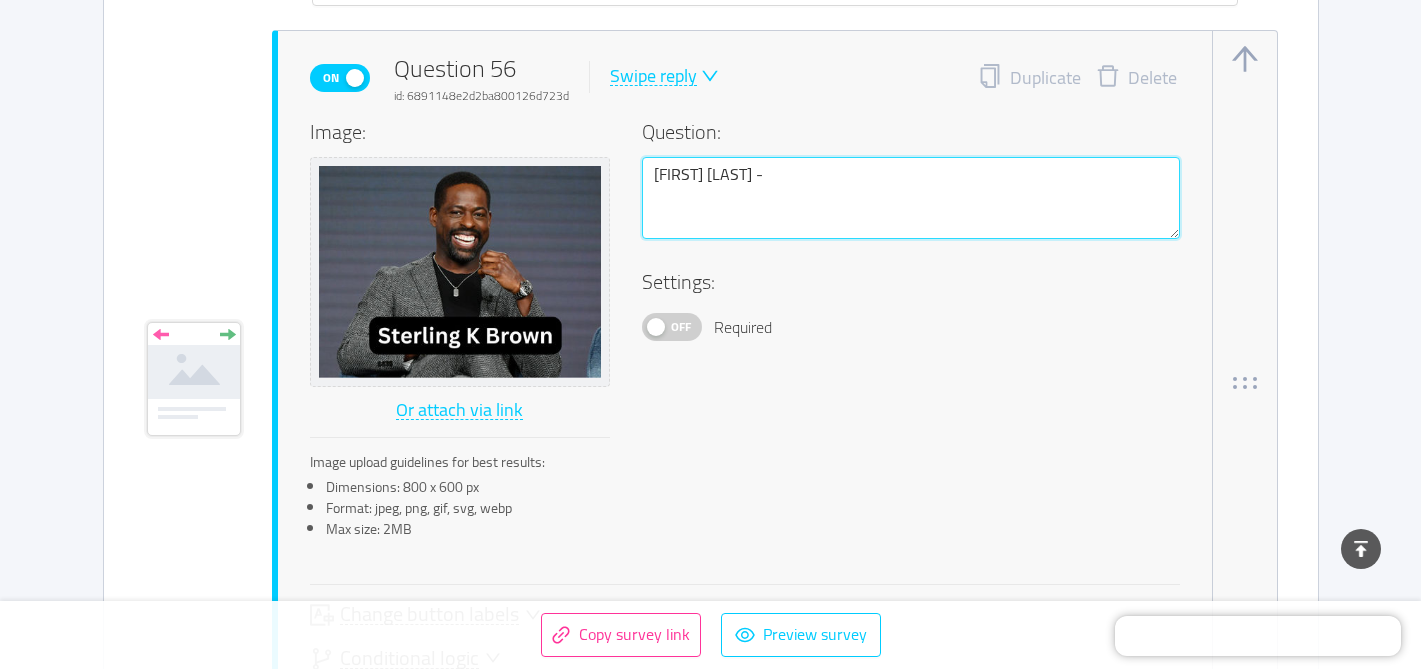 click on "[FIRST] [LAST] -" at bounding box center (911, 198) 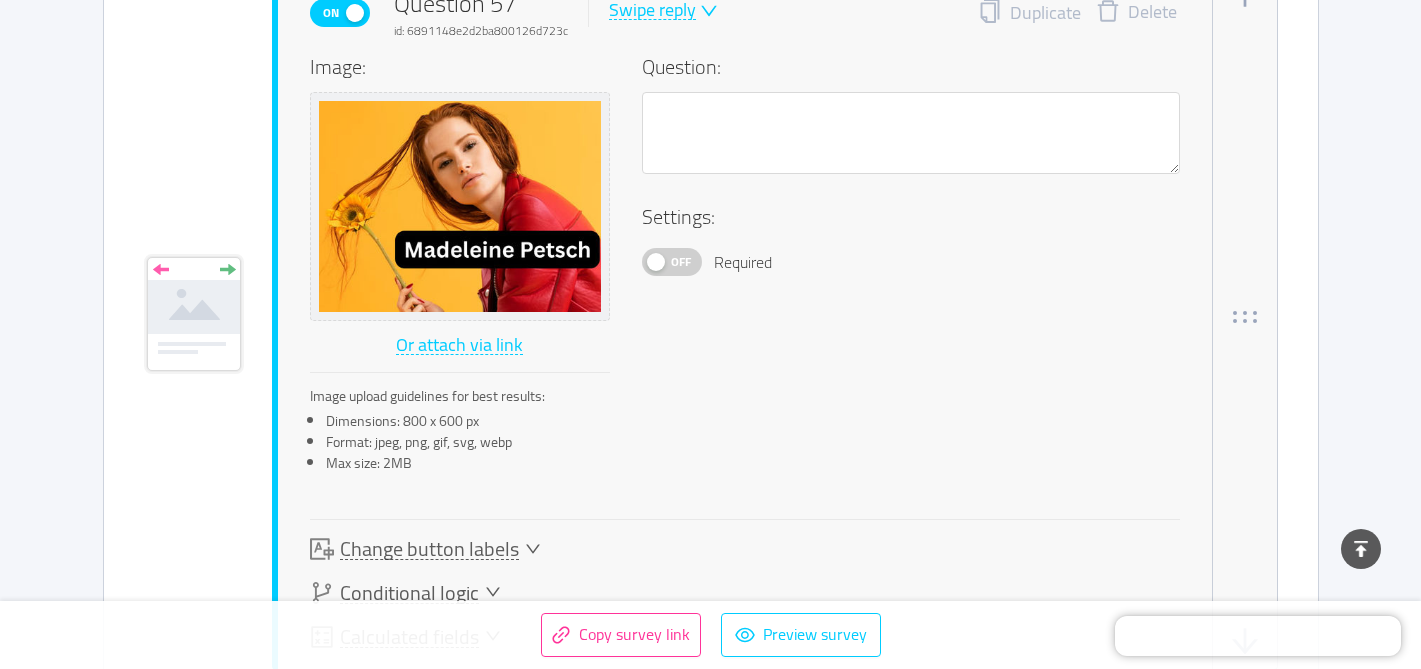 scroll, scrollTop: 45777, scrollLeft: 0, axis: vertical 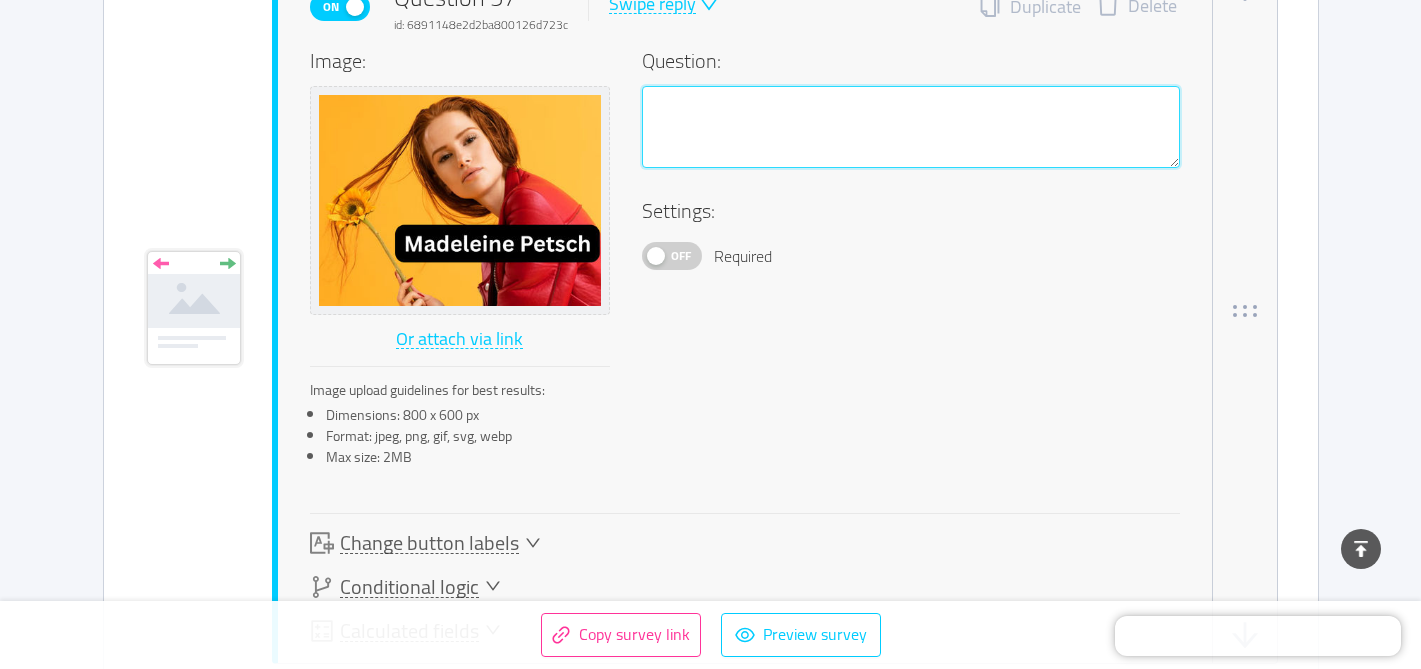 click at bounding box center [911, 127] 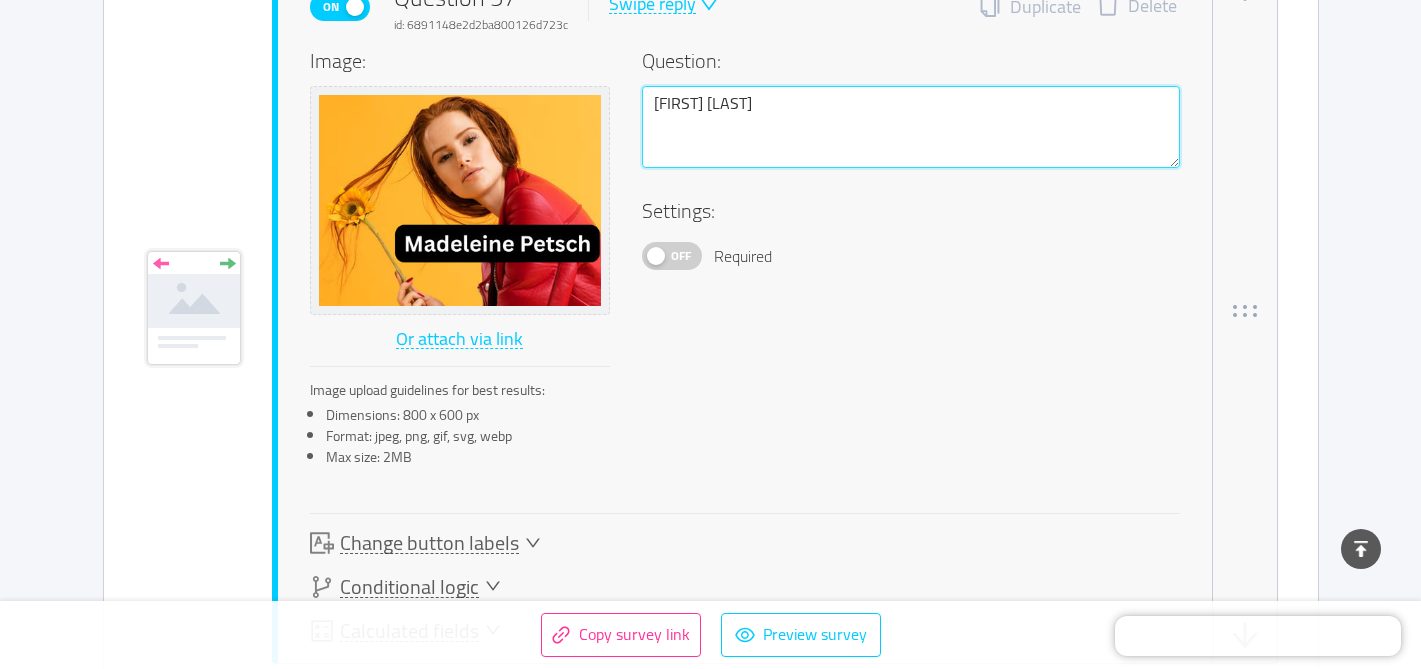 click on "[FIRST] [LAST]" at bounding box center (911, 127) 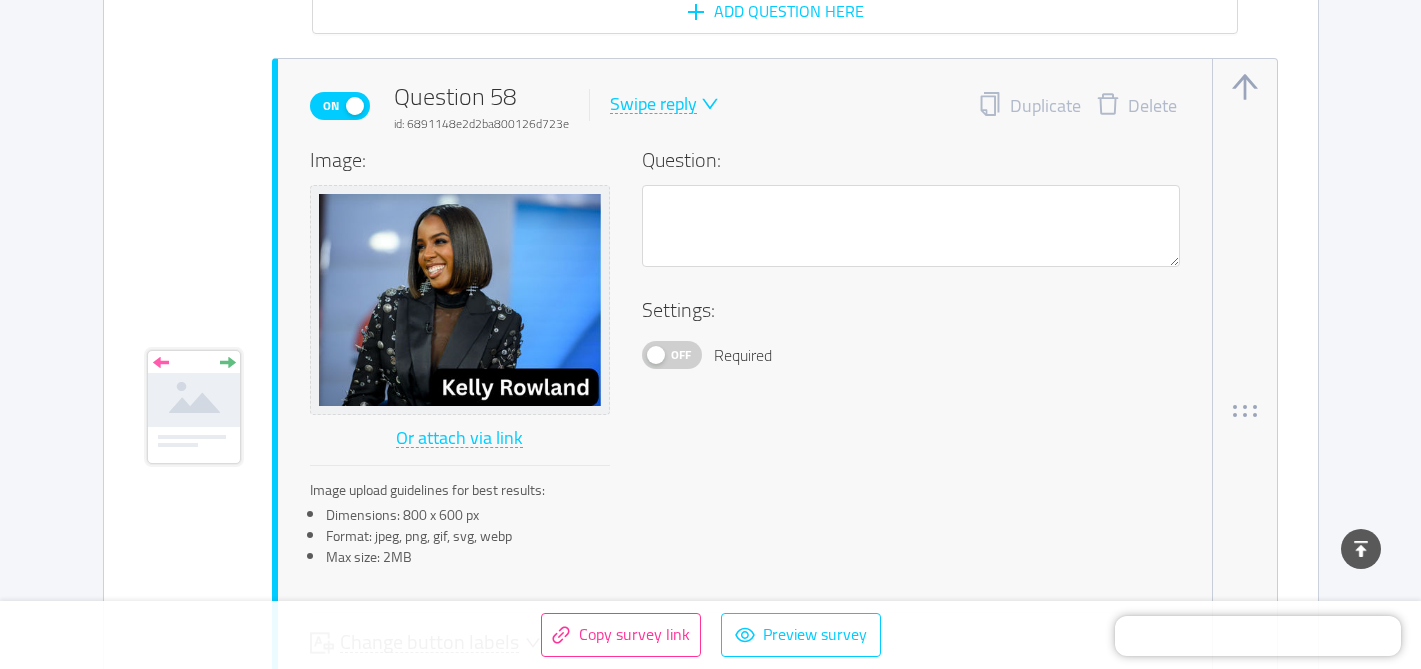 scroll, scrollTop: 46481, scrollLeft: 0, axis: vertical 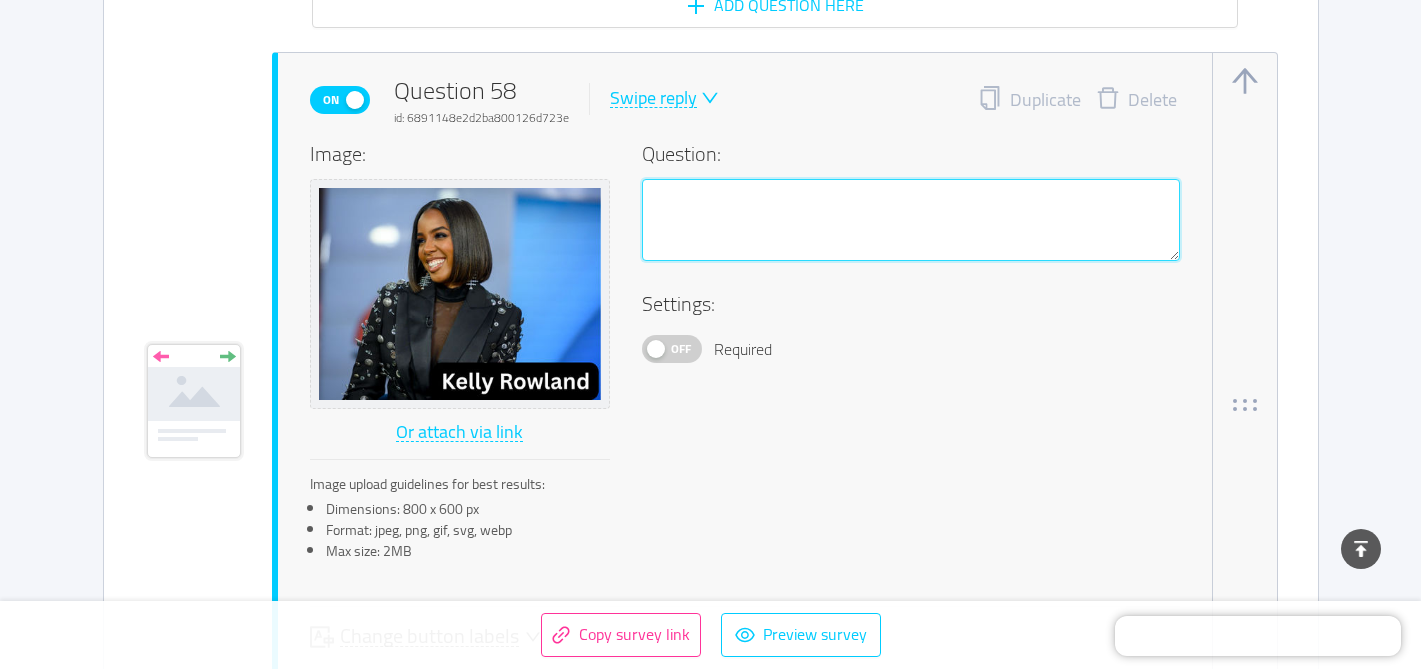 click at bounding box center (911, 220) 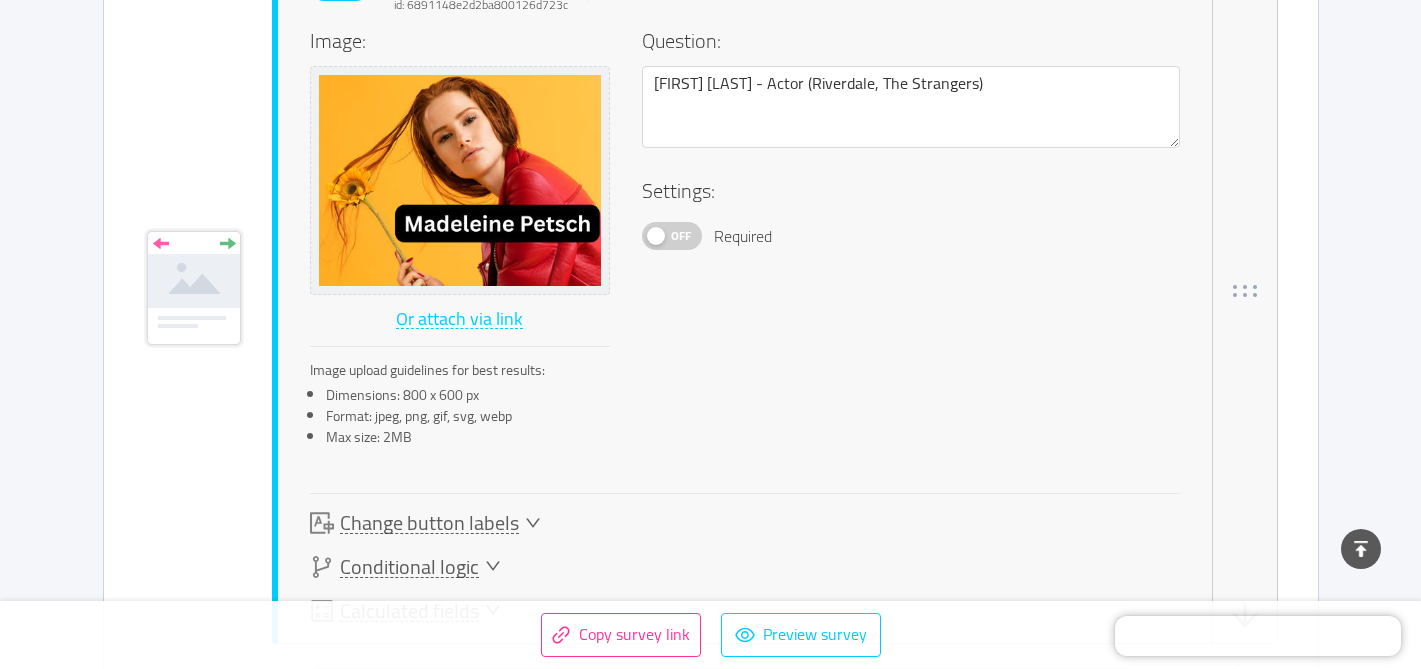 scroll, scrollTop: 45741, scrollLeft: 0, axis: vertical 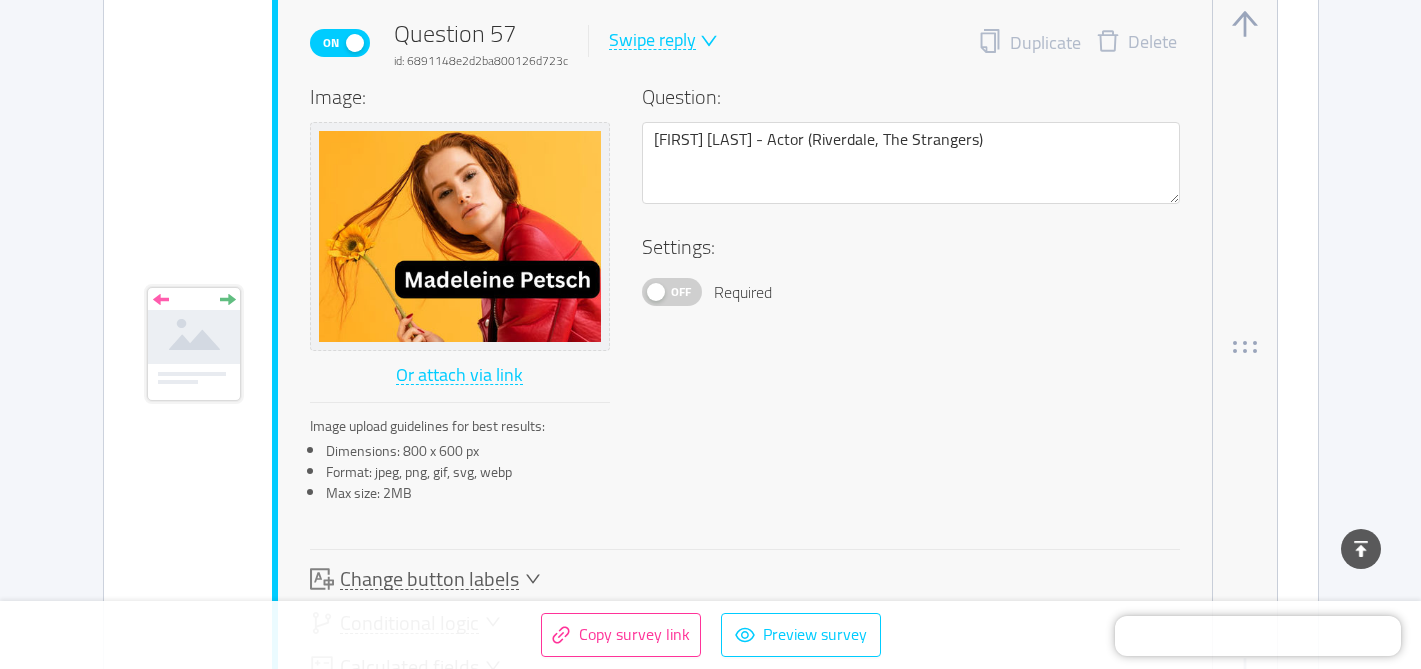 click on "Delete" at bounding box center [1136, 43] 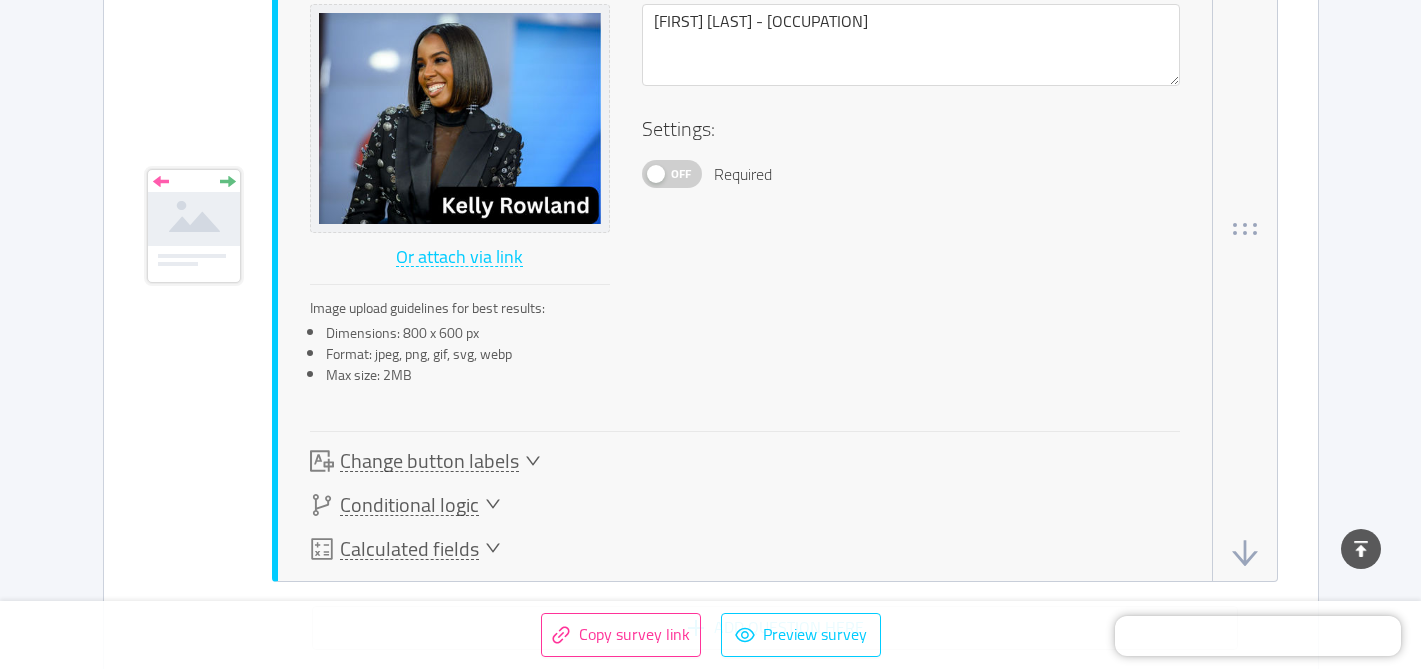 scroll, scrollTop: 45775, scrollLeft: 0, axis: vertical 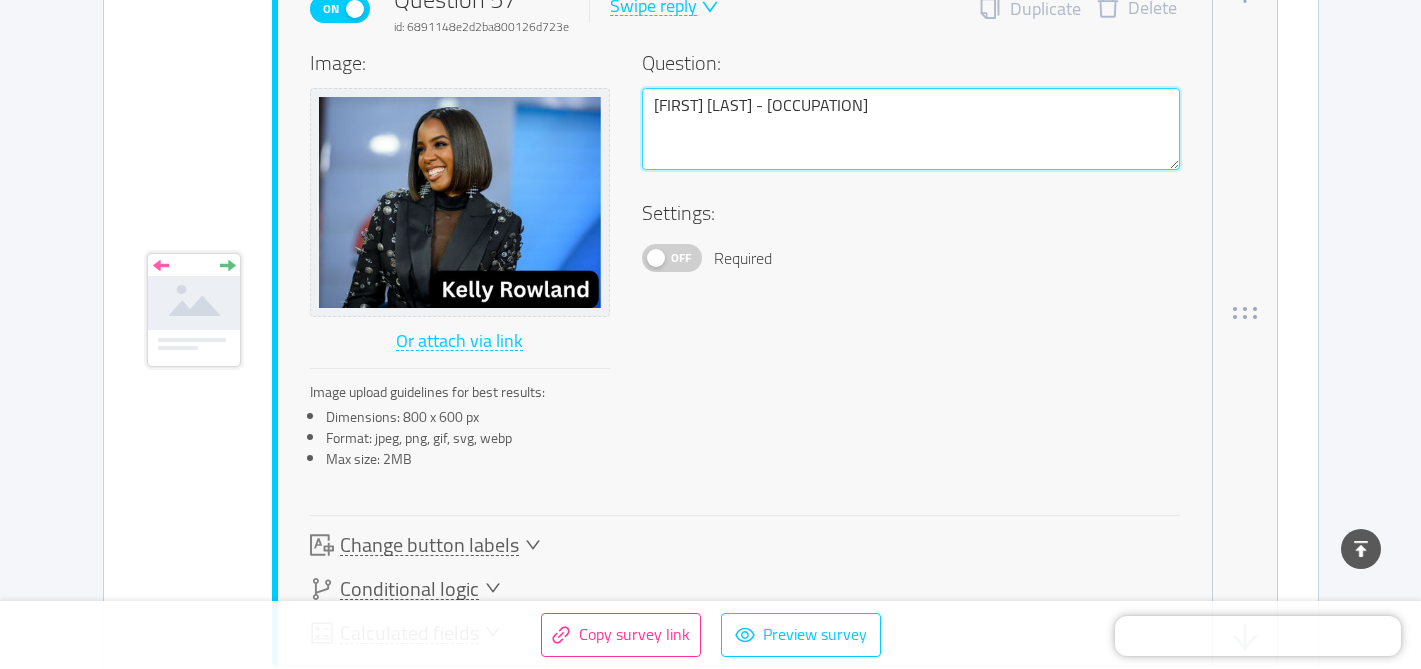 click on "[FIRST] [LAST] - [OCCUPATION]" at bounding box center (911, 129) 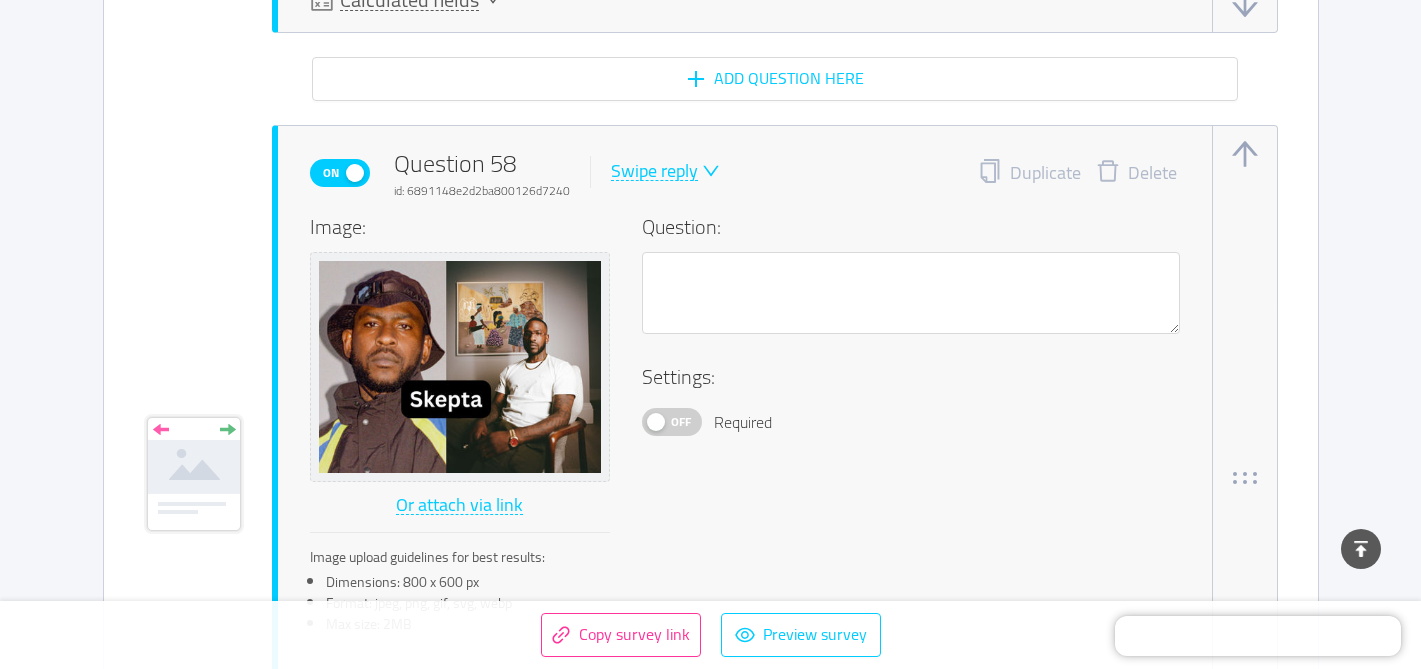 scroll, scrollTop: 46449, scrollLeft: 0, axis: vertical 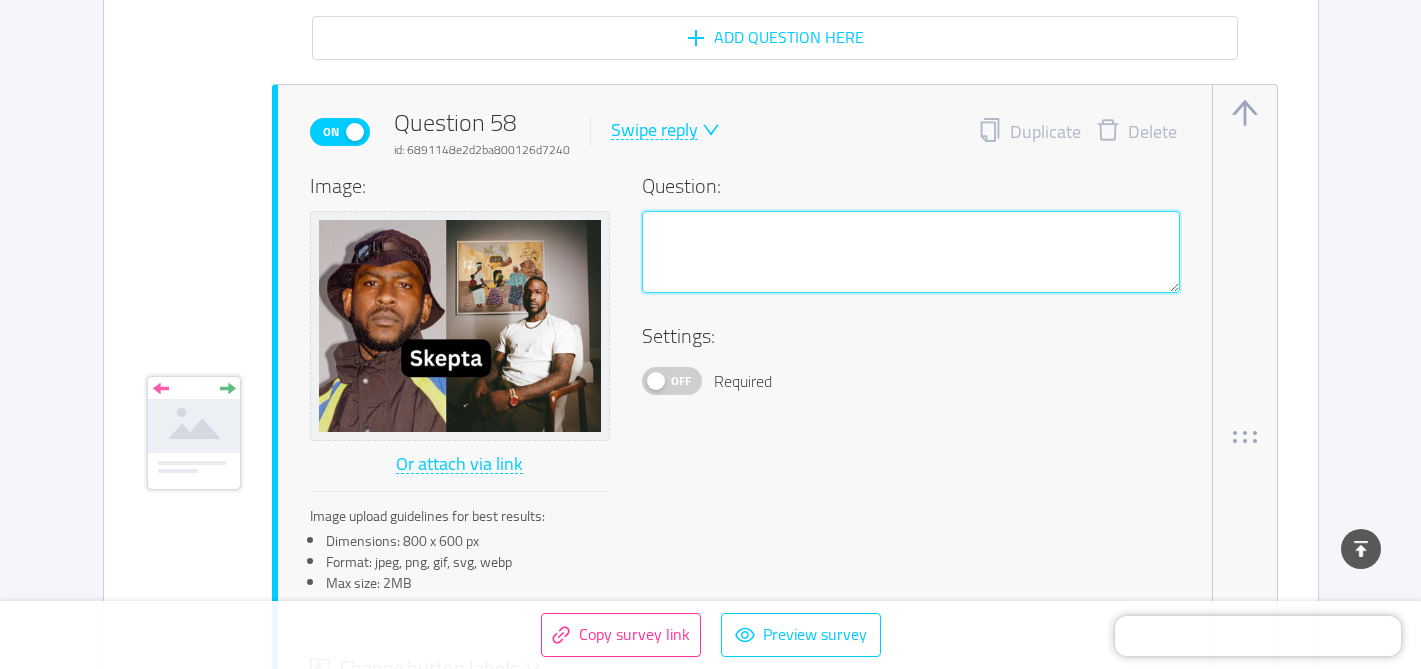 click at bounding box center [911, 252] 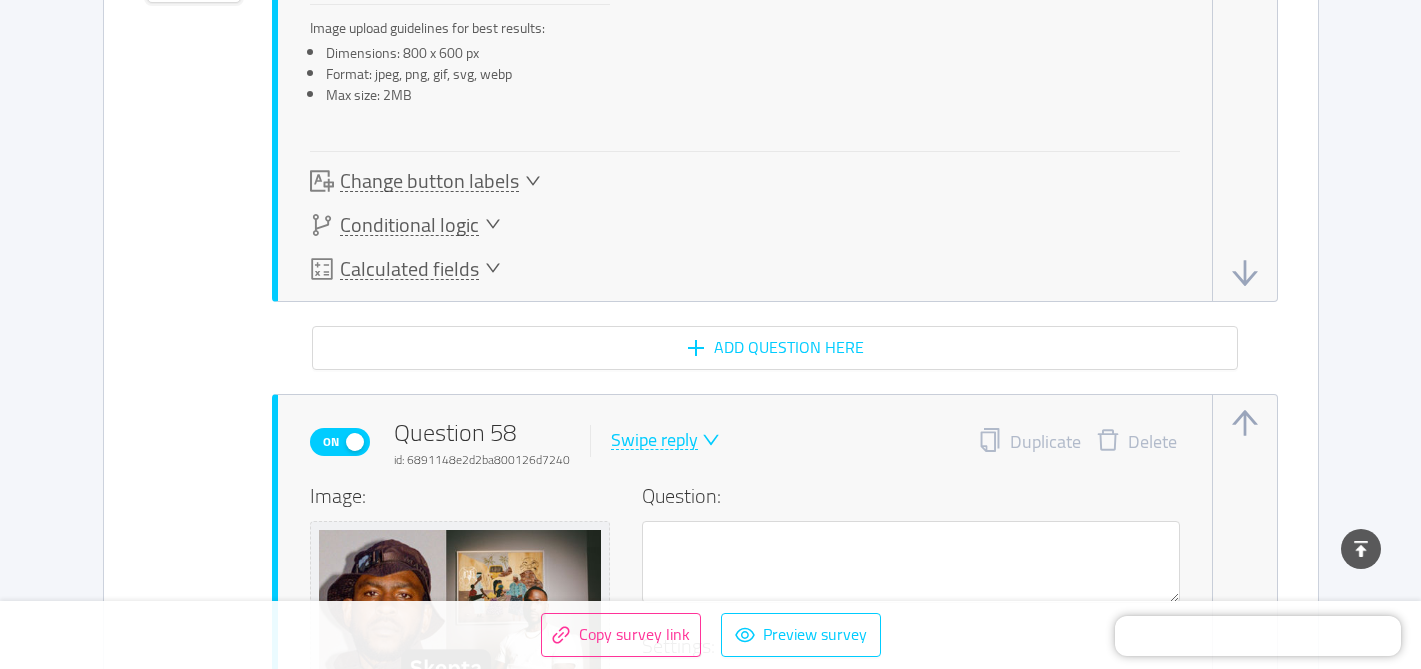scroll, scrollTop: 46458, scrollLeft: 0, axis: vertical 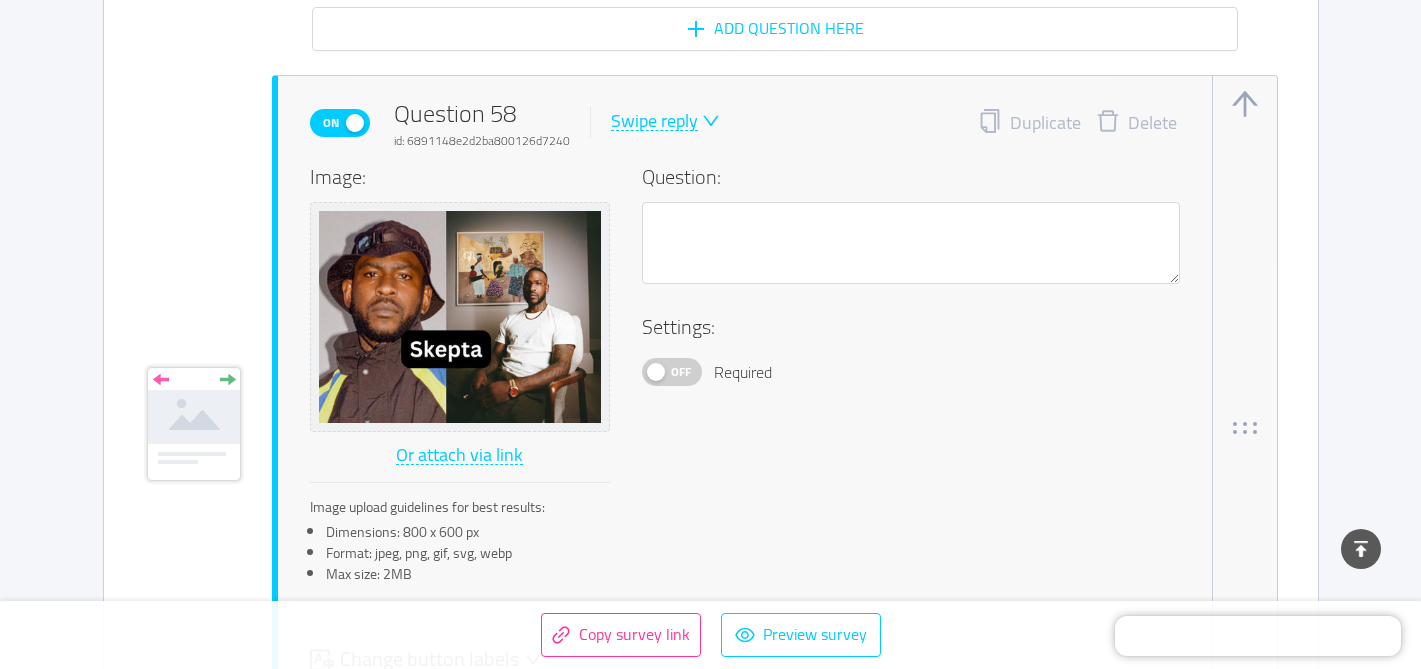 click on "Delete" at bounding box center (1136, 123) 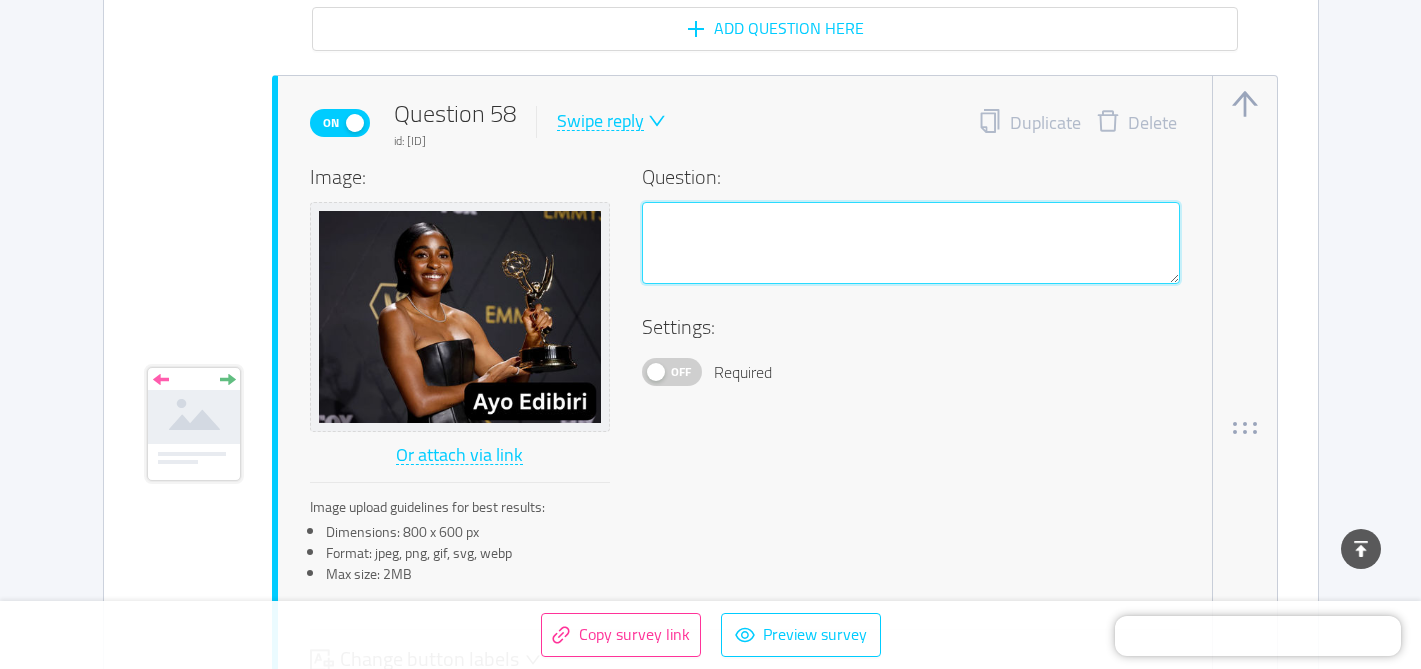 click at bounding box center [911, 243] 